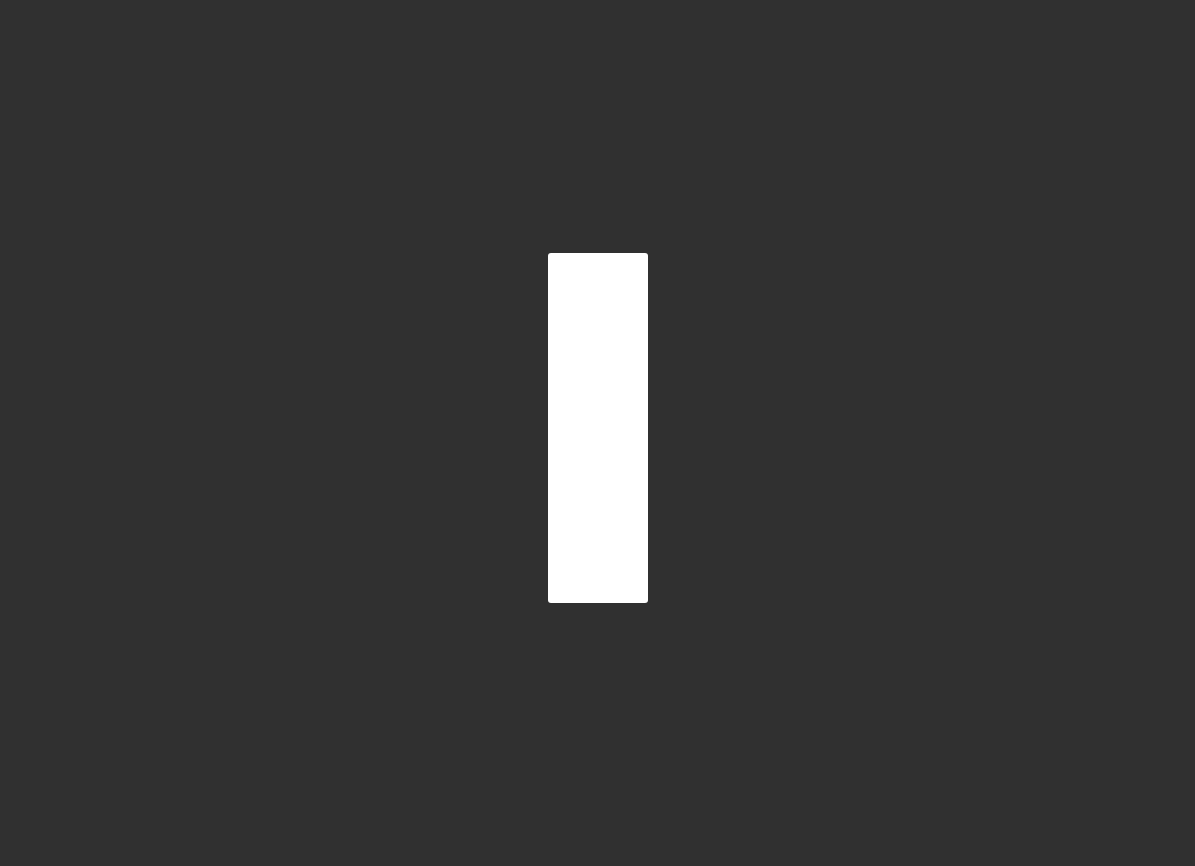 scroll, scrollTop: 0, scrollLeft: 0, axis: both 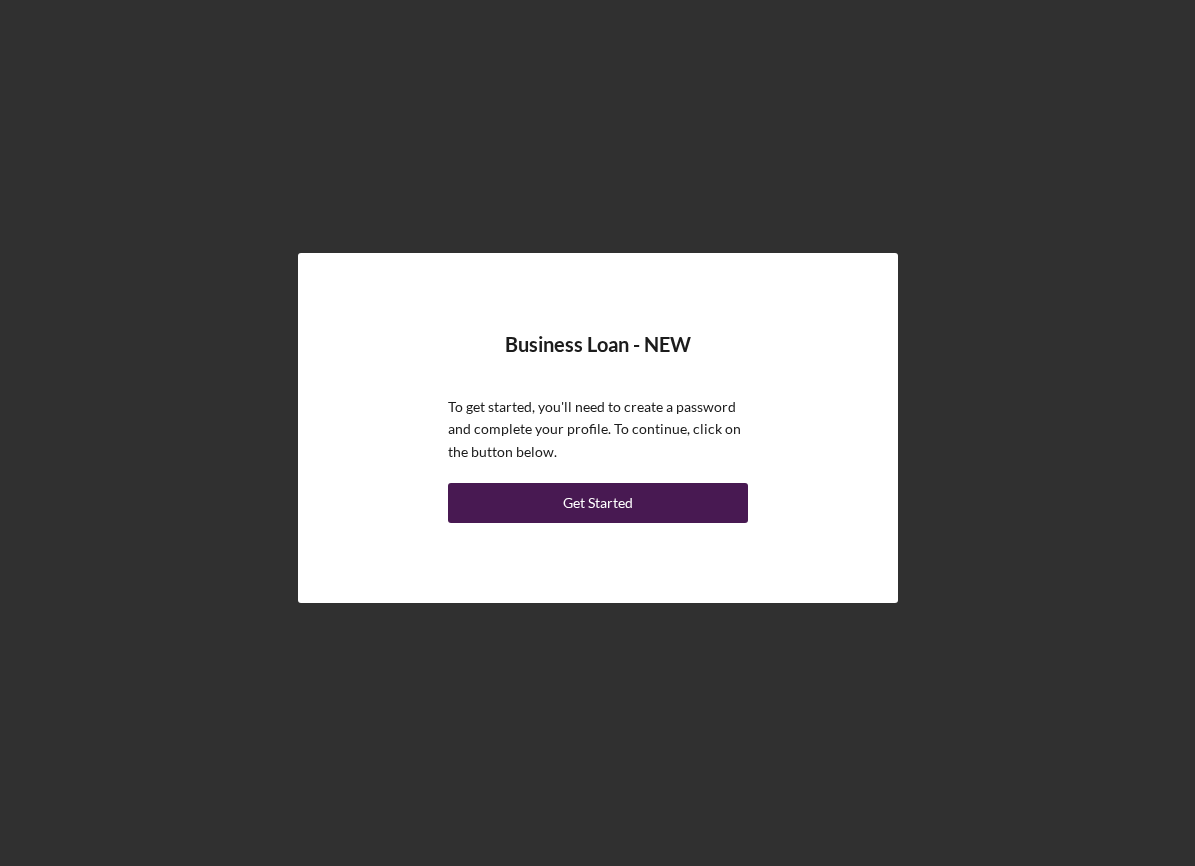 click on "Get Started" at bounding box center [598, 503] 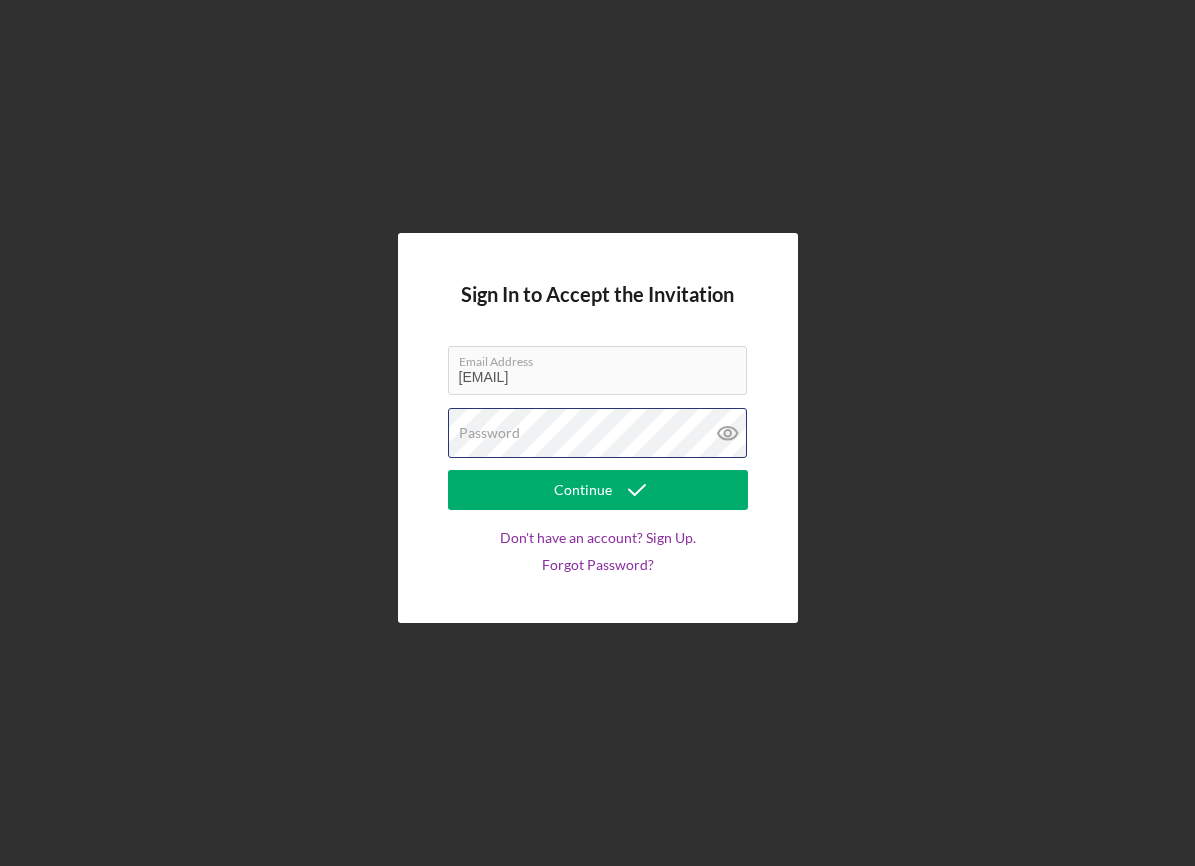 click on "Password" at bounding box center [598, 433] 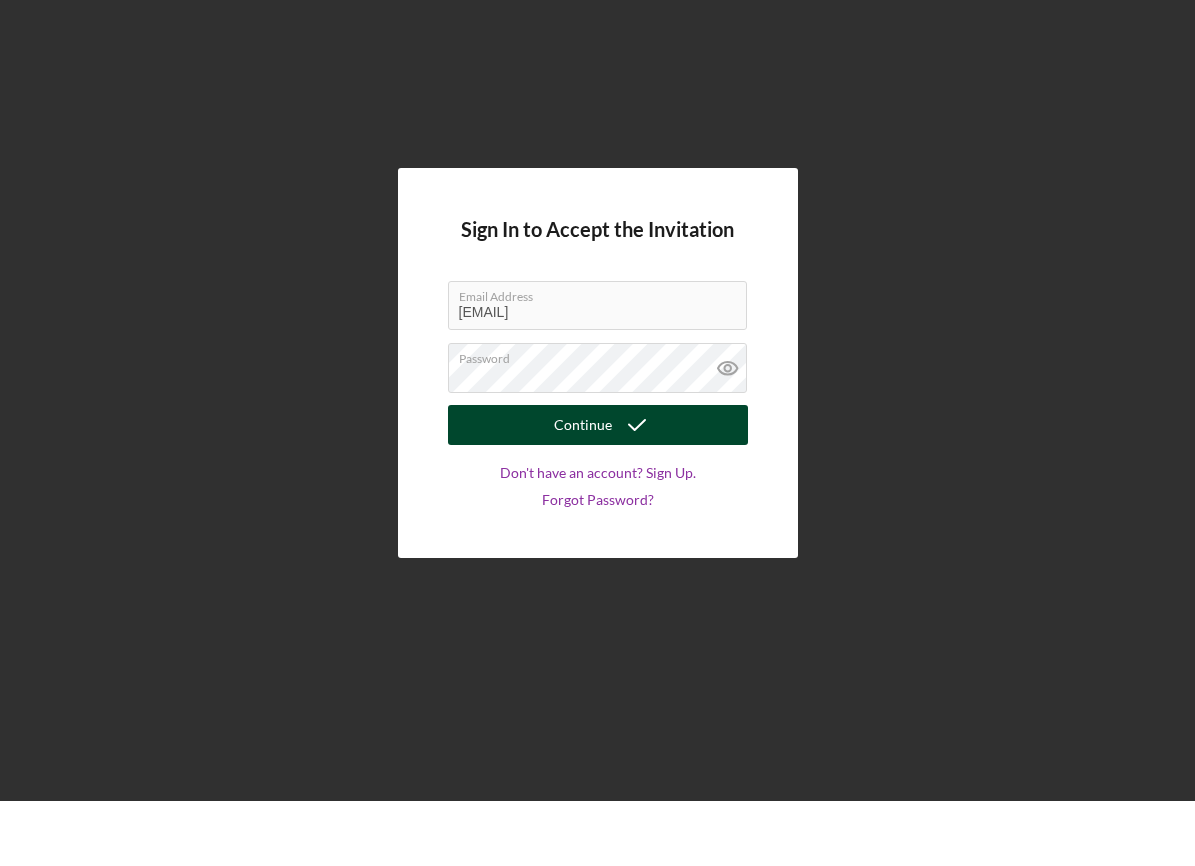 click 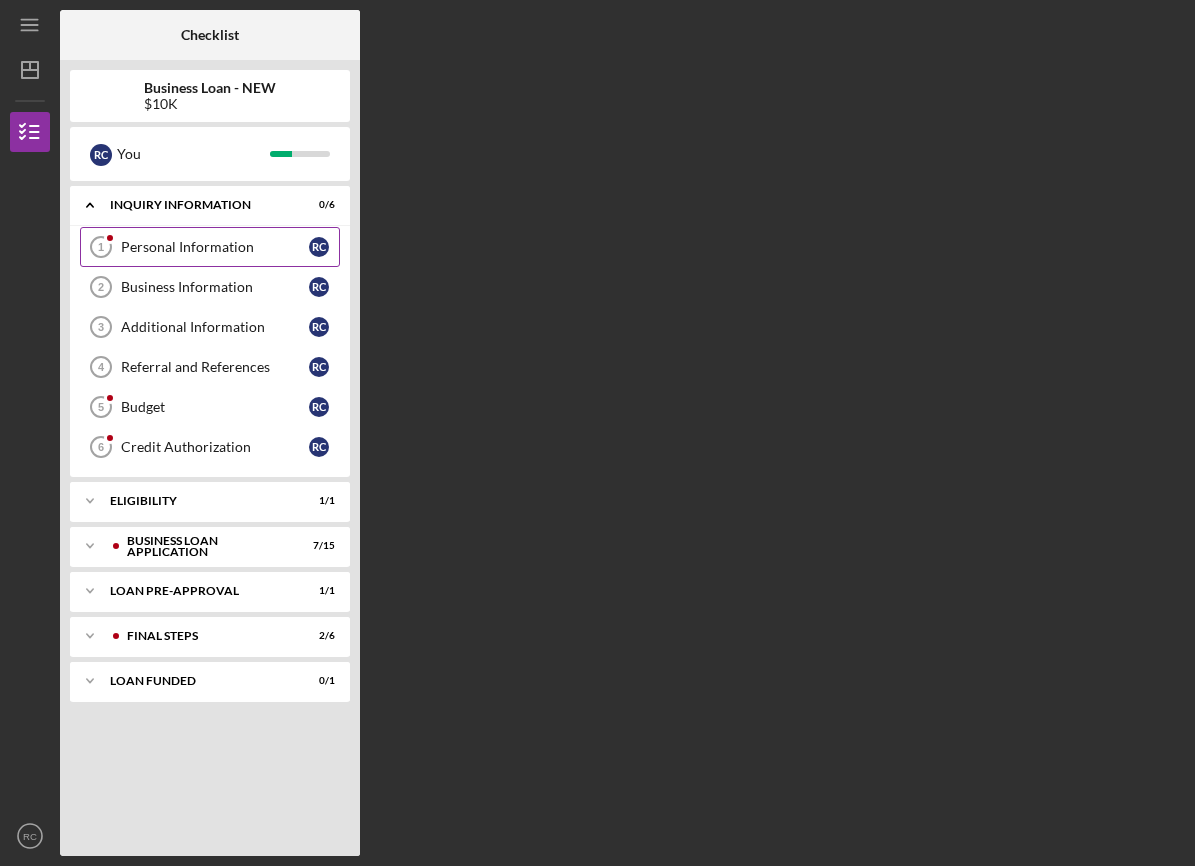 click on "Personal Information" at bounding box center [215, 247] 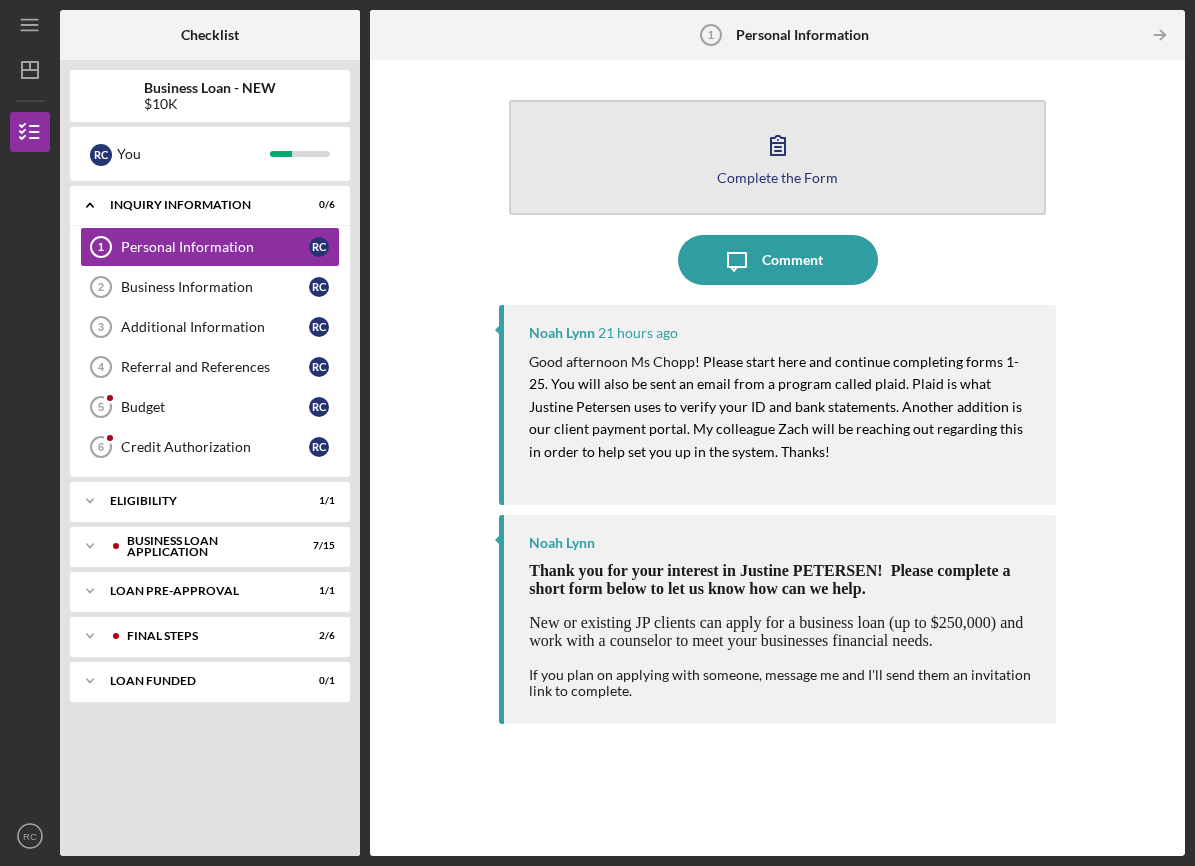 click 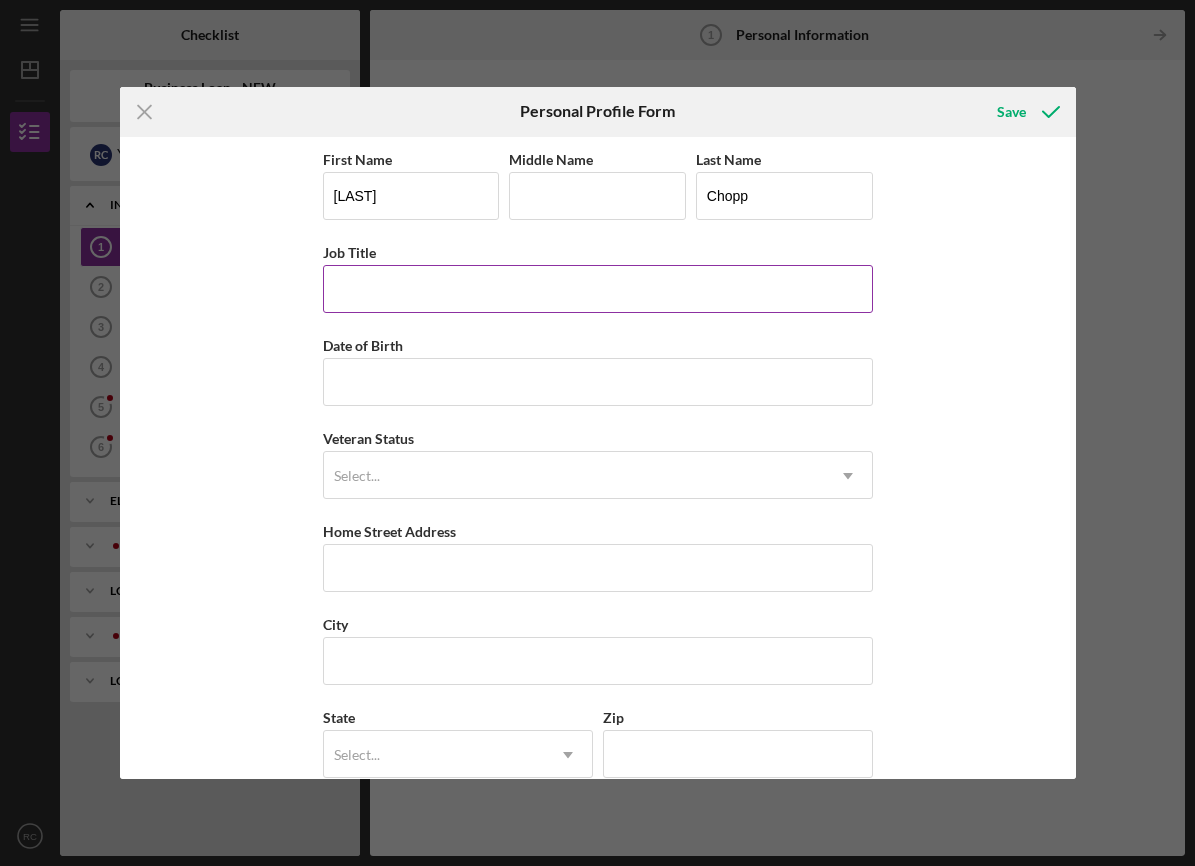 click on "Job Title" at bounding box center [598, 289] 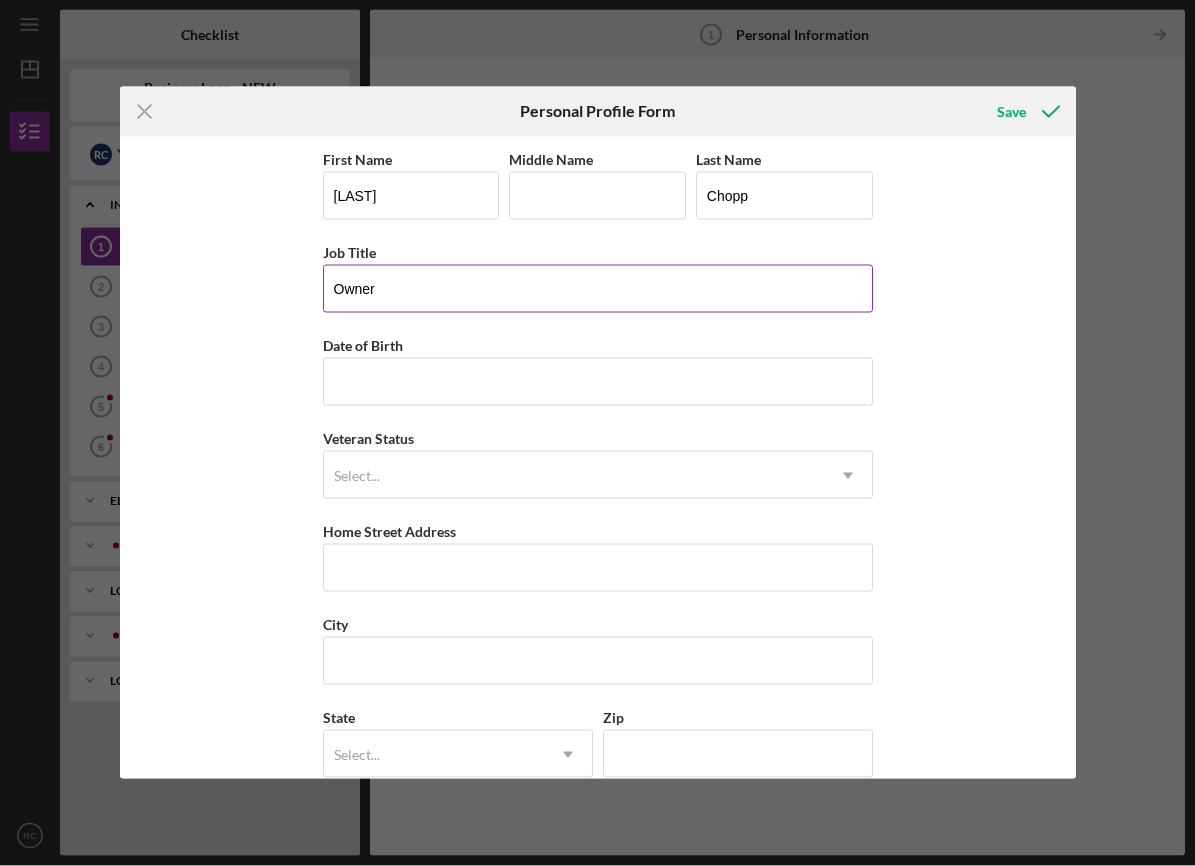 type on "Owner" 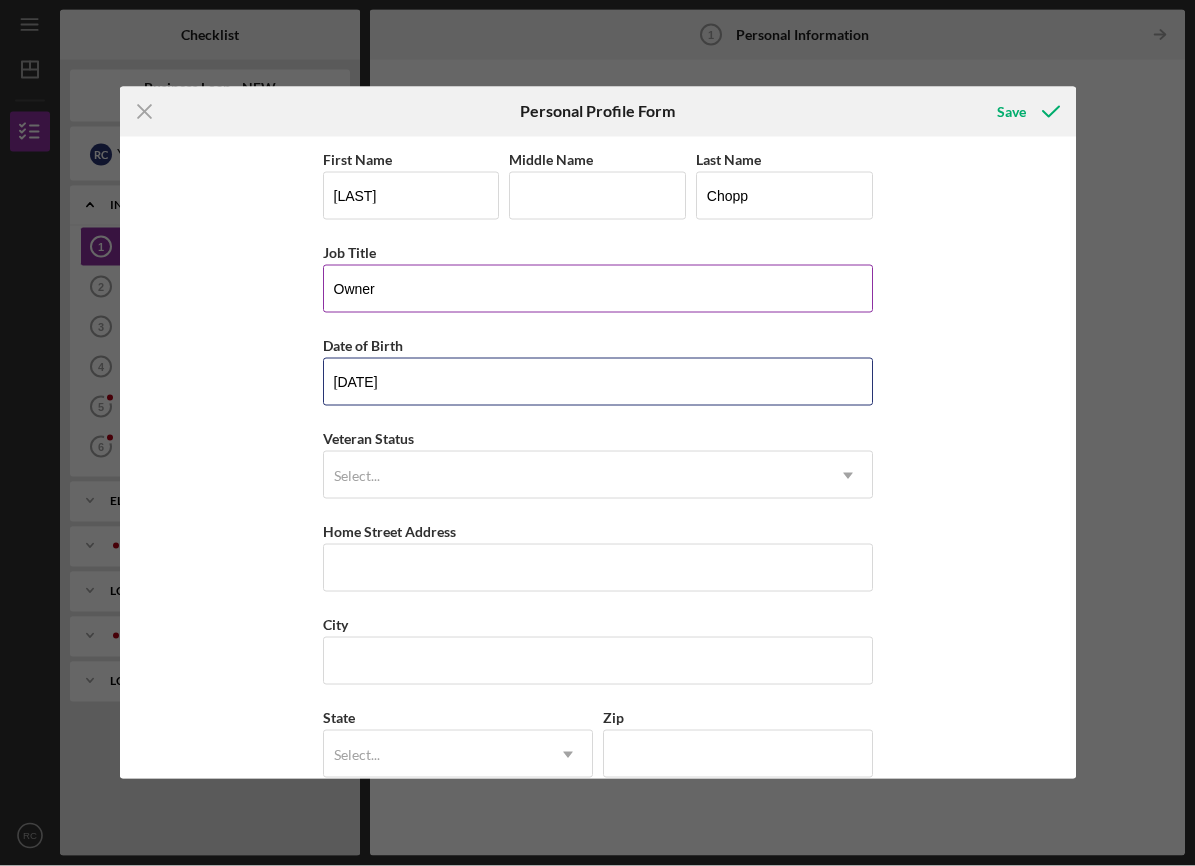 type on "[DATE]" 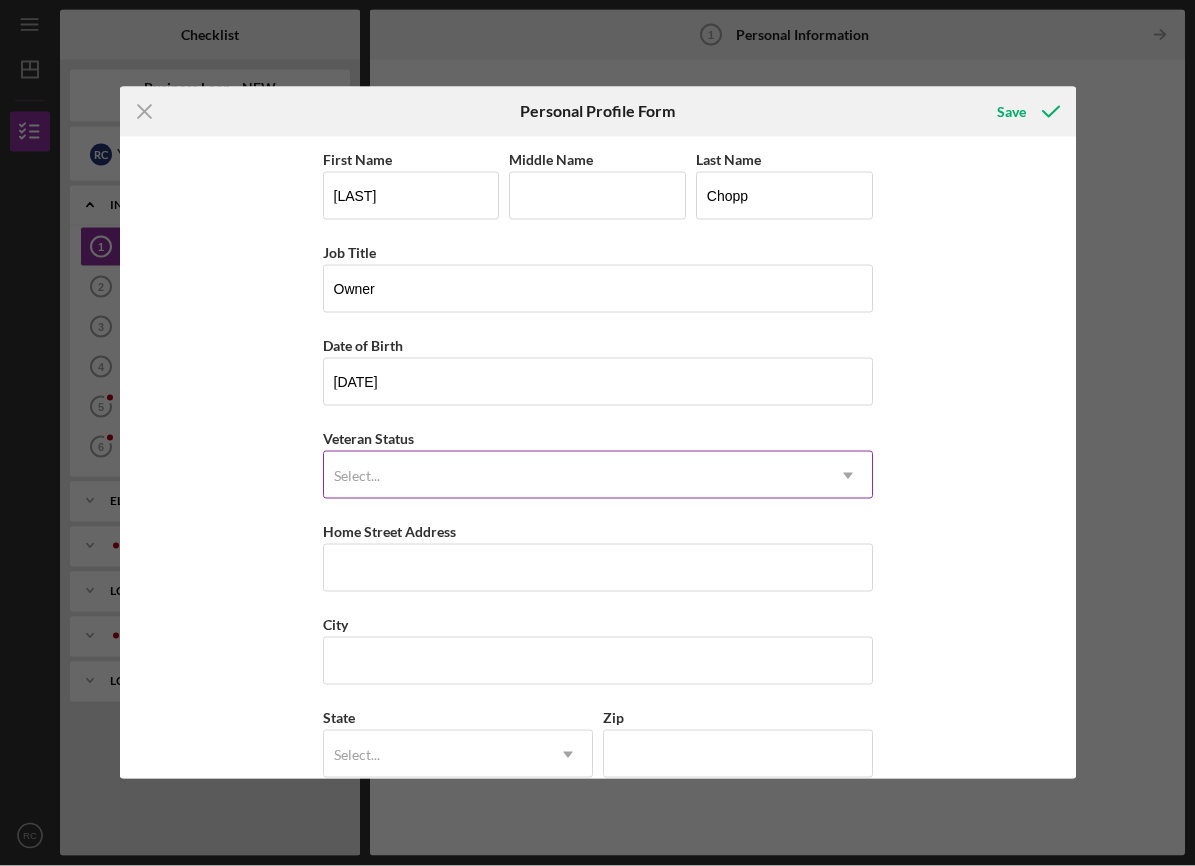 click on "Select..." at bounding box center (574, 476) 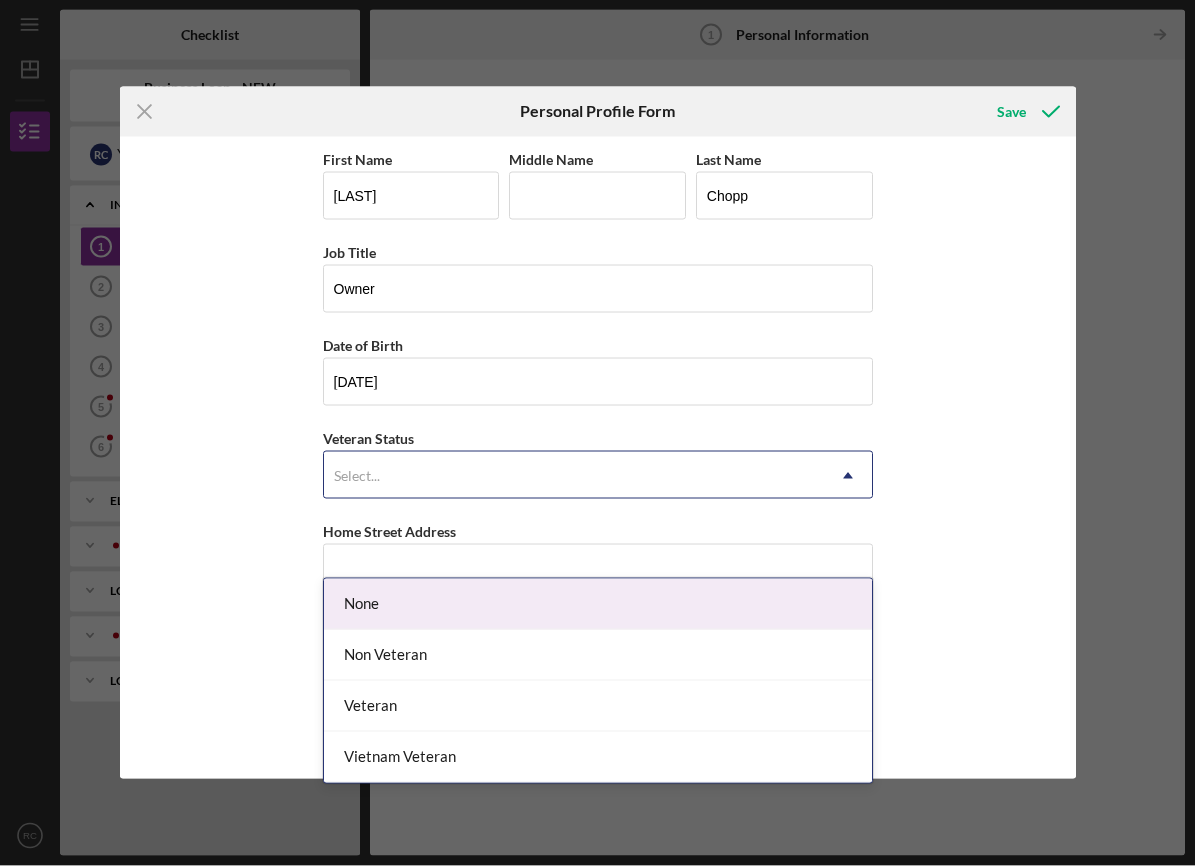 scroll, scrollTop: 65, scrollLeft: 0, axis: vertical 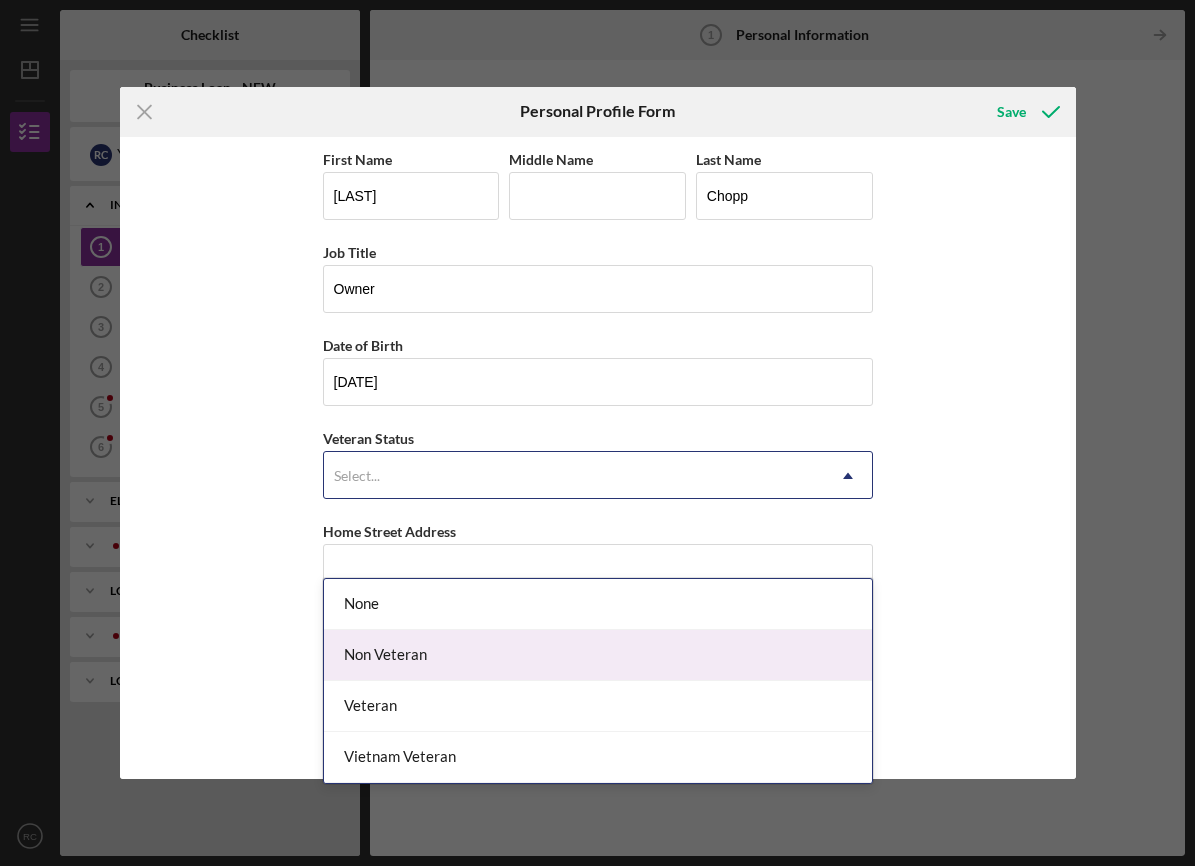 click on "Non Veteran" at bounding box center (598, 655) 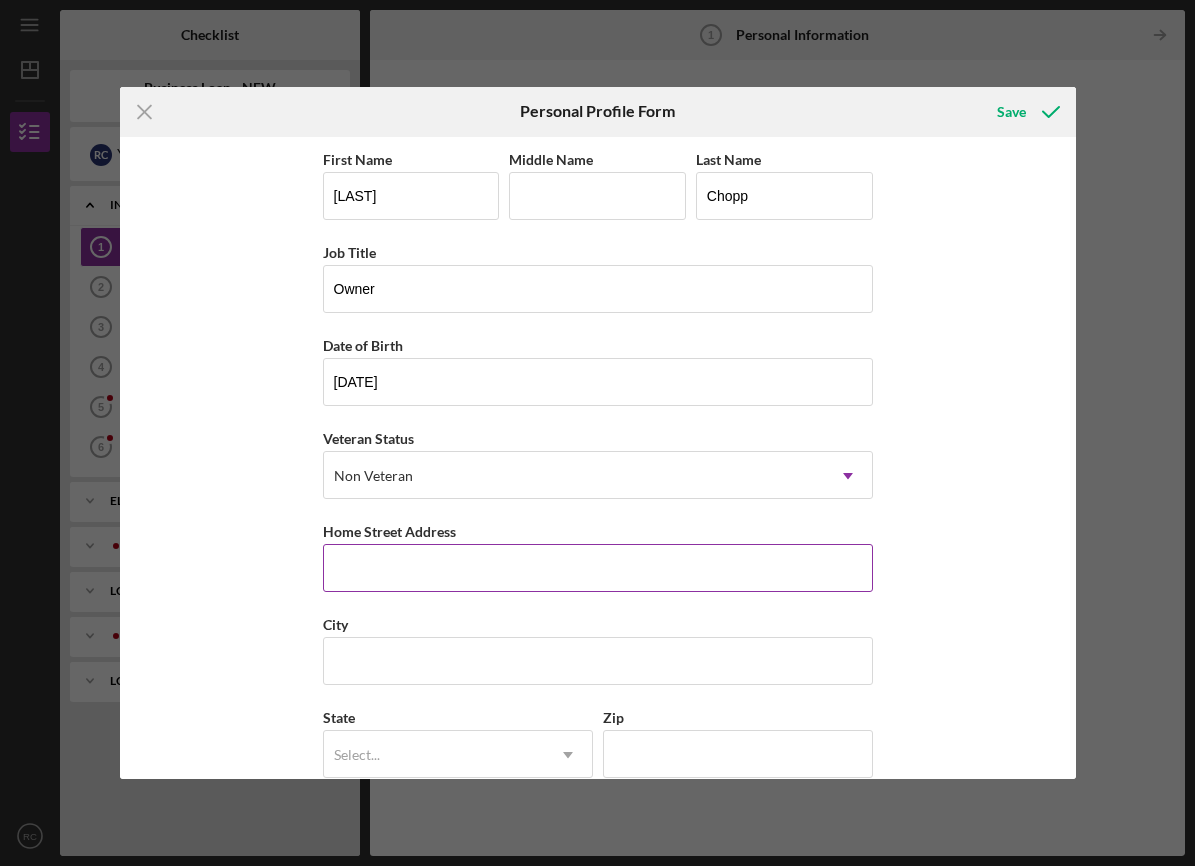 scroll, scrollTop: 53, scrollLeft: 0, axis: vertical 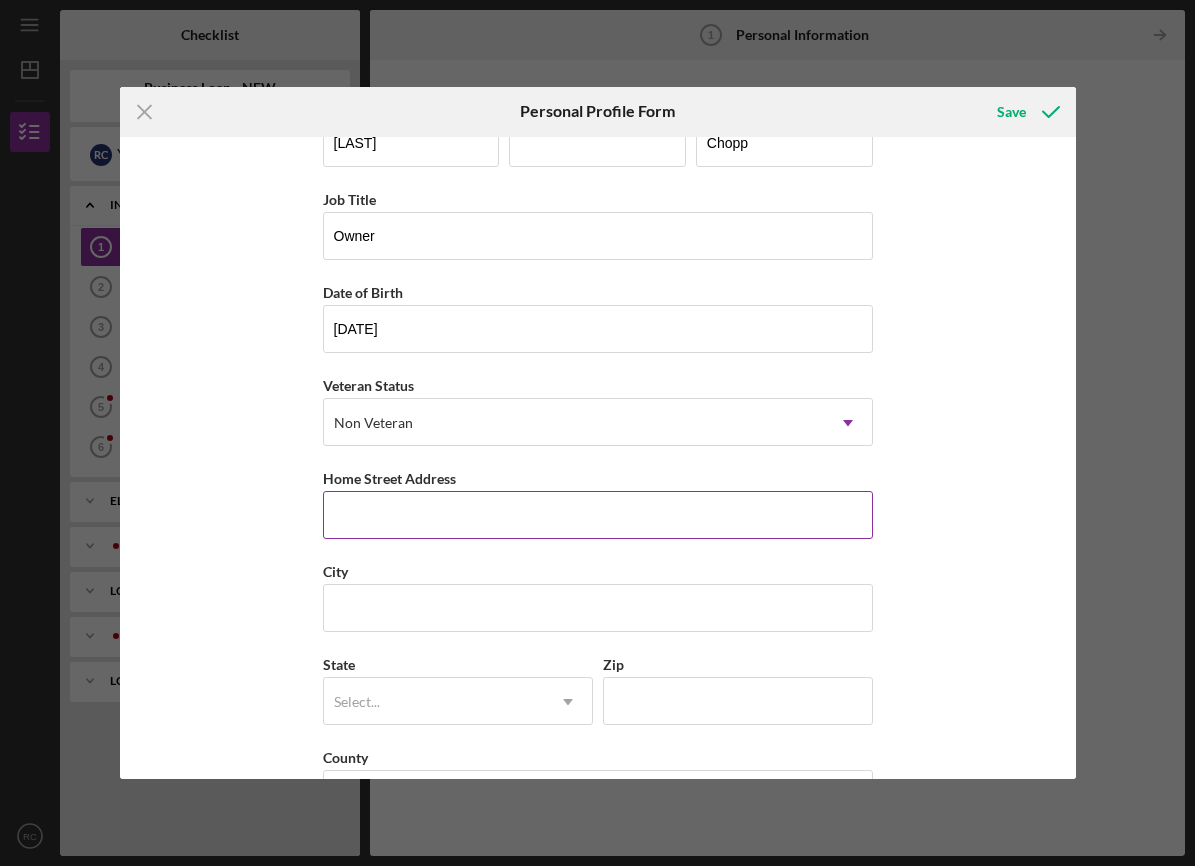 click on "Home Street Address" at bounding box center [598, 515] 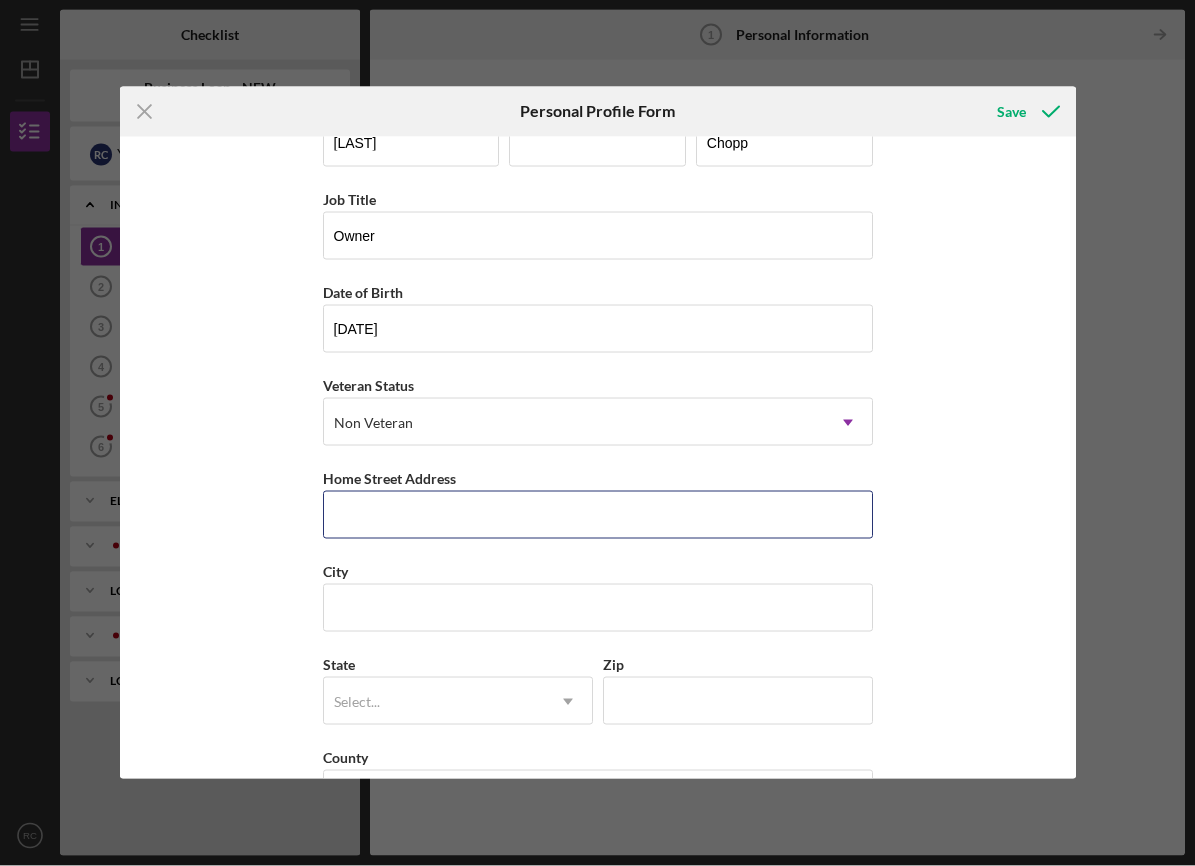 type on "2401 Blue Stem Ct." 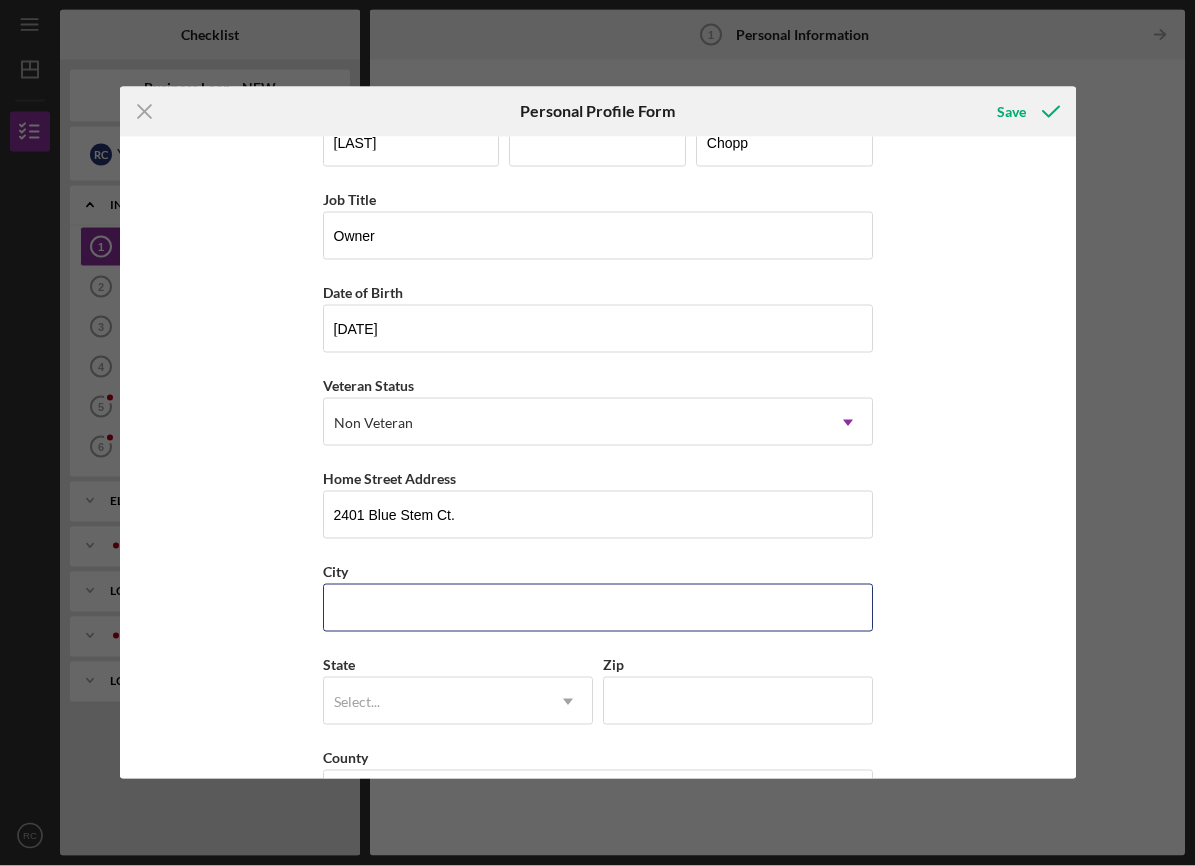type on "Mahomet" 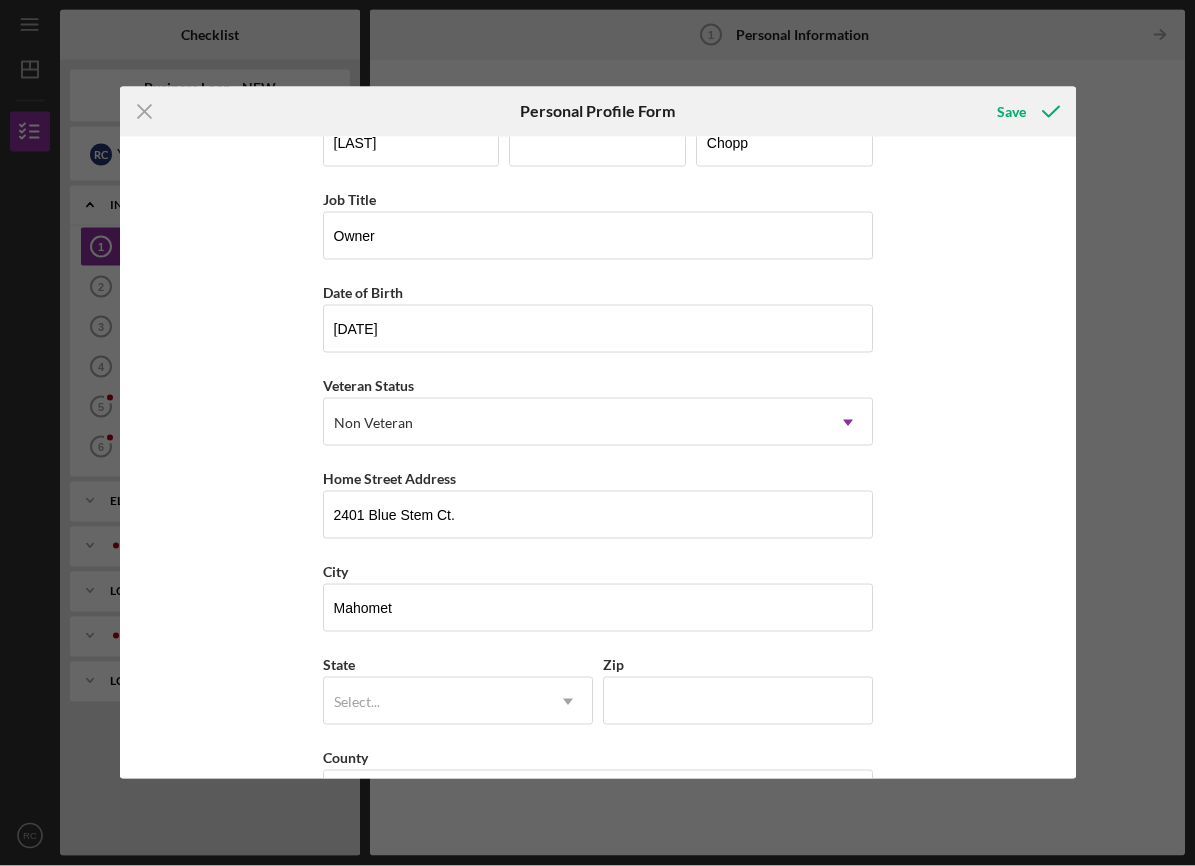 type on "IL" 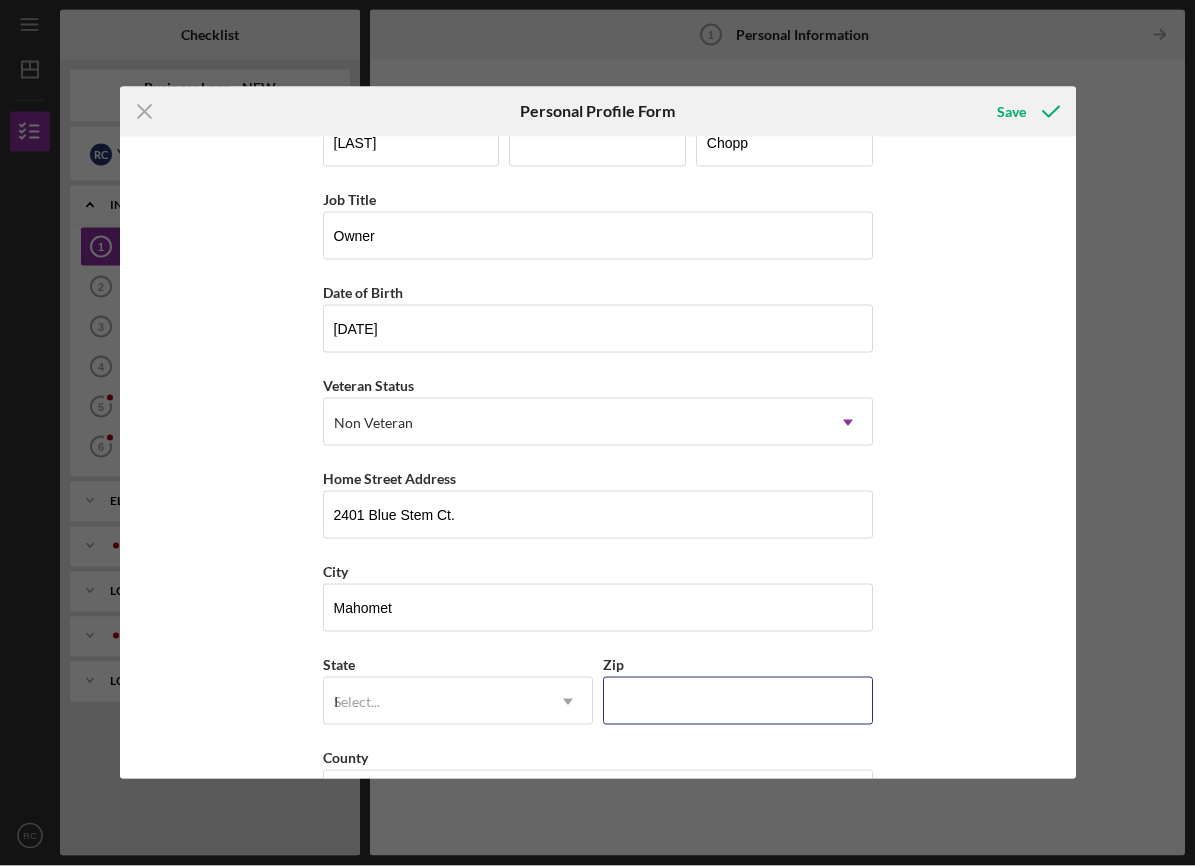 type on "61853" 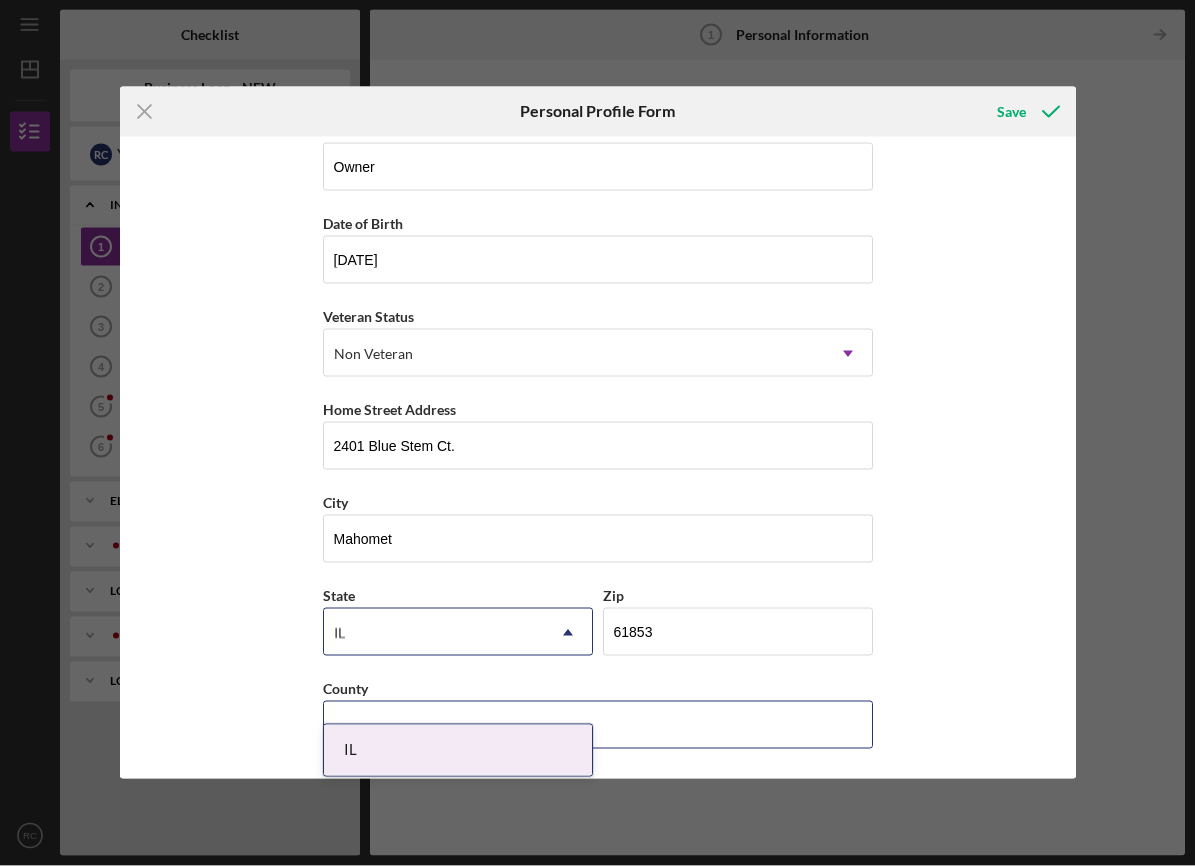 scroll, scrollTop: 135, scrollLeft: 0, axis: vertical 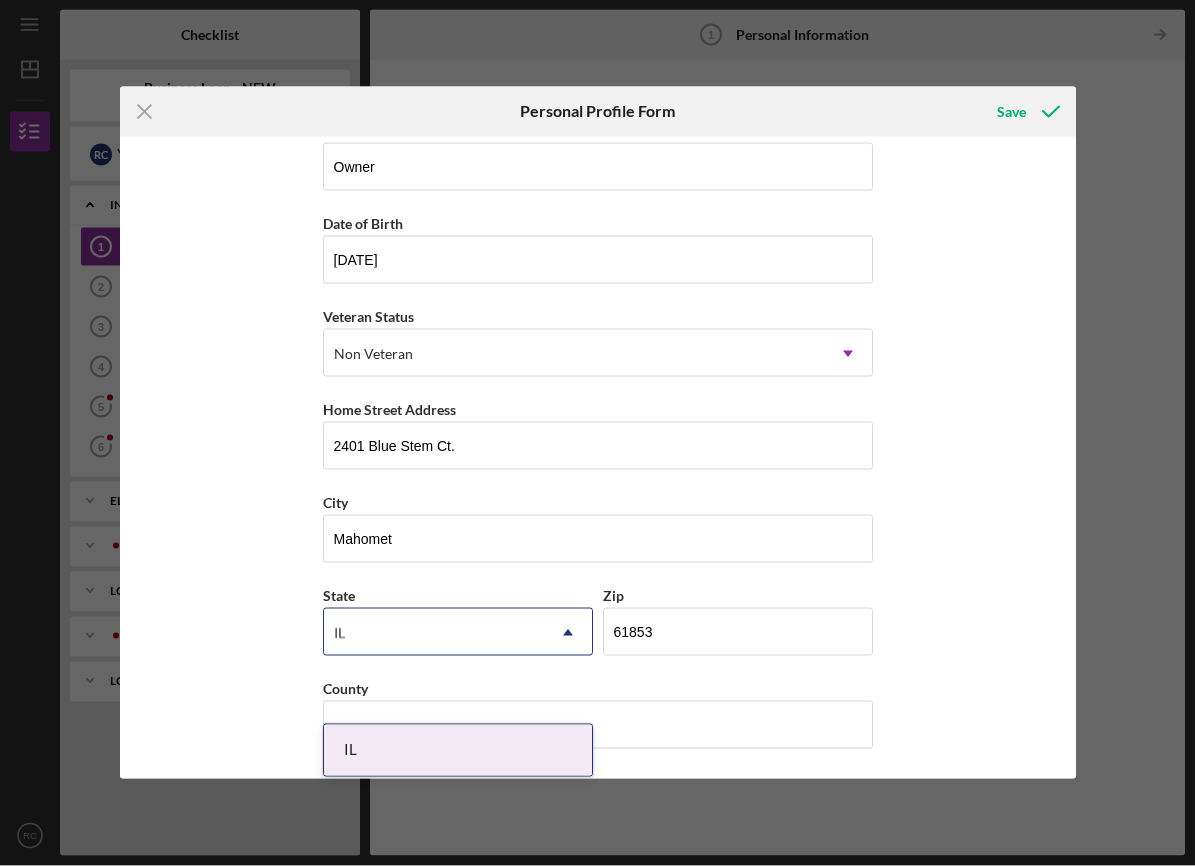 click on "First Name [FIRST] Middle Name Last Name [LAST] Job Title Owner Date of Birth [DATE] Veteran Status Non Veteran Icon/Dropdown Arrow Home Street Address [NUMBER] [STREET] City Mahomet State IL Icon/Dropdown Arrow Zip [POSTAL_CODE] County" at bounding box center (598, 458) 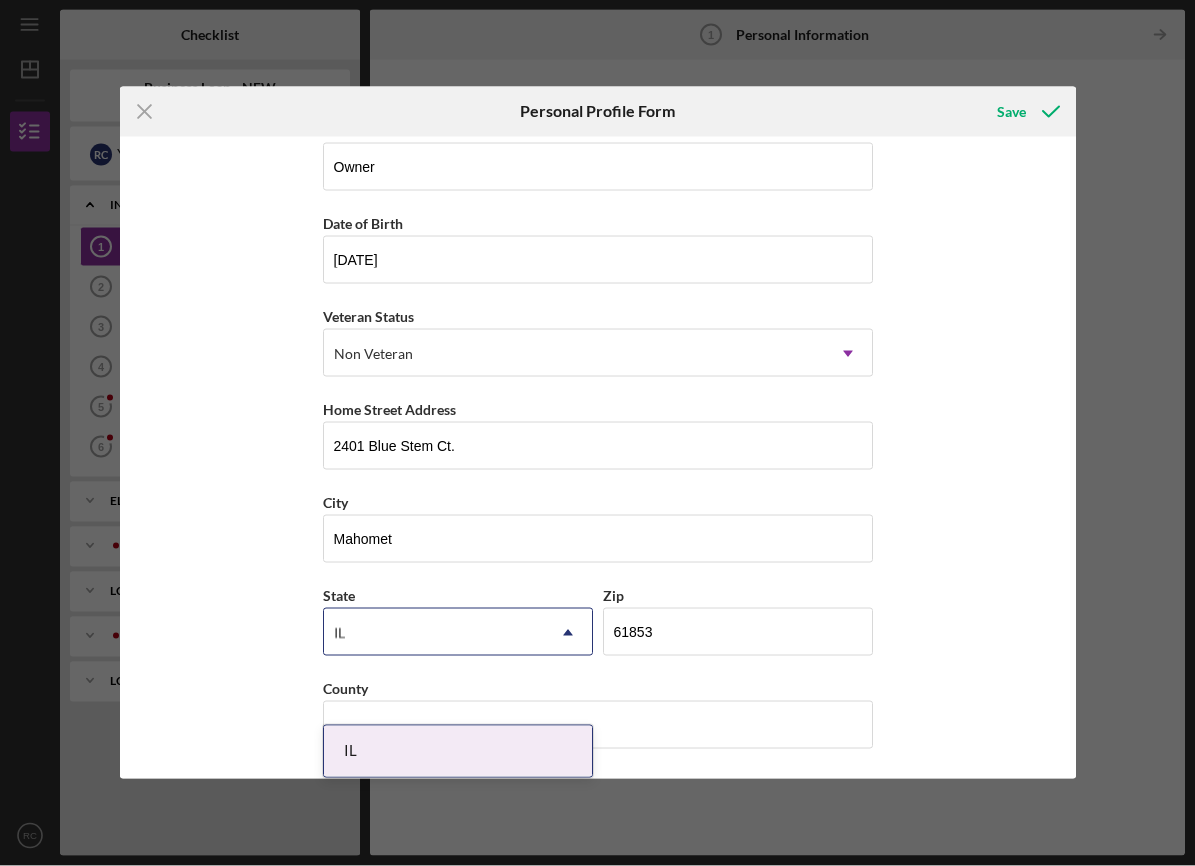 click on "First Name [FIRST] Middle Name Last Name [LAST] Job Title Owner Date of Birth [DATE] Veteran Status Non Veteran Icon/Dropdown Arrow Home Street Address [NUMBER] [STREET] City Mahomet State IL Icon/Dropdown Arrow Zip [POSTAL_CODE] County" at bounding box center [598, 458] 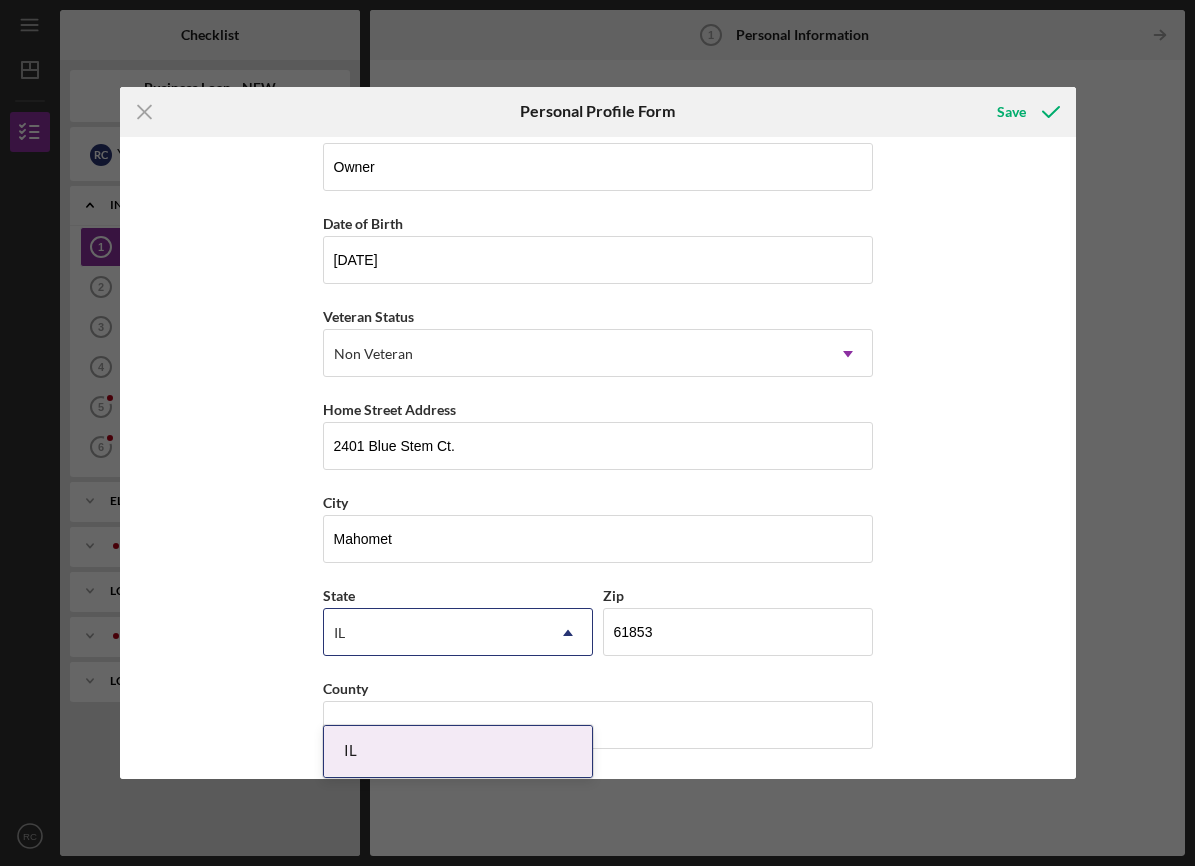 click on "IL" at bounding box center [458, 751] 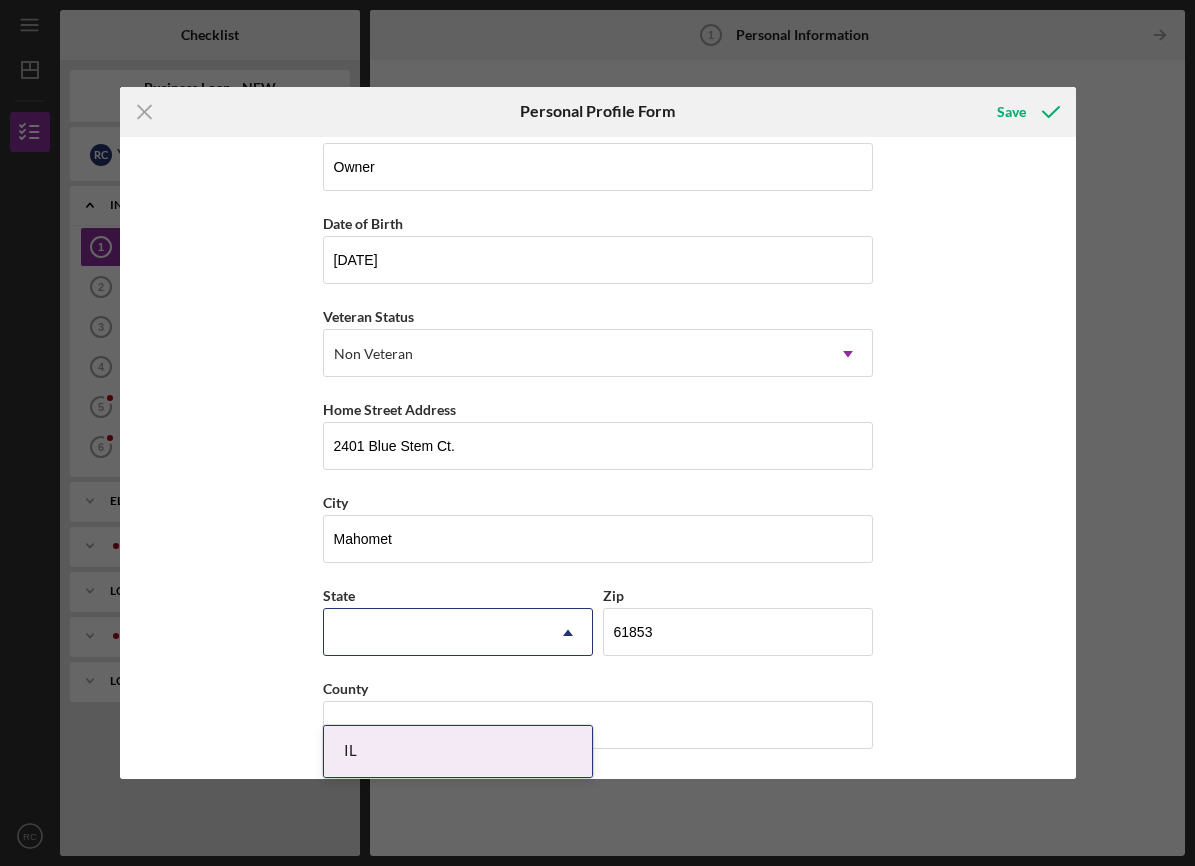 scroll, scrollTop: 64, scrollLeft: 0, axis: vertical 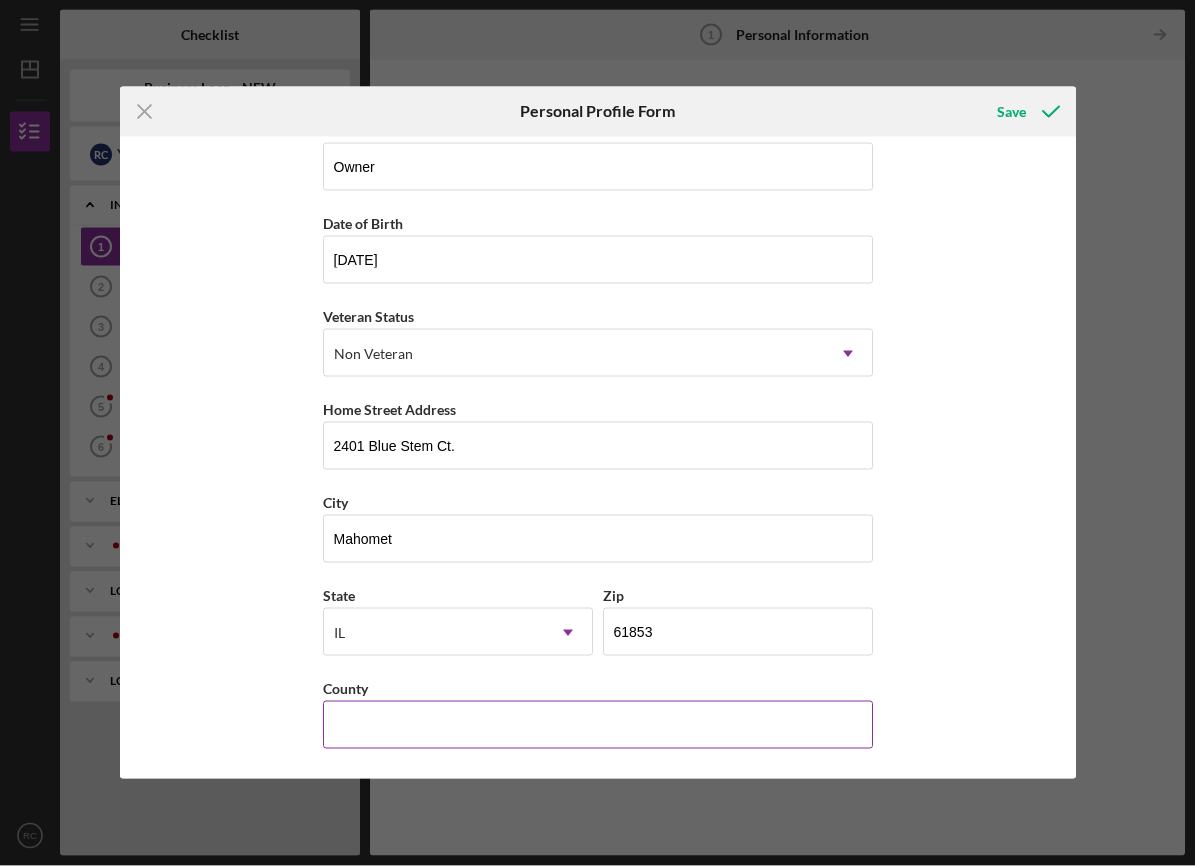 click on "County" at bounding box center [598, 725] 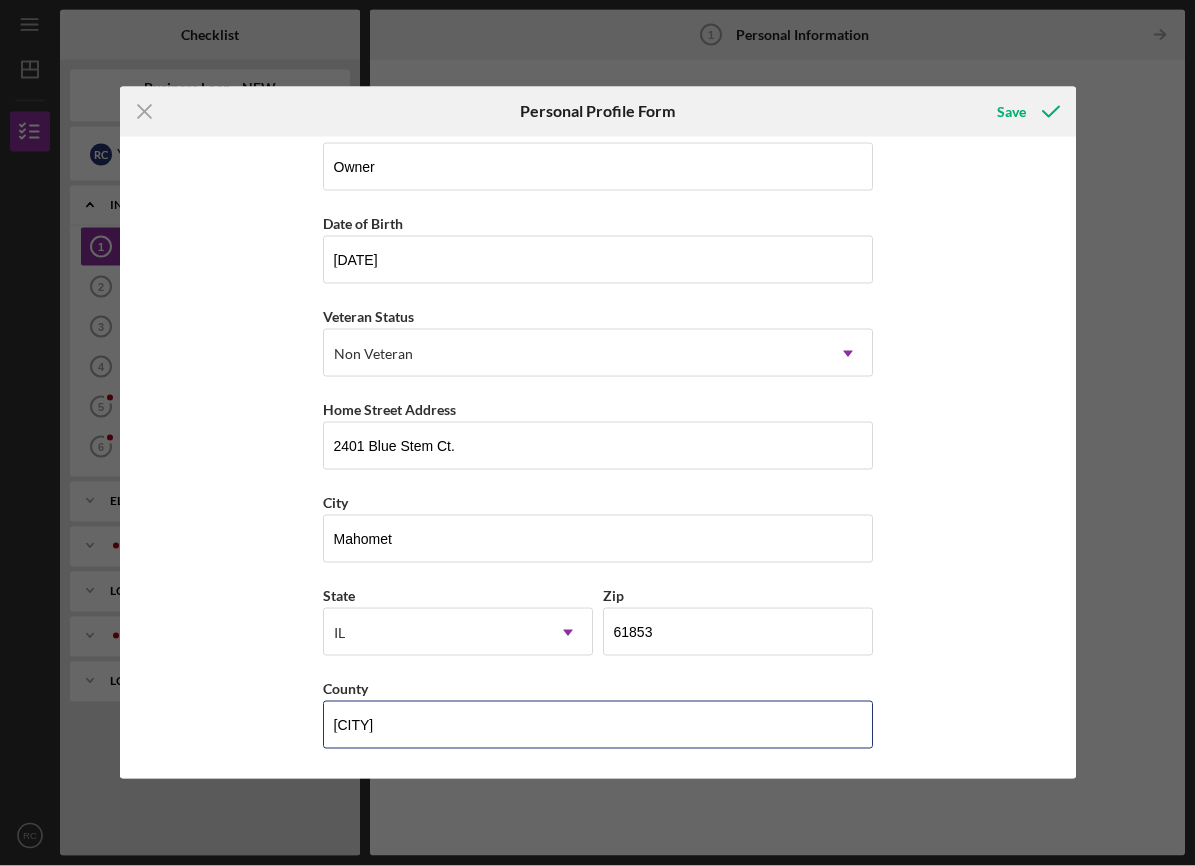 scroll, scrollTop: 65, scrollLeft: 0, axis: vertical 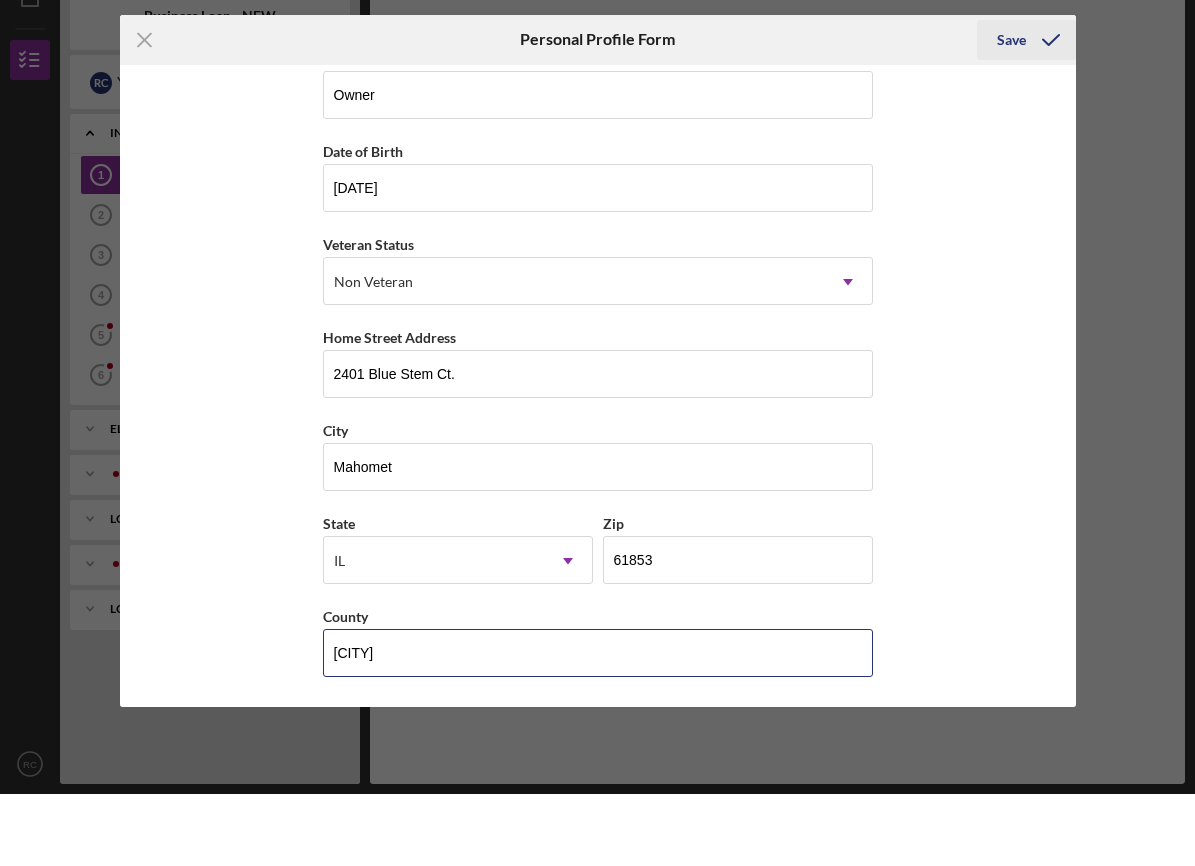 type on "[CITY]" 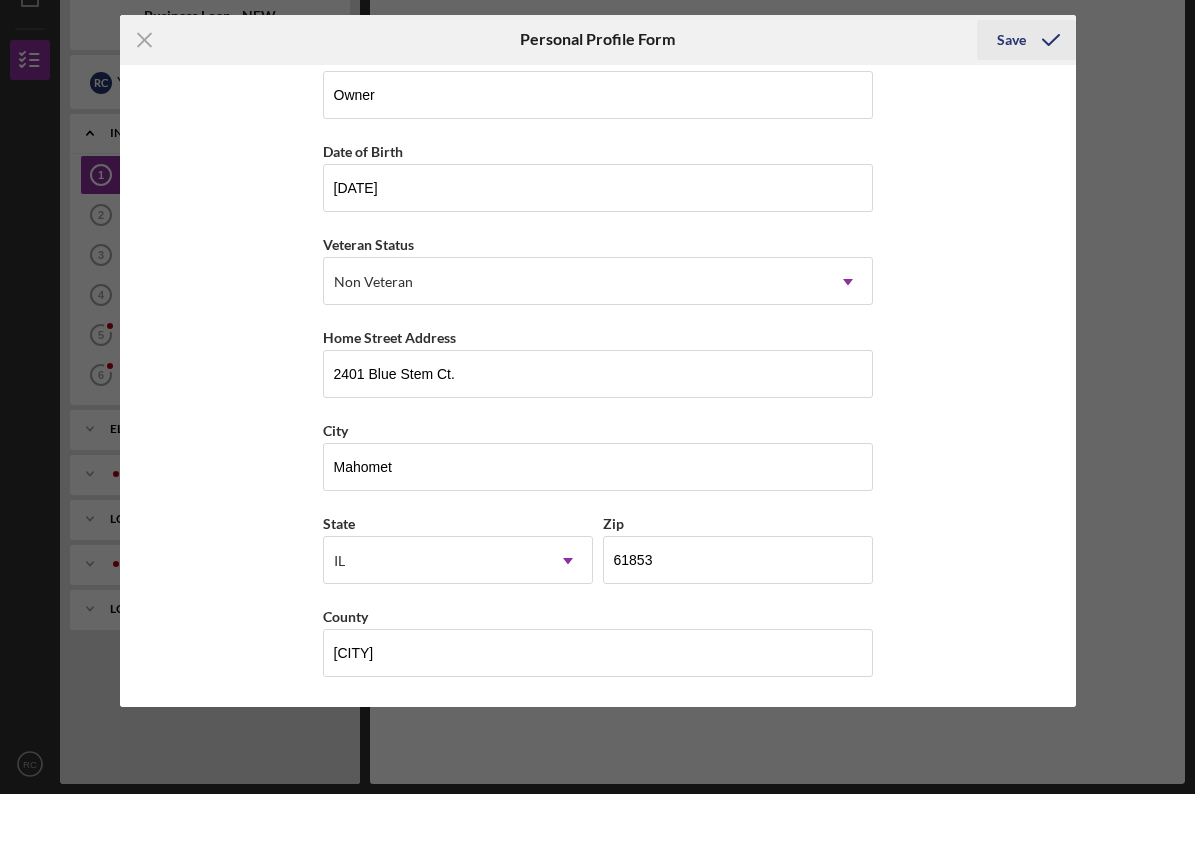 click on "Save" at bounding box center (1011, 112) 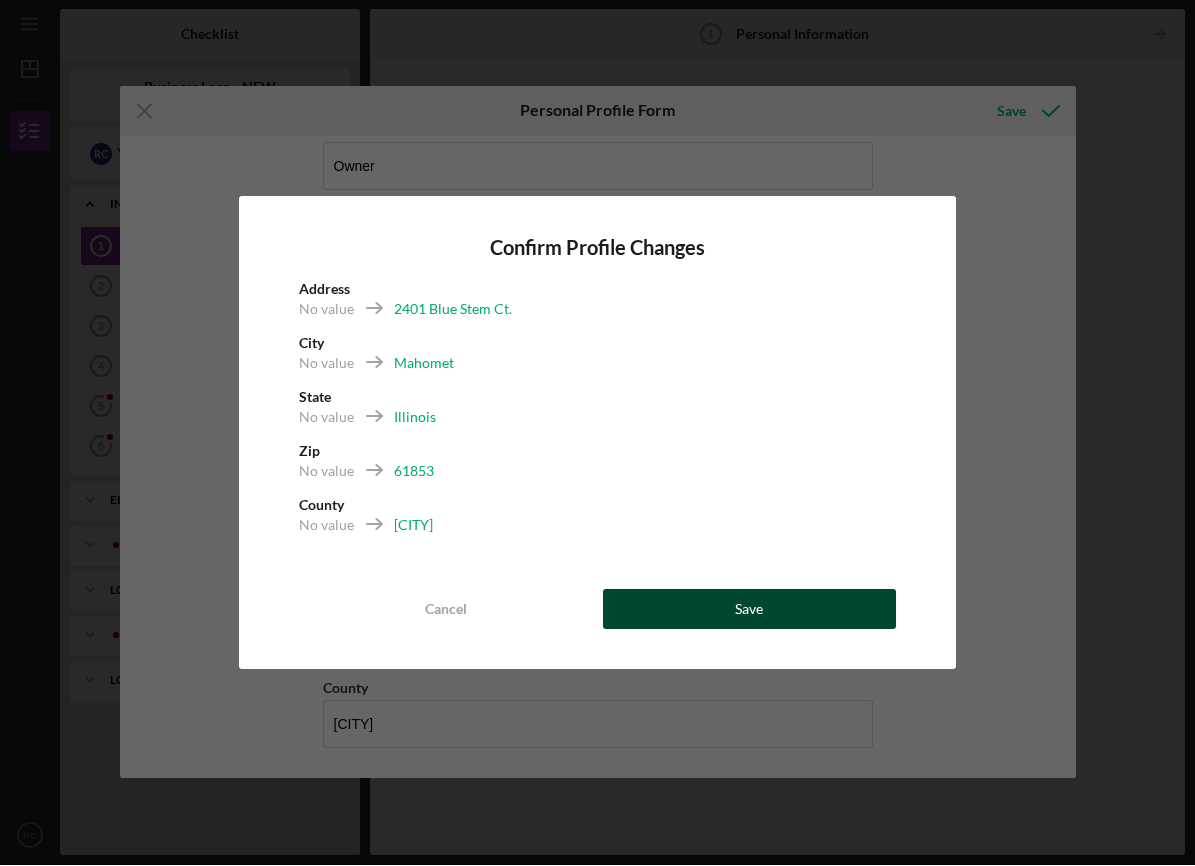 click on "Save" at bounding box center [750, 610] 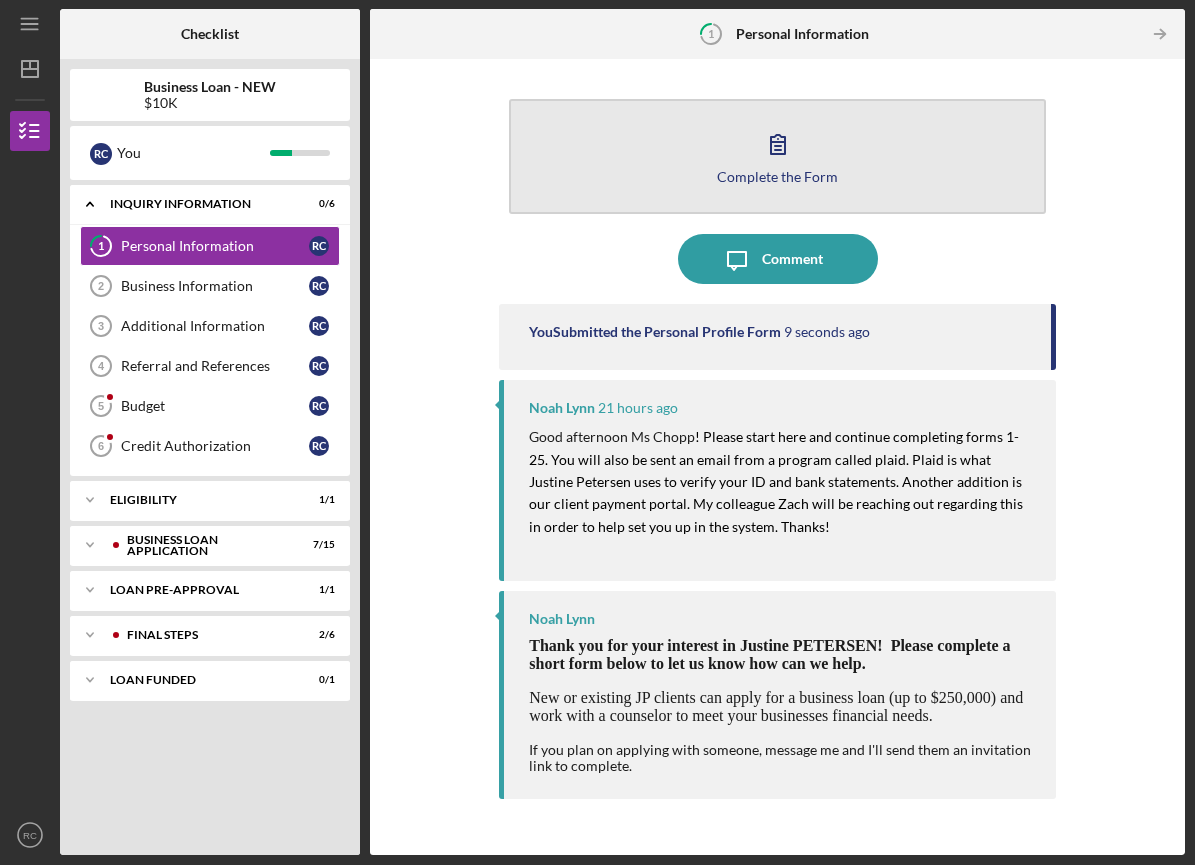click on "Complete the Form" at bounding box center [777, 177] 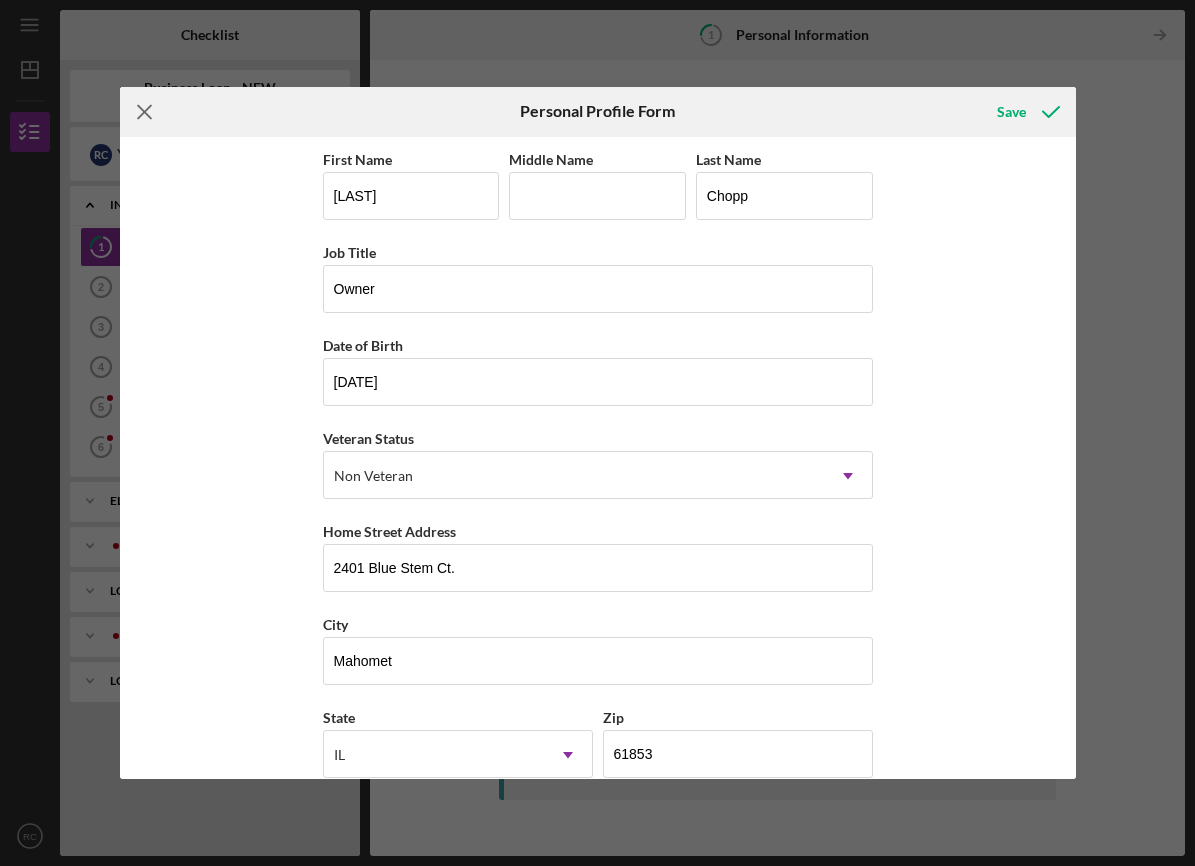 click on "Icon/Menu Close" 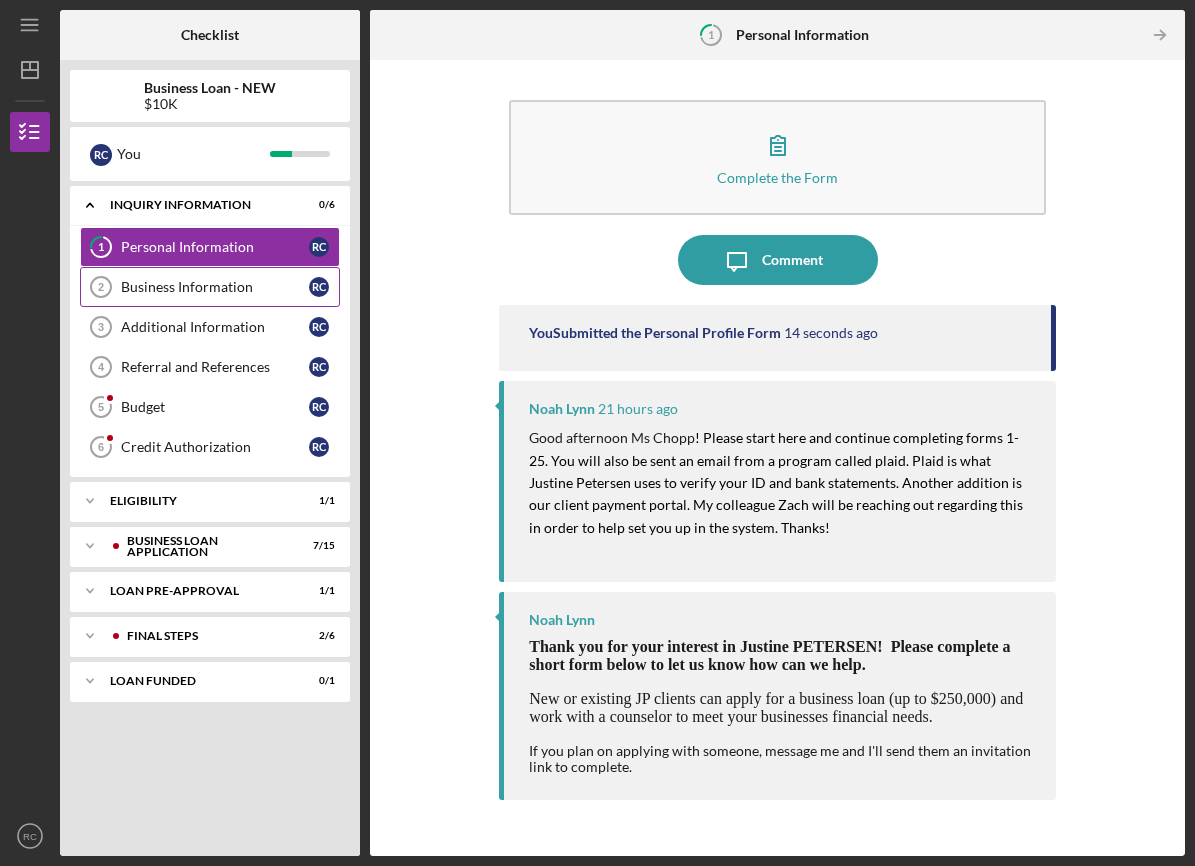 click on "Business Information" at bounding box center [215, 287] 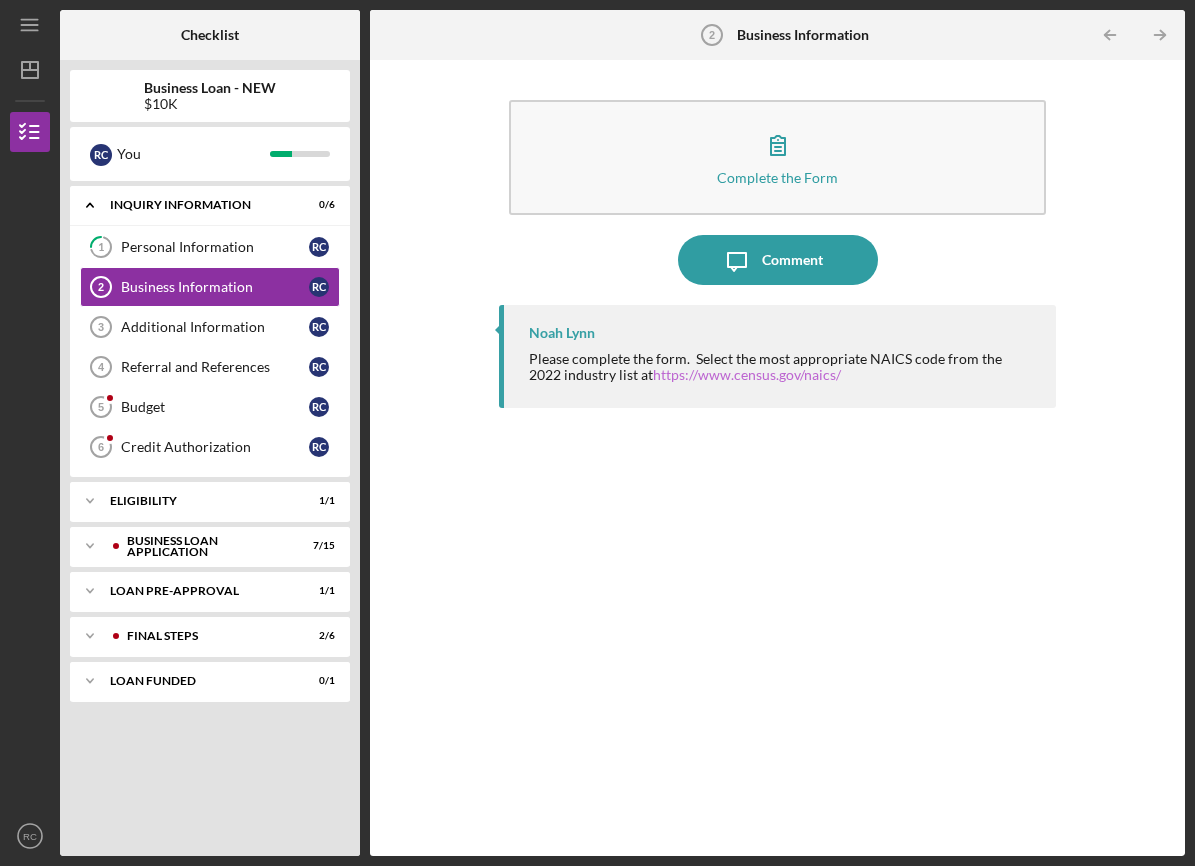 click on "https://www.census.gov/naics/" at bounding box center [747, 374] 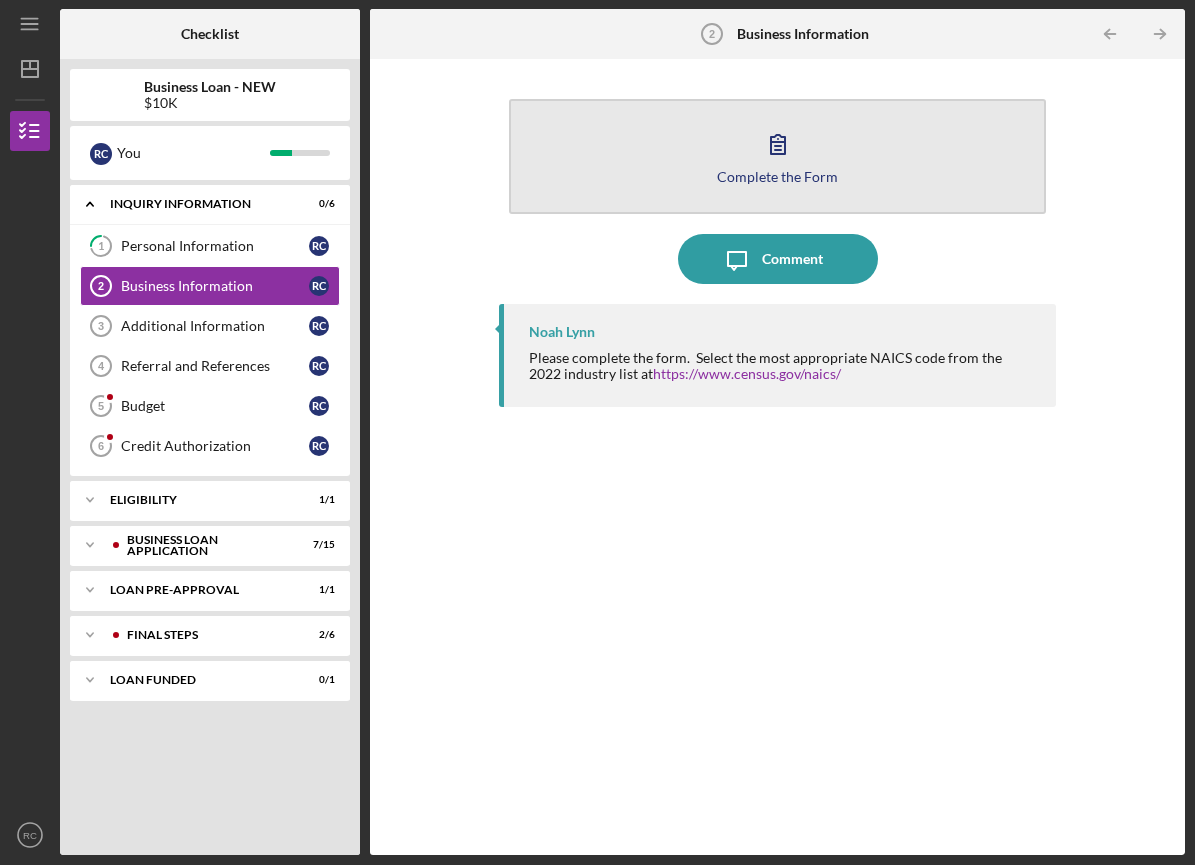click 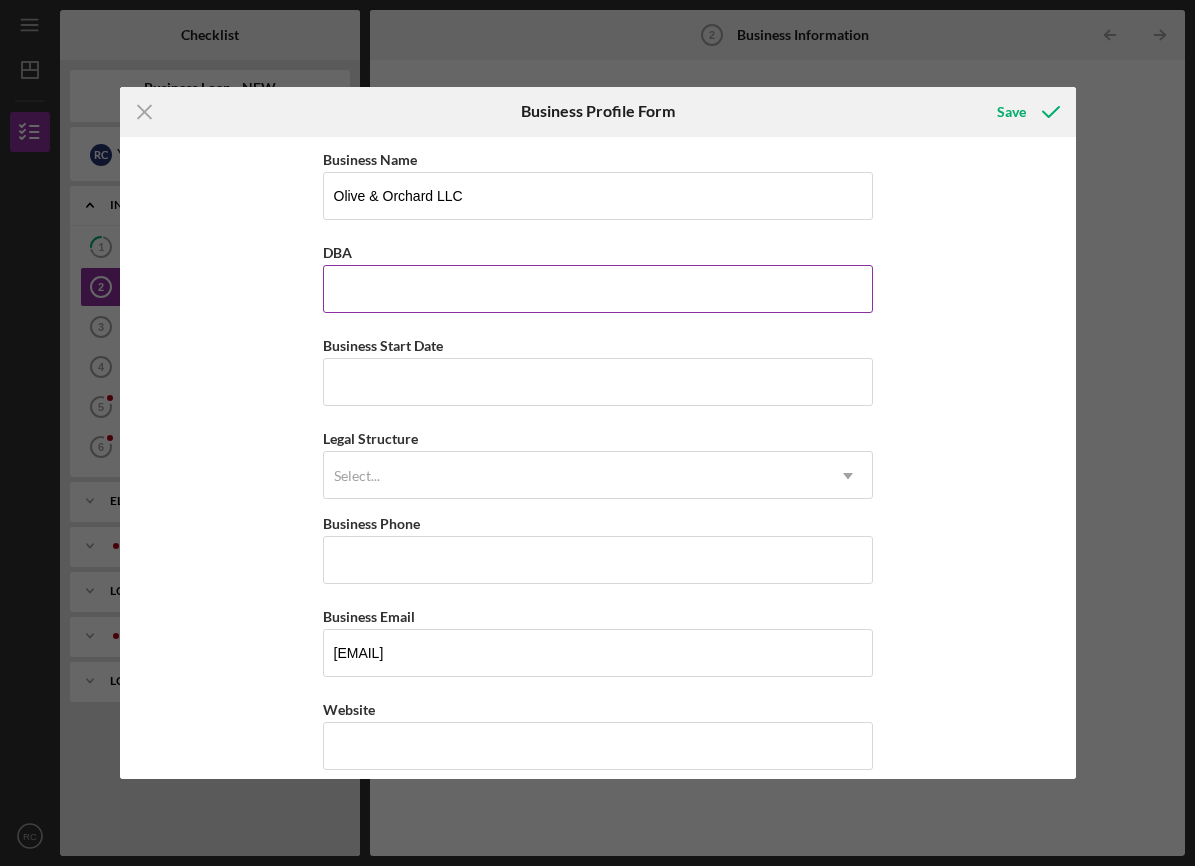 click on "DBA" at bounding box center [598, 289] 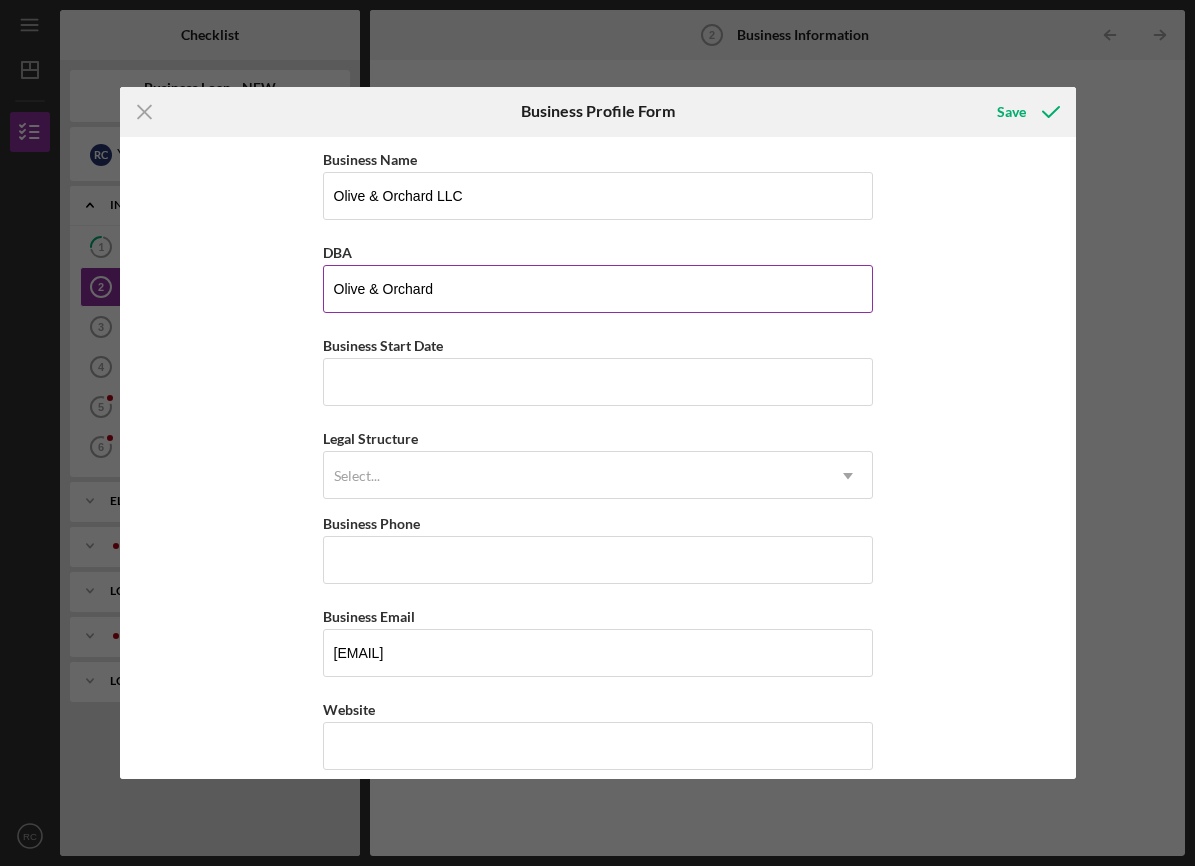 type on "Olive & Orchard" 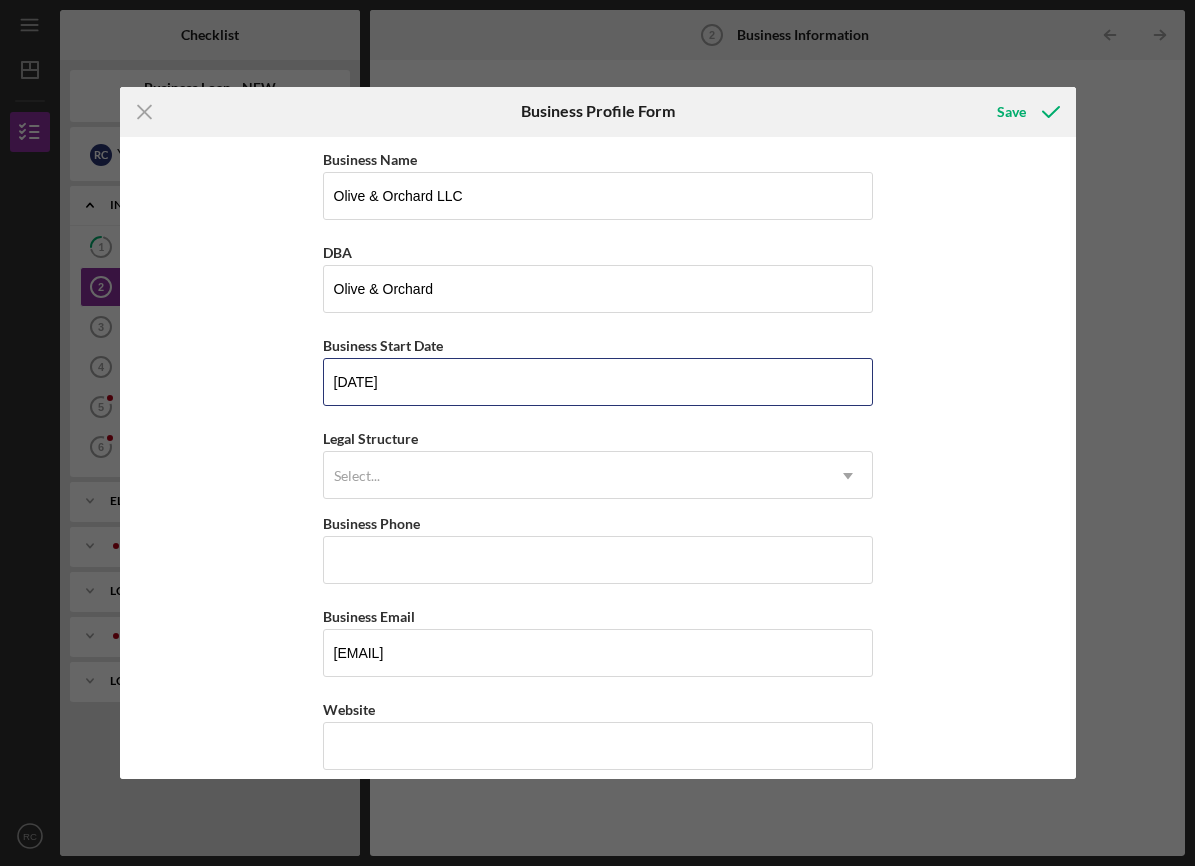 type on "[DATE]" 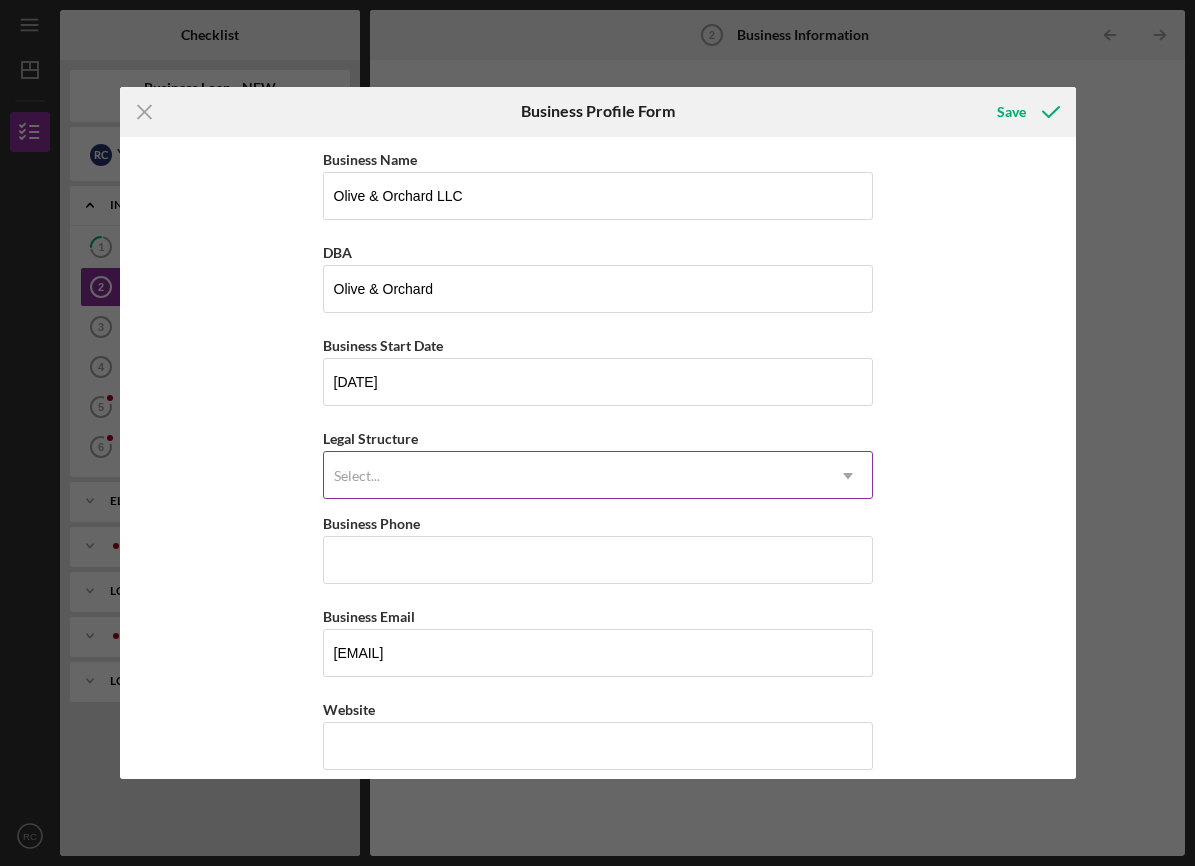 click on "Select..." at bounding box center [574, 476] 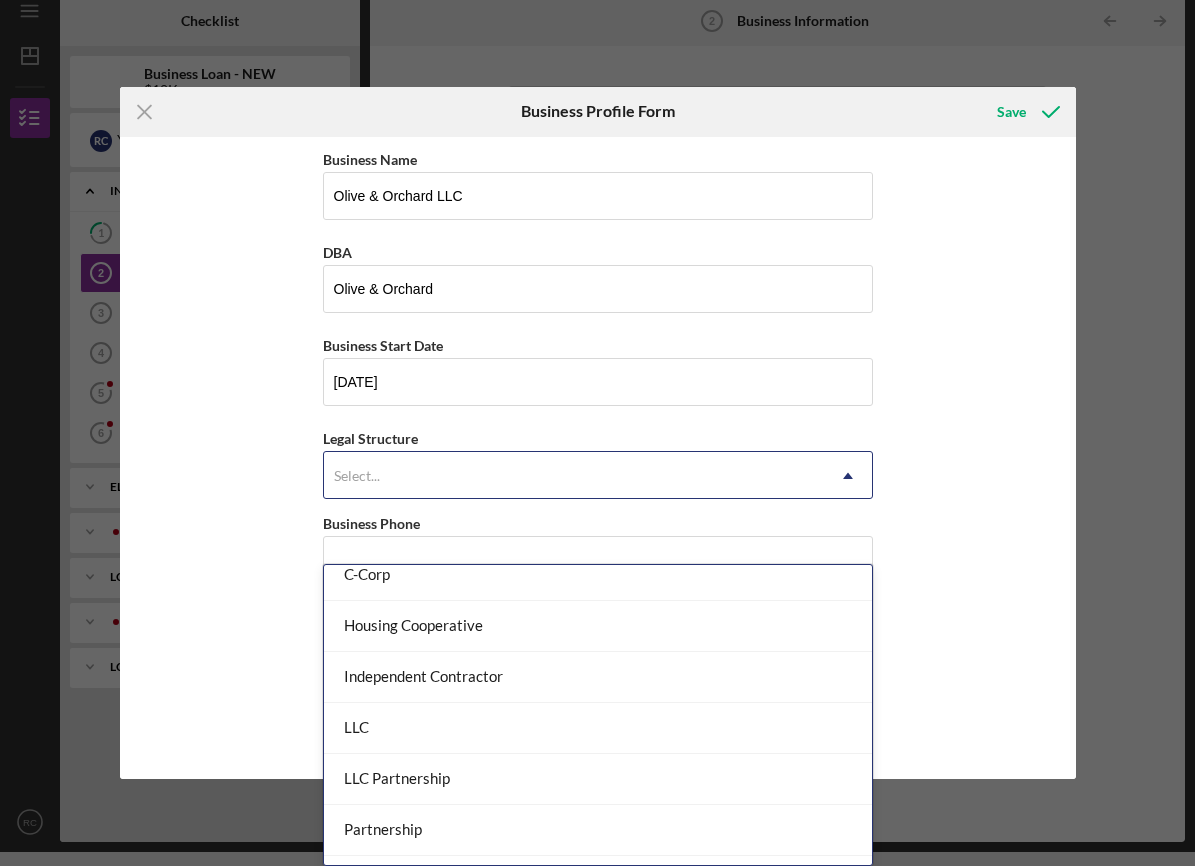 scroll, scrollTop: 251, scrollLeft: 0, axis: vertical 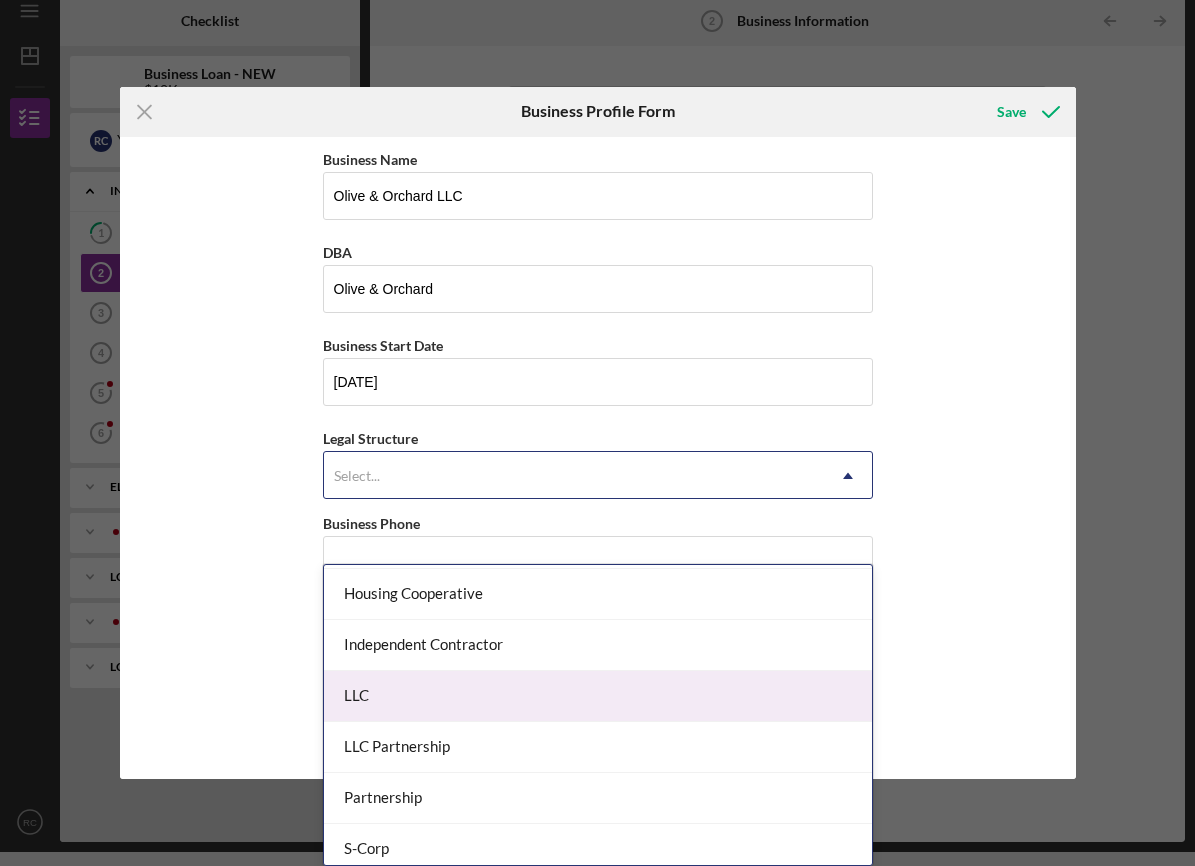 click on "LLC" at bounding box center [598, 696] 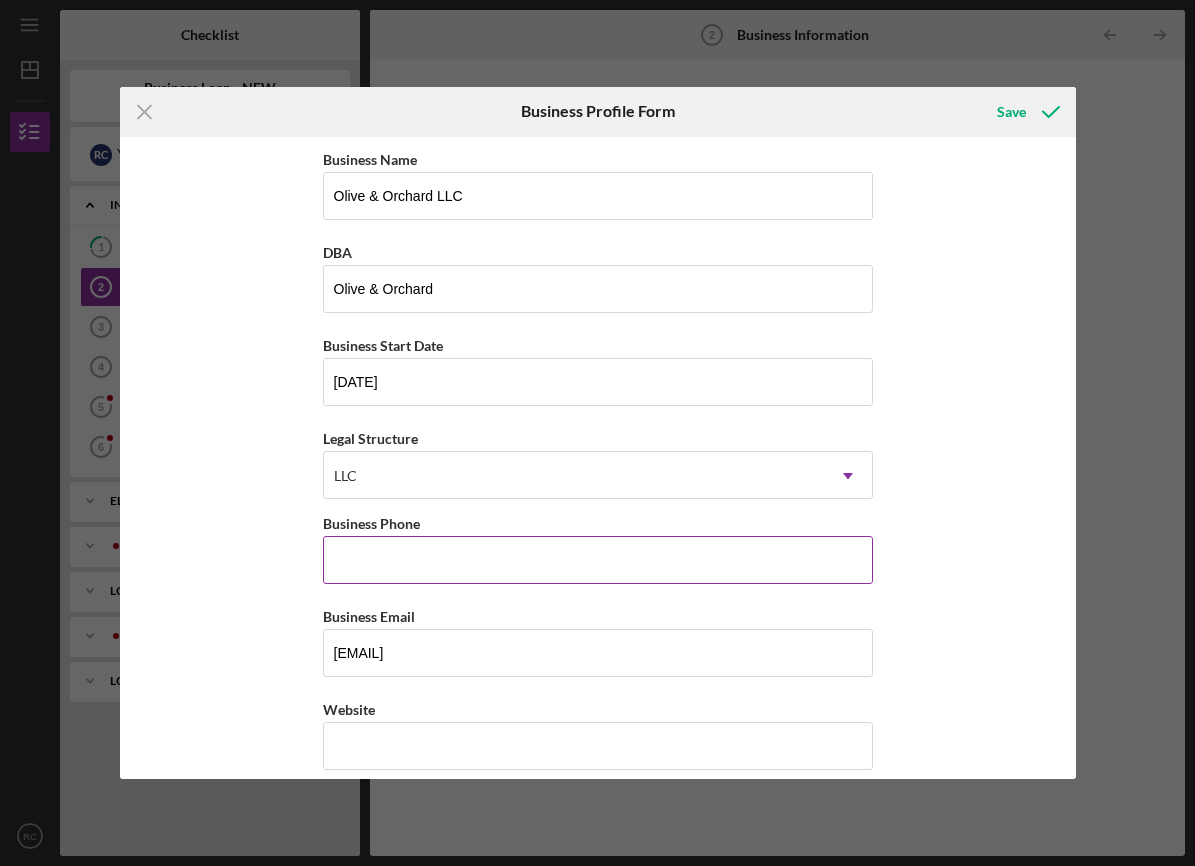 click on "Business Phone" at bounding box center (598, 560) 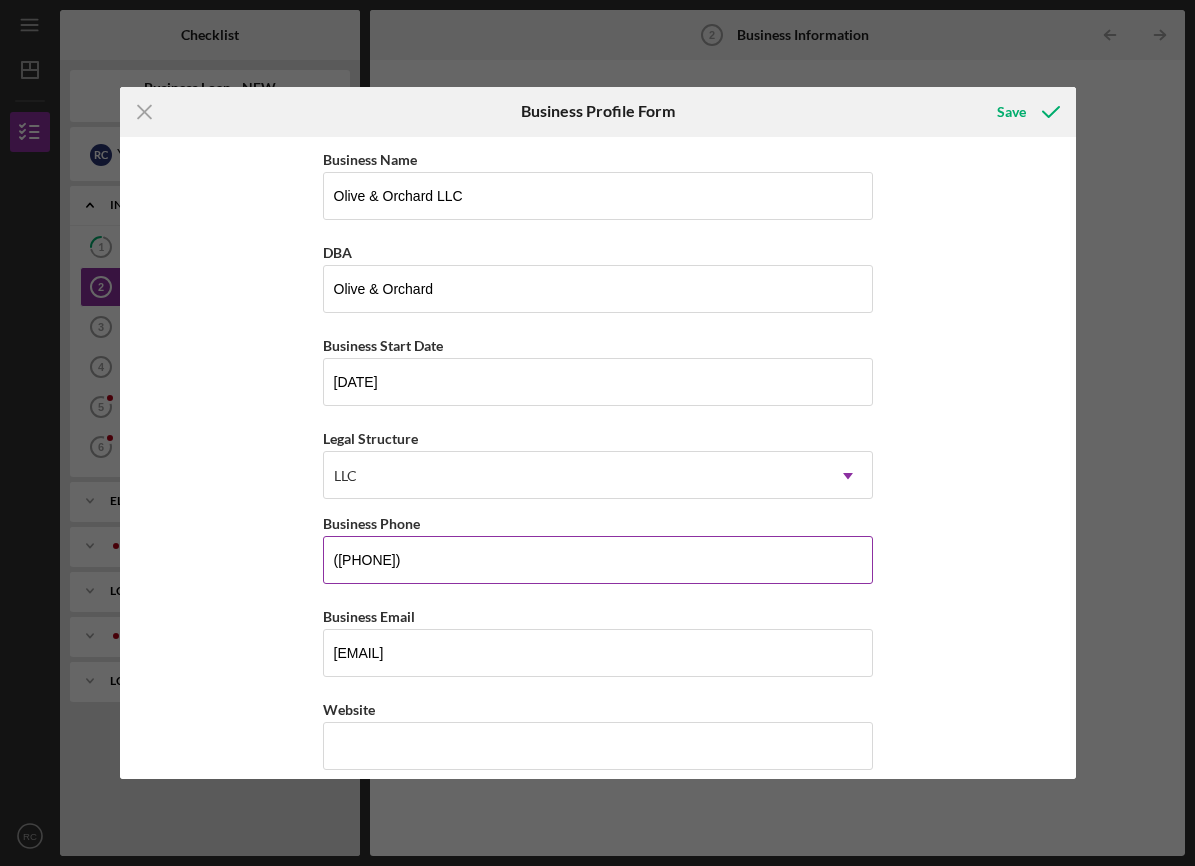 type on "([PHONE])" 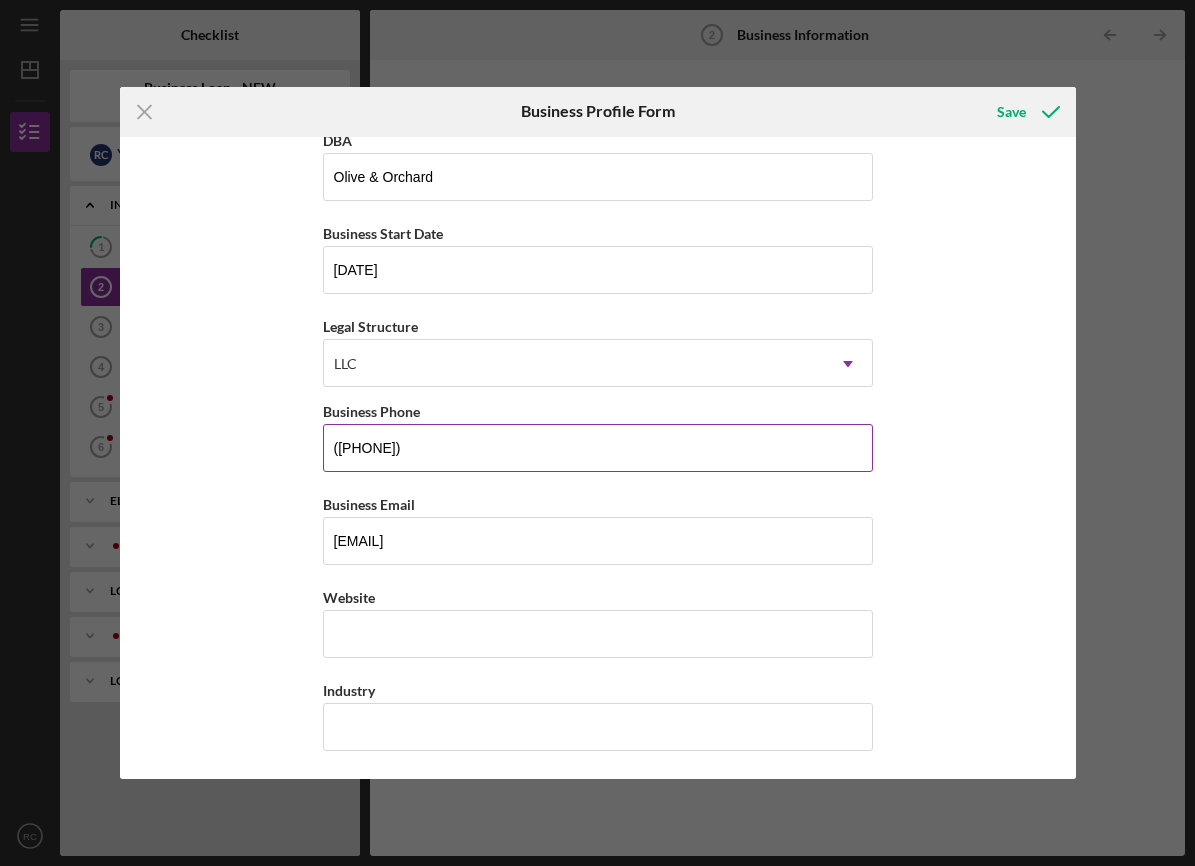 scroll, scrollTop: 159, scrollLeft: 0, axis: vertical 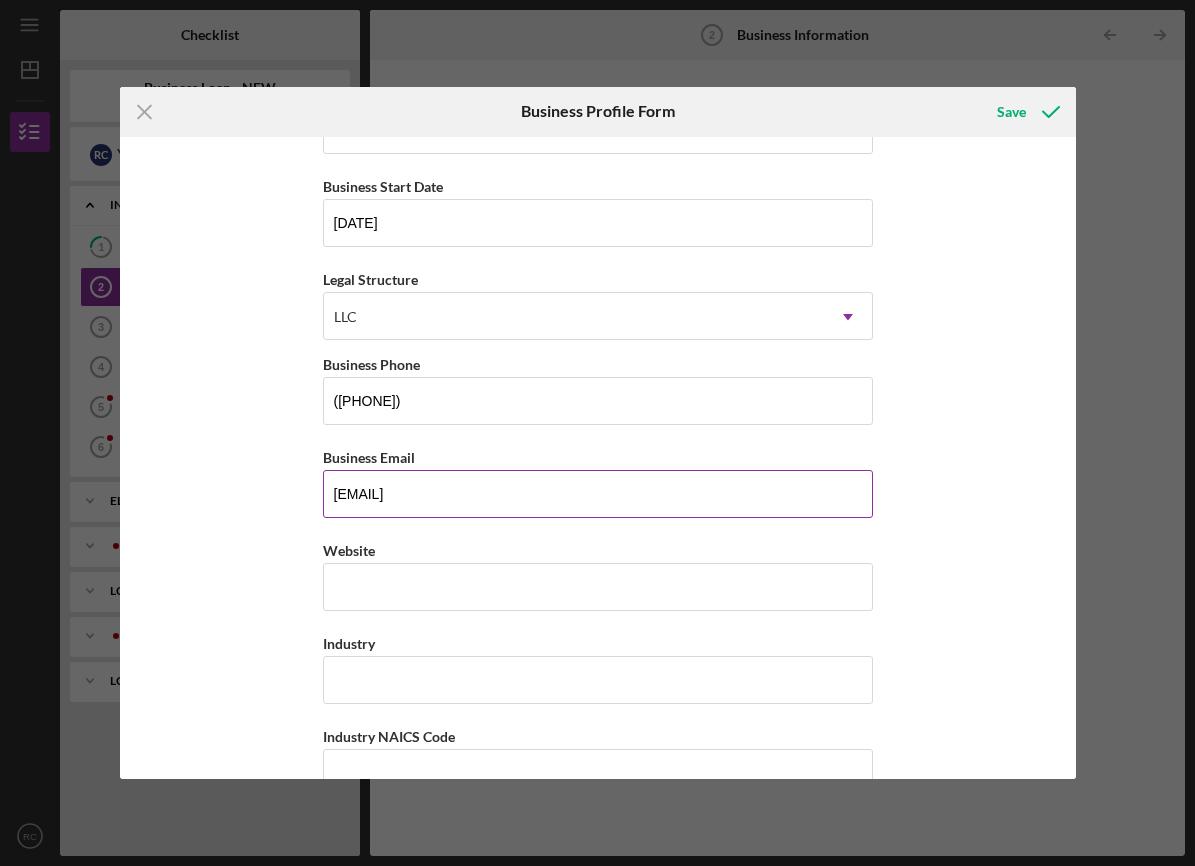 click on "[EMAIL]" at bounding box center (598, 494) 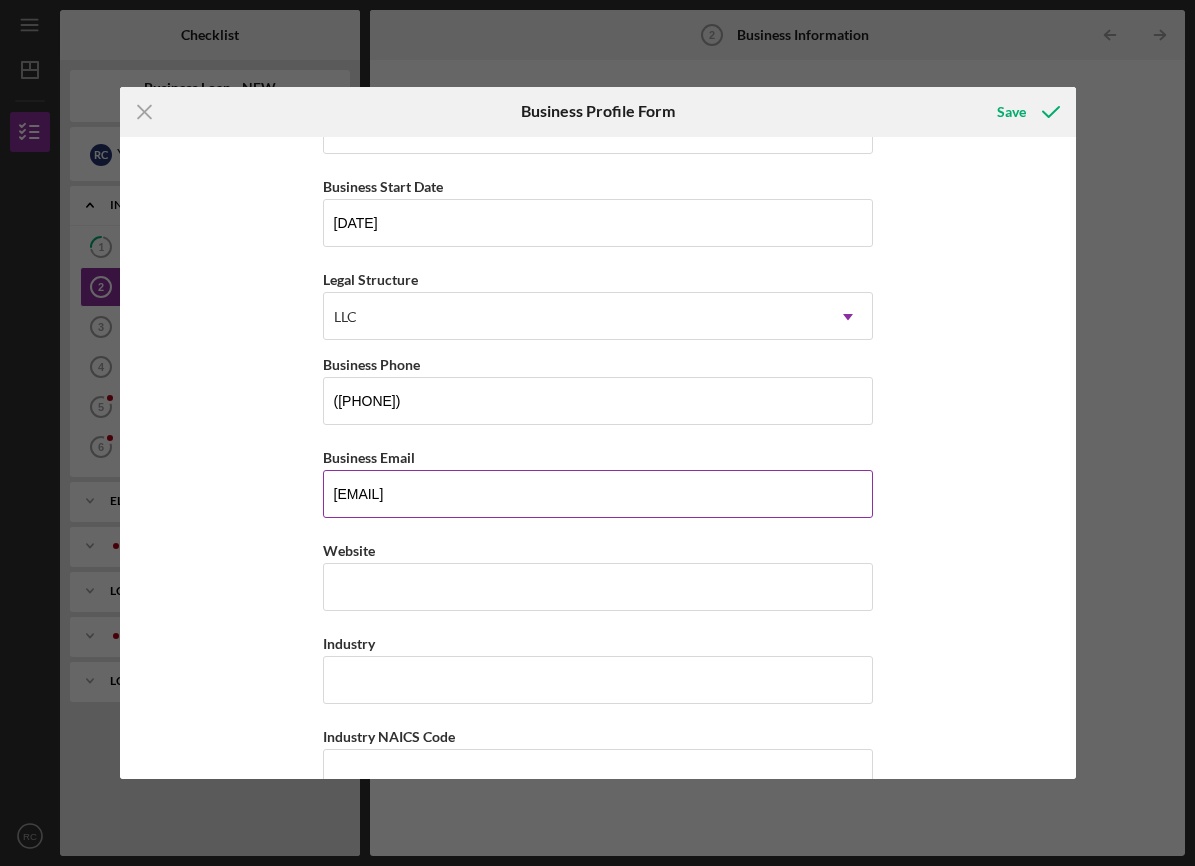 type on "[EMAIL]" 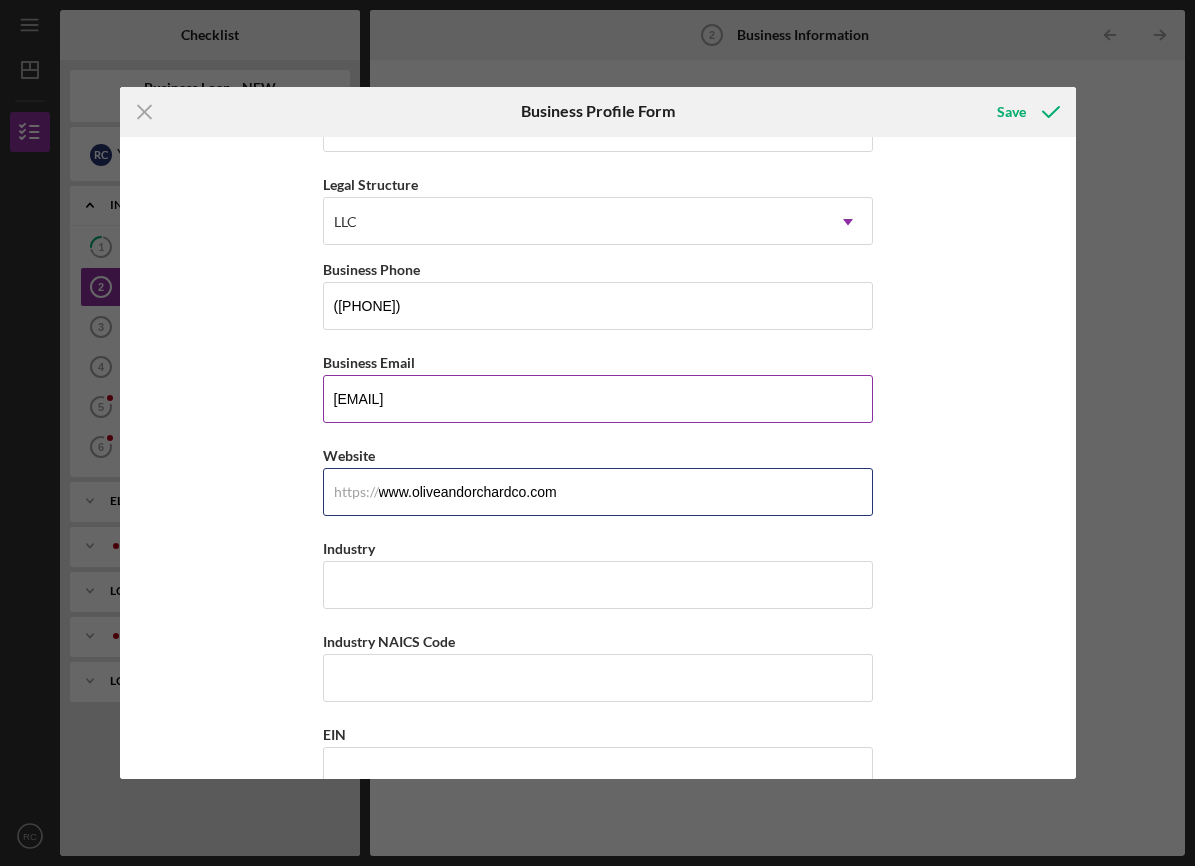 scroll, scrollTop: 255, scrollLeft: 0, axis: vertical 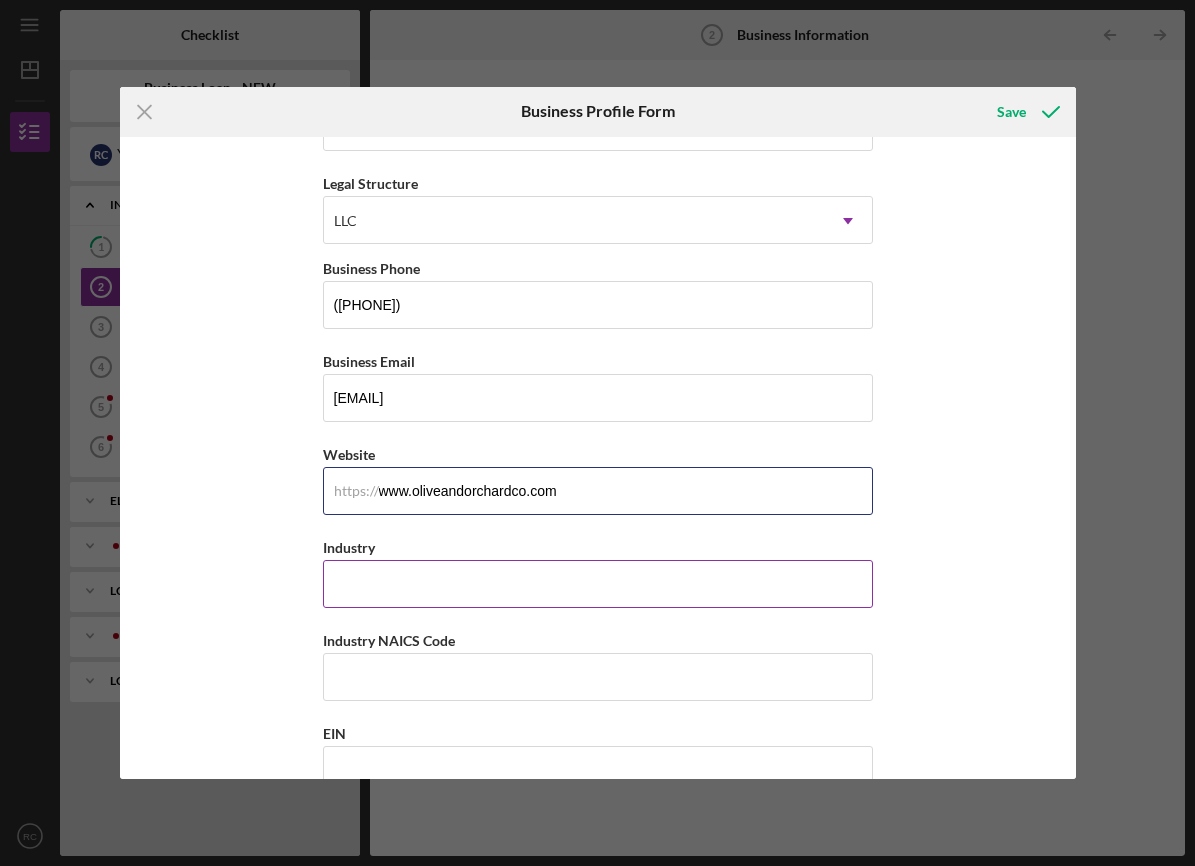 type on "www.oliveandorchardco.com" 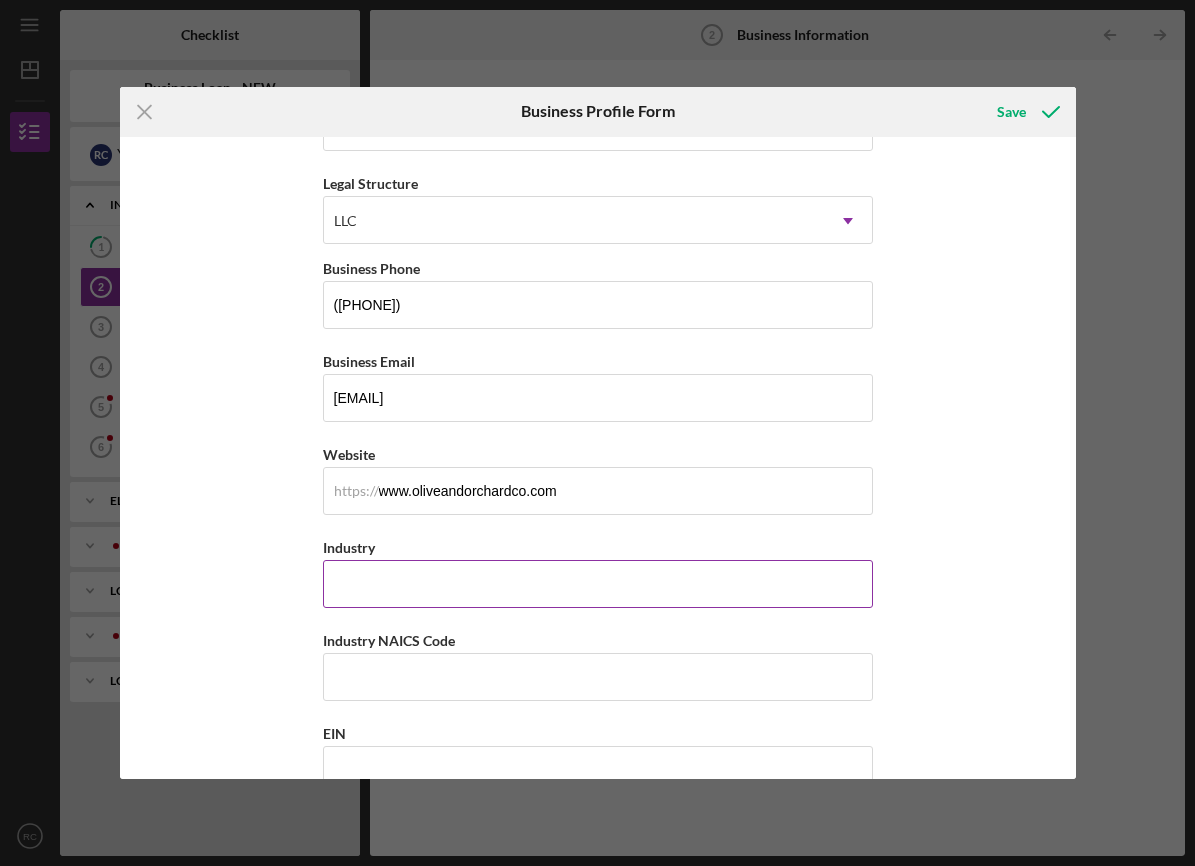 click on "Industry" at bounding box center [598, 584] 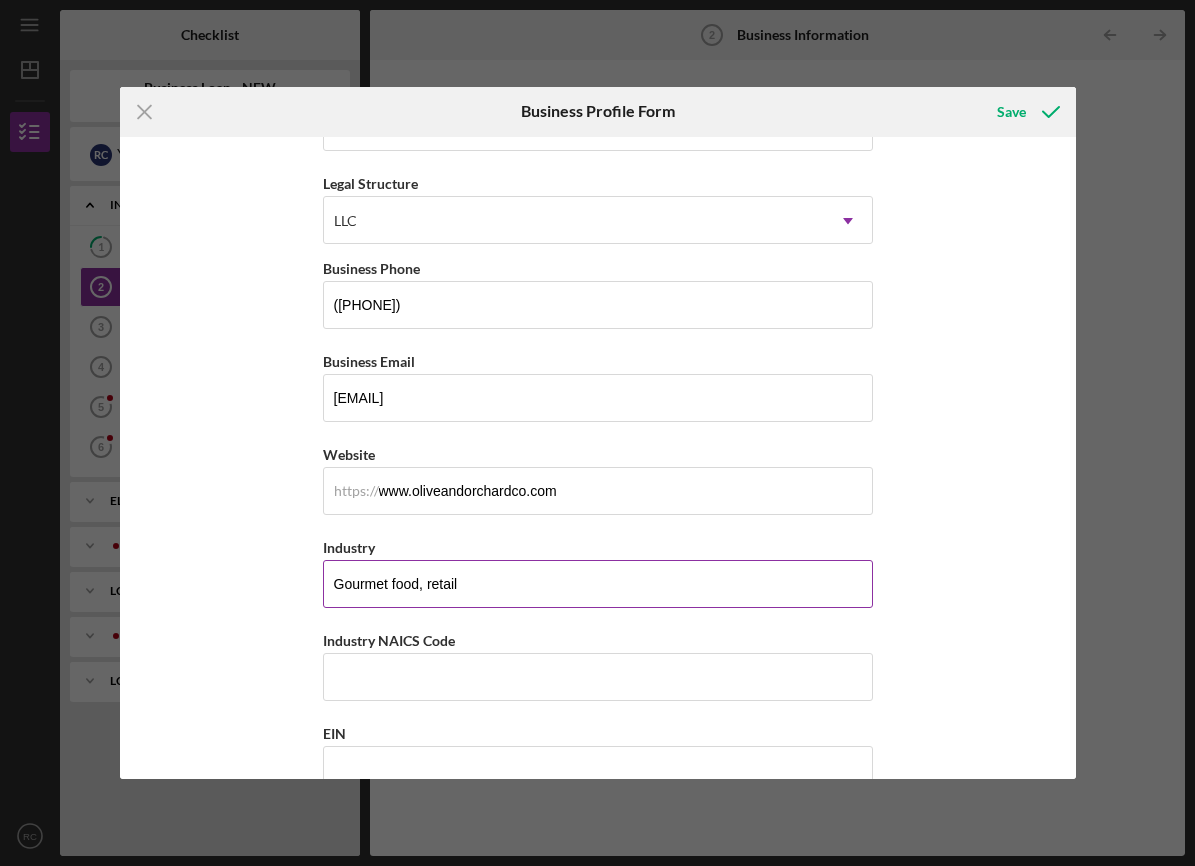 type on "Gourmet food, retail" 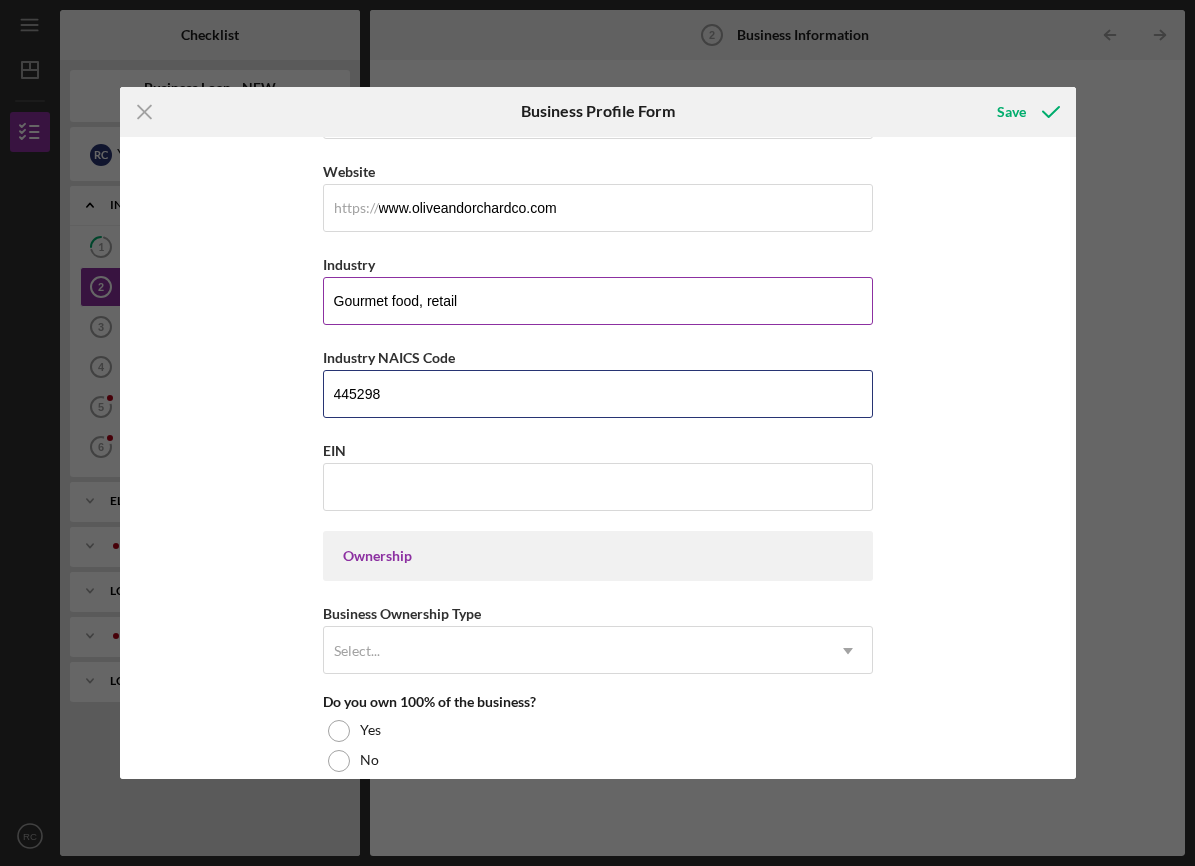 scroll, scrollTop: 584, scrollLeft: 0, axis: vertical 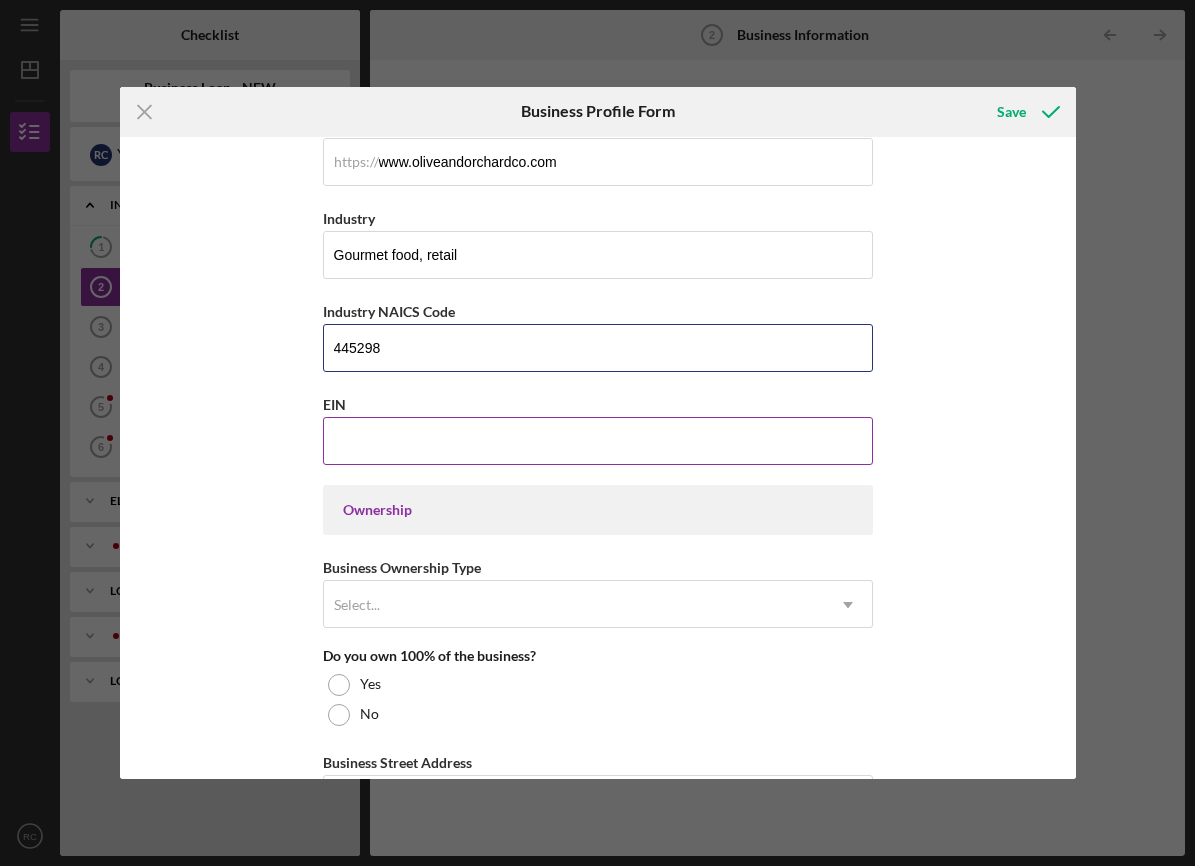 type on "445298" 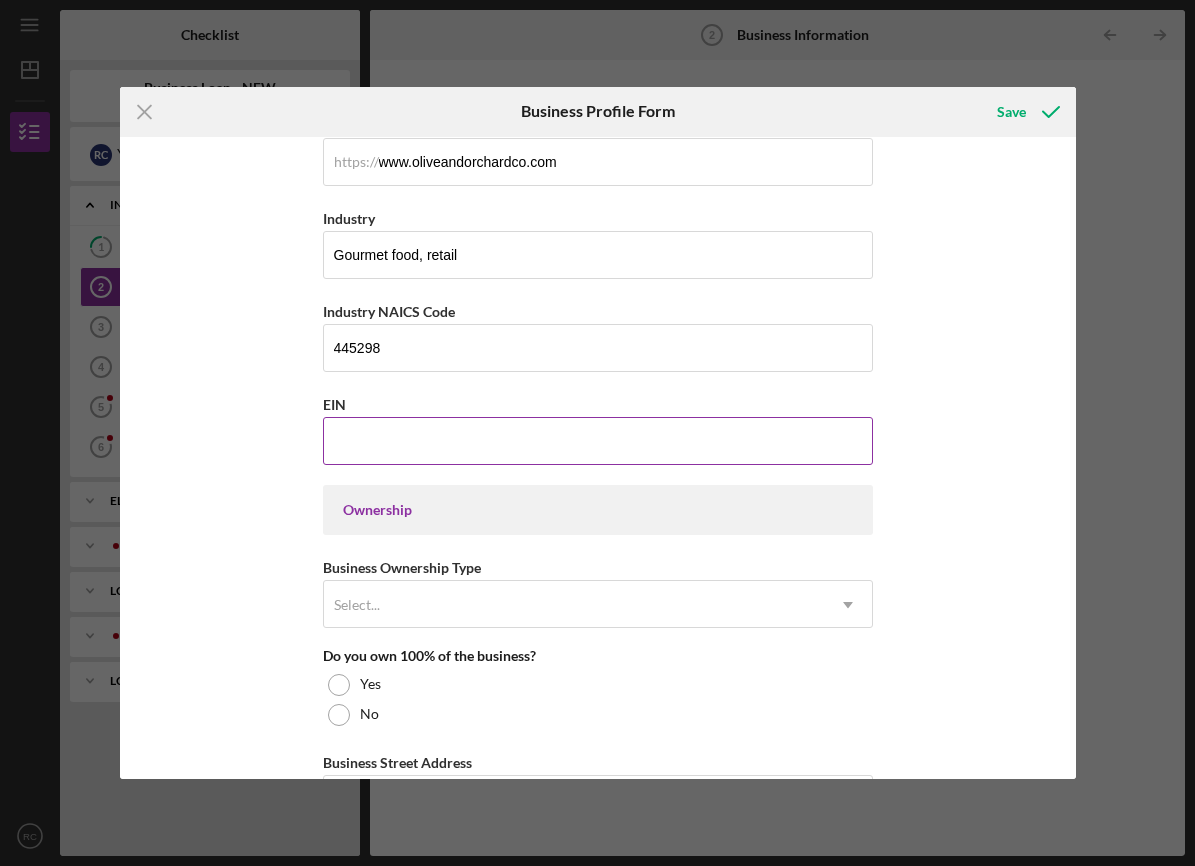 click on "EIN" at bounding box center (598, 441) 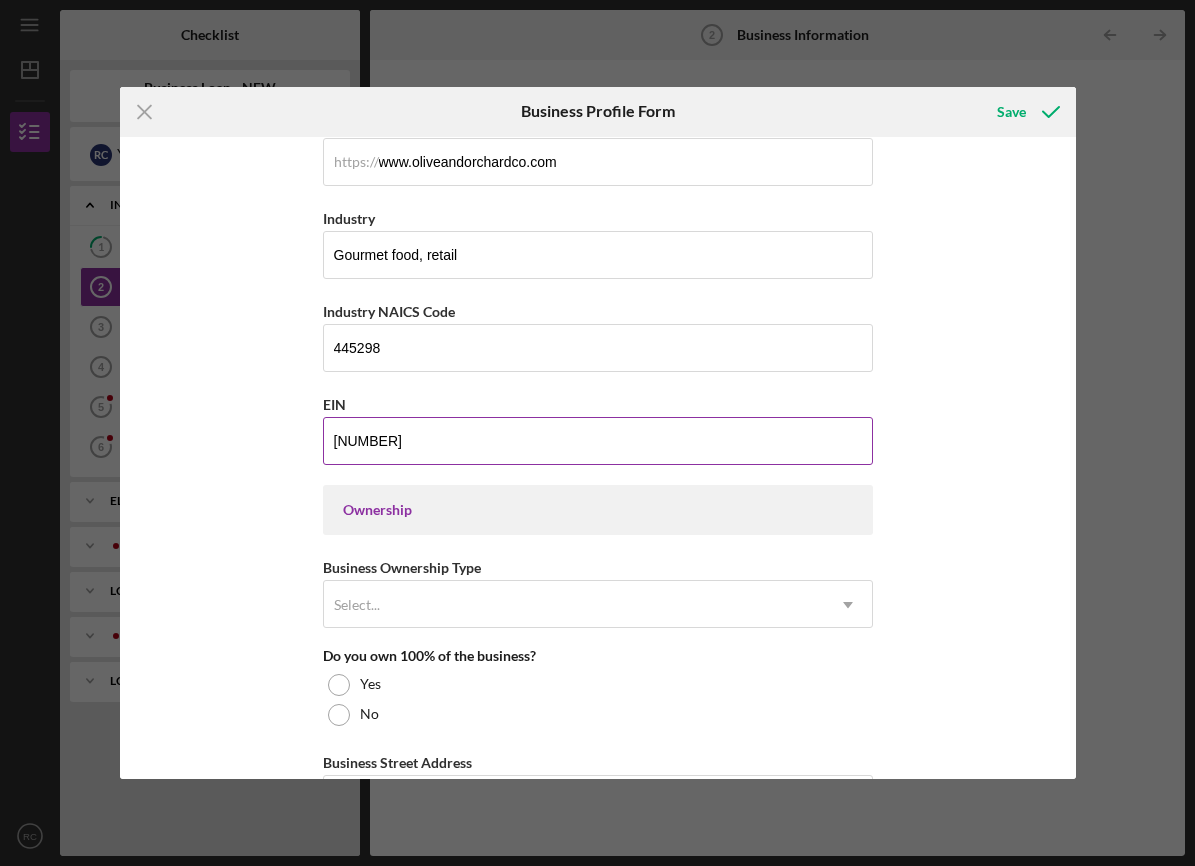 type on "33-1612674" 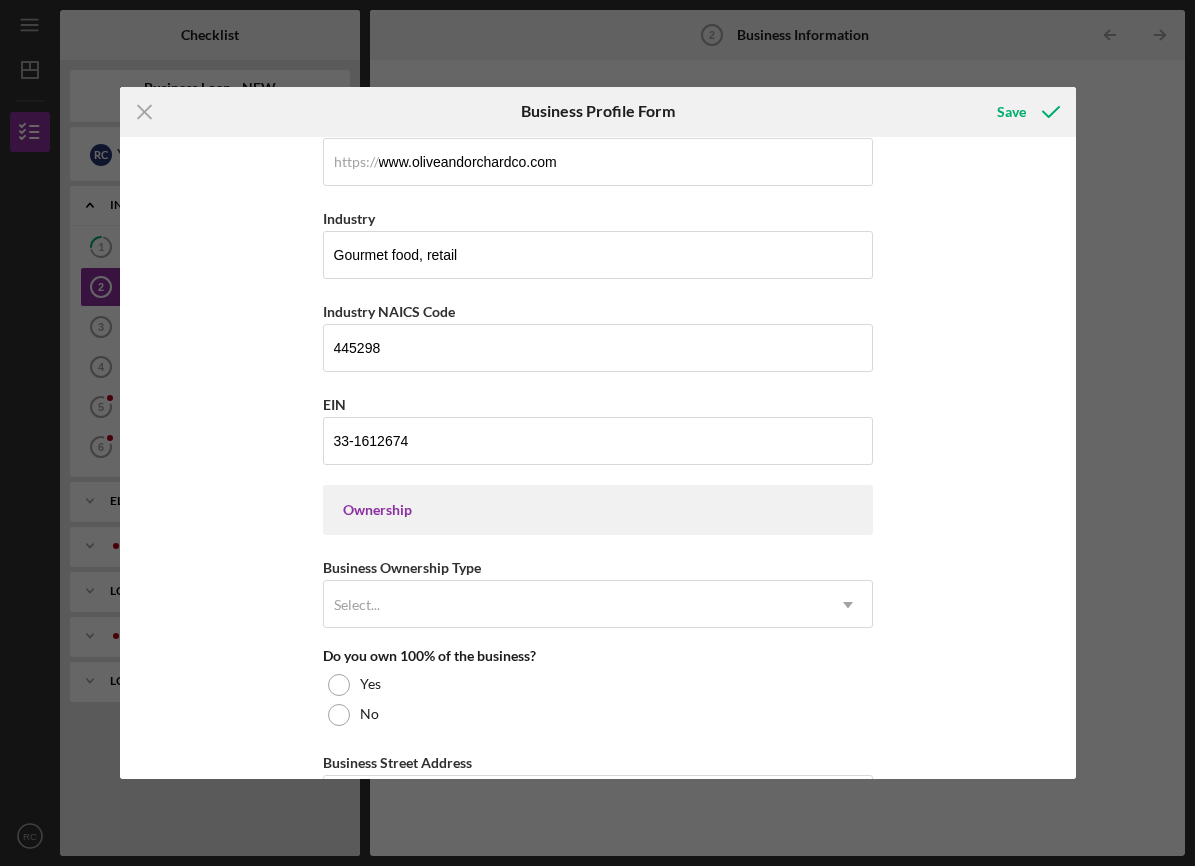 click on "Ownership" at bounding box center (598, 510) 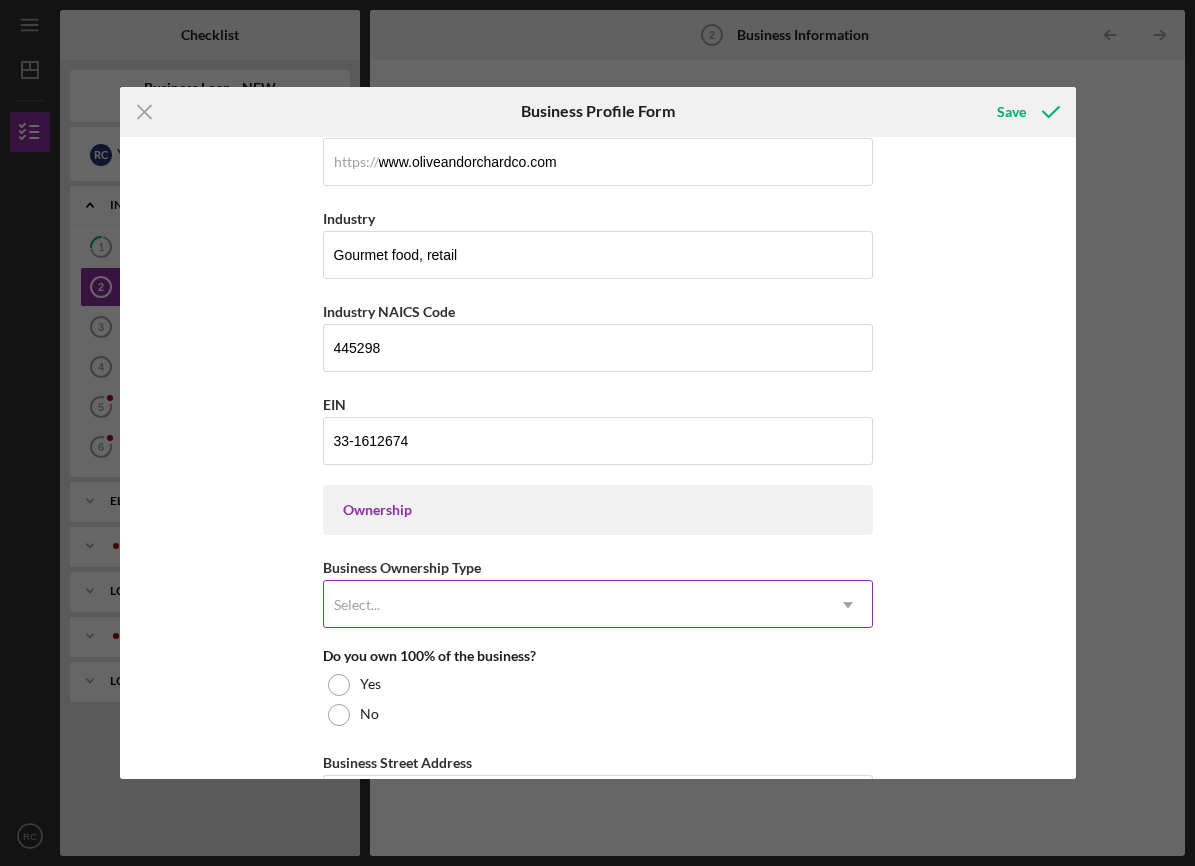 click on "Select..." at bounding box center [574, 605] 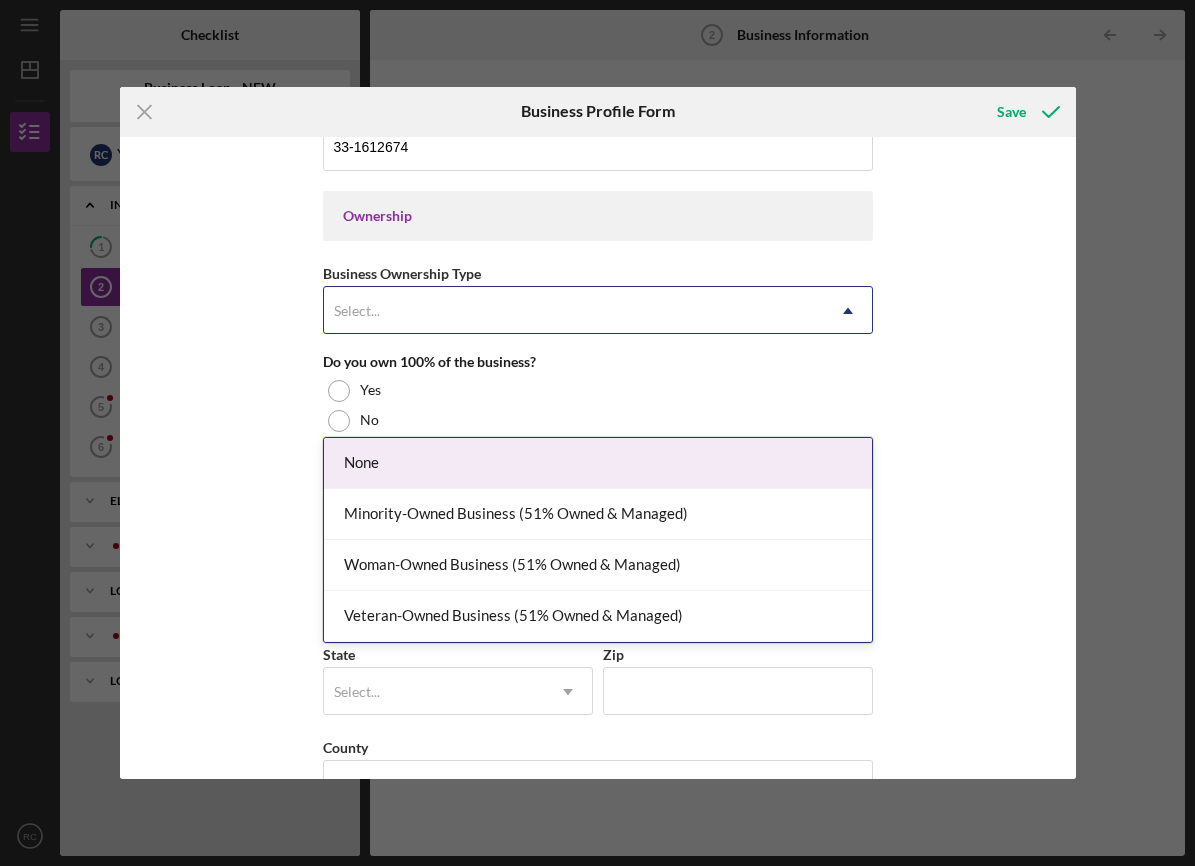 scroll, scrollTop: 879, scrollLeft: 0, axis: vertical 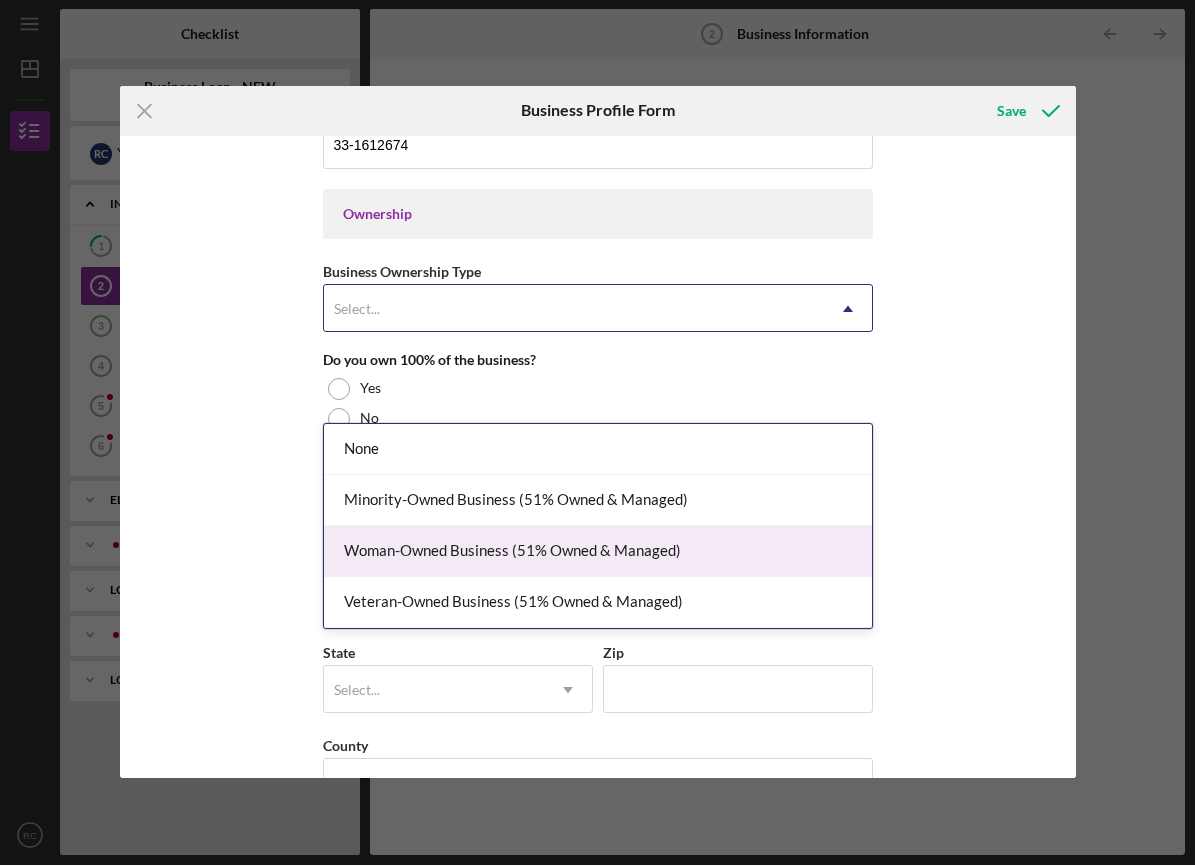click on "Woman-Owned Business (51% Owned & Managed)" at bounding box center (598, 552) 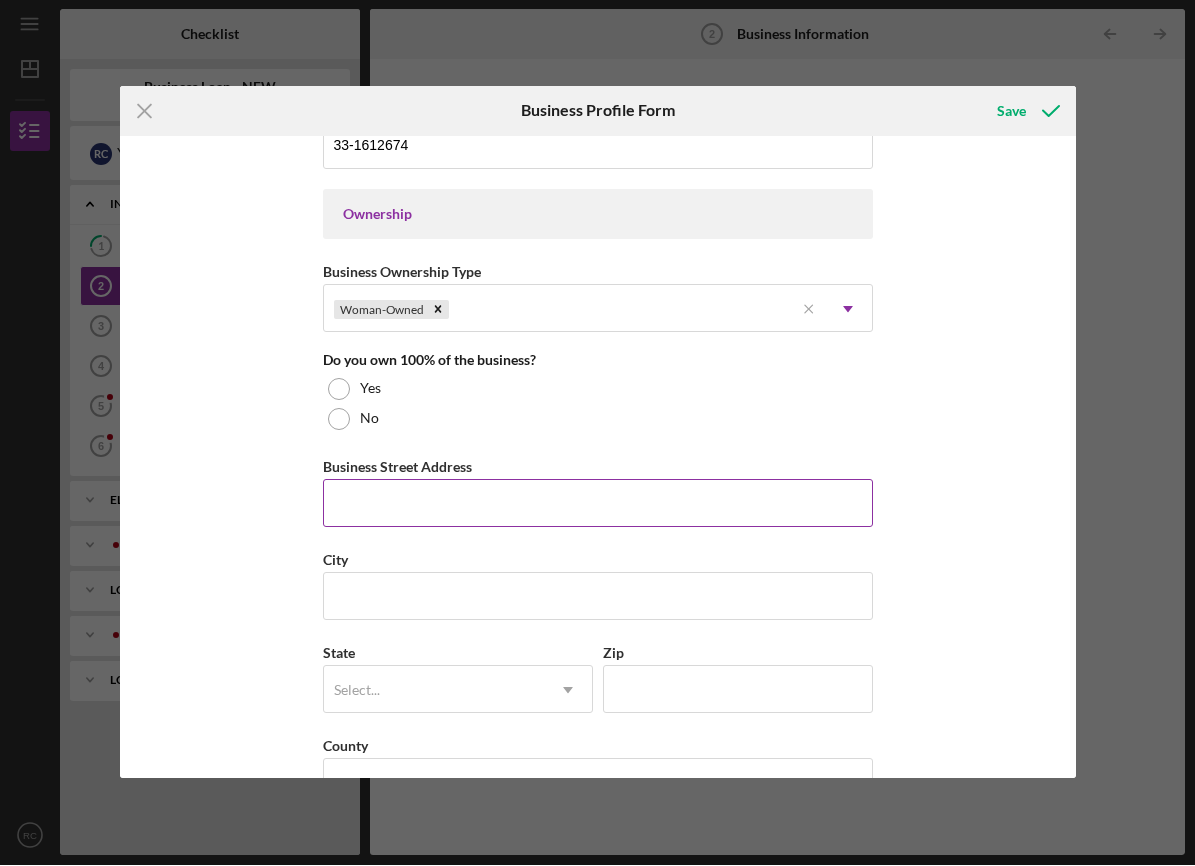 click on "Business Street Address" at bounding box center (598, 504) 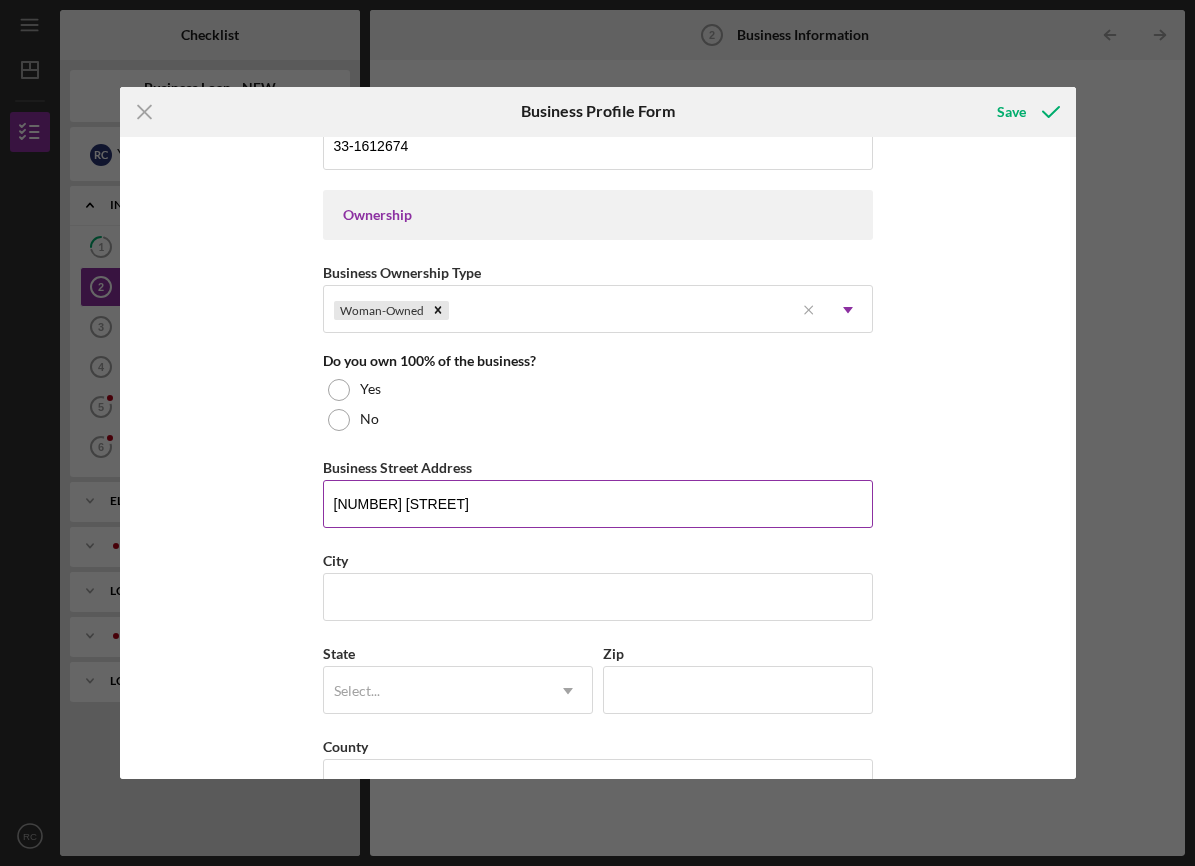 type on "[NUMBER] [STREET]" 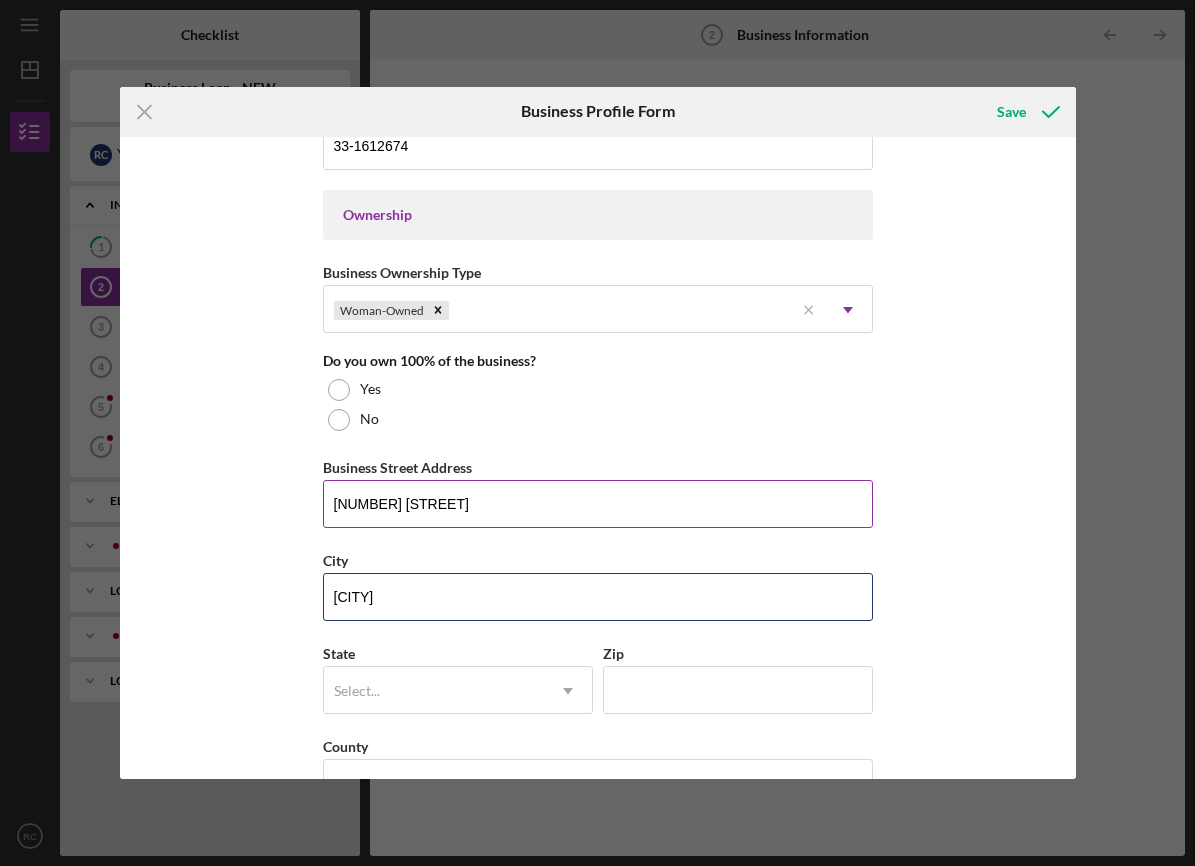 type on "[CITY]" 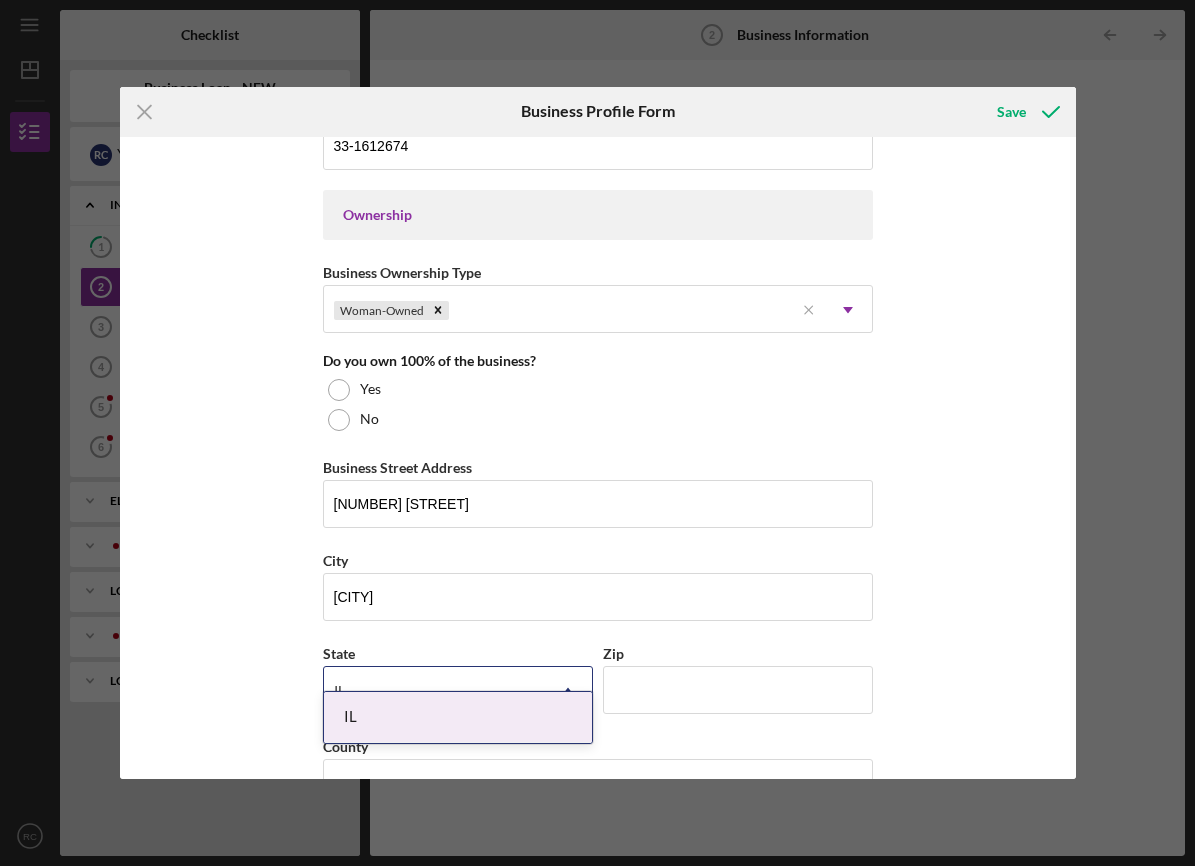 click on "IL" at bounding box center [458, 717] 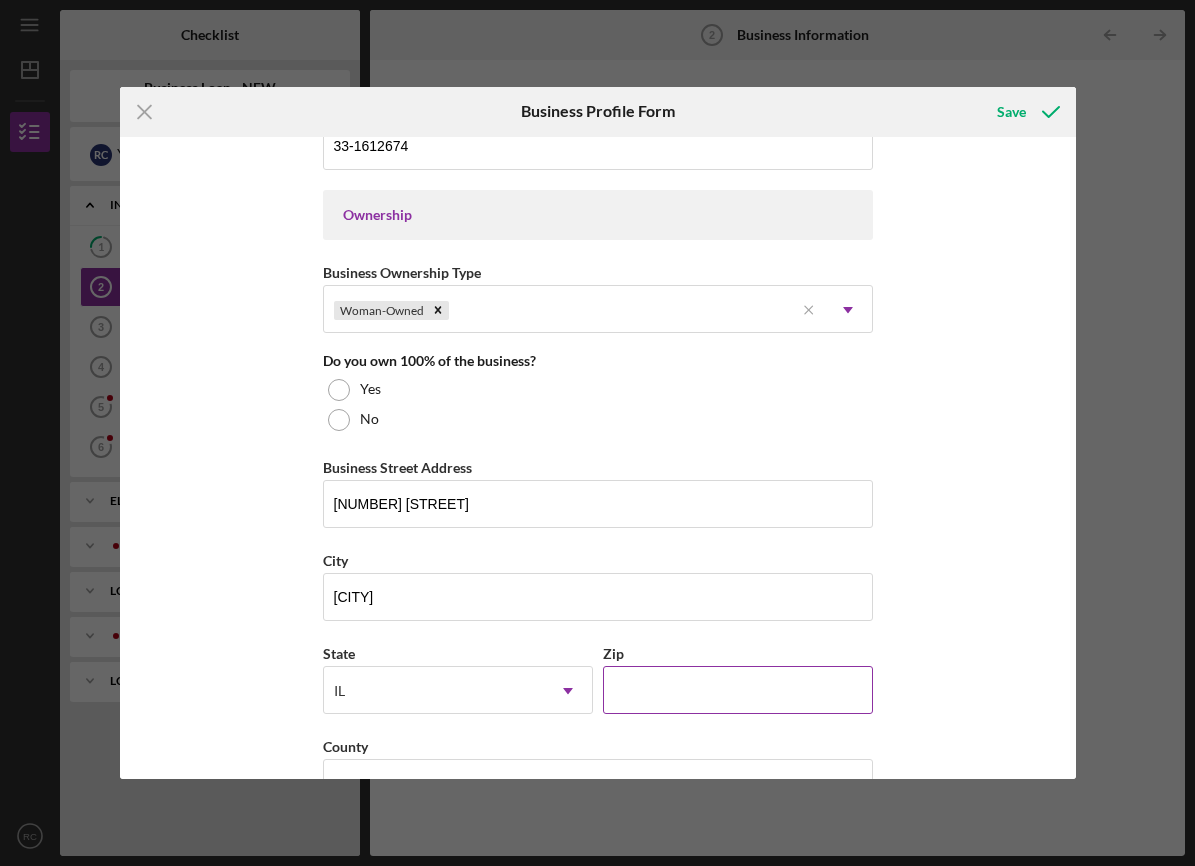 click on "Zip" at bounding box center [738, 690] 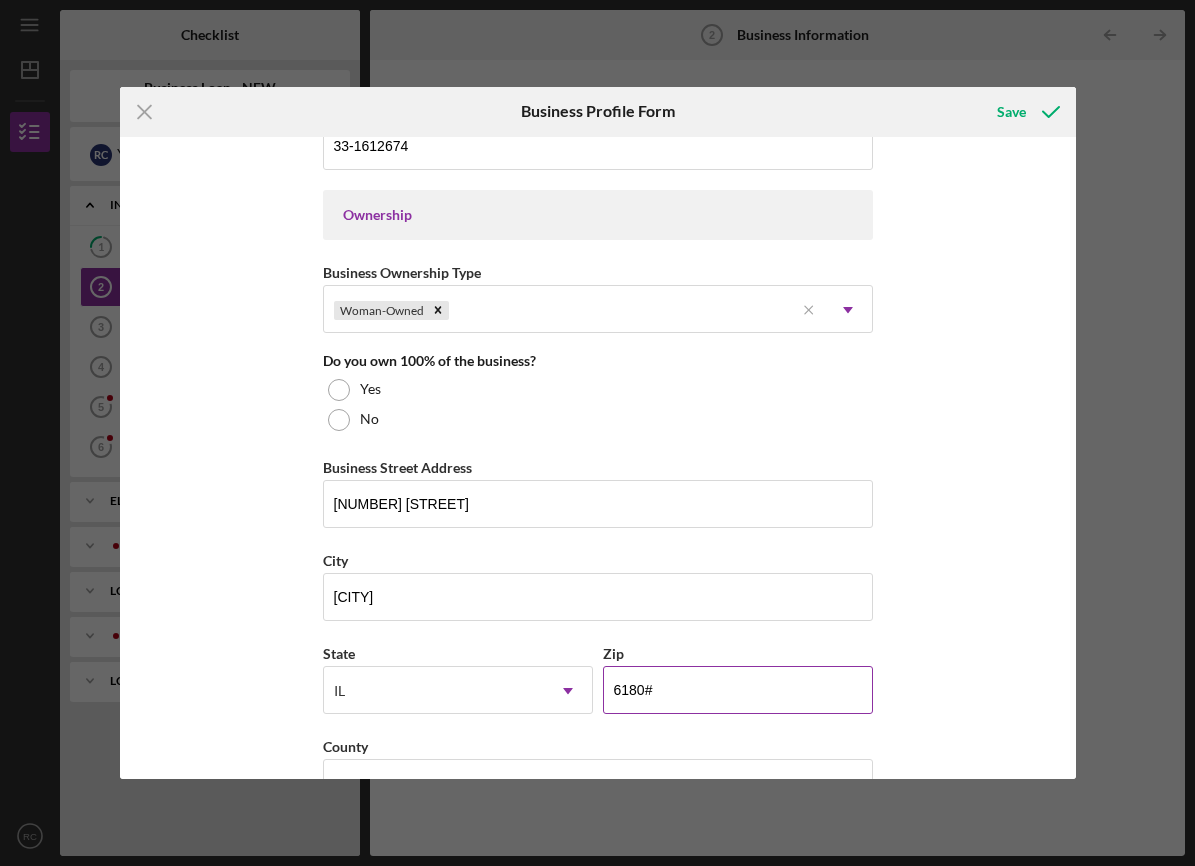type on "[POSTAL_CODE]" 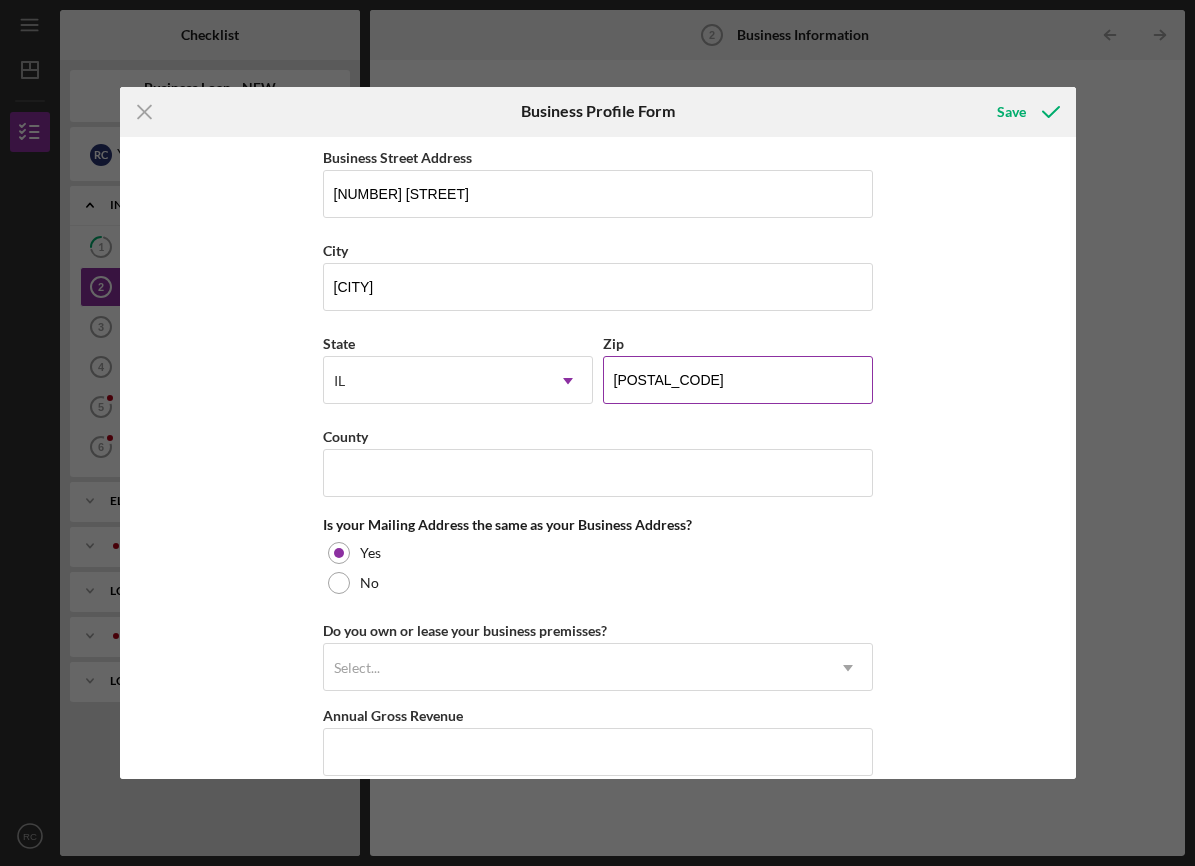 scroll, scrollTop: 1278, scrollLeft: 0, axis: vertical 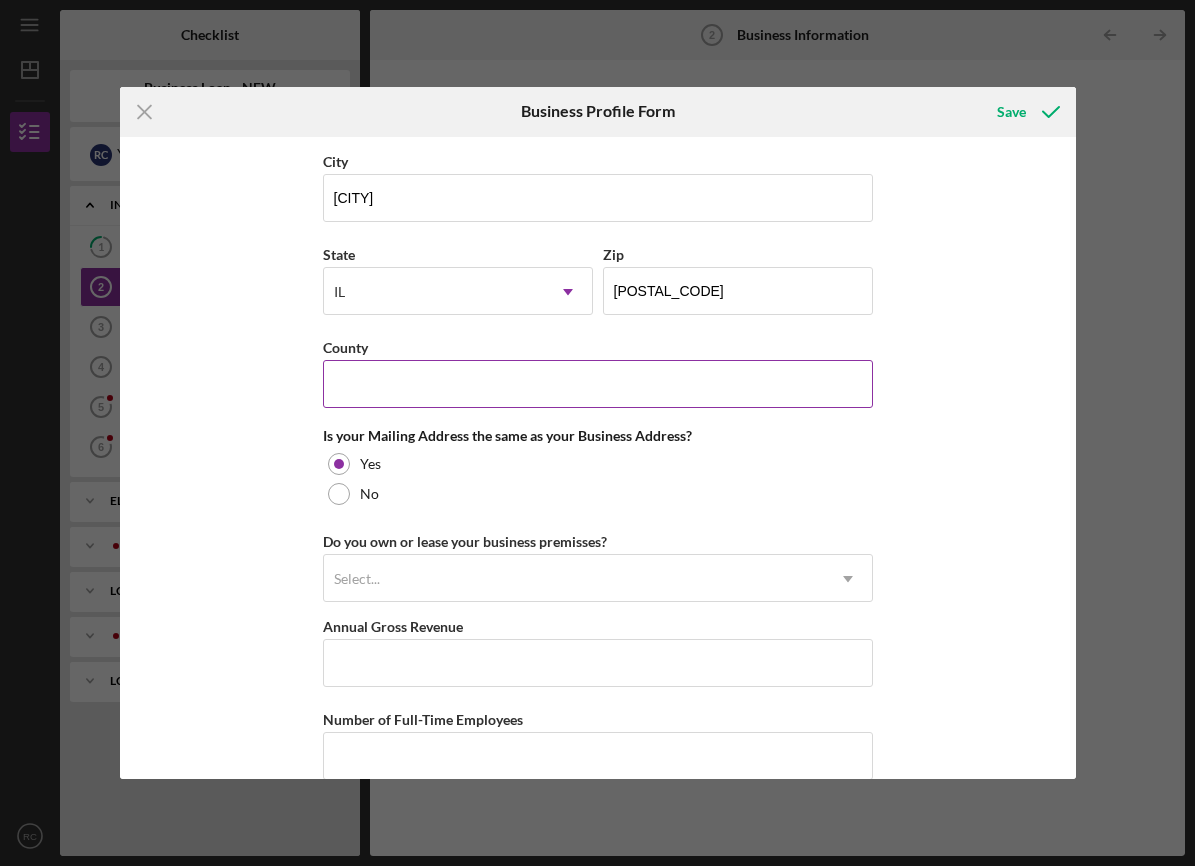 click on "County" at bounding box center (598, 384) 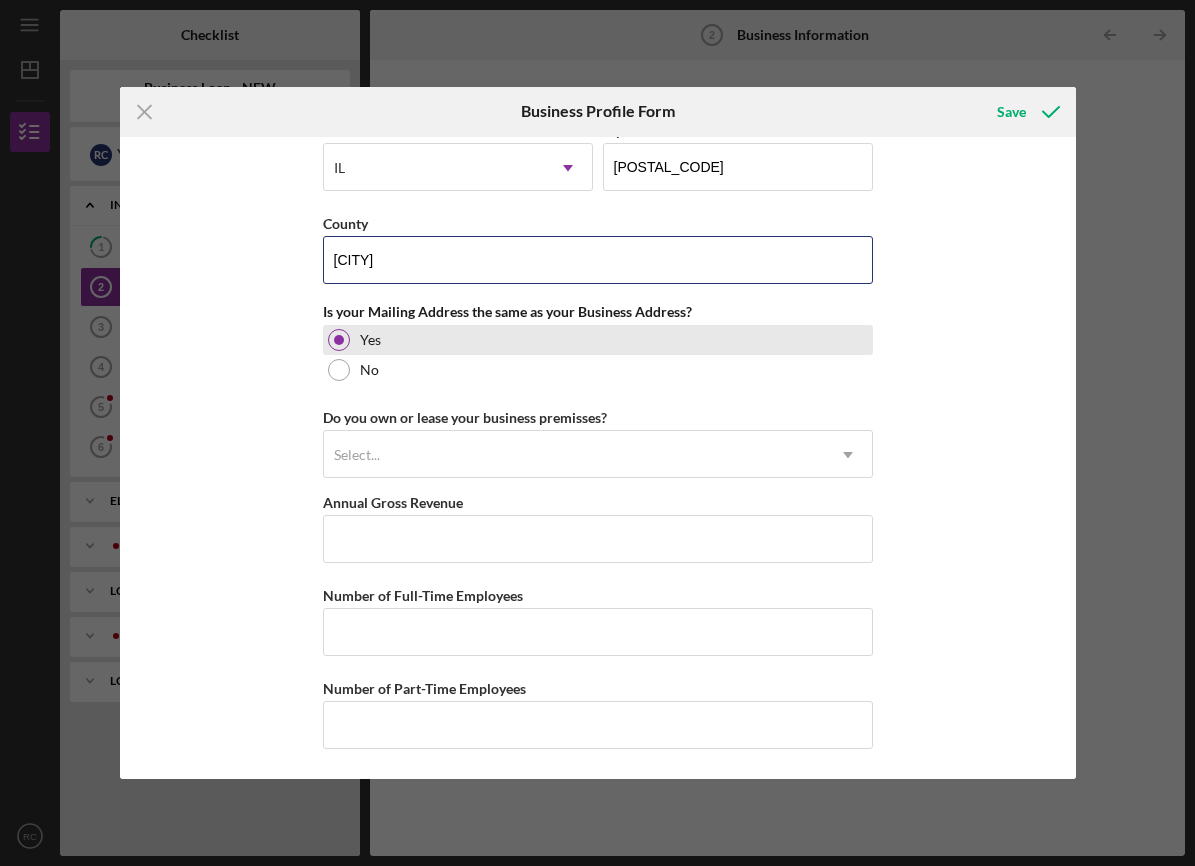 scroll, scrollTop: 1406, scrollLeft: 0, axis: vertical 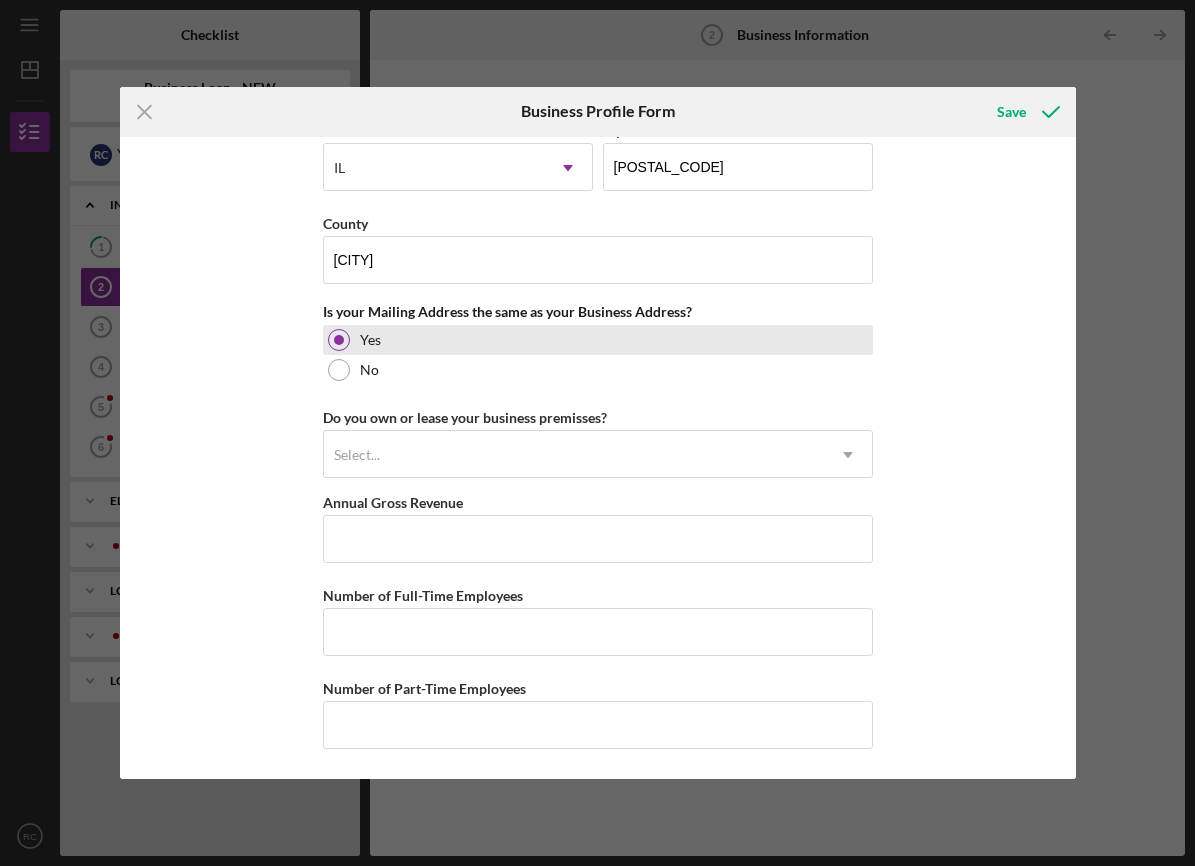 click on "Select..." at bounding box center (574, 455) 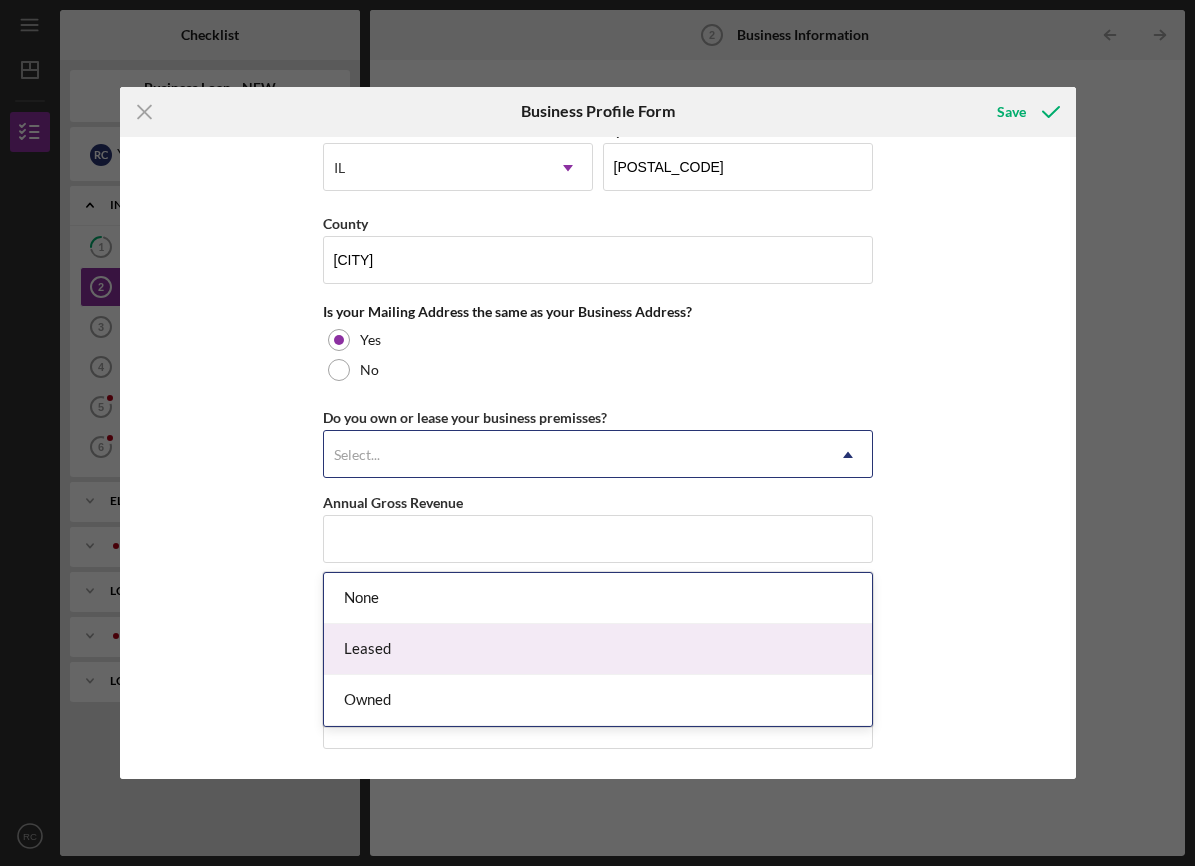 click on "Leased" at bounding box center (598, 649) 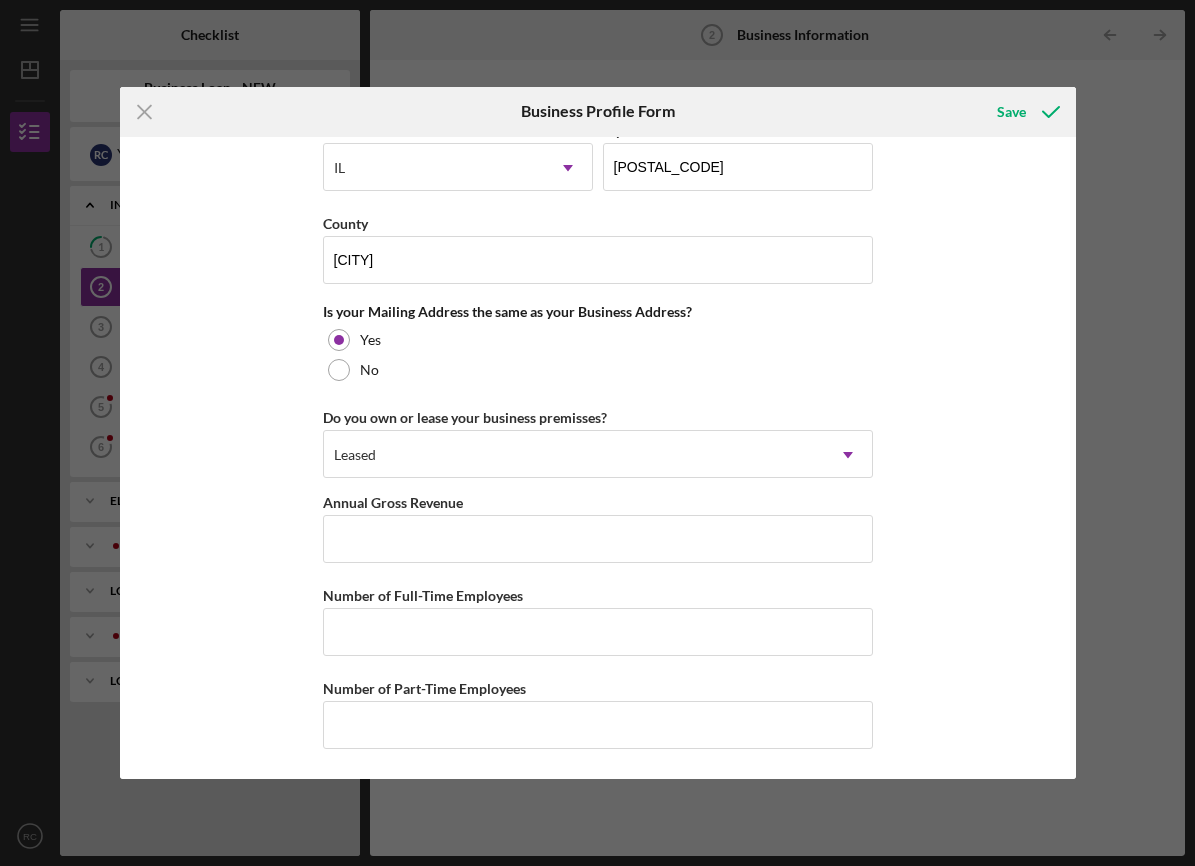 scroll, scrollTop: 1432, scrollLeft: 0, axis: vertical 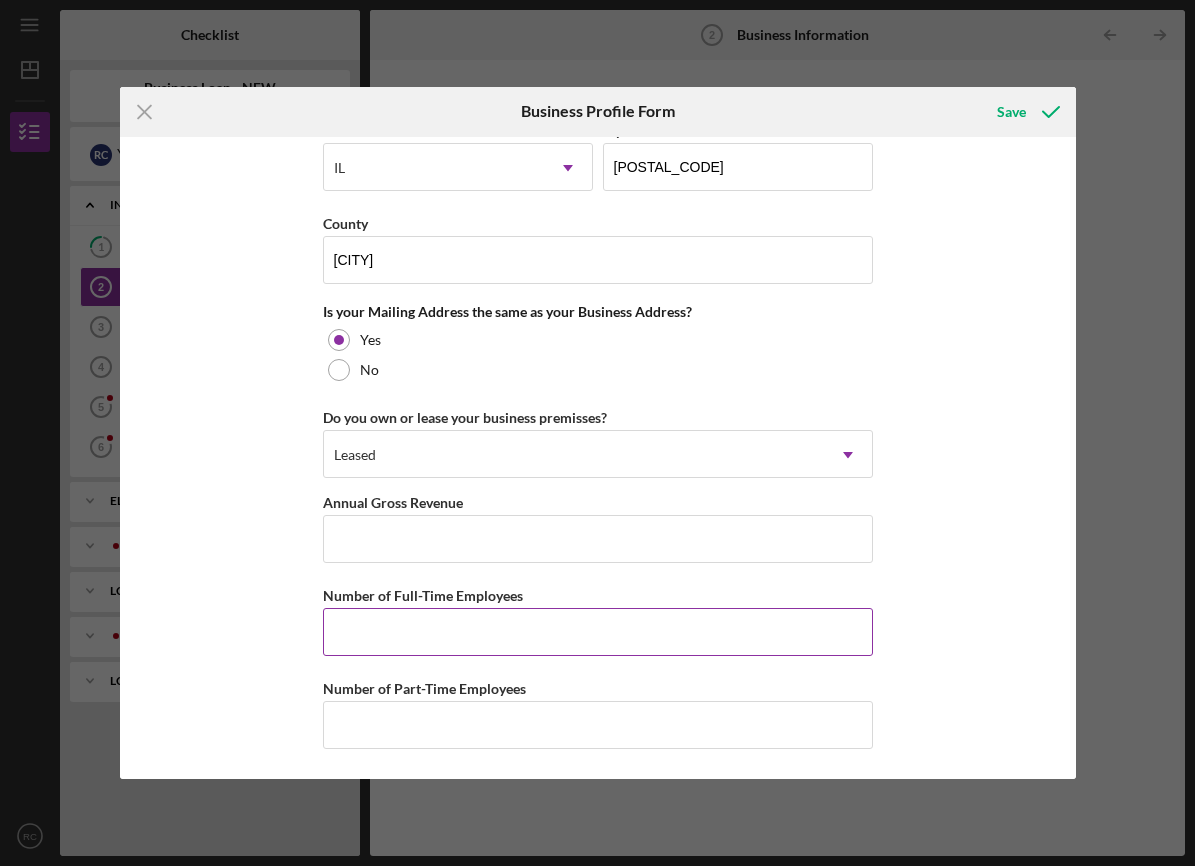 click on "Number of Full-Time Employees" at bounding box center (598, 632) 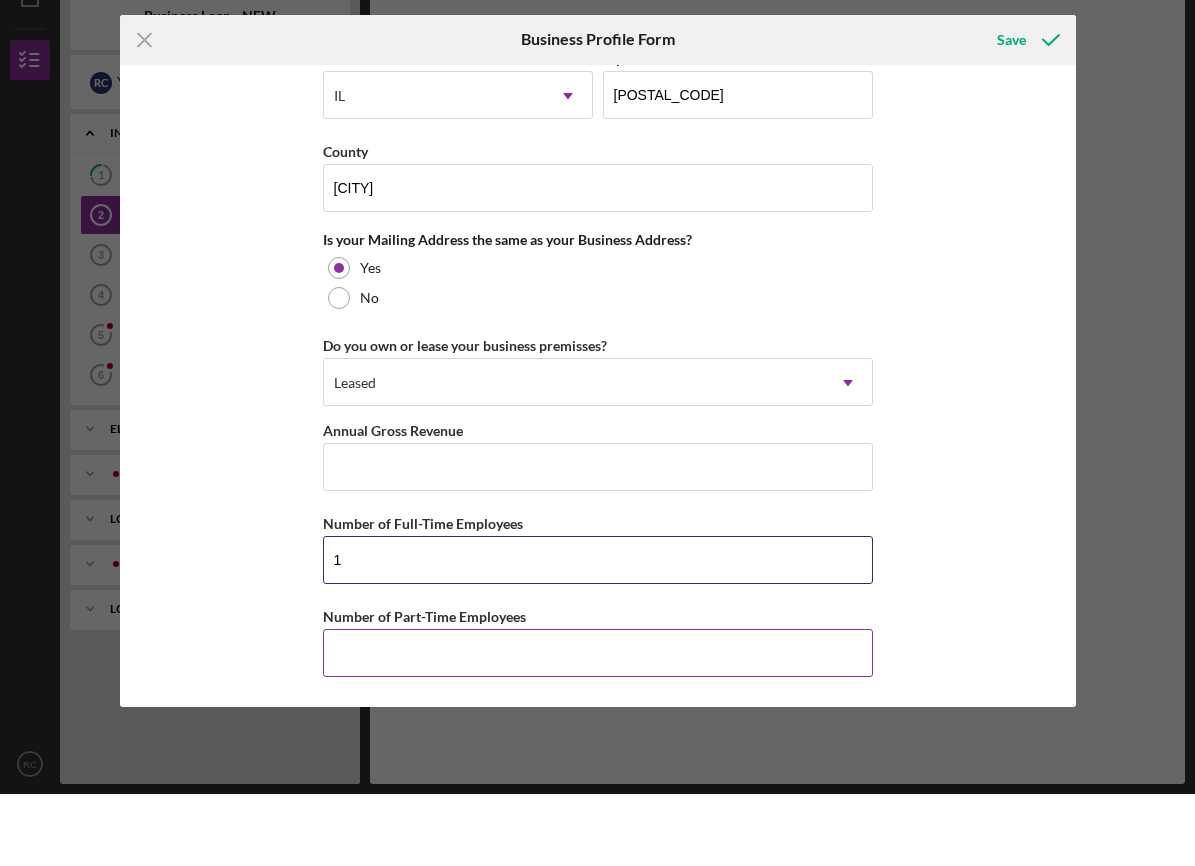 type on "1" 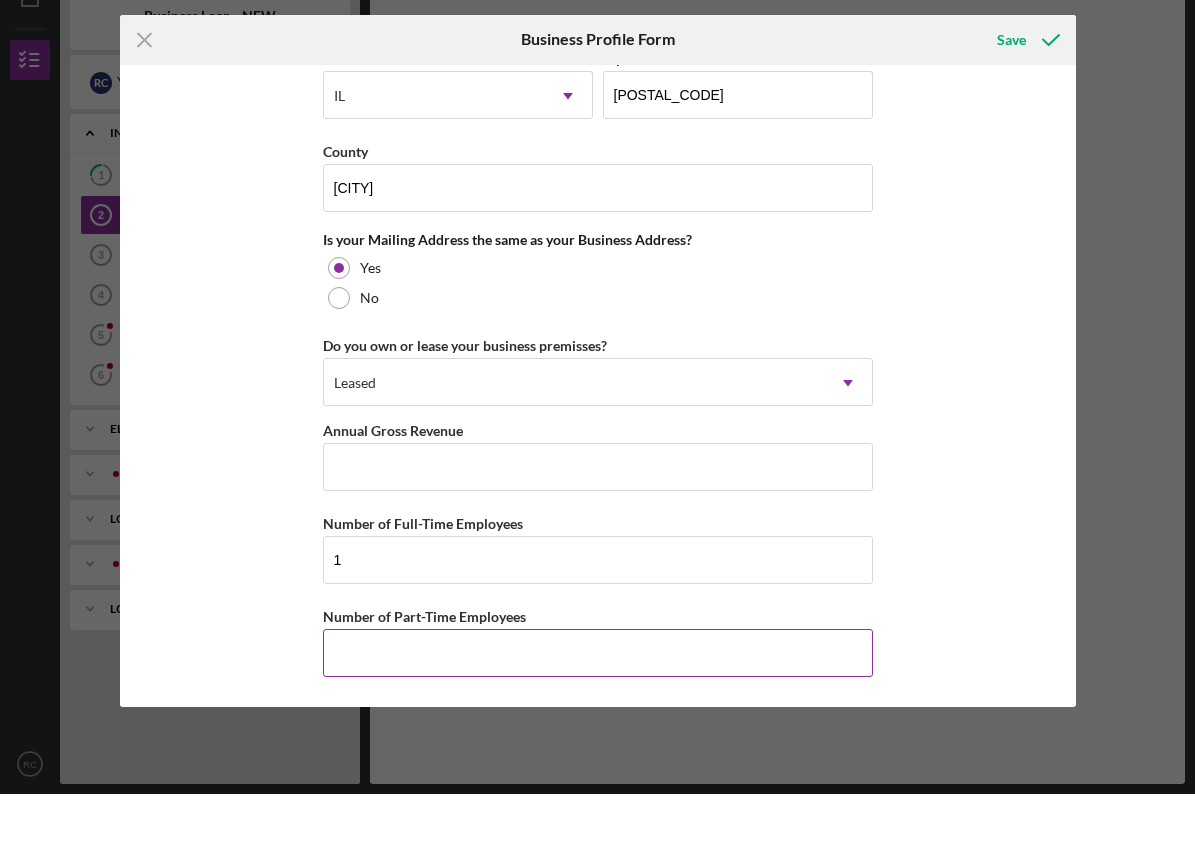 click on "Number of Part-Time Employees" at bounding box center [598, 725] 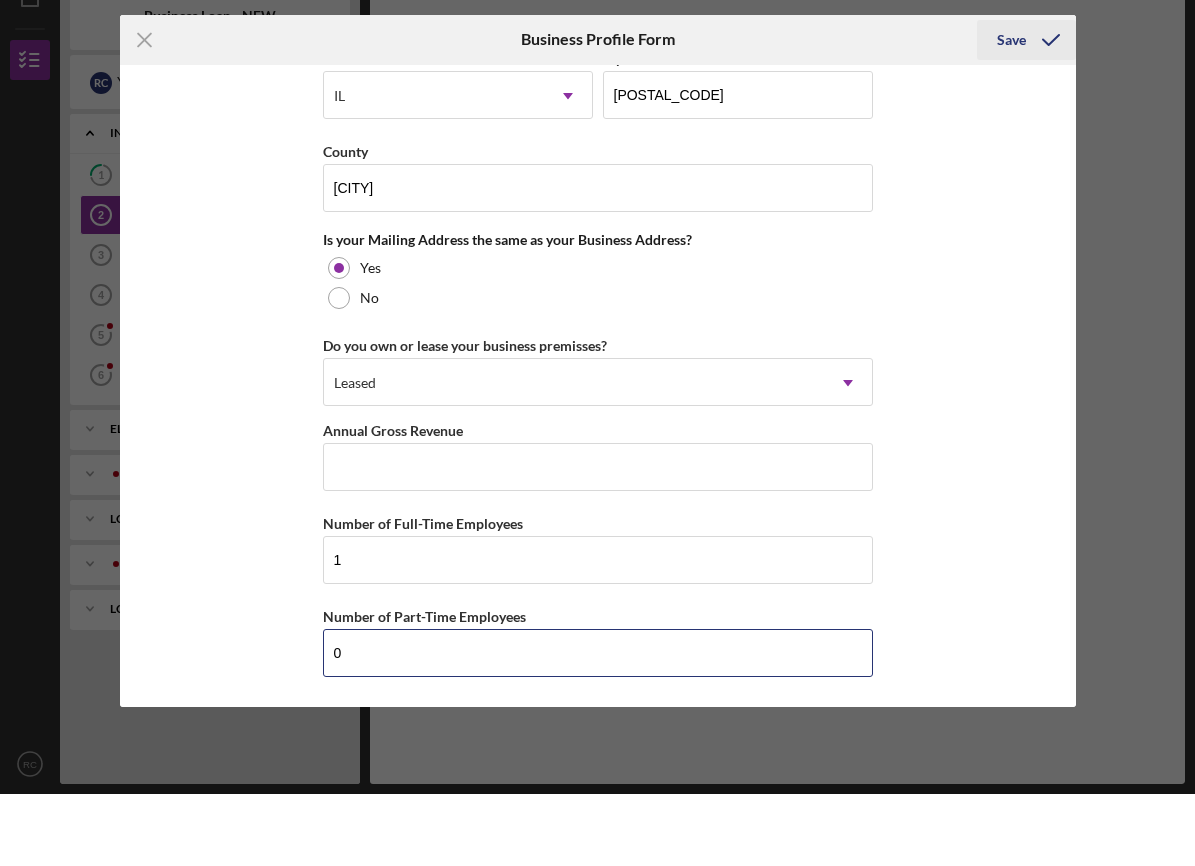 type on "0" 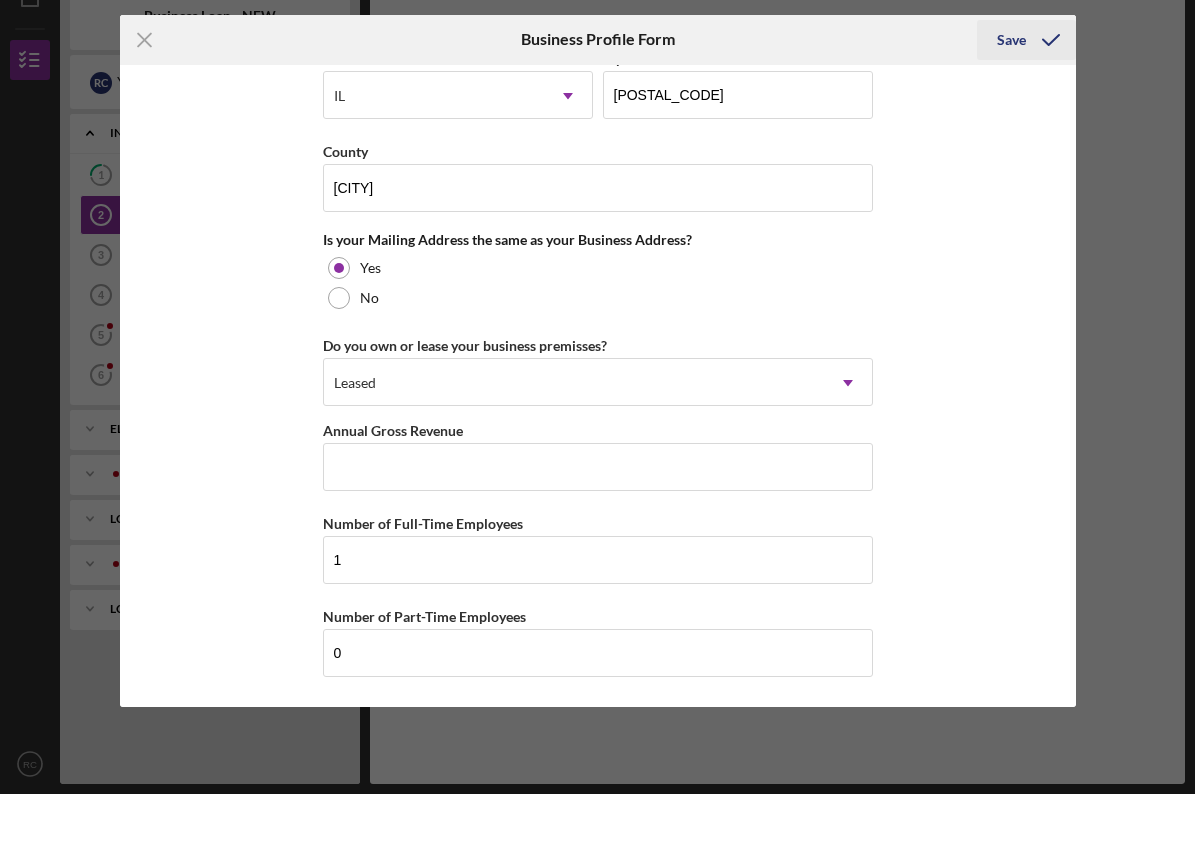click on "Save" at bounding box center (1011, 112) 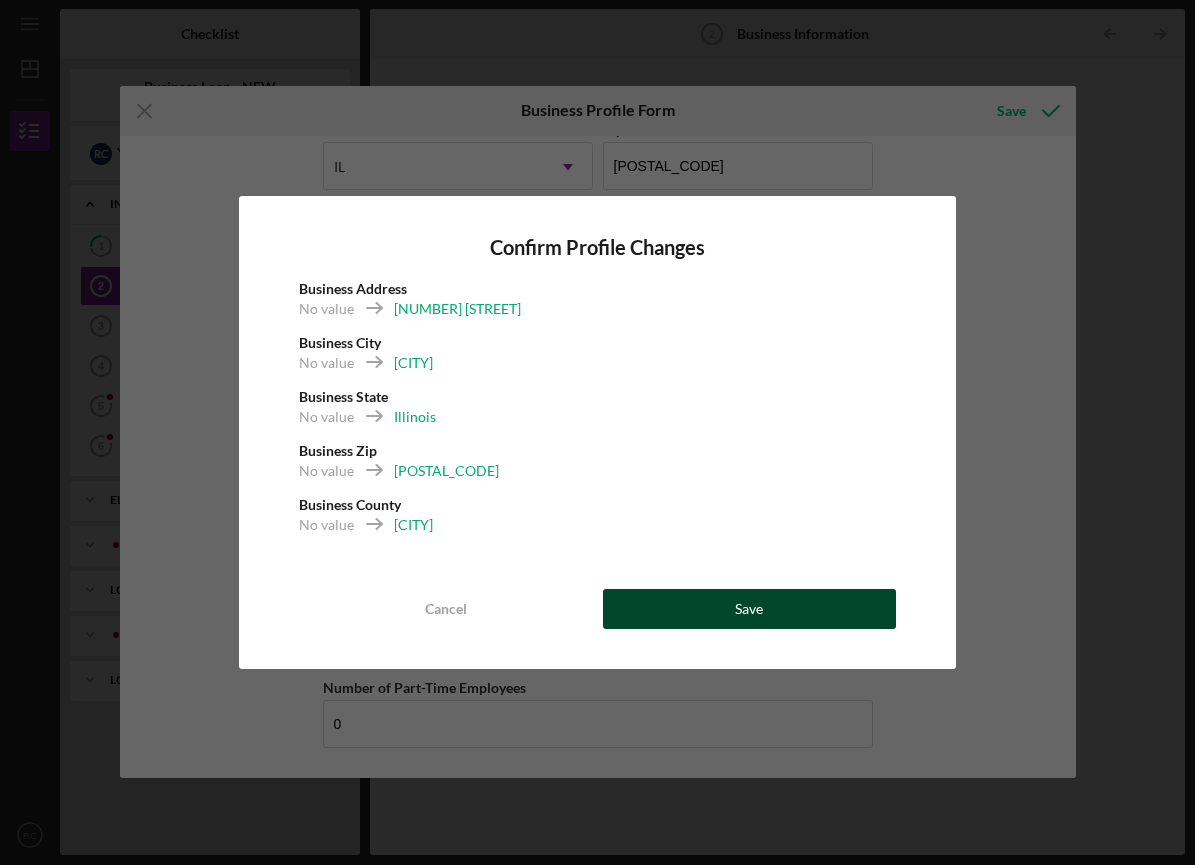 click on "Save" at bounding box center (750, 610) 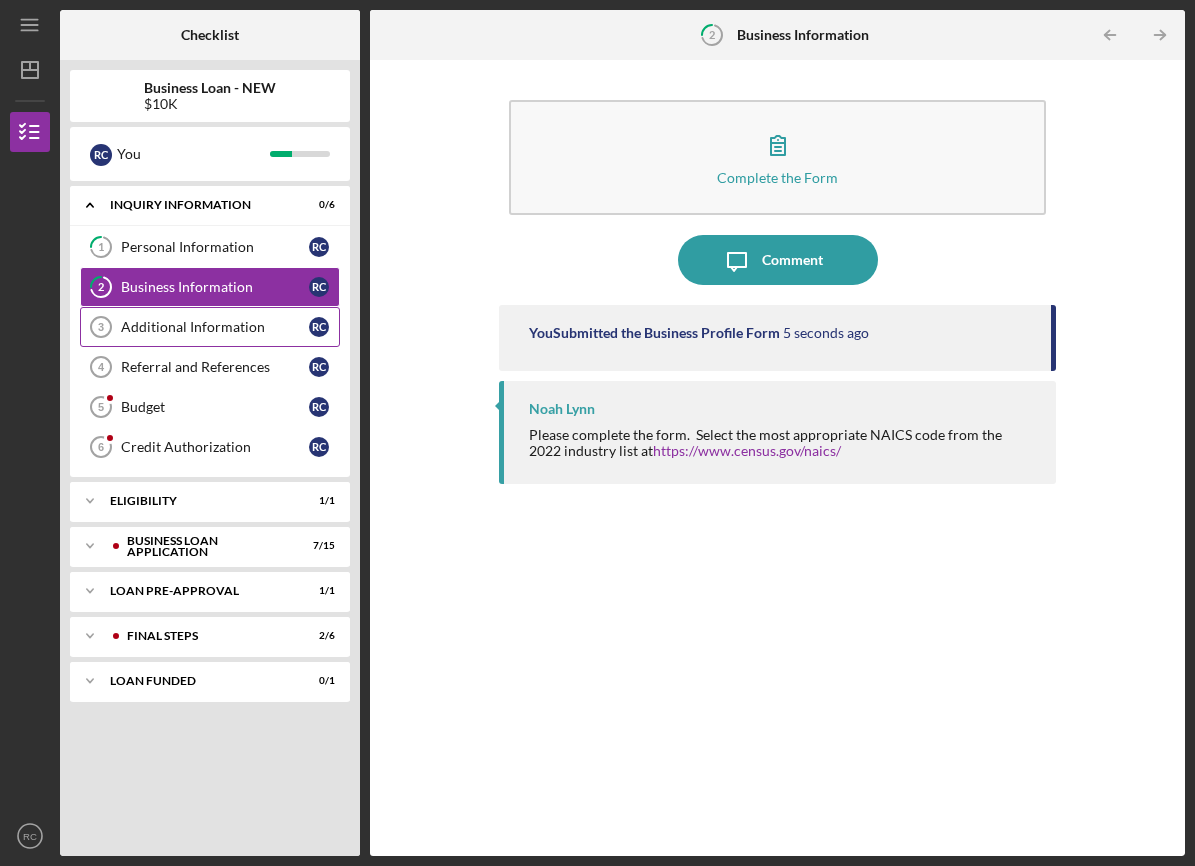 click on "Additional Information" at bounding box center [215, 327] 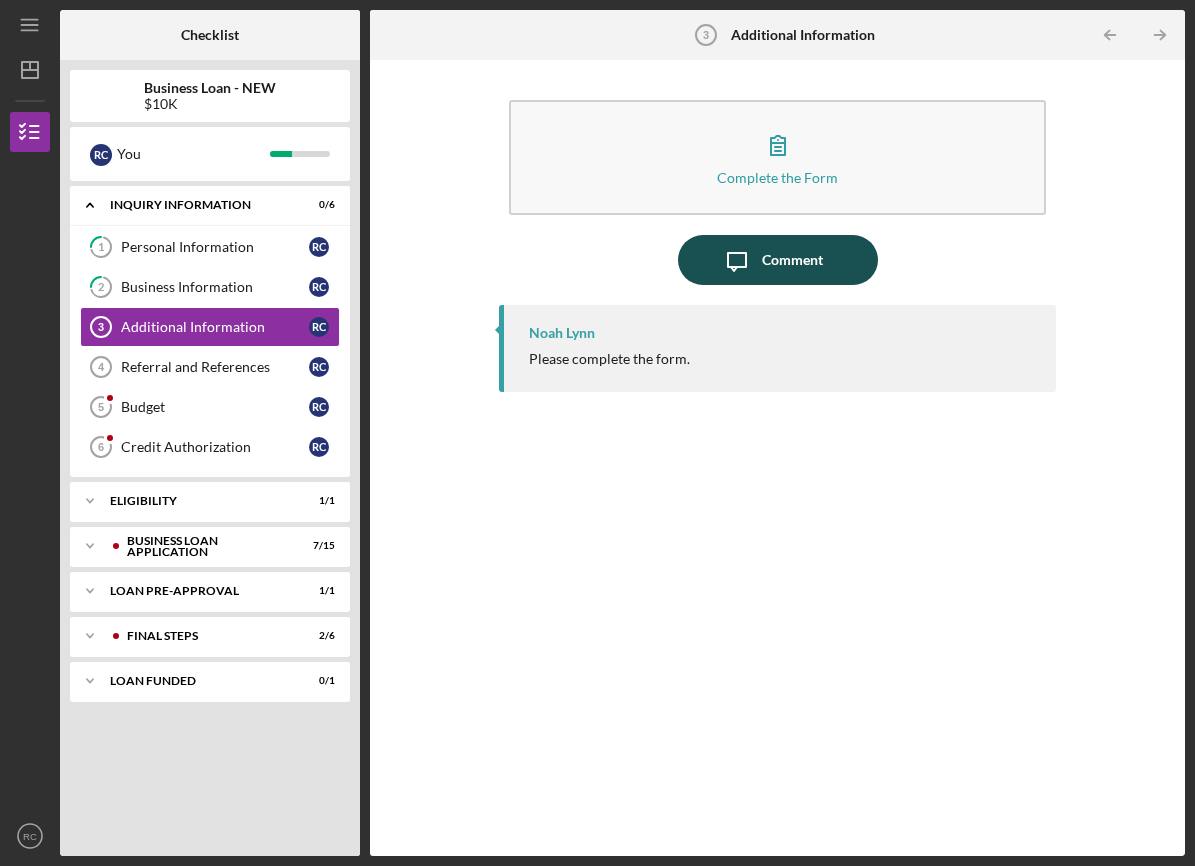 click on "Icon/Message" 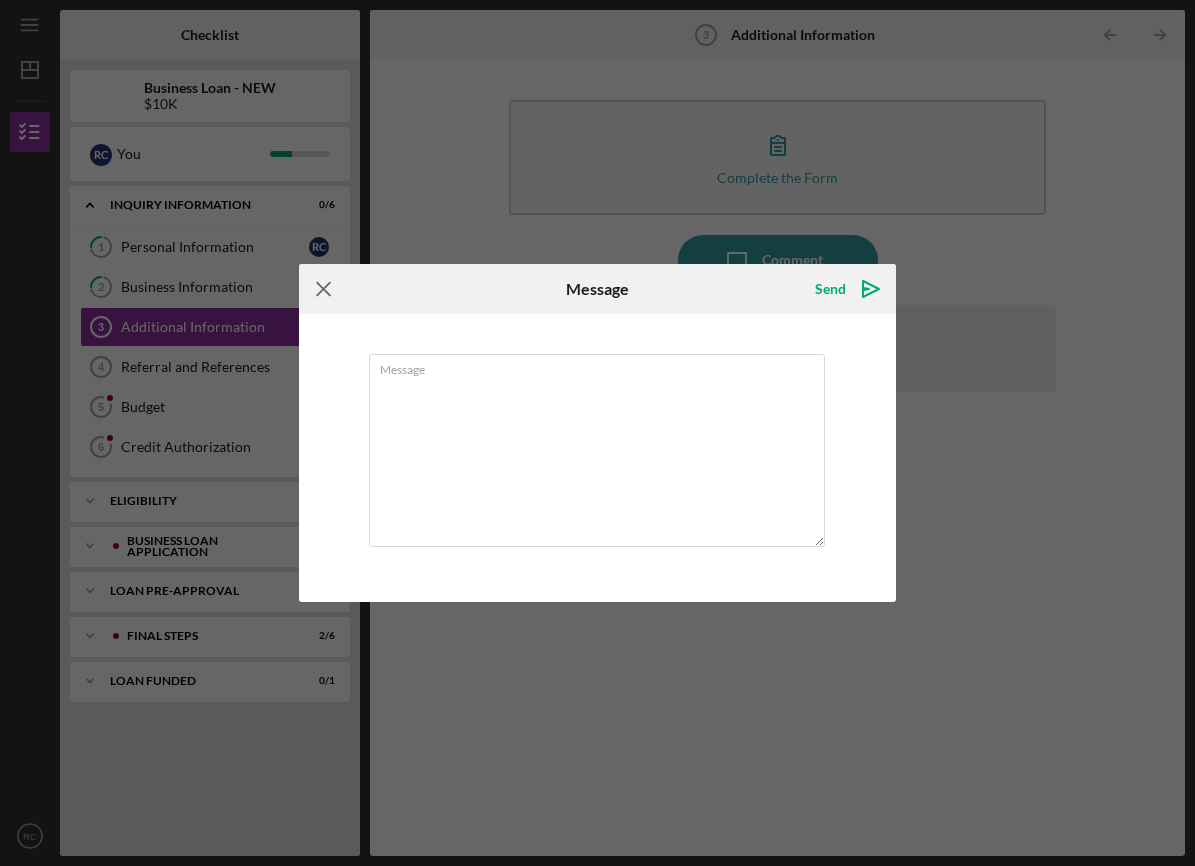 click on "Icon/Menu Close" 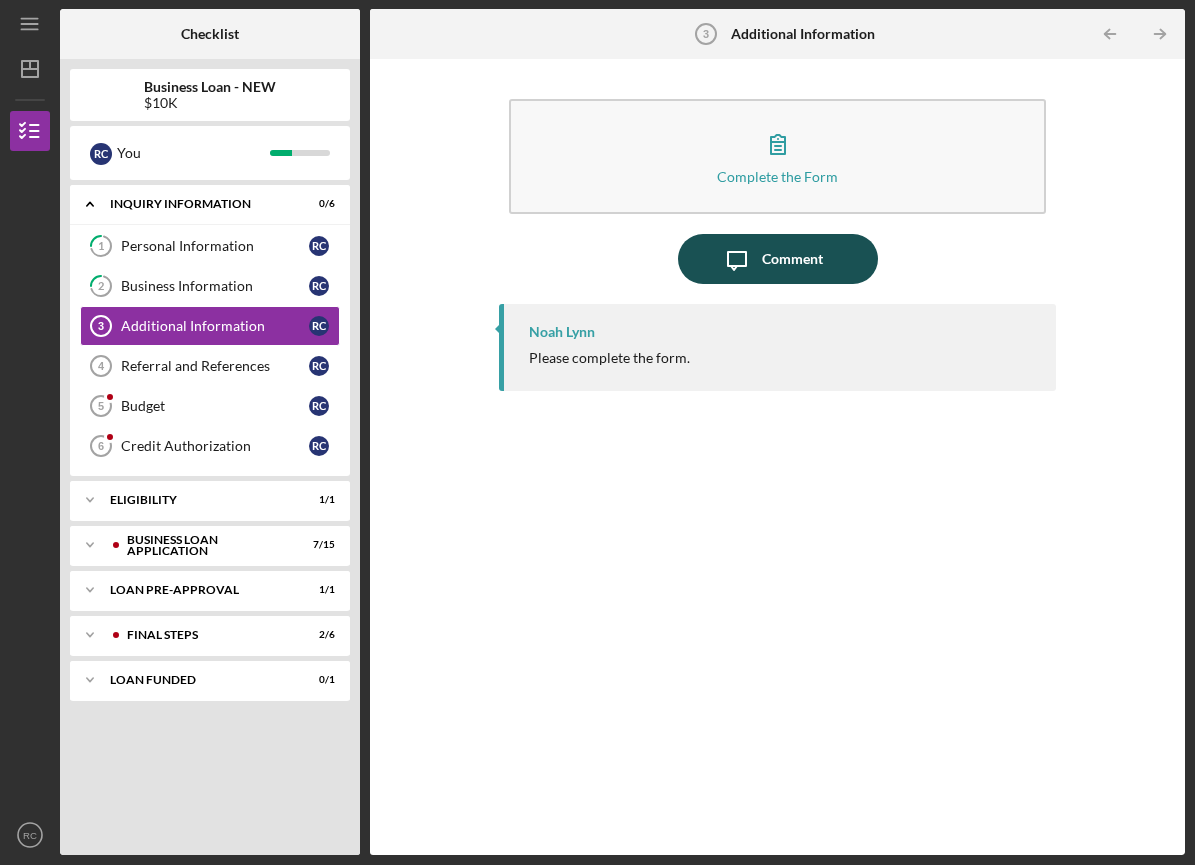 click on "Comment" at bounding box center (792, 260) 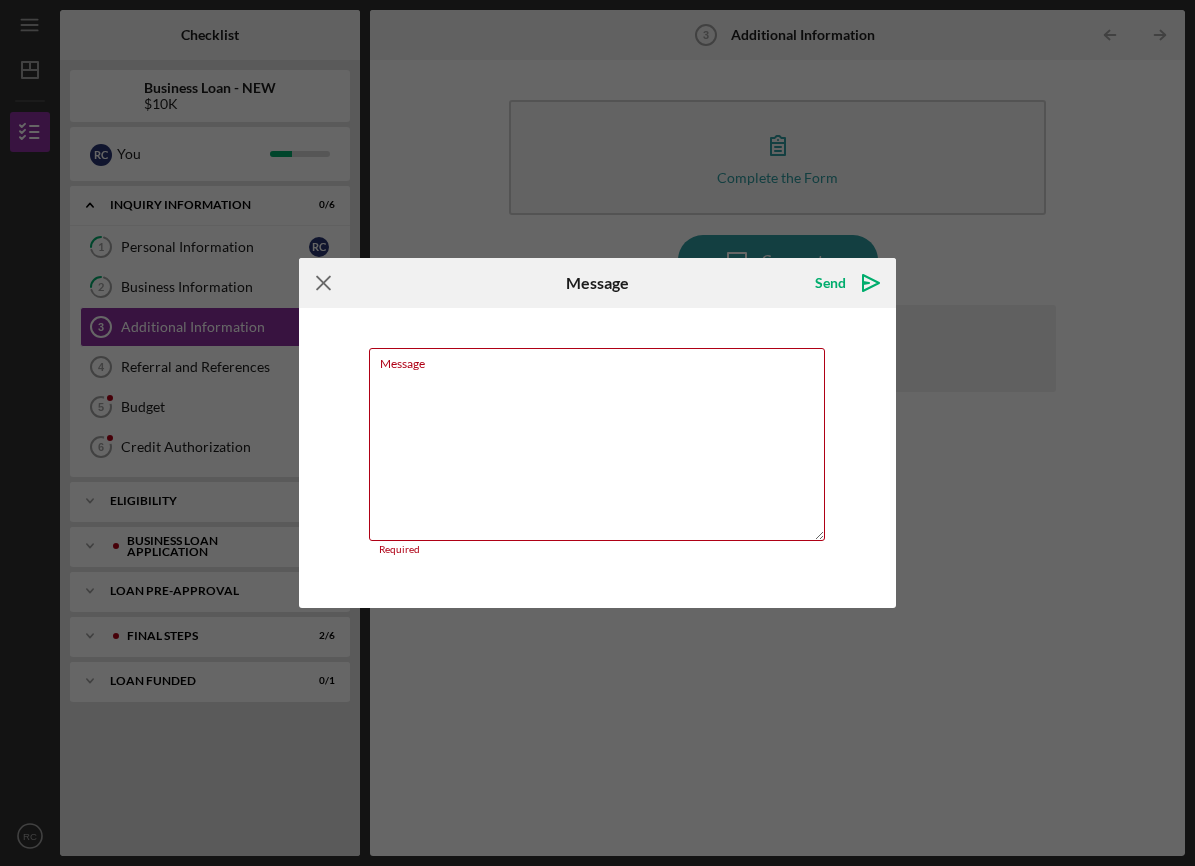 click on "Icon/Menu Close" 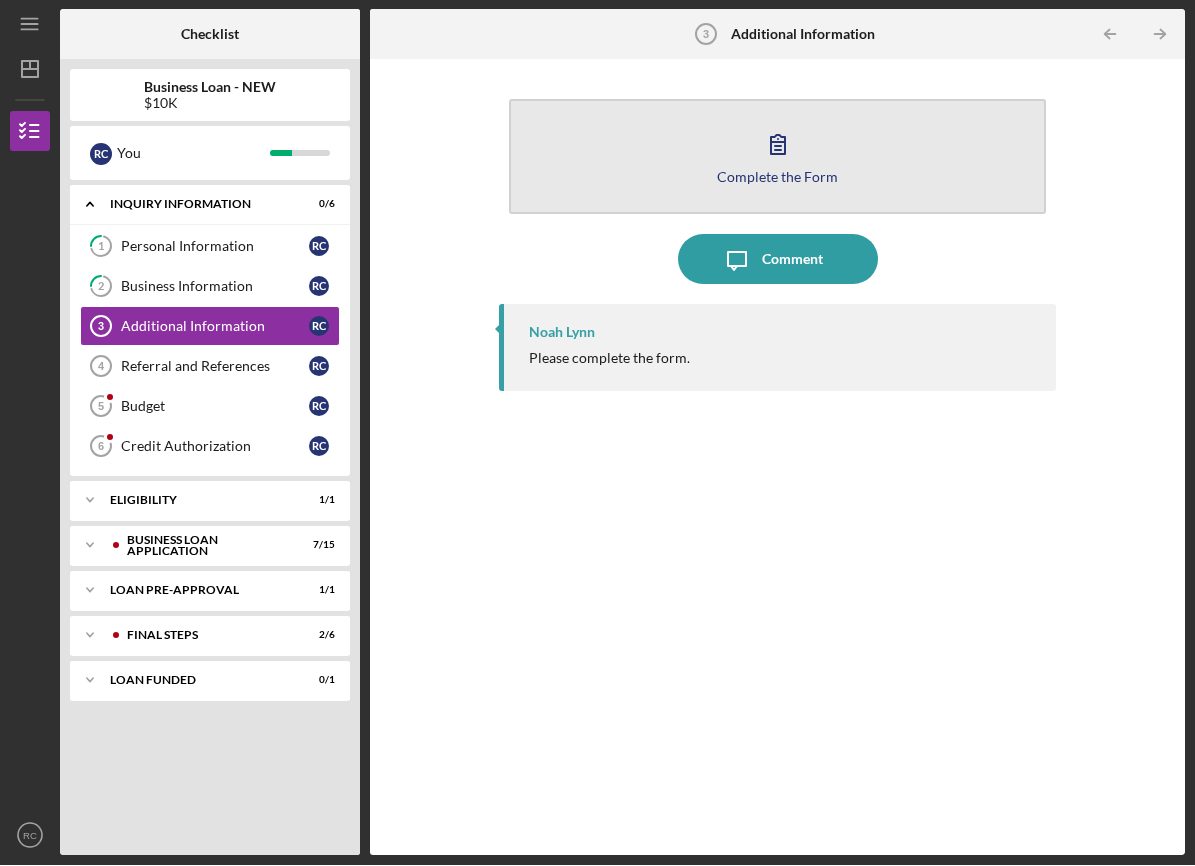 click 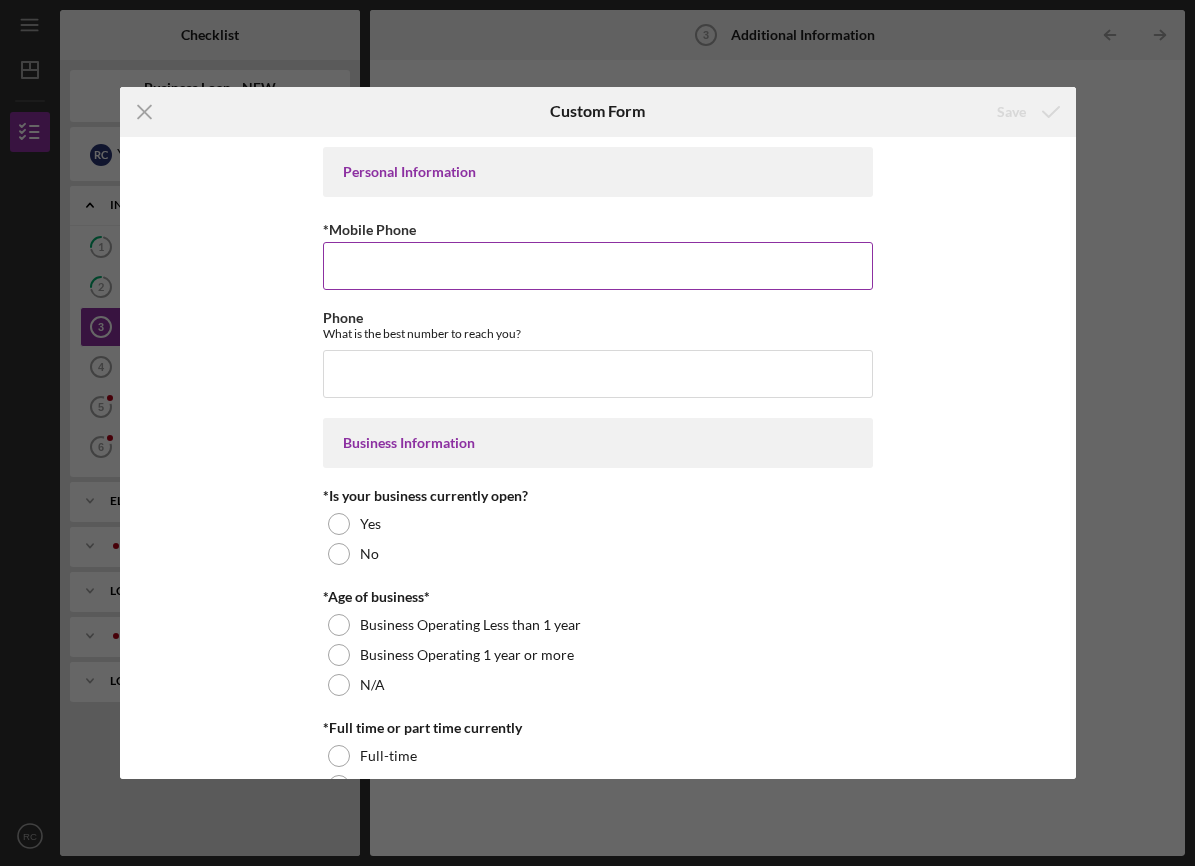 click on "*Mobile Phone" at bounding box center [598, 266] 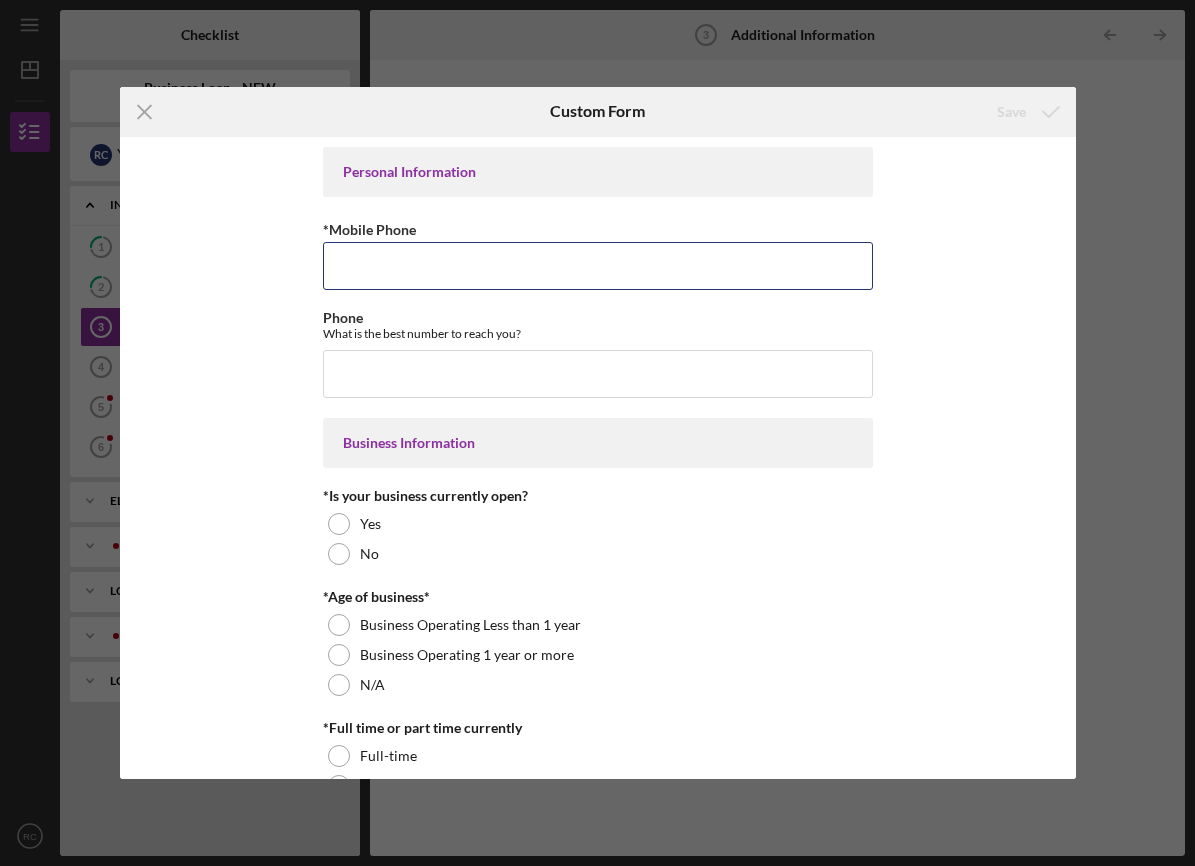type on "([PHONE])" 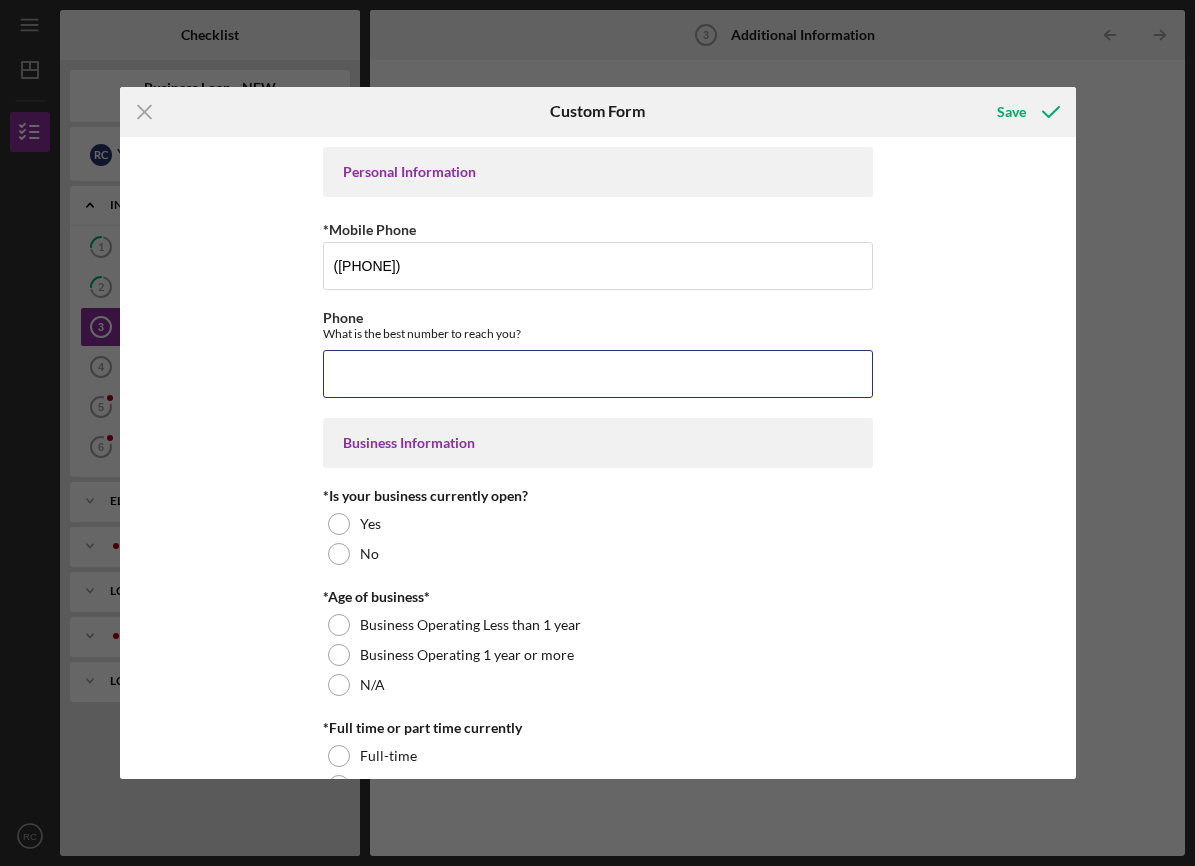 type on "([PHONE])" 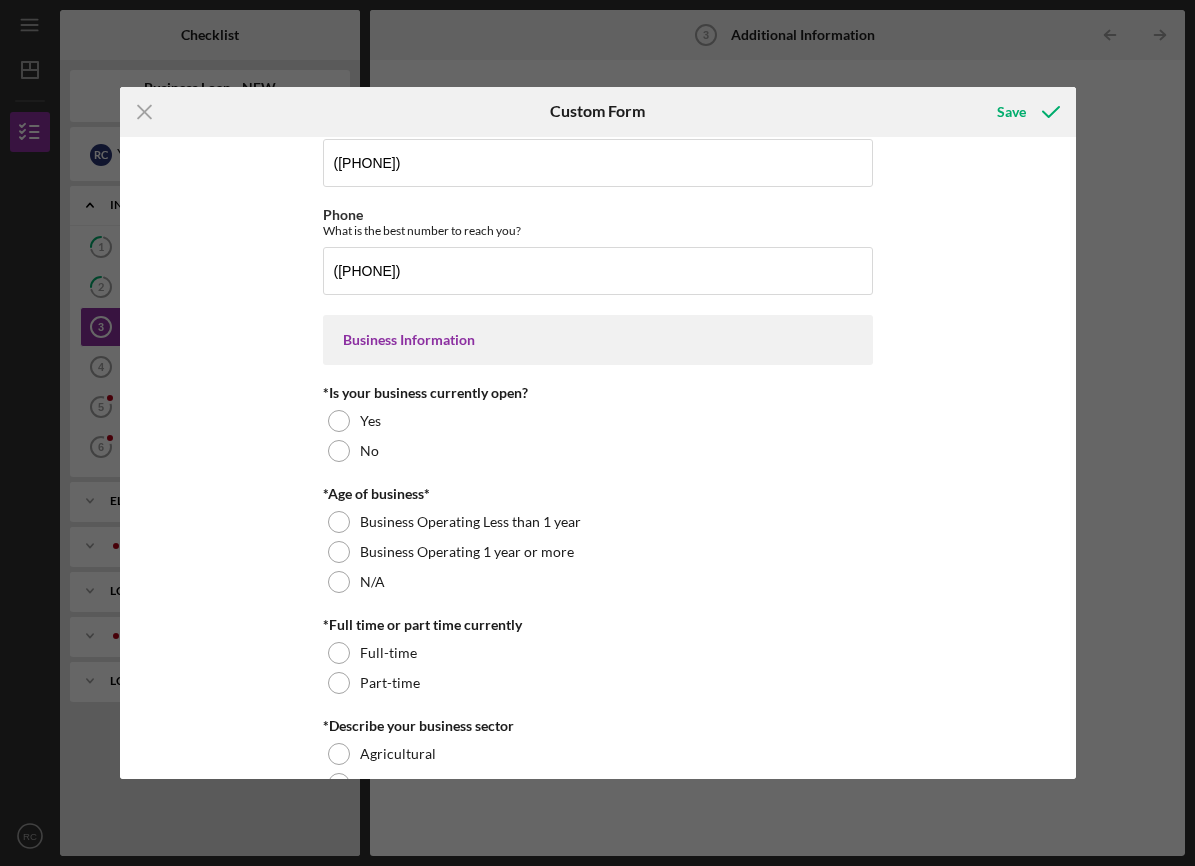 scroll, scrollTop: 105, scrollLeft: 0, axis: vertical 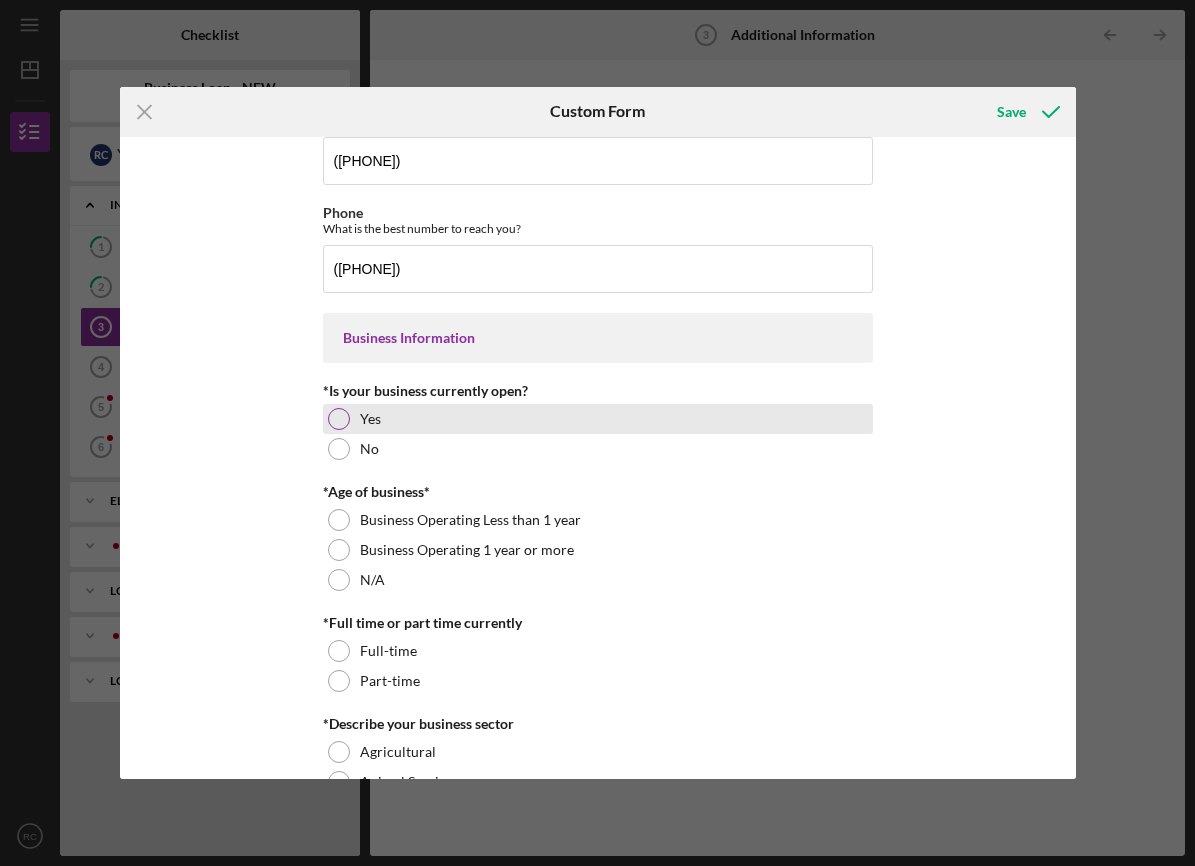 click at bounding box center (339, 419) 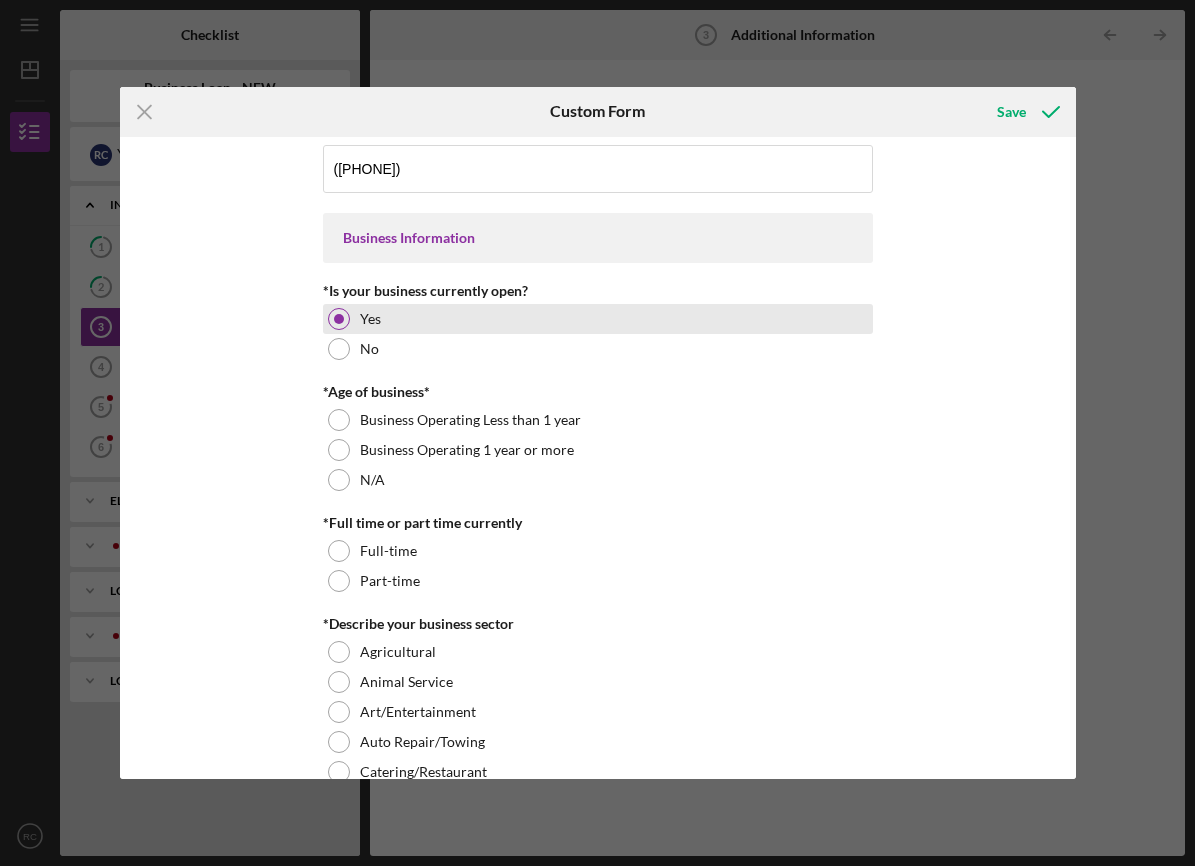 scroll, scrollTop: 209, scrollLeft: 0, axis: vertical 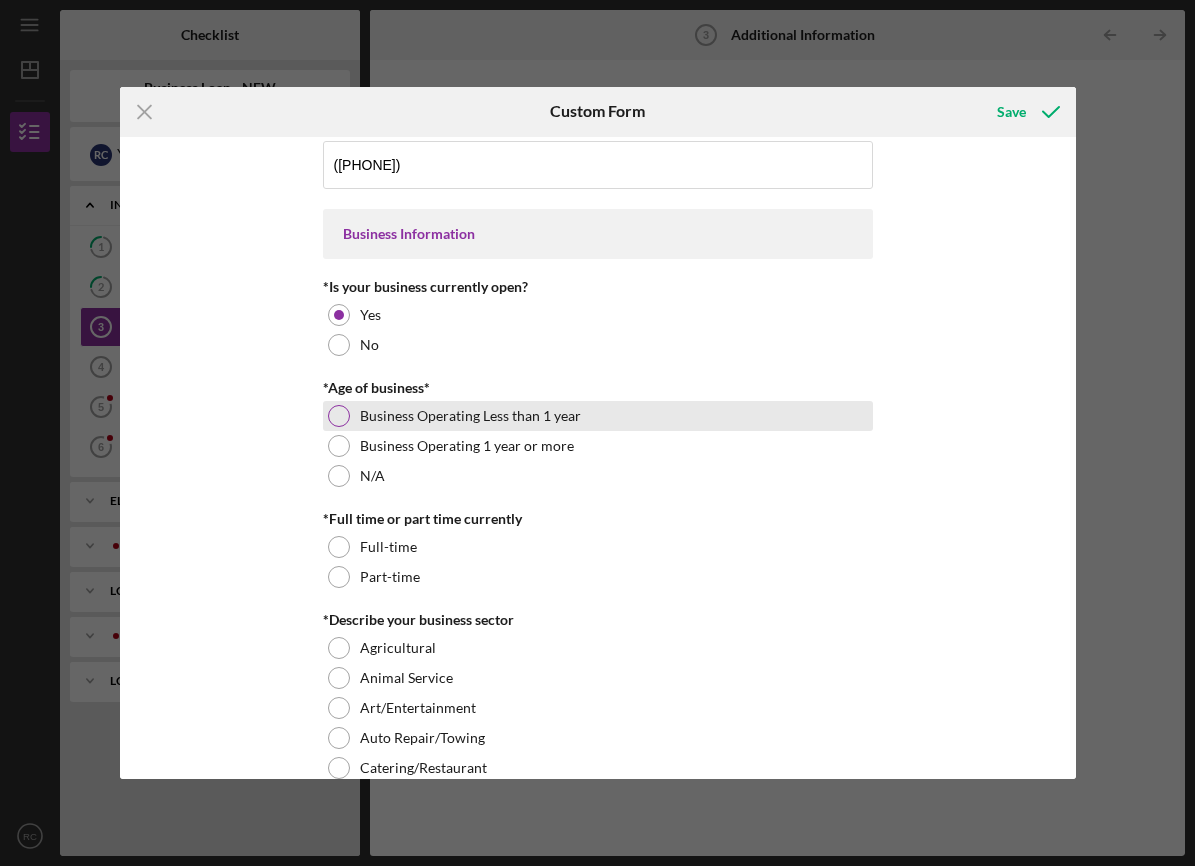 click on "Business Operating Less than 1 year" at bounding box center [470, 416] 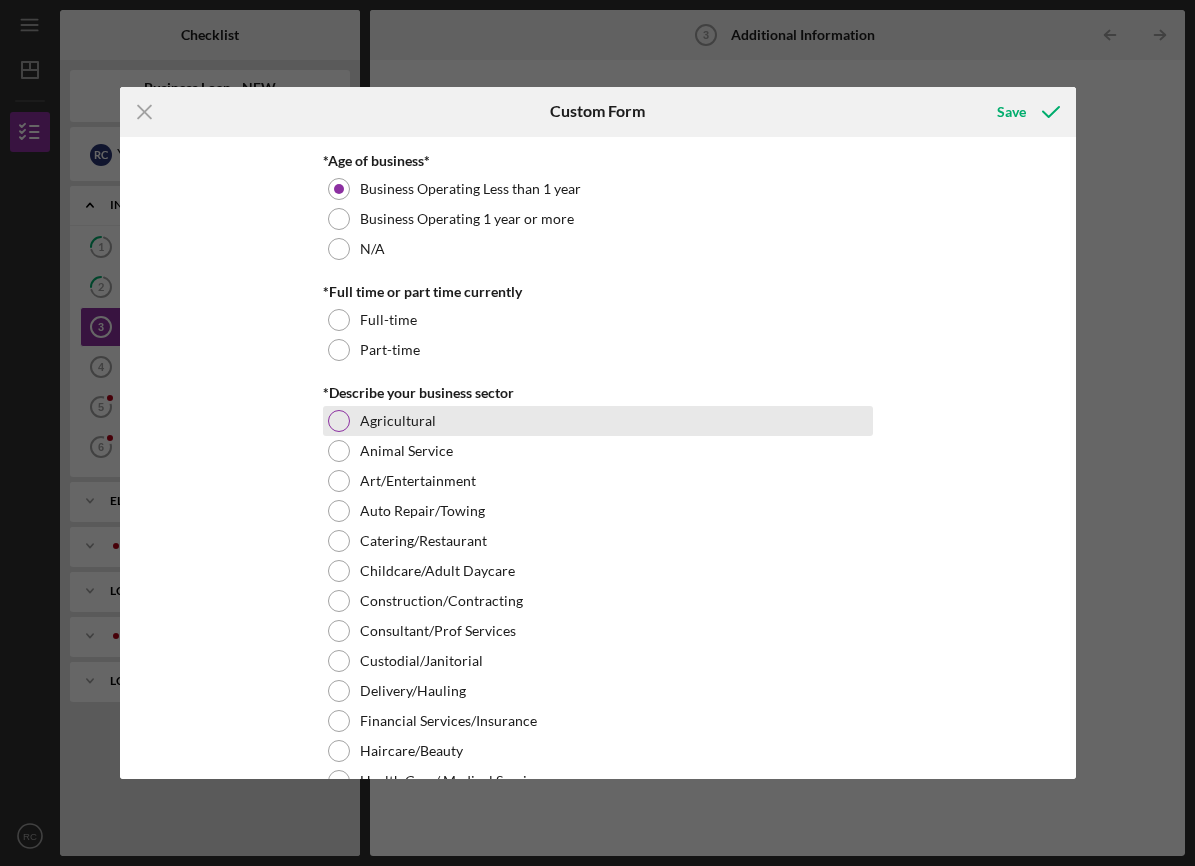 scroll, scrollTop: 440, scrollLeft: 0, axis: vertical 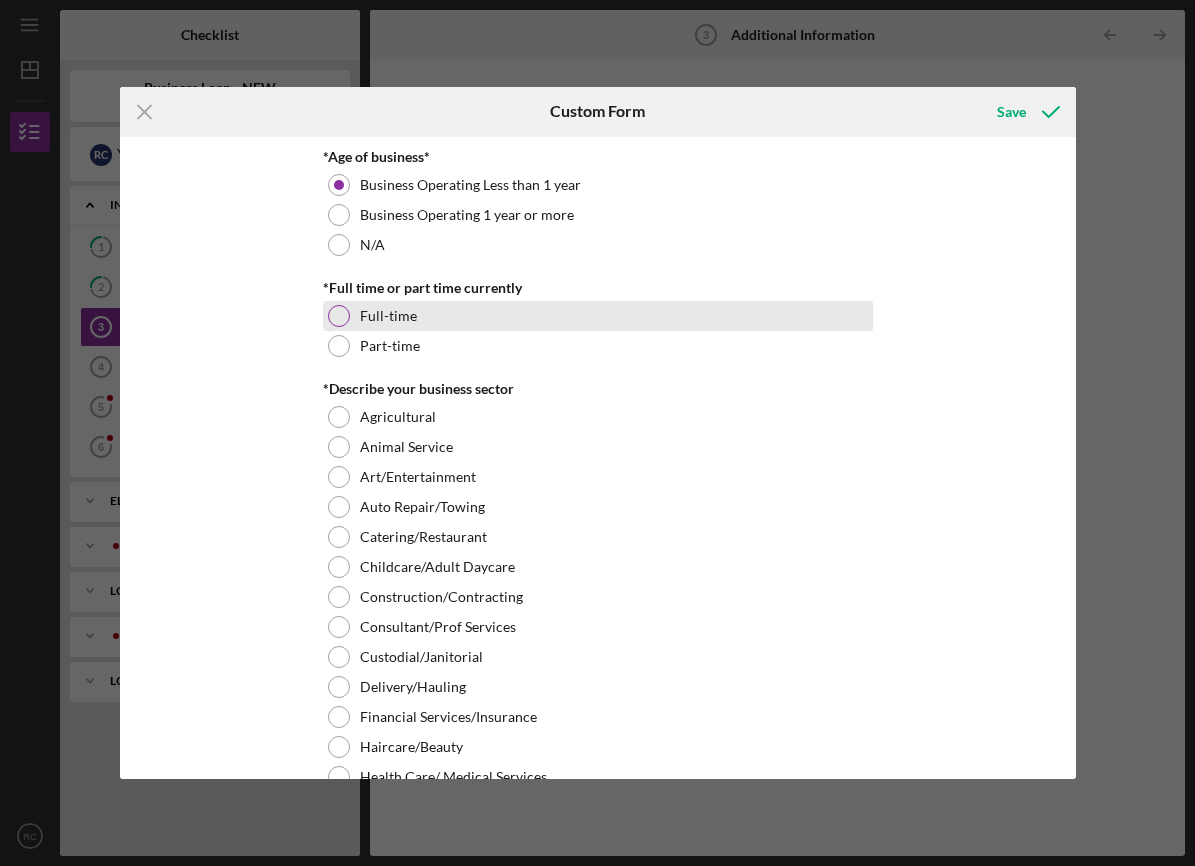 click on "Full-time" at bounding box center [598, 316] 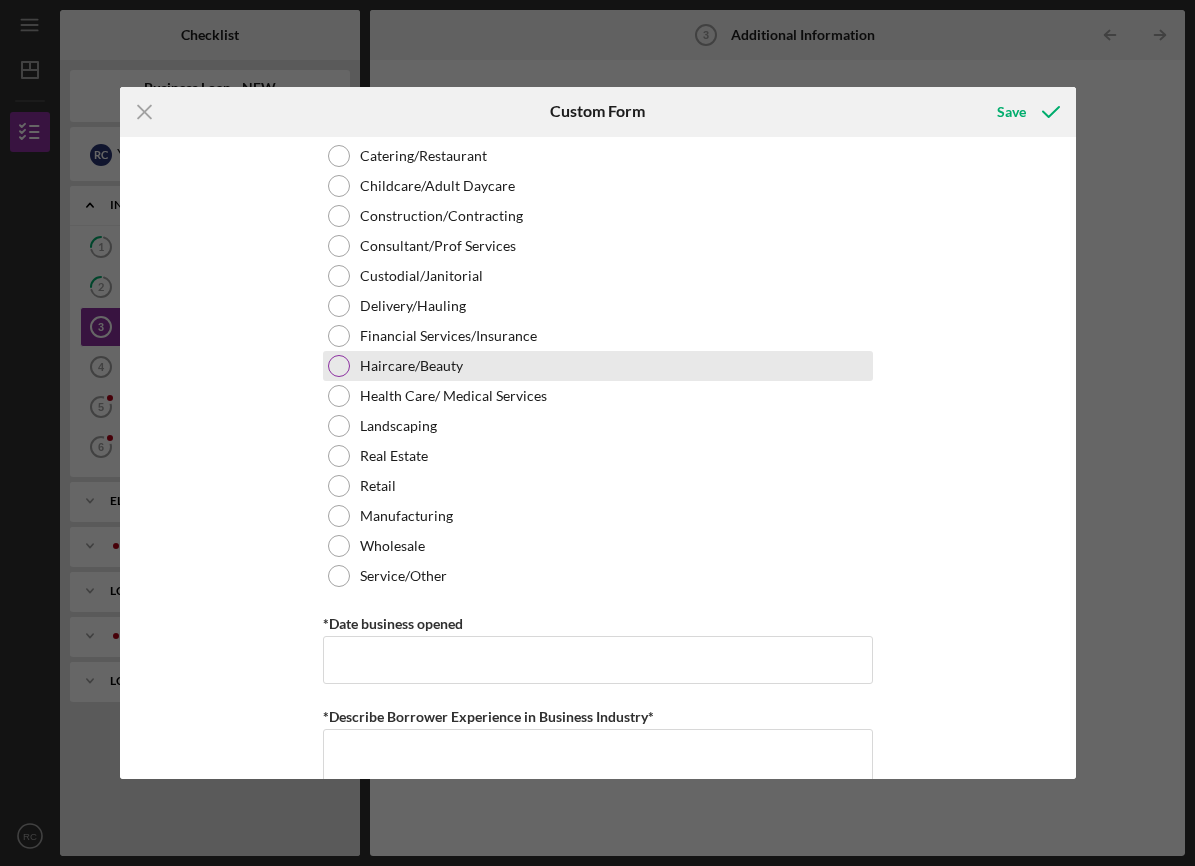 scroll, scrollTop: 822, scrollLeft: 0, axis: vertical 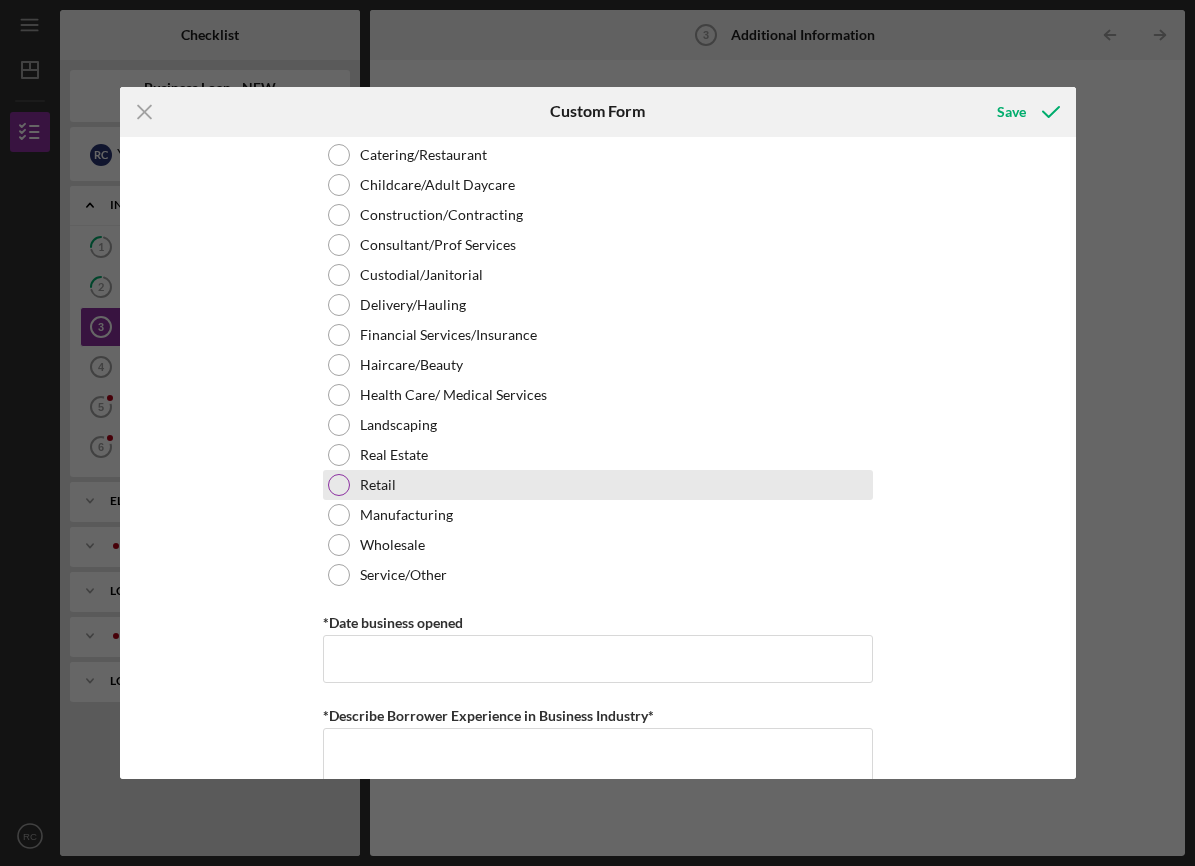 click on "Retail" at bounding box center (378, 485) 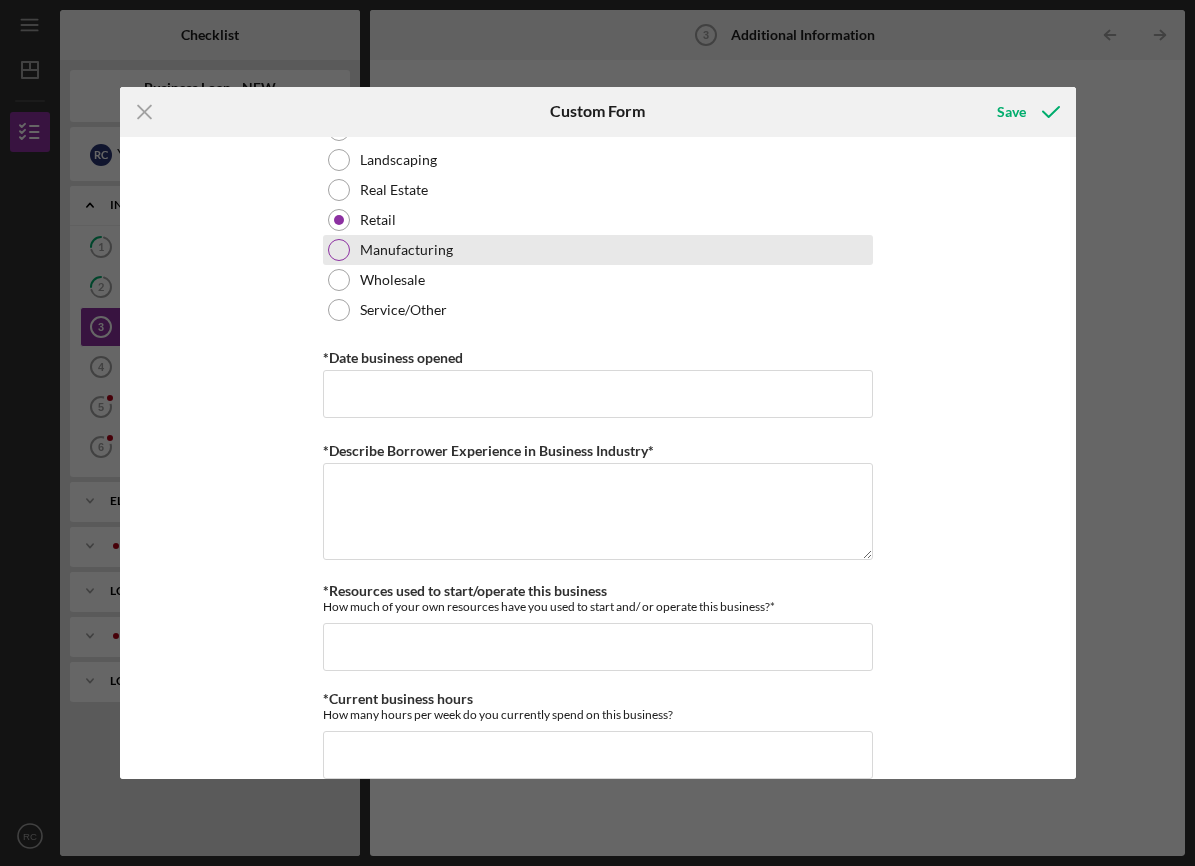 scroll, scrollTop: 1098, scrollLeft: 0, axis: vertical 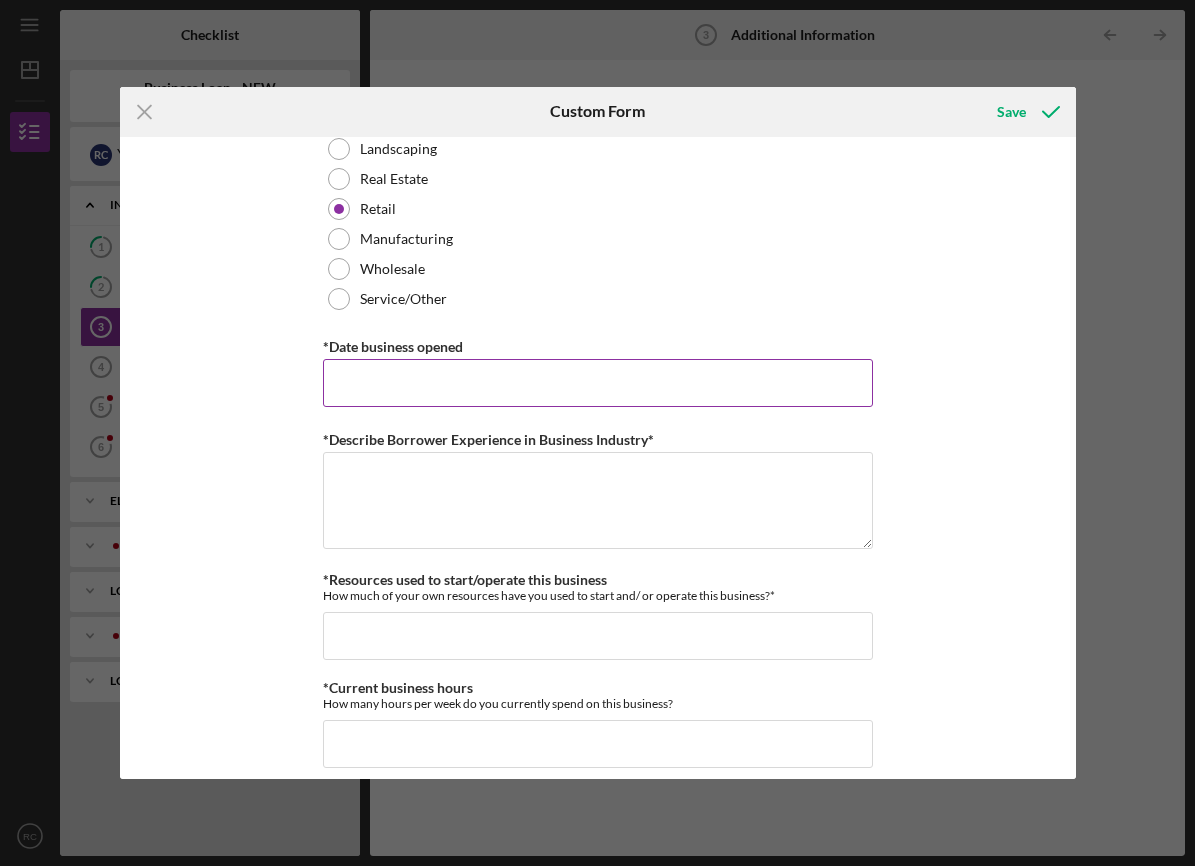 click on "*Date business opened" at bounding box center [598, 383] 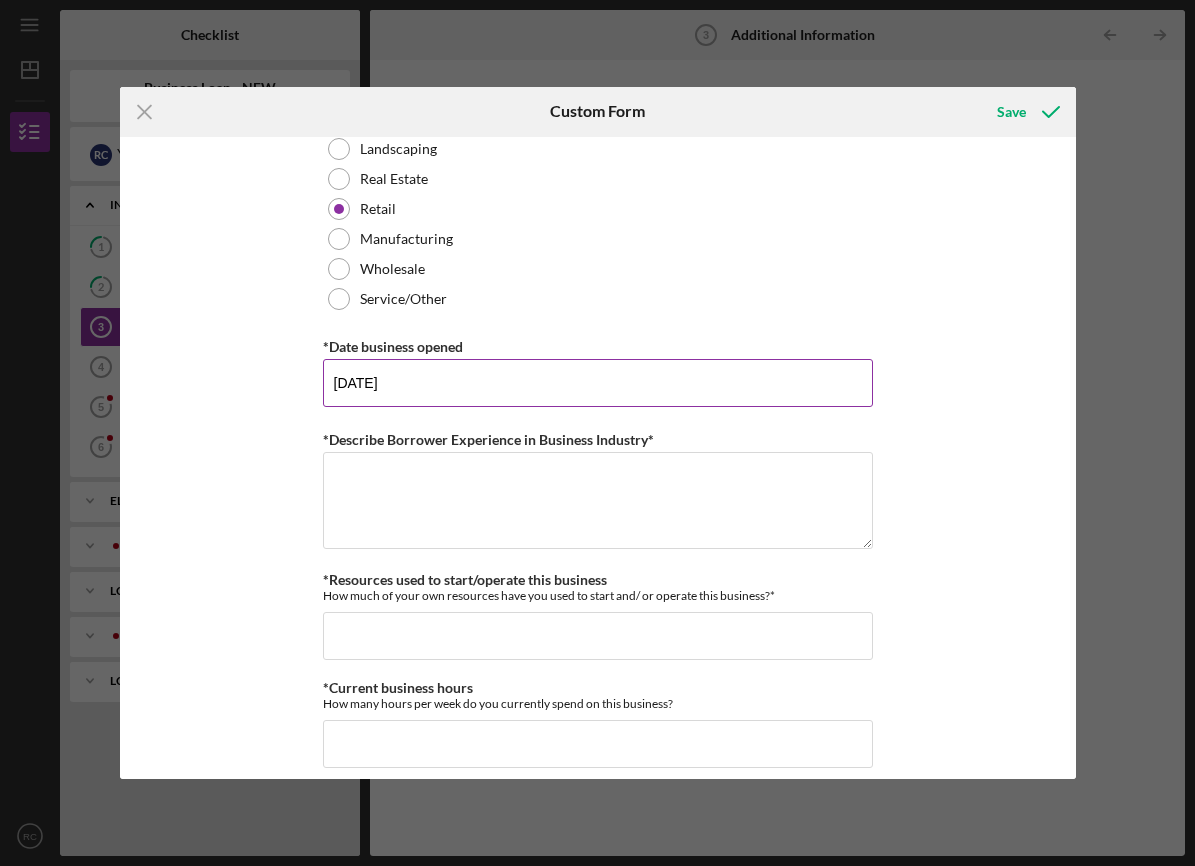 type on "06/10/2025" 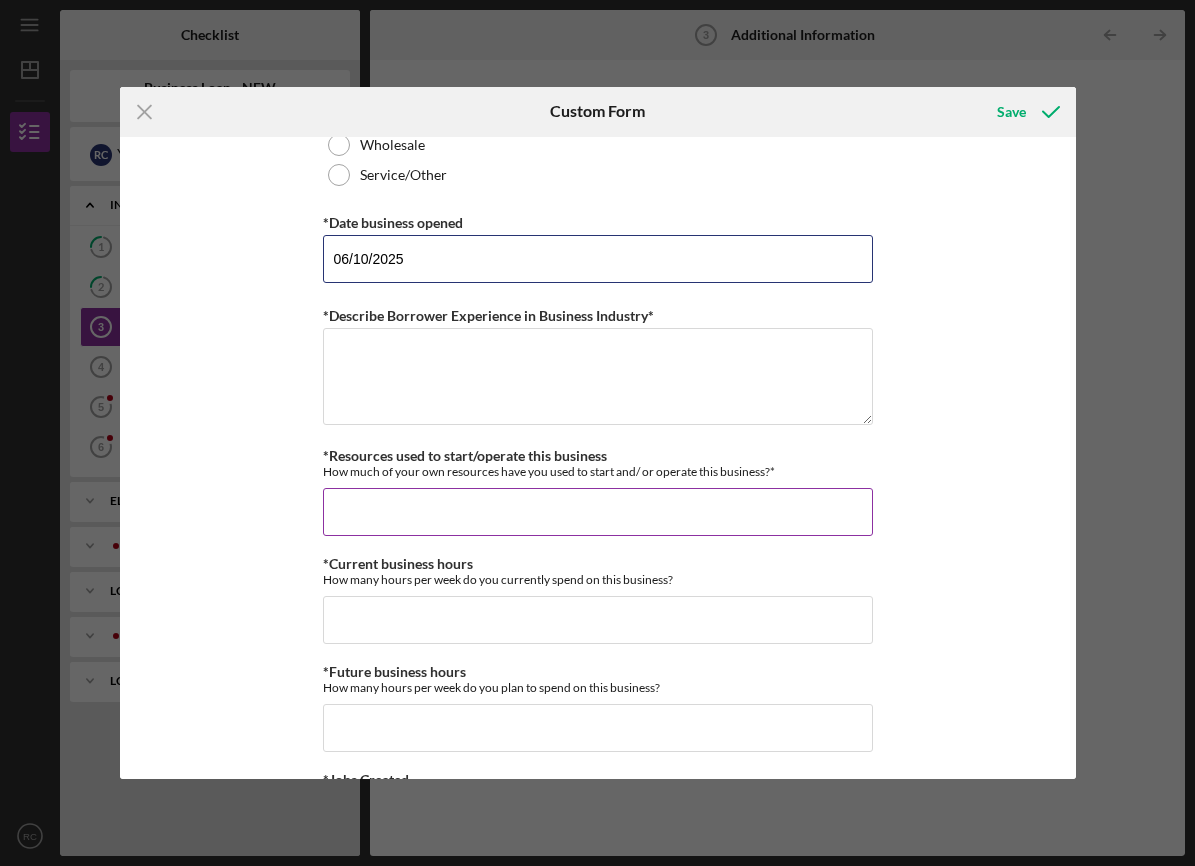 scroll, scrollTop: 1229, scrollLeft: 0, axis: vertical 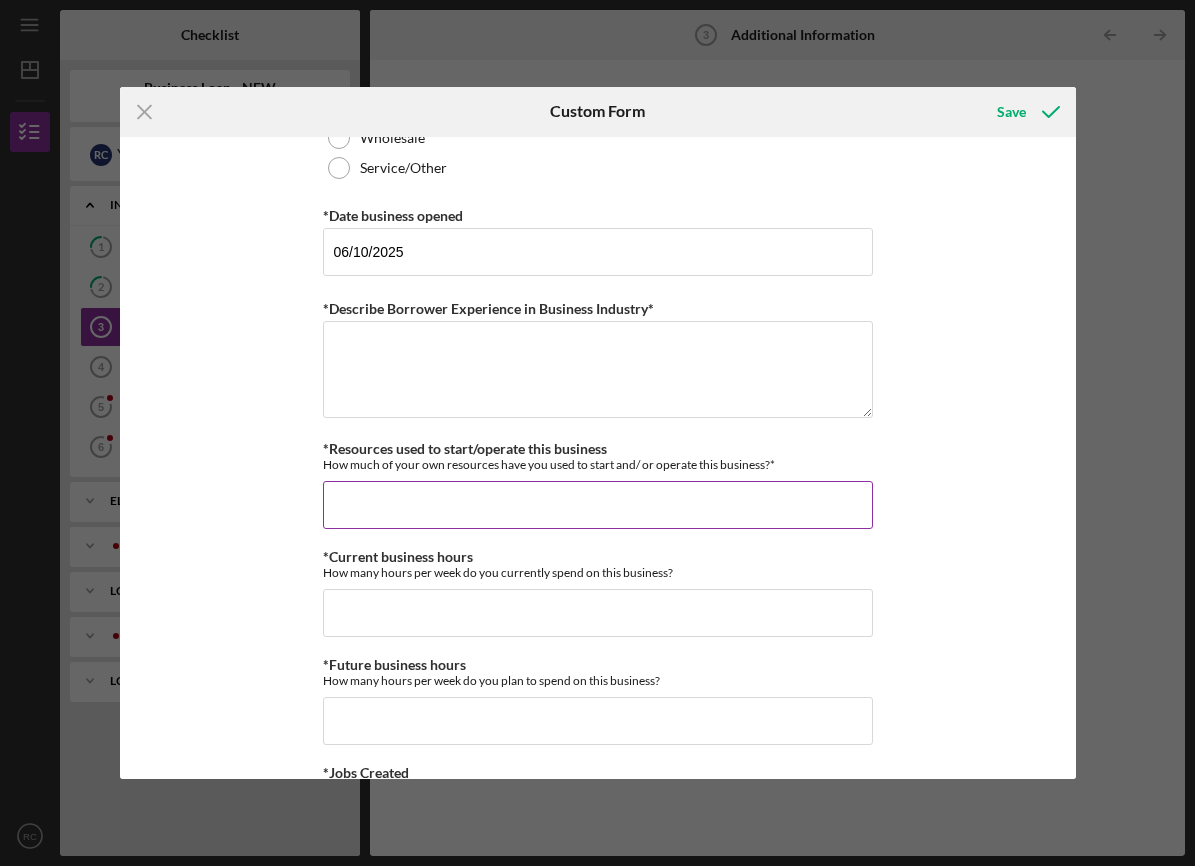 click on "*Resources used to start/operate this business" at bounding box center [598, 505] 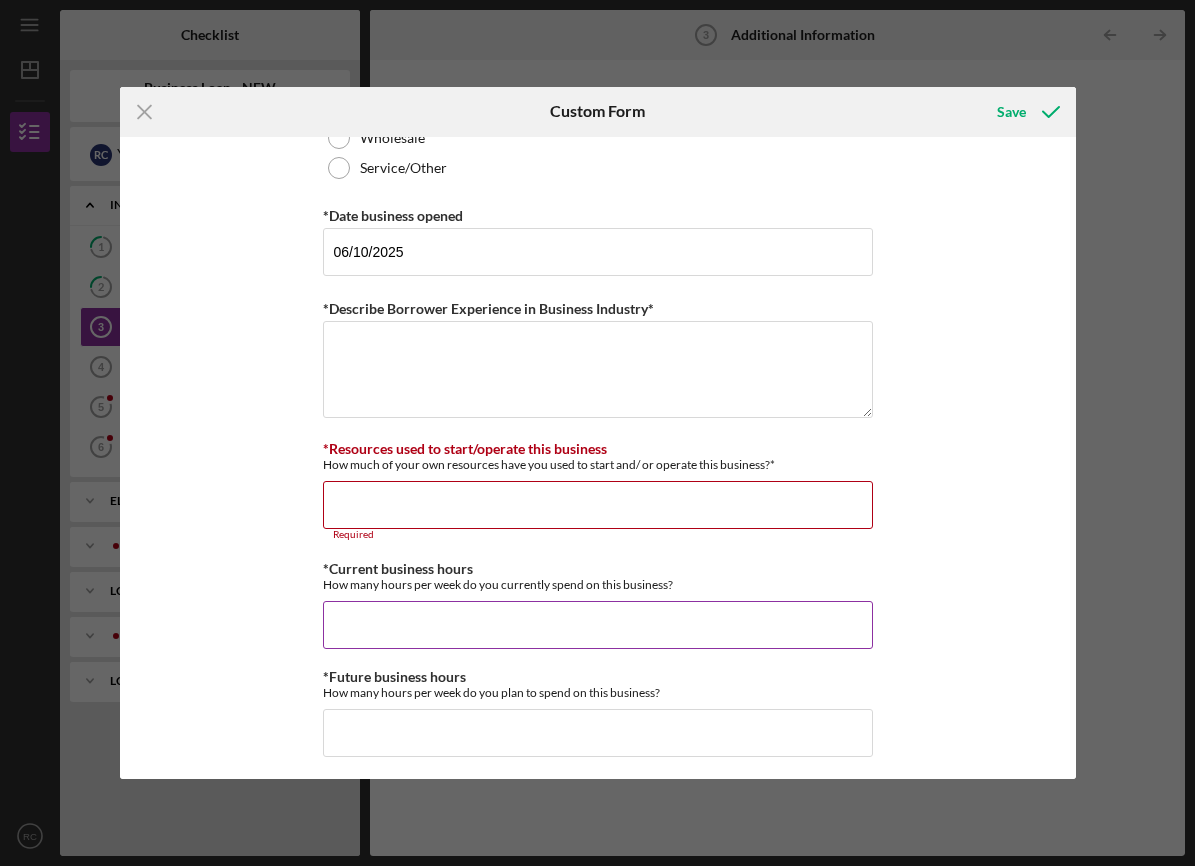 click on "*Current business hours" at bounding box center [598, 625] 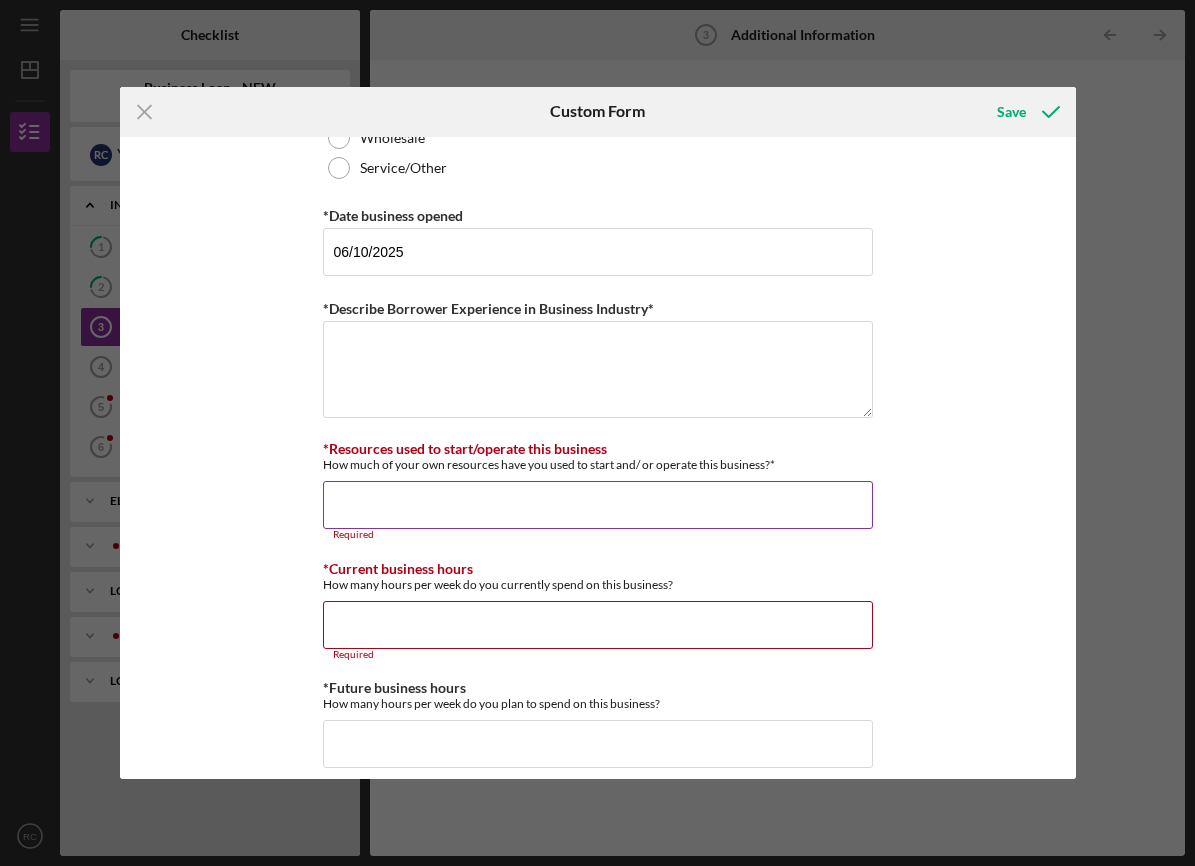 click on "*Resources used to start/operate this business" at bounding box center [598, 505] 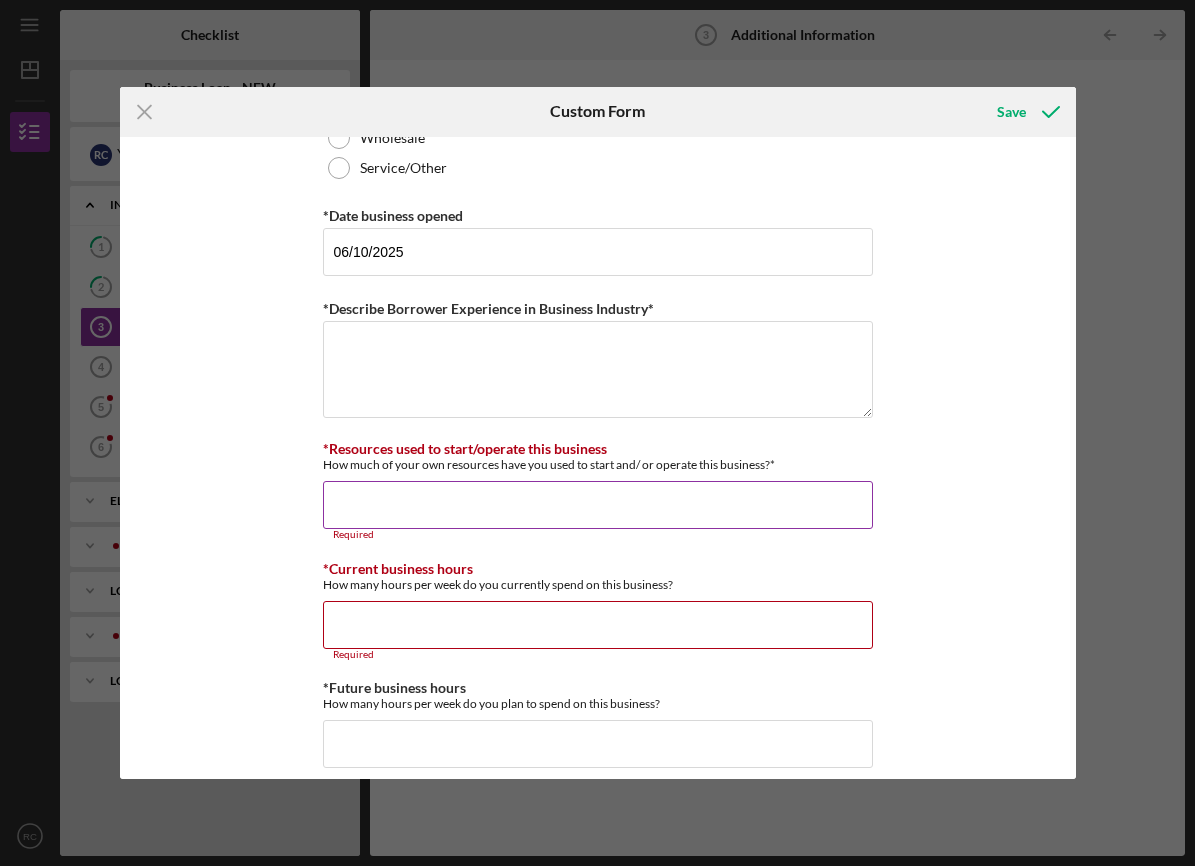 type on "$8" 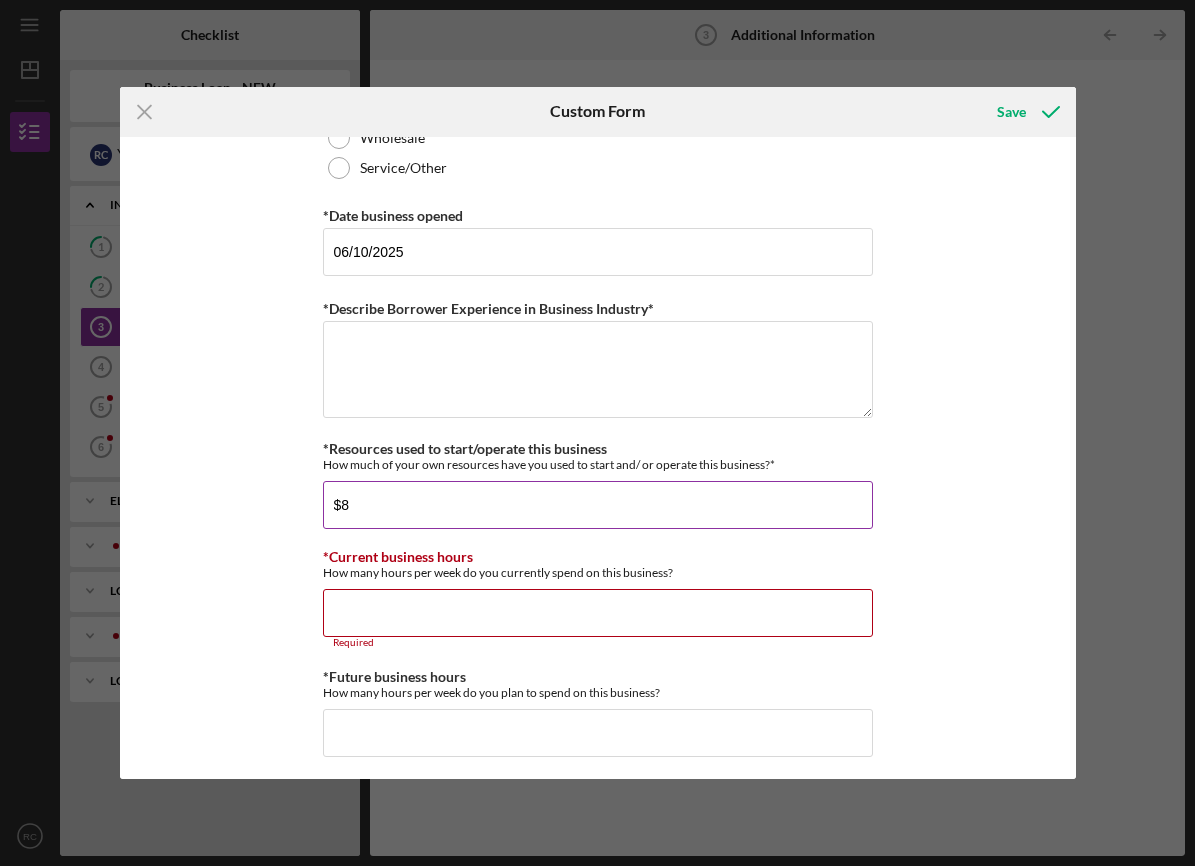 type 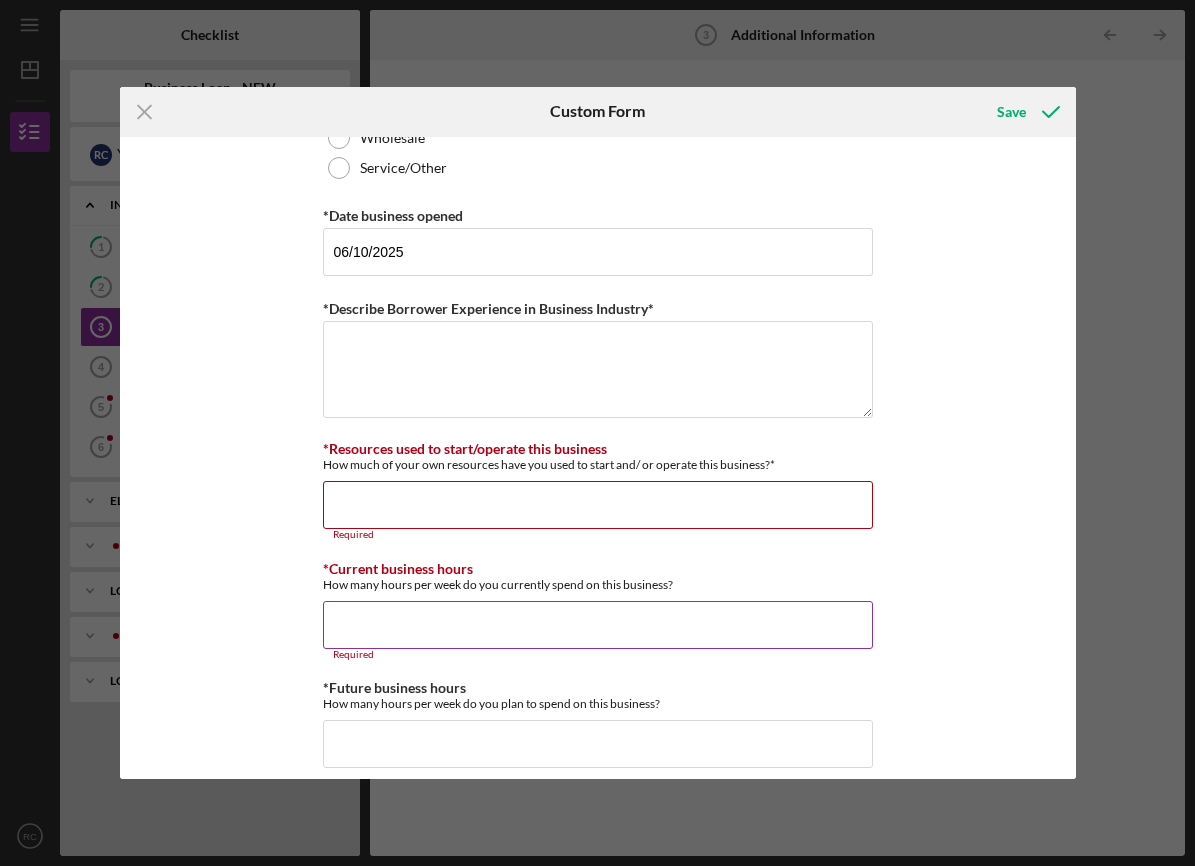 click on "Icon/Menu Additional Information 3 Additional Information Checklist Business Loan - NEW $10K R C You Icon/Expander INQUIRY INFORMATION 0 / 6 1 Personal Information R C 2 Business Information R C Additional Information 3 Additional Information R C Referral and References 4 Referral and References R C Budget 5 Budget R C Credit Authorization 6 Credit Authorization R C Icon/Expander ELIGIBILITY  1 / 1 Icon/Expander BUSINESS LOAN APPLICATION  7 / 15 Icon/Expander LOAN PRE-APPROVAL 1 / 1 Icon/Expander FINAL STEPS 2 / 6 Icon/Expander LOAN FUNDED 0 / 1 Additional Information 3 Additional Information Icon/Table Pagination Arrow Icon/Table Pagination Arrow Complete the Form Form Icon/Message Comment [FIRST] [LAST]  Please complete the form.  Icon/Menu Icon/Dashboard Dashboard Business Loan - NEW Checklist Icon/Table Pagination Arrow Previous Next Icon/Table Pagination Arrow RC [FIRST] [LAST] Icon/Overflow Account Settings Logout Icon/Menu Close  Close Account Settings Logout
Save" at bounding box center [597, 433] 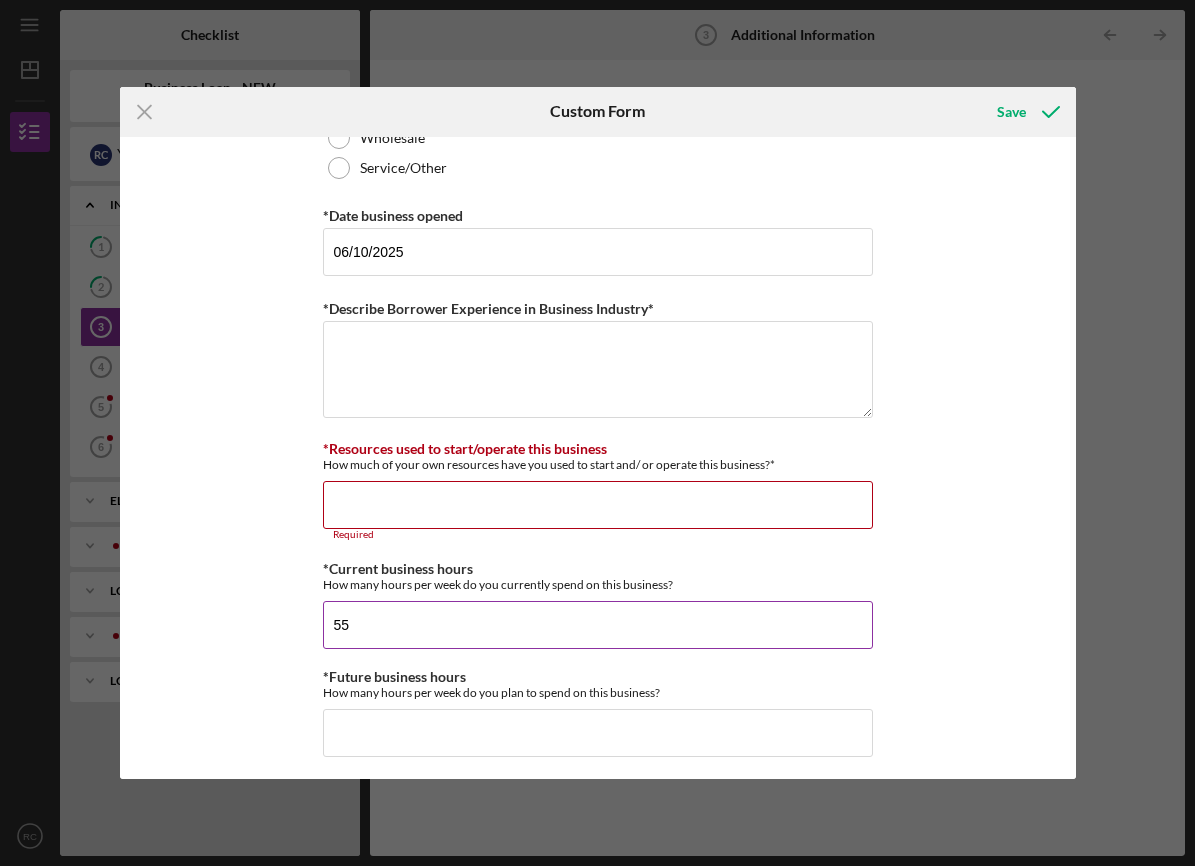 type on "55" 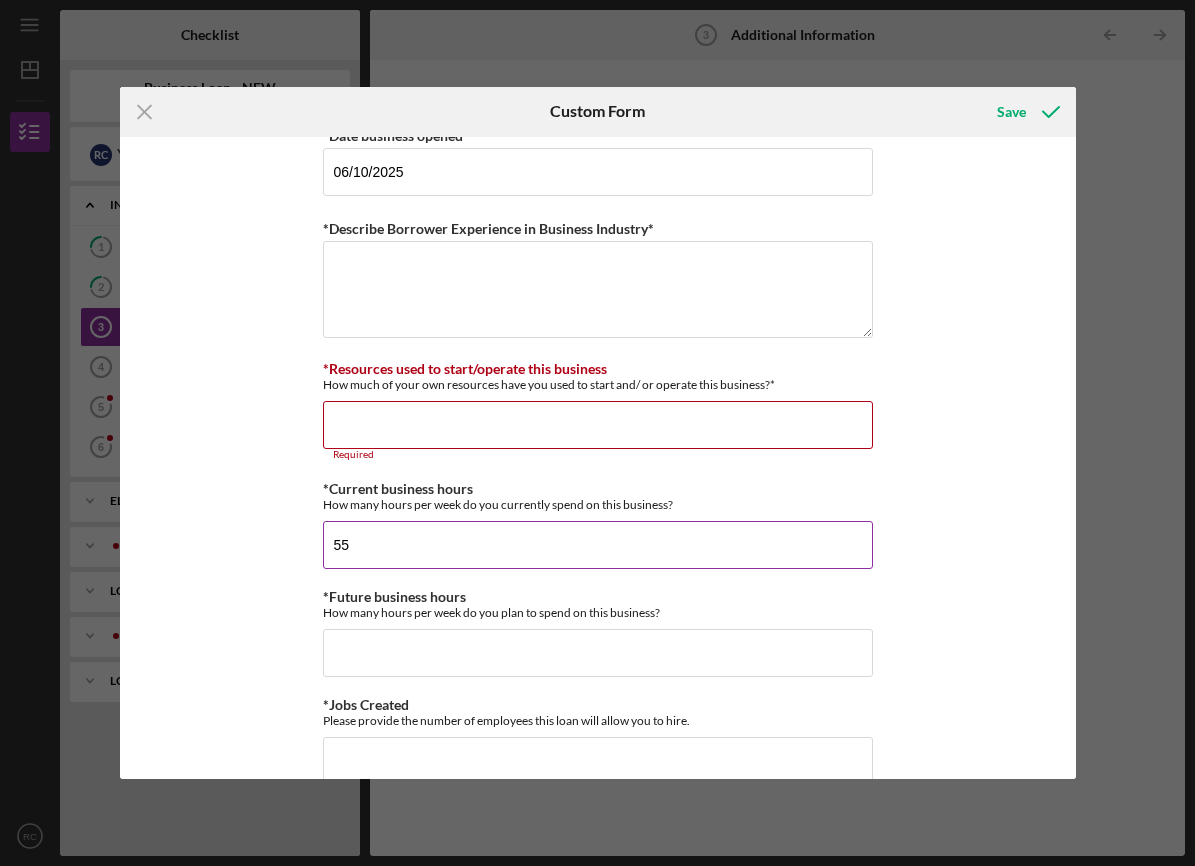 scroll, scrollTop: 1318, scrollLeft: 0, axis: vertical 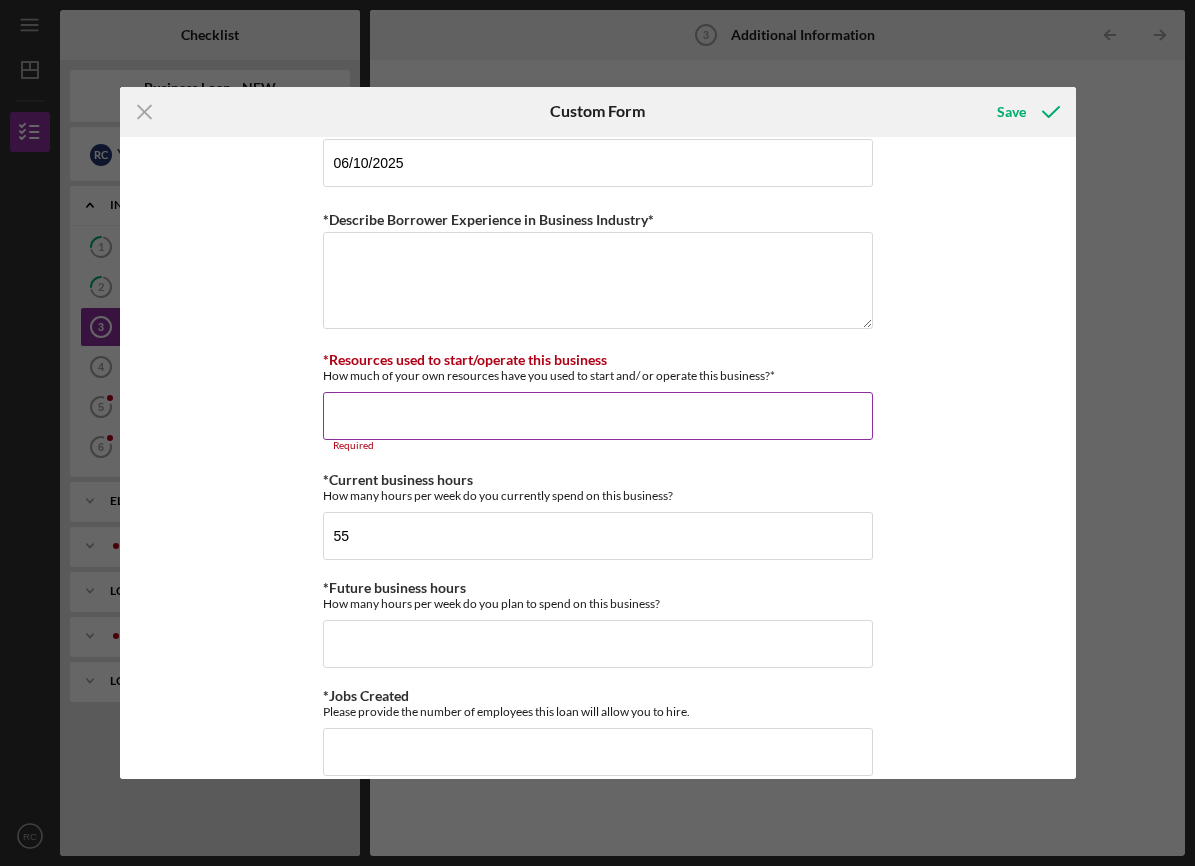 click on "*Resources used to start/operate this business" at bounding box center (598, 416) 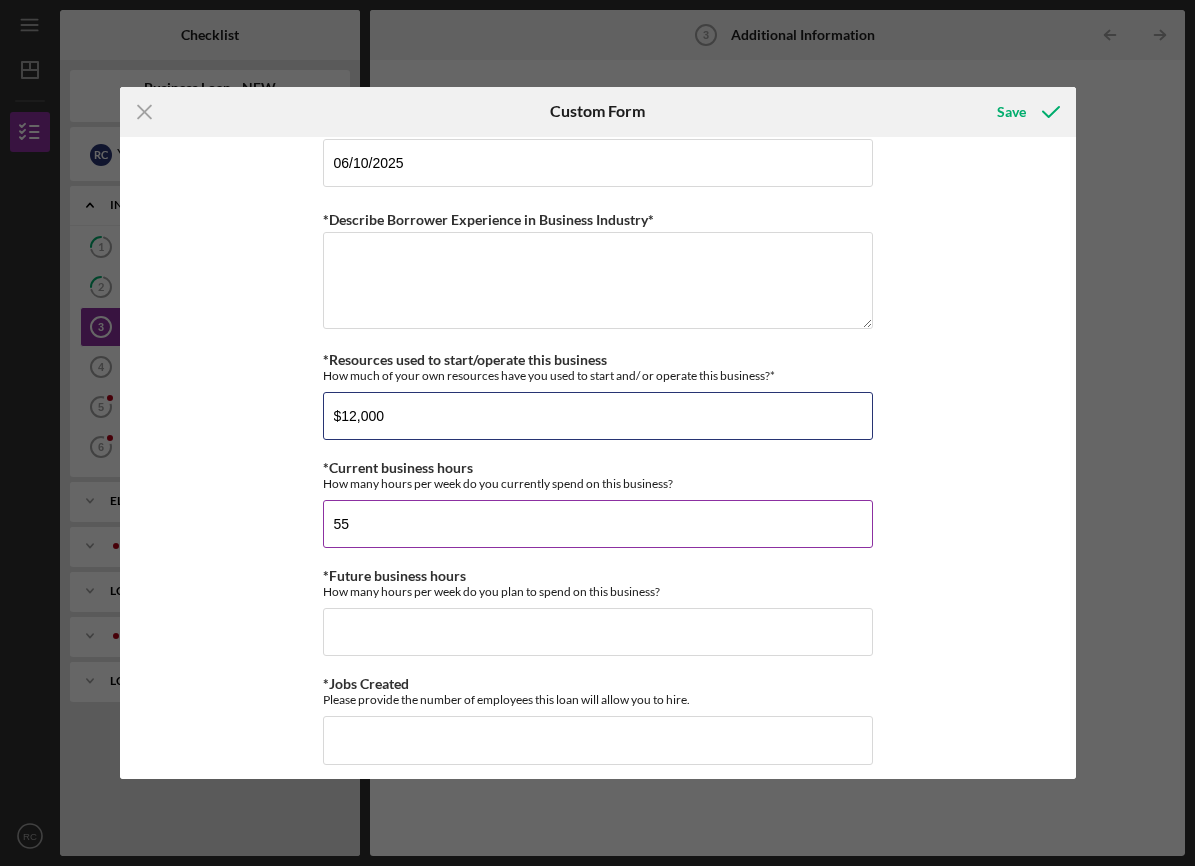 type on "$12,000" 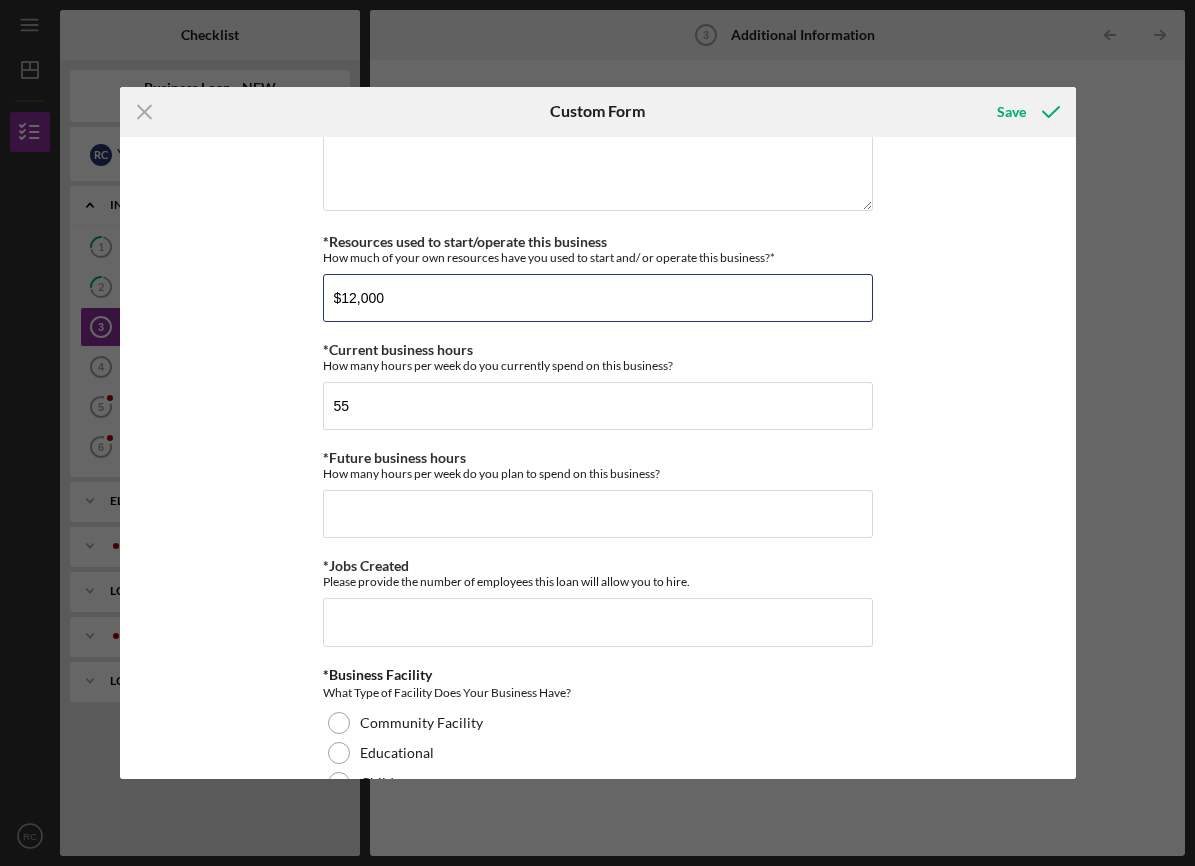scroll, scrollTop: 1444, scrollLeft: 0, axis: vertical 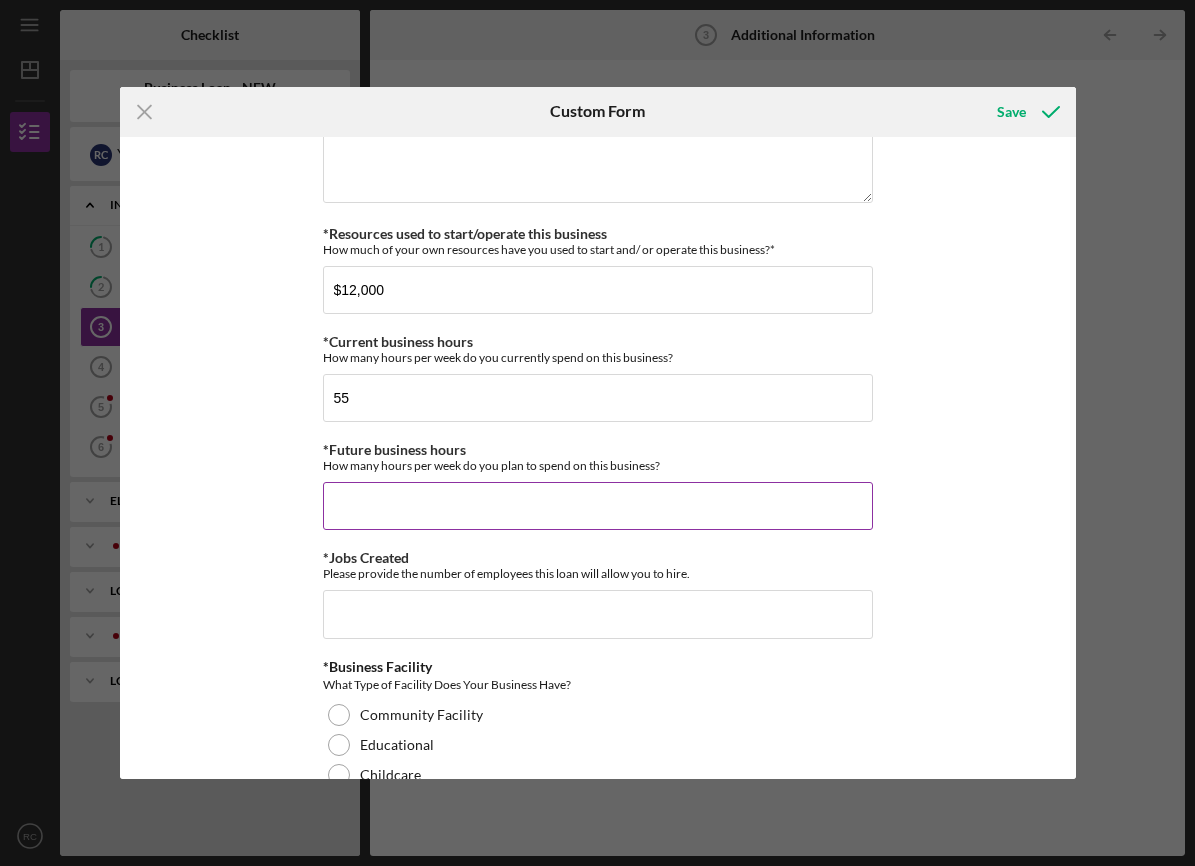 click on "*Future business hours" at bounding box center [598, 506] 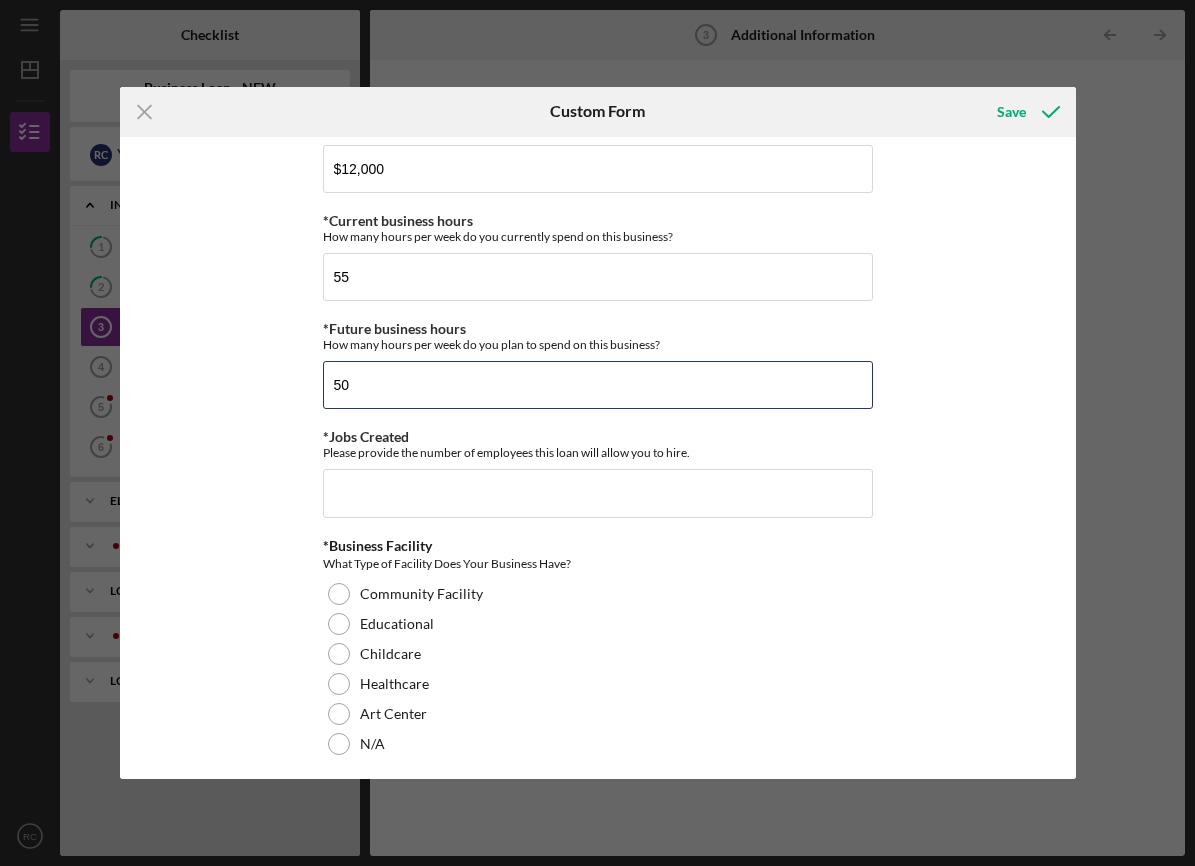 scroll, scrollTop: 1566, scrollLeft: 0, axis: vertical 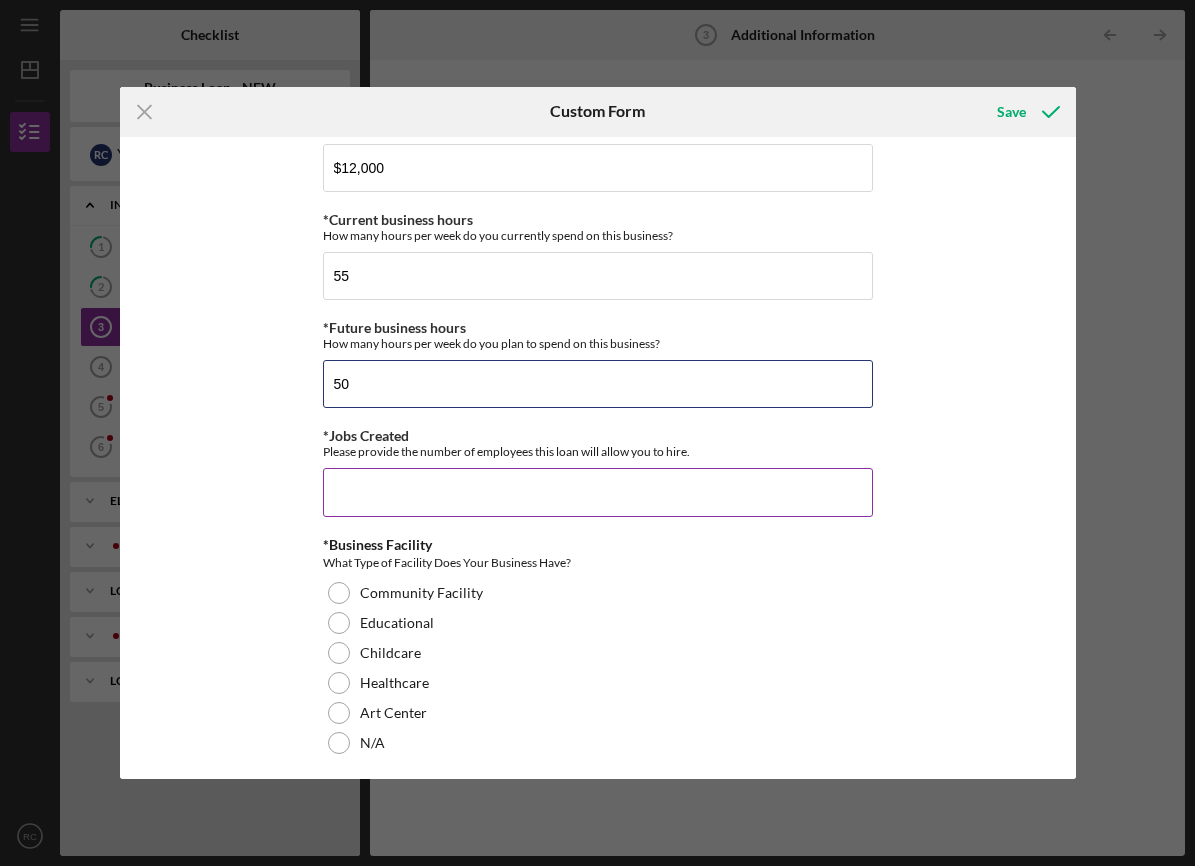 type on "50" 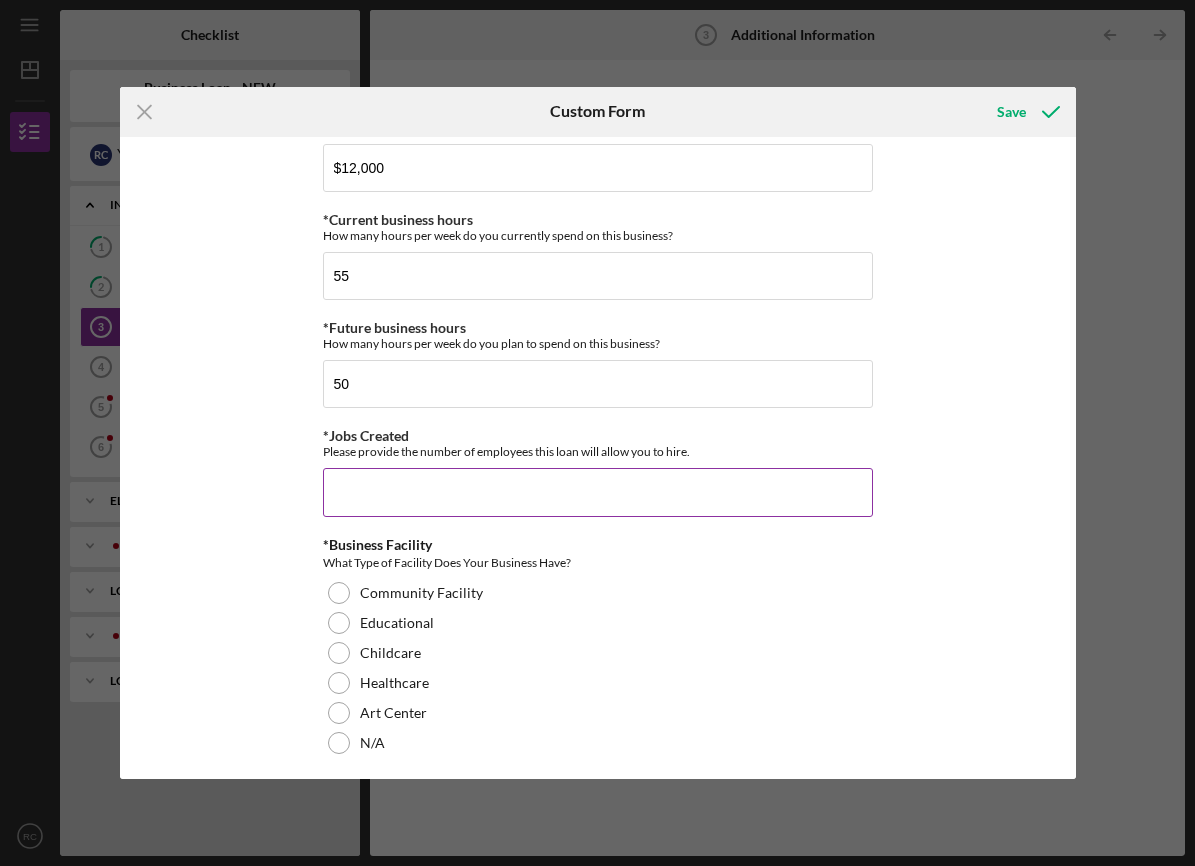 click on "*Jobs Created" at bounding box center (598, 492) 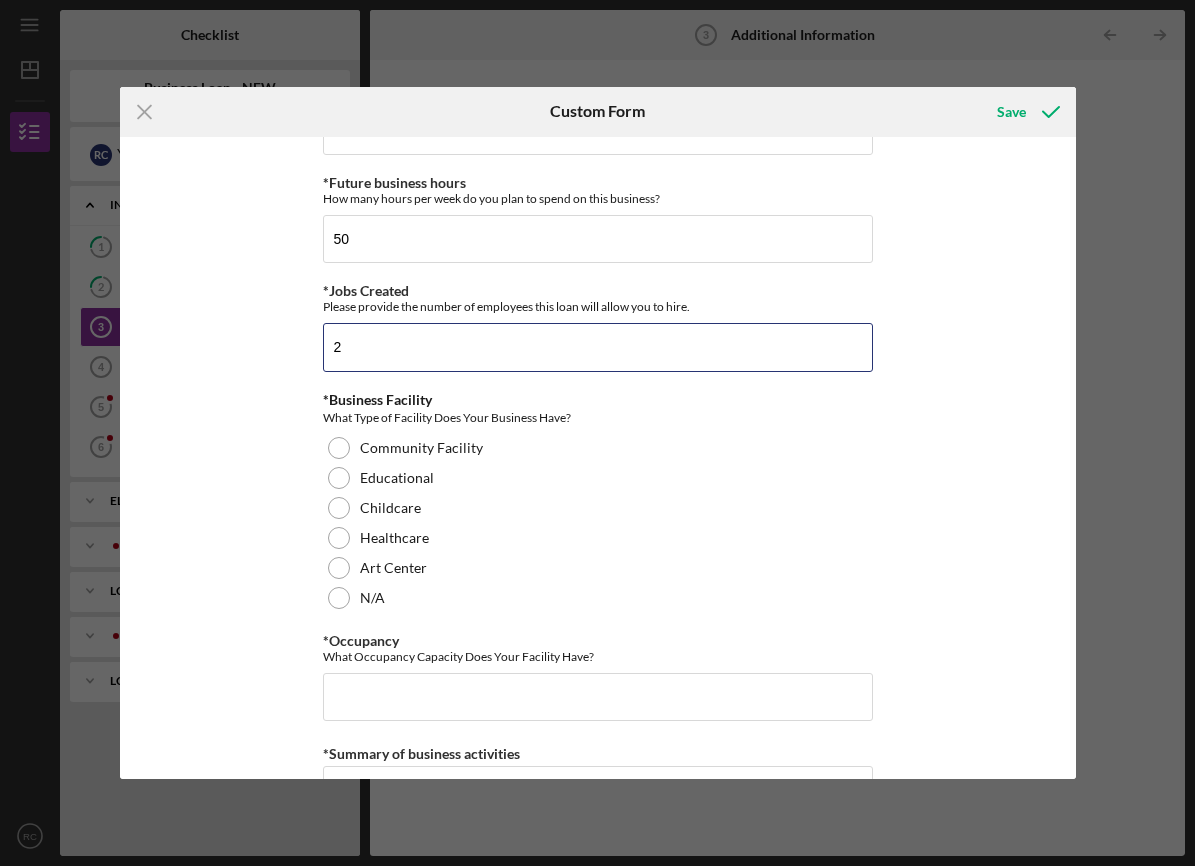 scroll, scrollTop: 1712, scrollLeft: 0, axis: vertical 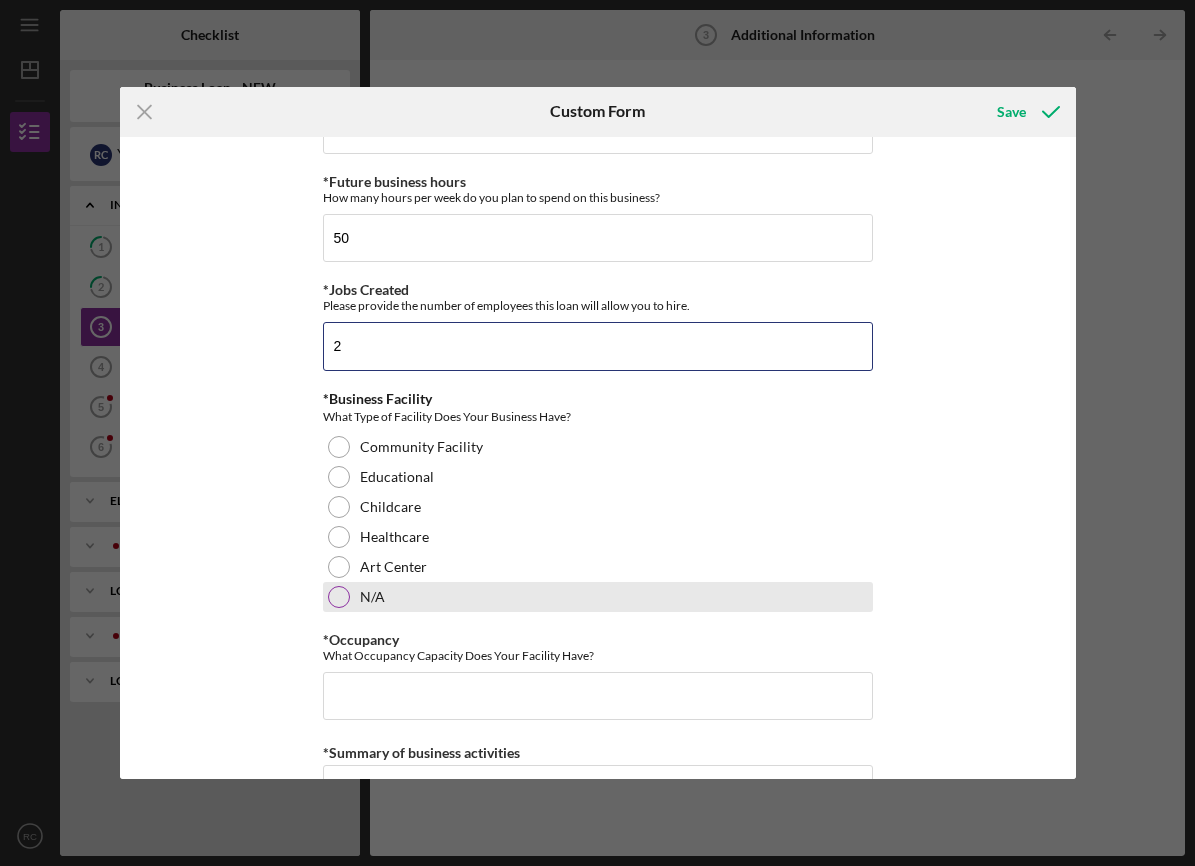 type on "2" 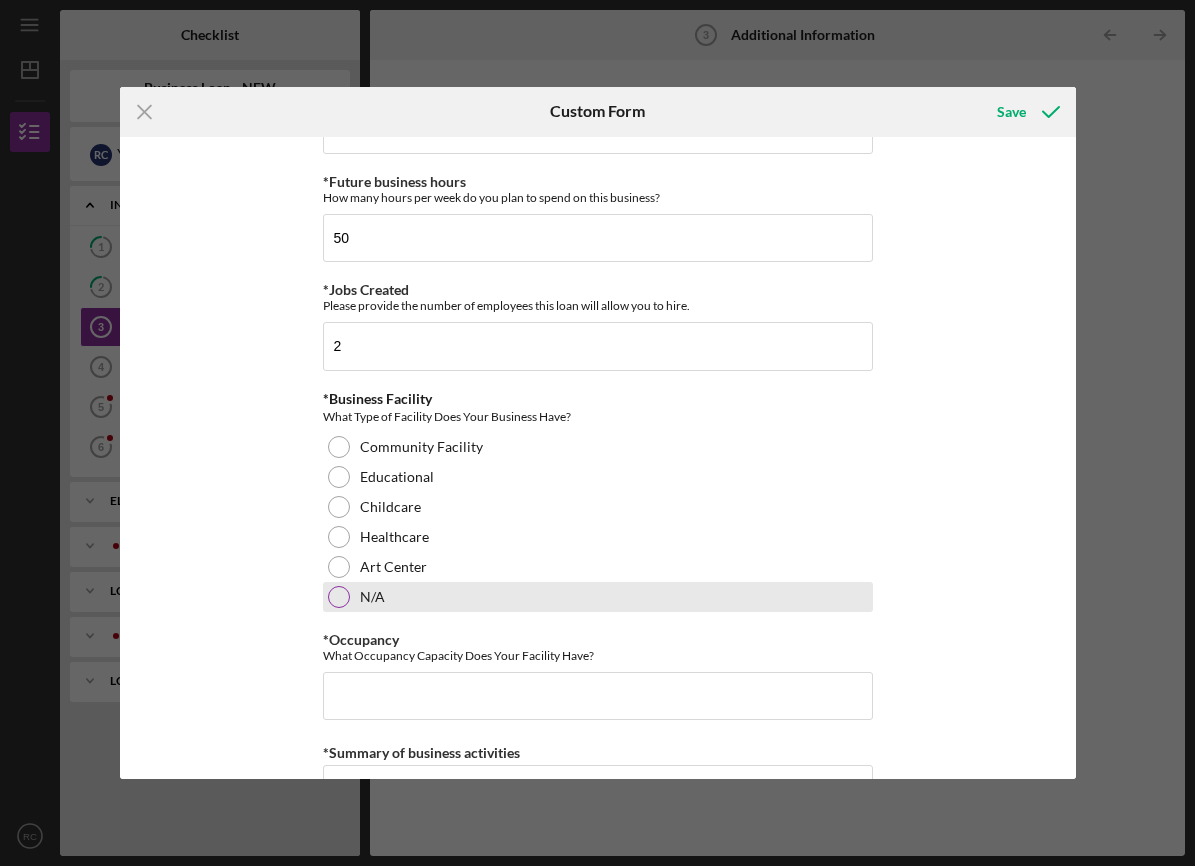 click at bounding box center (339, 597) 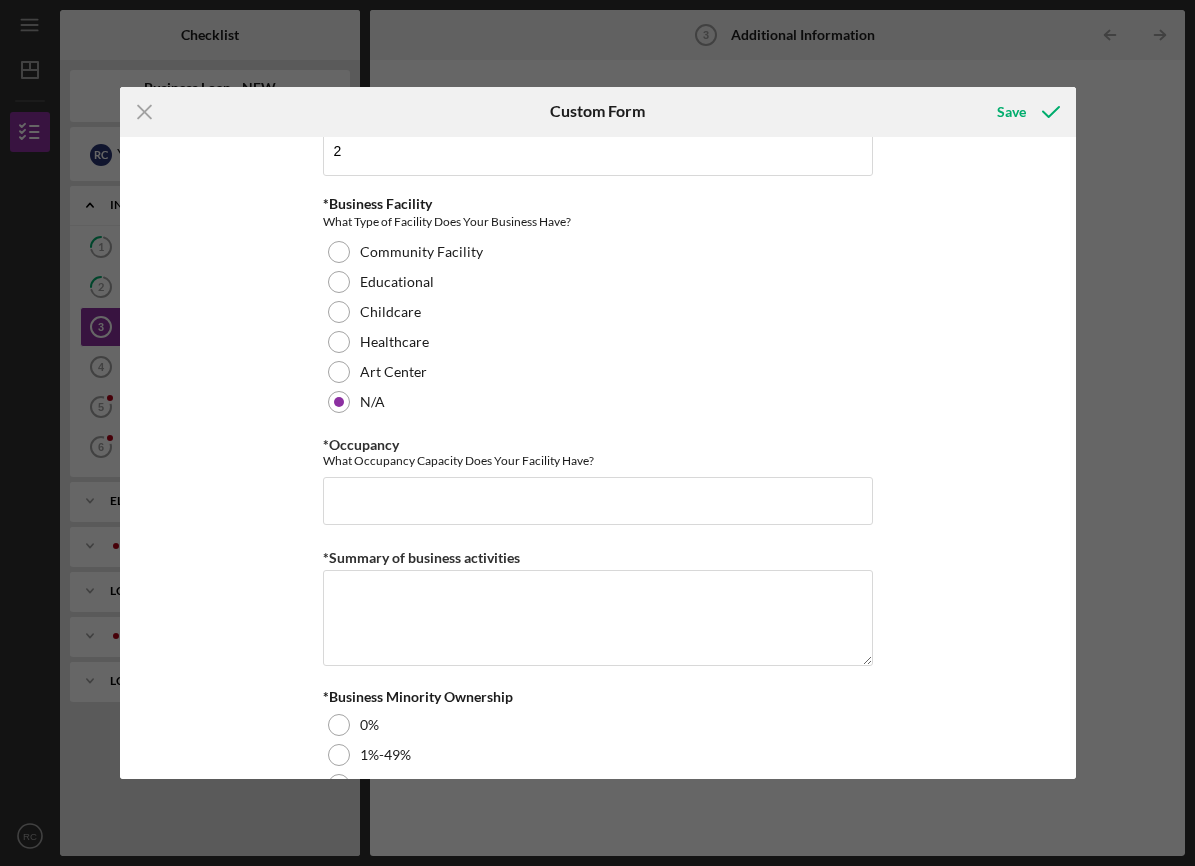 scroll, scrollTop: 1904, scrollLeft: 0, axis: vertical 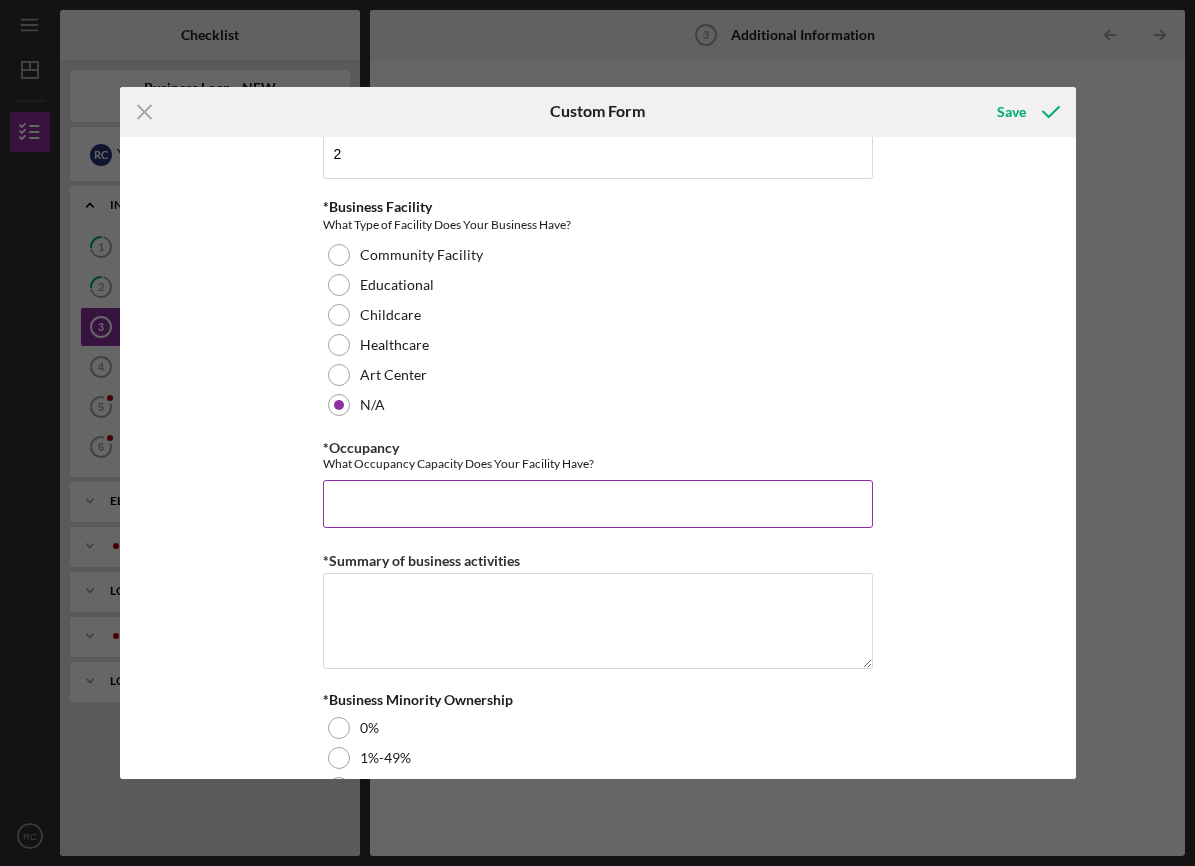 click on "*Occupancy" at bounding box center [598, 504] 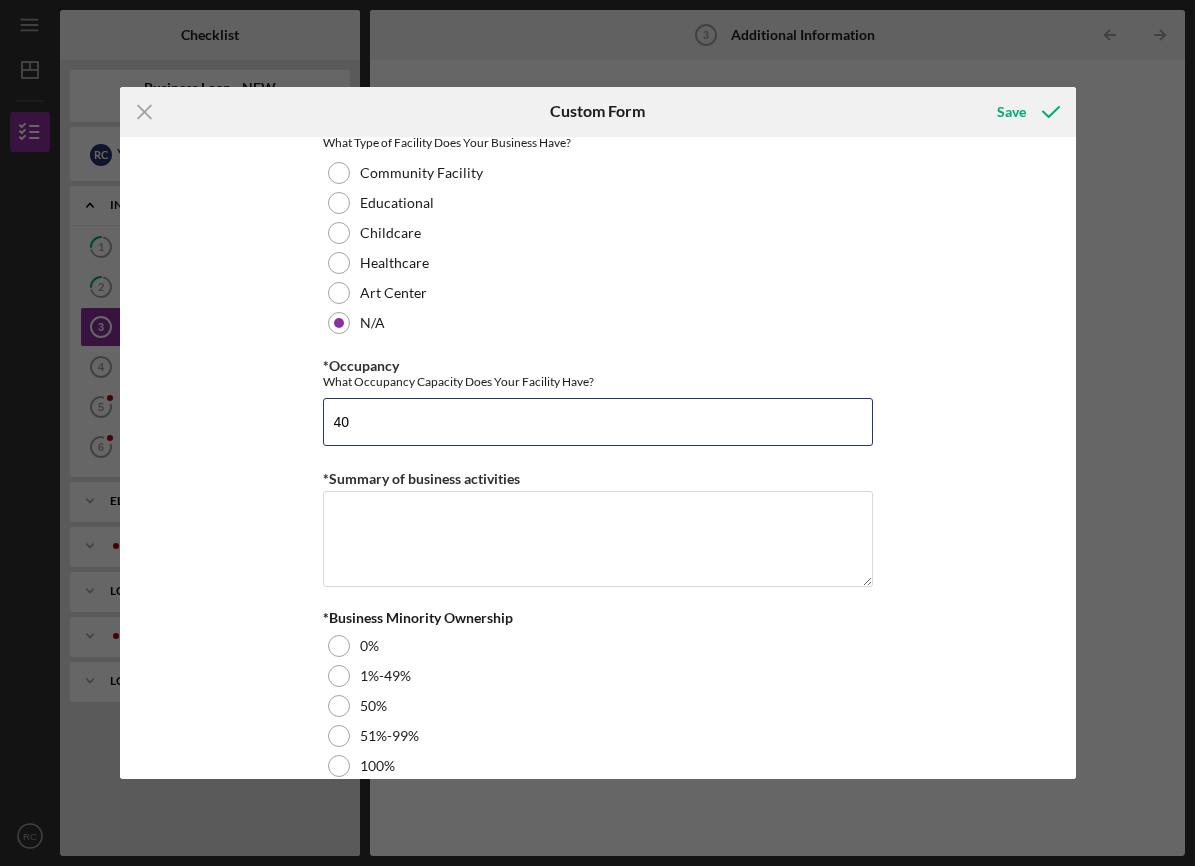 scroll, scrollTop: 1991, scrollLeft: 0, axis: vertical 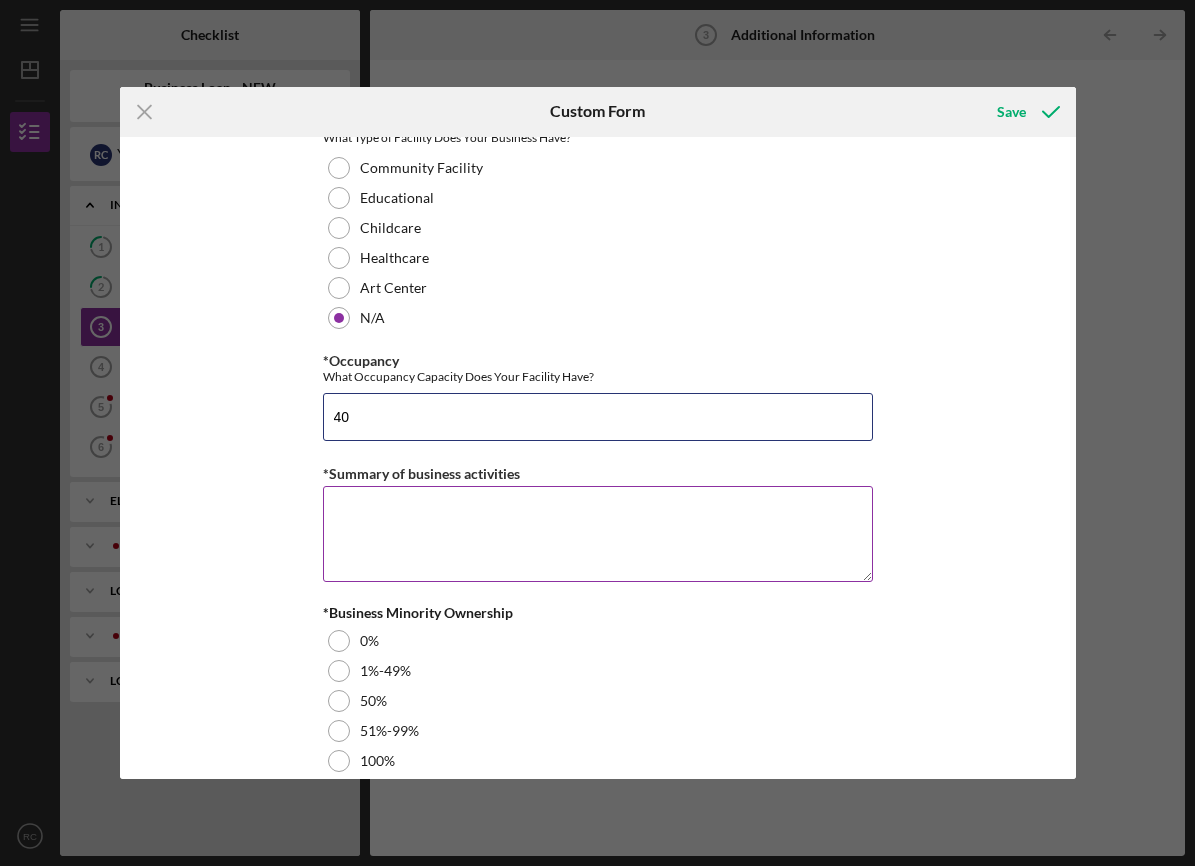 type on "40" 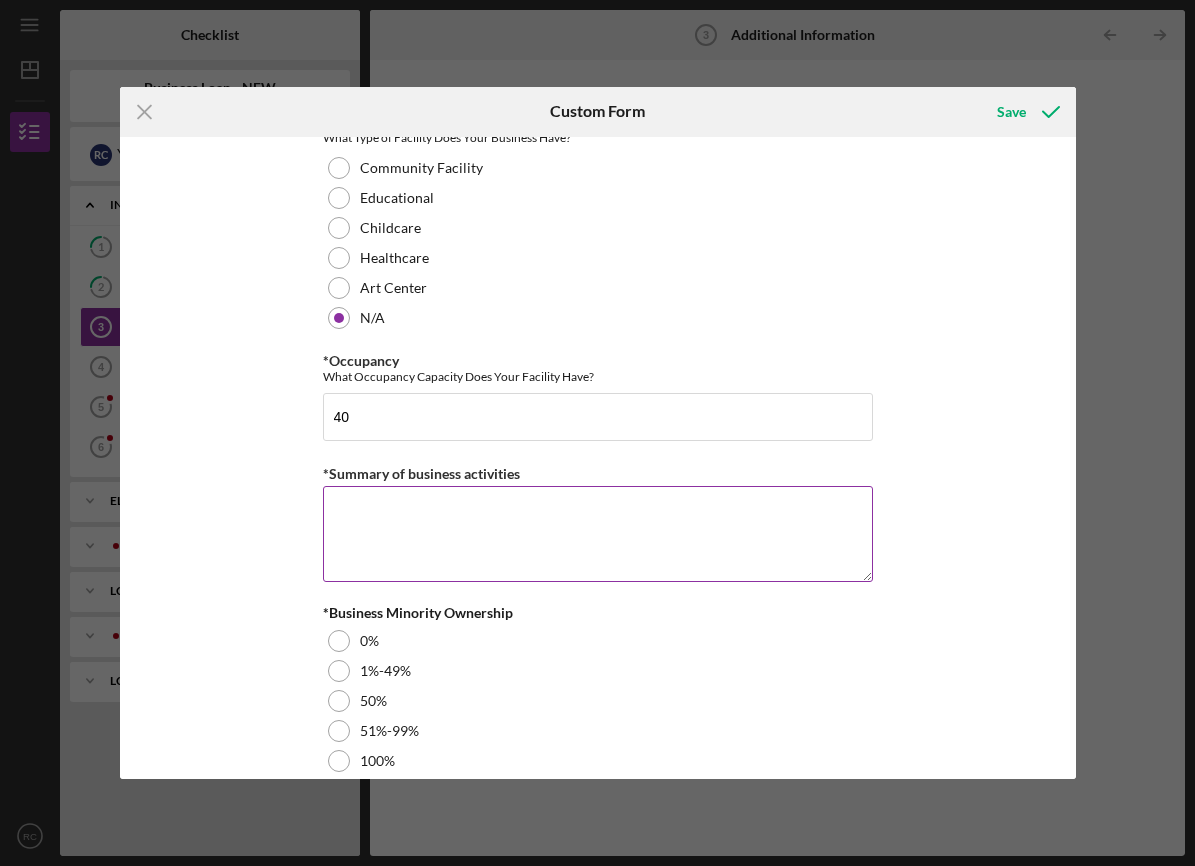 click on "*Summary of business activities" at bounding box center (598, 534) 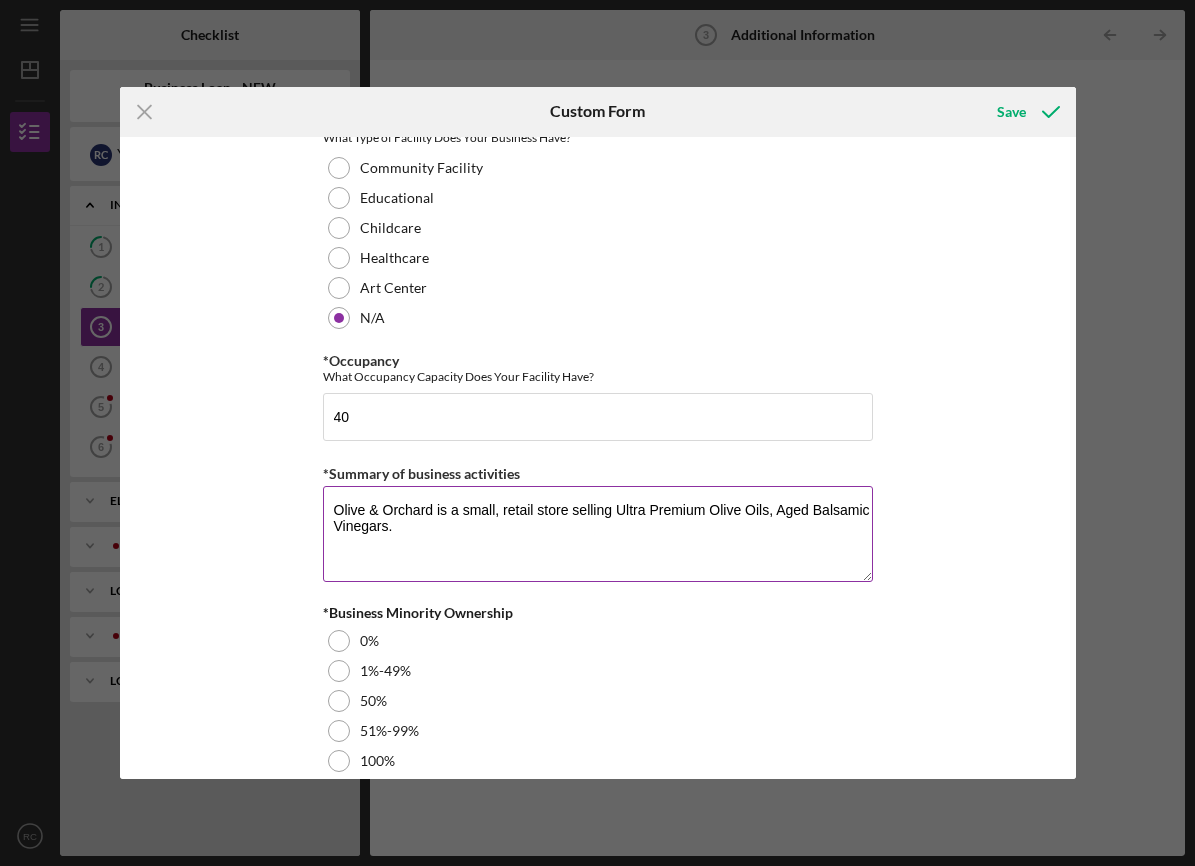 click on "Olive & Orchard is a small, retail store selling Ultra Premium Olive Oils, Aged Balsamic Vinegars." at bounding box center (598, 534) 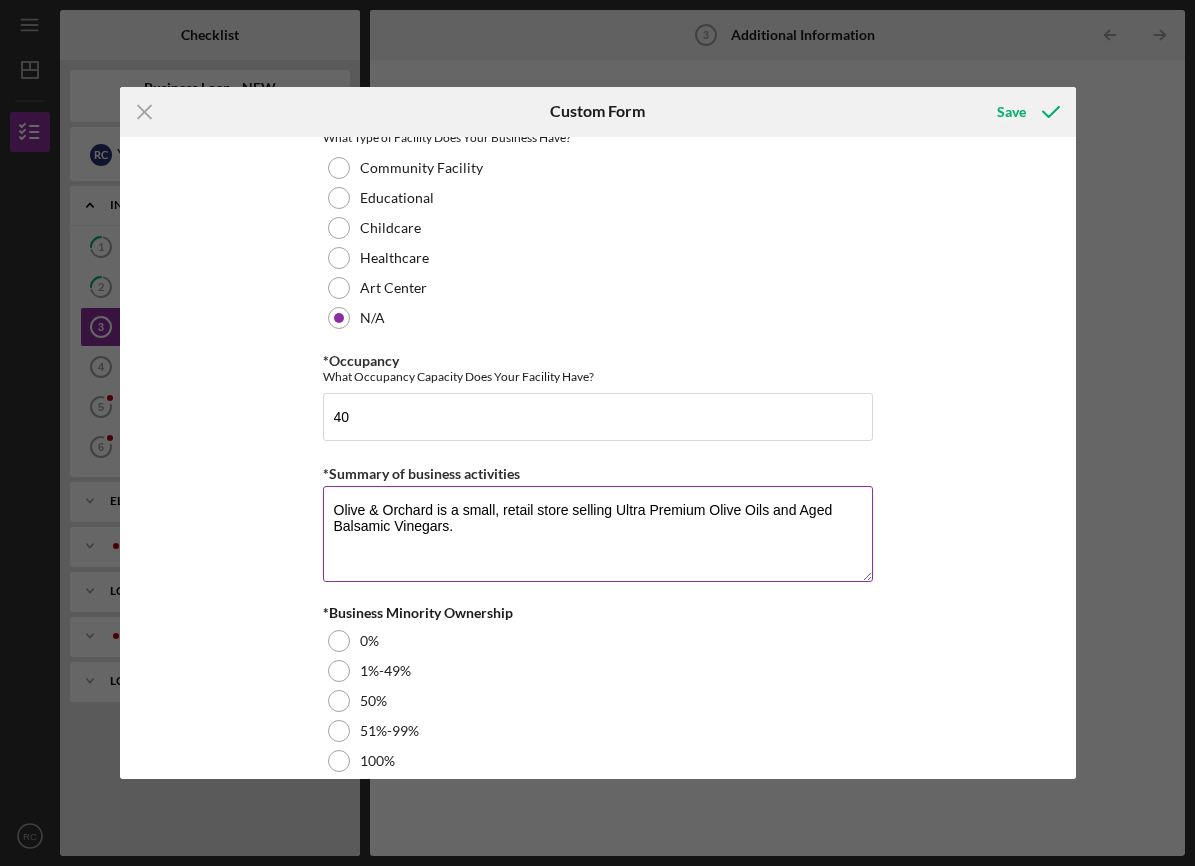 click on "Olive & Orchard is a small, retail store selling Ultra Premium Olive Oils and Aged Balsamic Vinegars." at bounding box center (598, 534) 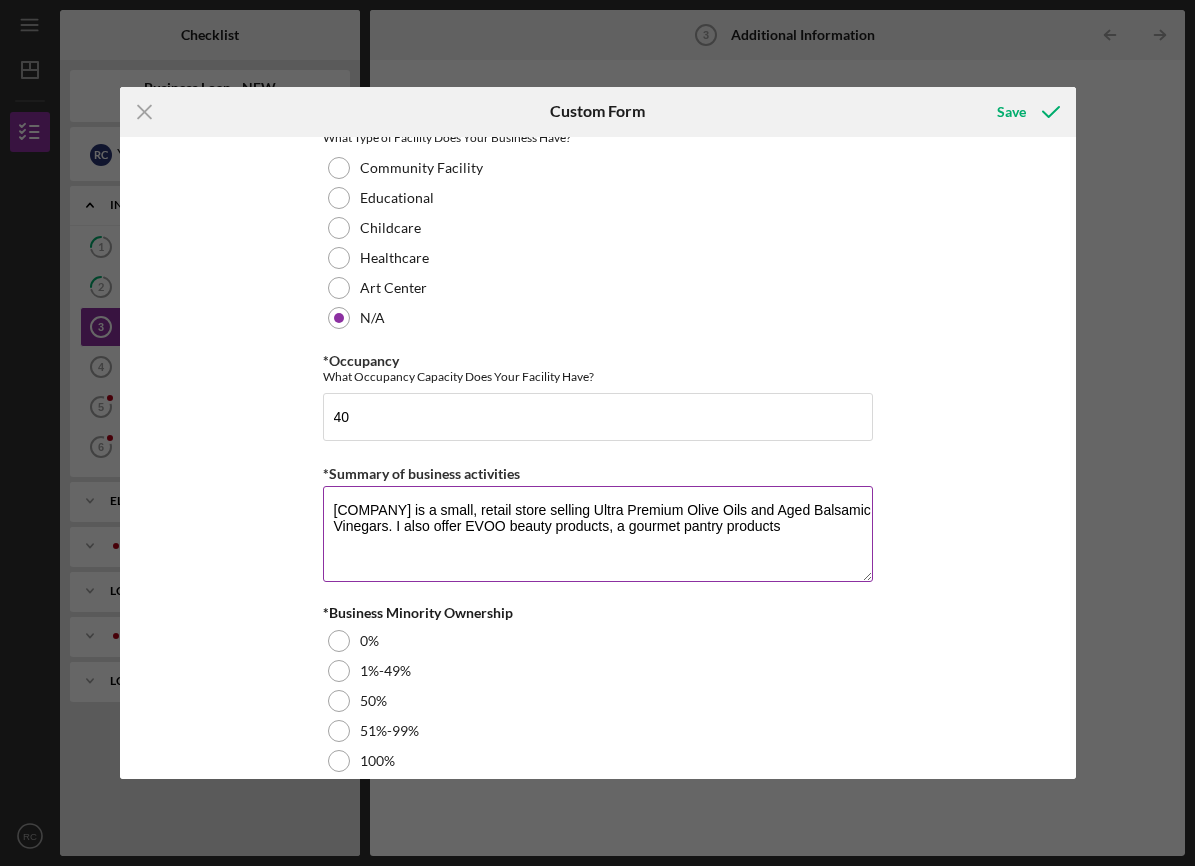 click on "[COMPANY] is a small, retail store selling Ultra Premium Olive Oils and Aged Balsamic Vinegars. I also offer EVOO beauty products, a gourmet pantry products" at bounding box center [598, 534] 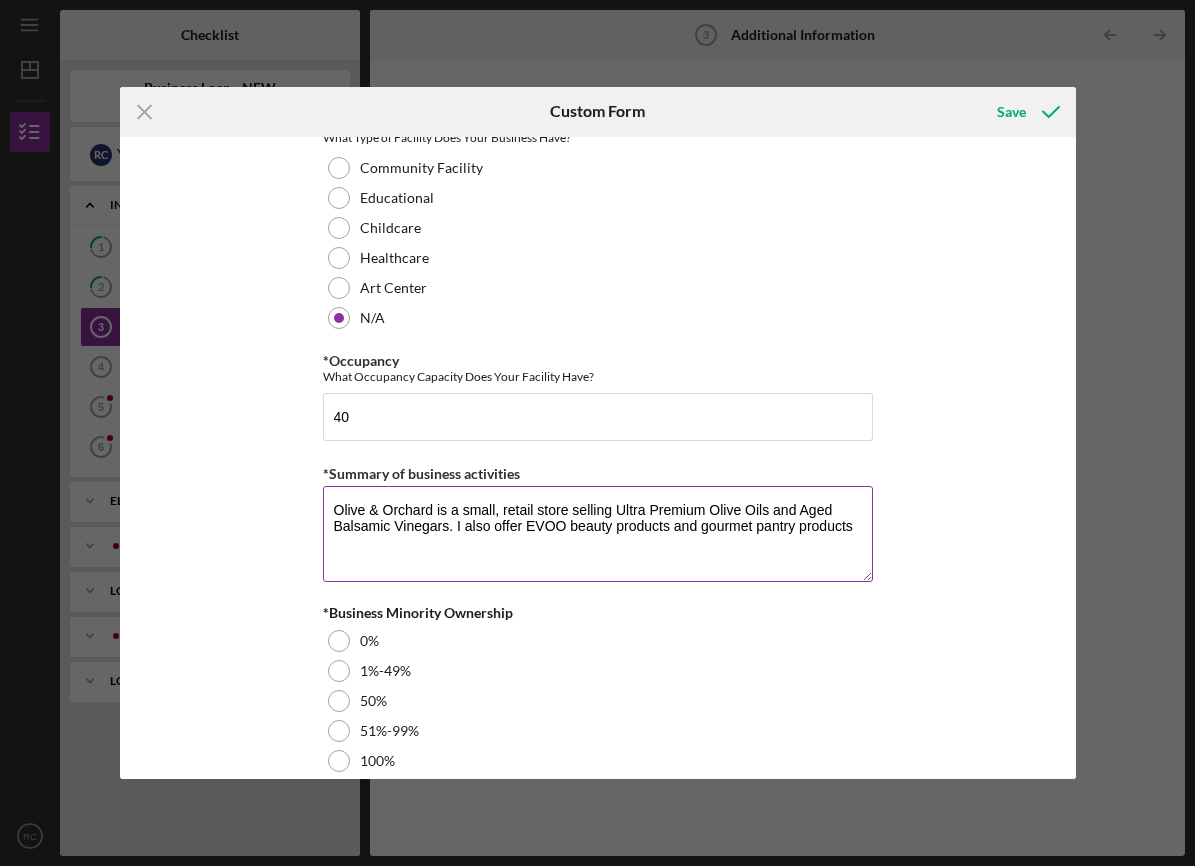 click on "Olive & Orchard is a small, retail store selling Ultra Premium Olive Oils and Aged Balsamic Vinegars. I also offer EVOO beauty products and gourmet pantry products" at bounding box center [598, 534] 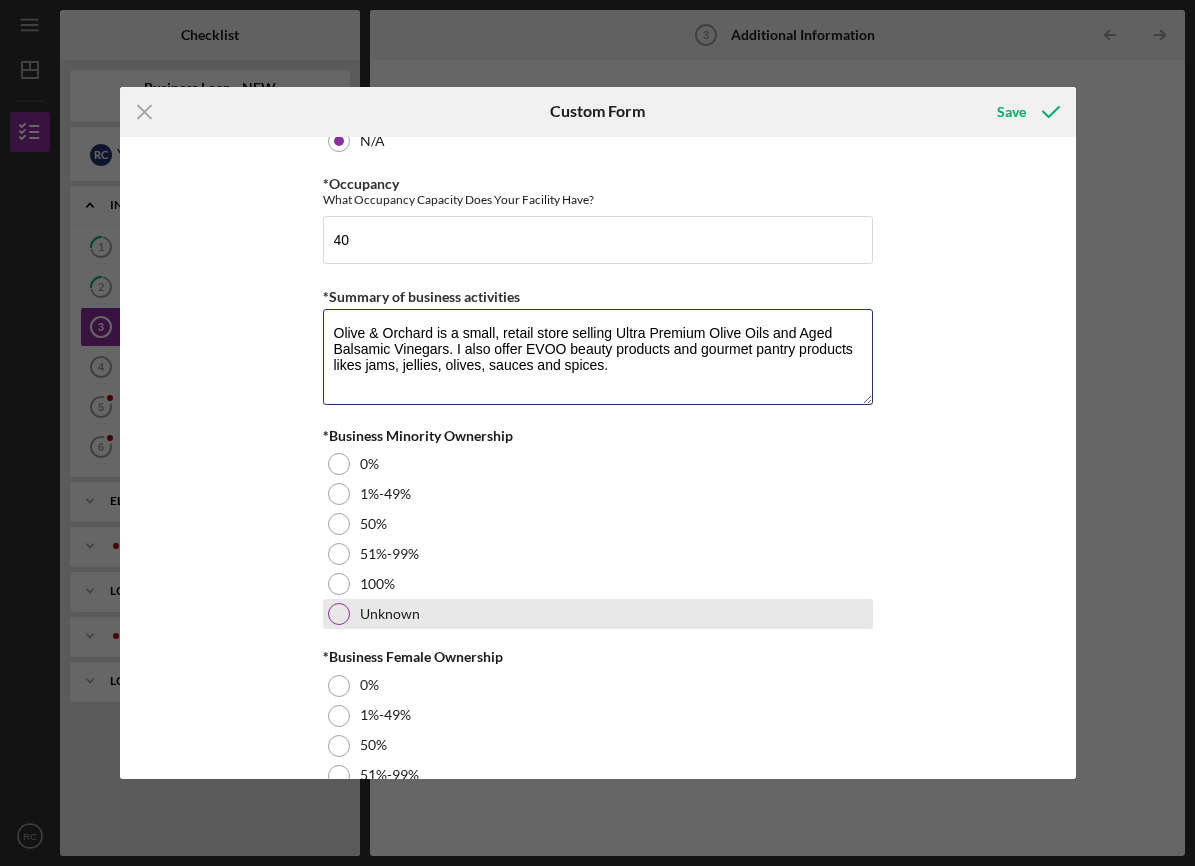 scroll, scrollTop: 2171, scrollLeft: 0, axis: vertical 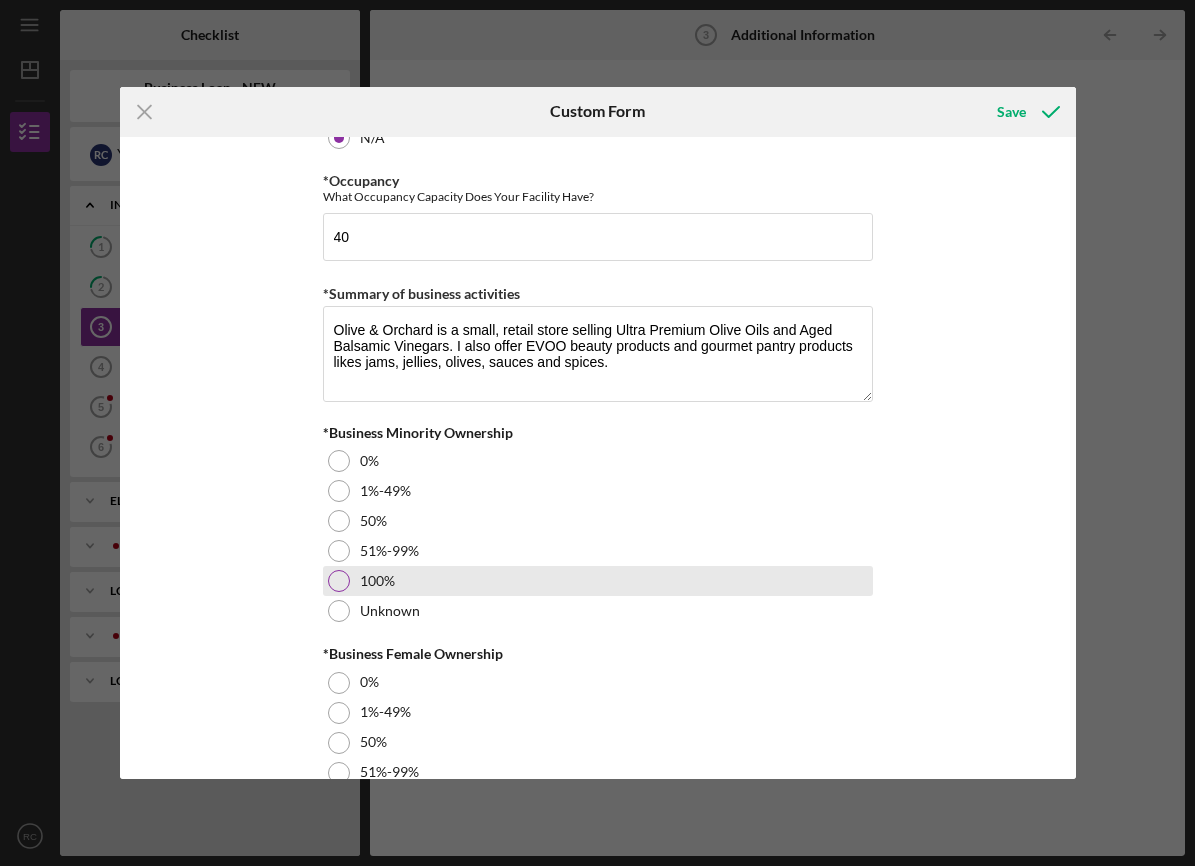 click on "100%" at bounding box center (598, 581) 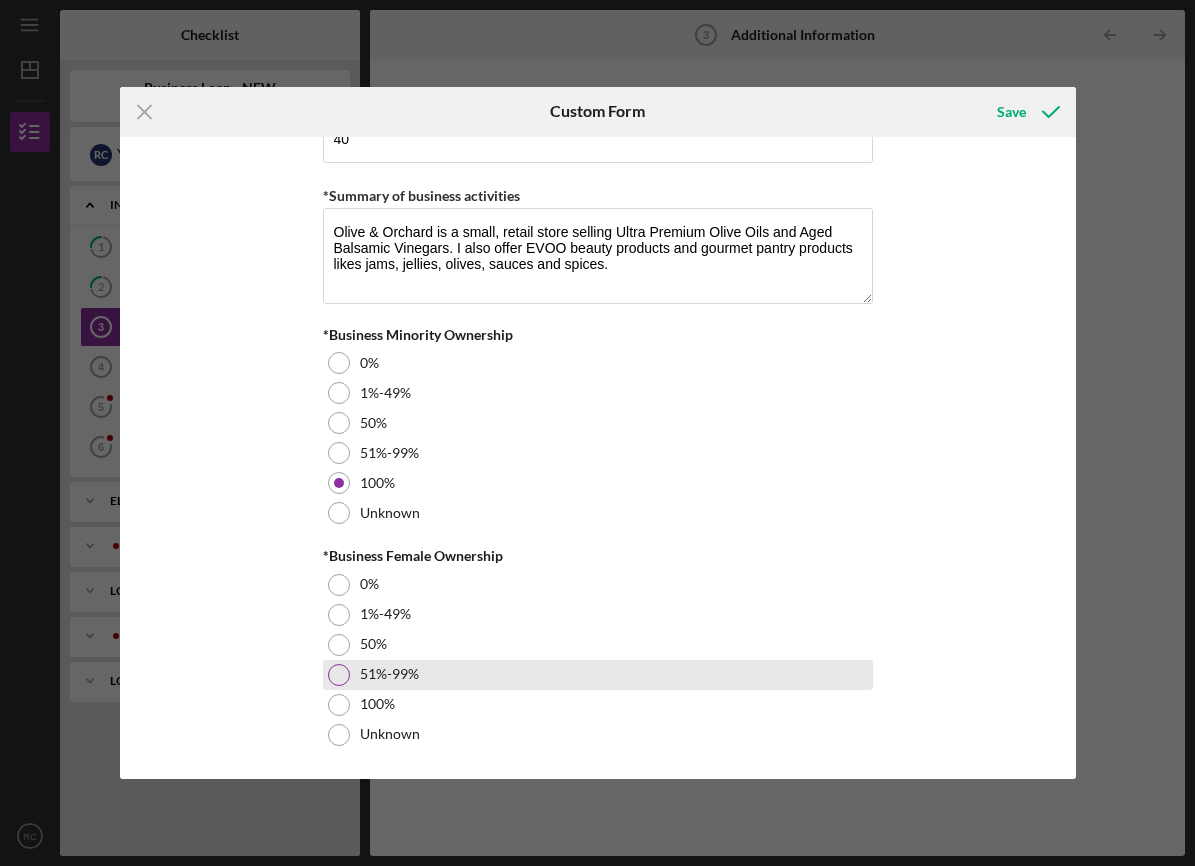 scroll, scrollTop: 2282, scrollLeft: 0, axis: vertical 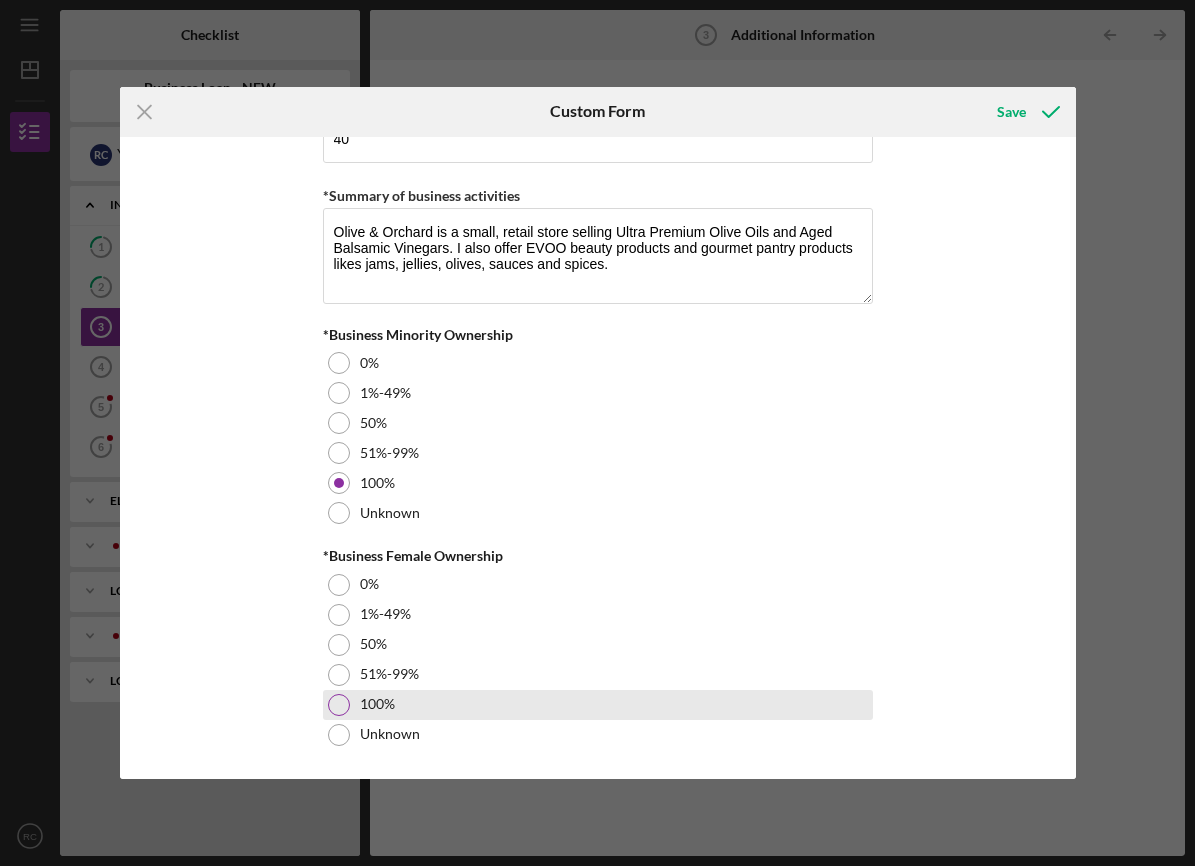 click at bounding box center (339, 705) 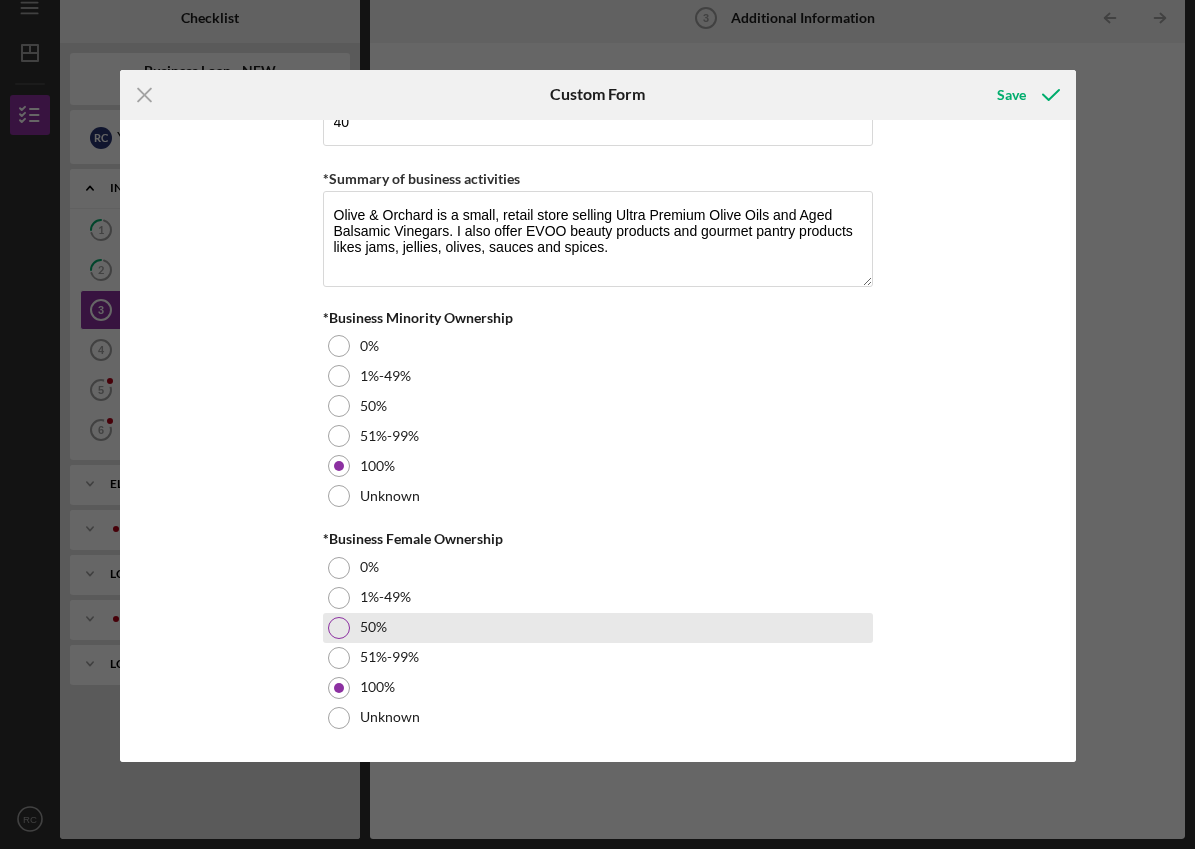scroll, scrollTop: 38, scrollLeft: 0, axis: vertical 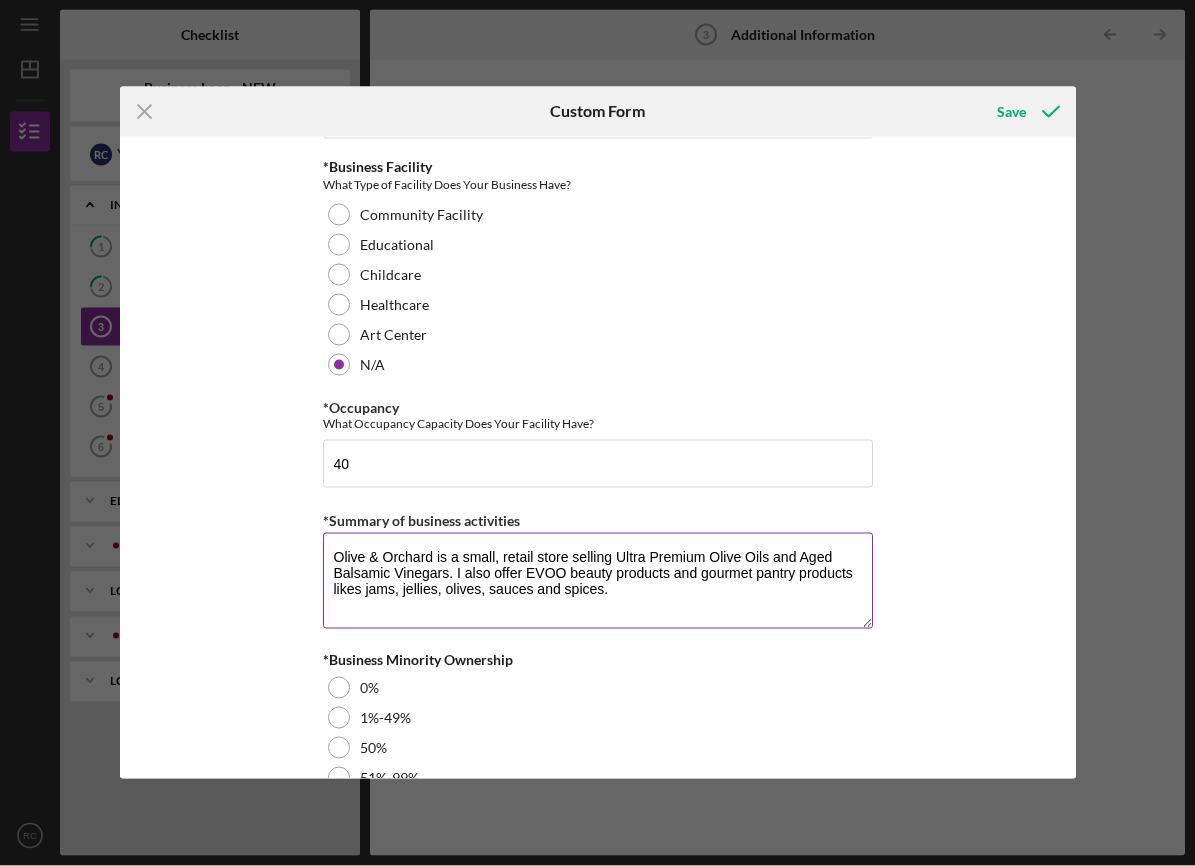 click on "Olive & Orchard is a small, retail store selling Ultra Premium Olive Oils and Aged Balsamic Vinegars. I also offer EVOO beauty products and gourmet pantry products likes jams, jellies, olives, sauces and spices." at bounding box center (598, 581) 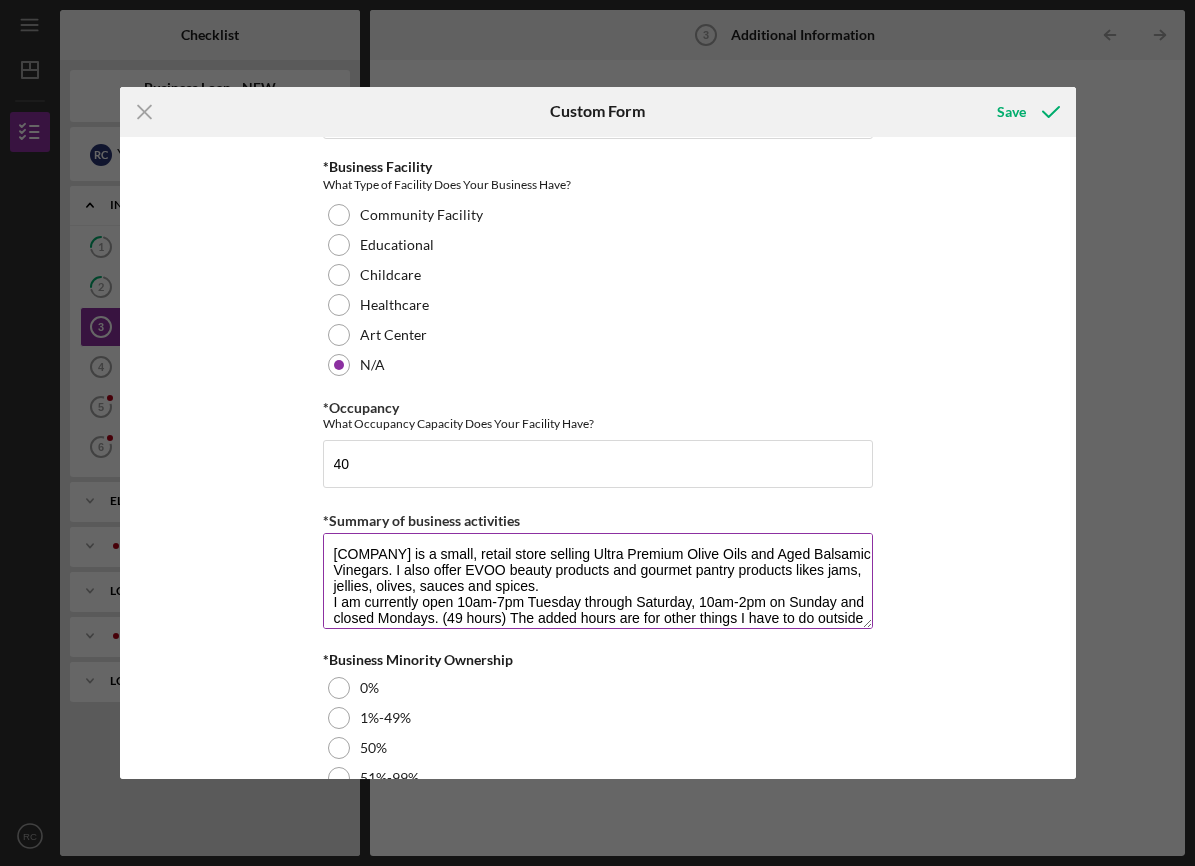 scroll, scrollTop: 19, scrollLeft: 0, axis: vertical 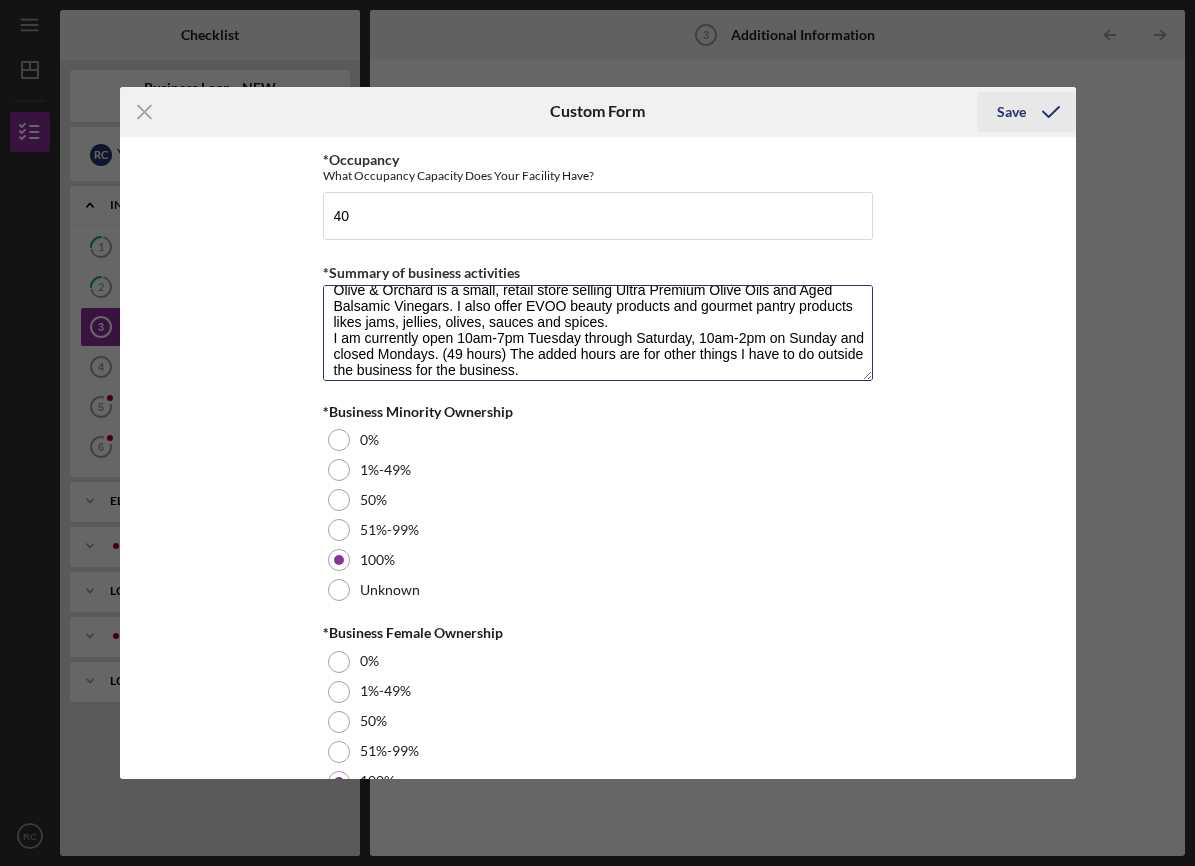 type on "Olive & Orchard is a small, retail store selling Ultra Premium Olive Oils and Aged Balsamic Vinegars. I also offer EVOO beauty products and gourmet pantry products likes jams, jellies, olives, sauces and spices.
I am currently open 10am-7pm Tuesday through Saturday, 10am-2pm on Sunday and closed Mondays. (49 hours) The added hours are for other things I have to do outside the business for the business." 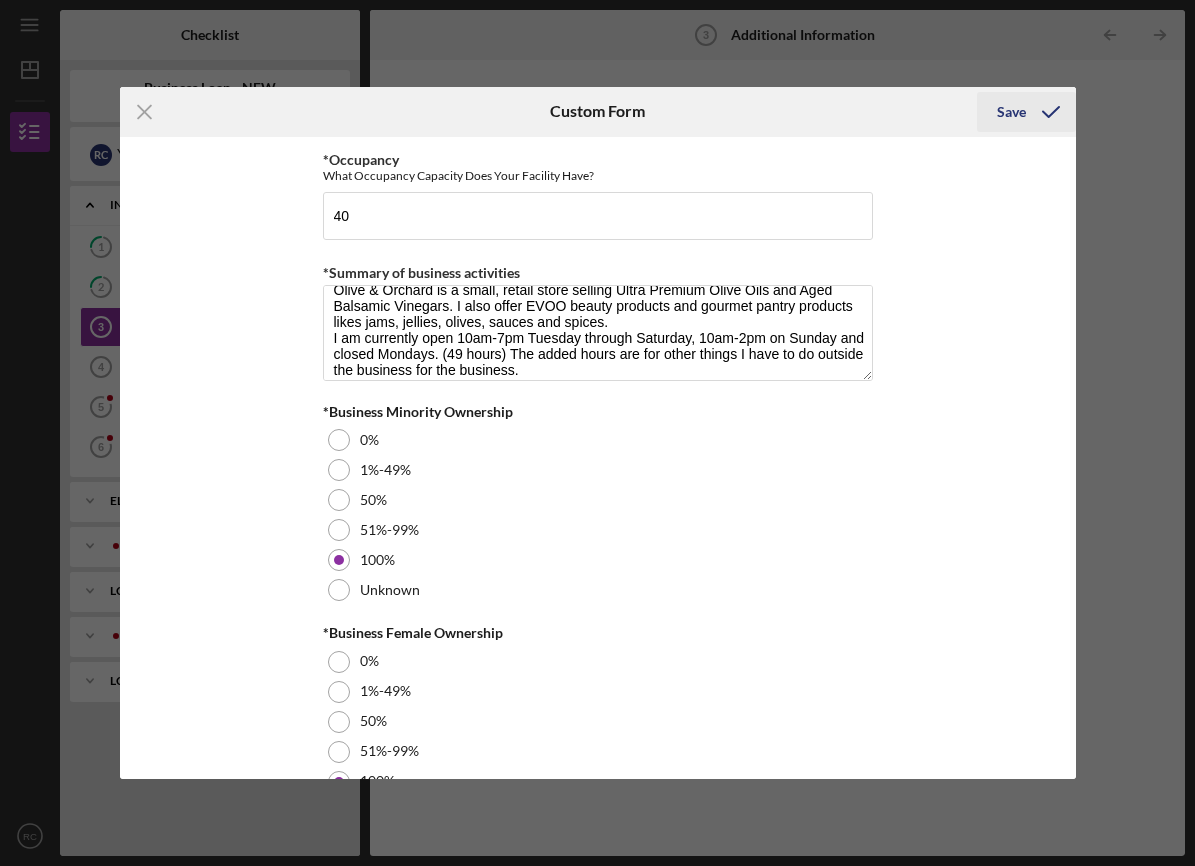 click on "Save" at bounding box center (1011, 112) 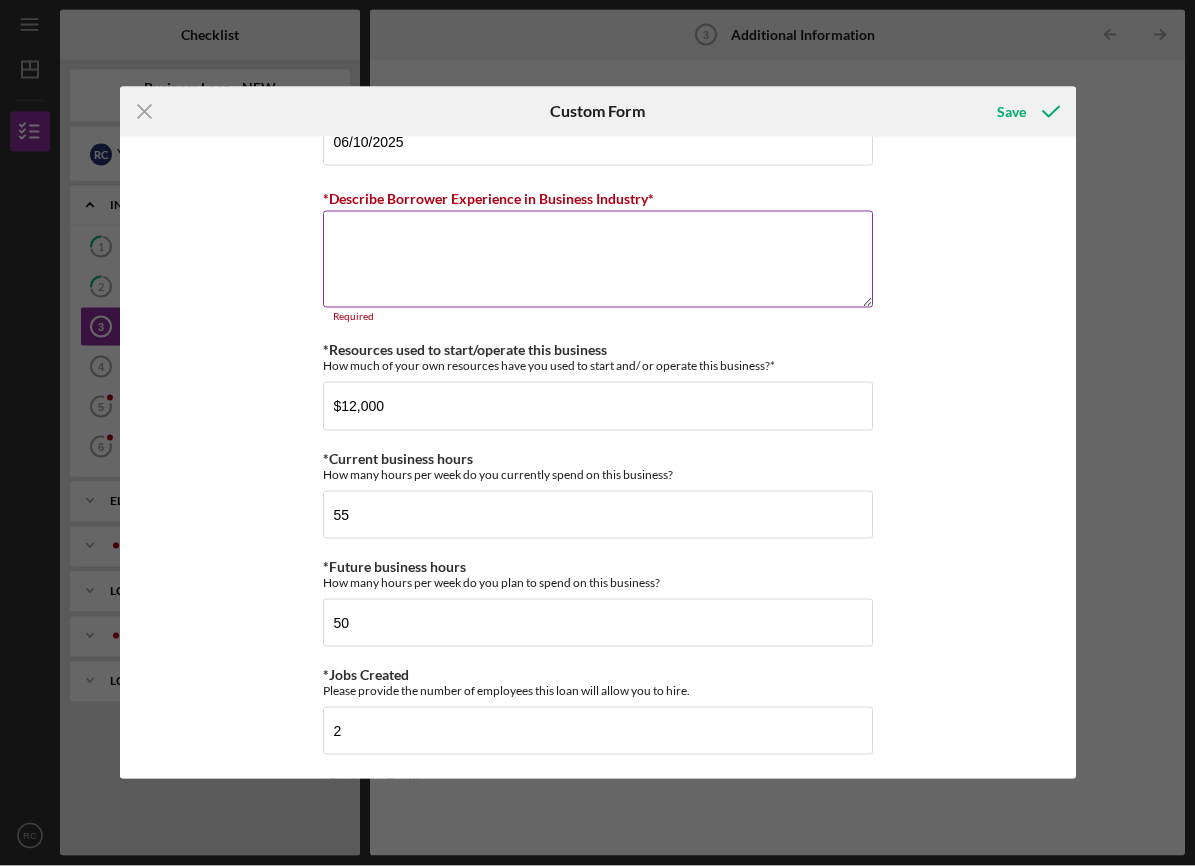 scroll, scrollTop: 1335, scrollLeft: 0, axis: vertical 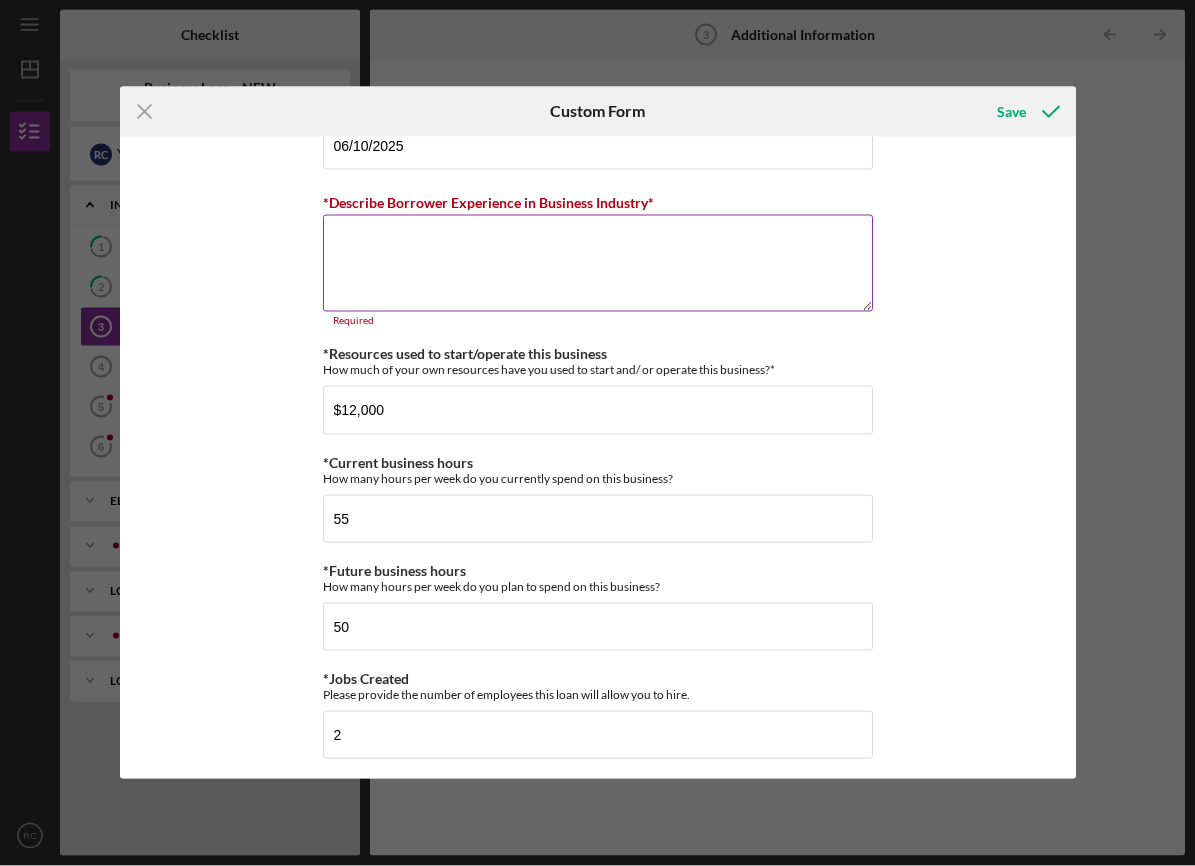 click on "*Describe Borrower Experience in Business Industry*" at bounding box center (488, 202) 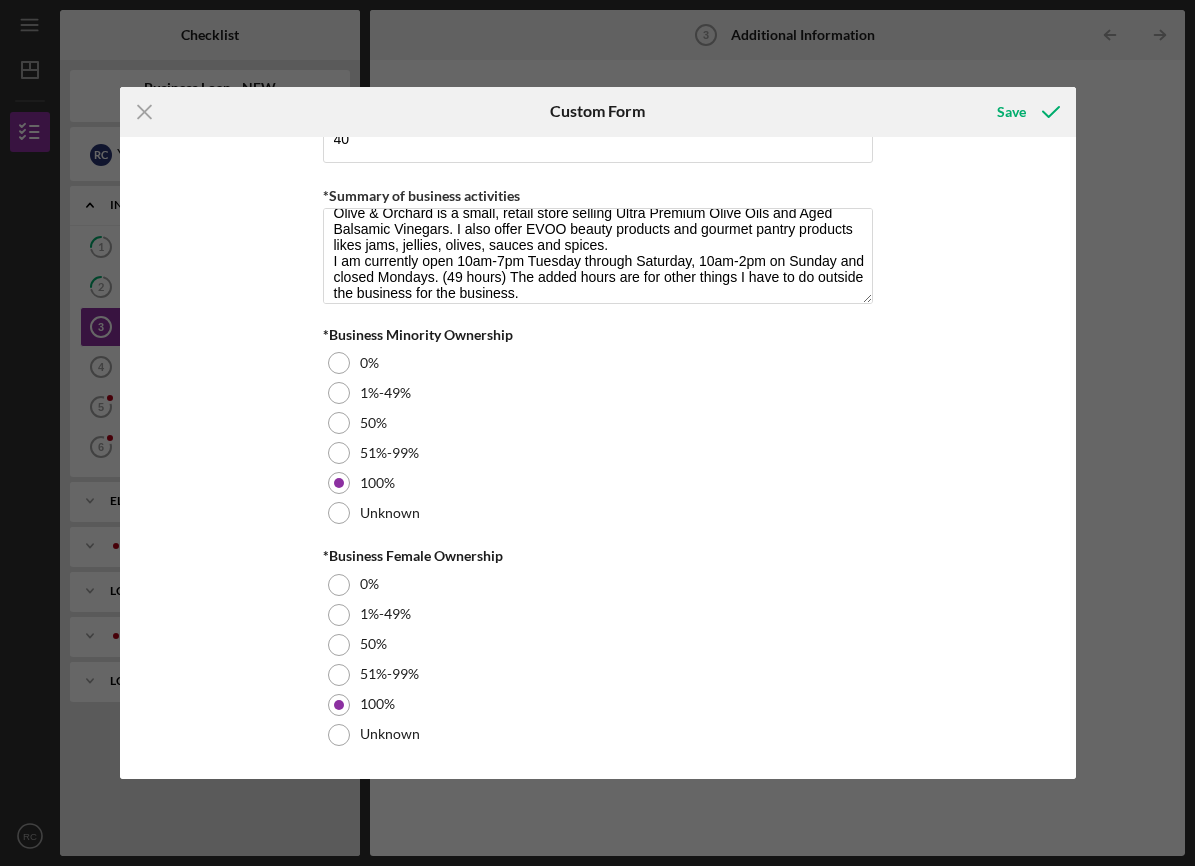 scroll, scrollTop: 2282, scrollLeft: 0, axis: vertical 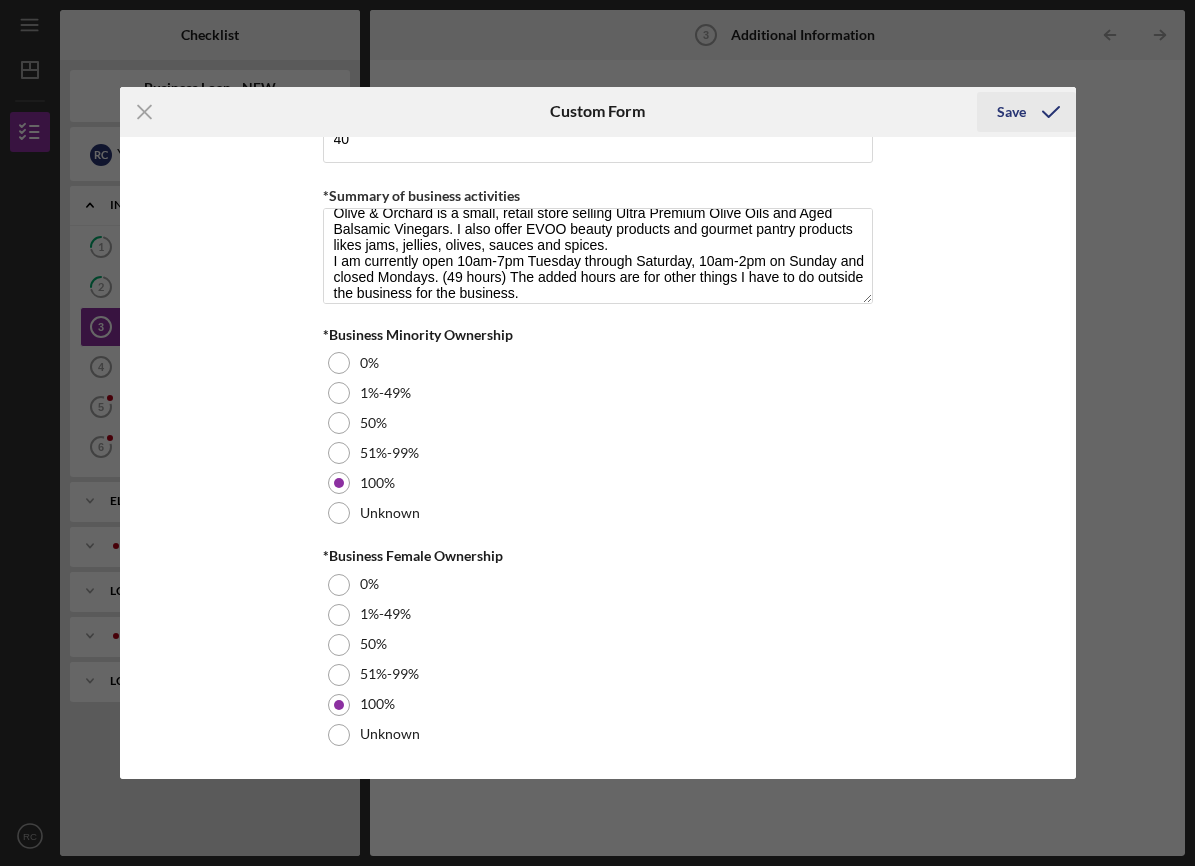 type on "I have found it challenging to find traditional funding since it is a new business and my personal credit has been a hurdle since my divorce.
Working with Justine Petersen has been wonderful and allowed me to get my business open, up and running." 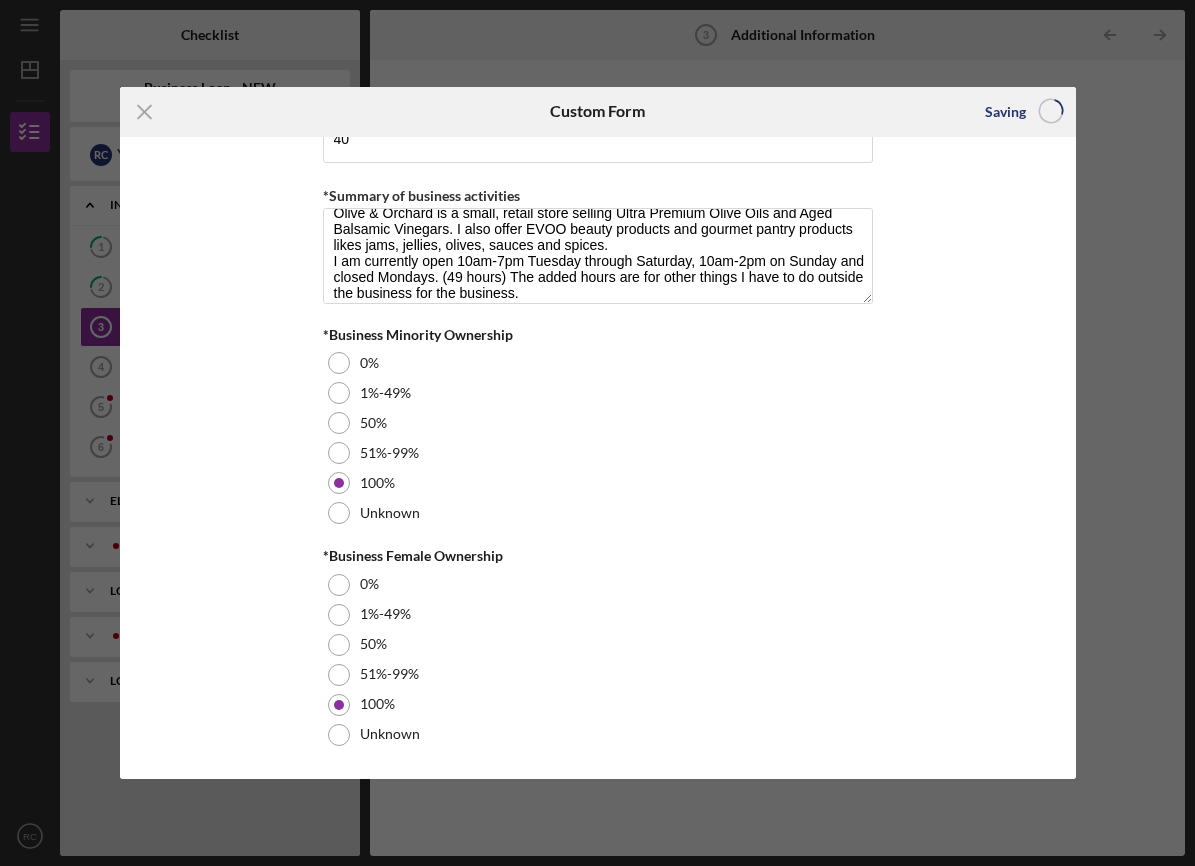 scroll, scrollTop: 65, scrollLeft: 0, axis: vertical 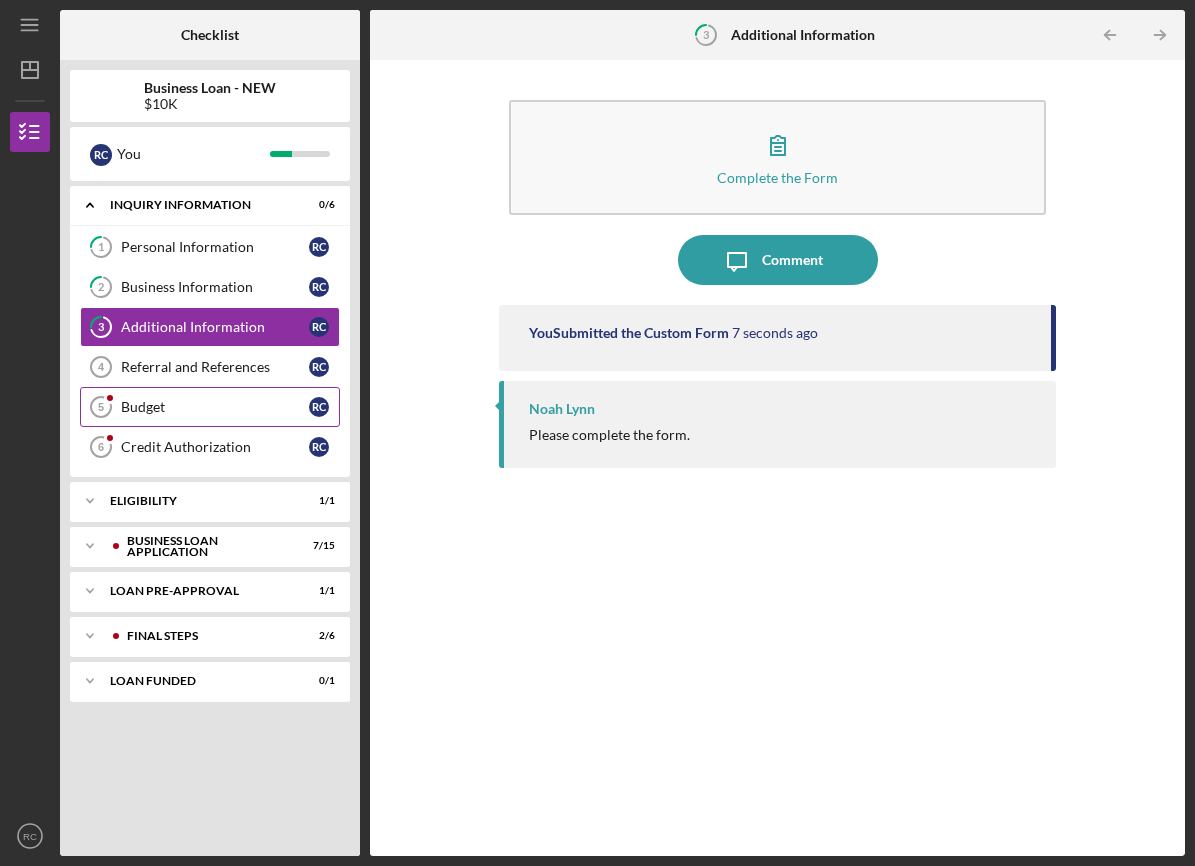 click on "Budget" at bounding box center (215, 407) 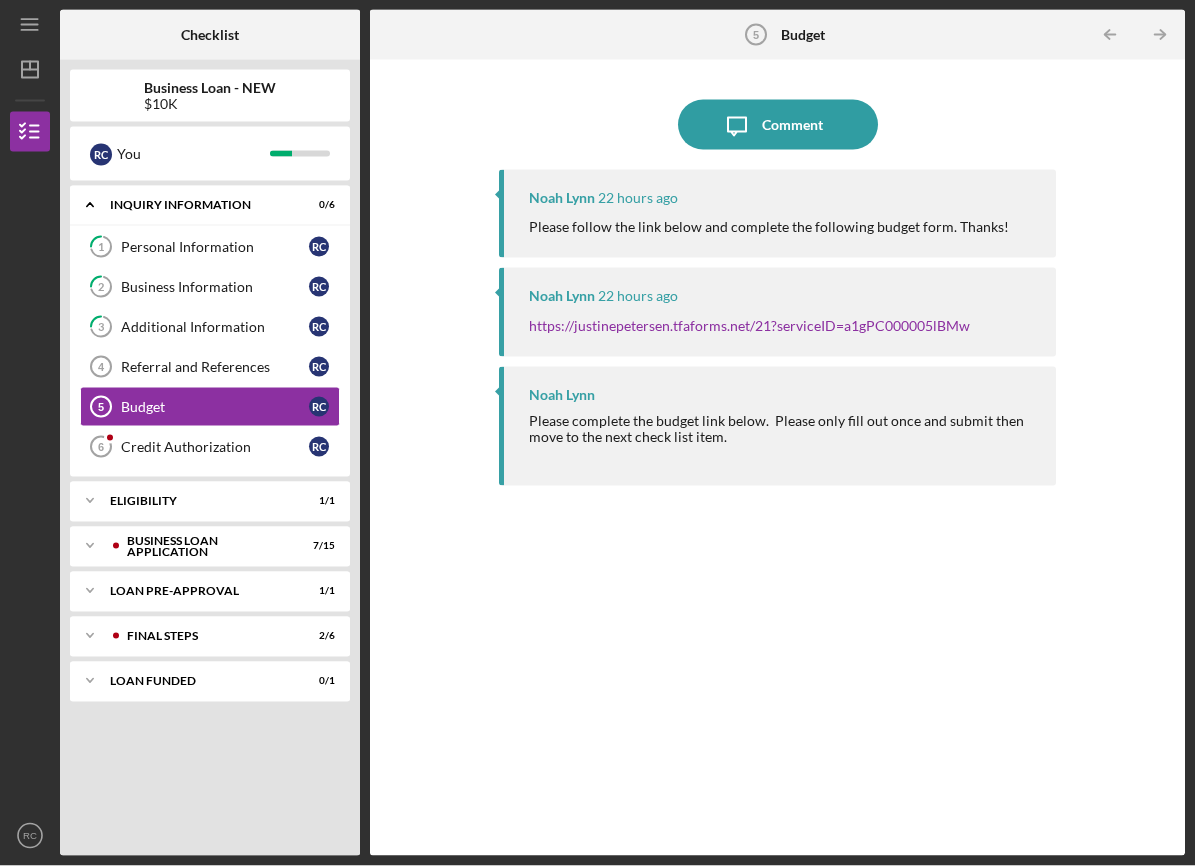 scroll, scrollTop: 44, scrollLeft: 0, axis: vertical 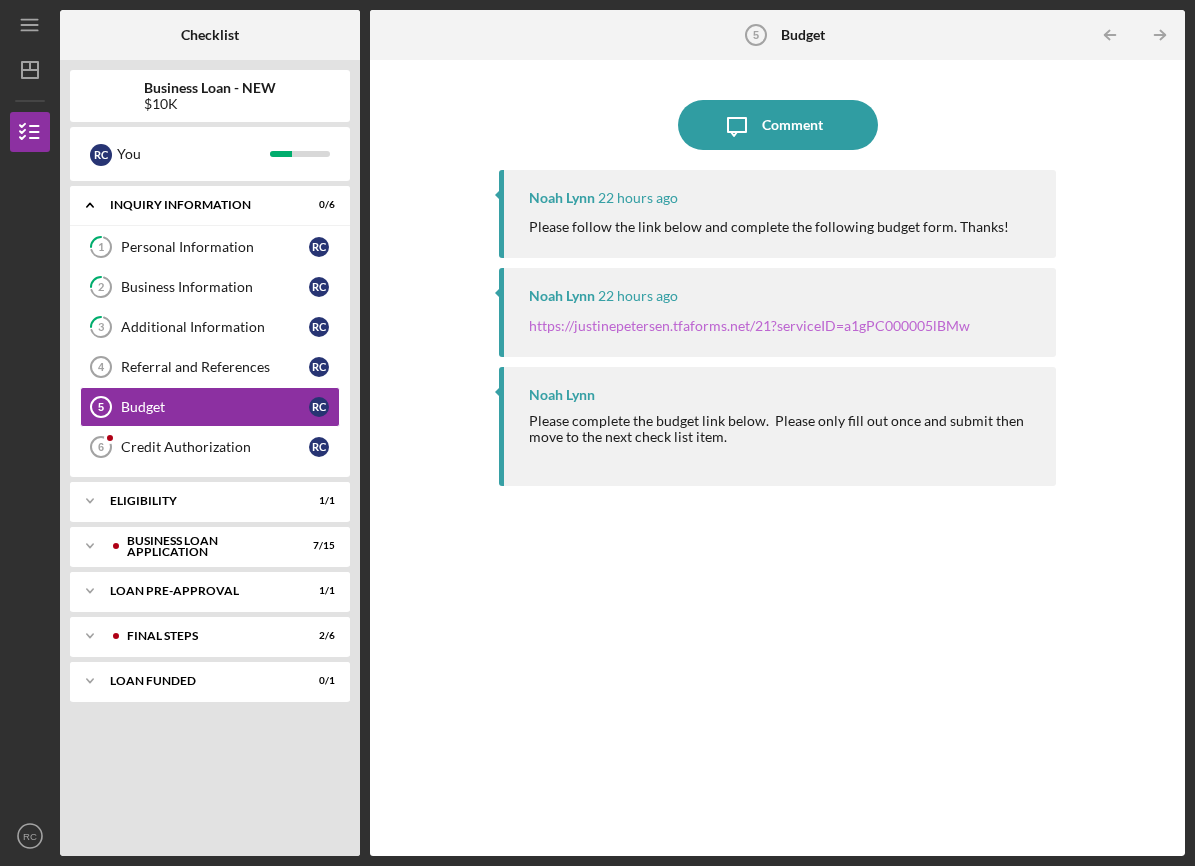 click on "https://justinepetersen.tfaforms.net/21?serviceID=a1gPC000005lBMw" at bounding box center (749, 325) 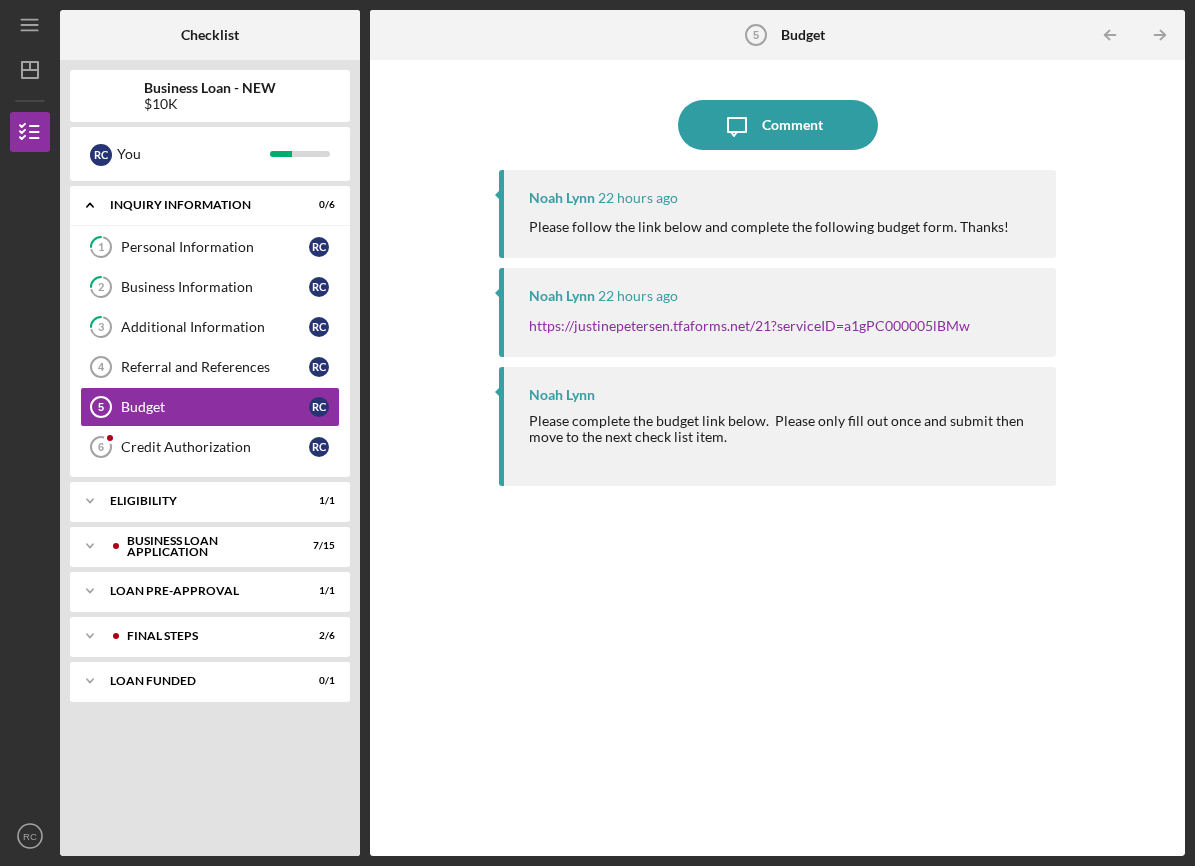 scroll, scrollTop: 65, scrollLeft: 0, axis: vertical 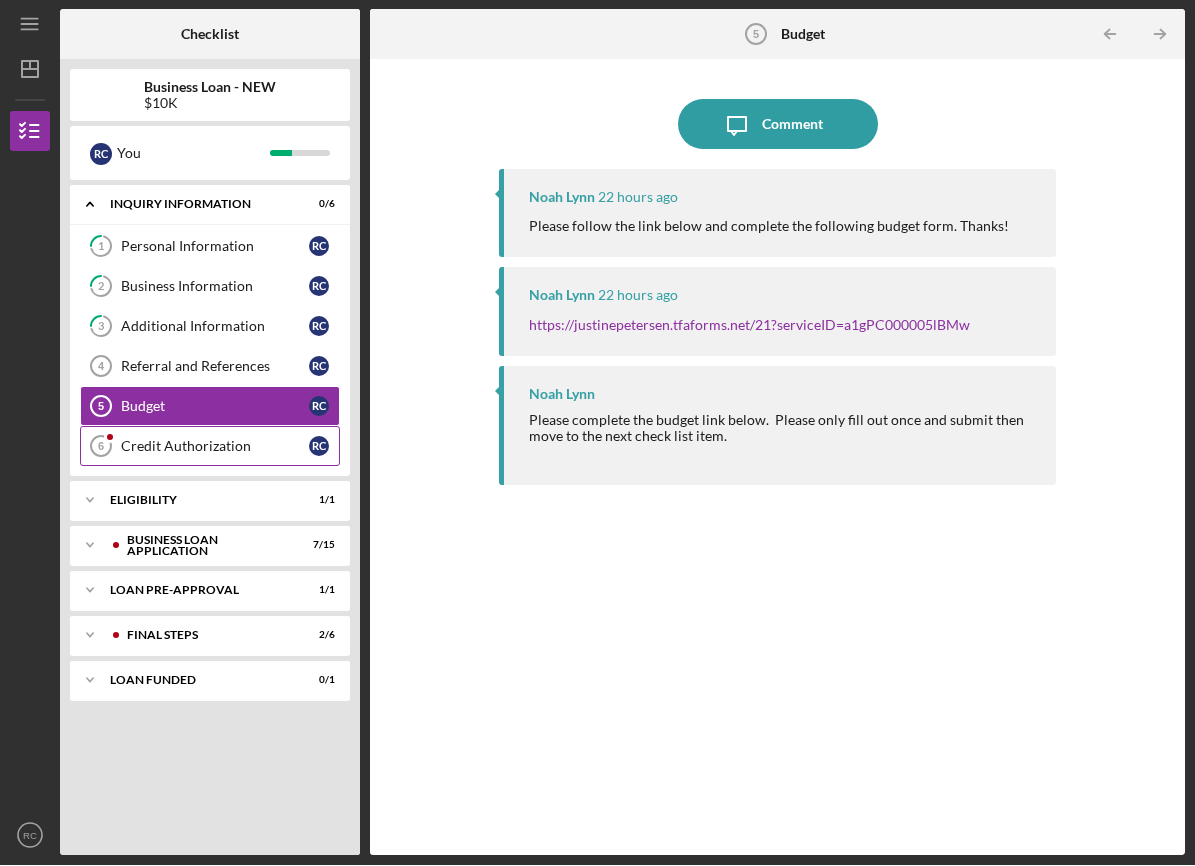 click on "Credit Authorization" at bounding box center [215, 447] 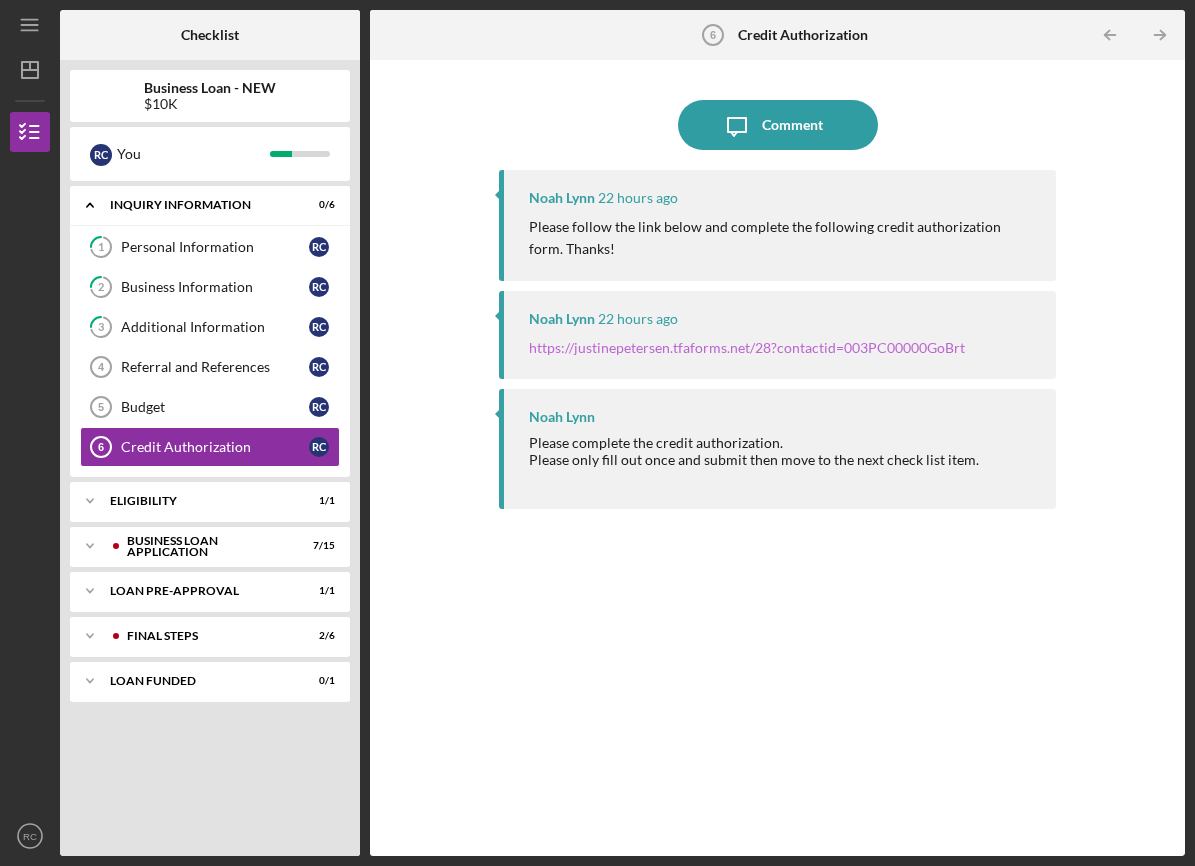 click on "https://justinepetersen.tfaforms.net/28?contactid=003PC00000GoBrt" at bounding box center [747, 347] 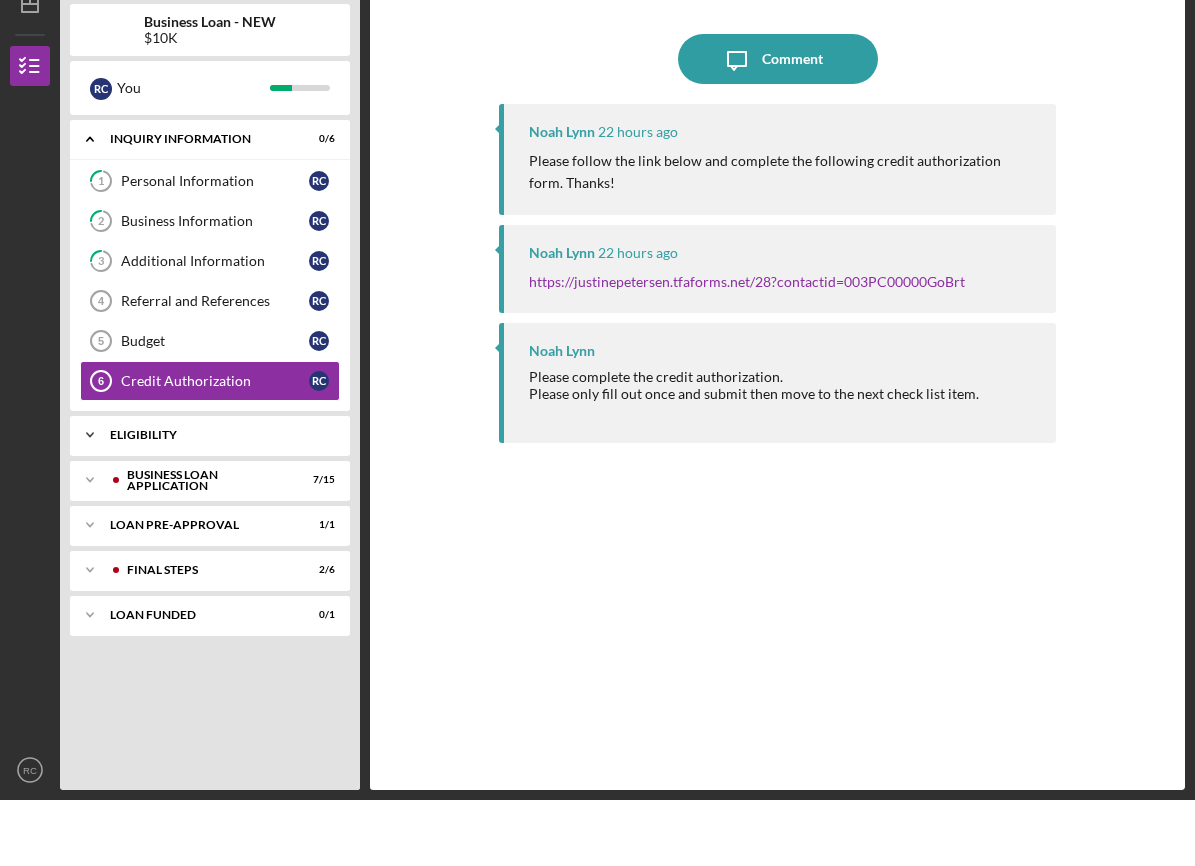scroll, scrollTop: 65, scrollLeft: 0, axis: vertical 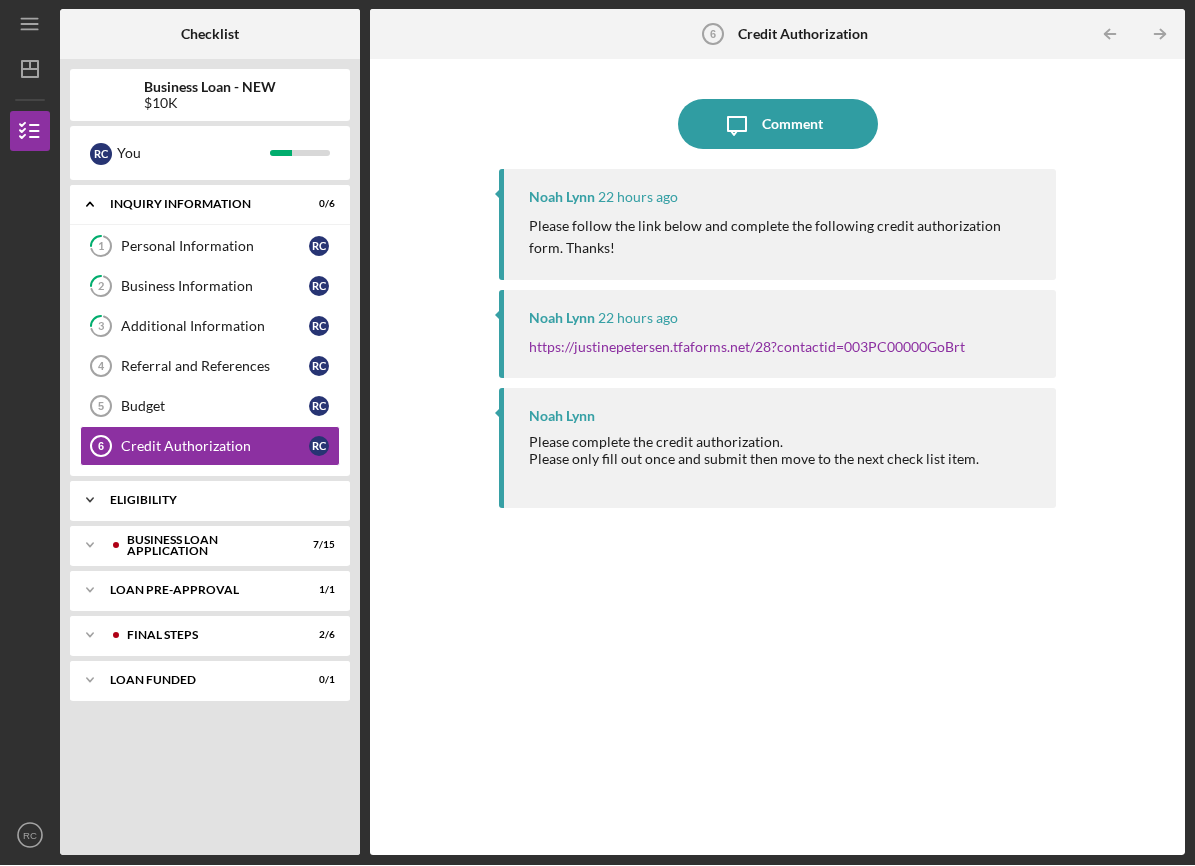 click on "ELIGIBILITY" at bounding box center [217, 501] 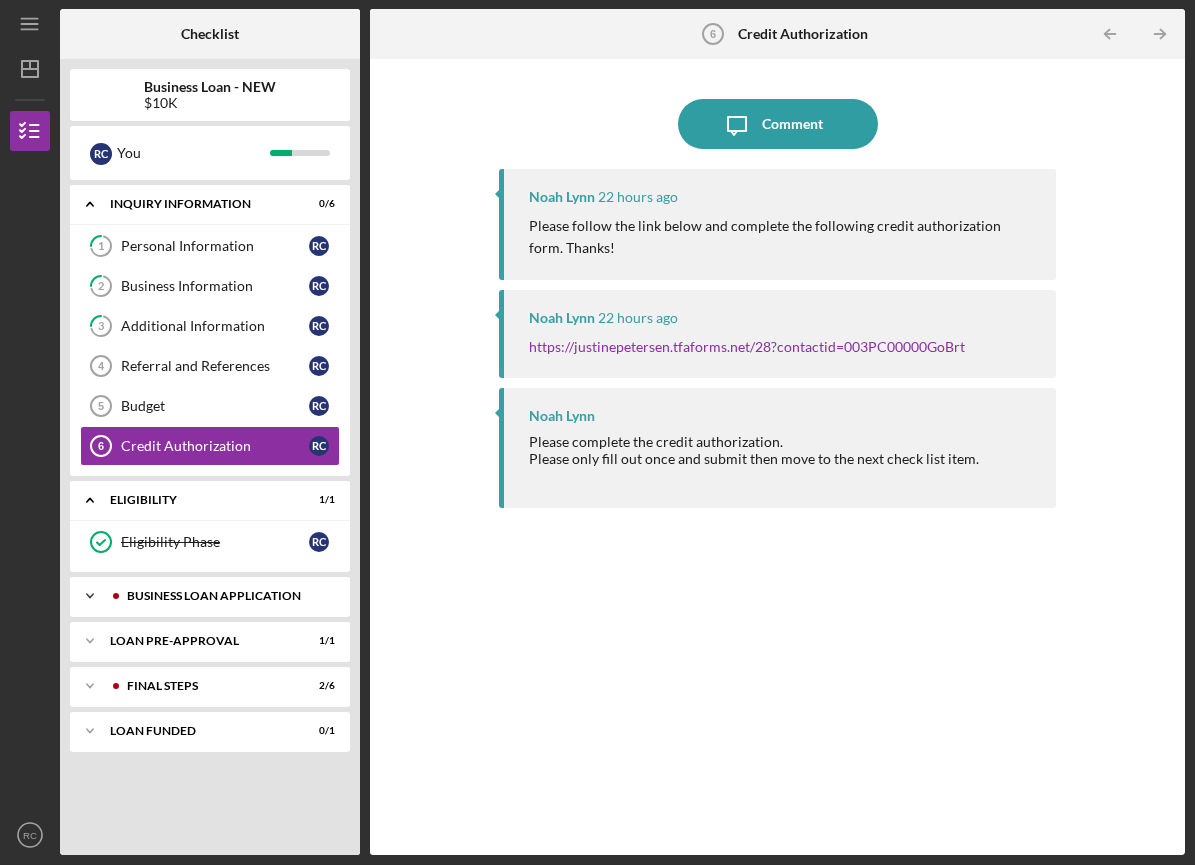 click on "BUSINESS LOAN APPLICATION" at bounding box center [226, 597] 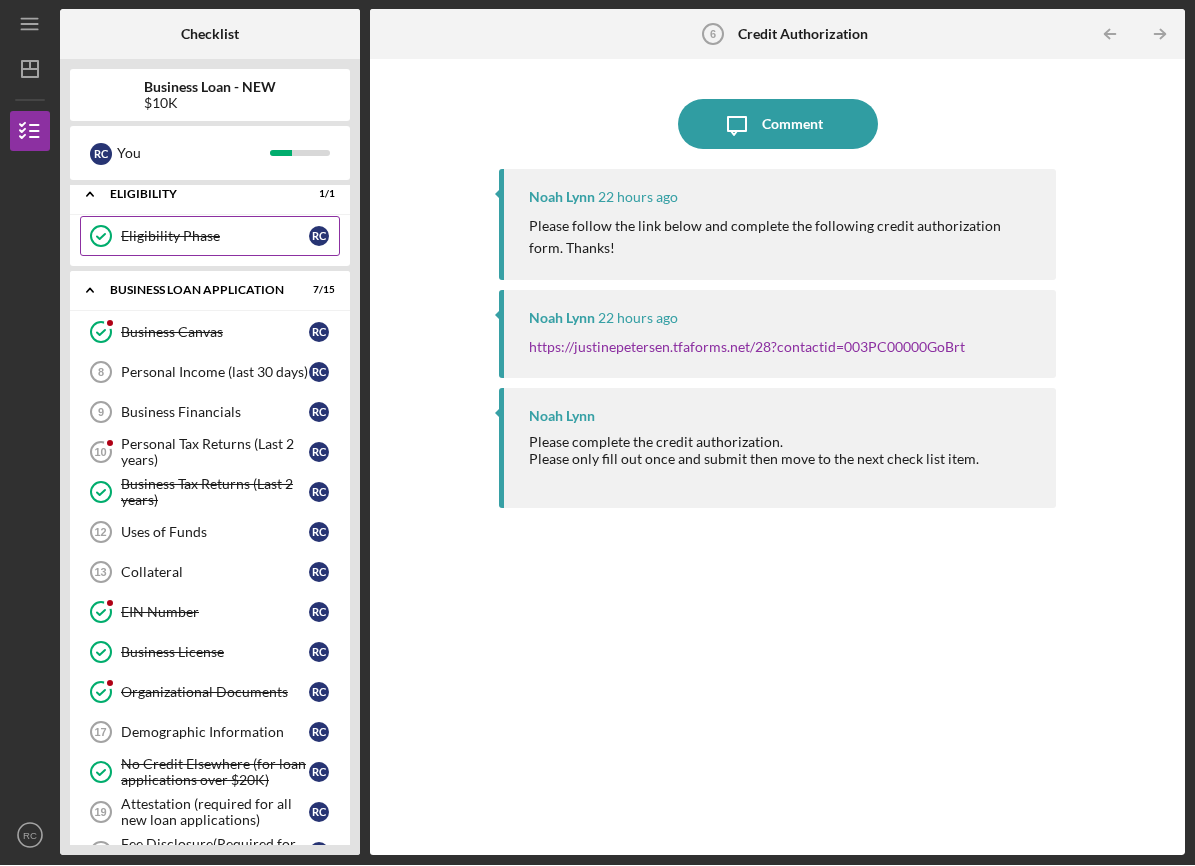 scroll, scrollTop: 308, scrollLeft: 0, axis: vertical 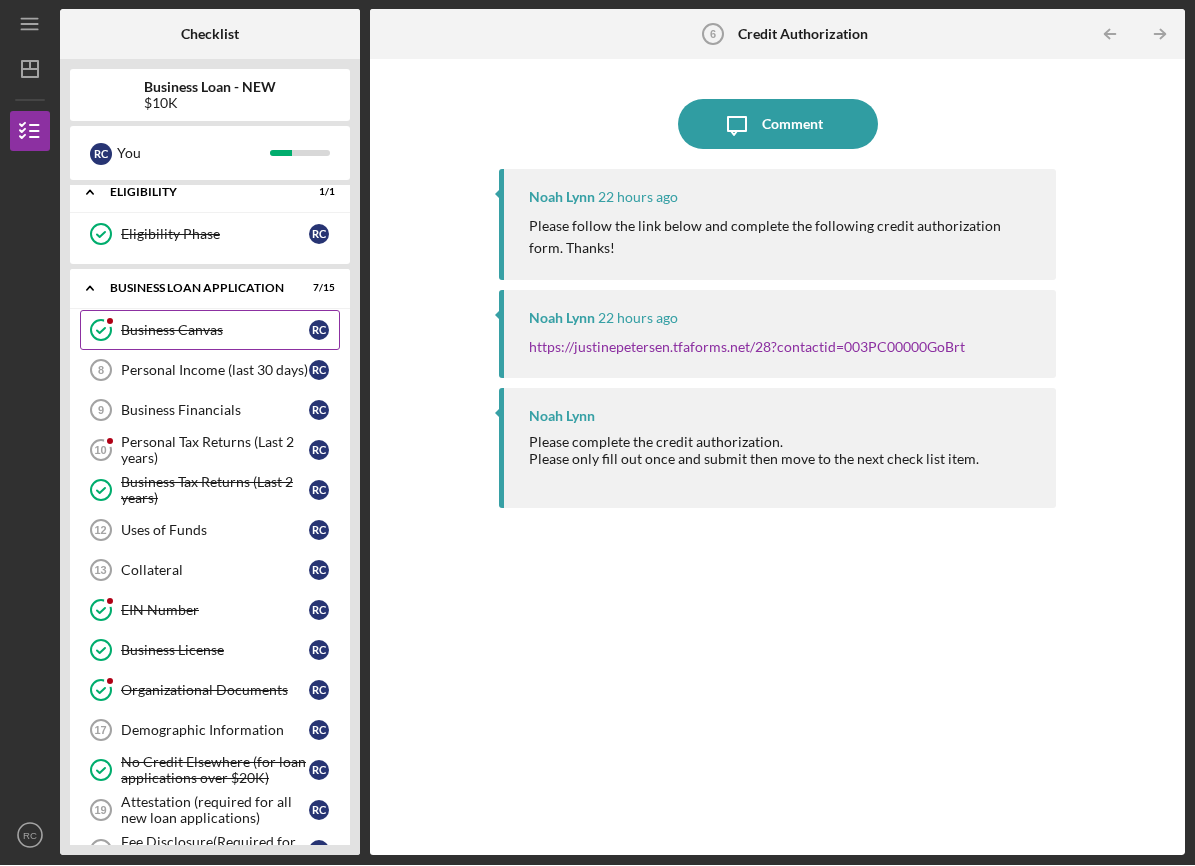 click on "Business Canvas" at bounding box center [215, 331] 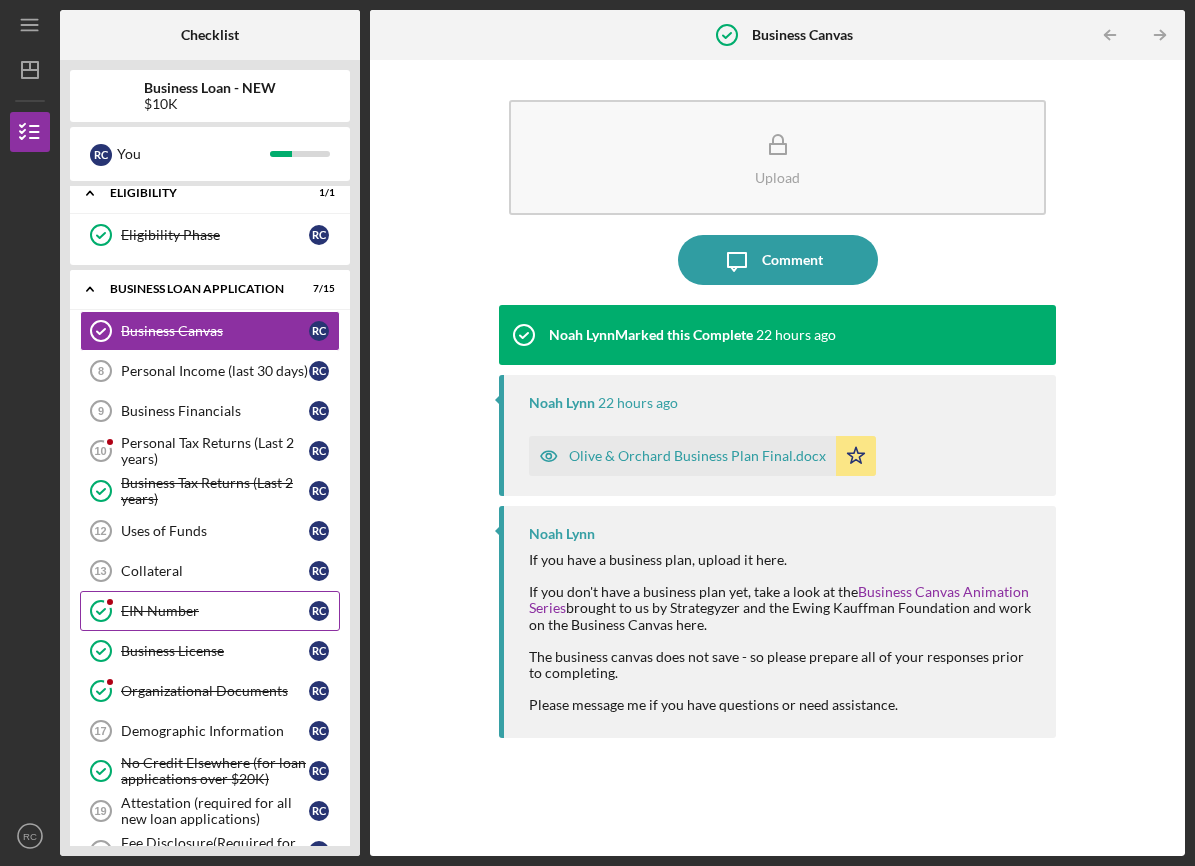 click on "EIN Number EIN Number R C" at bounding box center (210, 611) 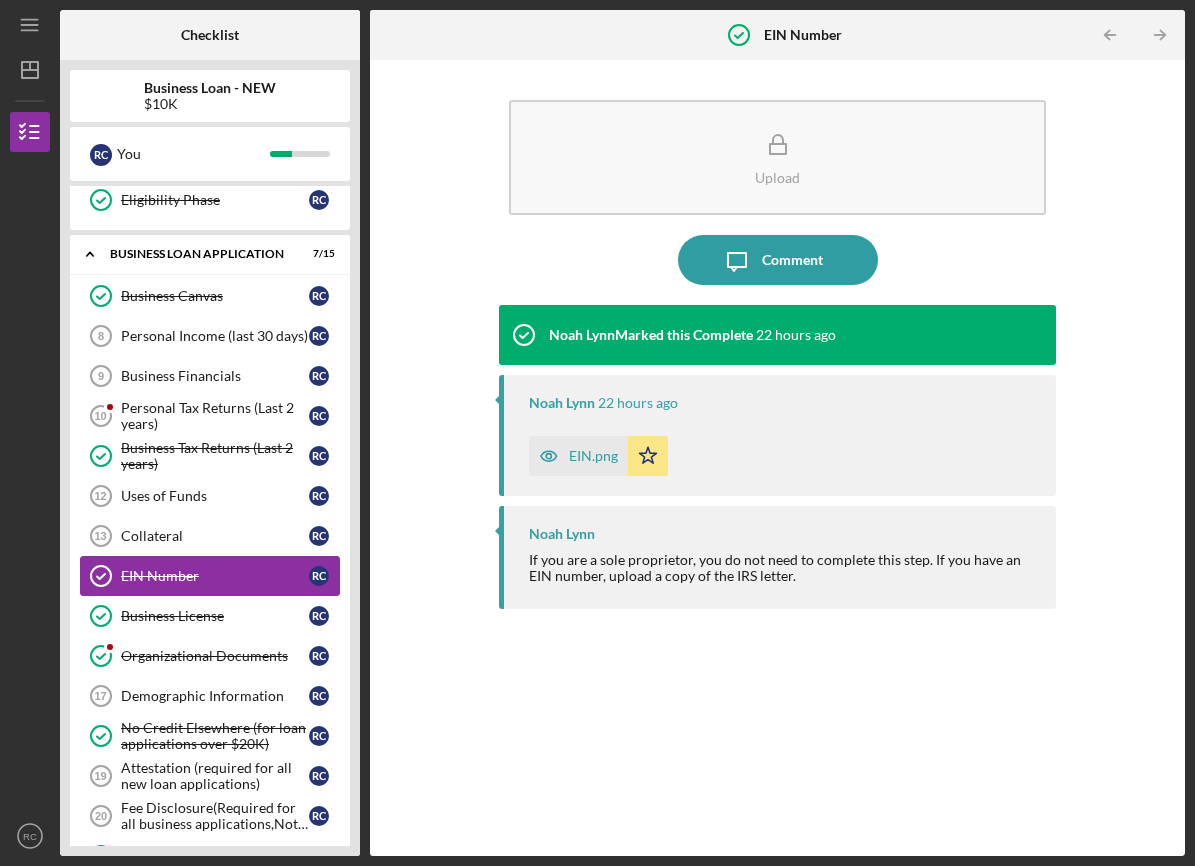 scroll, scrollTop: 356, scrollLeft: 0, axis: vertical 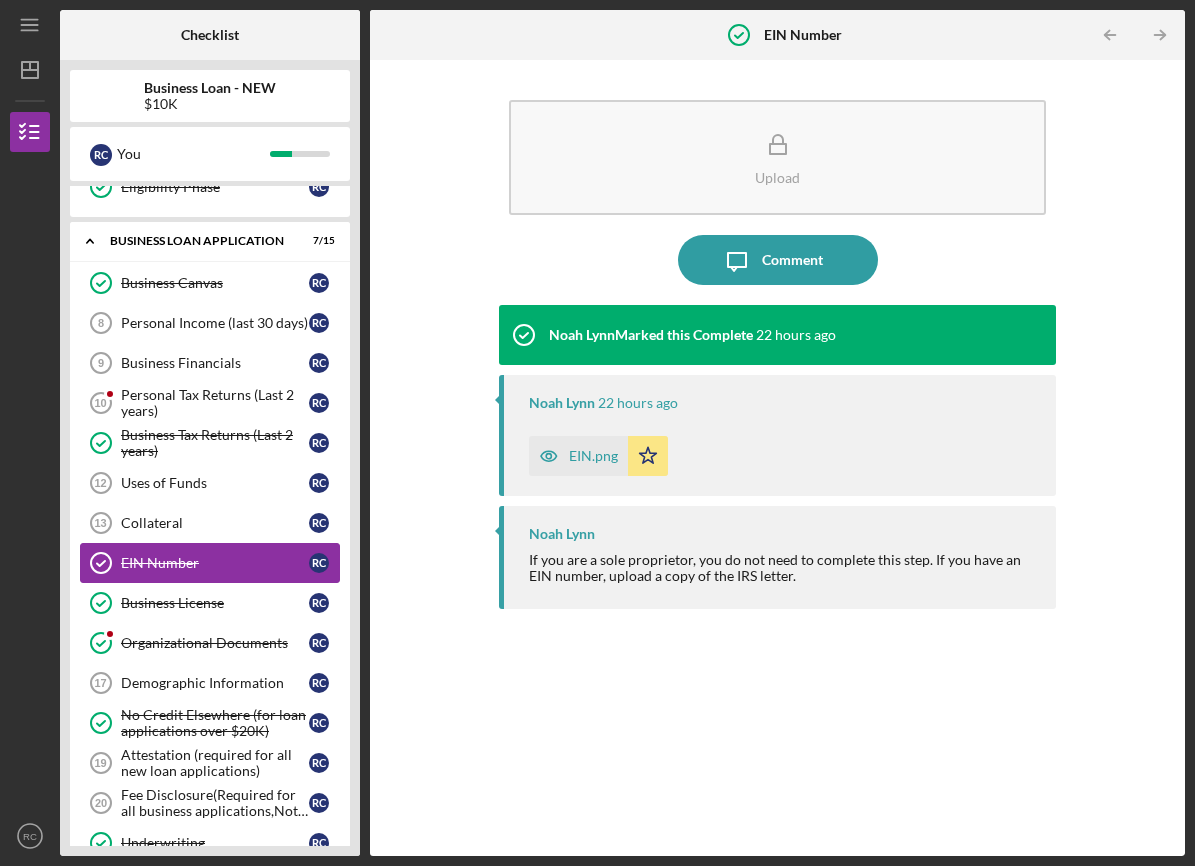 click on "Business License" at bounding box center (215, 603) 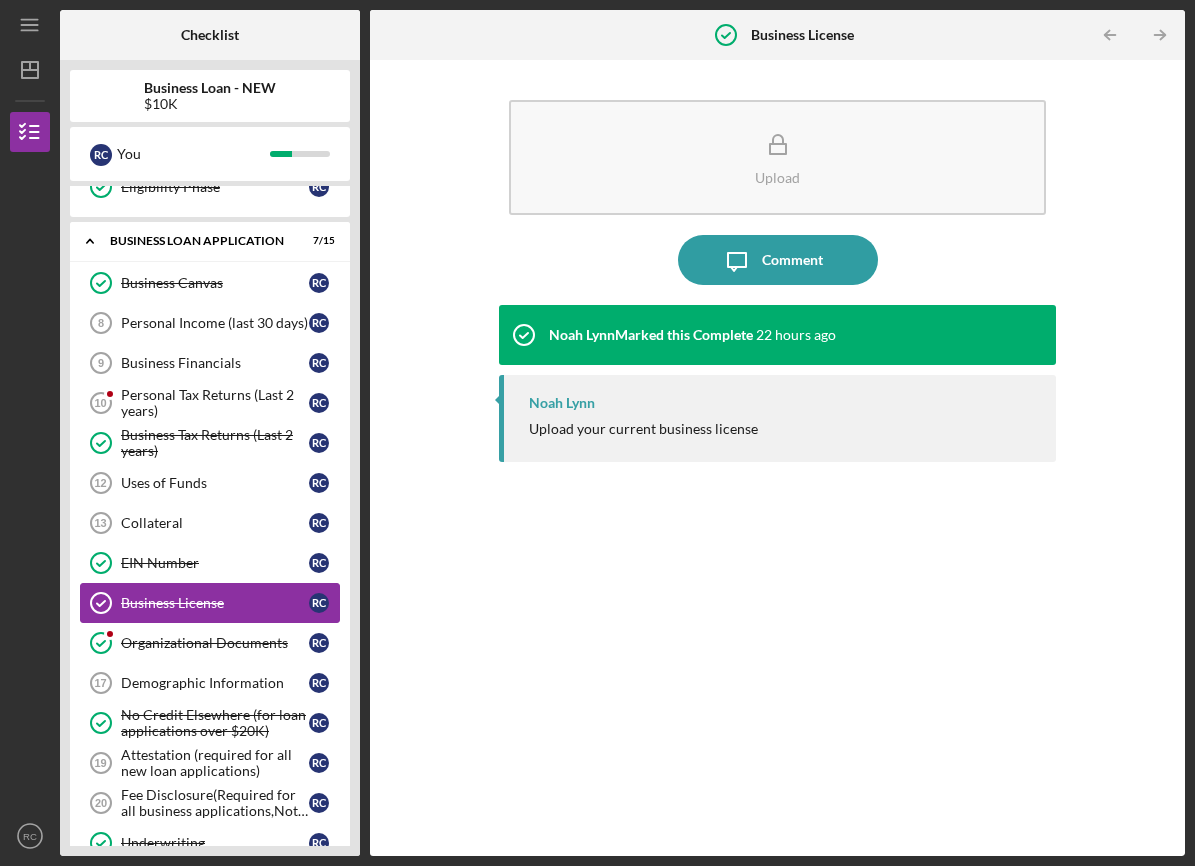 scroll, scrollTop: 395, scrollLeft: 0, axis: vertical 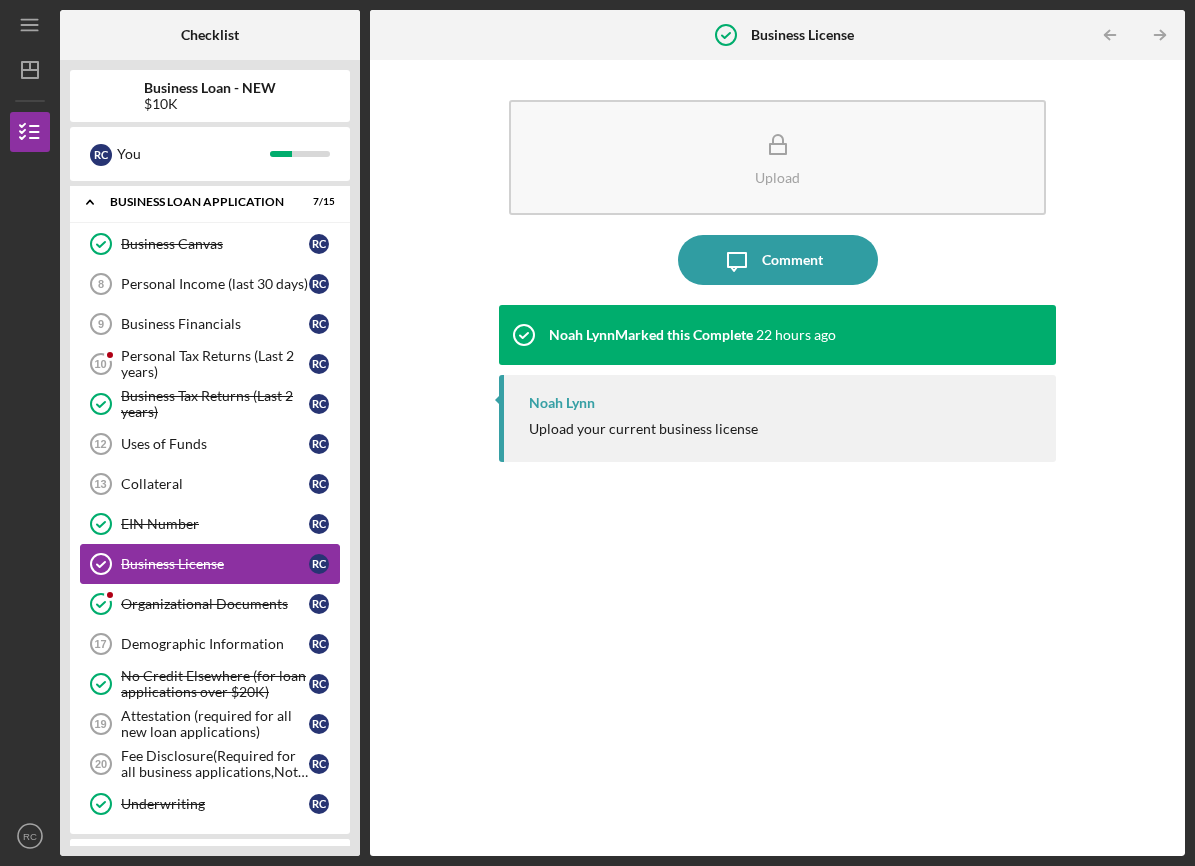 click on "Organizational Documents" at bounding box center [215, 604] 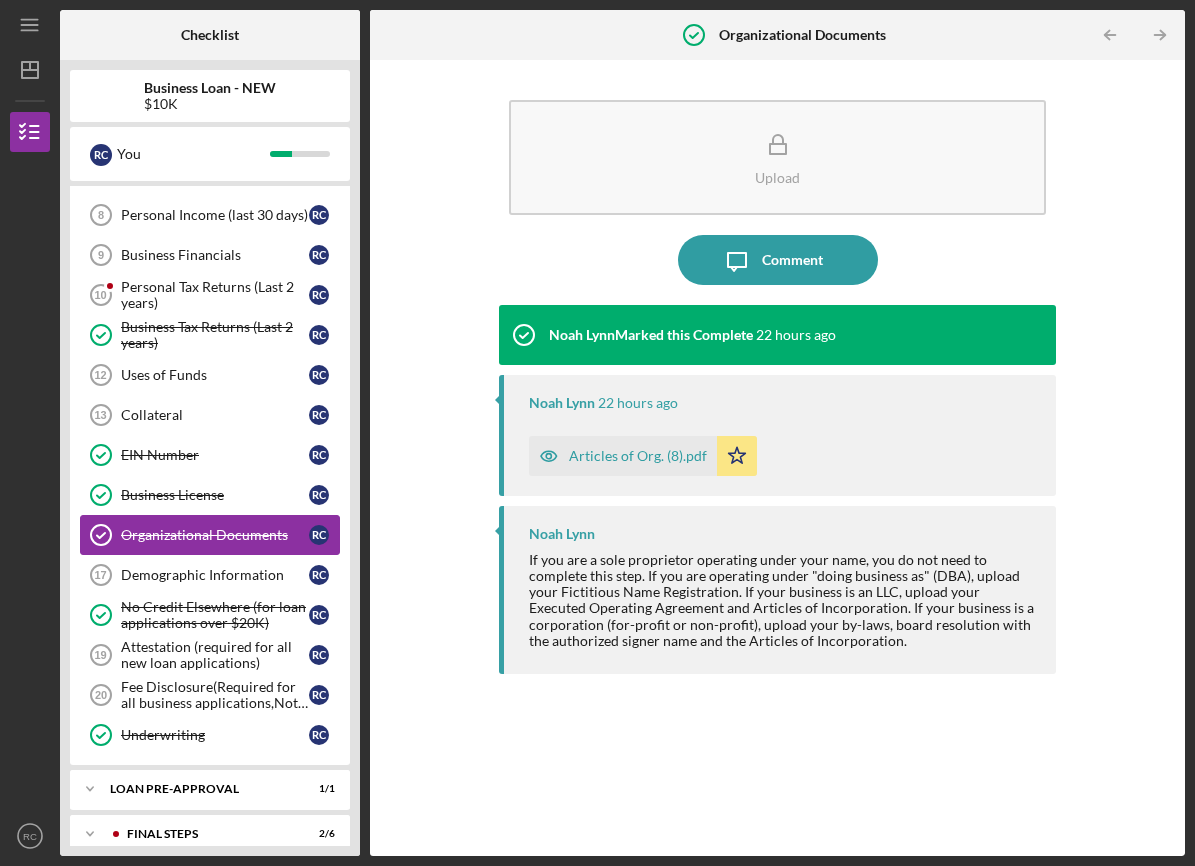 scroll, scrollTop: 463, scrollLeft: 0, axis: vertical 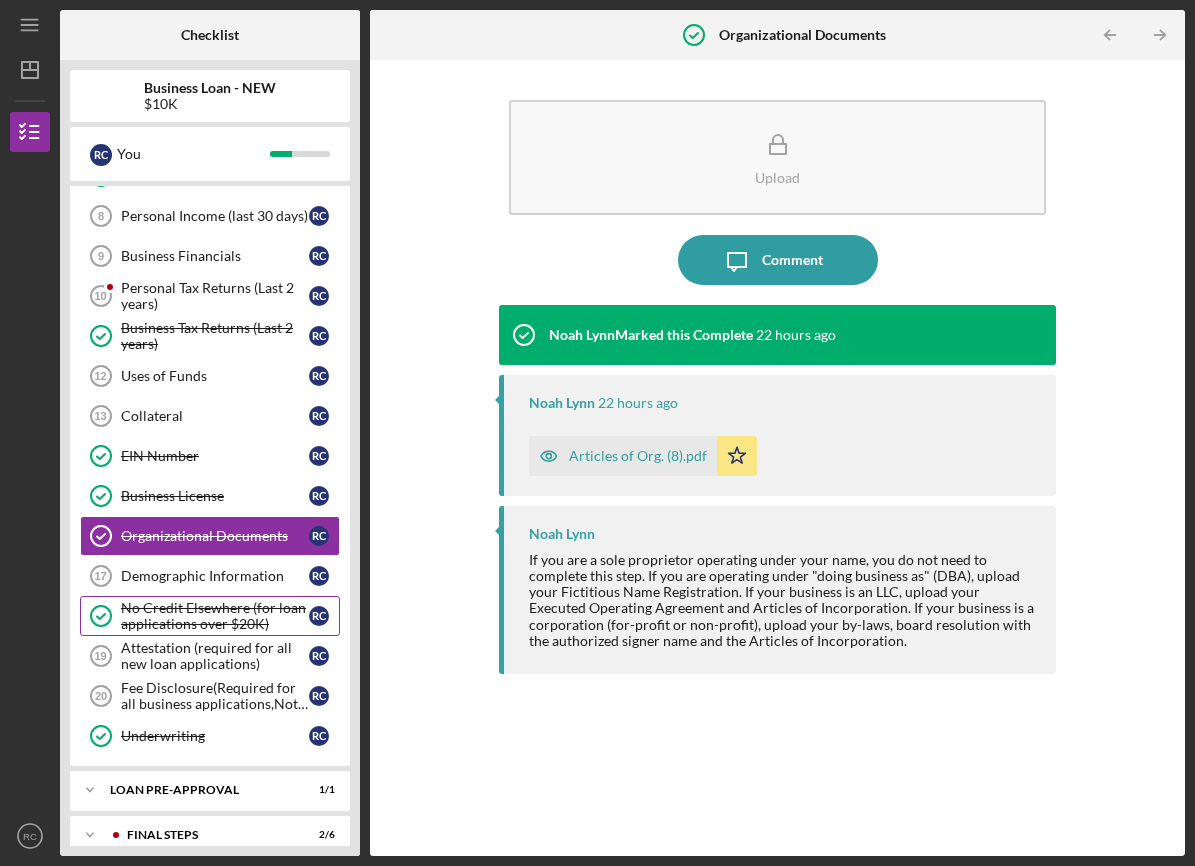 click on "No Credit Elsewhere (for loan applications over $20K)" at bounding box center [215, 616] 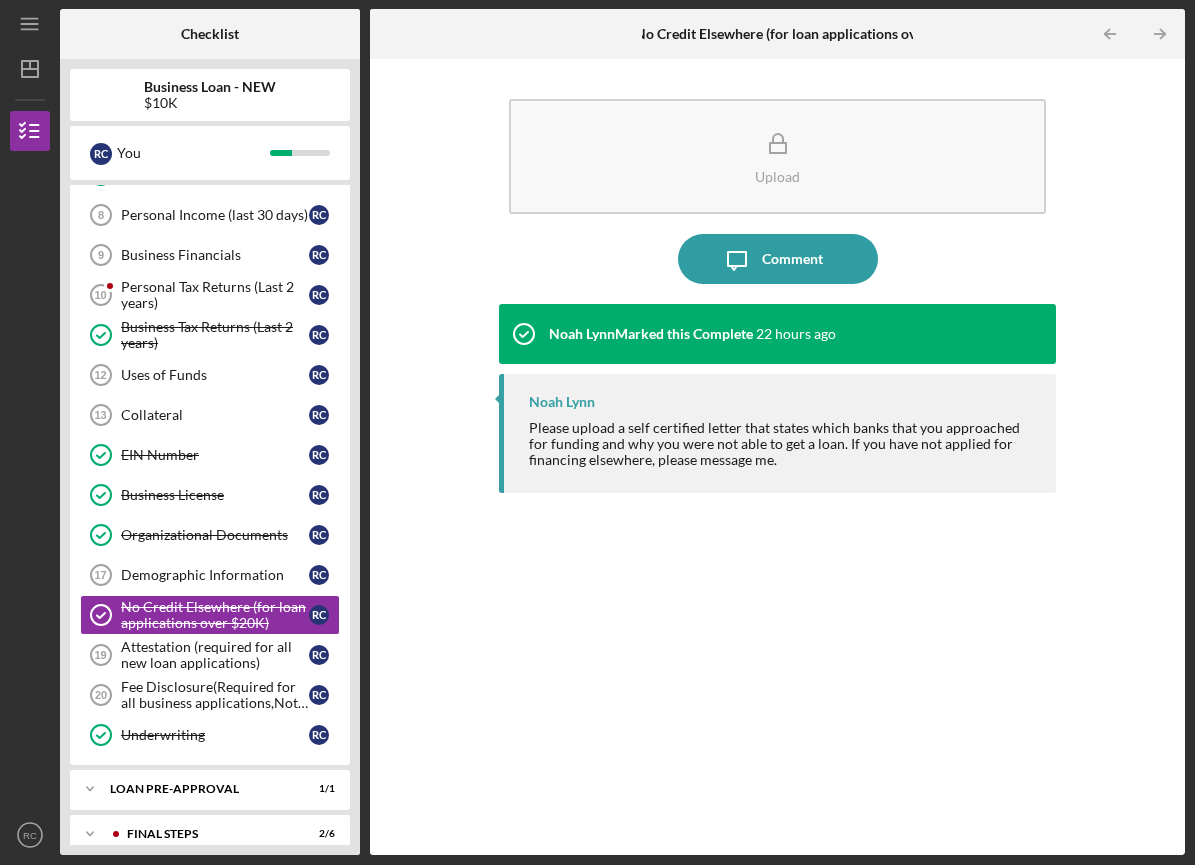 click on "Icon/Menu No Credit Elsewhere (for loan applications over $[NUMBER]) No Credit Elsewhere (for loan applications over $[NUMBER]) Checklist Business Loan - NEW $[NUMBER] R C You Icon/Expander INQUIRY INFORMATION [NUMBER] / [NUMBER] [PERSONAL] Information R C [BUSINESS] Information R C [ADDITIONAL] Information R C Referral and References [NUMBER] Referral and References R C Budget [NUMBER] Budget R C Credit Authorization [NUMBER] Credit Authorization R C Icon/Expander ELIGIBILITY [NUMBER] / [NUMBER] Eligibility Phase Eligibility Phase R C Icon/Expander BUSINESS LOAN APPLICATION [NUMBER] / [NUMBER] Business Canvas Business Canvas R C Personal Income (last [NUMBER] days) [NUMBER] Personal Income (last [NUMBER] days) R C Business Financials [NUMBER] Business Financials R C Personal Tax Returns (Last [NUMBER] years) [NUMBER] Personal Tax Returns (Last [NUMBER] years) R C Business Tax Returns (Last [NUMBER] years) Business Tax Returns (Last [NUMBER] years) R C Uses of Funds [NUMBER] Uses of Funds R C Collateral [NUMBER] Collateral R C EIN Number EIN Number R C Business License Business License R C Organizational Documents R C [NUMBER] R C R" at bounding box center [597, 433] 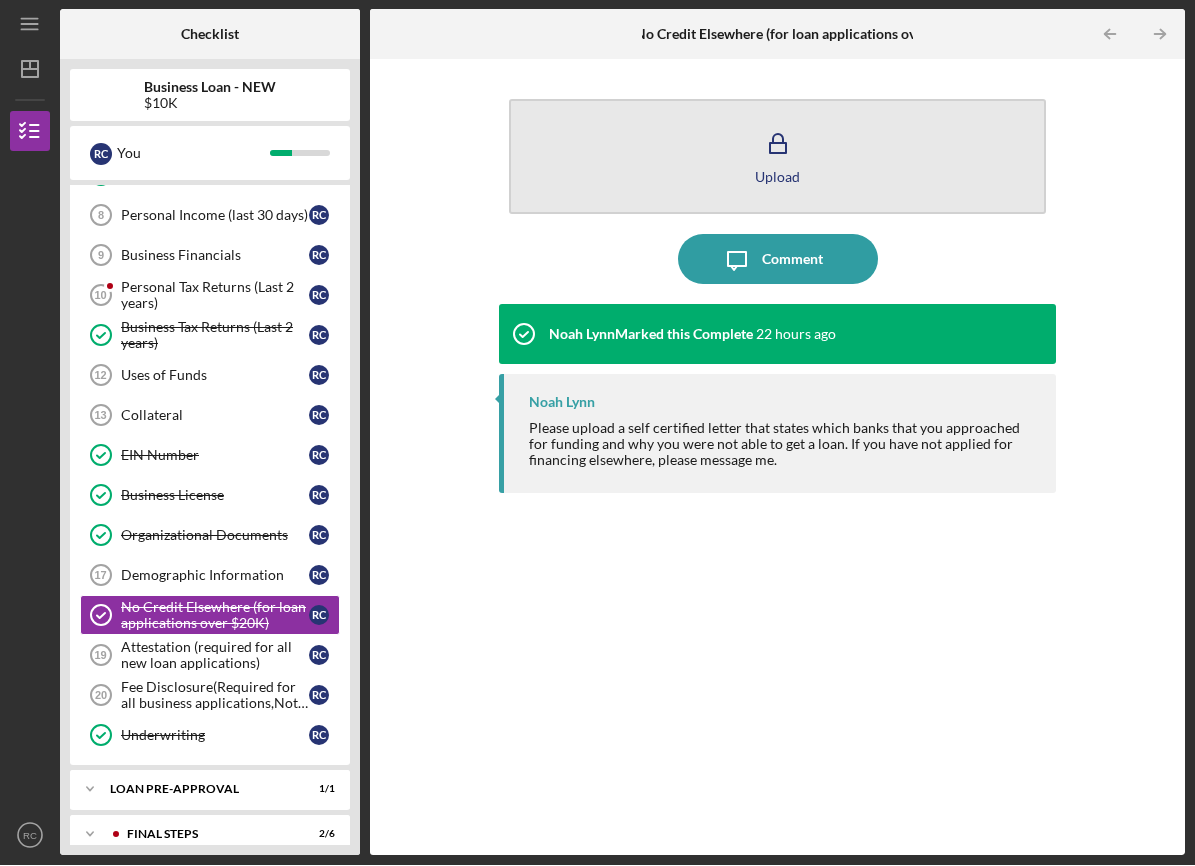 click 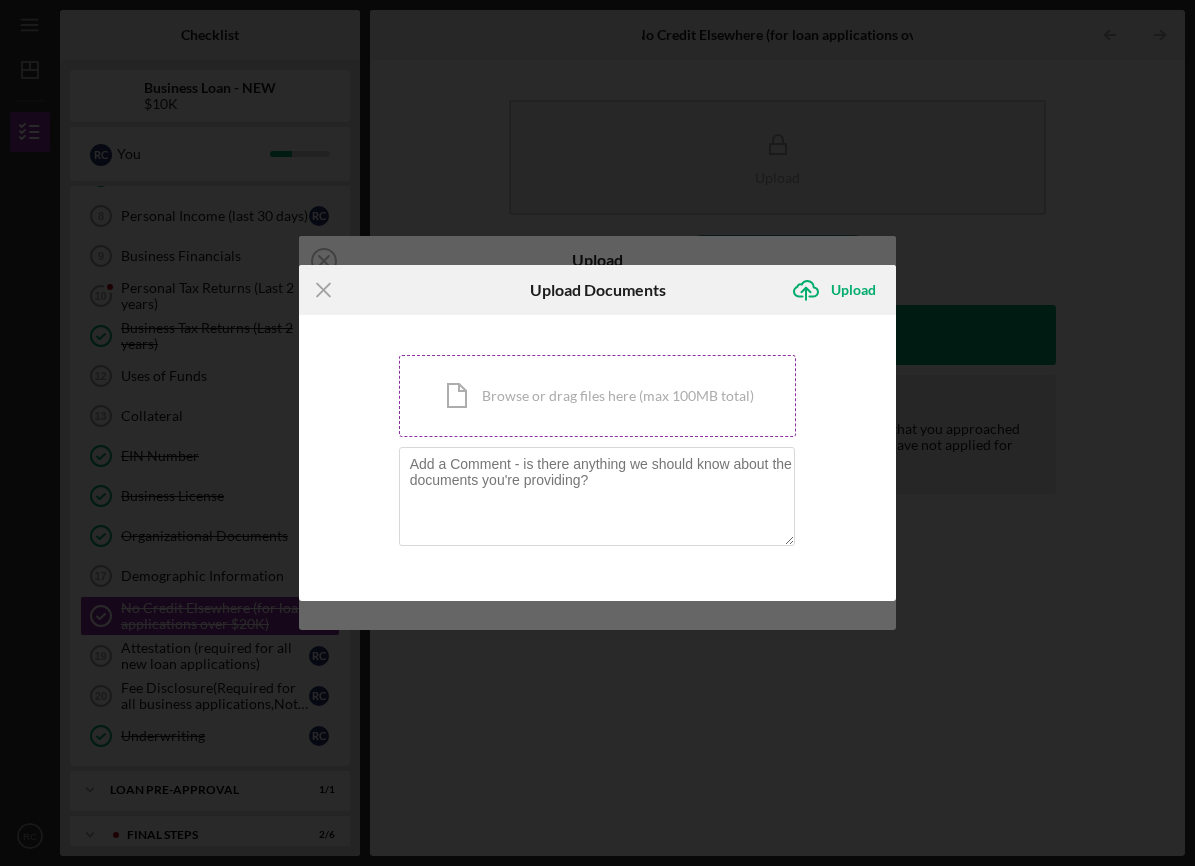 click on "Icon/Document Browse or drag files here (max 100MB total) Tap to choose files or take a photo" at bounding box center [598, 396] 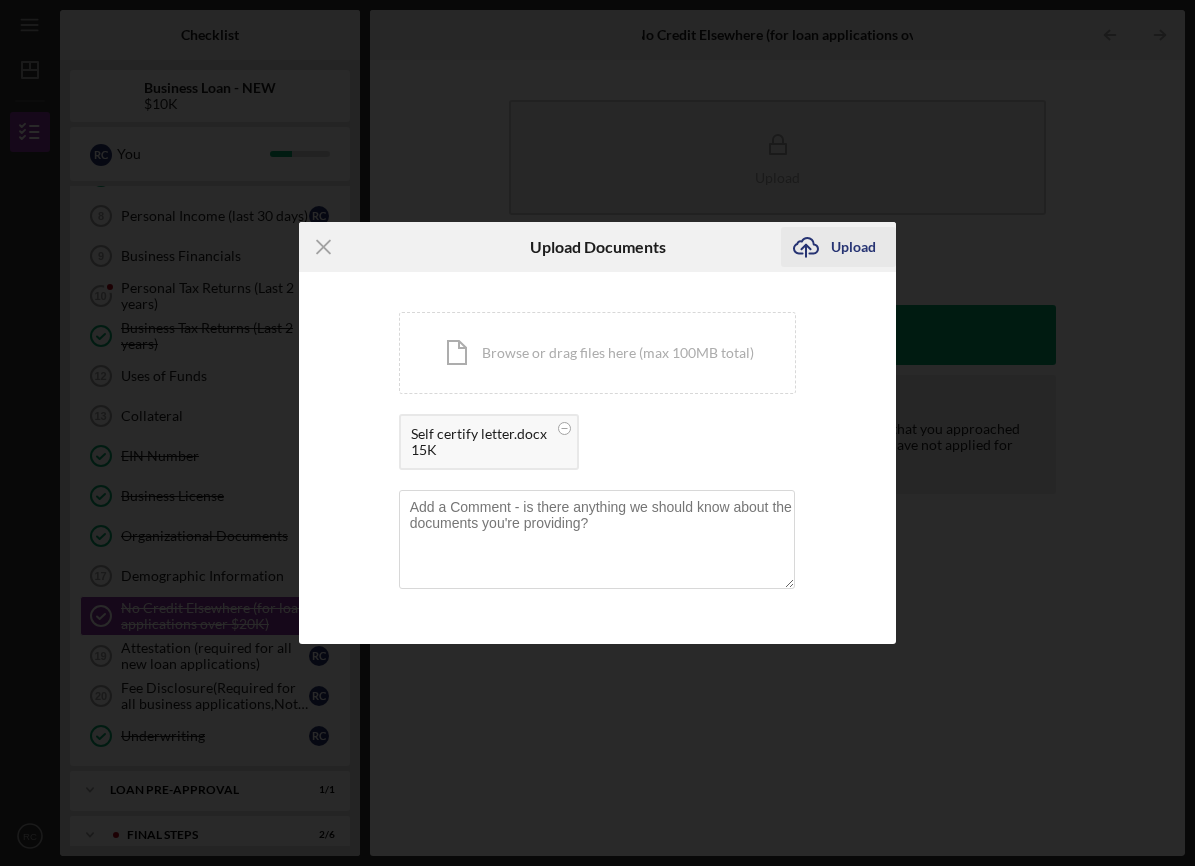 click on "Upload" at bounding box center (853, 247) 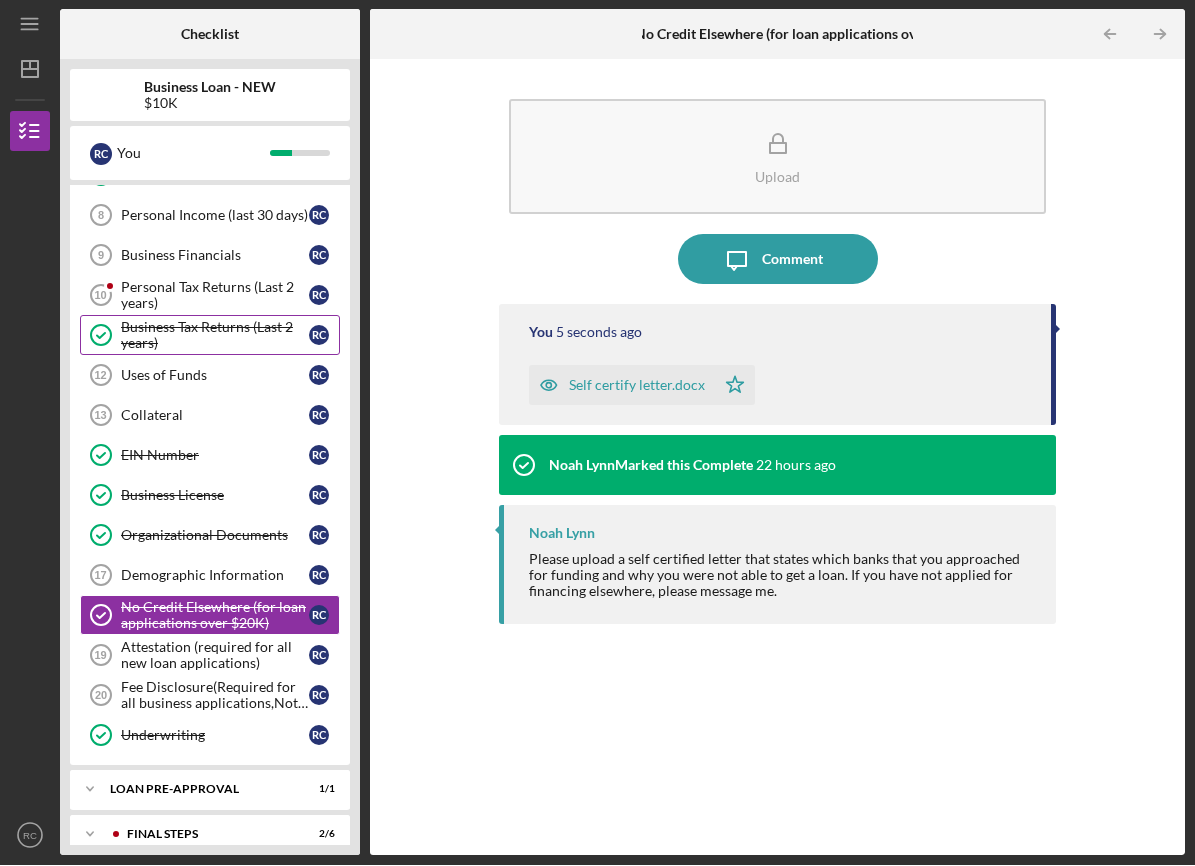 click on "Business Tax Returns (Last 2 years)" at bounding box center [215, 336] 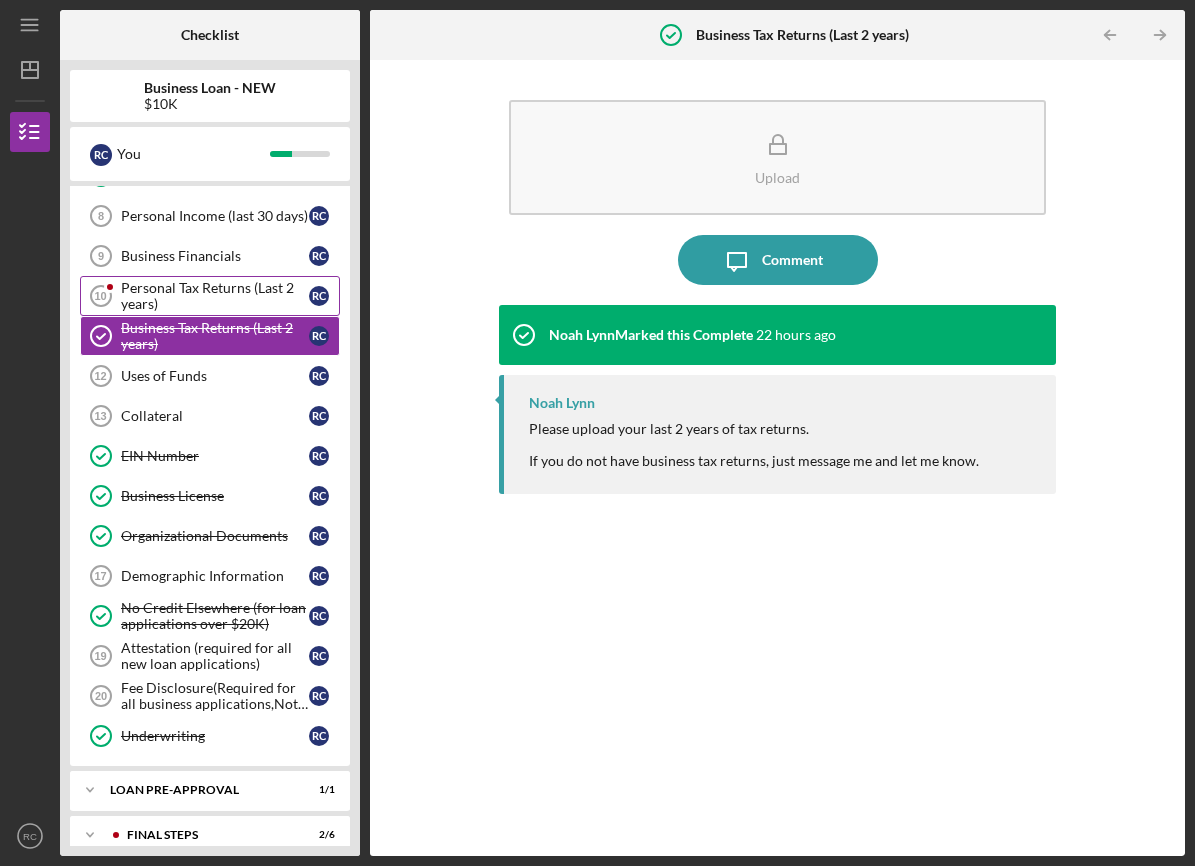 click on "Personal Tax Returns (Last 2 years)" at bounding box center (215, 296) 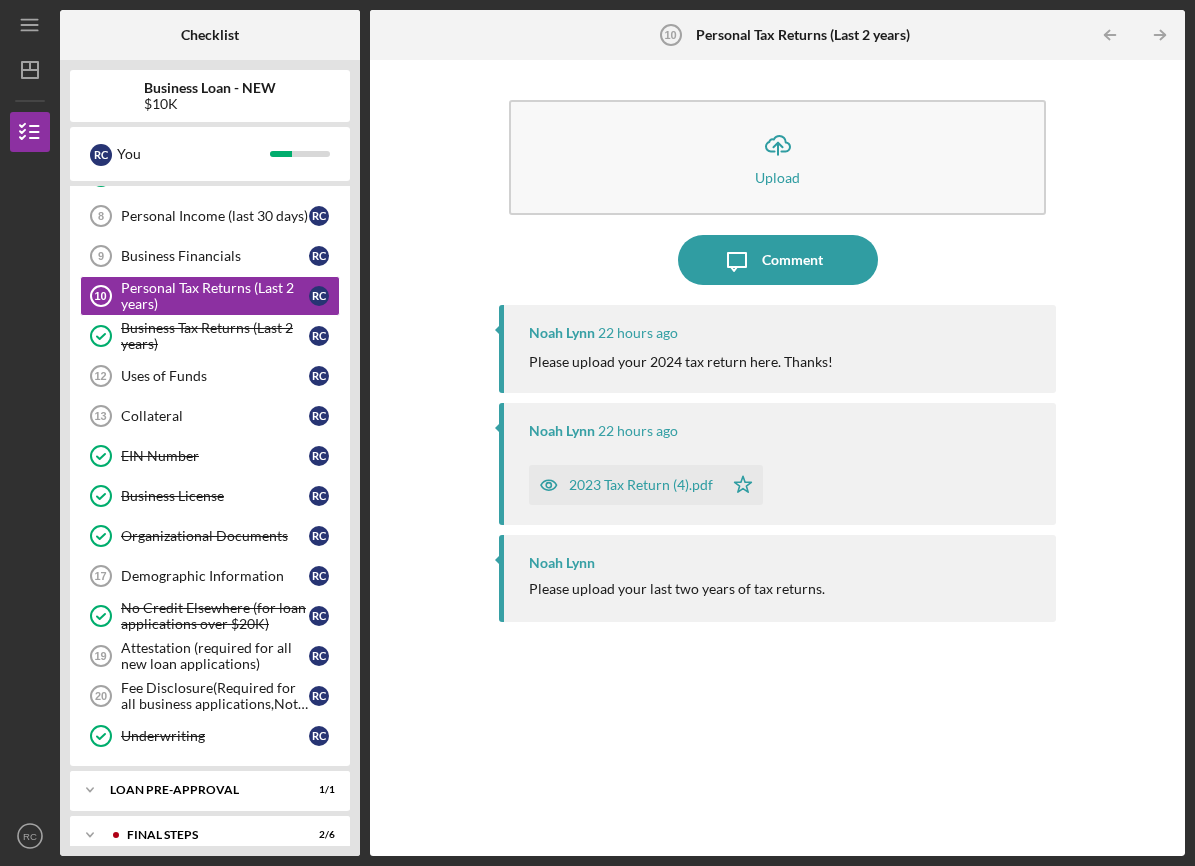 click on "Icon/Menu Personal Tax Returns (Last 2 years) 10 Personal Tax Returns (Last 2 years) Checklist Business Loan - NEW $10K R C You Icon/Expander INQUIRY INFORMATION 0 / 6 1 Personal Information R C 2 Business Information R C 3 Additional Information R C Referral and References 4 Referral and References R C Budget 5 Budget R C Credit Authorization 6 Credit Authorization R C Icon/Expander ELIGIBILITY  1 / 1 Eligibility Phase Eligibility Phase R C Icon/Expander BUSINESS LOAN APPLICATION  7 / 15 Business Canvas Business Canvas R C Personal Income (last 30 days) 8 Personal Income (last 30 days) R C Business Financials 9 Business Financials R C Personal Tax Returns (Last 2 years) 10 Personal Tax Returns (Last 2 years) R C Business Tax Returns (Last 2 years) Business Tax Returns (Last 2 years) R C Uses of Funds 12 Uses of Funds R C Collateral 13 Collateral R C EIN Number EIN Number R C Business License Business License R C Organizational Documents Organizational Documents R C 17 R C R C 19 R" at bounding box center (597, 433) 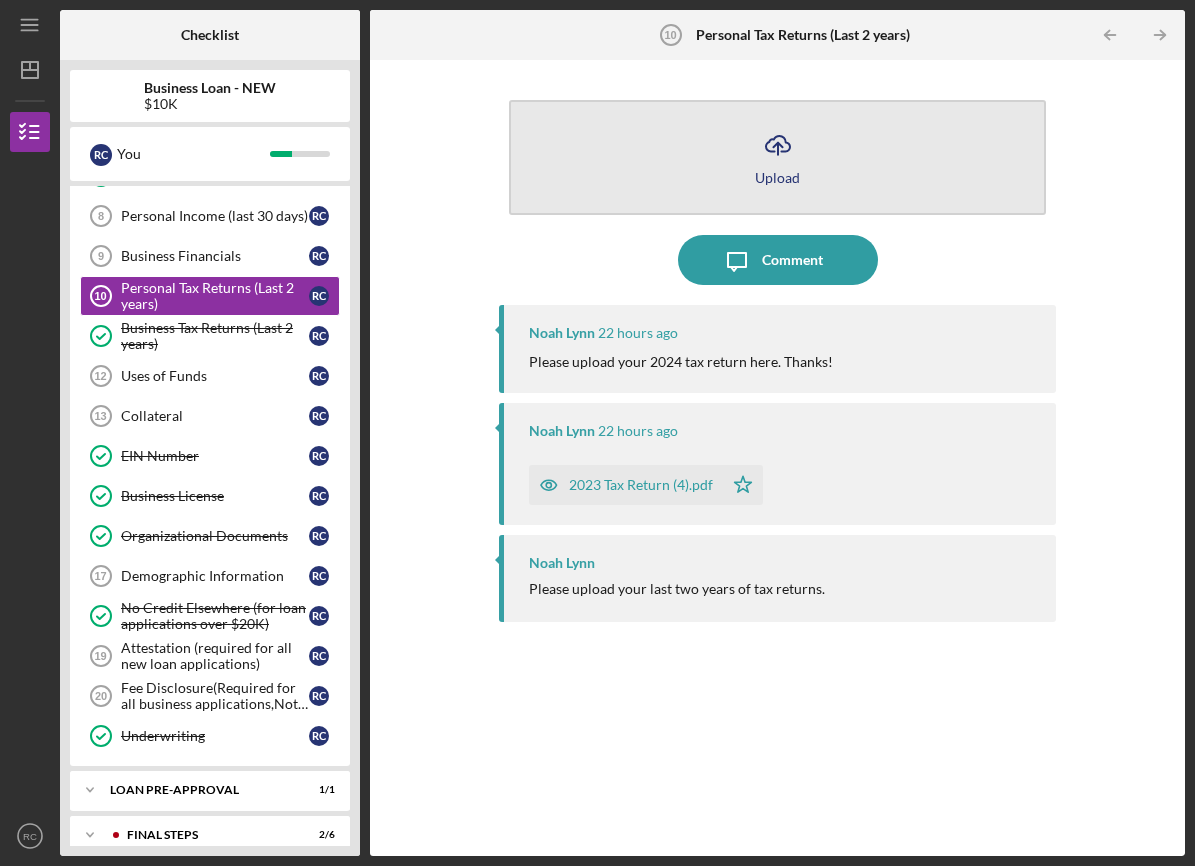 click on "Icon/Upload" 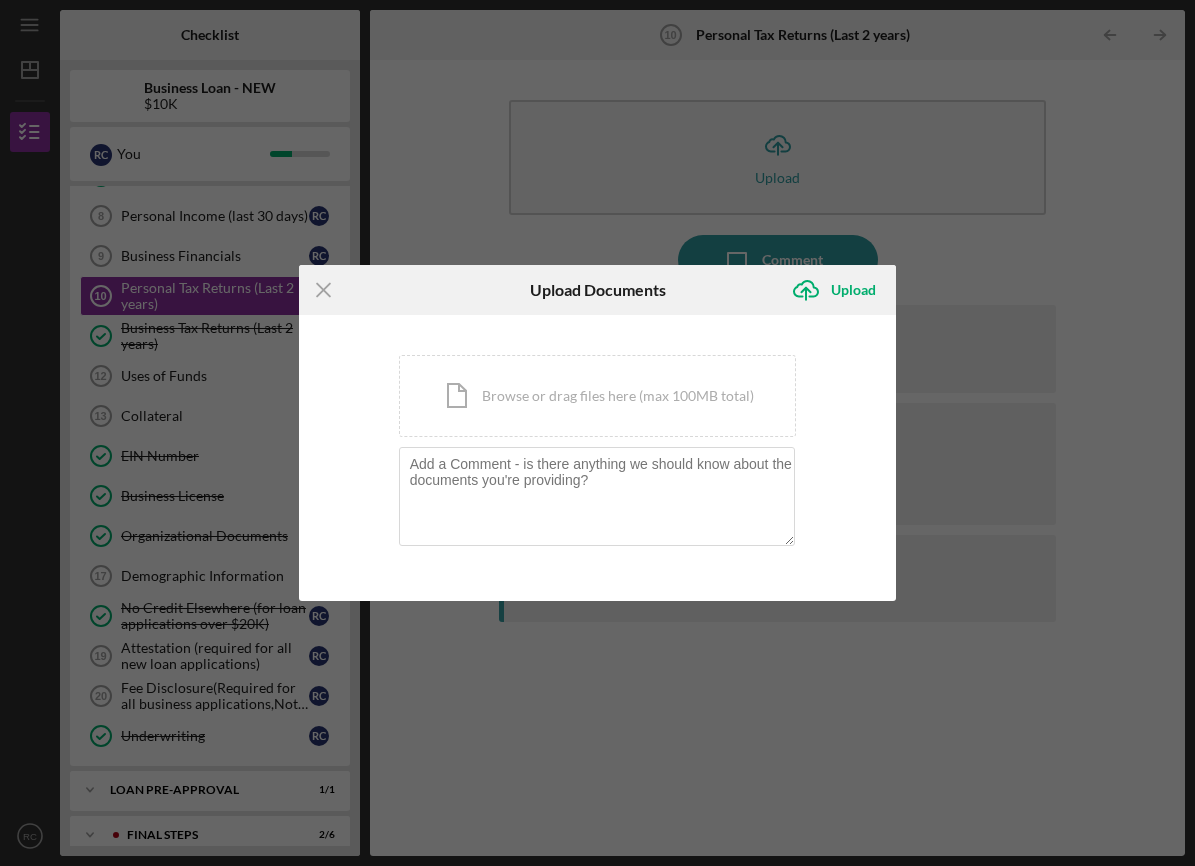 click on "Icon/Menu Personal Tax Returns (Last 2 years) 10 Personal Tax Returns (Last 2 years) Checklist Business Loan - NEW $10K R C You Icon/Expander INQUIRY INFORMATION 0 / 6 1 Personal Information R C 2 Business Information R C 3 Additional Information R C Referral and References 4 Referral and References R C Budget 5 Budget R C Credit Authorization 6 Credit Authorization R C Icon/Expander ELIGIBILITY  1 / 1 Eligibility Phase Eligibility Phase R C Icon/Expander BUSINESS LOAN APPLICATION  7 / 15 Business Canvas Business Canvas R C Personal Income (last 30 days) 8 Personal Income (last 30 days) R C Business Financials 9 Business Financials R C Personal Tax Returns (Last 2 years) 10 Personal Tax Returns (Last 2 years) R C Business Tax Returns (Last 2 years) Business Tax Returns (Last 2 years) R C Uses of Funds 12 Uses of Funds R C Collateral 13 Collateral R C EIN Number EIN Number R C Business License Business License R C Organizational Documents Organizational Documents R C 17 R C R C 19 R" at bounding box center (597, 433) 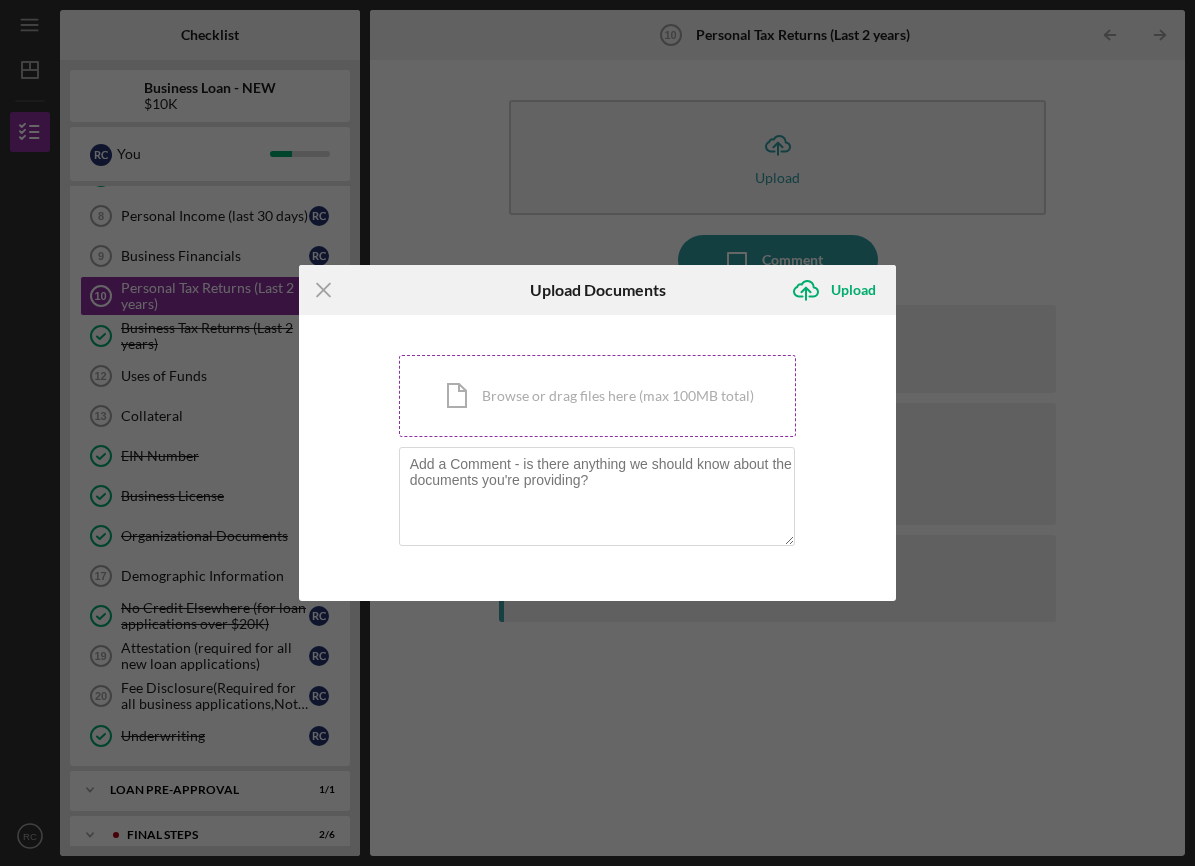 click on "Icon/Document Browse or drag files here (max 100MB total) Tap to choose files or take a photo" at bounding box center (598, 396) 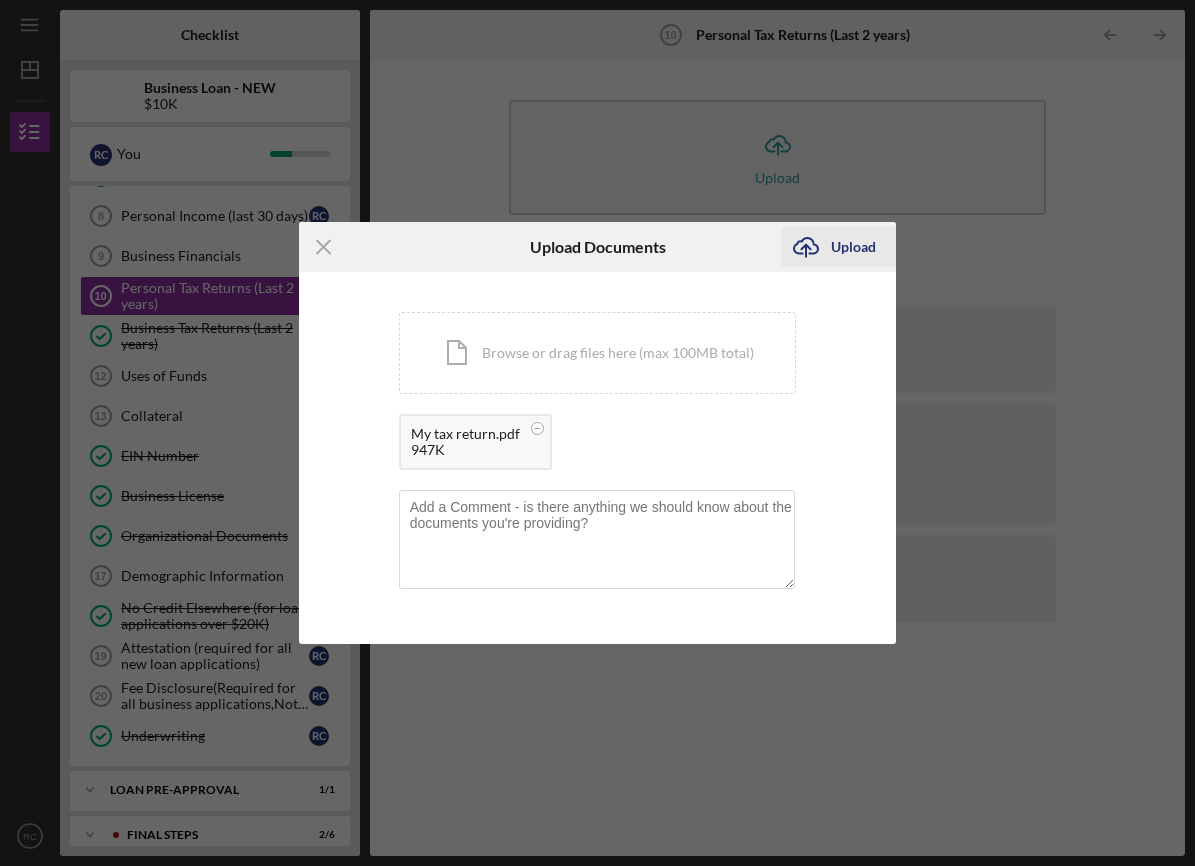 click on "Upload" at bounding box center (853, 247) 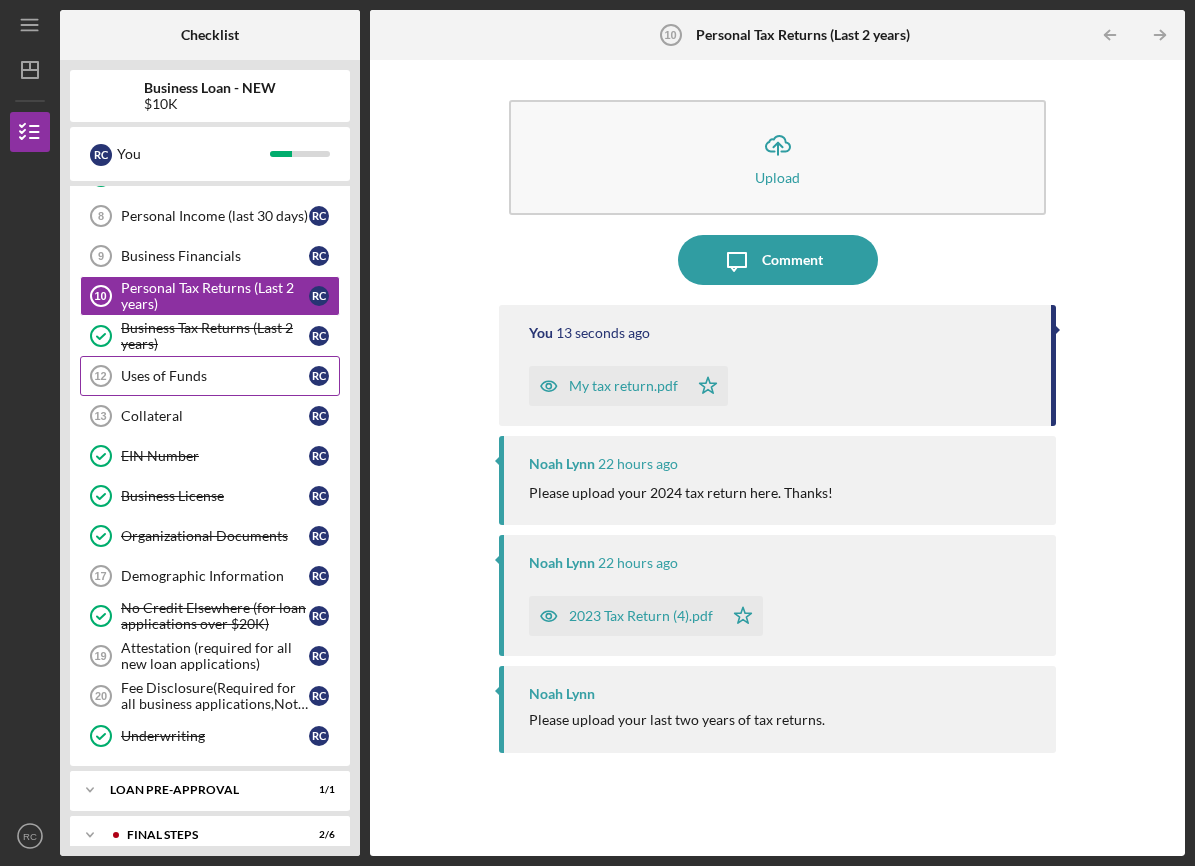 click on "Uses of Funds" at bounding box center [215, 376] 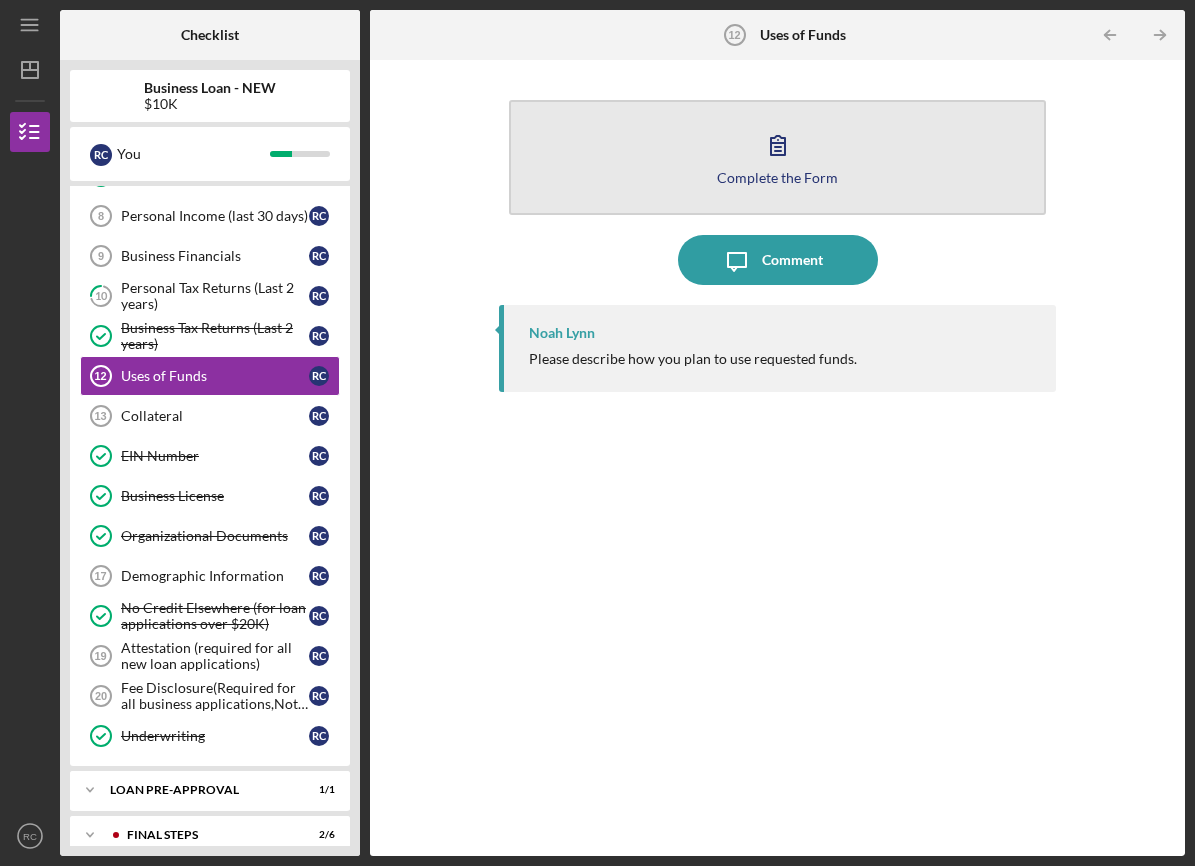 click 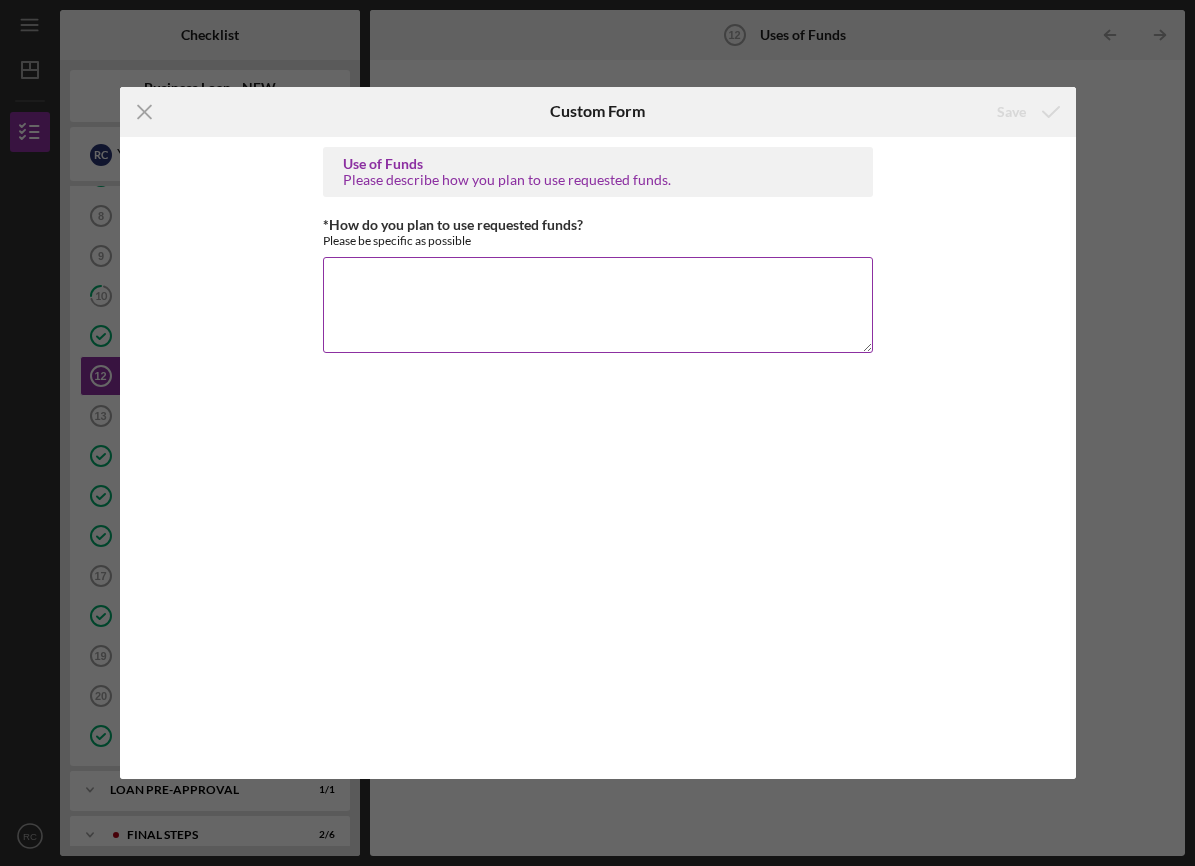 click on "*How do you plan to use requested funds?" at bounding box center (598, 305) 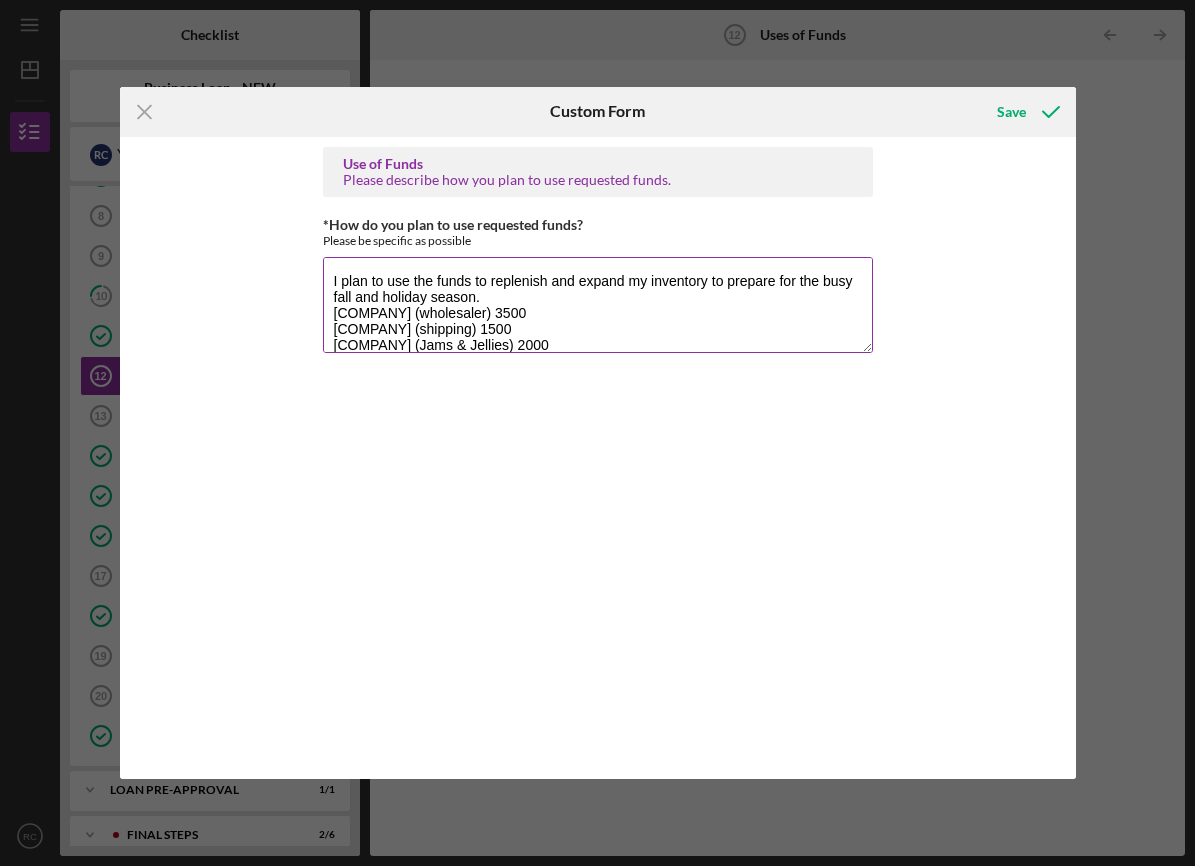 scroll, scrollTop: 0, scrollLeft: 0, axis: both 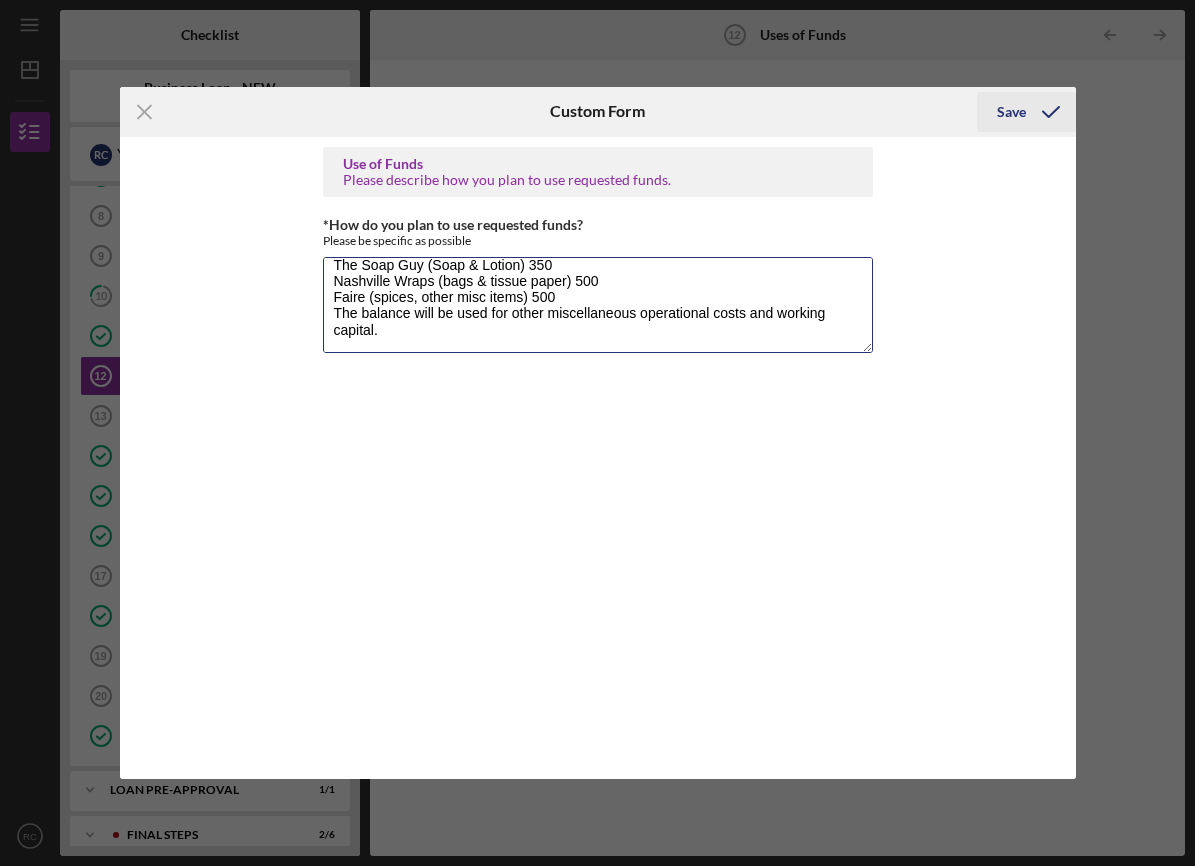 type on "I plan to use the funds to replenish and expand my inventory to prepare for the busy fall and holiday season. (Costs are approximate)
Veronica Foods (wholesaler) 3500
Daylight Transport (shipping) 1500
Dillman Foods (Jams & Jellies) 2000
The Soap Guy (Soap & Lotion) 350
Nashville Wraps (bags & tissue paper) 500
Faire (spices, other misc items) 500
The balance will be used for other miscellaneous operational costs and working capital." 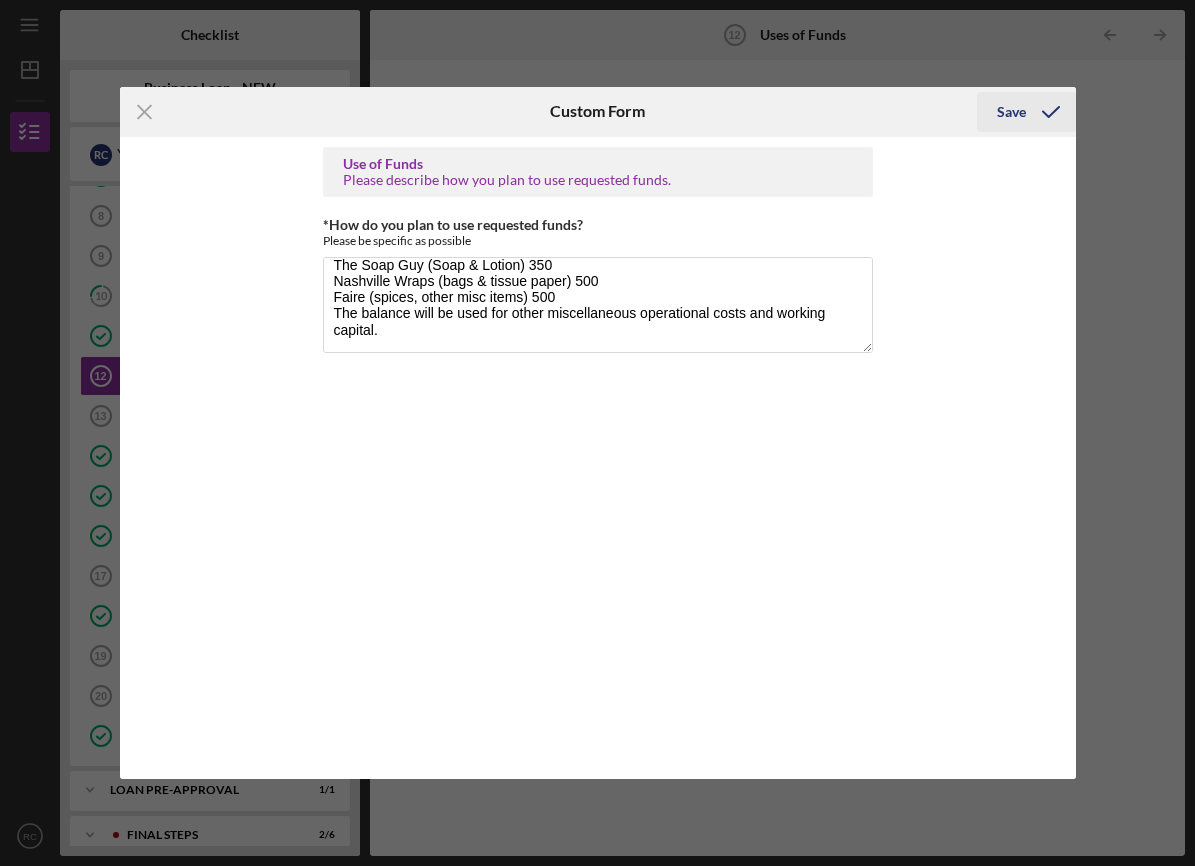 click on "Save" at bounding box center (1011, 112) 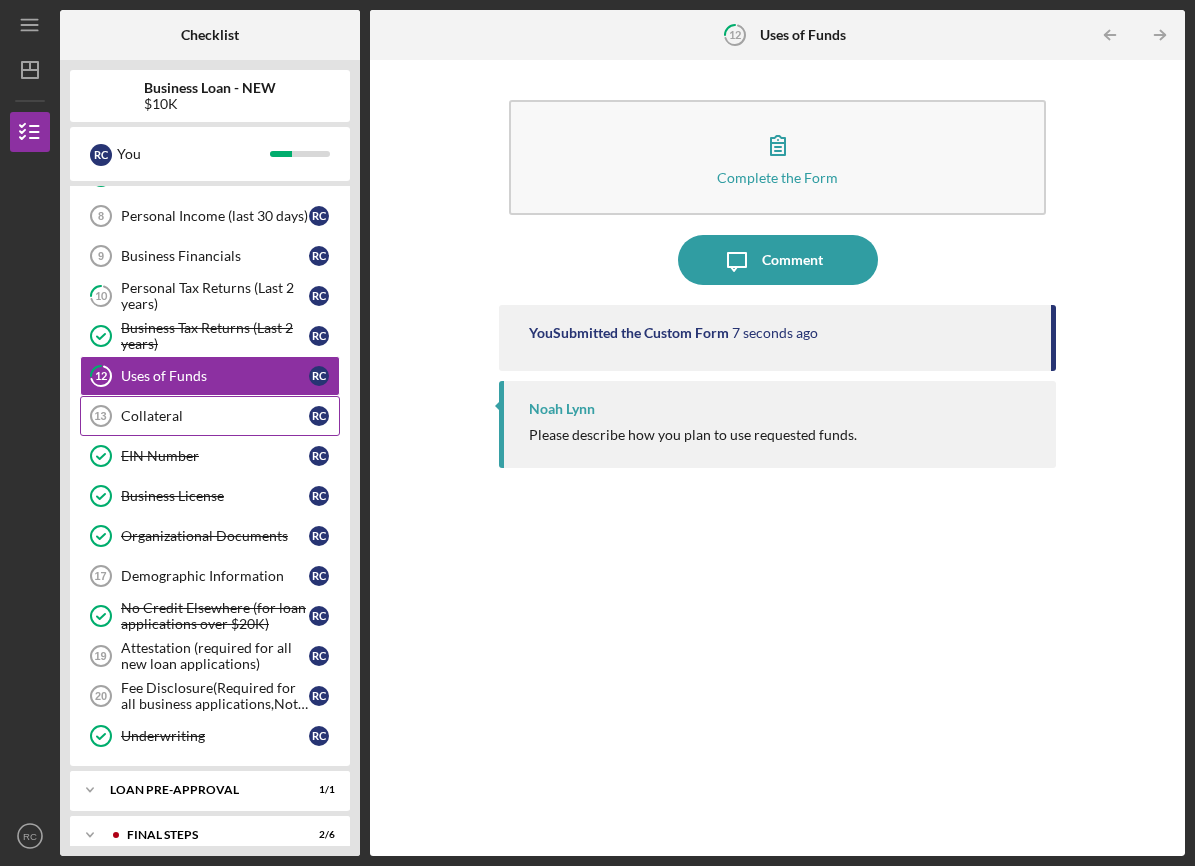 click on "Collateral" at bounding box center (215, 416) 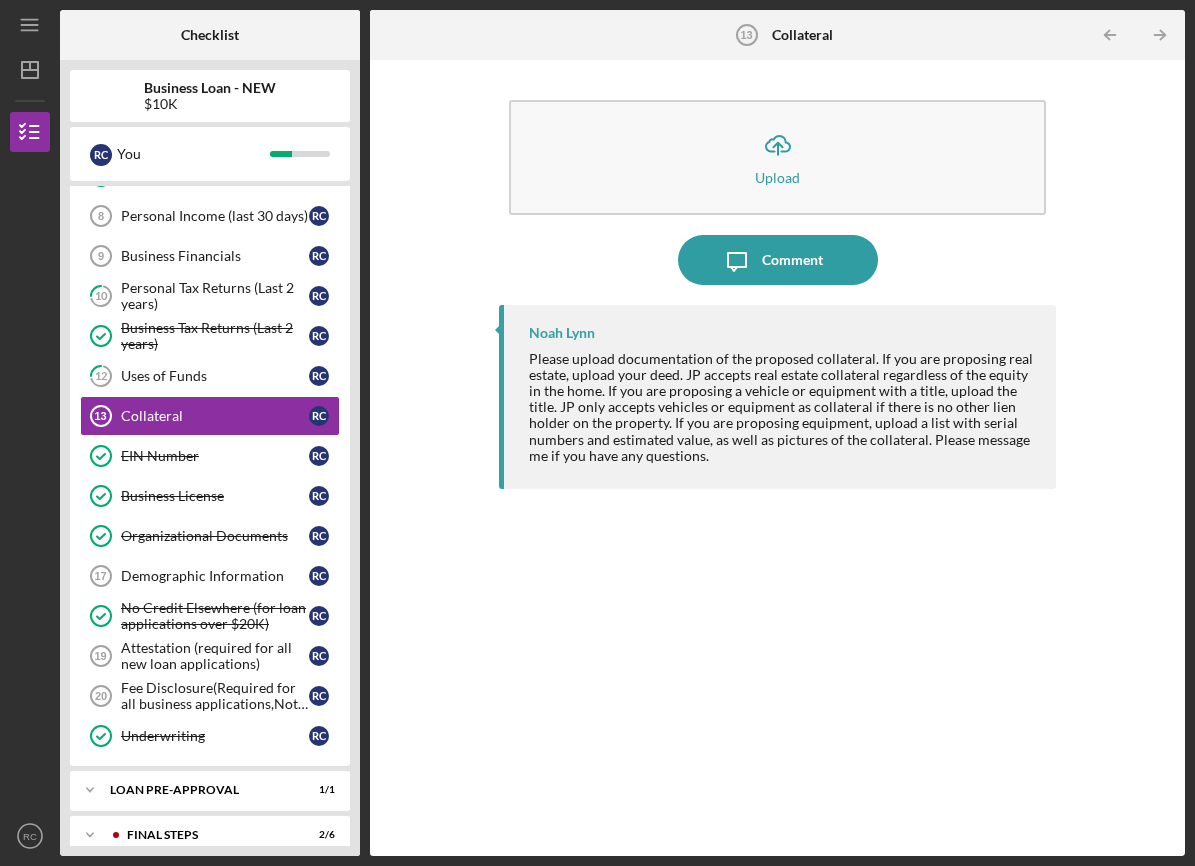 click on "Icon/Menu Collateral [NUMBER] Collateral Checklist Business Loan - NEW $[NUMBER] R C You Icon/Expander INQUIRY INFORMATION [NUMBER] / [NUMBER] [PERSONAL] Information R C [BUSINESS] Information R C [ADDITIONAL] Information R C Referral and References [NUMBER] Referral and References R C Budget [NUMBER] Budget R C Credit Authorization [NUMBER] Credit Authorization R C Icon/Expander ELIGIBILITY [NUMBER] / [NUMBER] Eligibility Phase Eligibility Phase R C Icon/Expander BUSINESS LOAN APPLICATION [NUMBER] / [NUMBER] Business Canvas Business Canvas R C Personal Income (last [NUMBER] days) [NUMBER] Personal Income (last [NUMBER] days) R C Business Financials [NUMBER] Business Financials R C Personal Tax Returns (Last [NUMBER] years) [NUMBER] Personal Tax Returns (Last [NUMBER] years) R C Business Tax Returns (Last [NUMBER] years) Business Tax Returns (Last [NUMBER] years) R C [USES] of Funds [NUMBER] Uses of Funds R C Collateral [NUMBER] Collateral R C EIN Number EIN Number R C Business License Business License R C Organizational Documents Organizational Documents R C Demographic Information [NUMBER] Demographic Information R C No Credit Elsewhere (for loan applications over $[NUMBER]) R C [NUMBER]" at bounding box center [597, 433] 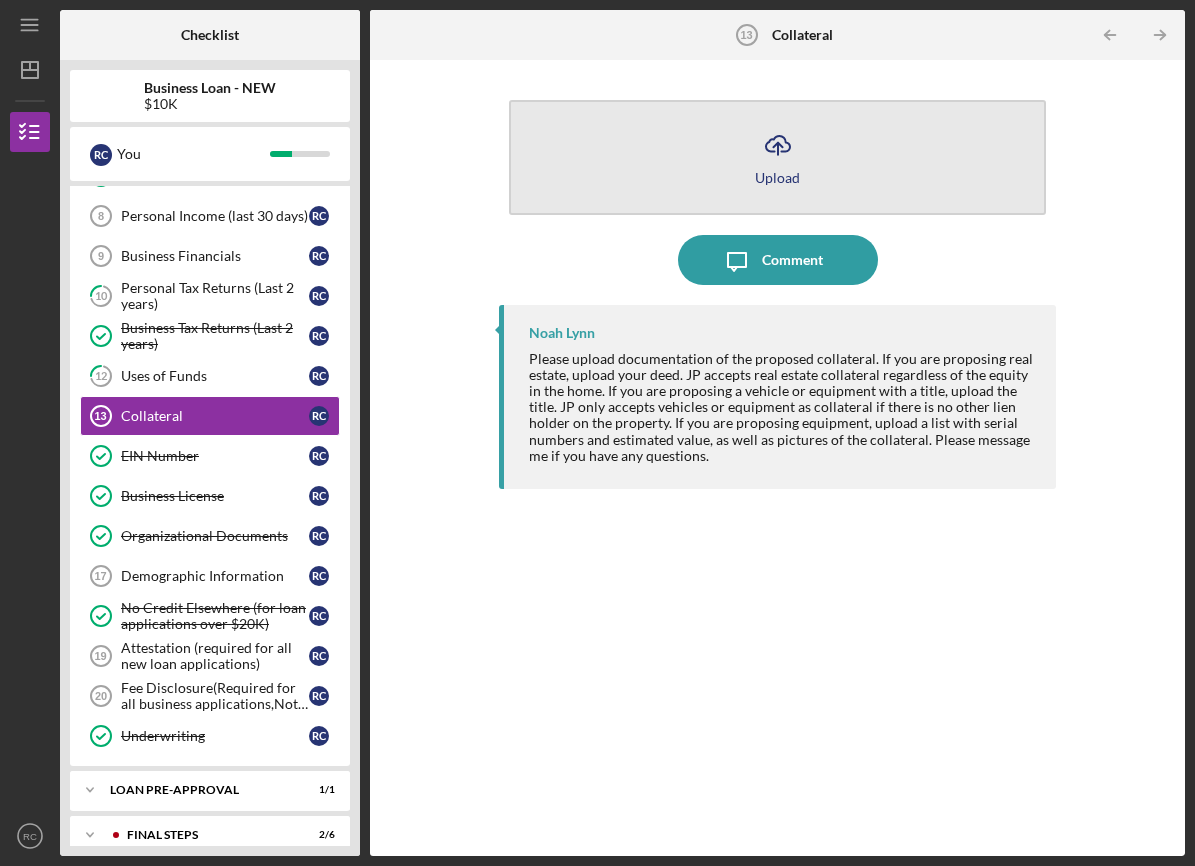 click on "Icon/Upload" 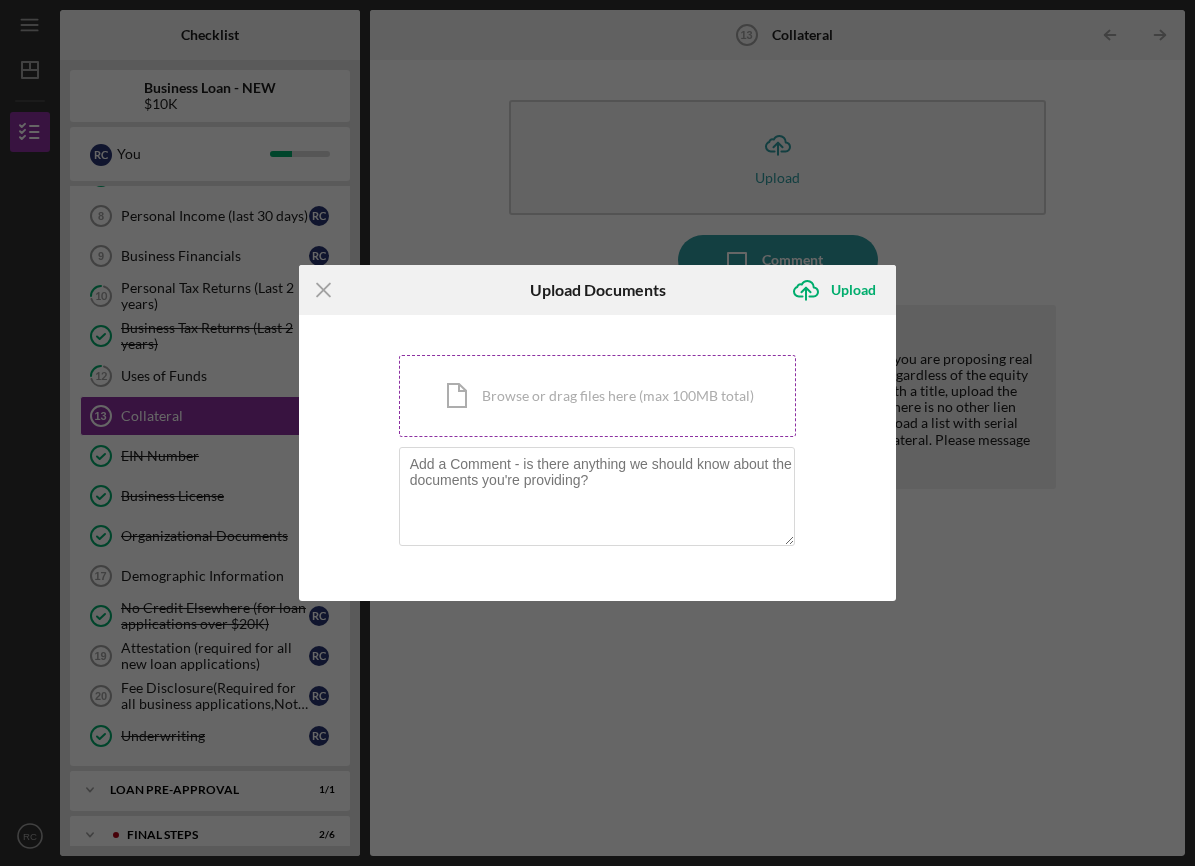 click on "Icon/Document Browse or drag files here (max 100MB total) Tap to choose files or take a photo" at bounding box center (598, 396) 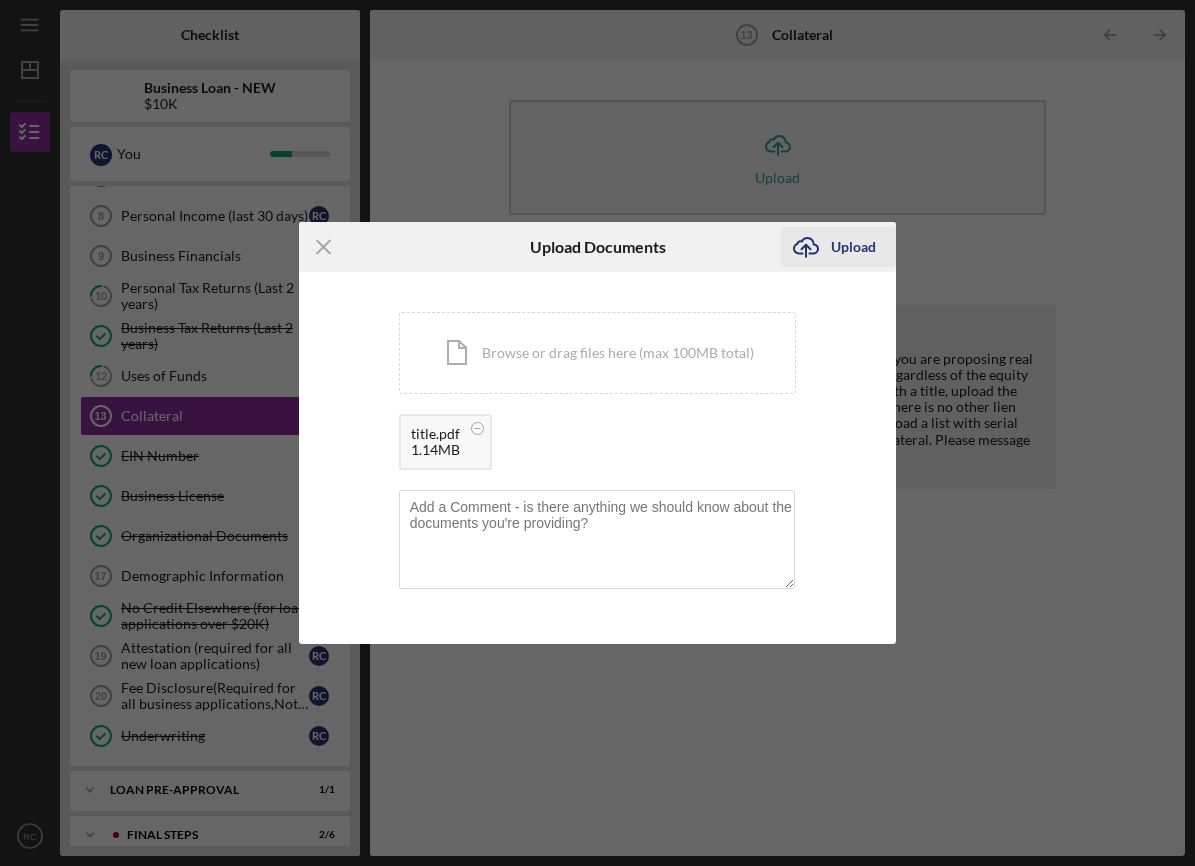 click on "Upload" at bounding box center [853, 247] 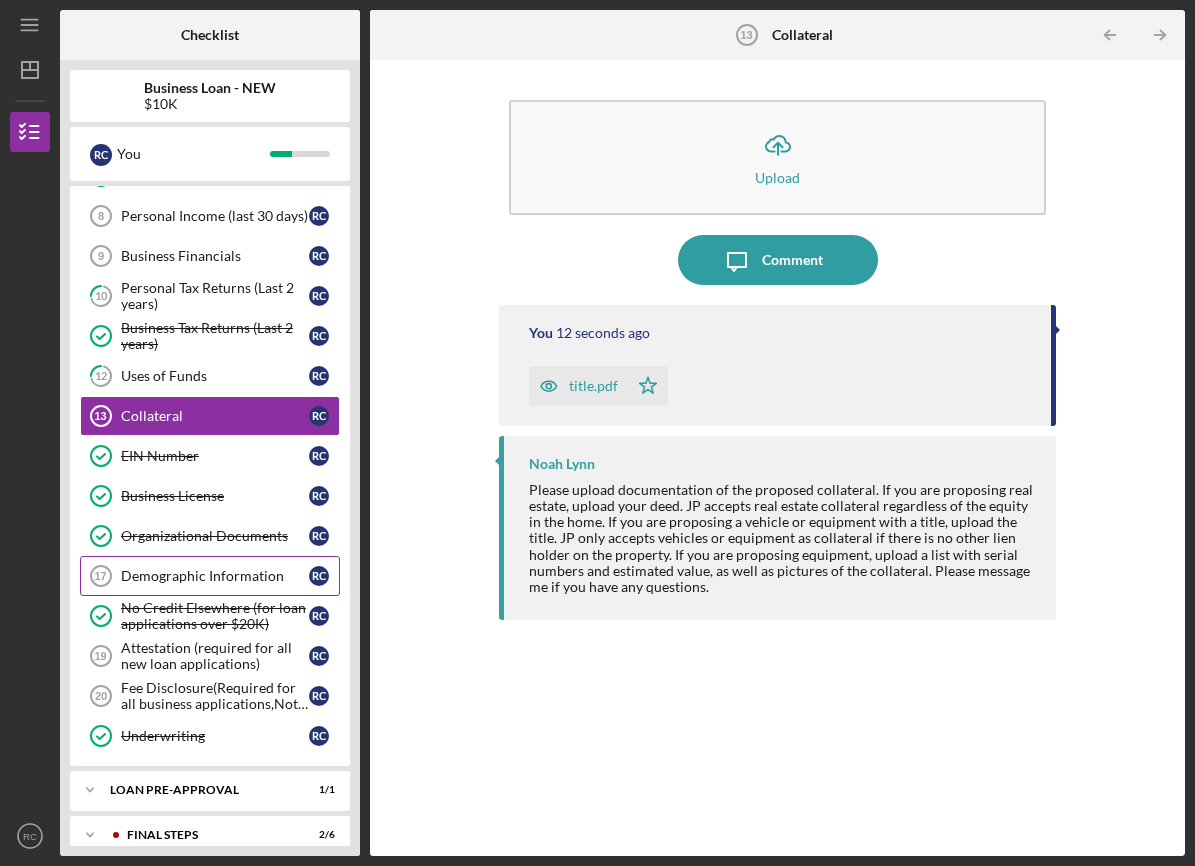 click on "Demographic Information" at bounding box center [215, 576] 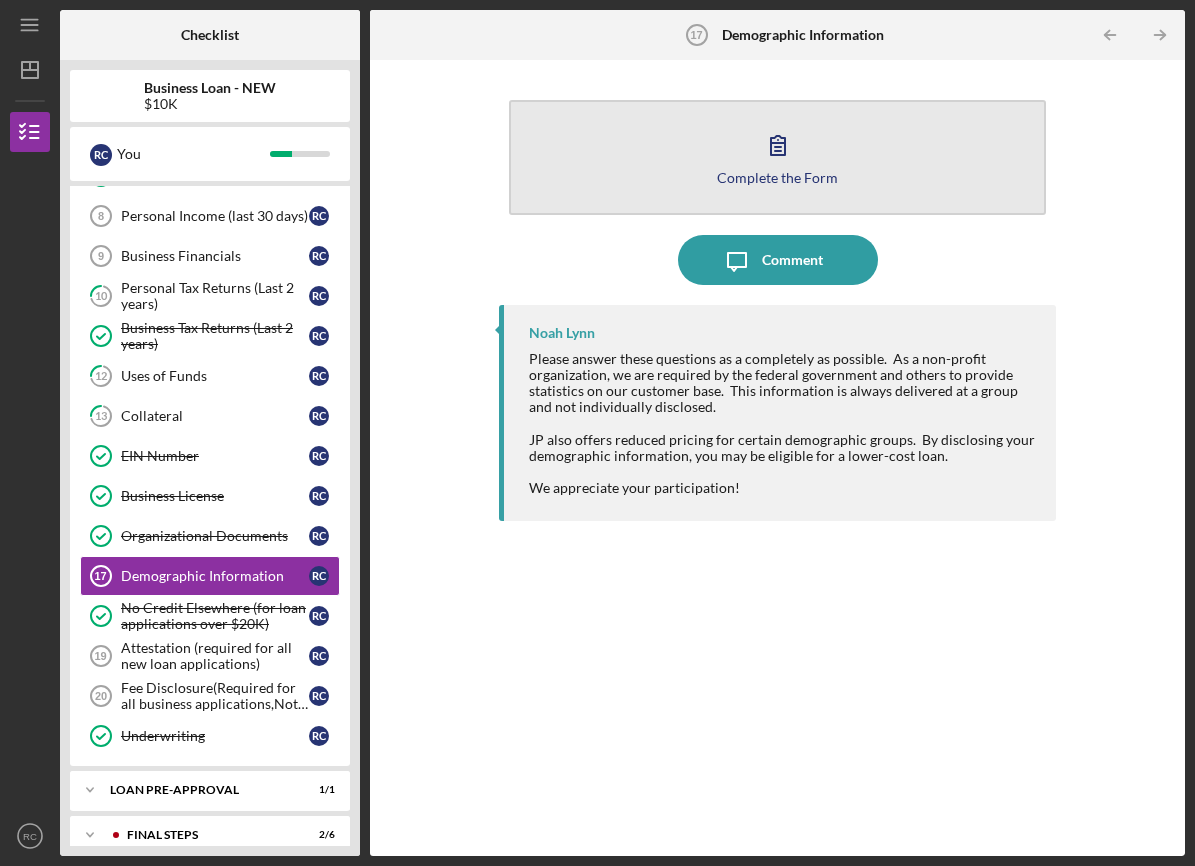 click 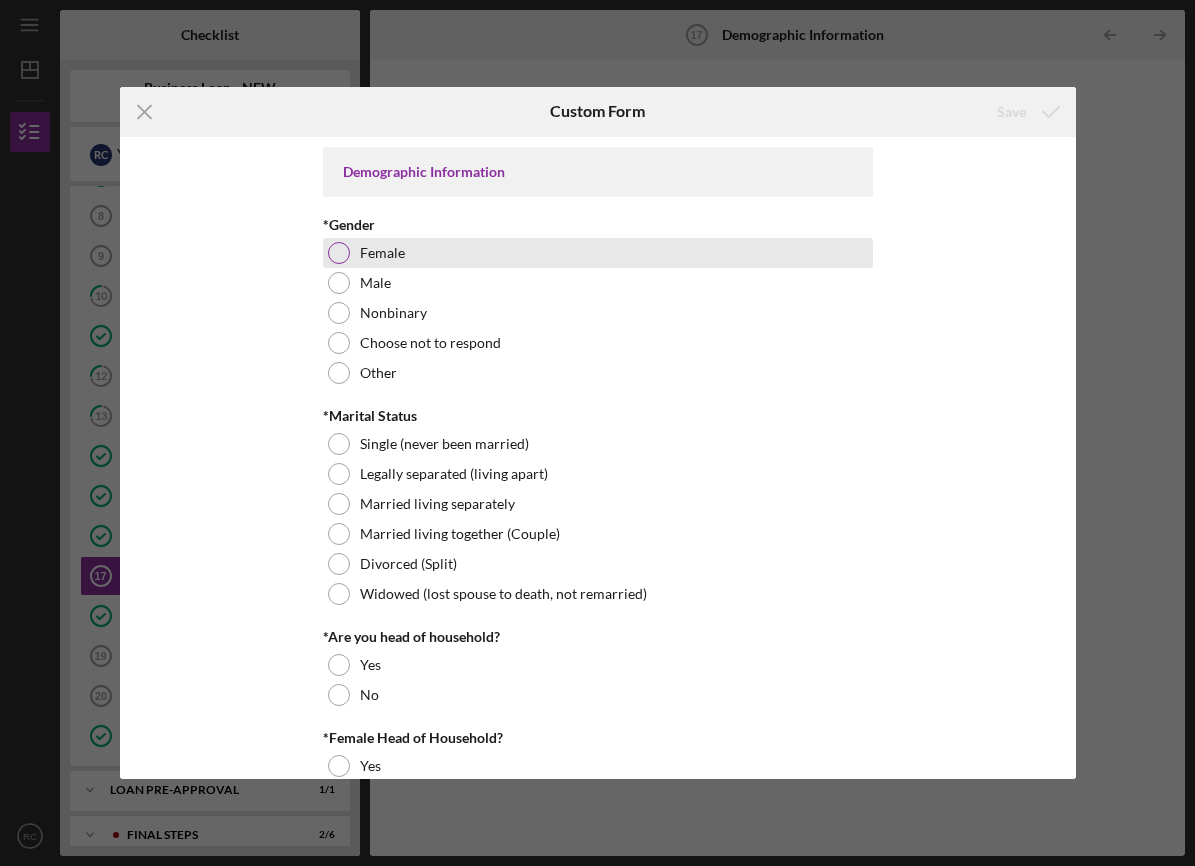 click on "Female" at bounding box center (382, 253) 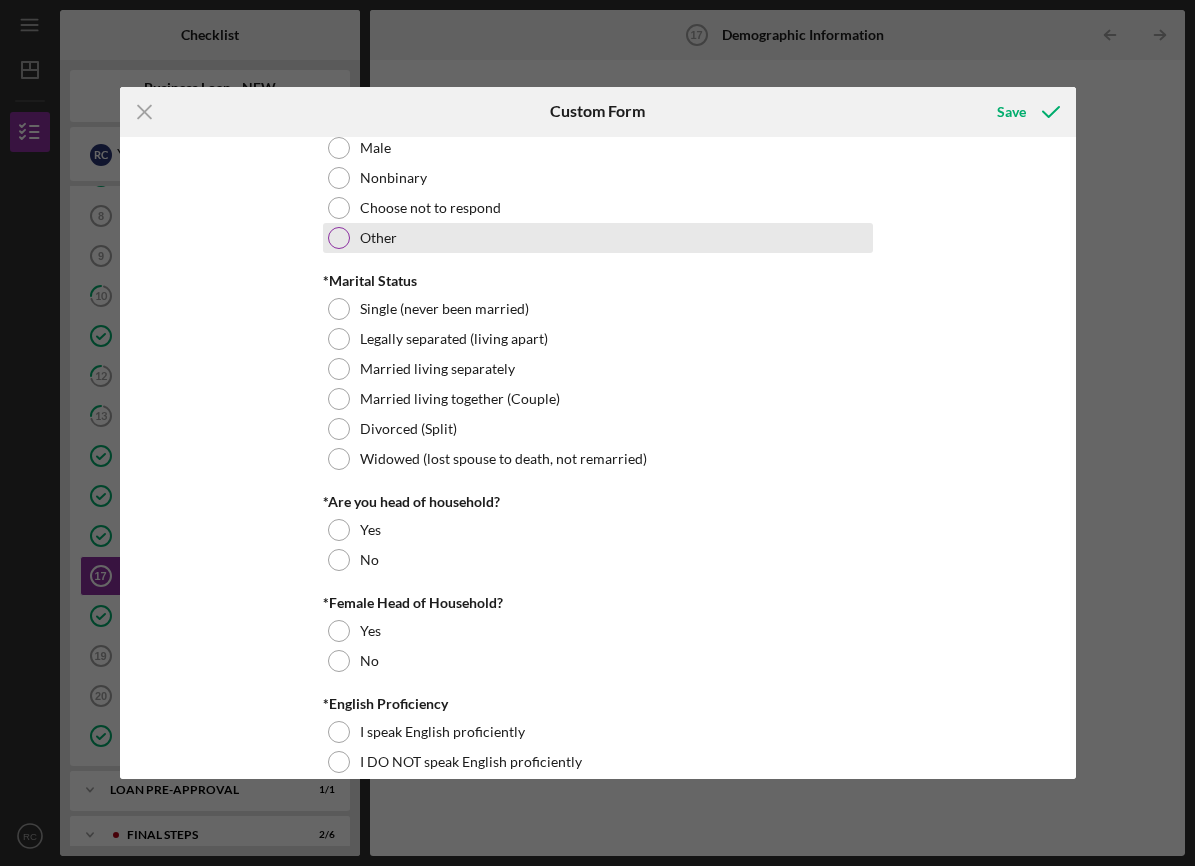 scroll, scrollTop: 157, scrollLeft: 0, axis: vertical 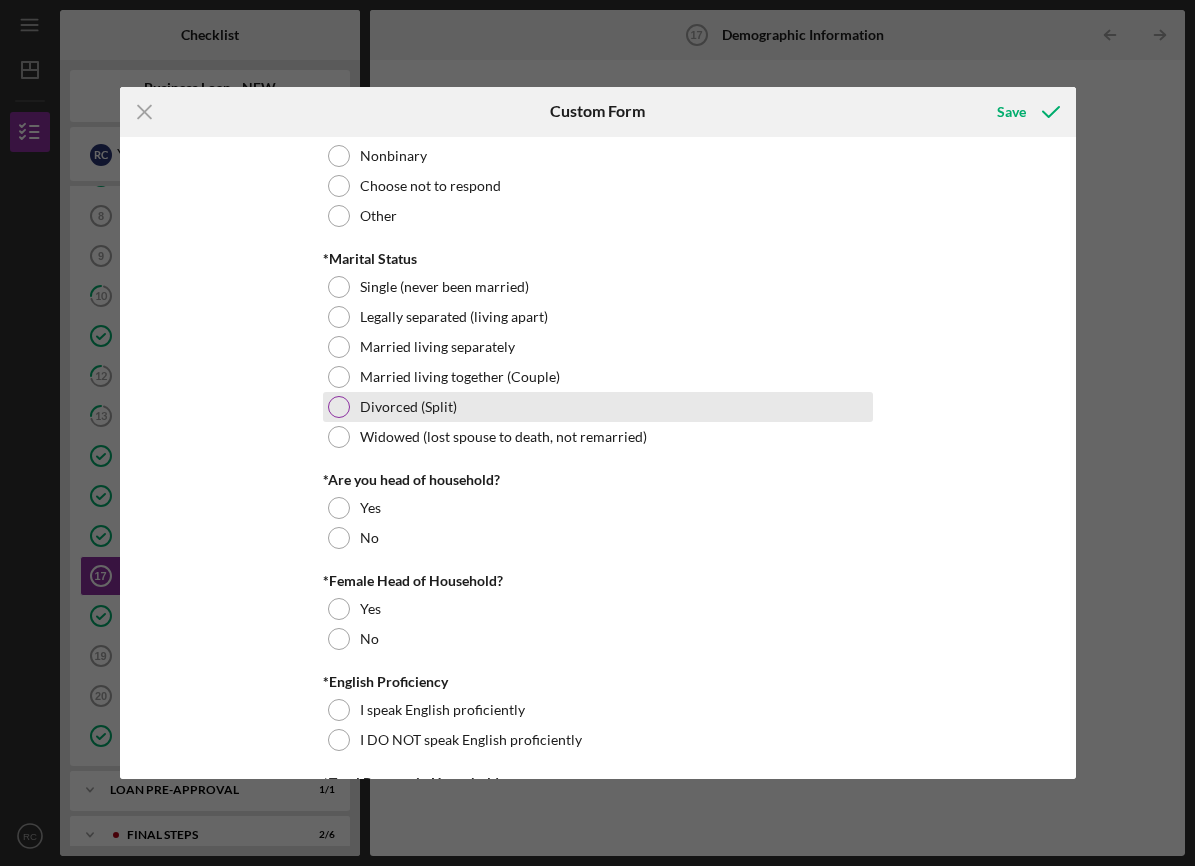 click on "Divorced (Split)" at bounding box center (408, 407) 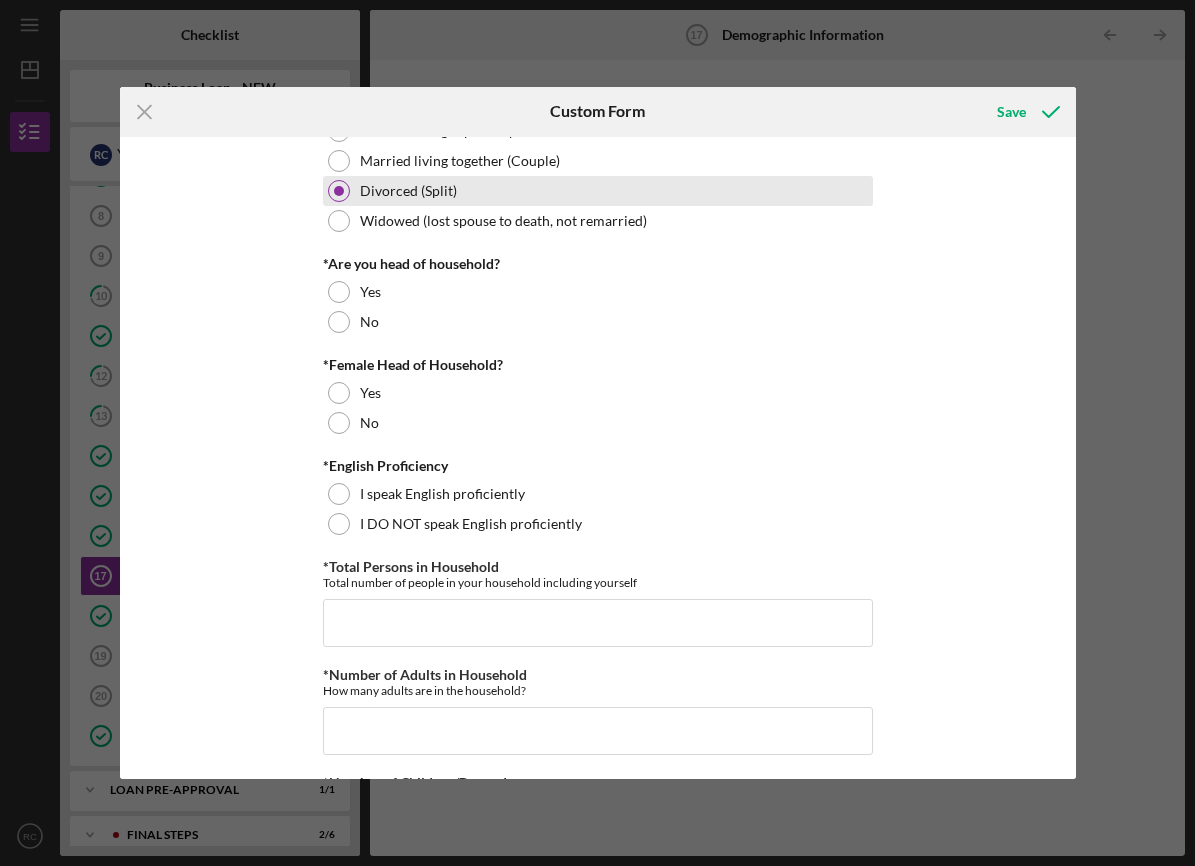 scroll, scrollTop: 409, scrollLeft: 0, axis: vertical 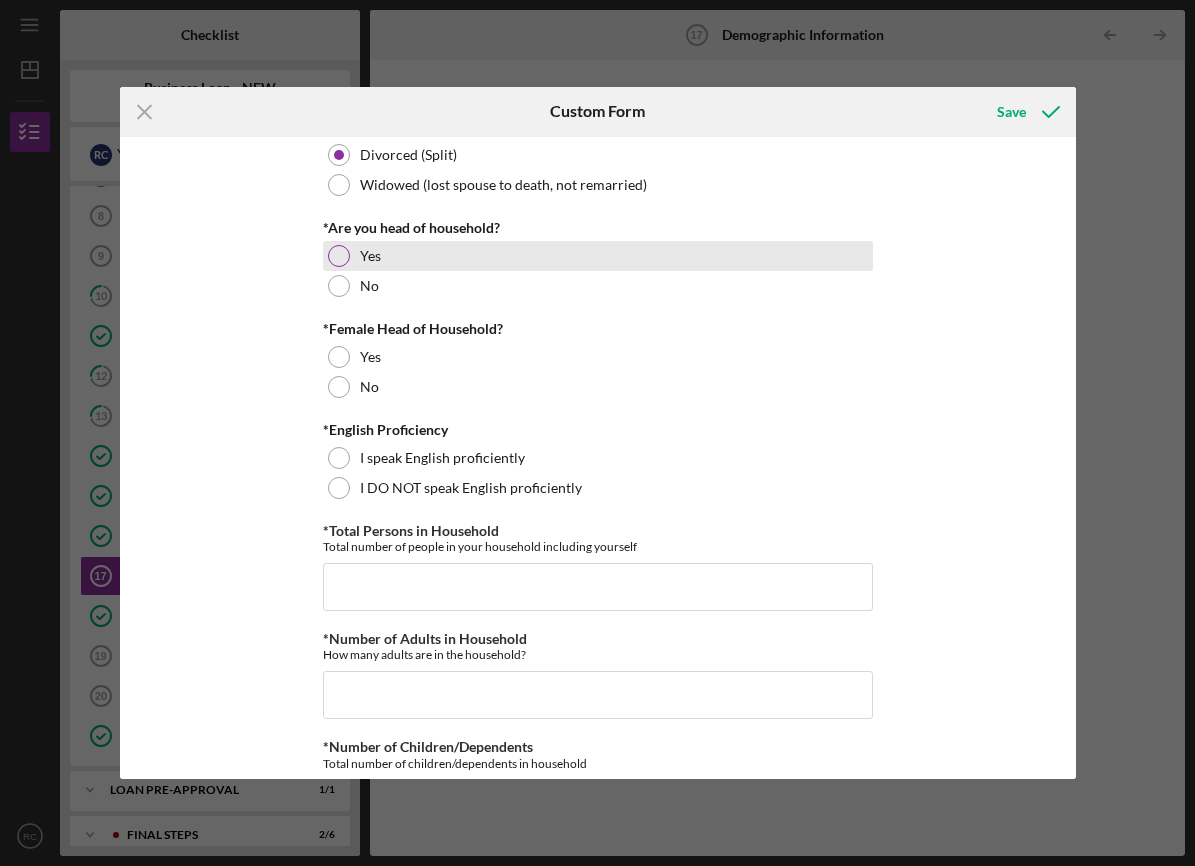 click on "Yes" at bounding box center (598, 256) 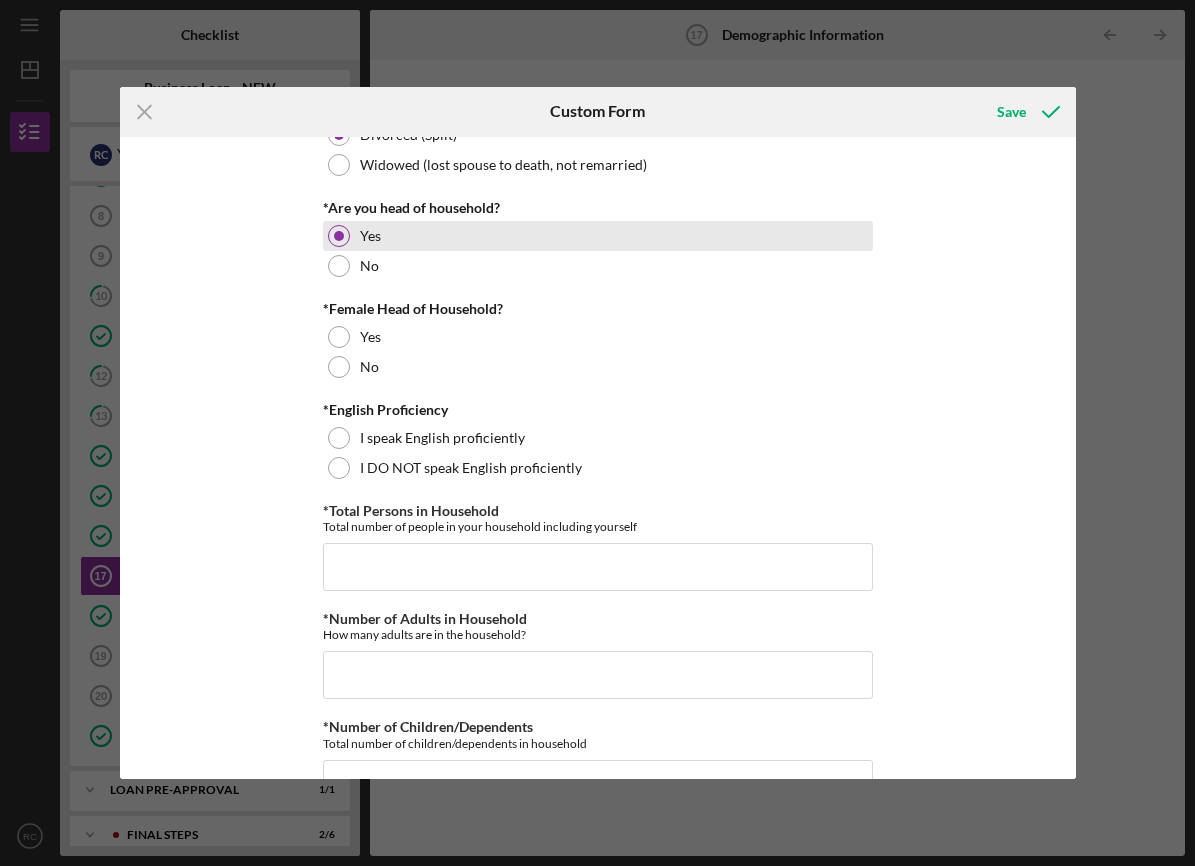 scroll, scrollTop: 436, scrollLeft: 0, axis: vertical 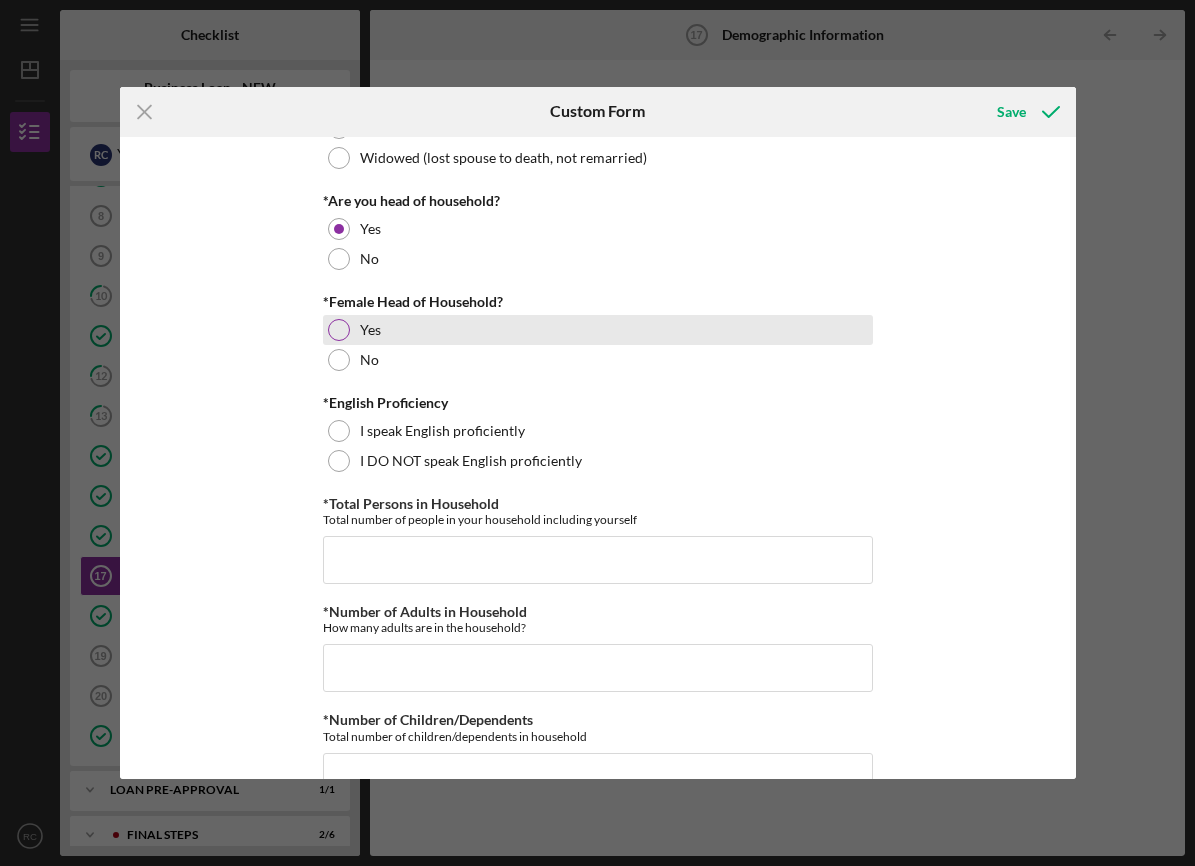 click on "Yes" at bounding box center [598, 330] 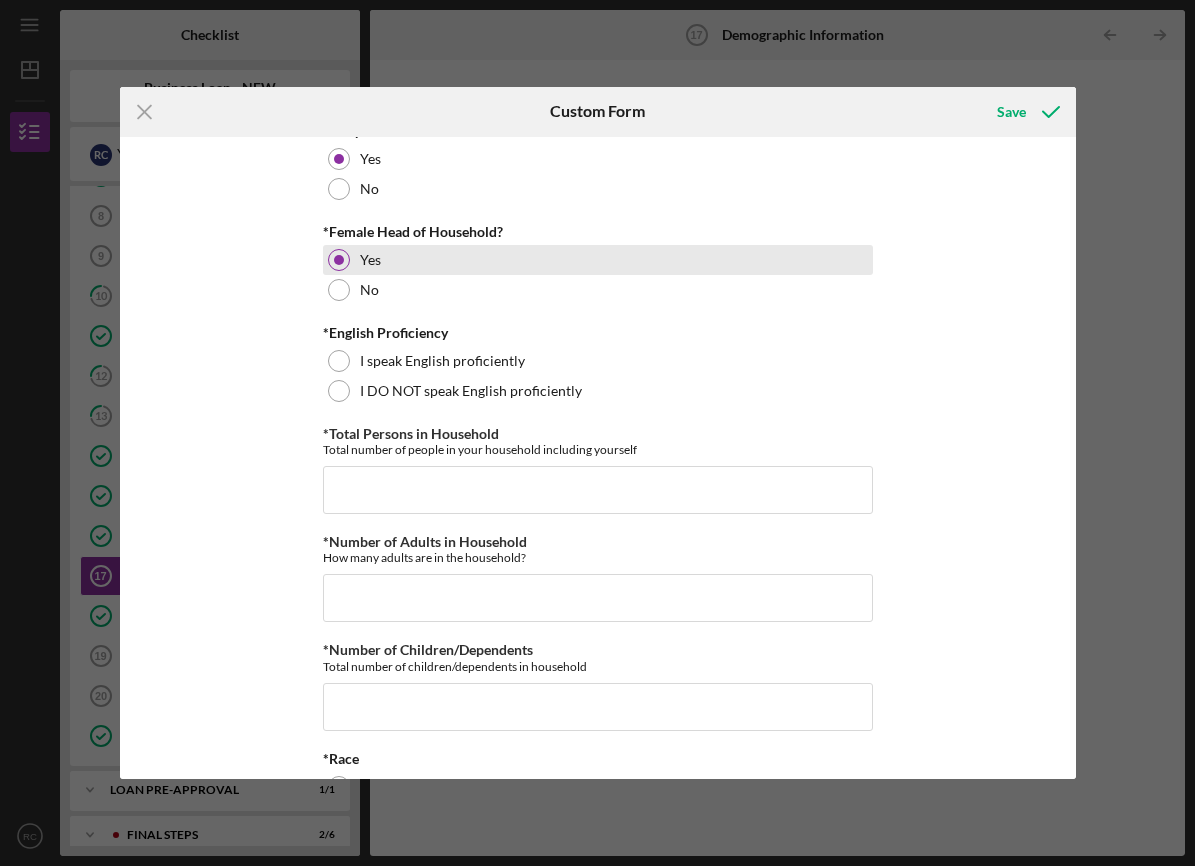 scroll, scrollTop: 505, scrollLeft: 0, axis: vertical 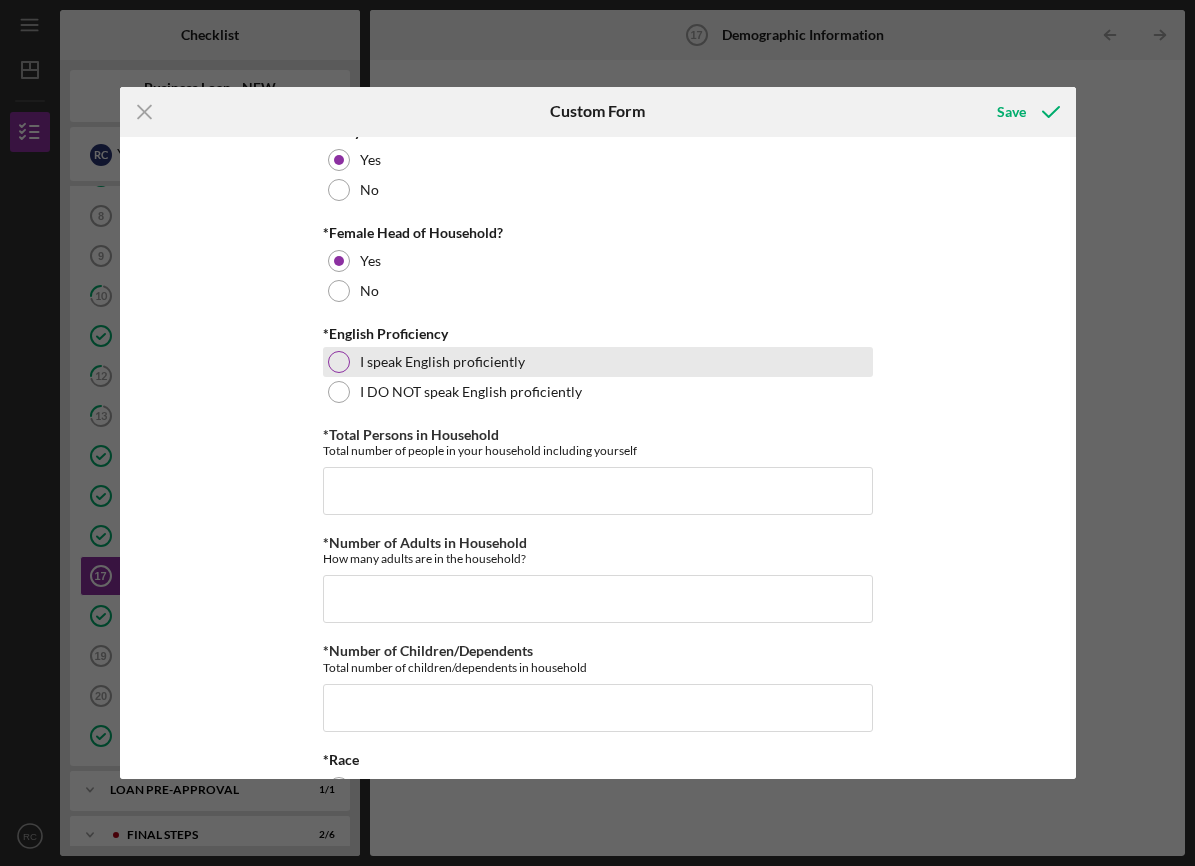 click on "I speak English proficiently" at bounding box center [442, 362] 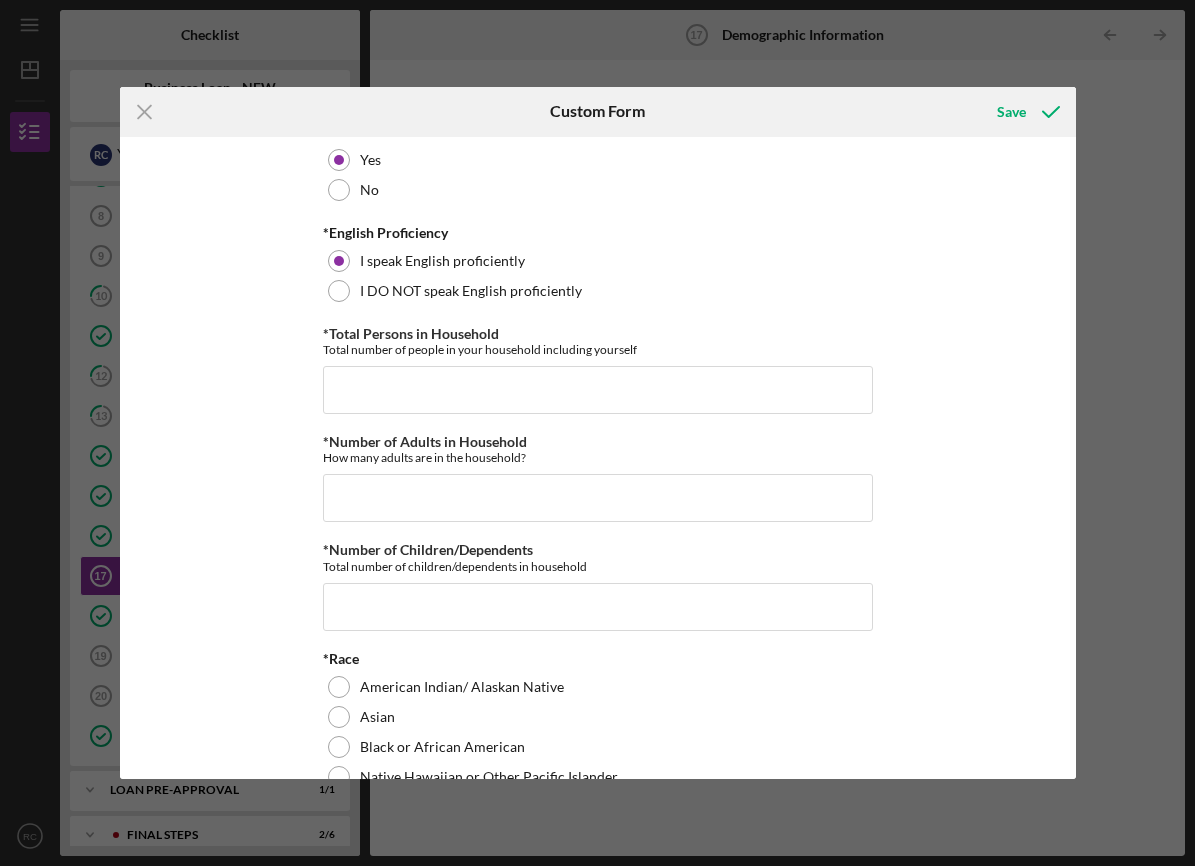 scroll, scrollTop: 622, scrollLeft: 0, axis: vertical 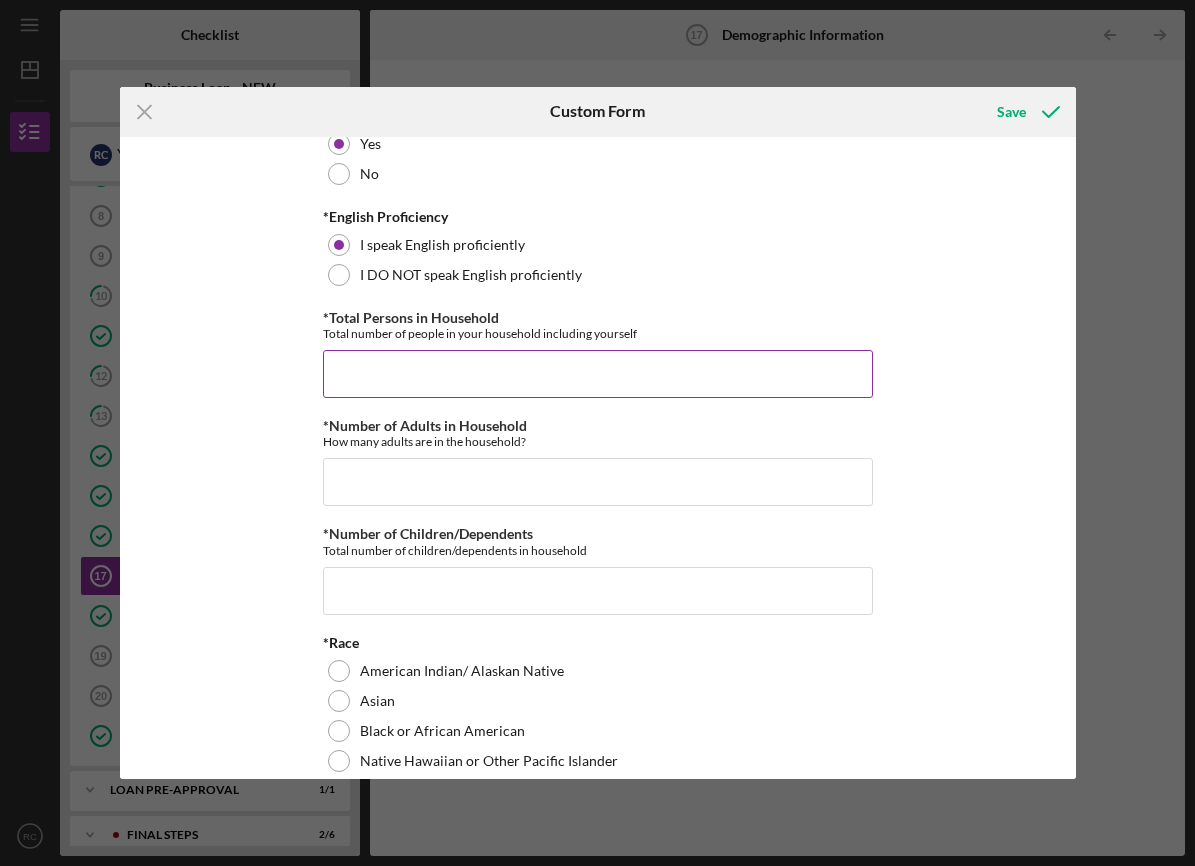 click on "*Total Persons in Household" at bounding box center (598, 374) 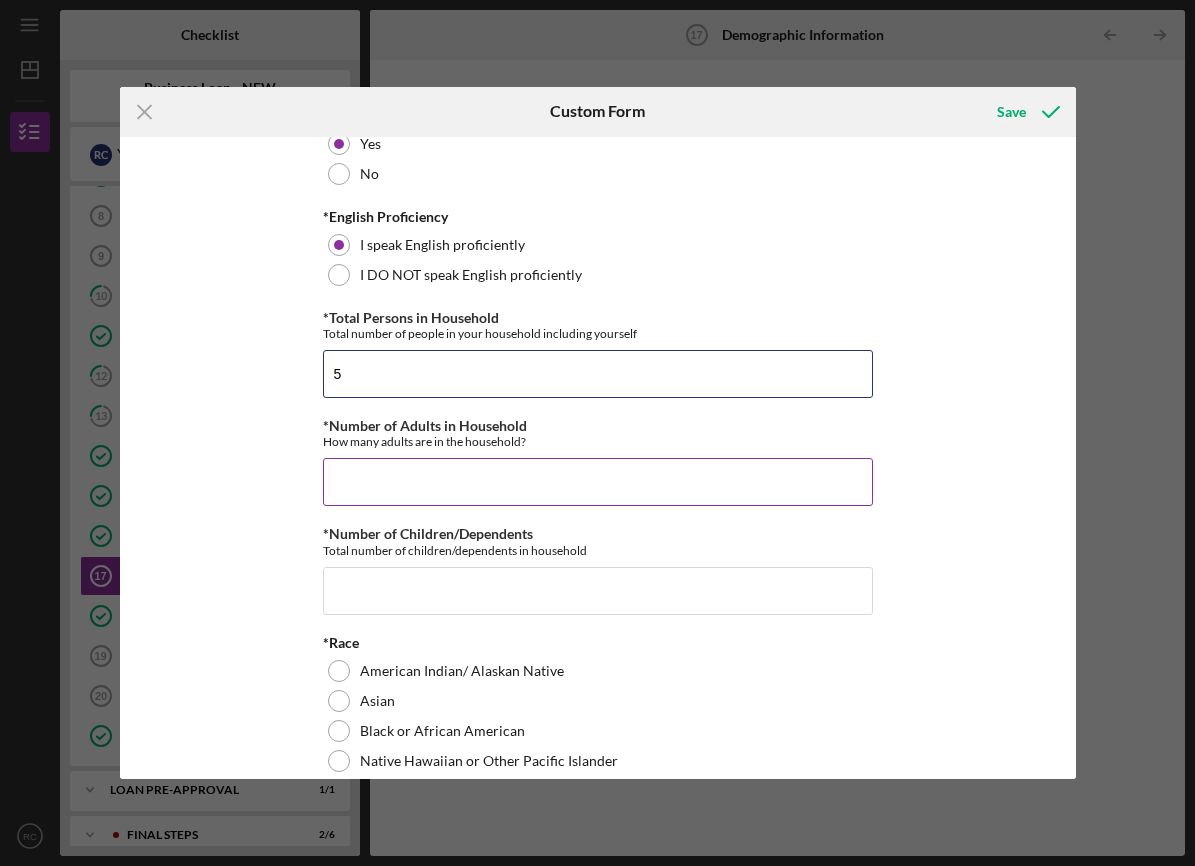 type on "5" 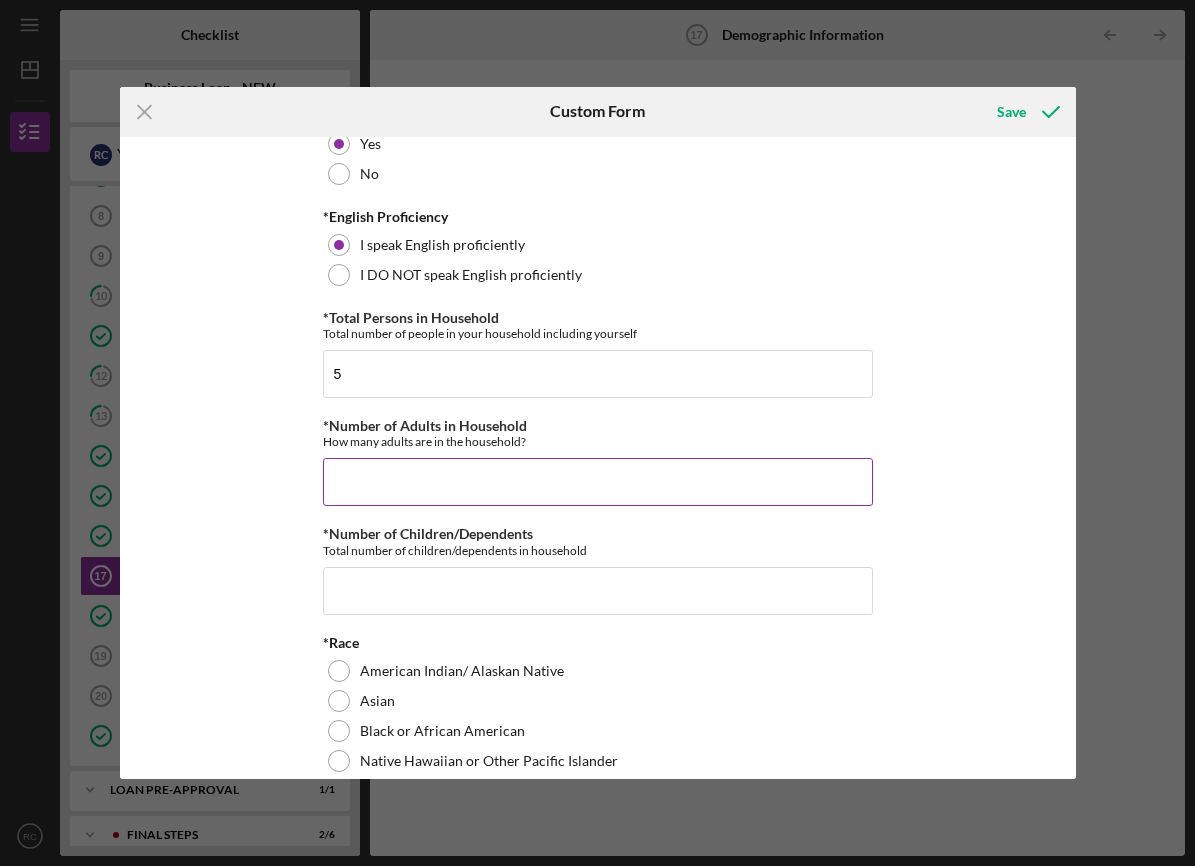 click on "*Number of Adults in Household" at bounding box center (598, 482) 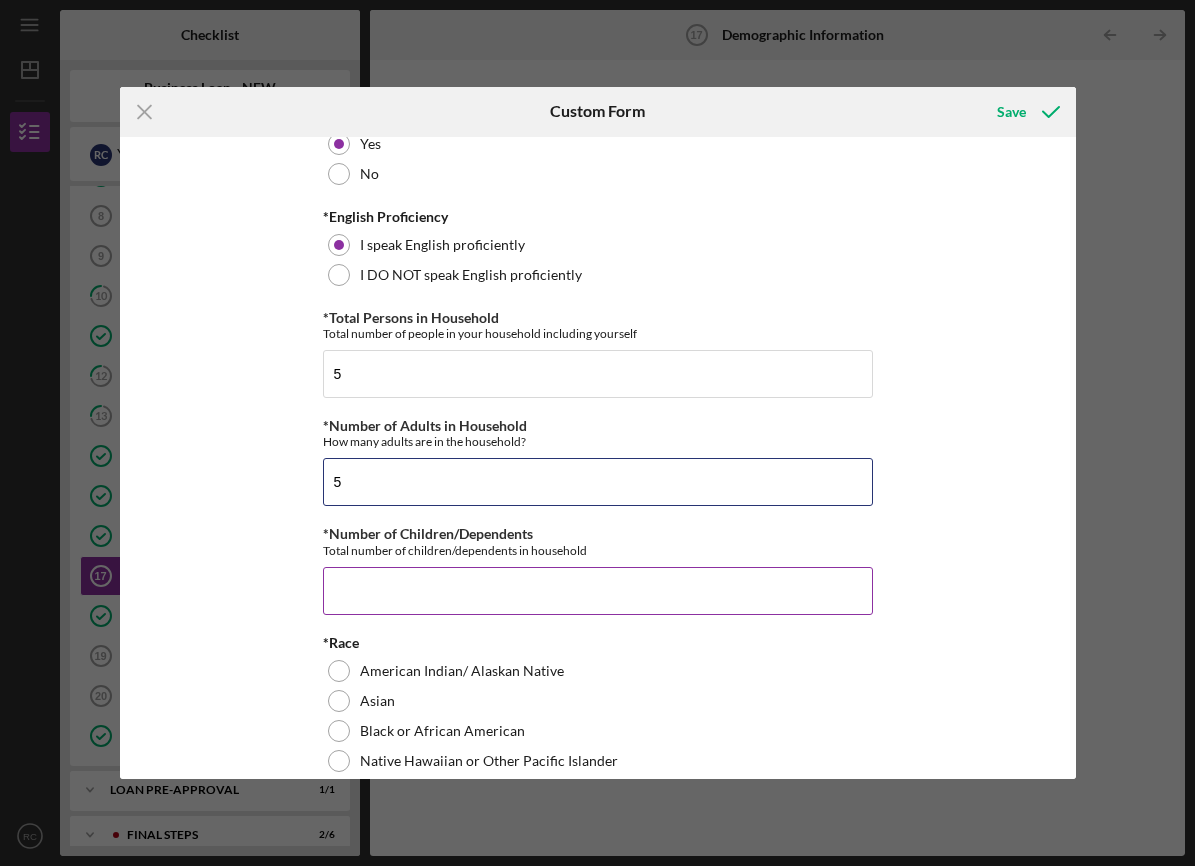 type on "5" 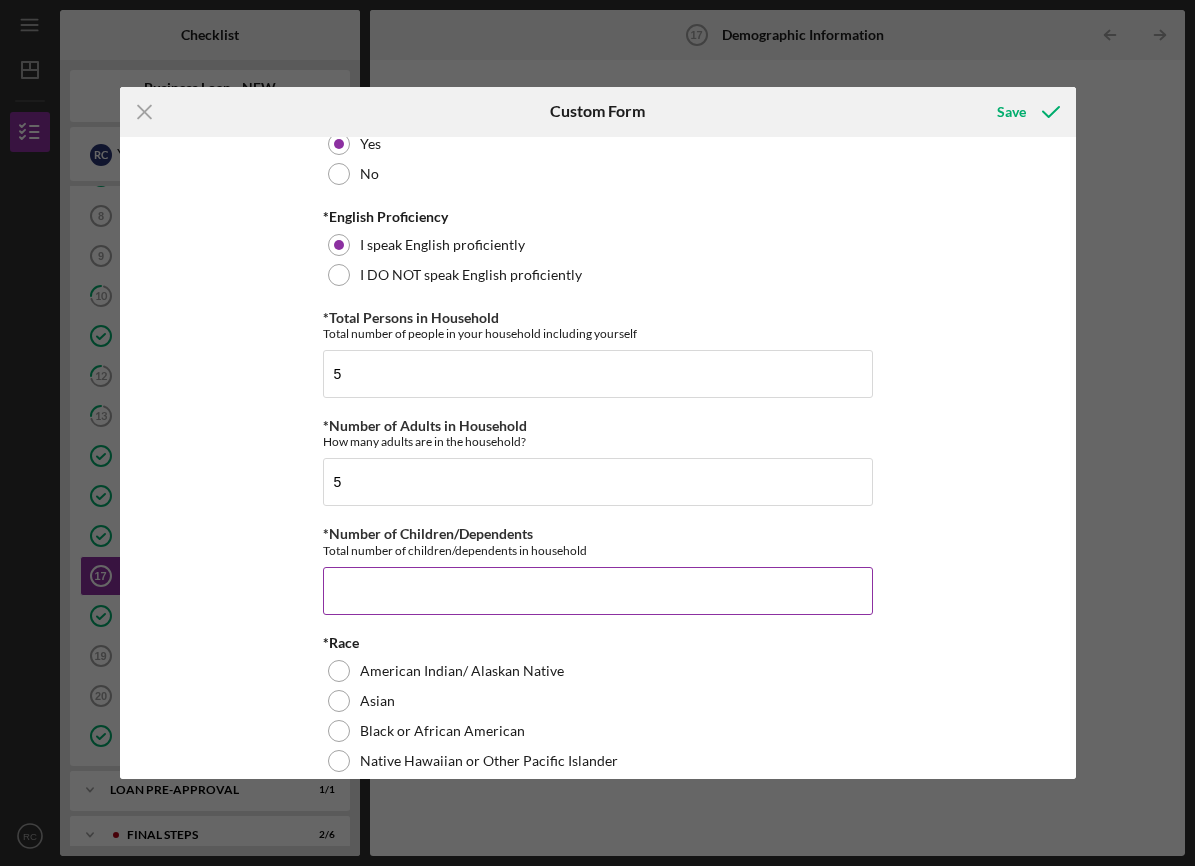 click on "*Number of Children/Dependents" at bounding box center (598, 591) 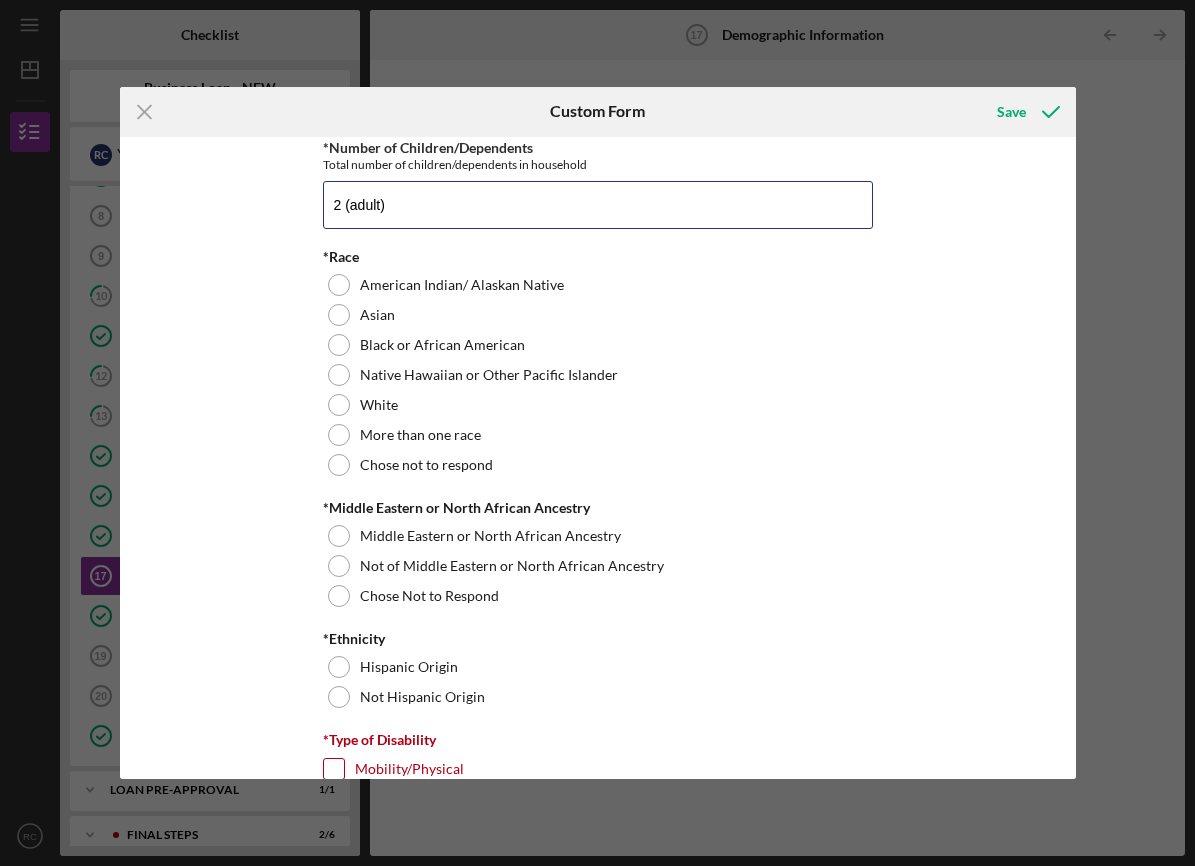 scroll, scrollTop: 1009, scrollLeft: 0, axis: vertical 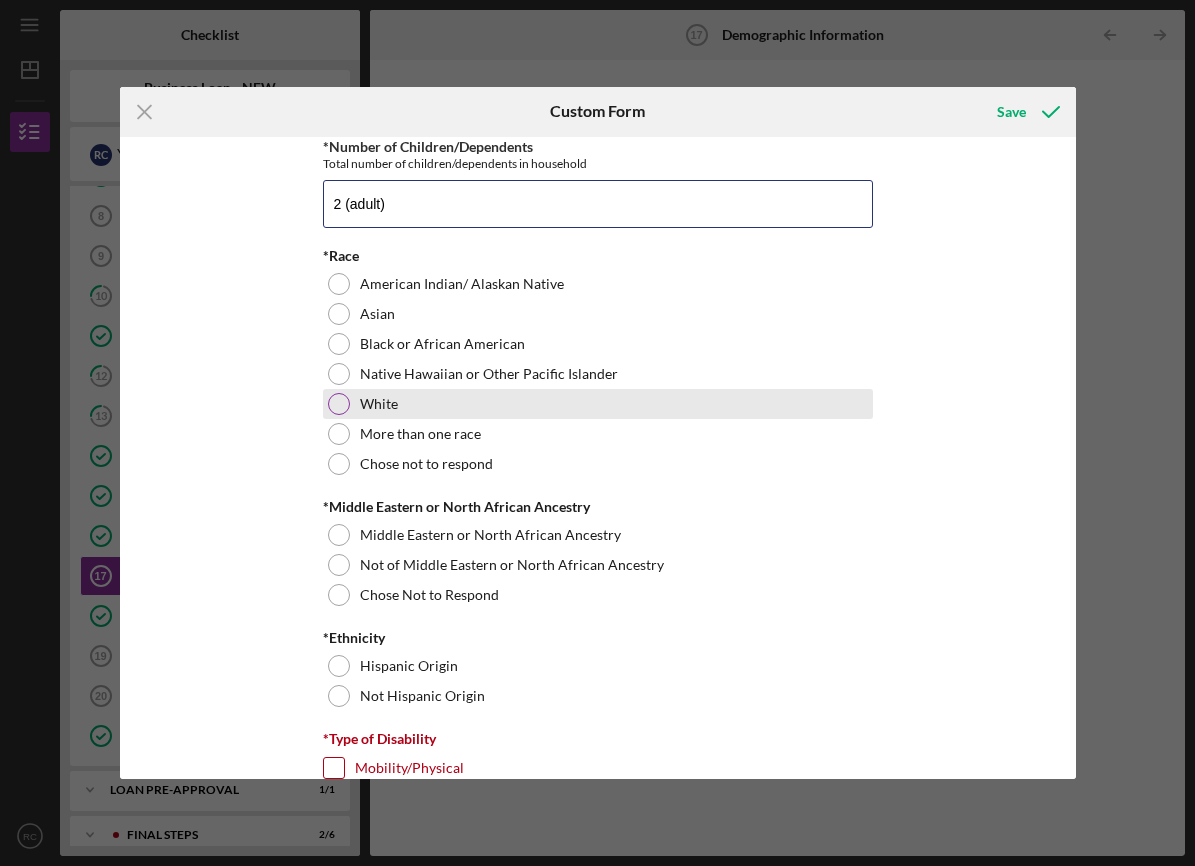 type on "2 (adult)" 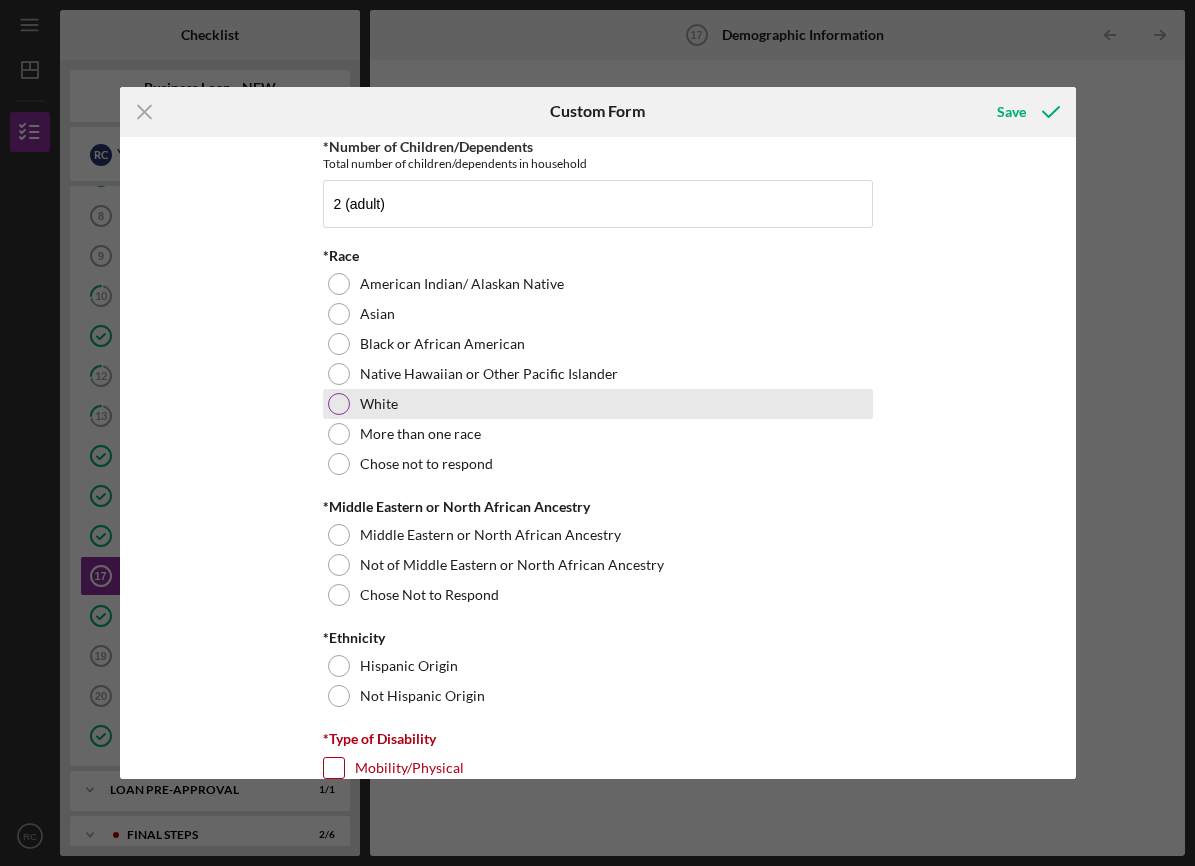 click at bounding box center (339, 404) 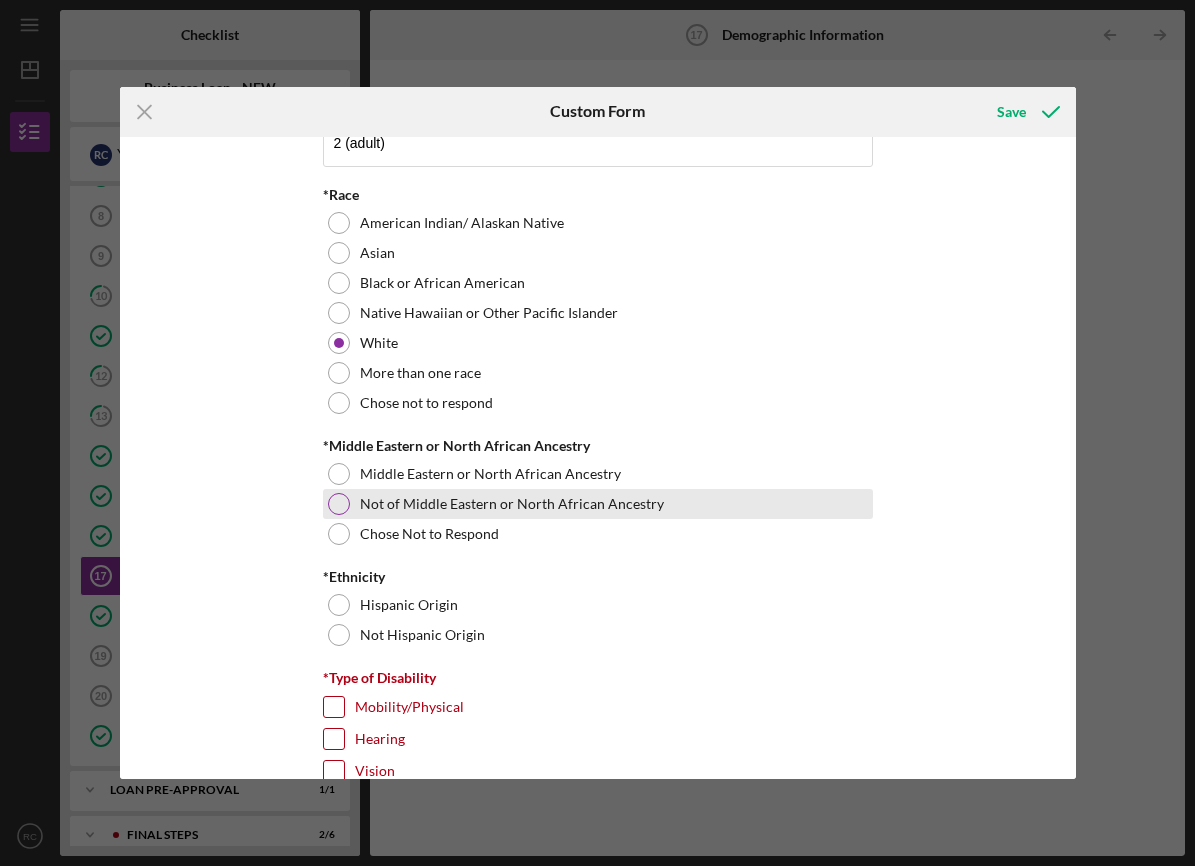 scroll, scrollTop: 1072, scrollLeft: 0, axis: vertical 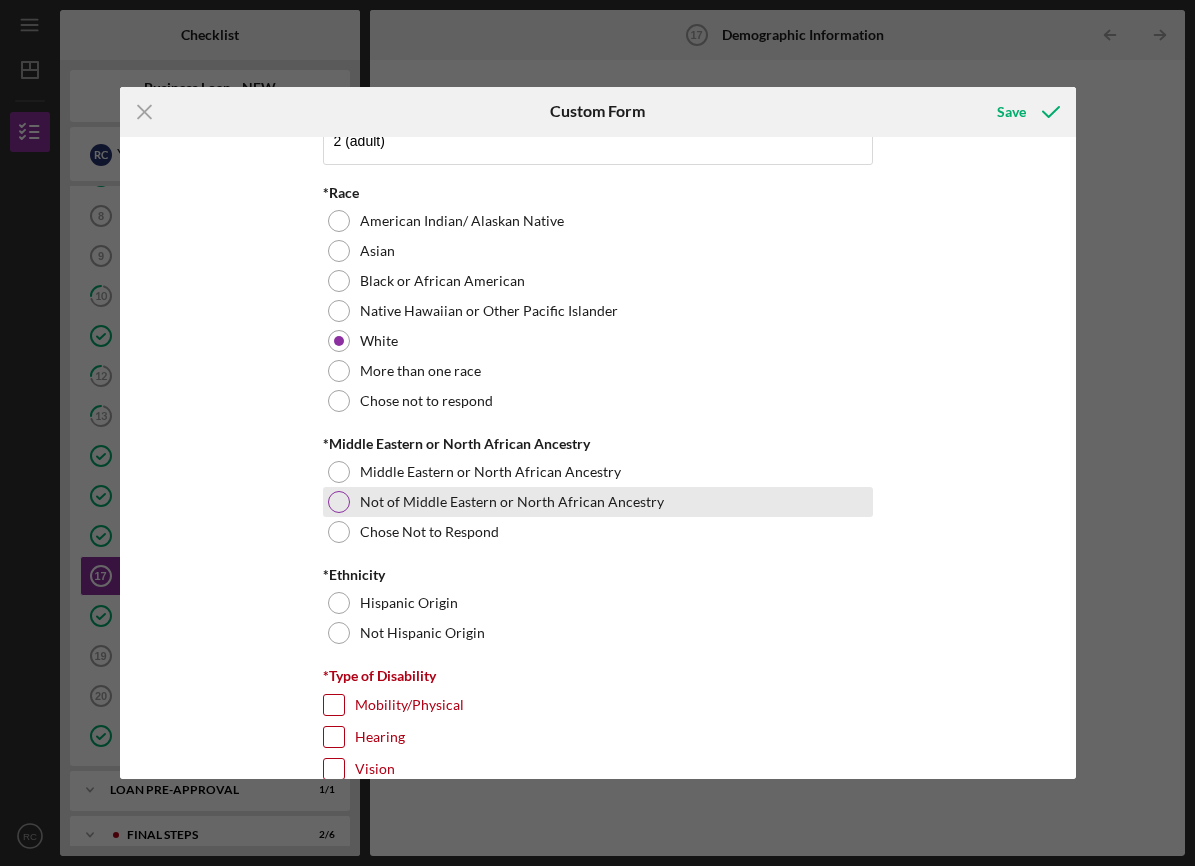 click on "Not of Middle Eastern or North African Ancestry" at bounding box center [512, 502] 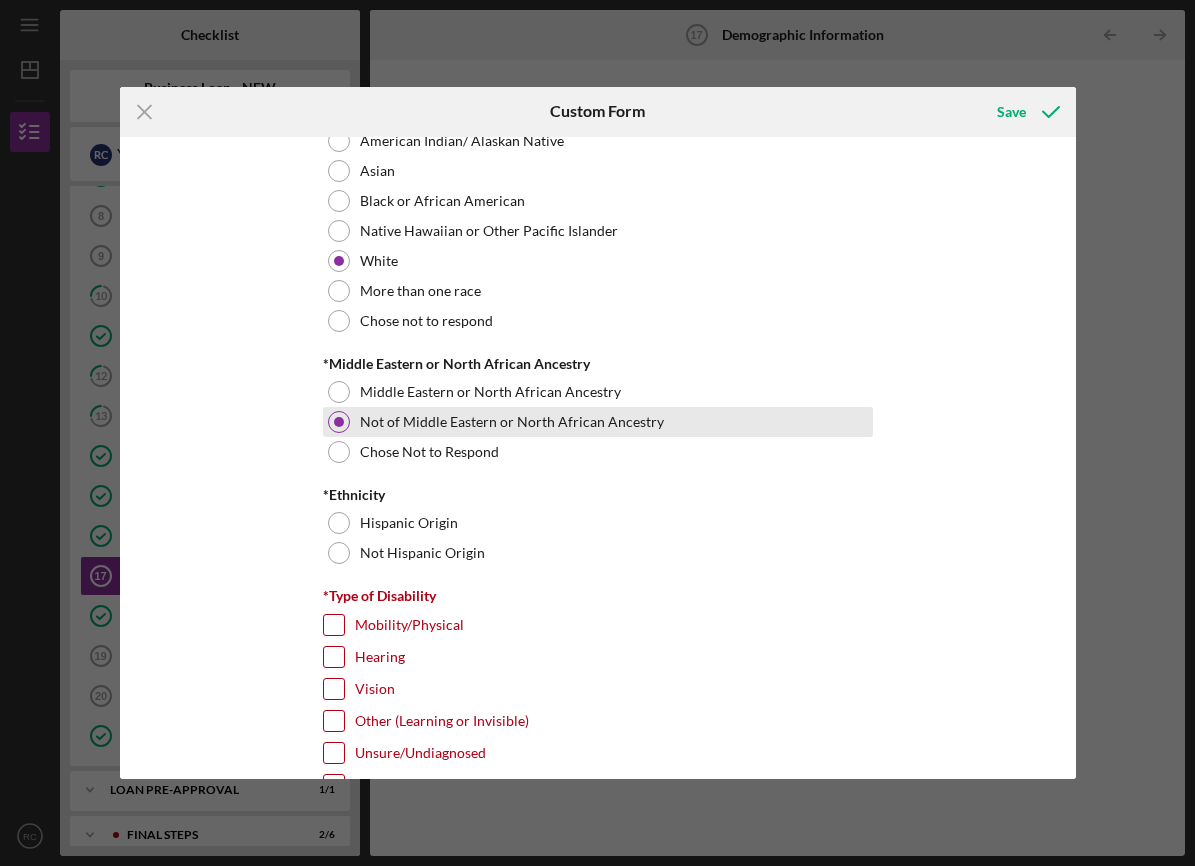 scroll, scrollTop: 1153, scrollLeft: 0, axis: vertical 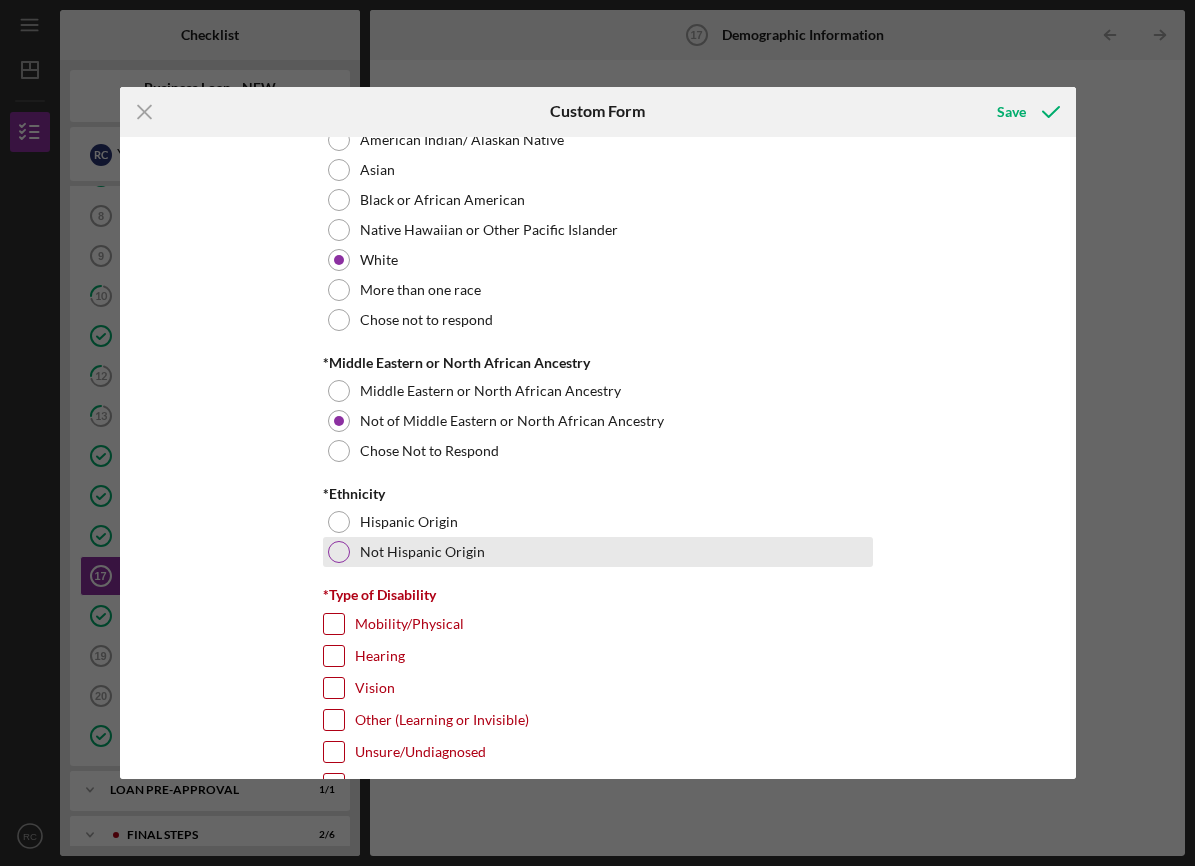 click on "Not Hispanic Origin" at bounding box center (598, 552) 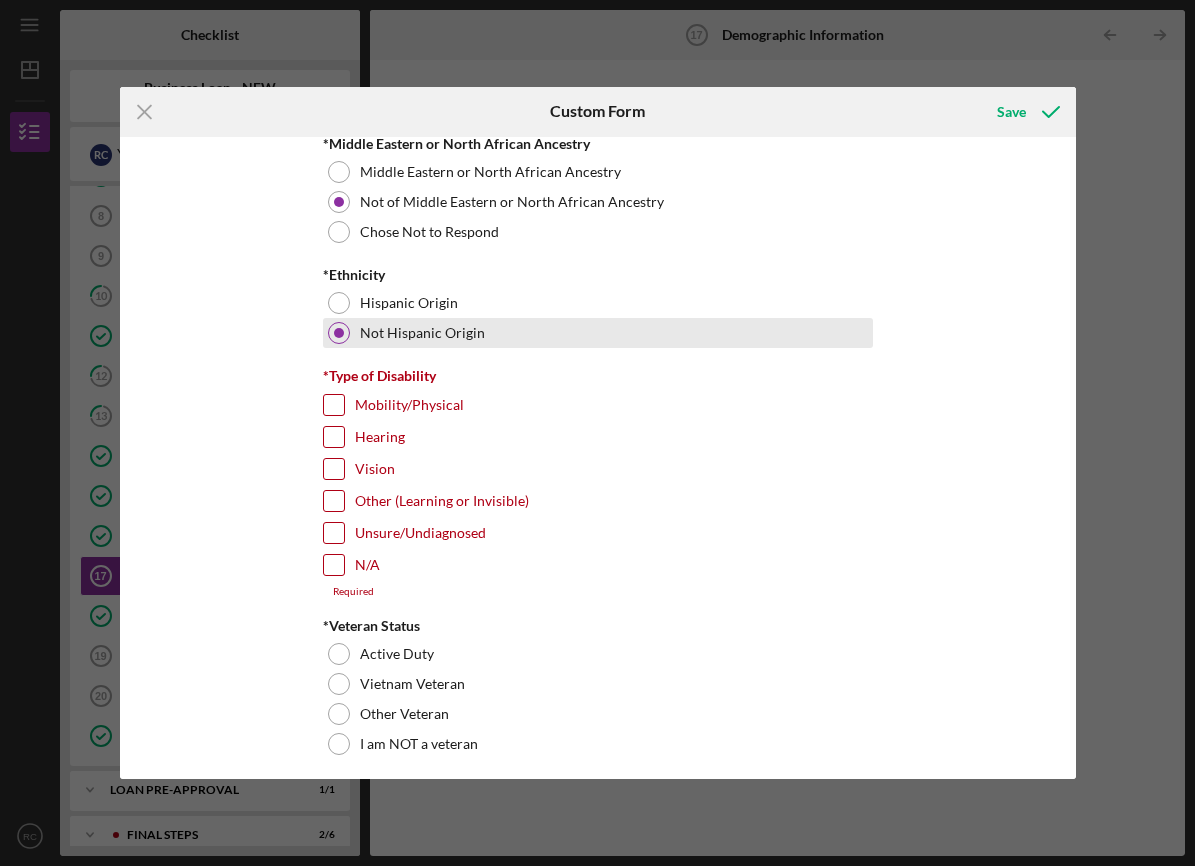 scroll, scrollTop: 1389, scrollLeft: 0, axis: vertical 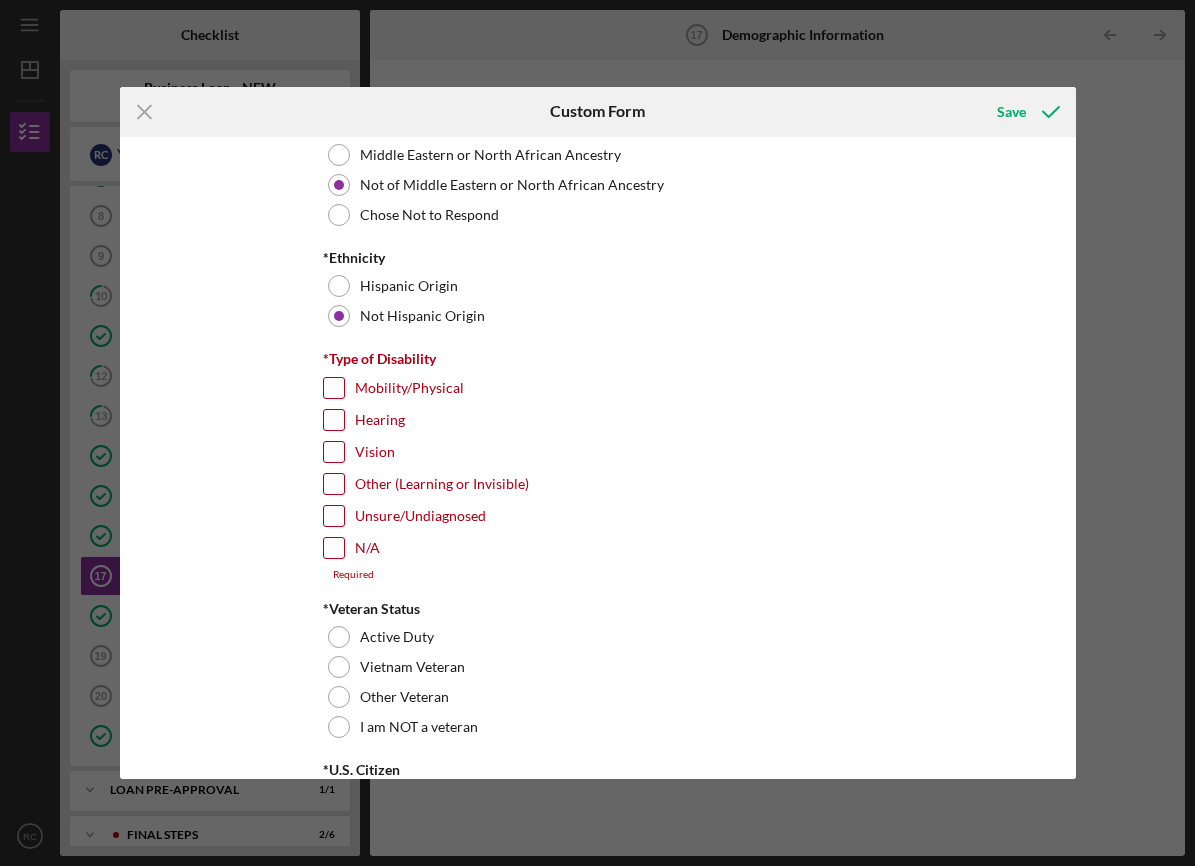 click on "N/A" at bounding box center (334, 548) 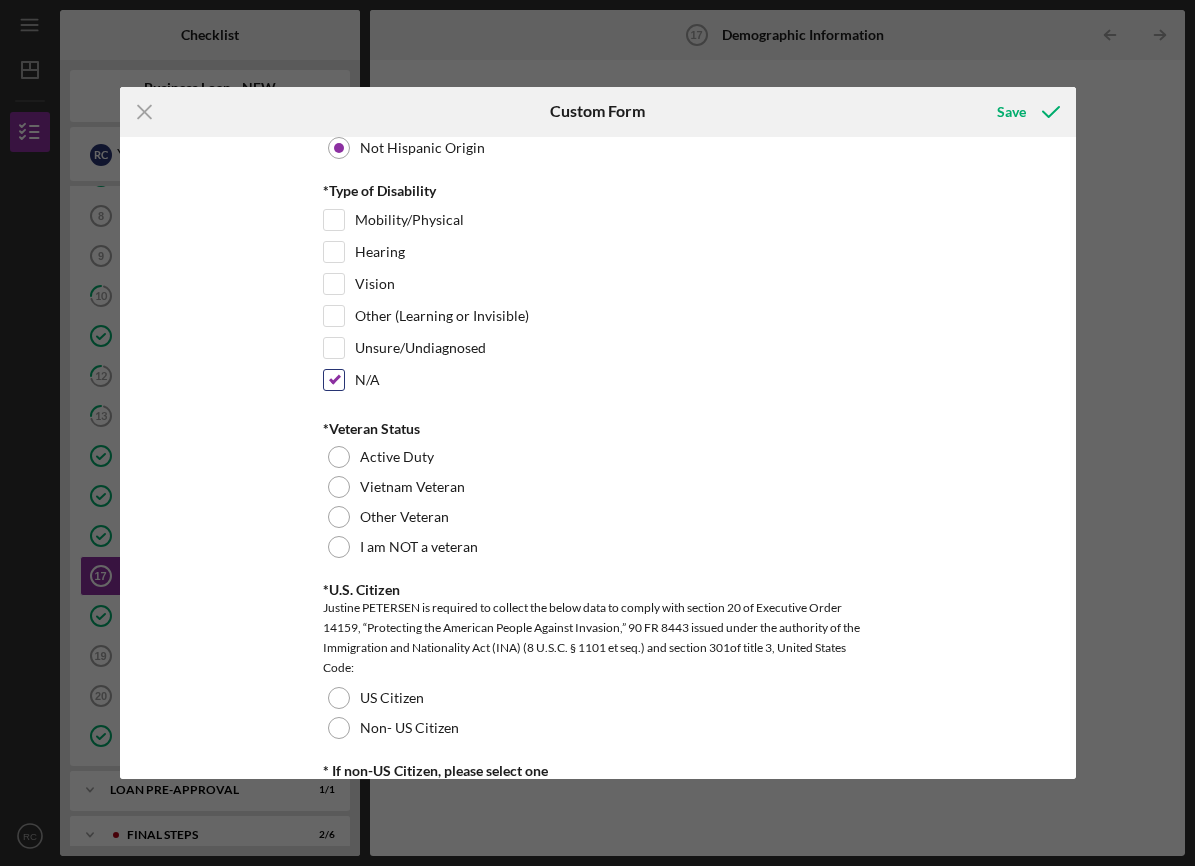 scroll, scrollTop: 1566, scrollLeft: 0, axis: vertical 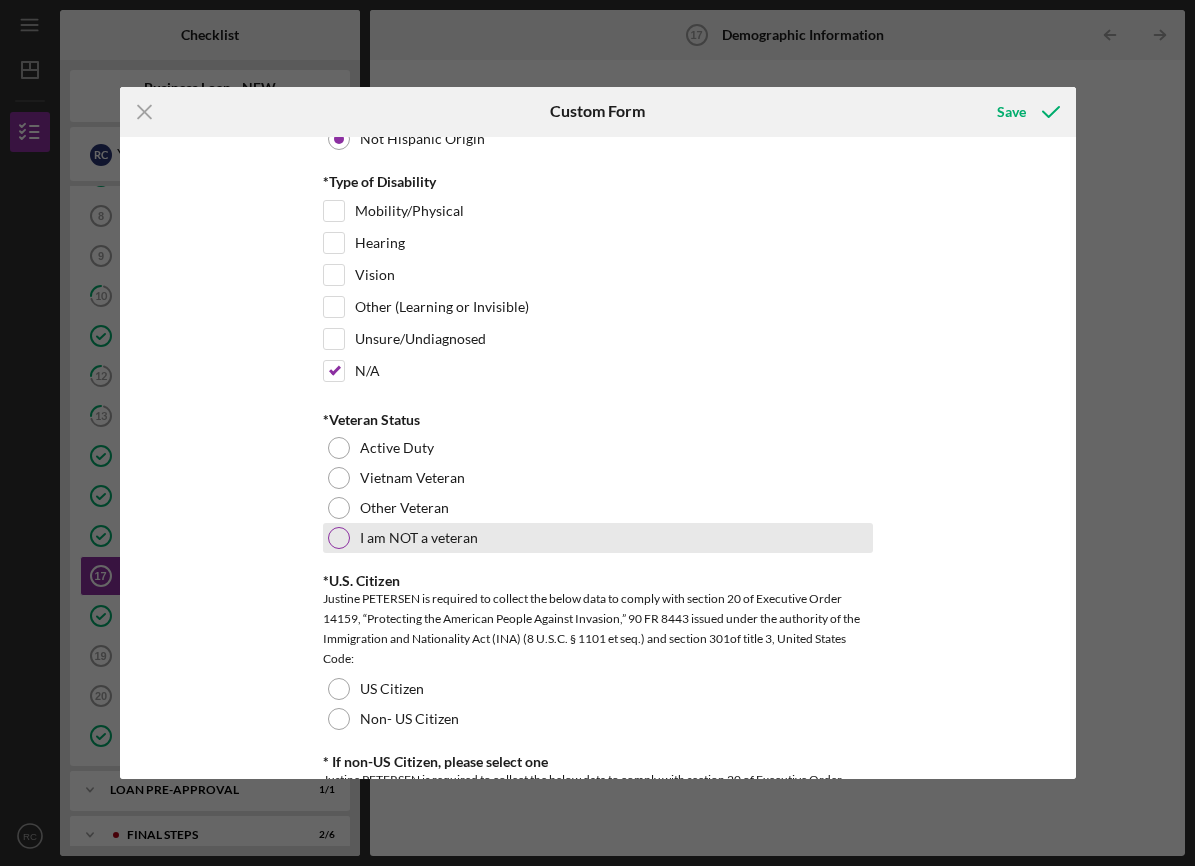 click on "I am NOT a veteran" at bounding box center [598, 538] 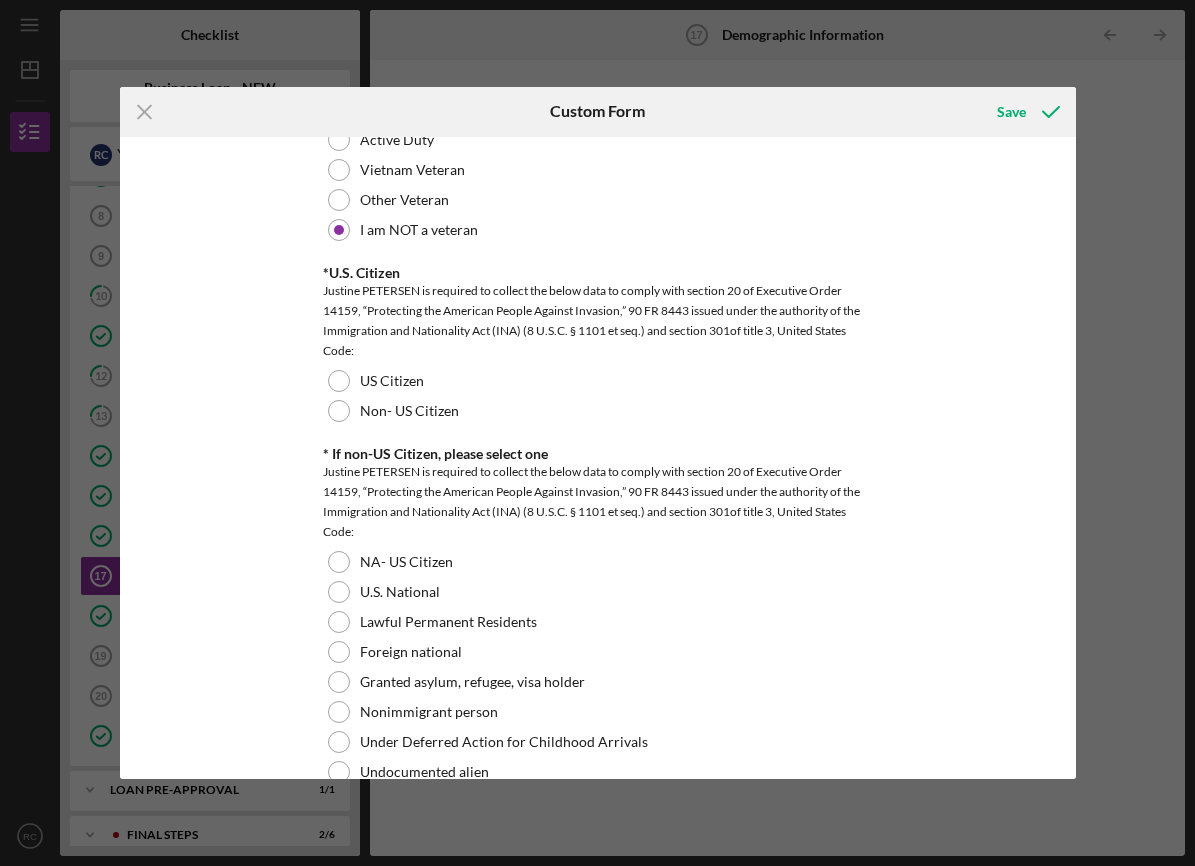 scroll, scrollTop: 1876, scrollLeft: 0, axis: vertical 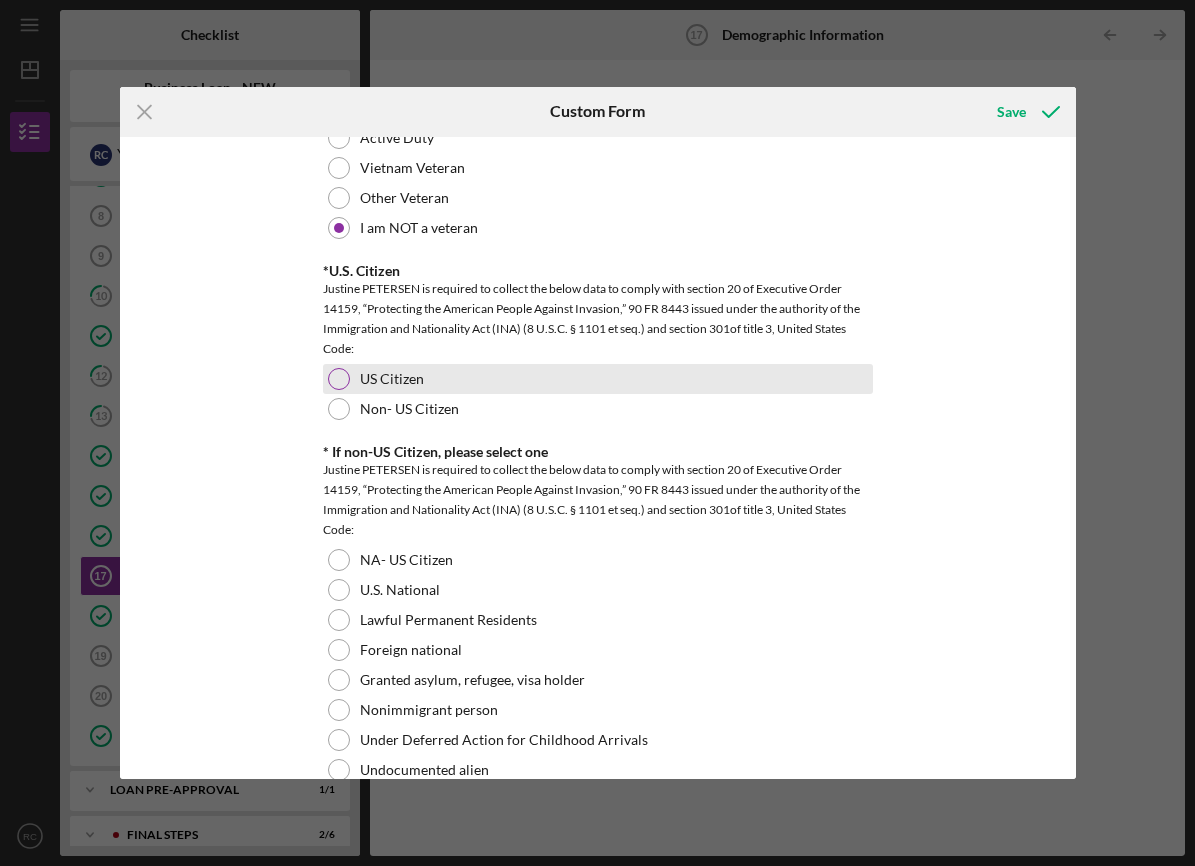 click on "US Citizen" at bounding box center [392, 379] 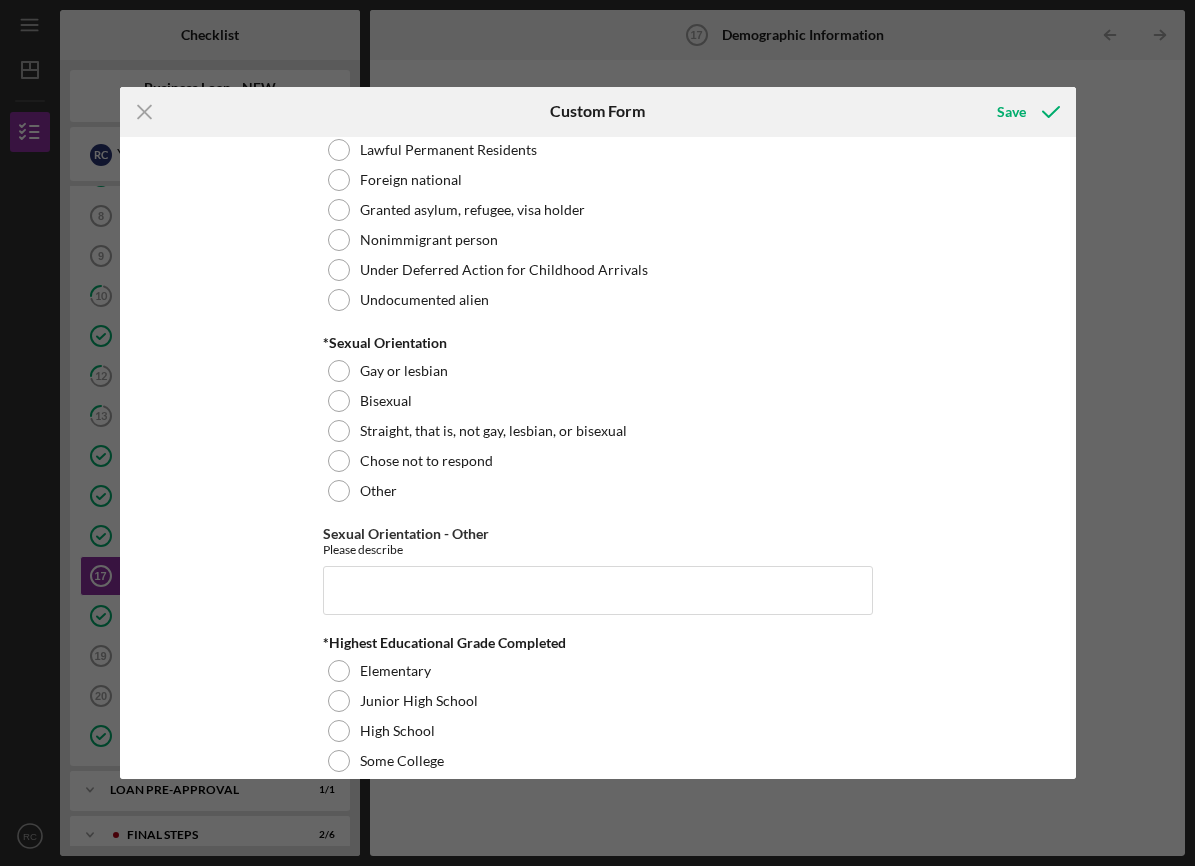 scroll, scrollTop: 2347, scrollLeft: 0, axis: vertical 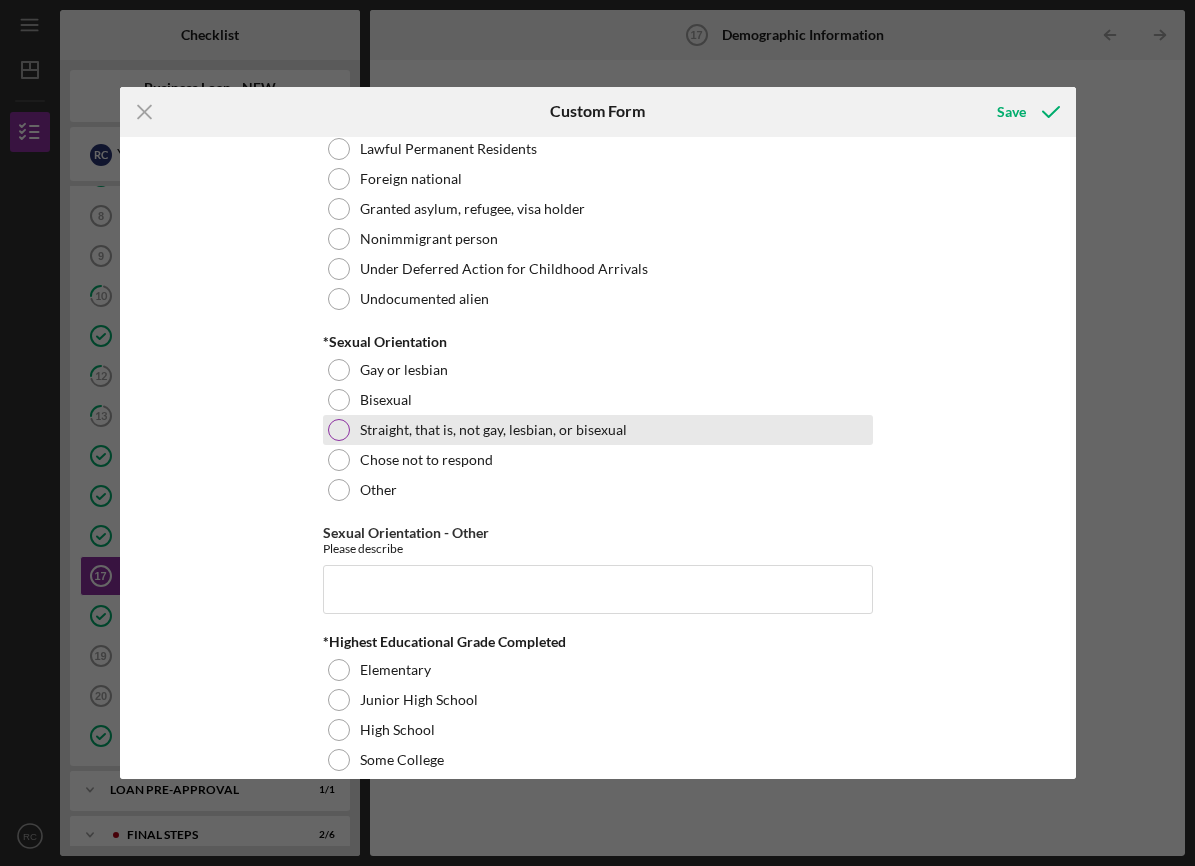 click on "Straight, that is, not gay, lesbian, or bisexual" at bounding box center [493, 430] 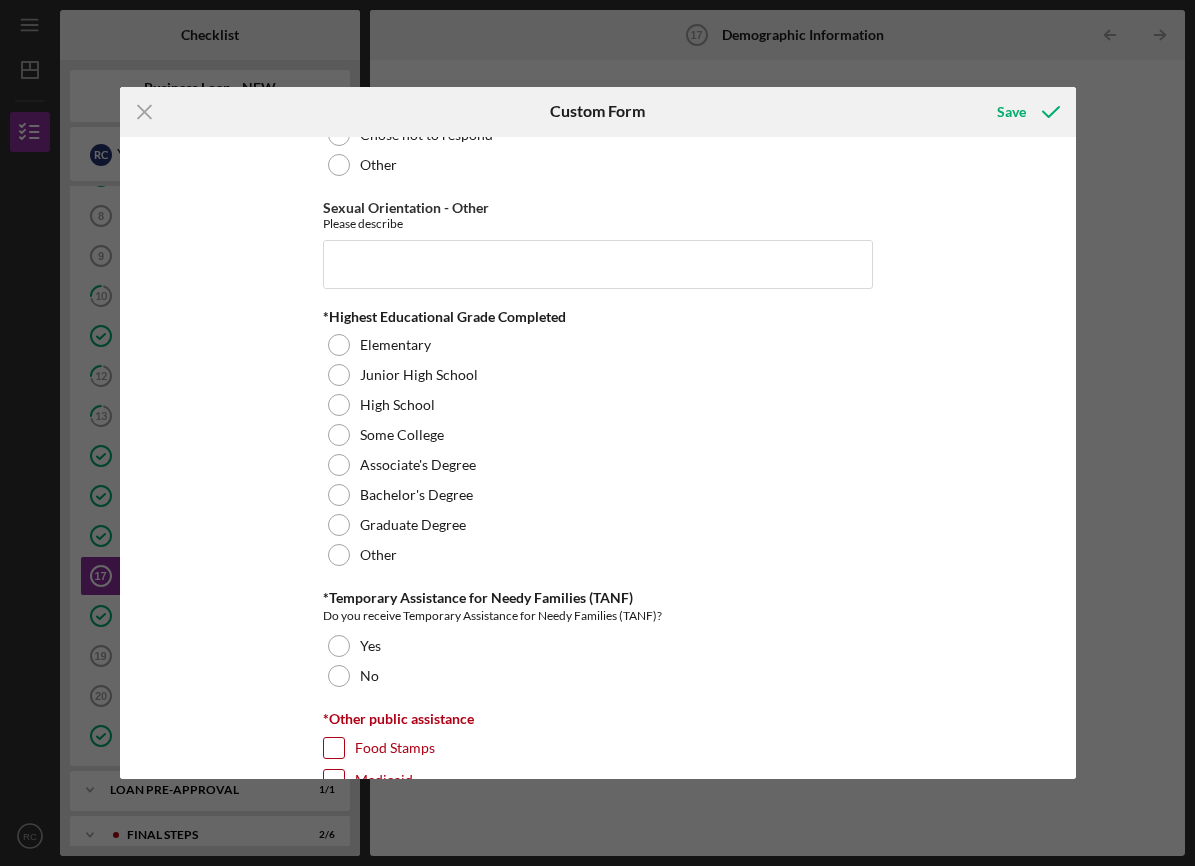 scroll, scrollTop: 2633, scrollLeft: 0, axis: vertical 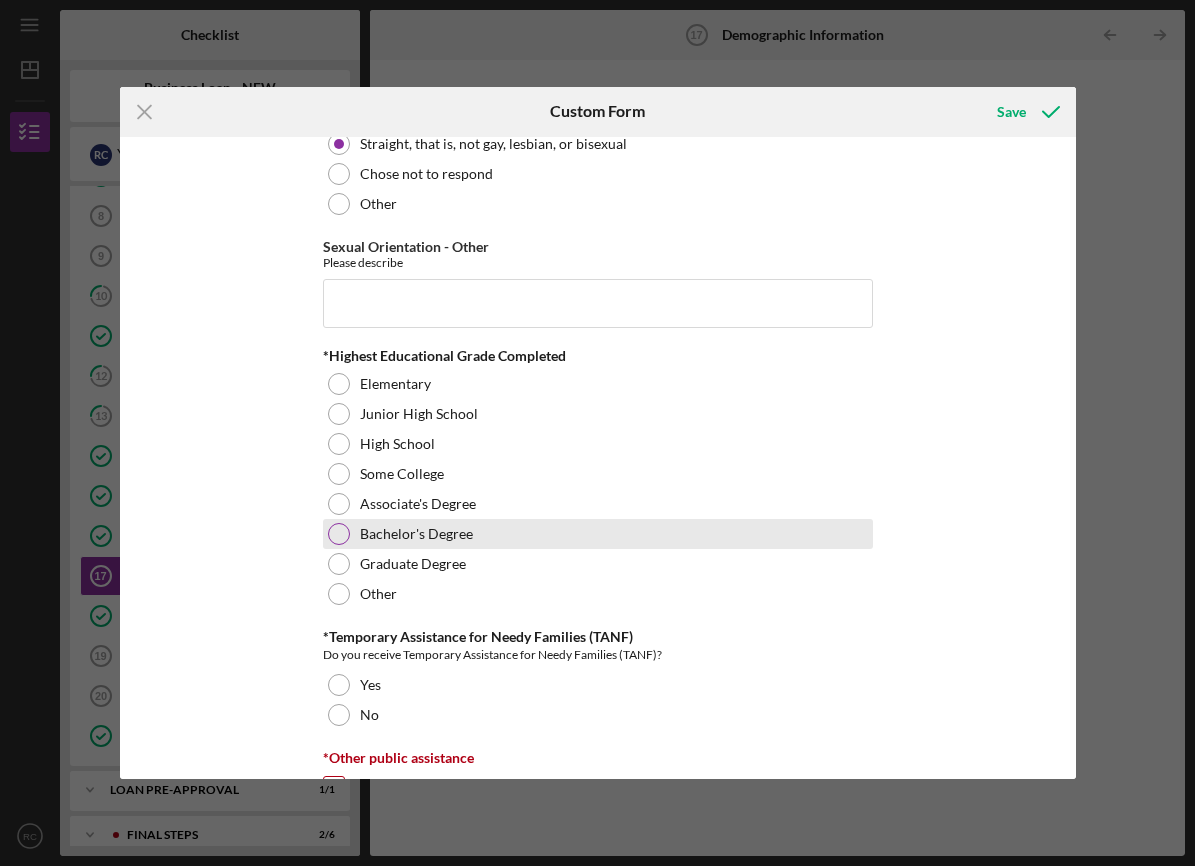 click on "Bachelor's Degree" at bounding box center (598, 534) 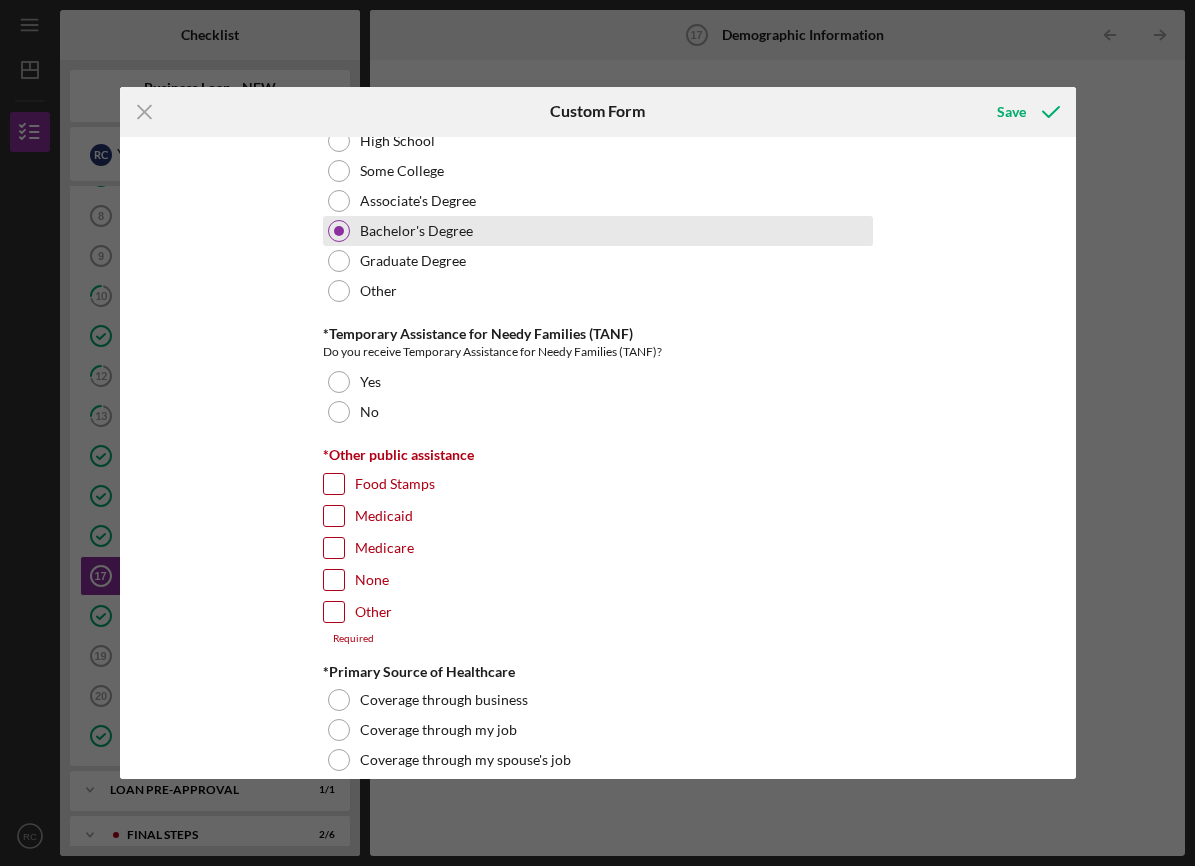 scroll, scrollTop: 2944, scrollLeft: 0, axis: vertical 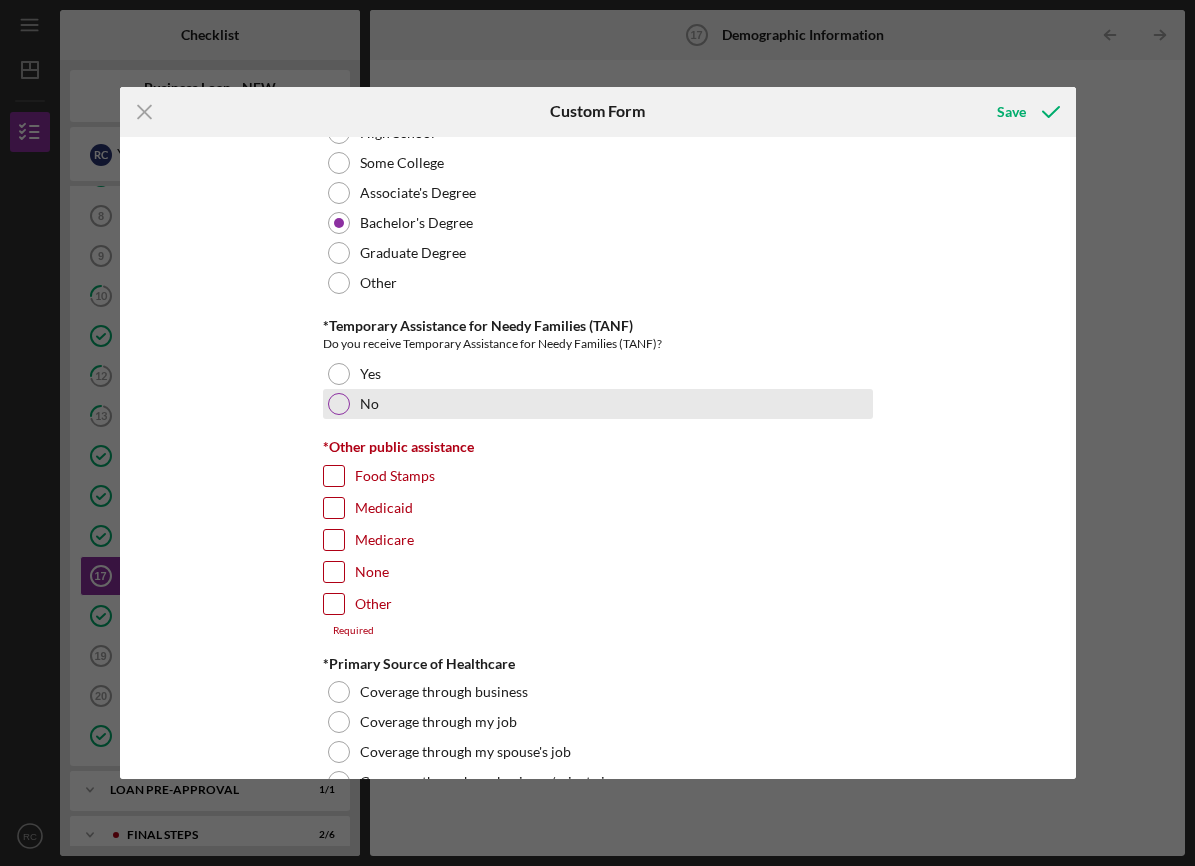 click at bounding box center (339, 404) 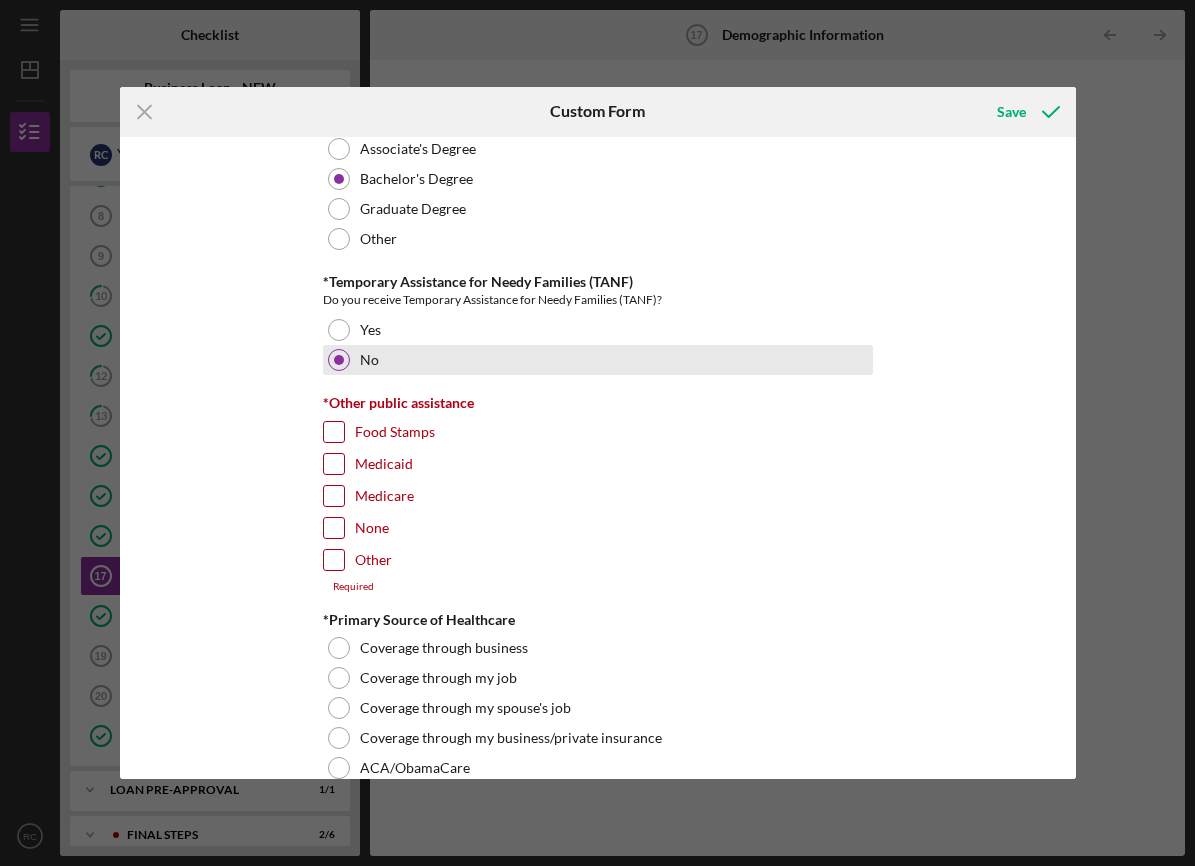 scroll, scrollTop: 2999, scrollLeft: 0, axis: vertical 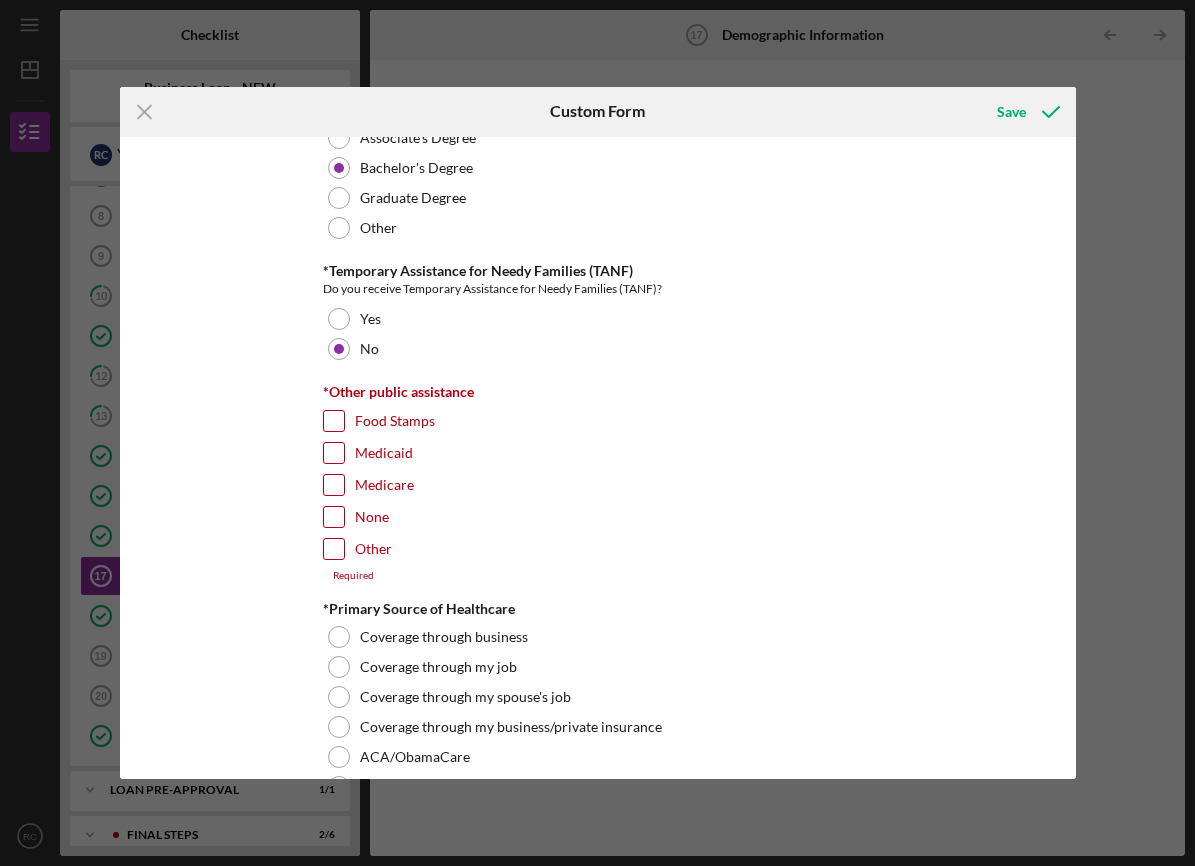 click on "Food Stamps" at bounding box center (334, 421) 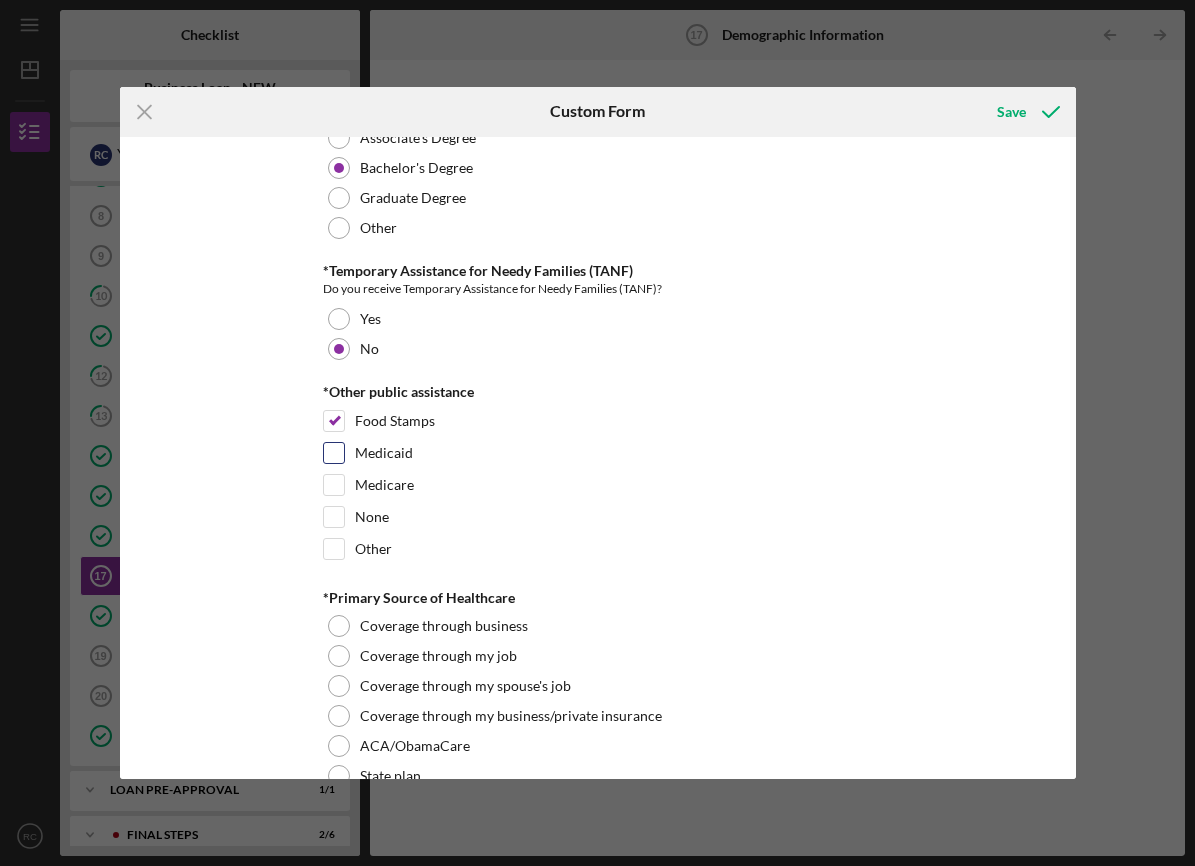 click on "Medicaid" at bounding box center [334, 453] 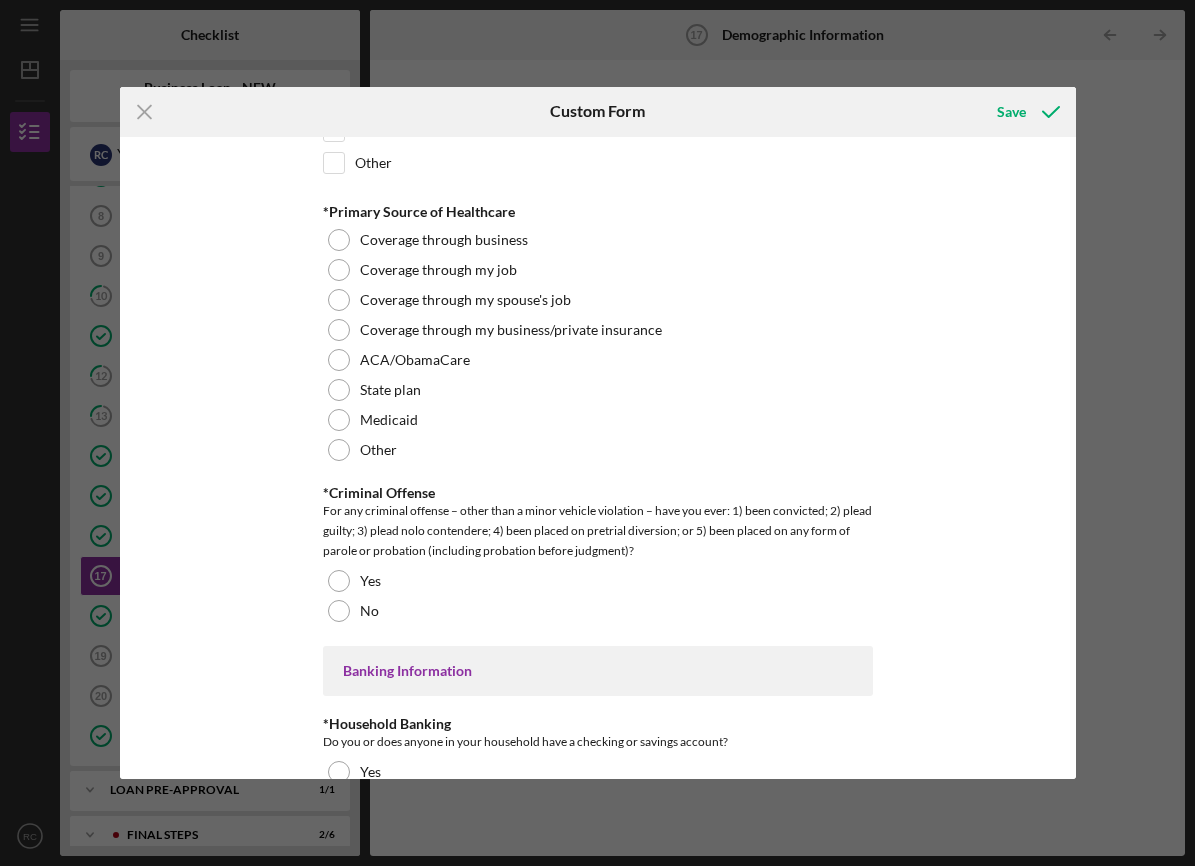 scroll, scrollTop: 3386, scrollLeft: 0, axis: vertical 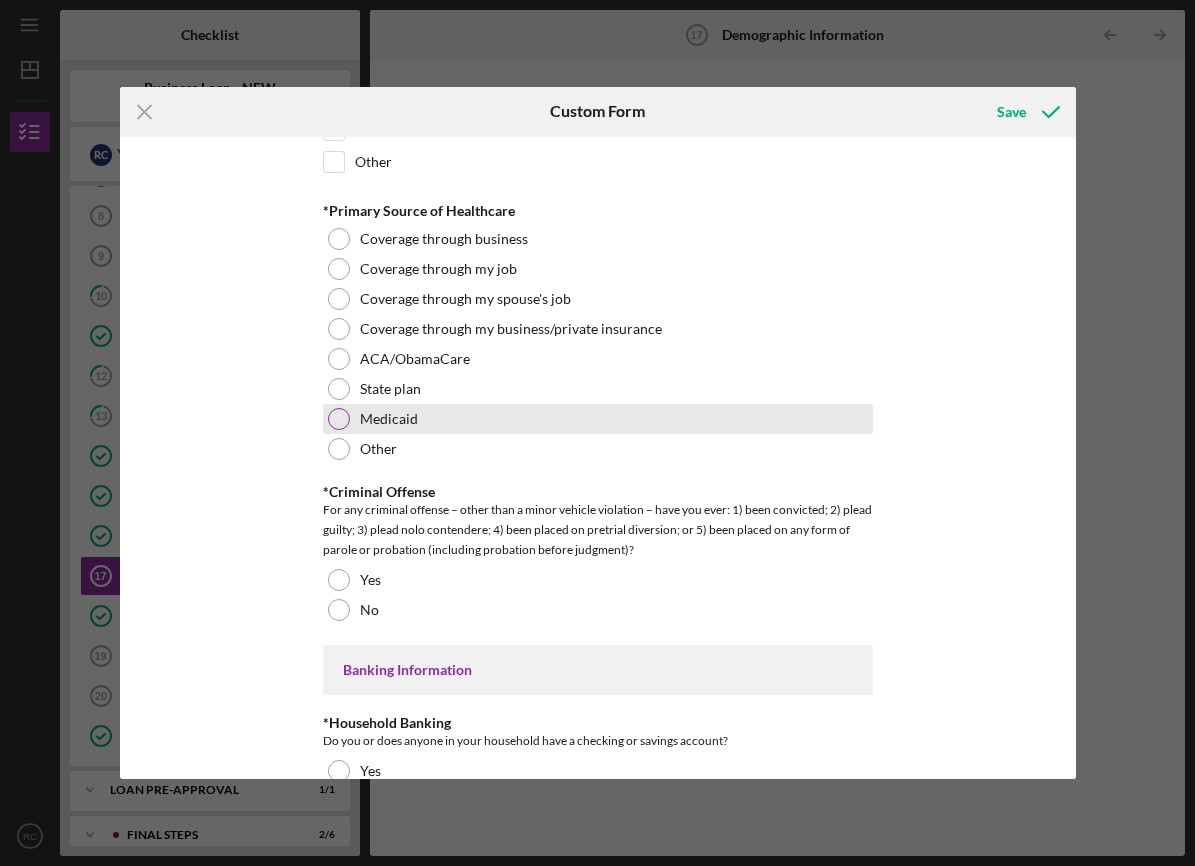 click at bounding box center (339, 419) 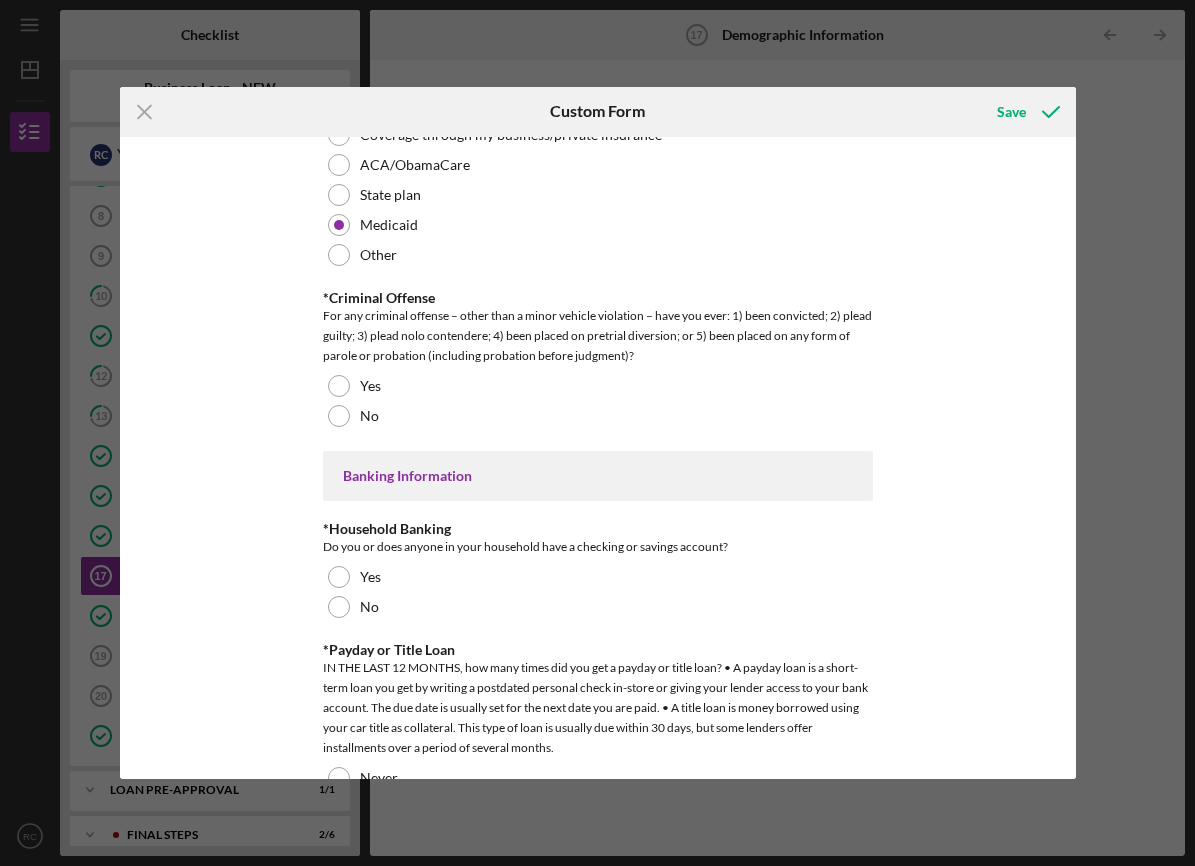 scroll, scrollTop: 3582, scrollLeft: 0, axis: vertical 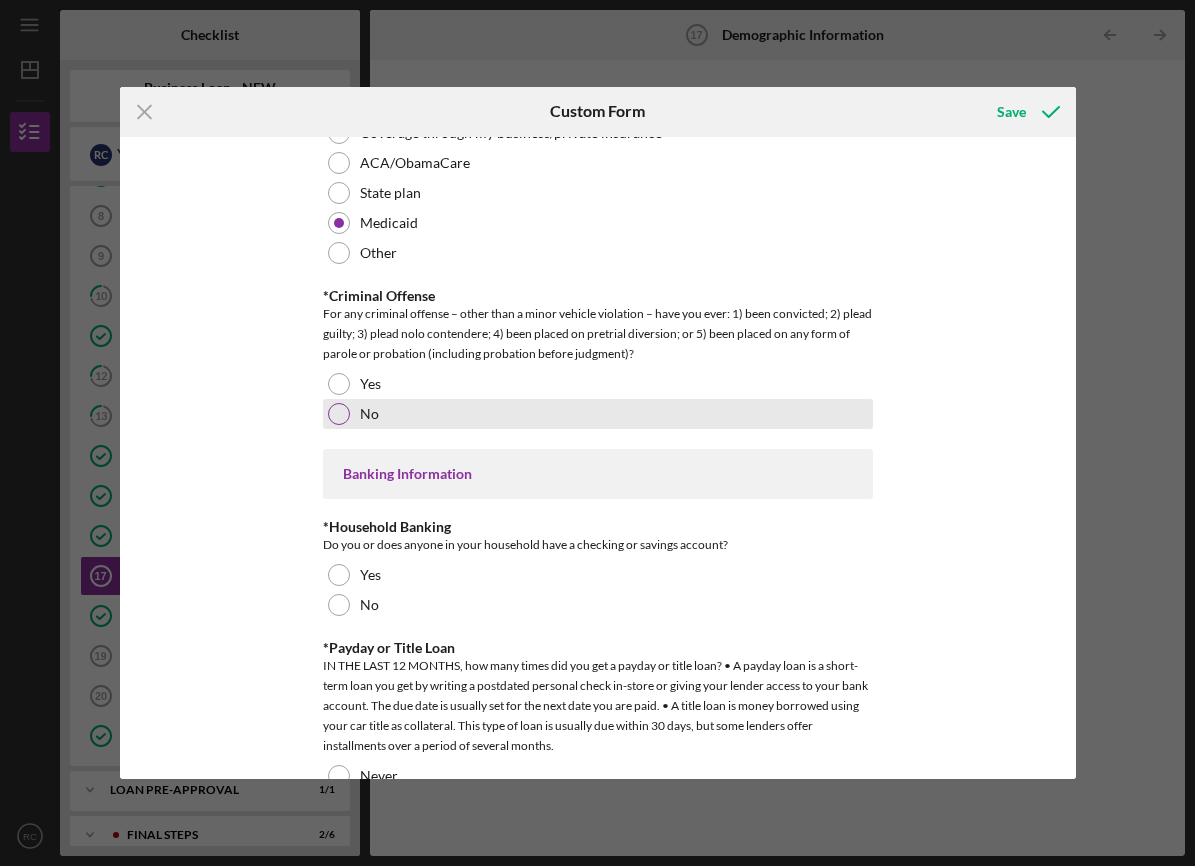 click at bounding box center [339, 414] 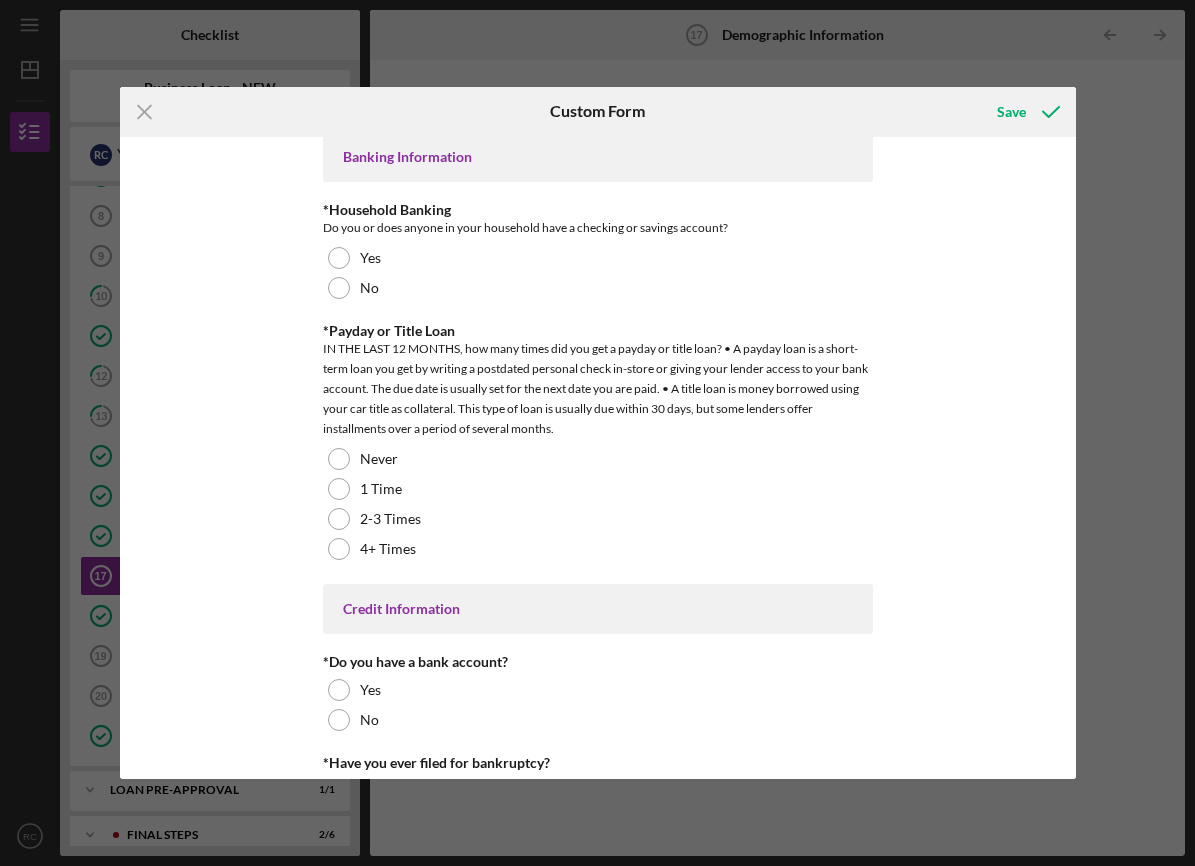 scroll, scrollTop: 3900, scrollLeft: 0, axis: vertical 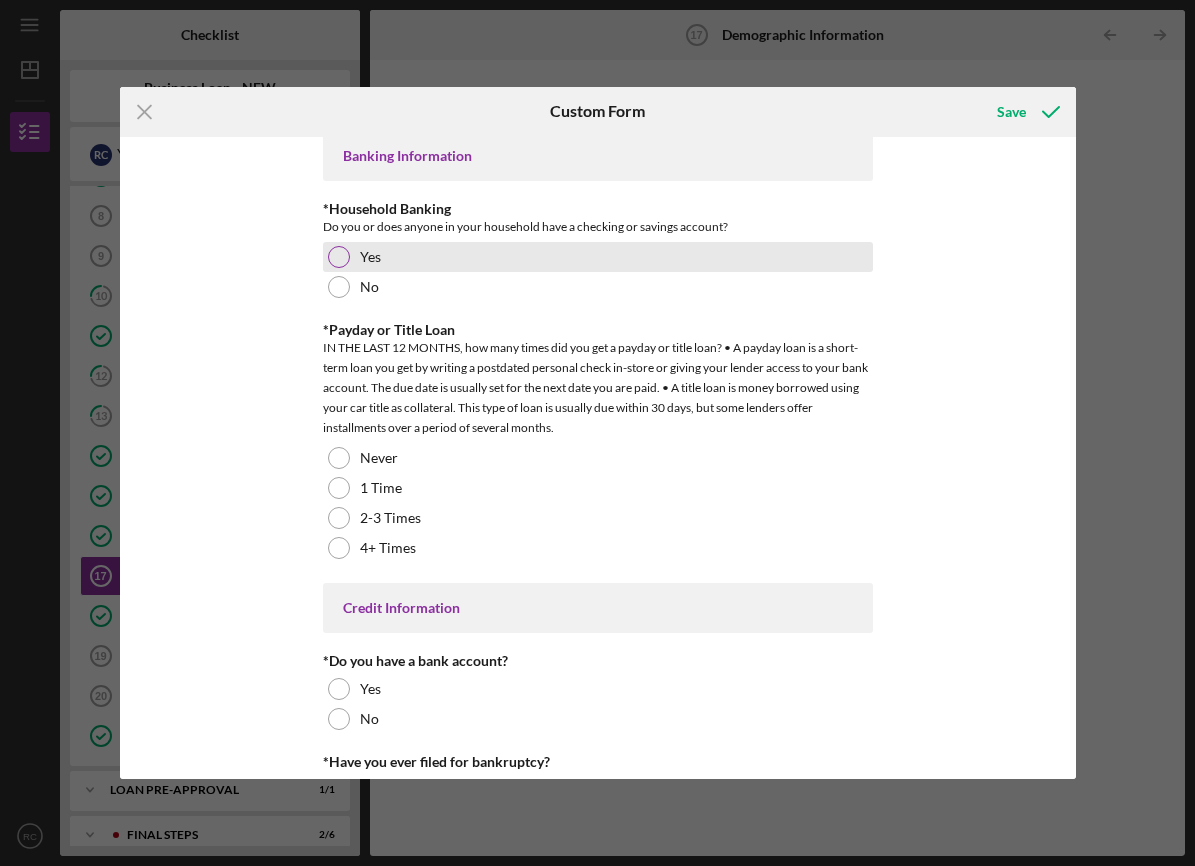 click at bounding box center [339, 257] 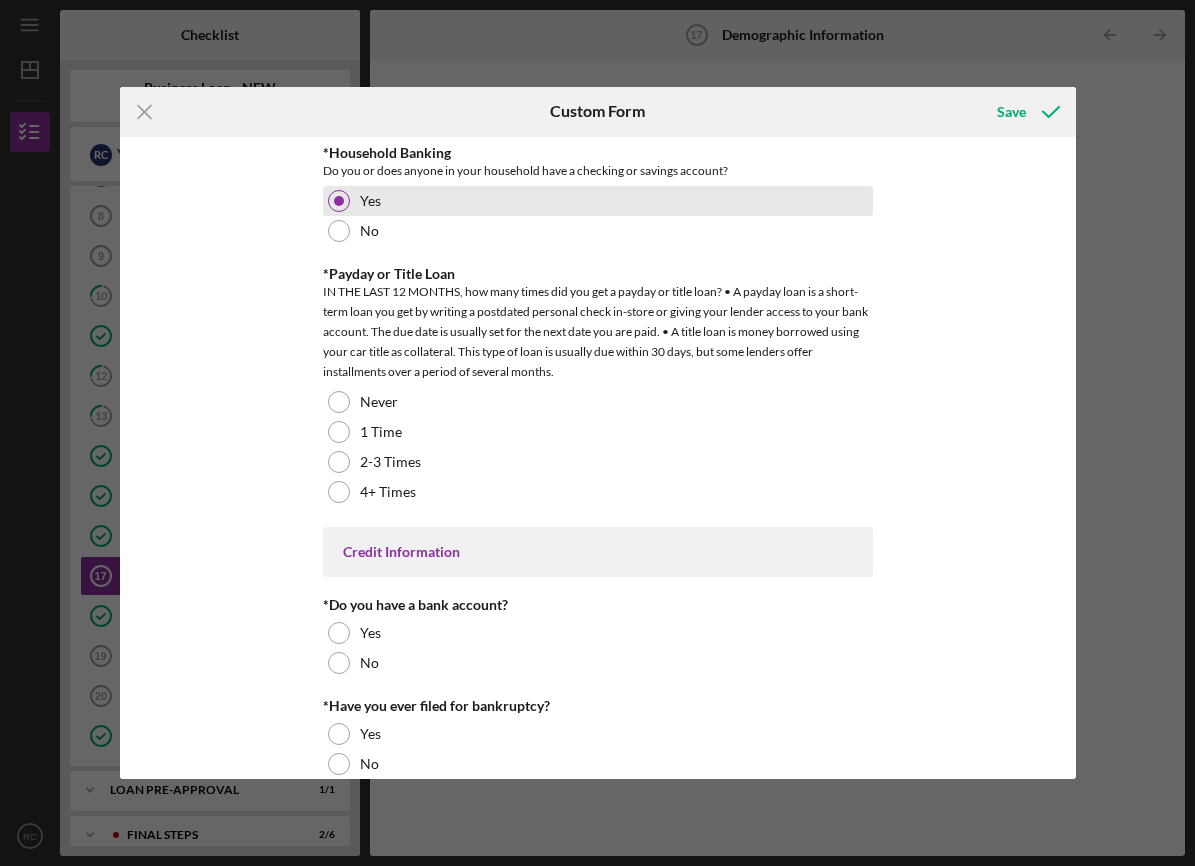 scroll, scrollTop: 3957, scrollLeft: 0, axis: vertical 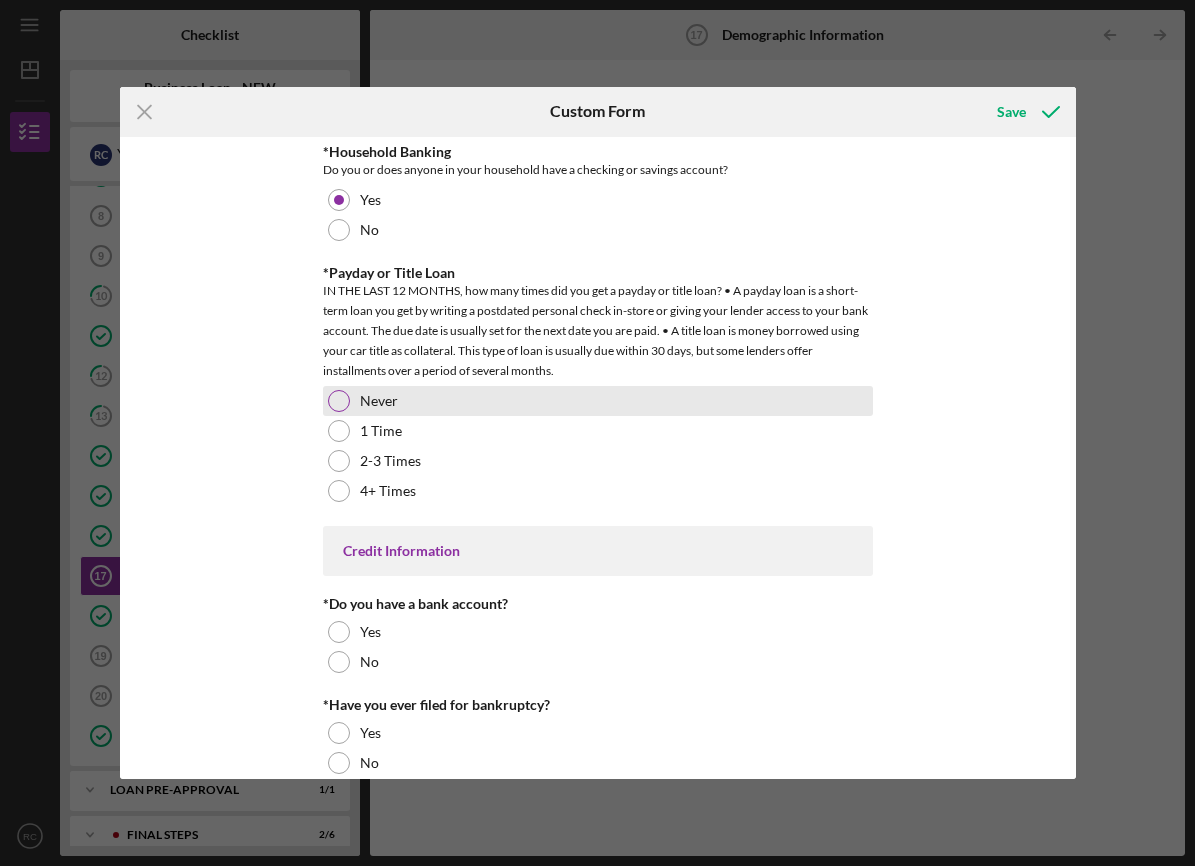 click at bounding box center (339, 401) 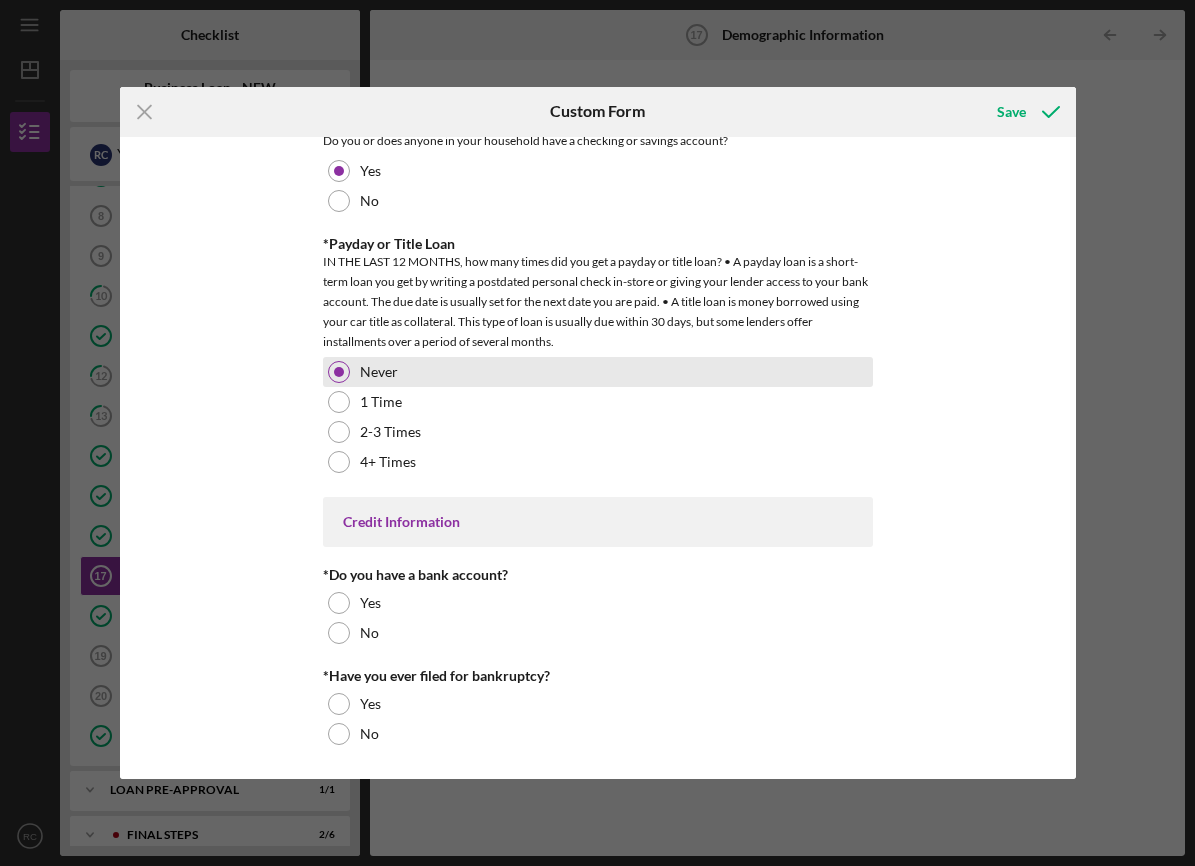scroll, scrollTop: 3991, scrollLeft: 0, axis: vertical 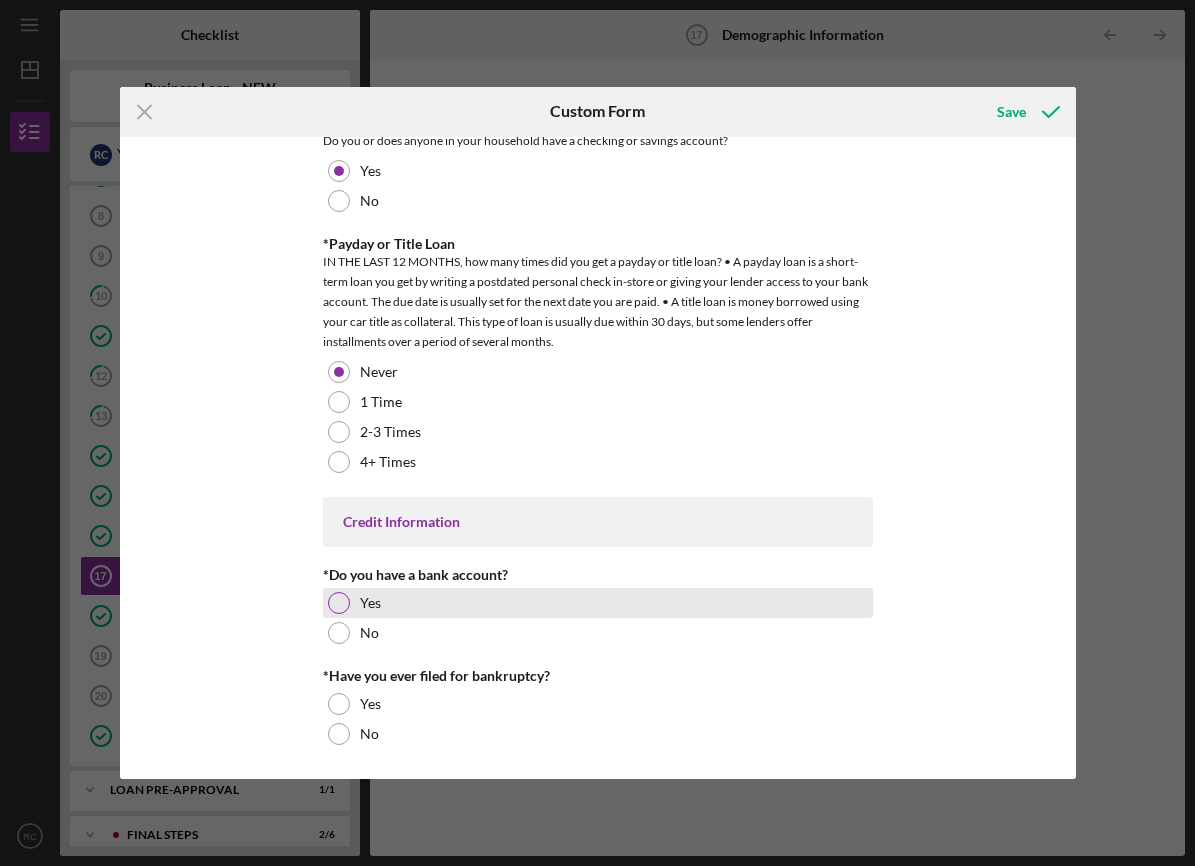 click at bounding box center (339, 603) 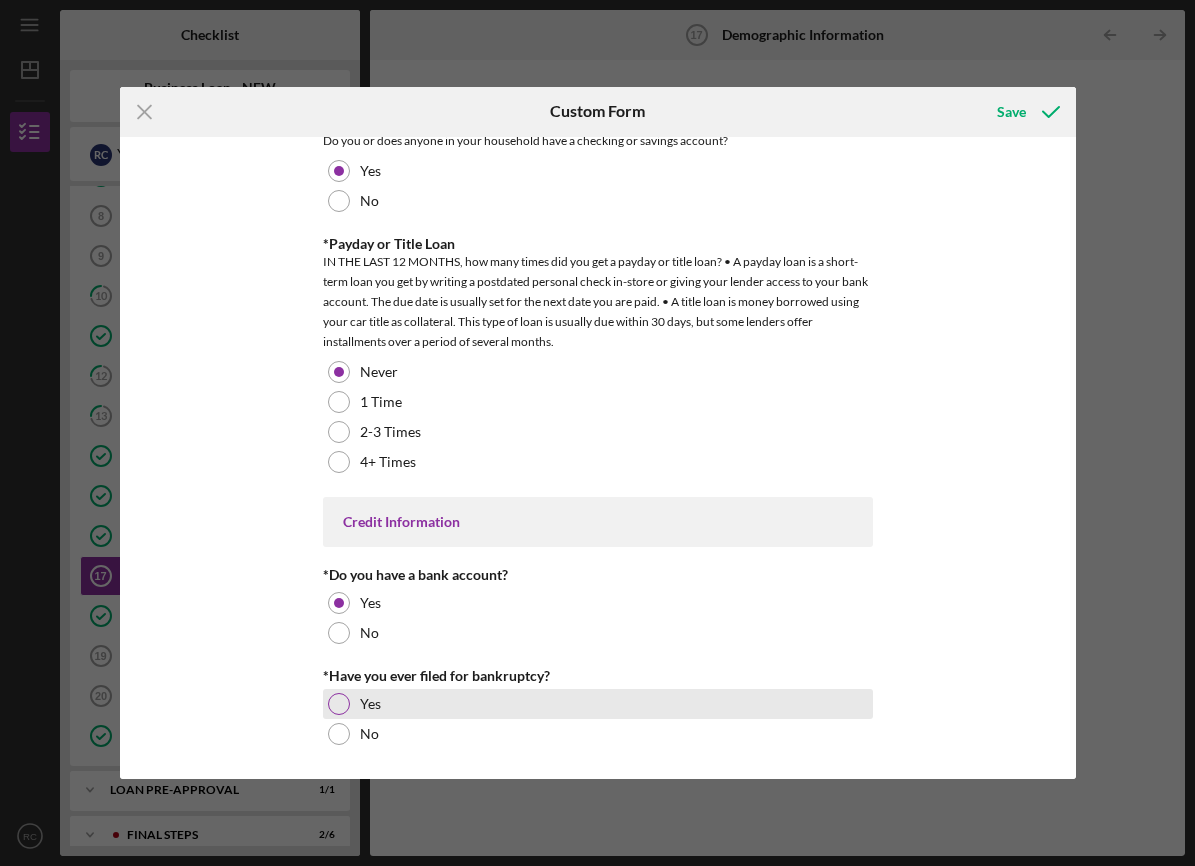 click at bounding box center (339, 704) 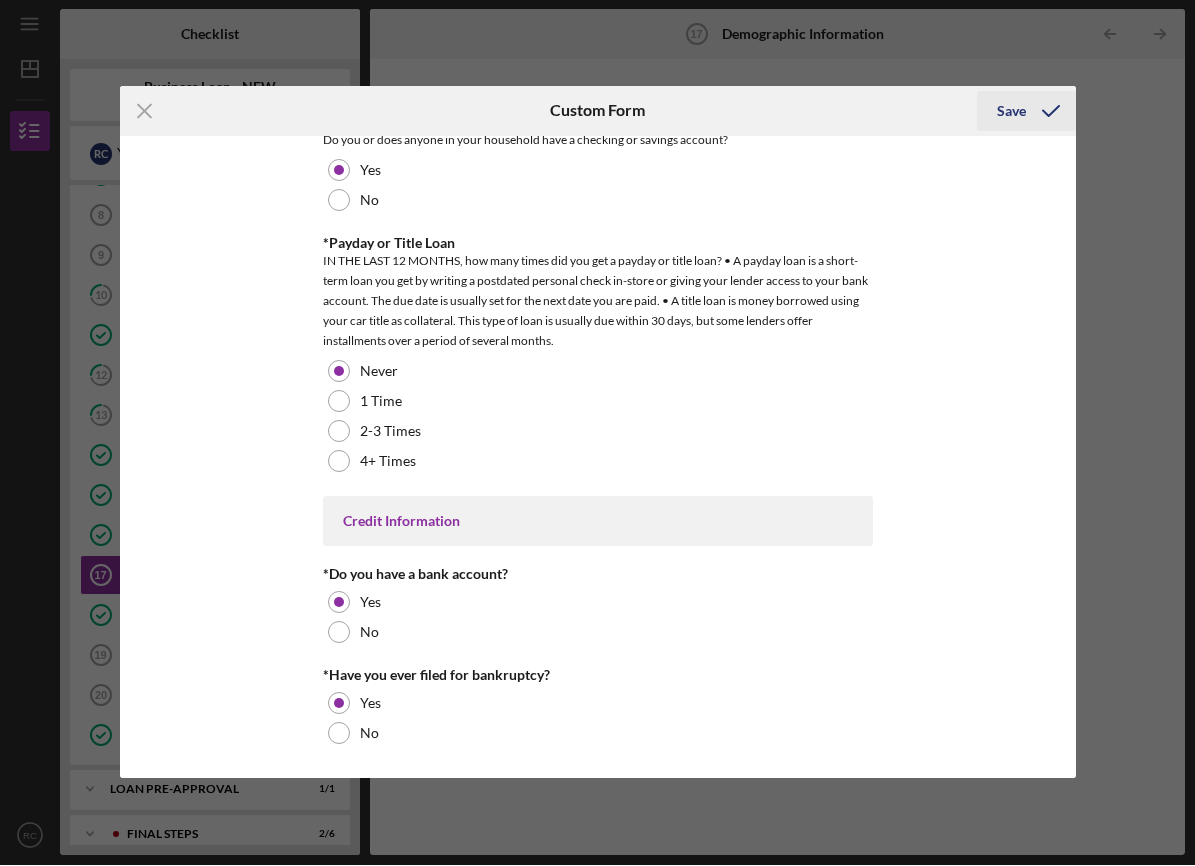 click 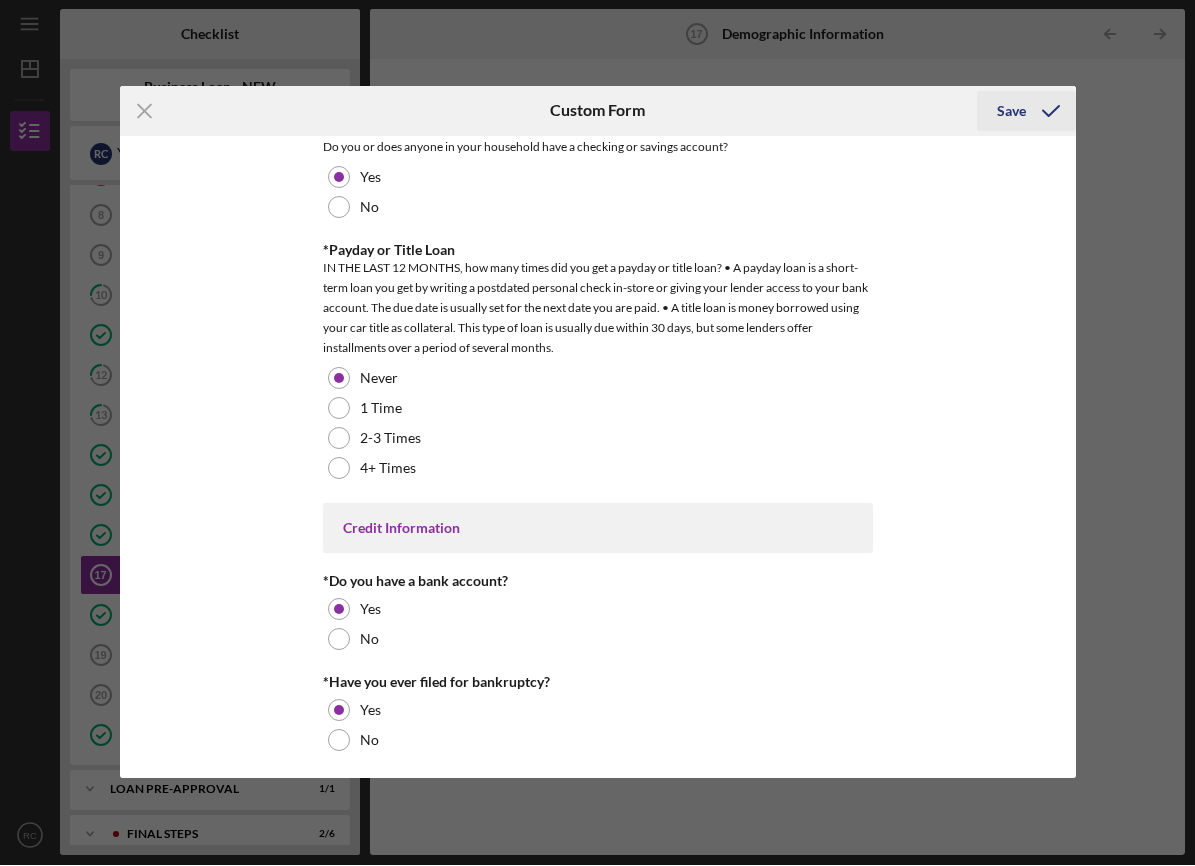 click on "Save" at bounding box center (1011, 112) 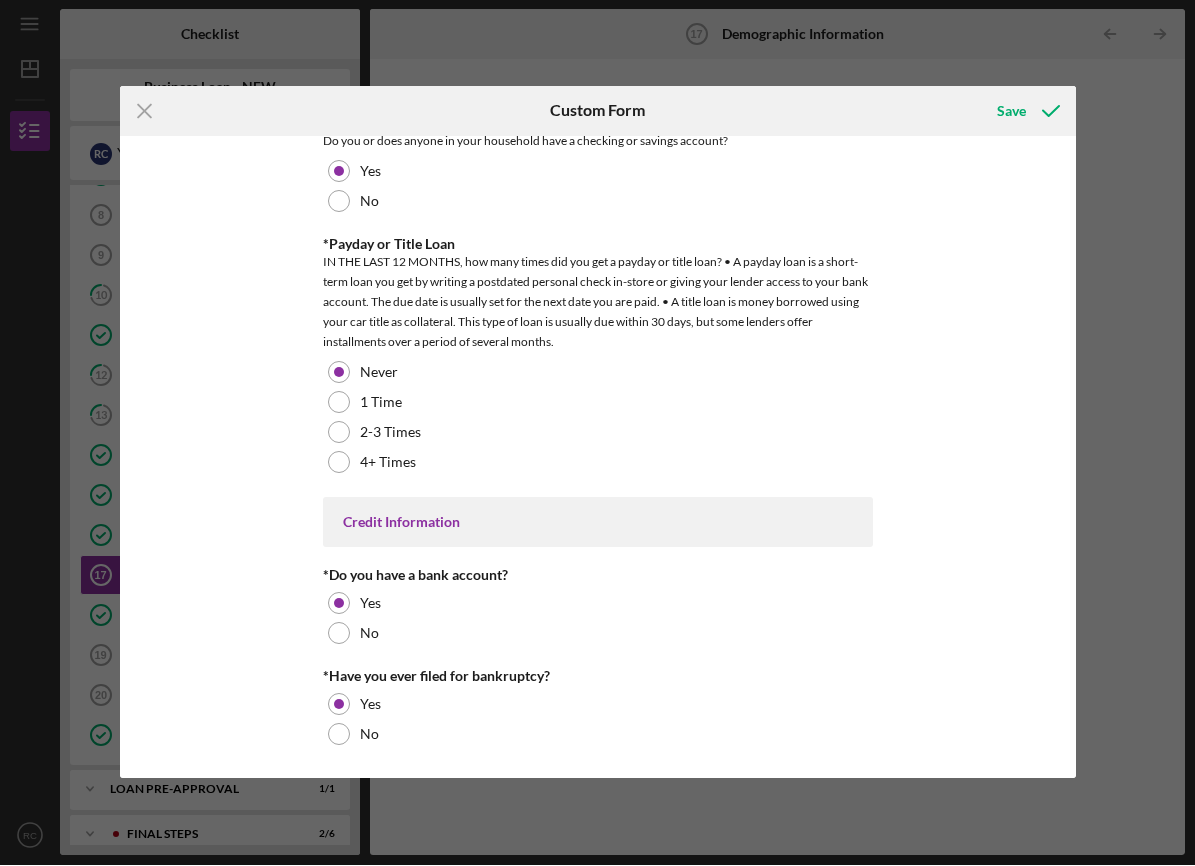 scroll, scrollTop: 4002, scrollLeft: 0, axis: vertical 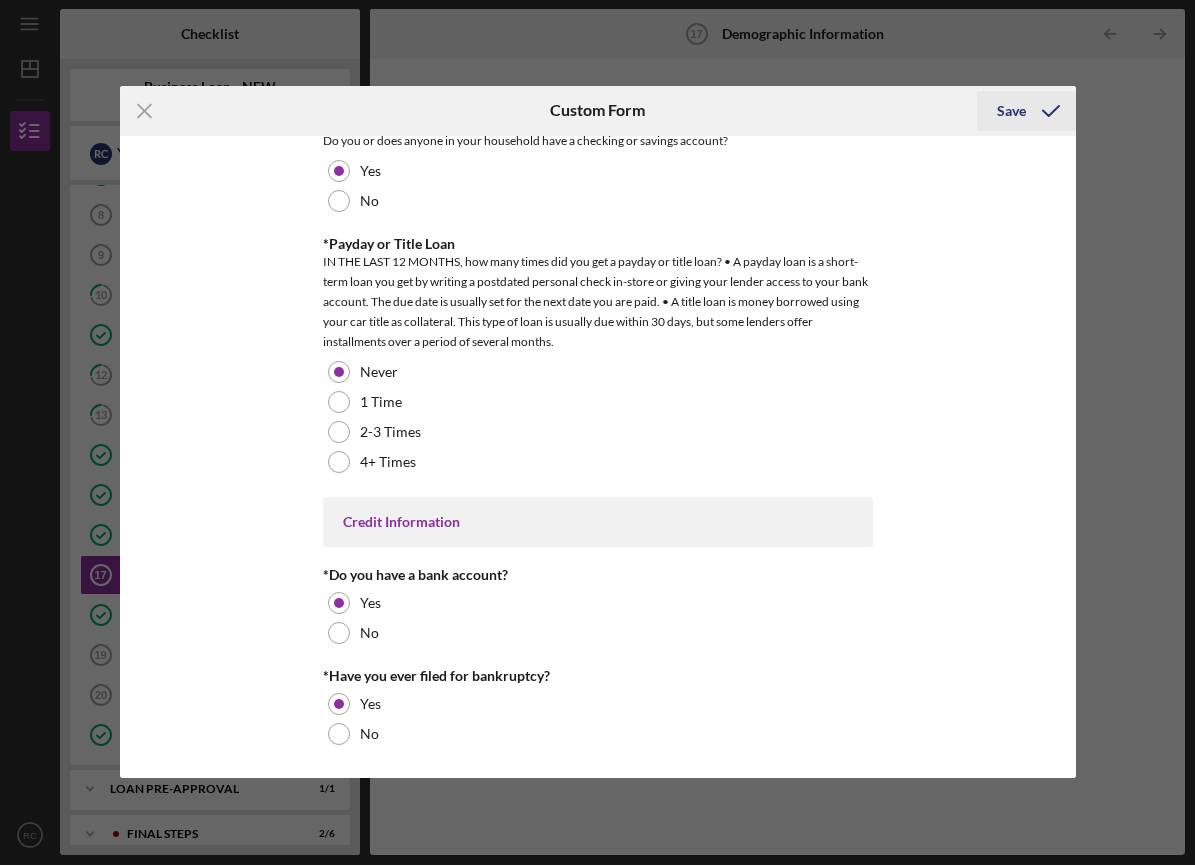 click 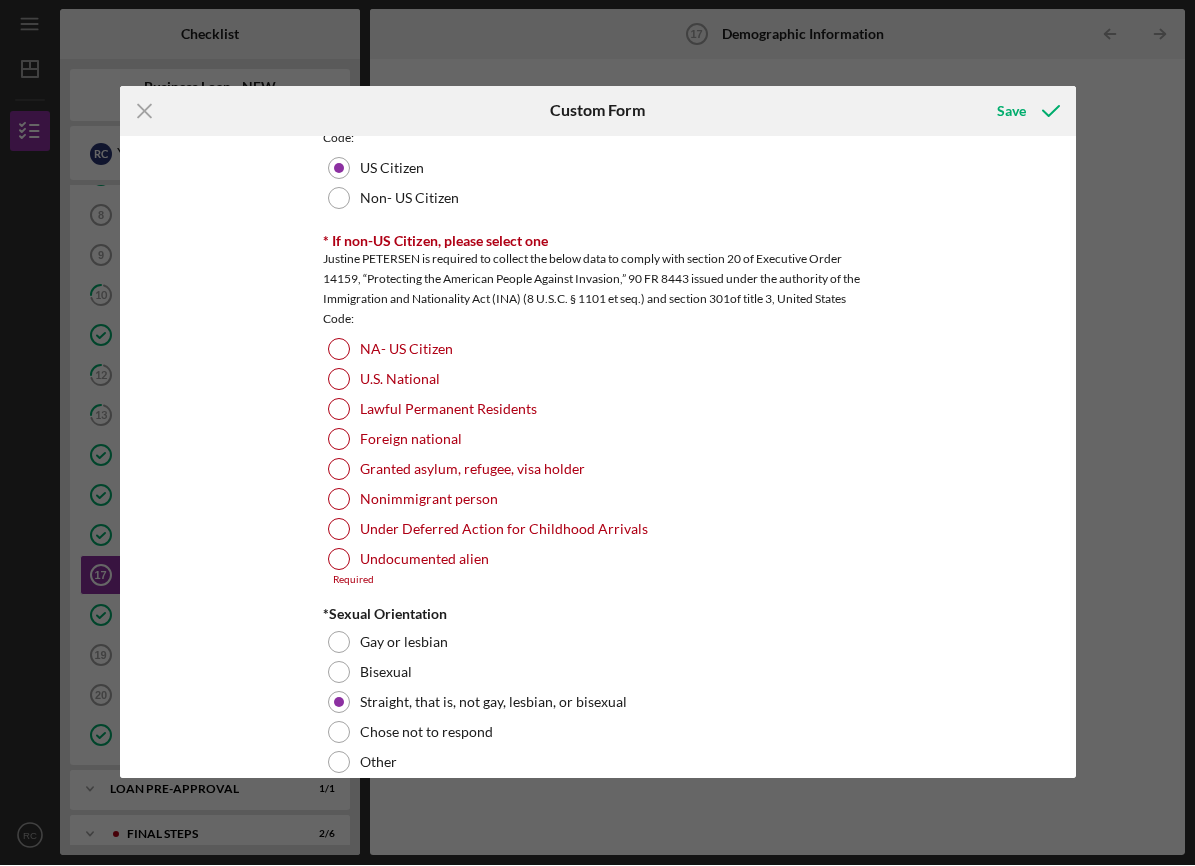 scroll, scrollTop: 2108, scrollLeft: 0, axis: vertical 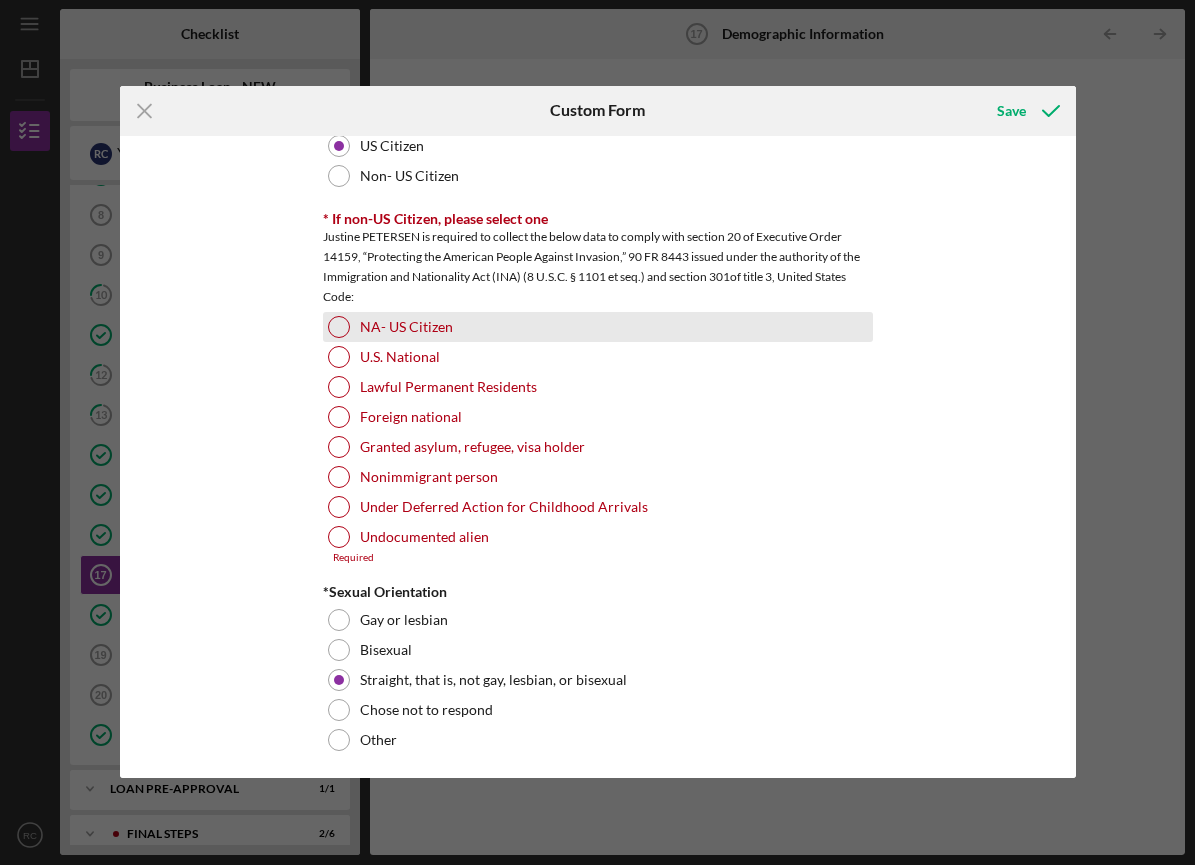 click at bounding box center (339, 328) 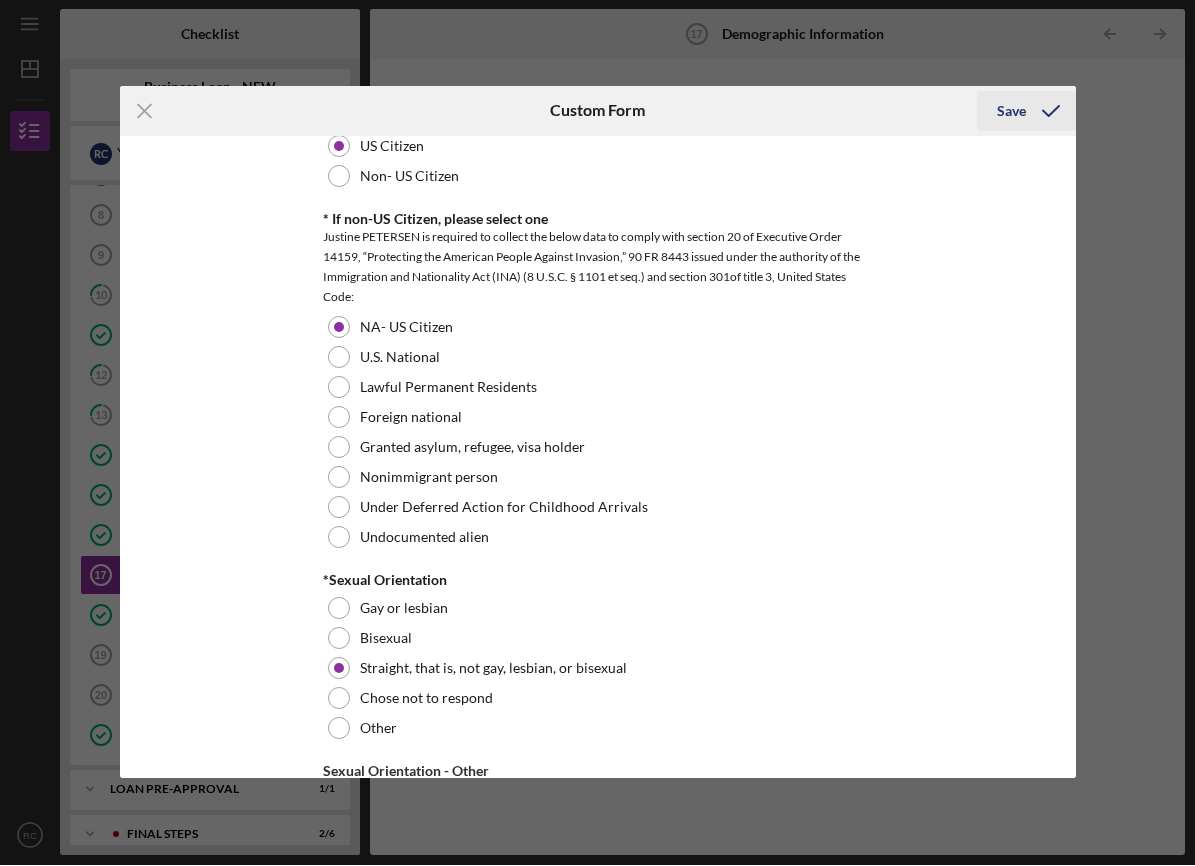 click 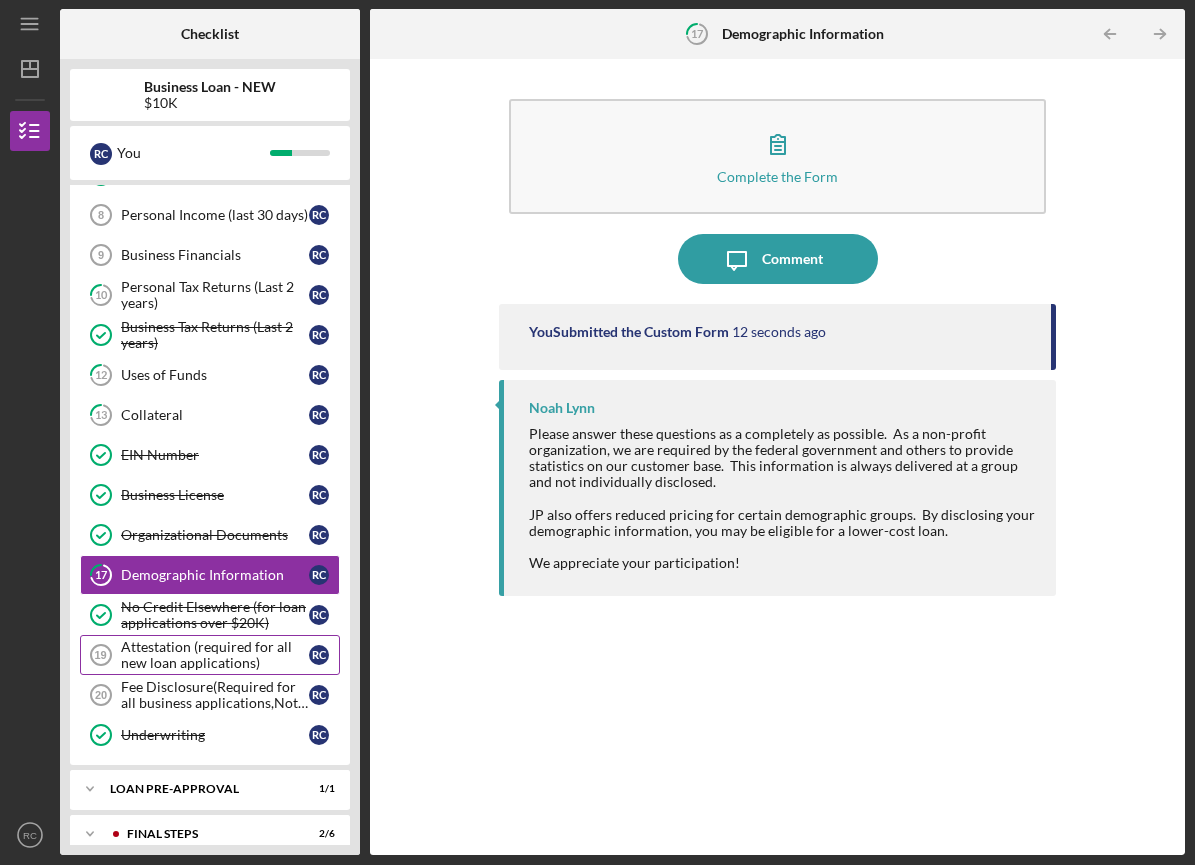 click on "Attestation (required for all new loan applications)" at bounding box center (215, 656) 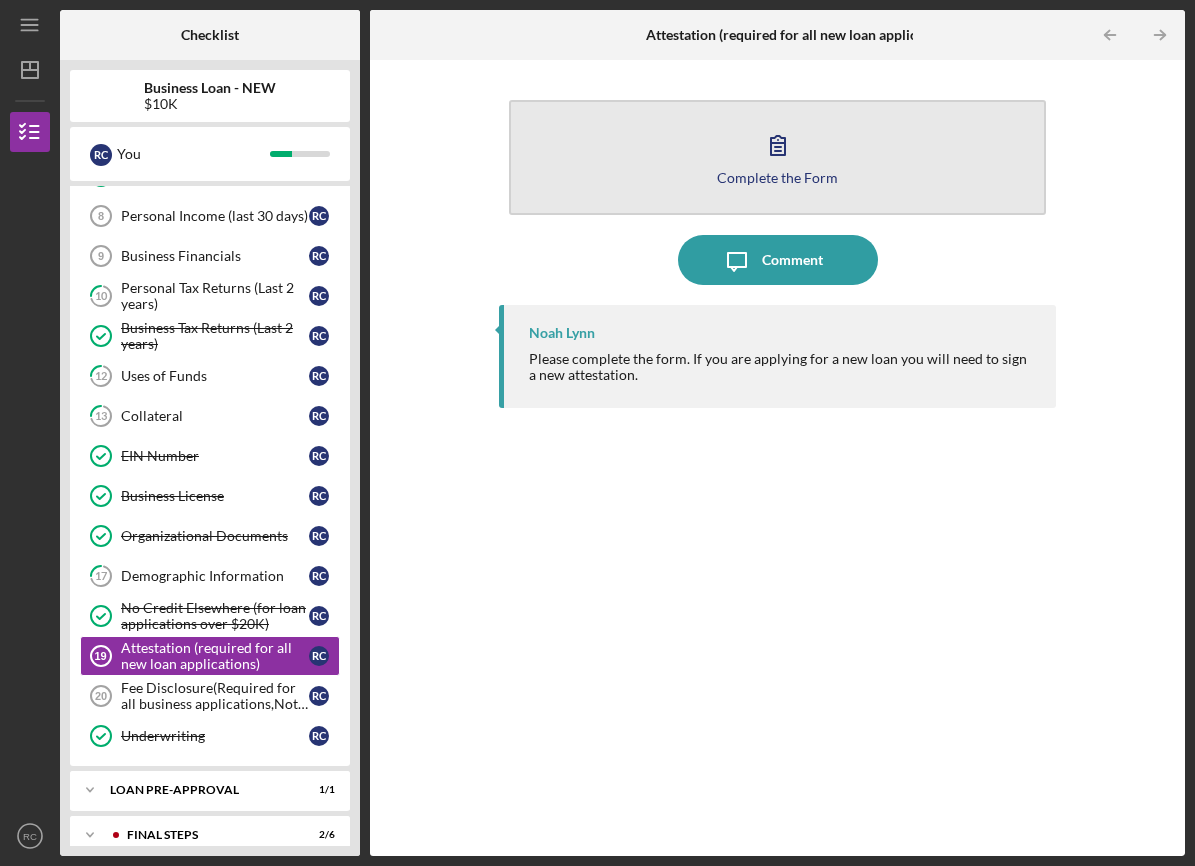 click 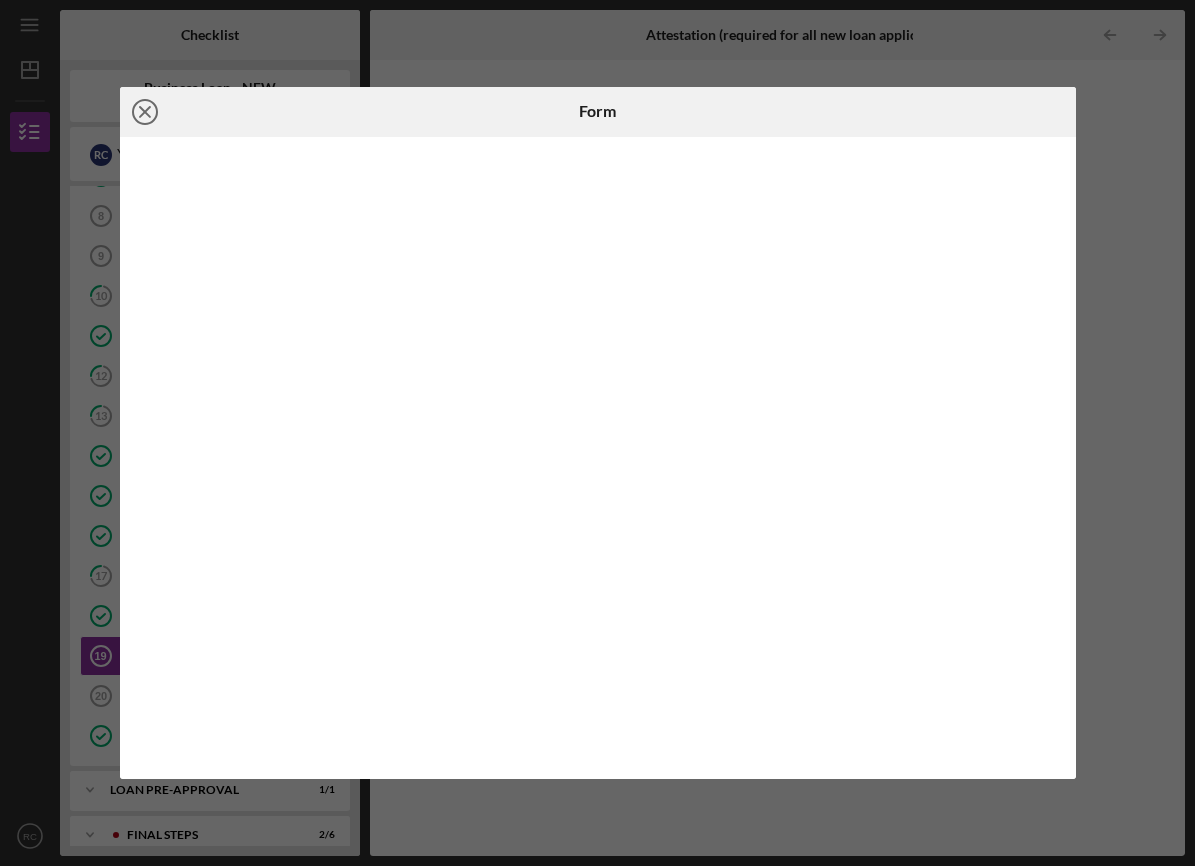 click 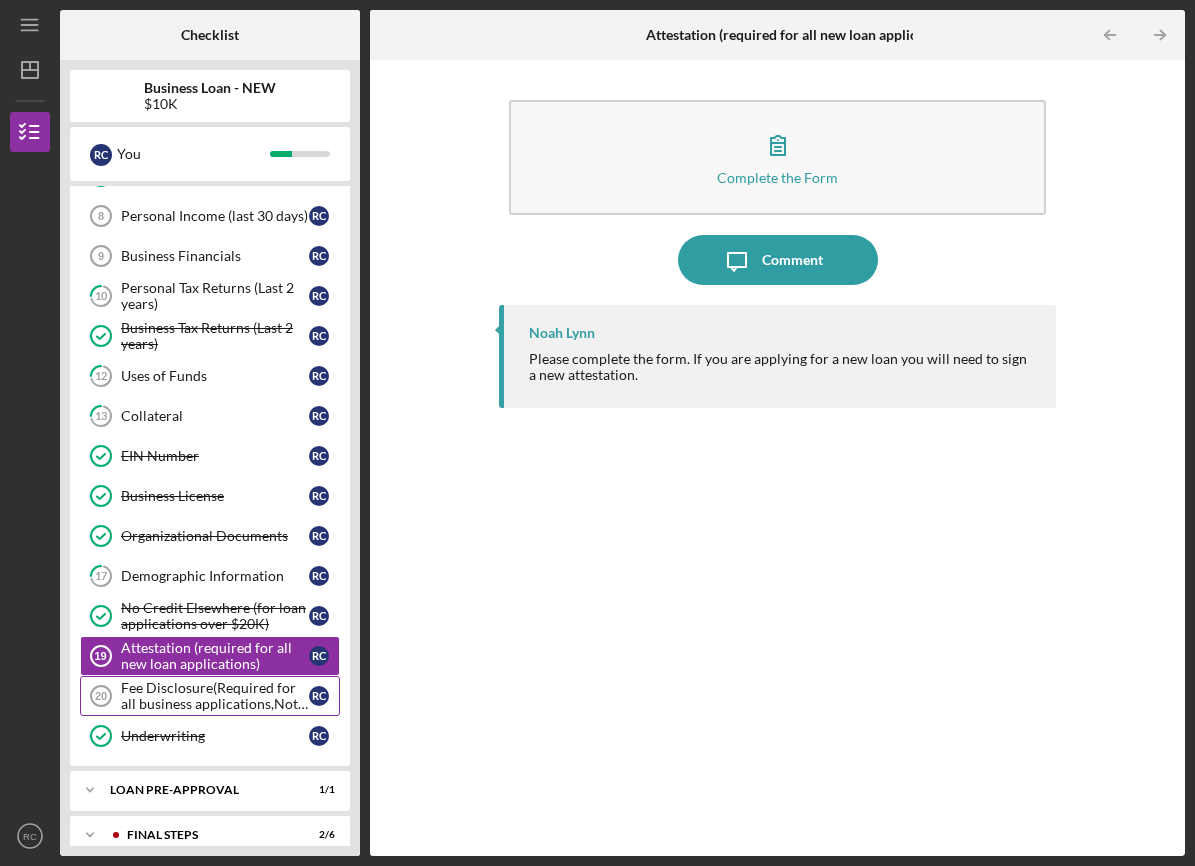 click on "Fee Disclosure(Required for all business applications,Not needed for Contractor loans)" at bounding box center (215, 696) 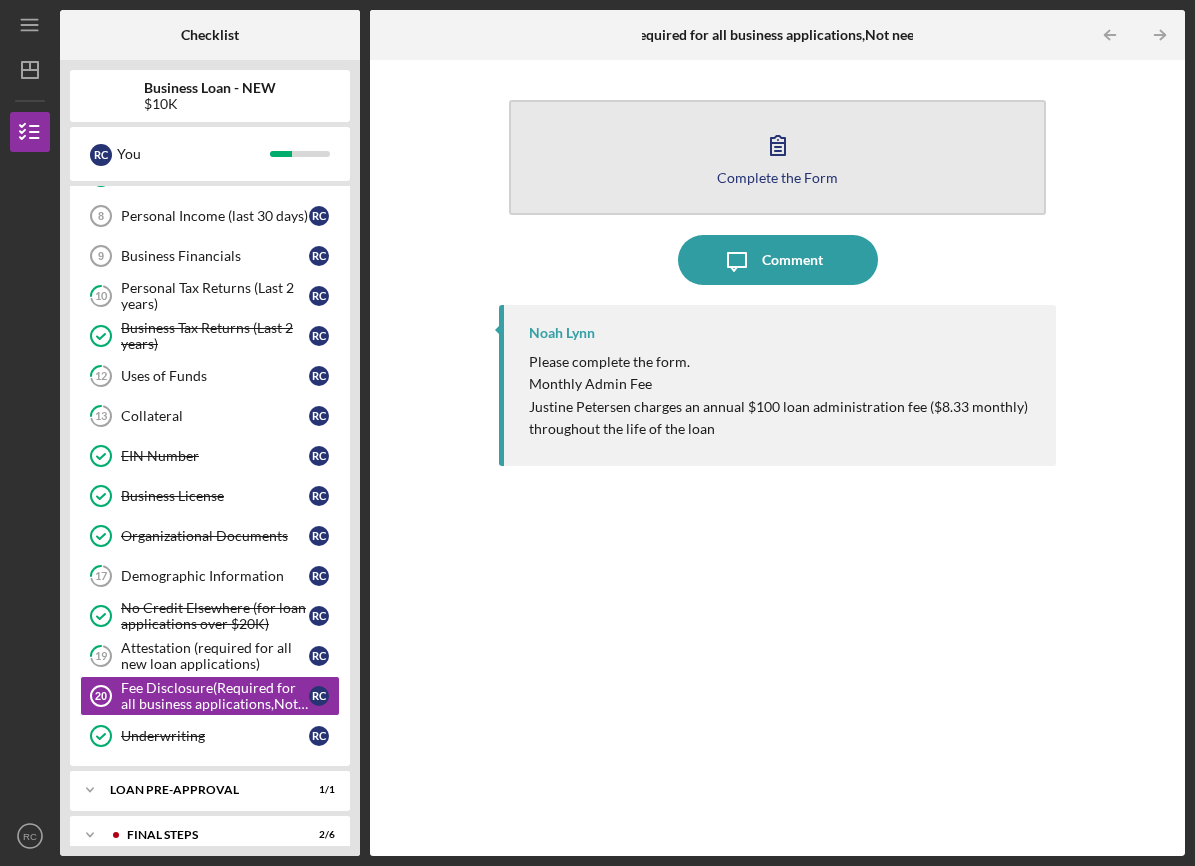 click on "Complete the Form" at bounding box center (777, 177) 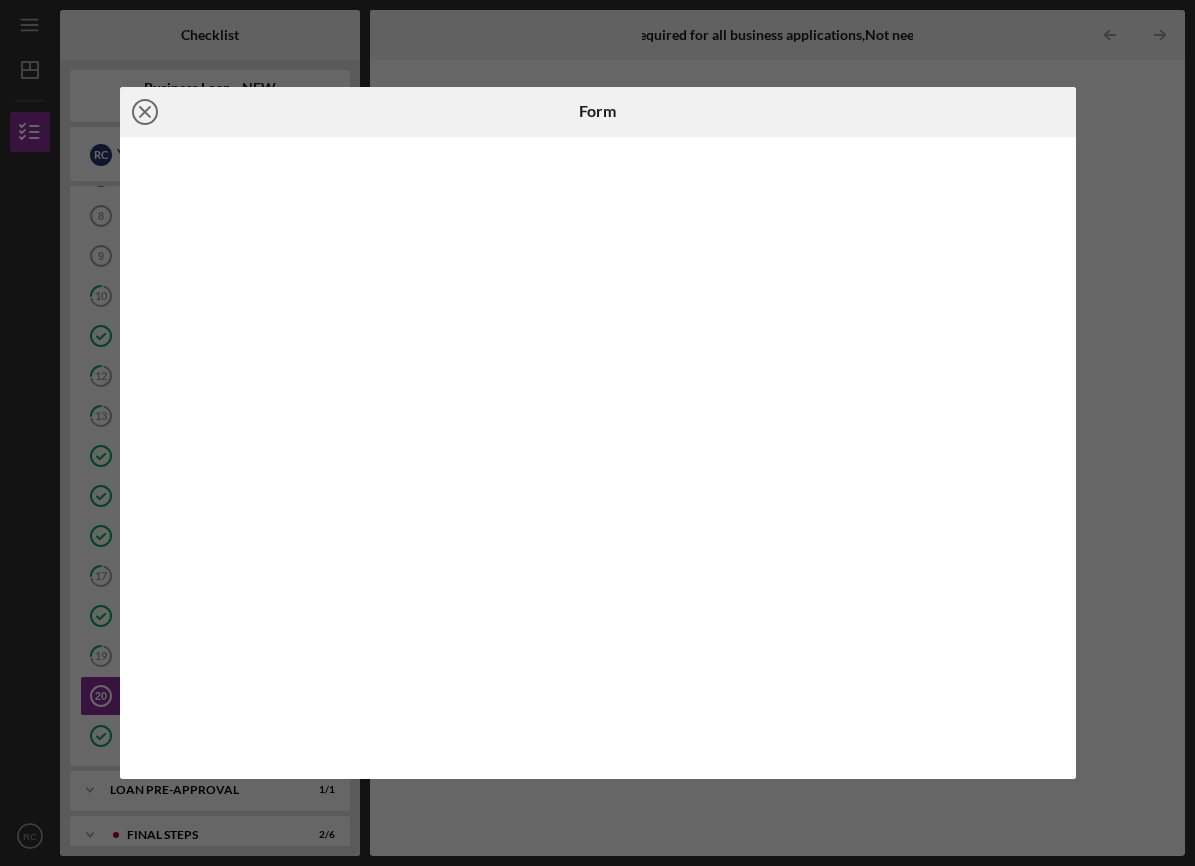 click on "Icon/Close" 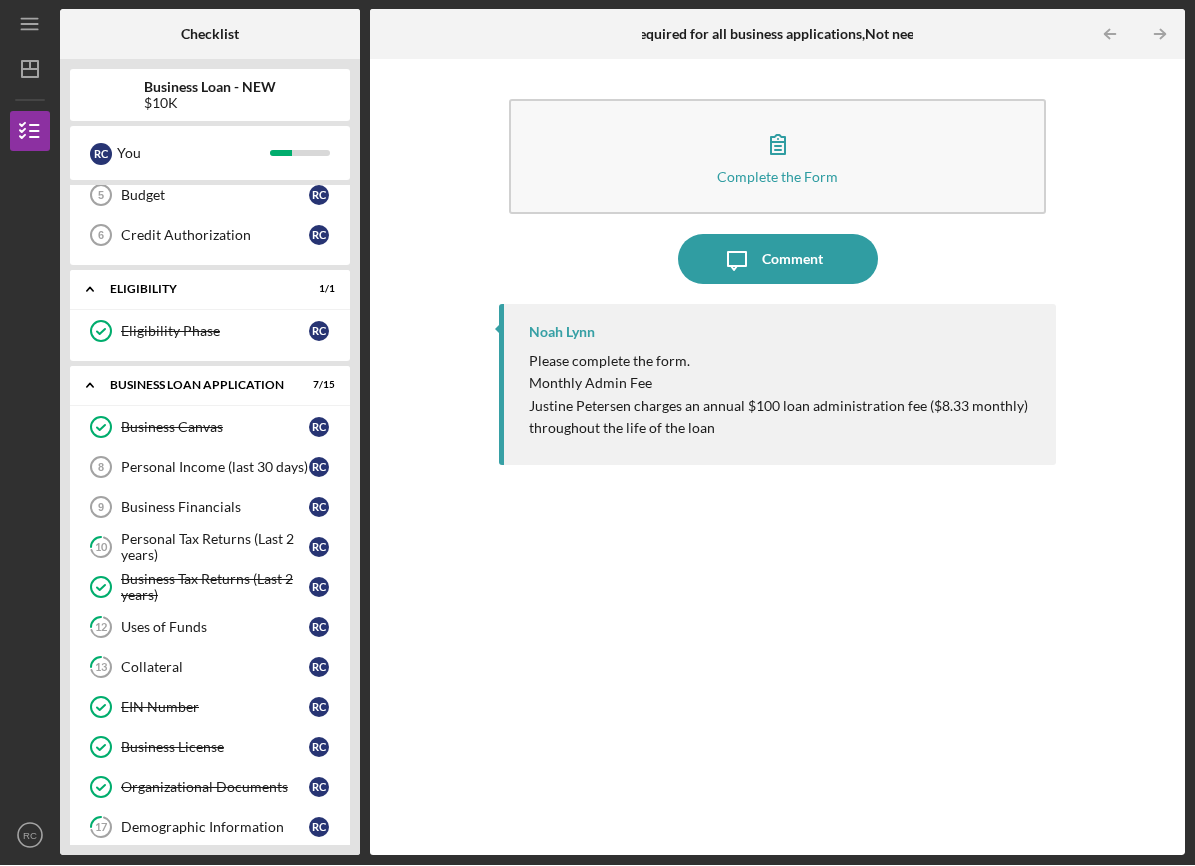 scroll, scrollTop: 210, scrollLeft: 0, axis: vertical 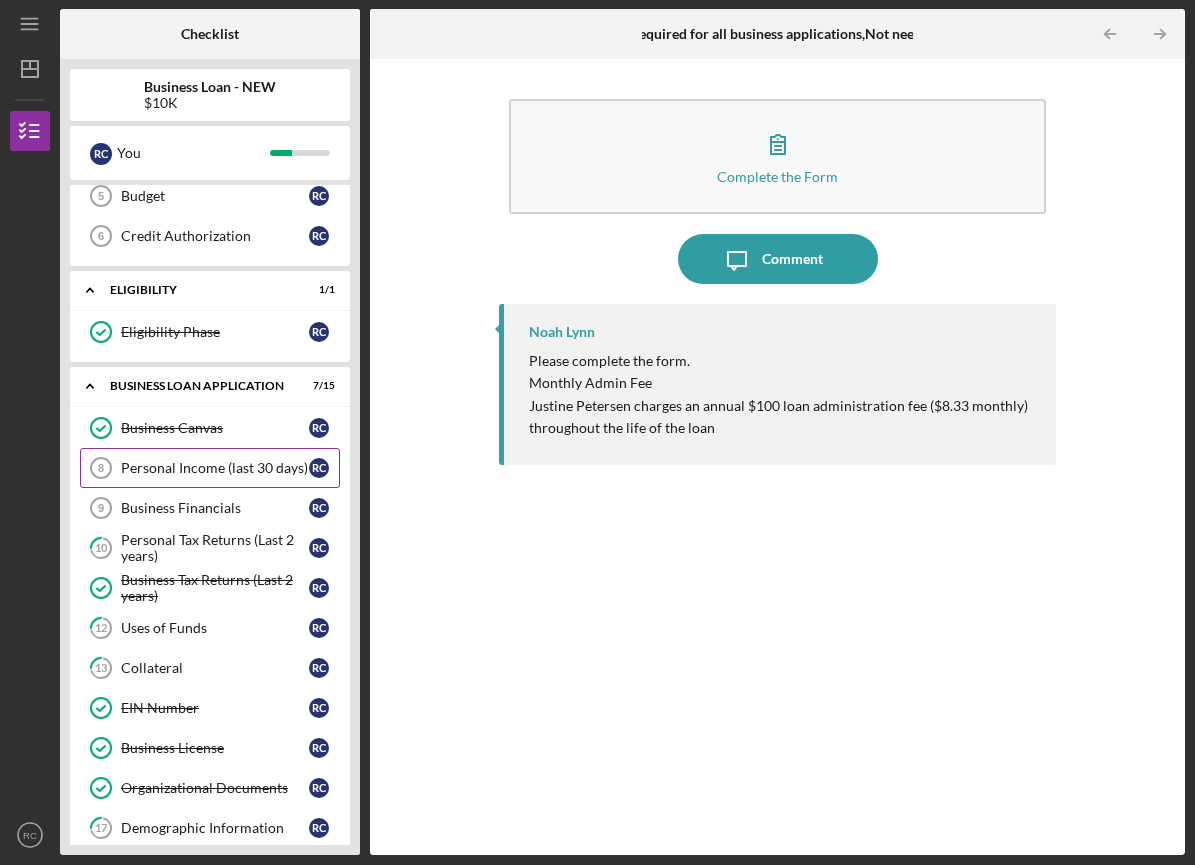 click on "Personal Income (last 30 days)" at bounding box center (215, 469) 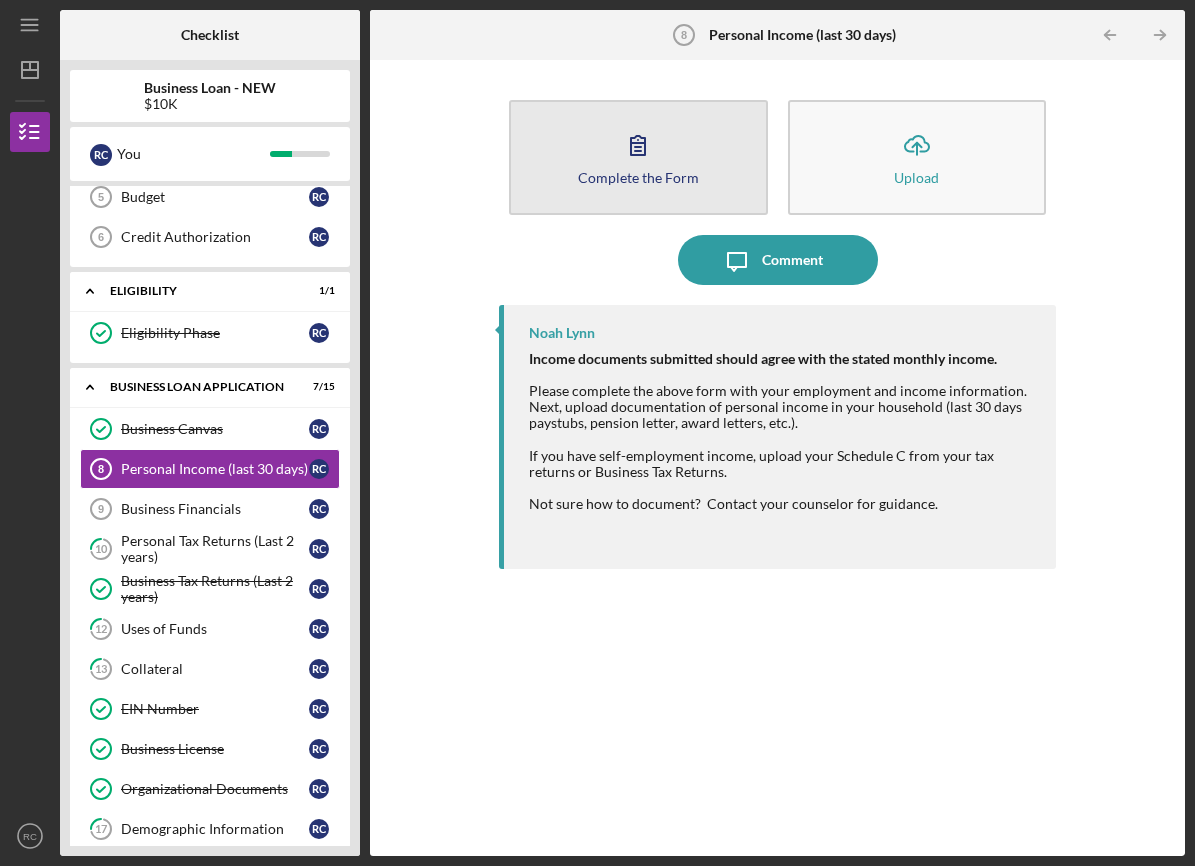 click 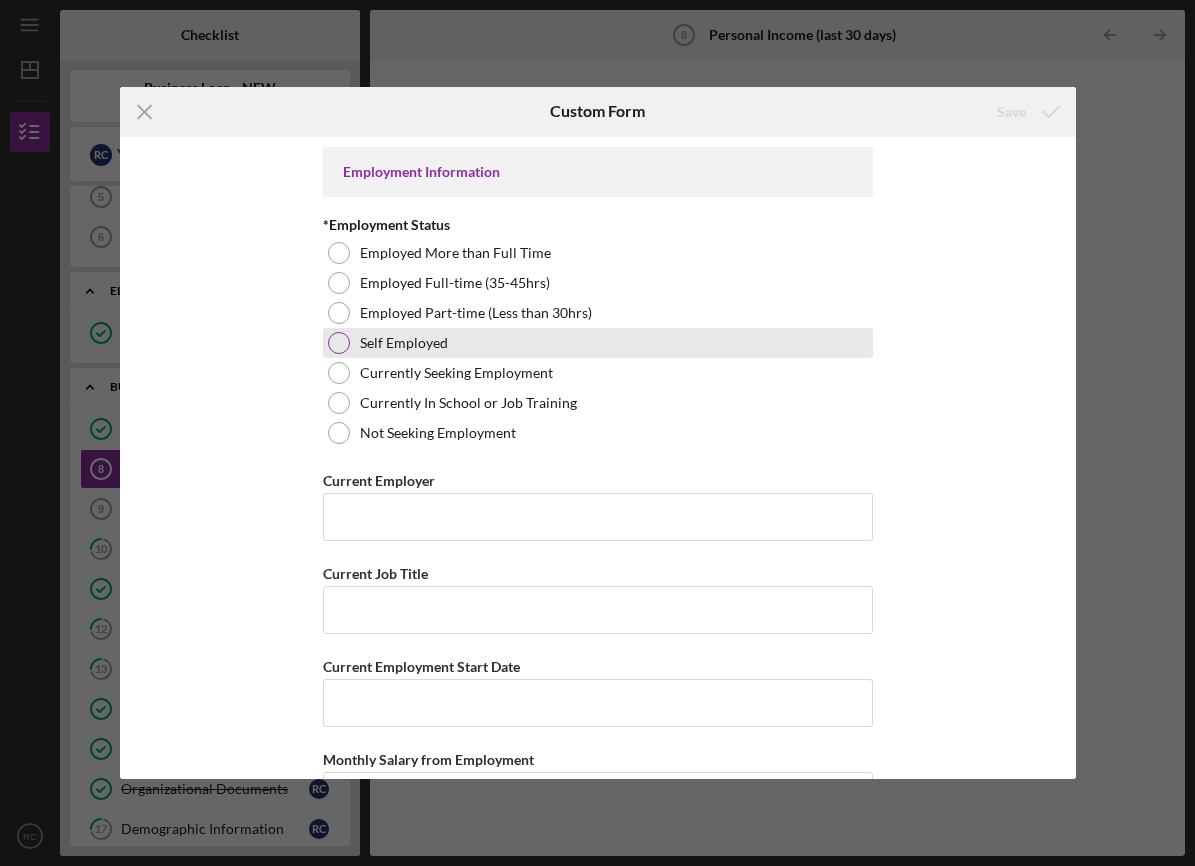 click on "Self Employed" at bounding box center (598, 343) 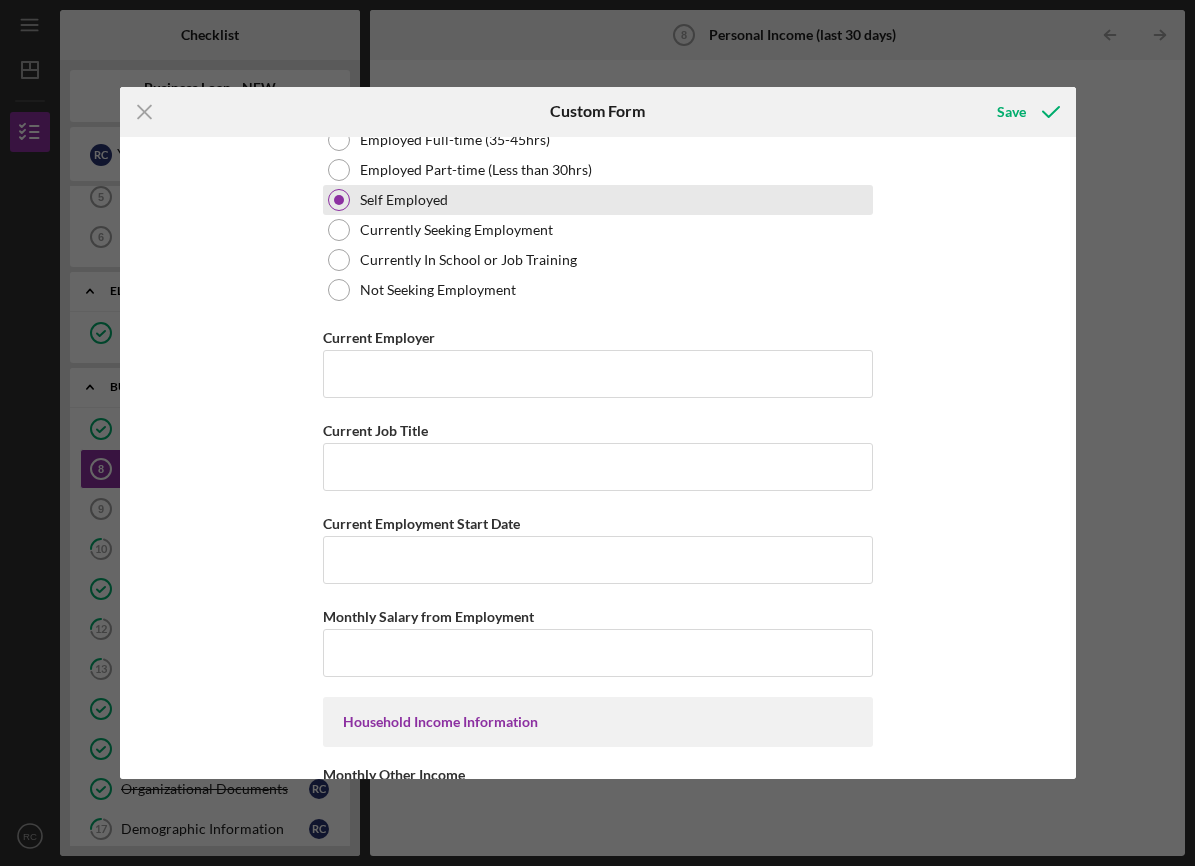 scroll, scrollTop: 144, scrollLeft: 0, axis: vertical 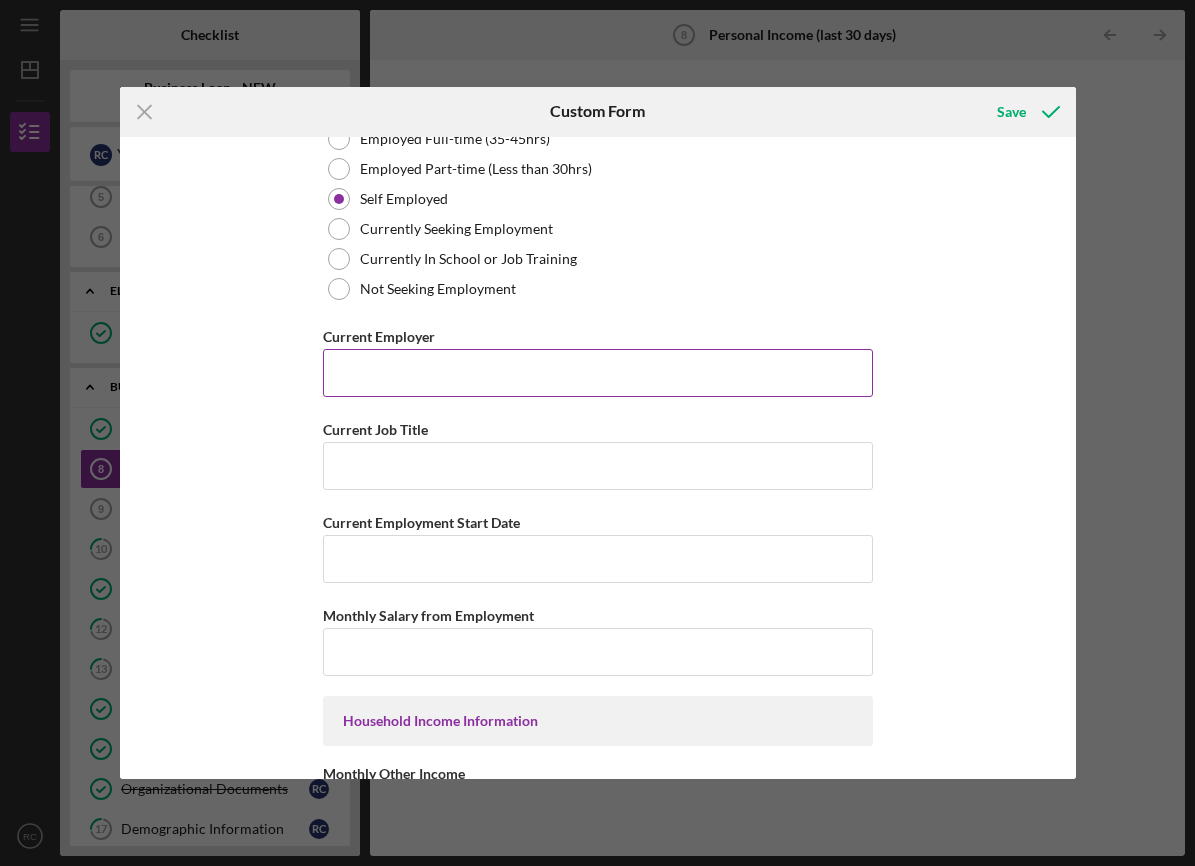 click on "Current Employer" at bounding box center (598, 373) 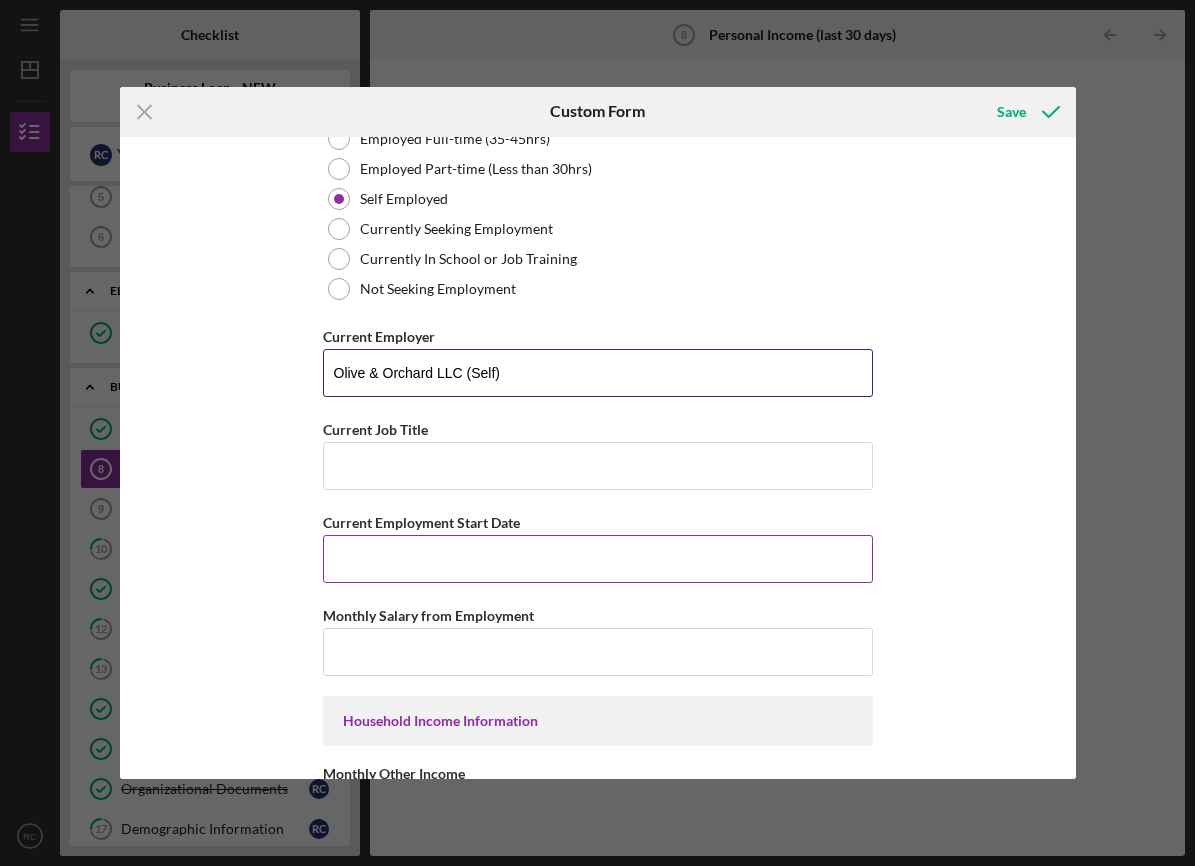 type on "Olive & Orchard LLC (Self)" 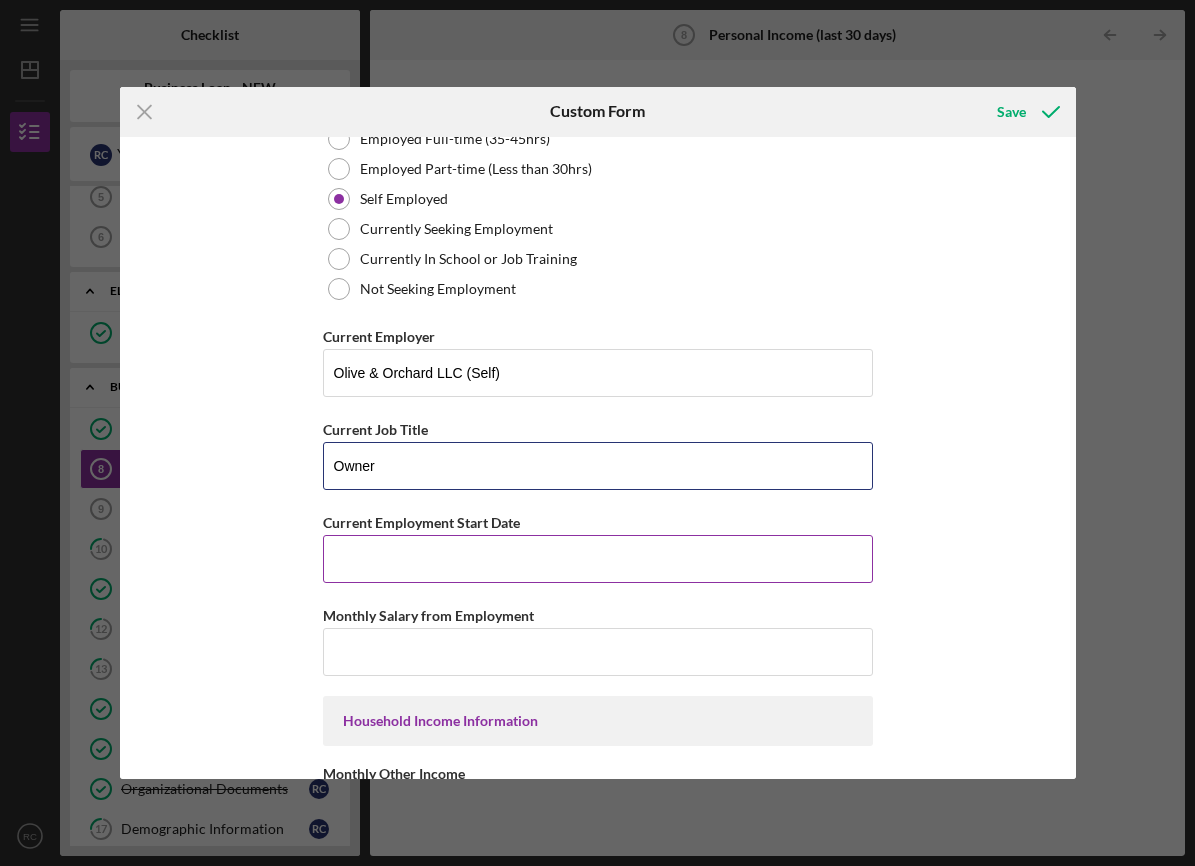 type on "Owner" 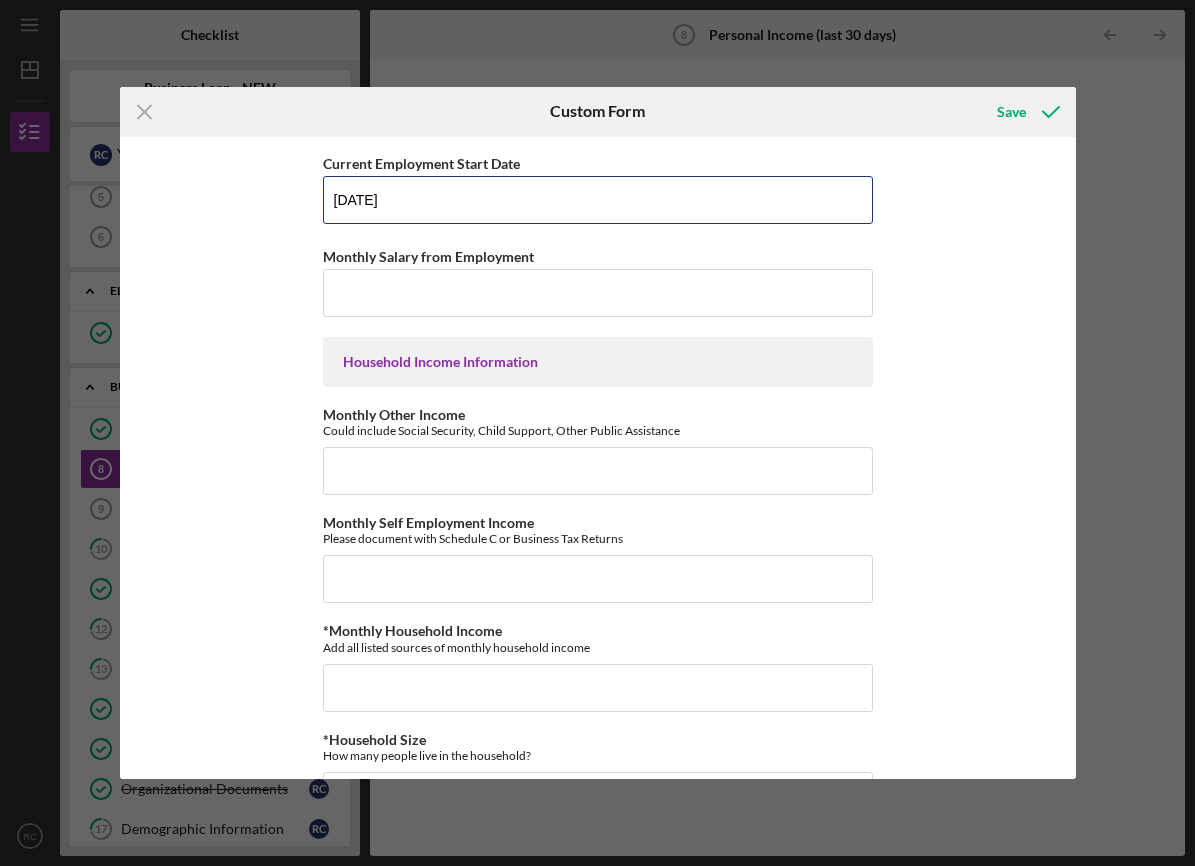 scroll, scrollTop: 521, scrollLeft: 0, axis: vertical 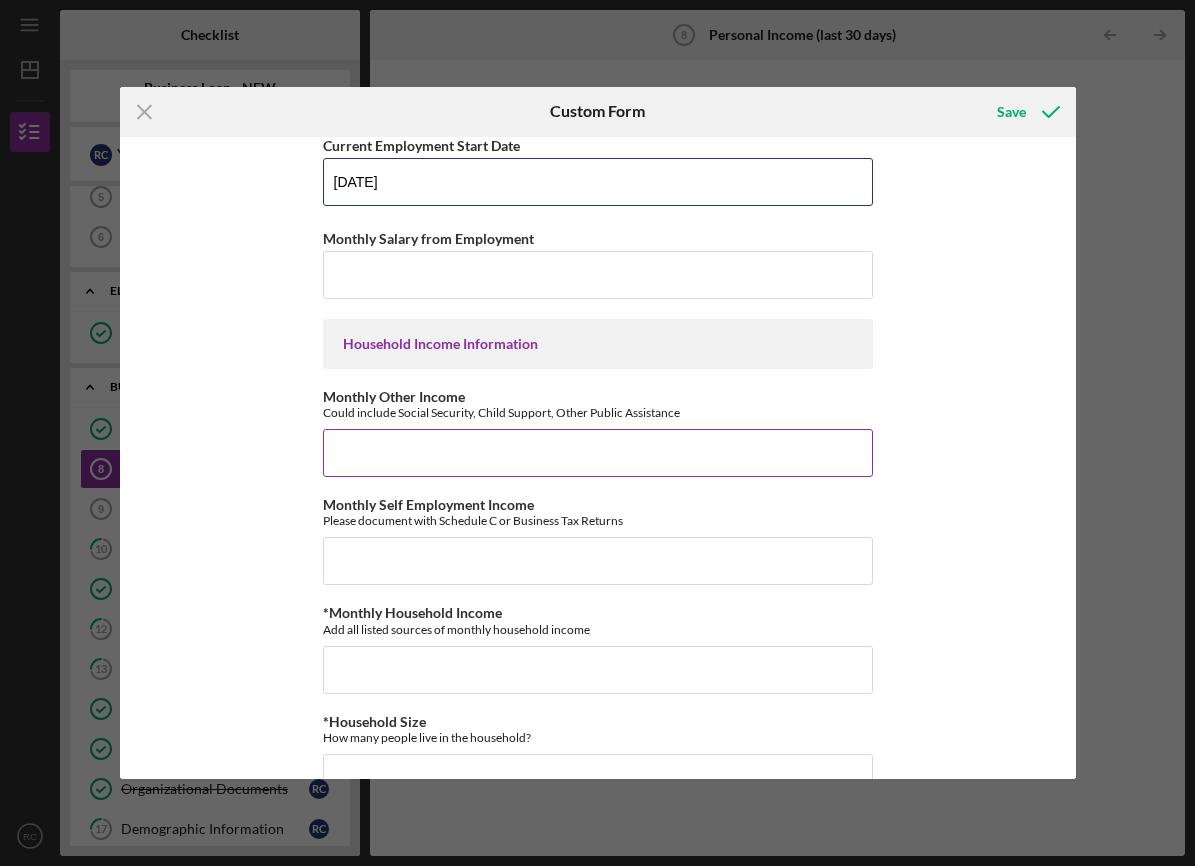 type on "[DATE]" 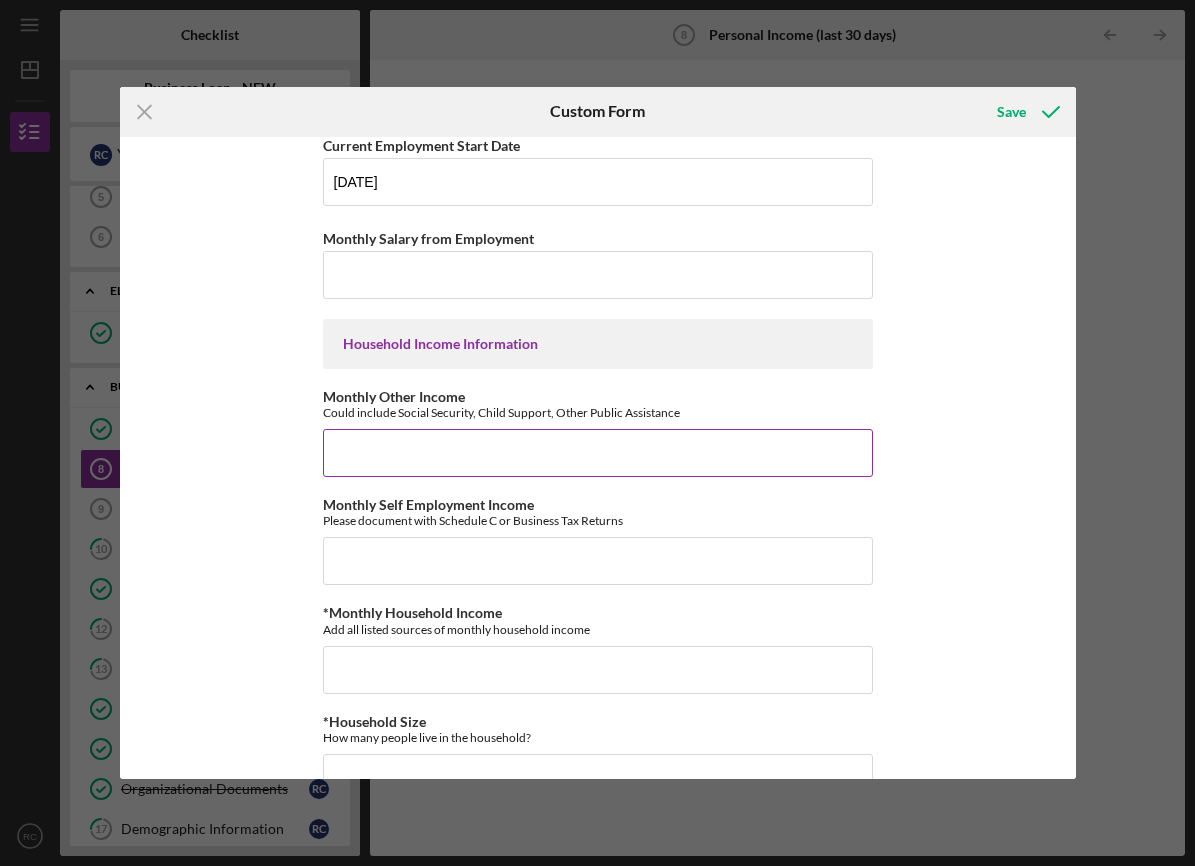 click on "Monthly Other Income" at bounding box center [598, 453] 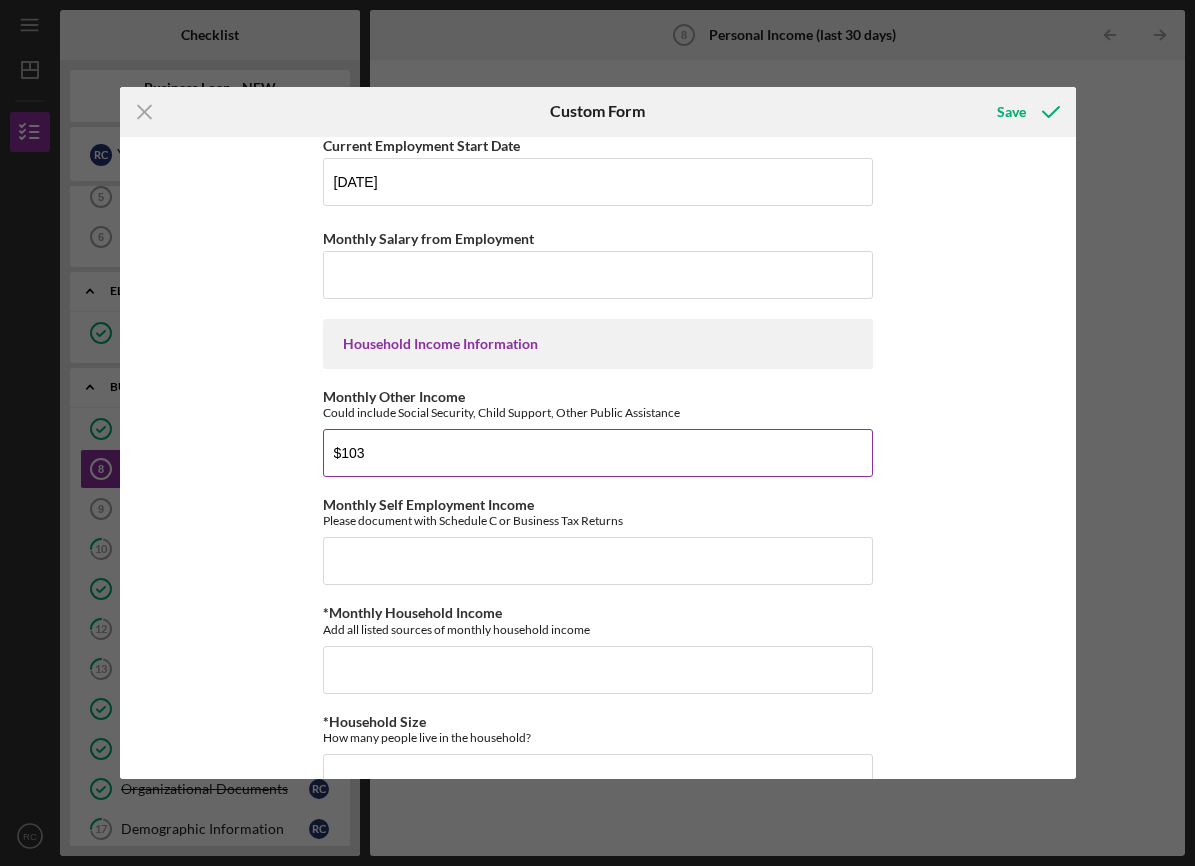 type on "$1,034" 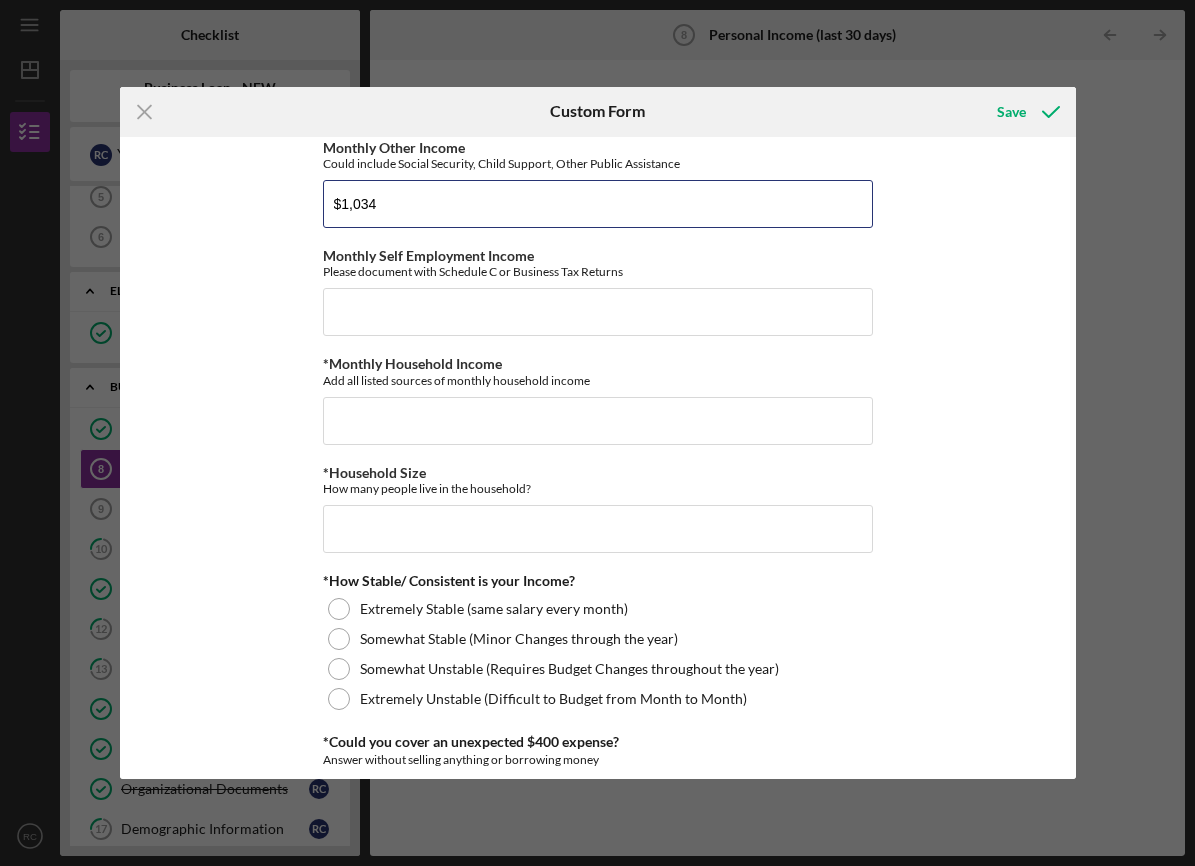 scroll, scrollTop: 772, scrollLeft: 0, axis: vertical 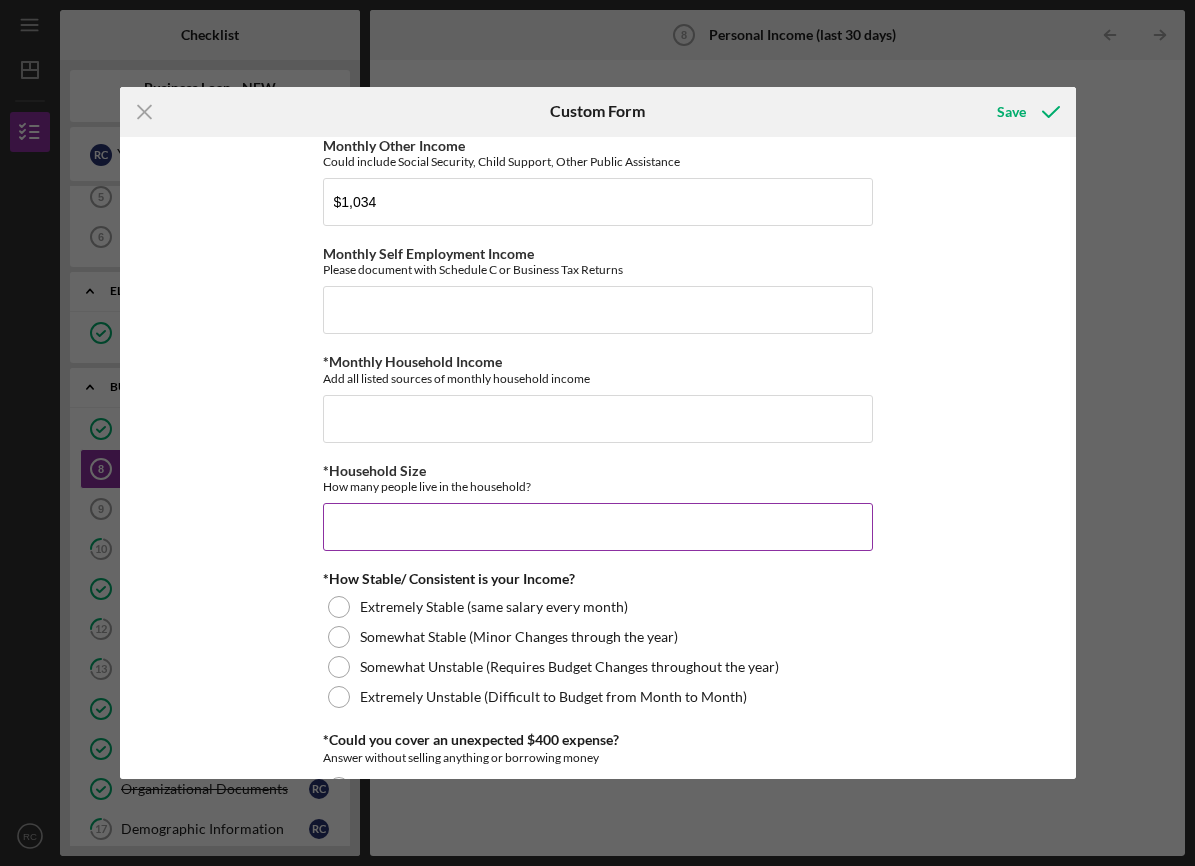 click on "*Household Size" at bounding box center (598, 527) 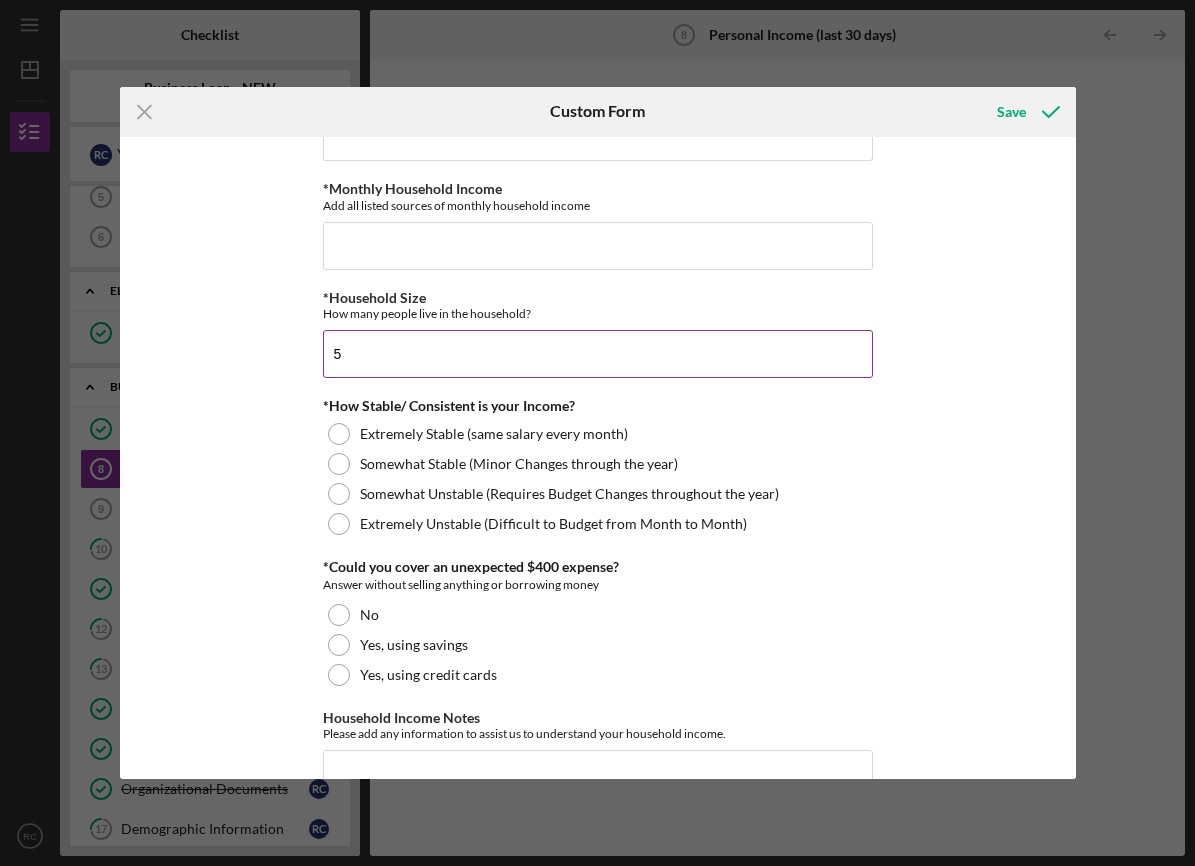 scroll, scrollTop: 979, scrollLeft: 0, axis: vertical 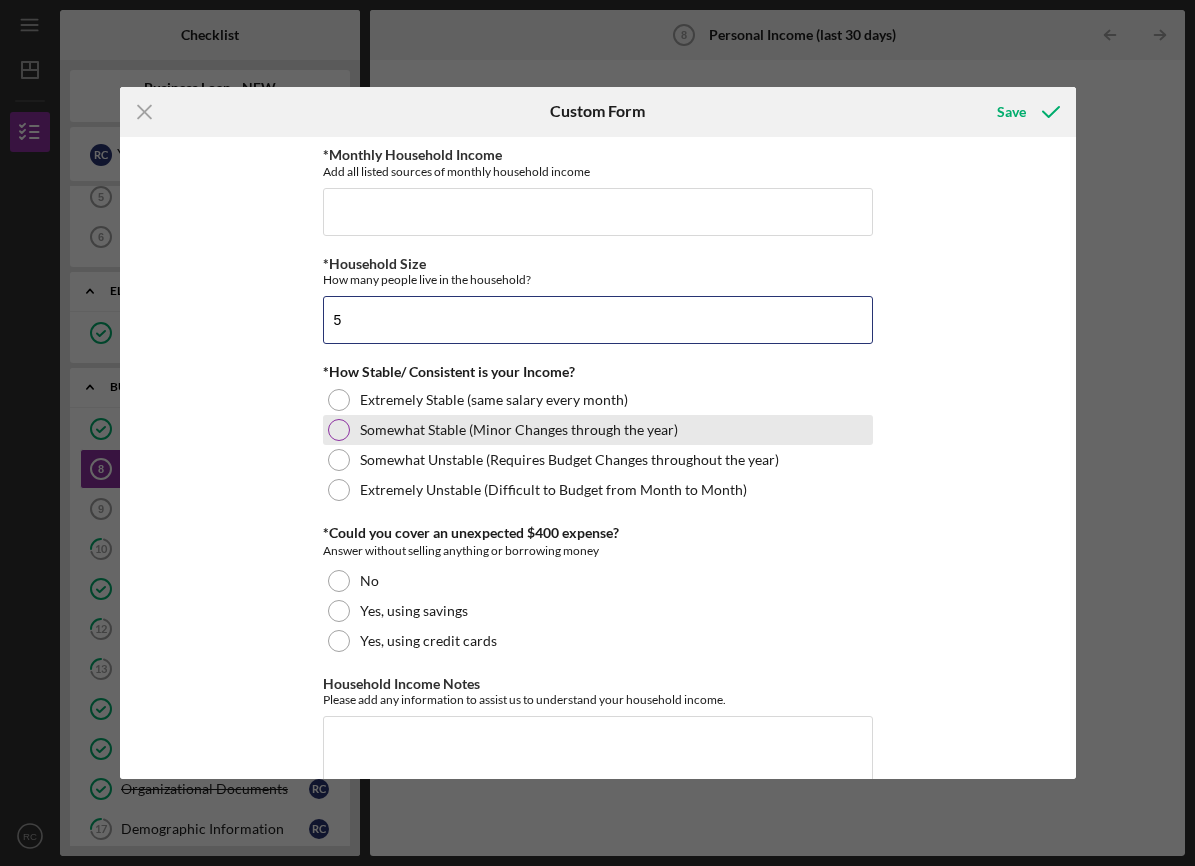 type on "5" 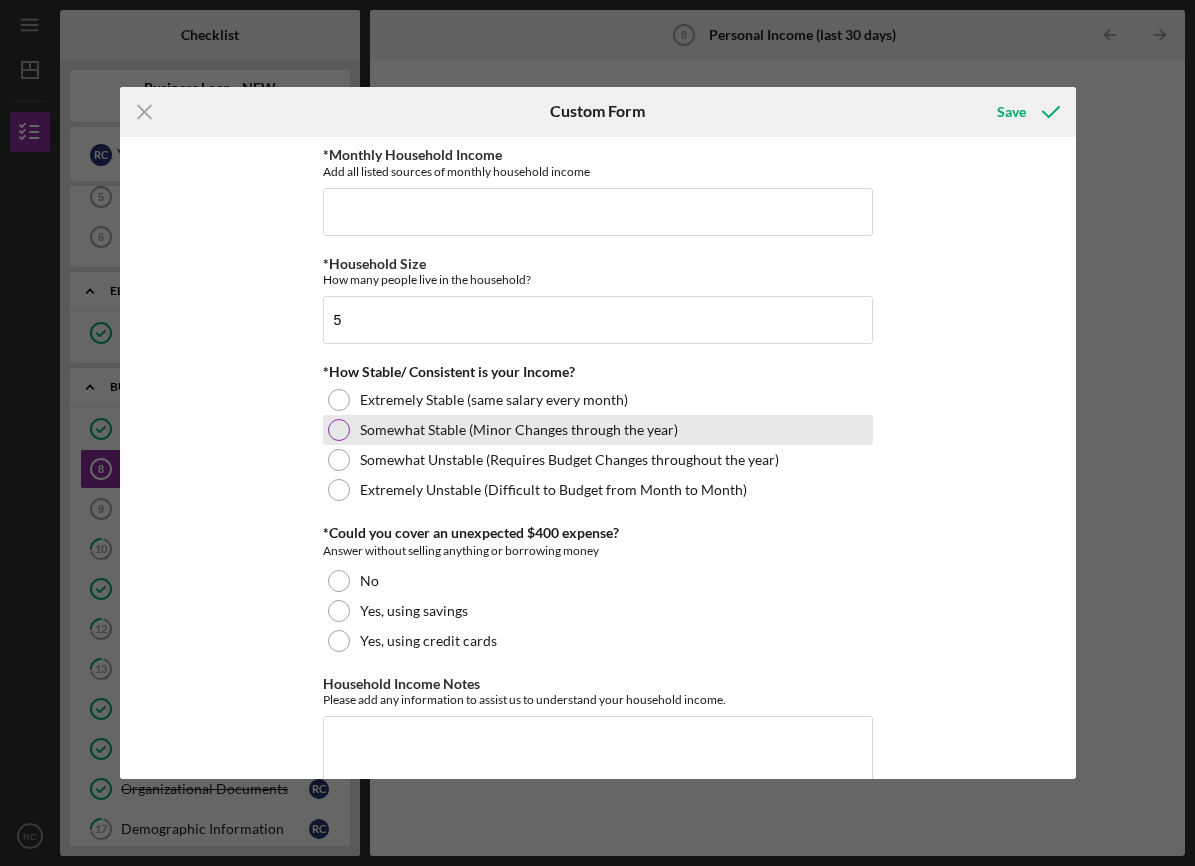 click on "Somewhat Stable (Minor Changes through the year)" at bounding box center (519, 430) 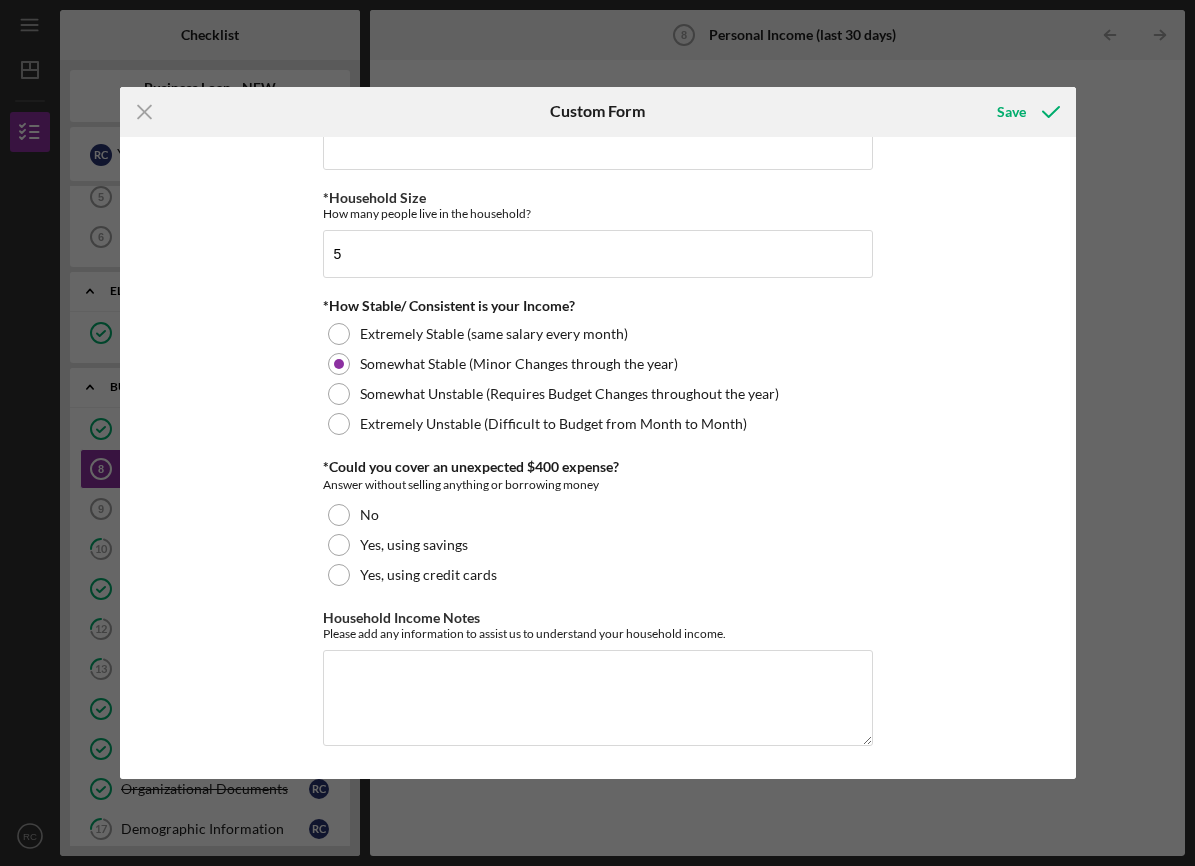 scroll, scrollTop: 1059, scrollLeft: 0, axis: vertical 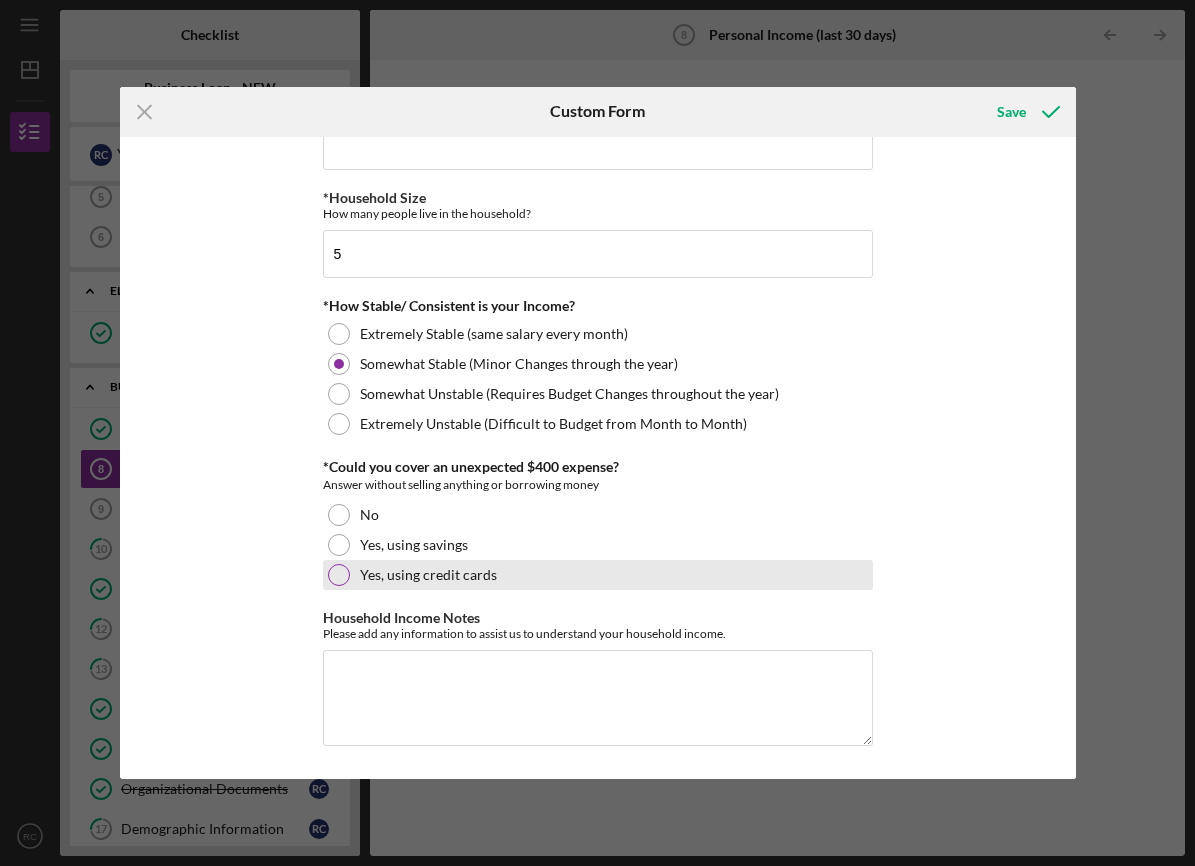 click on "Yes, using credit cards" at bounding box center (428, 575) 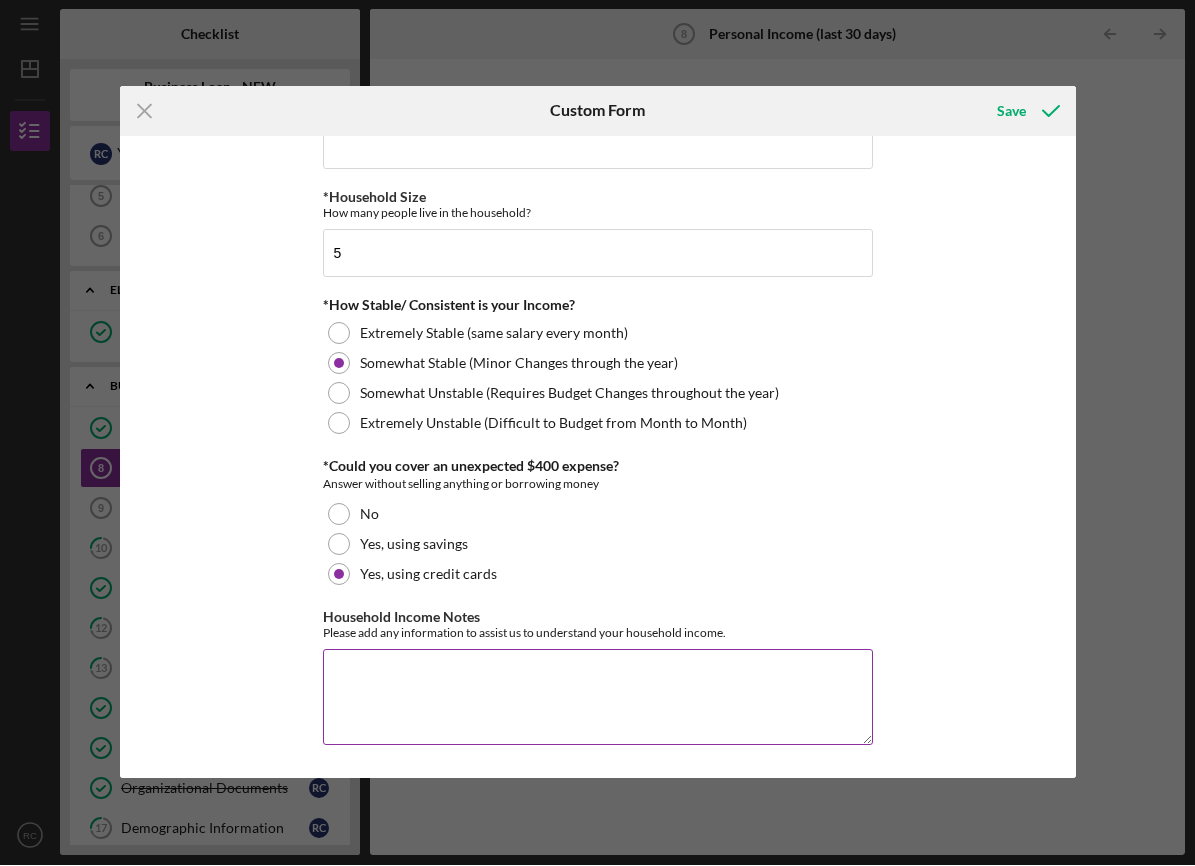 click on "Household Income Notes" at bounding box center (598, 698) 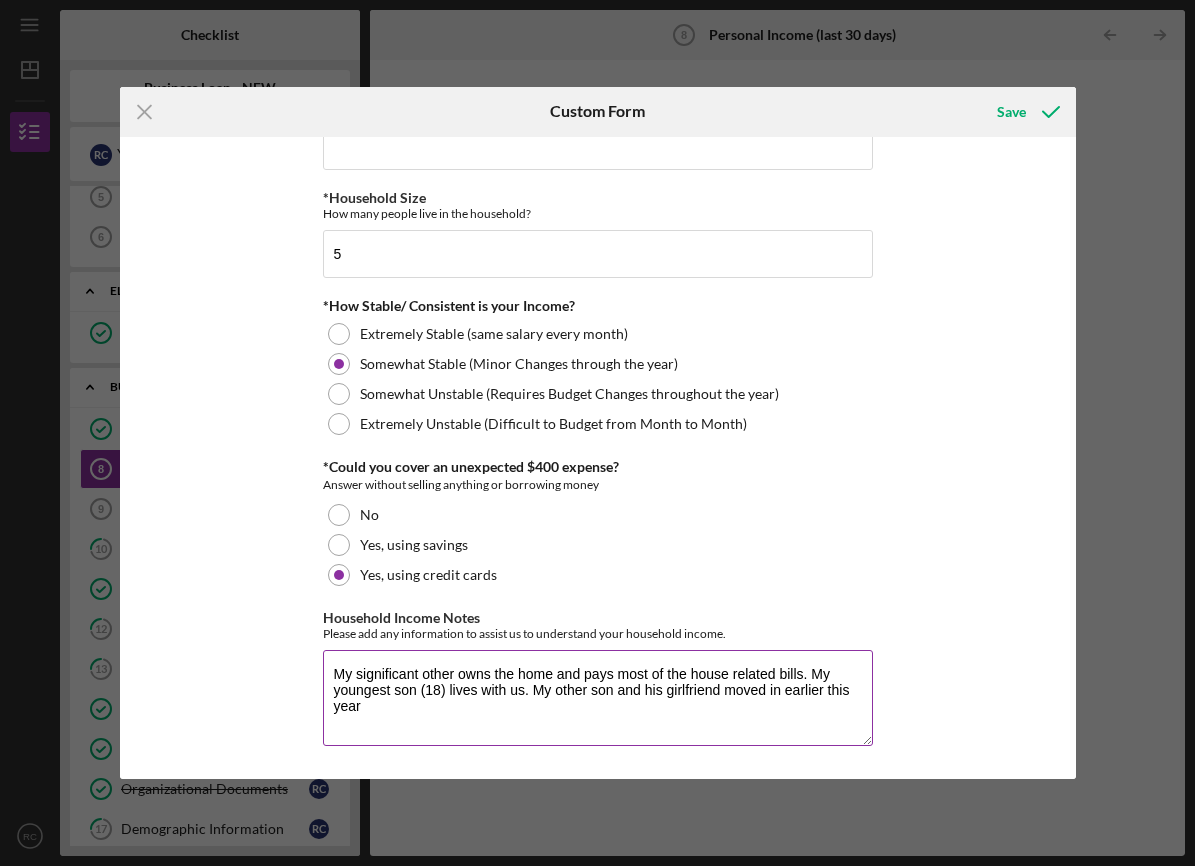 click on "My significant other owns the home and pays most of the house related bills. My youngest son (18) lives with us. My other son and his girlfriend moved in earlier this year" at bounding box center [598, 698] 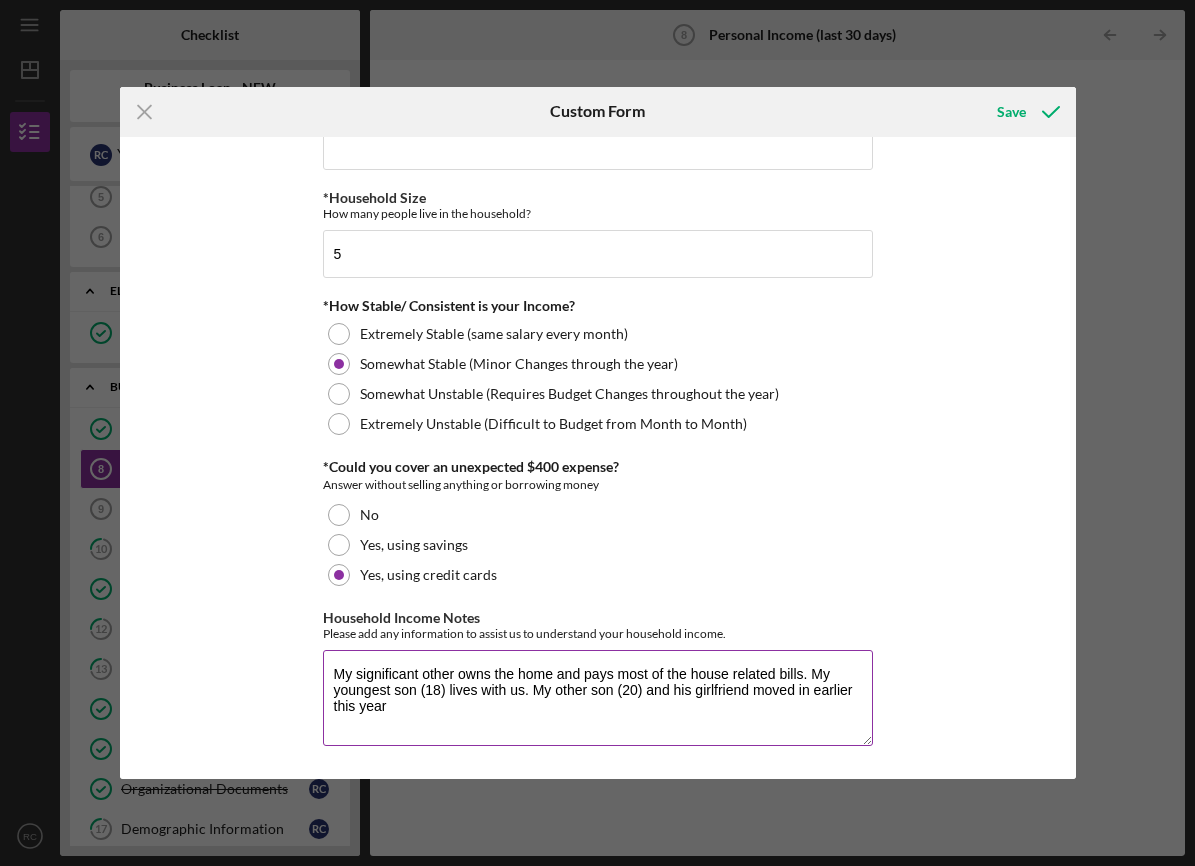 click on "My significant other owns the home and pays most of the house related bills. My youngest son (18) lives with us. My other son (20) and his girlfriend moved in earlier this year" at bounding box center [598, 698] 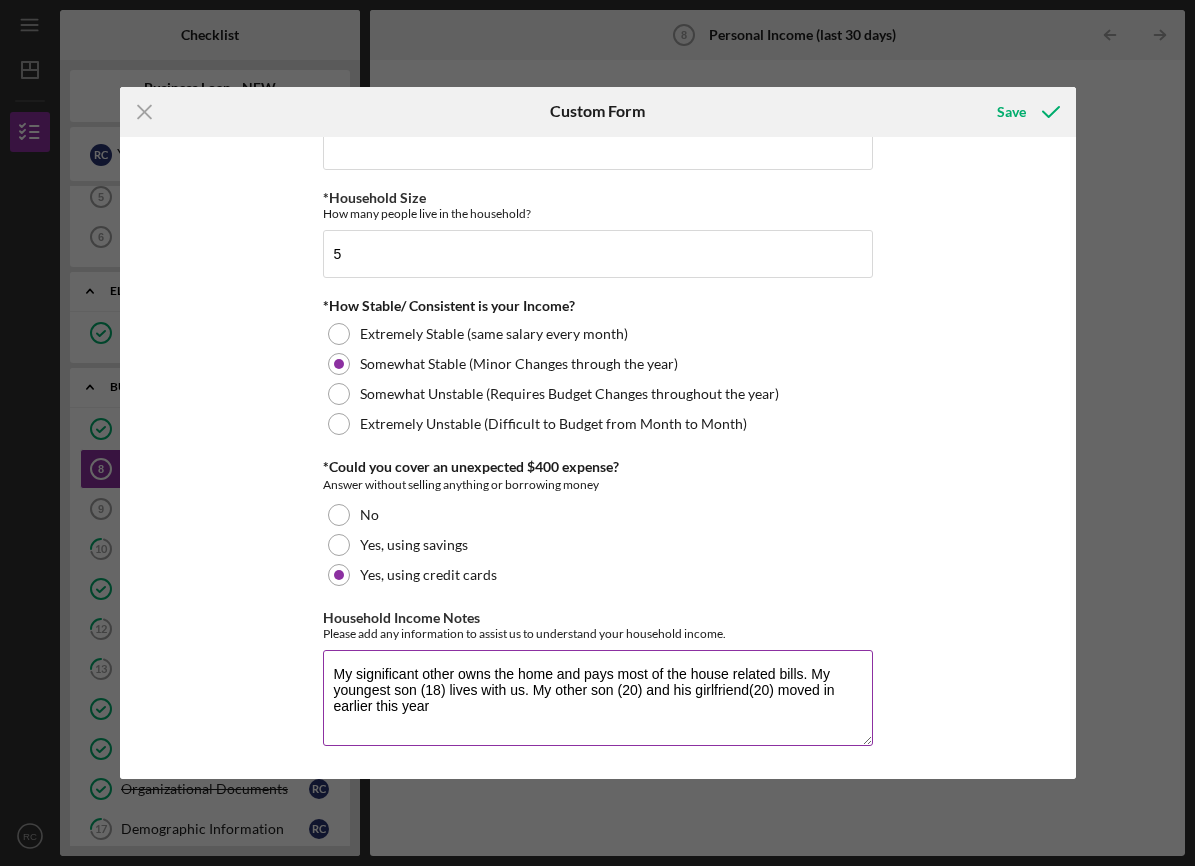 click on "My significant other owns the home and pays most of the house related bills. My youngest son (18) lives with us. My other son (20) and his girlfriend(20) moved in earlier this year" at bounding box center [598, 698] 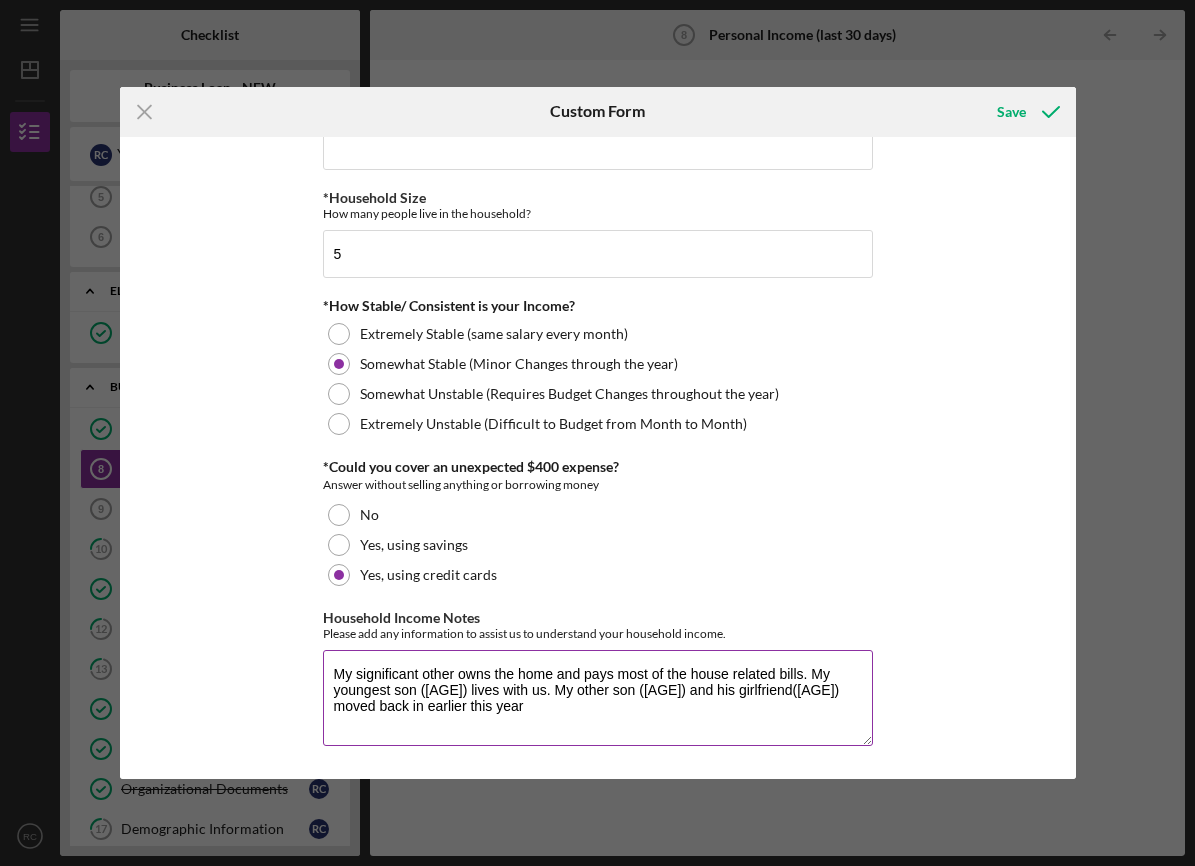 click on "My significant other owns the home and pays most of the house related bills. My youngest son ([AGE]) lives with us. My other son ([AGE]) and his girlfriend([AGE]) moved back in earlier this year" at bounding box center (598, 698) 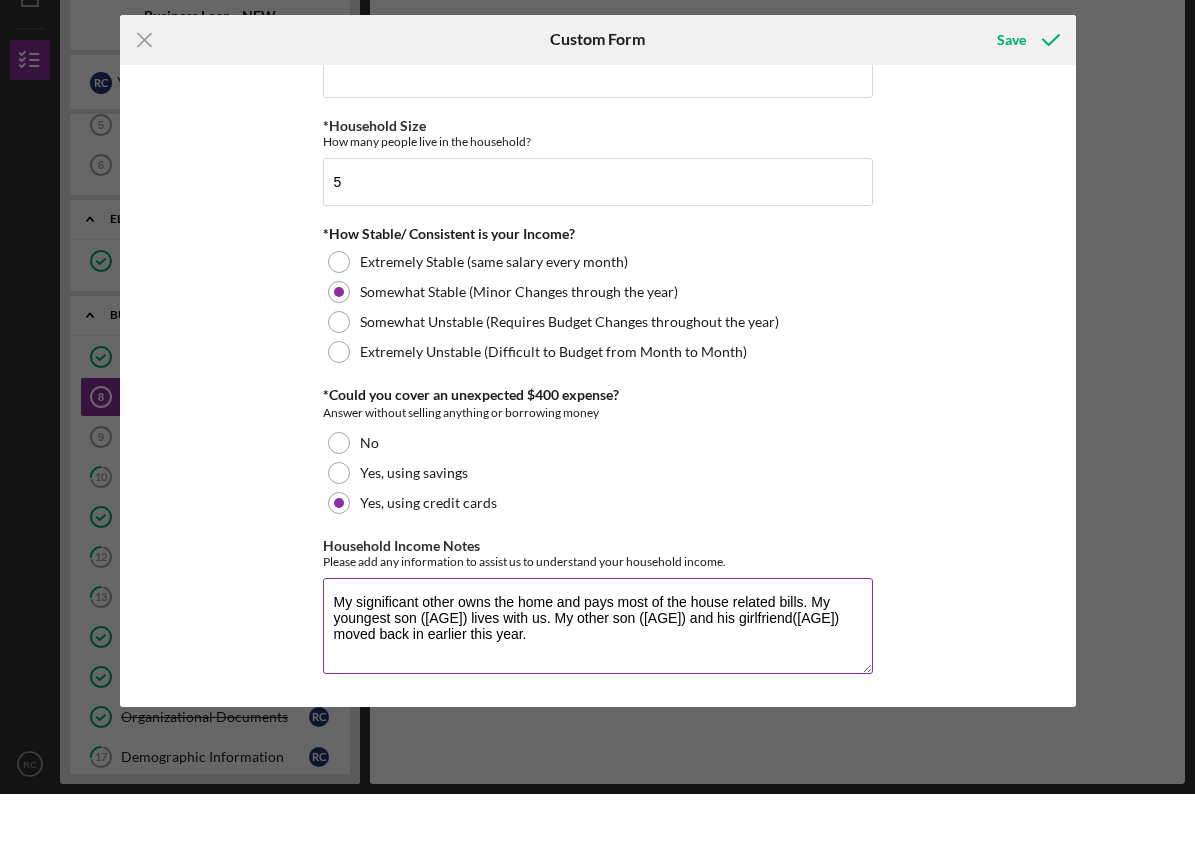 click on "My significant other owns the home and pays most of the house related bills. My youngest son ([AGE]) lives with us. My other son ([AGE]) and his girlfriend([AGE]) moved back in earlier this year." at bounding box center (598, 698) 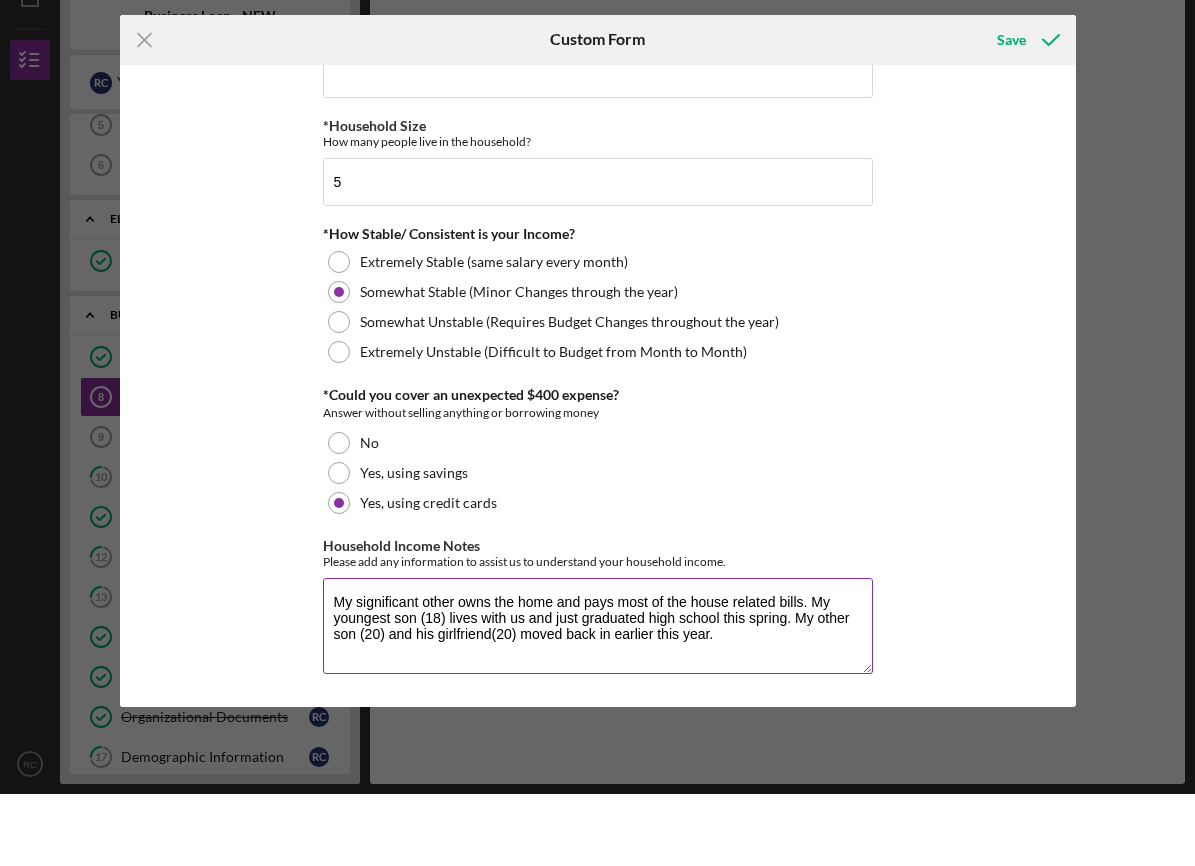 click on "My significant other owns the home and pays most of the house related bills. My youngest son (18) lives with us and just graduated high school this spring. My other son (20) and his girlfriend(20) moved back in earlier this year." at bounding box center (598, 698) 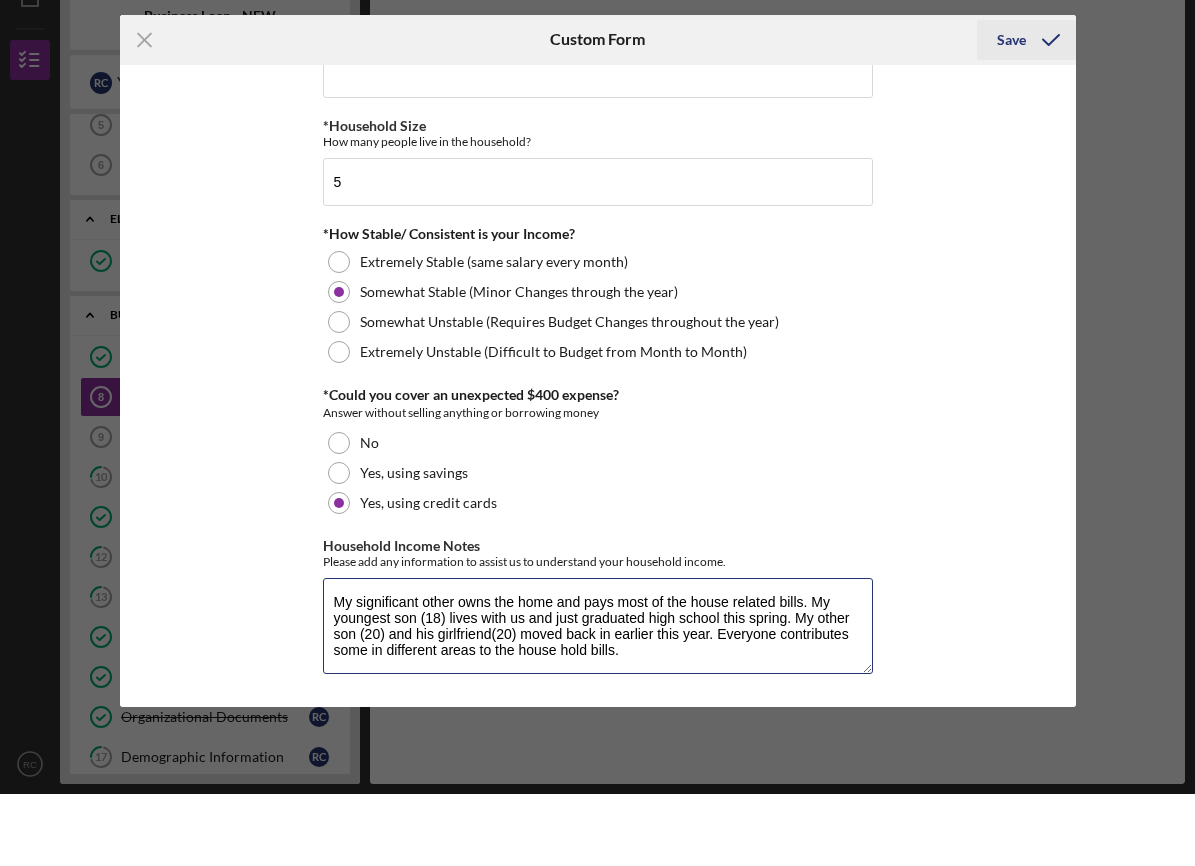type on "My significant other owns the home and pays most of the house related bills. My youngest son (18) lives with us and just graduated high school this spring. My other son (20) and his girlfriend(20) moved back in earlier this year. Everyone contributes some in different areas to the house hold bills." 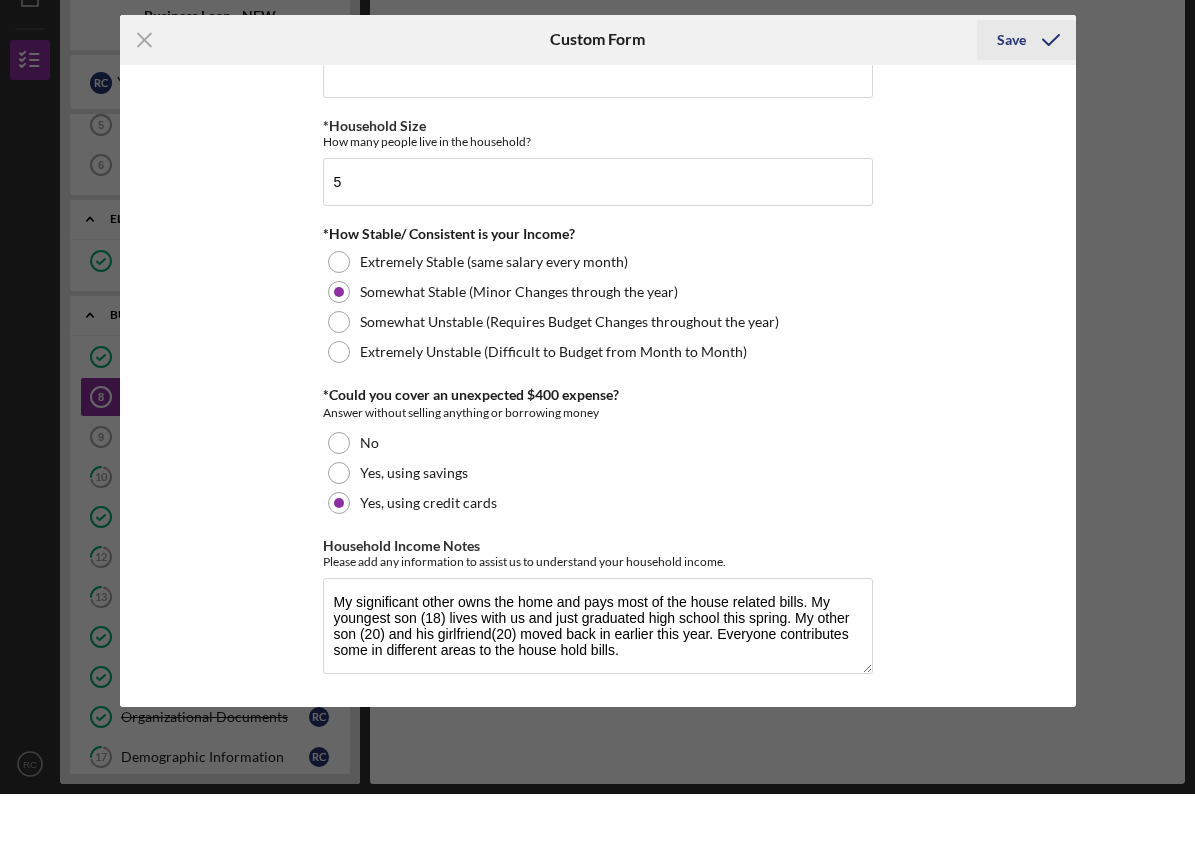 click 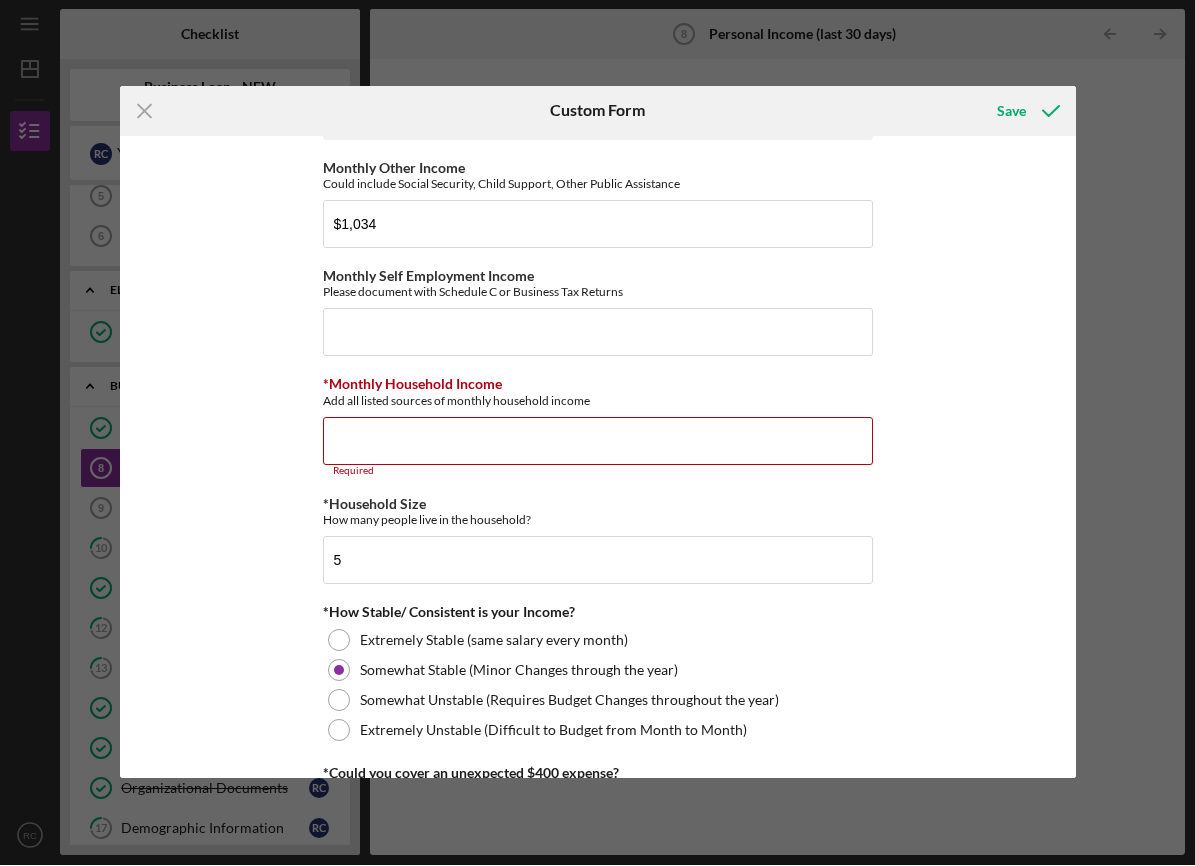scroll, scrollTop: 749, scrollLeft: 0, axis: vertical 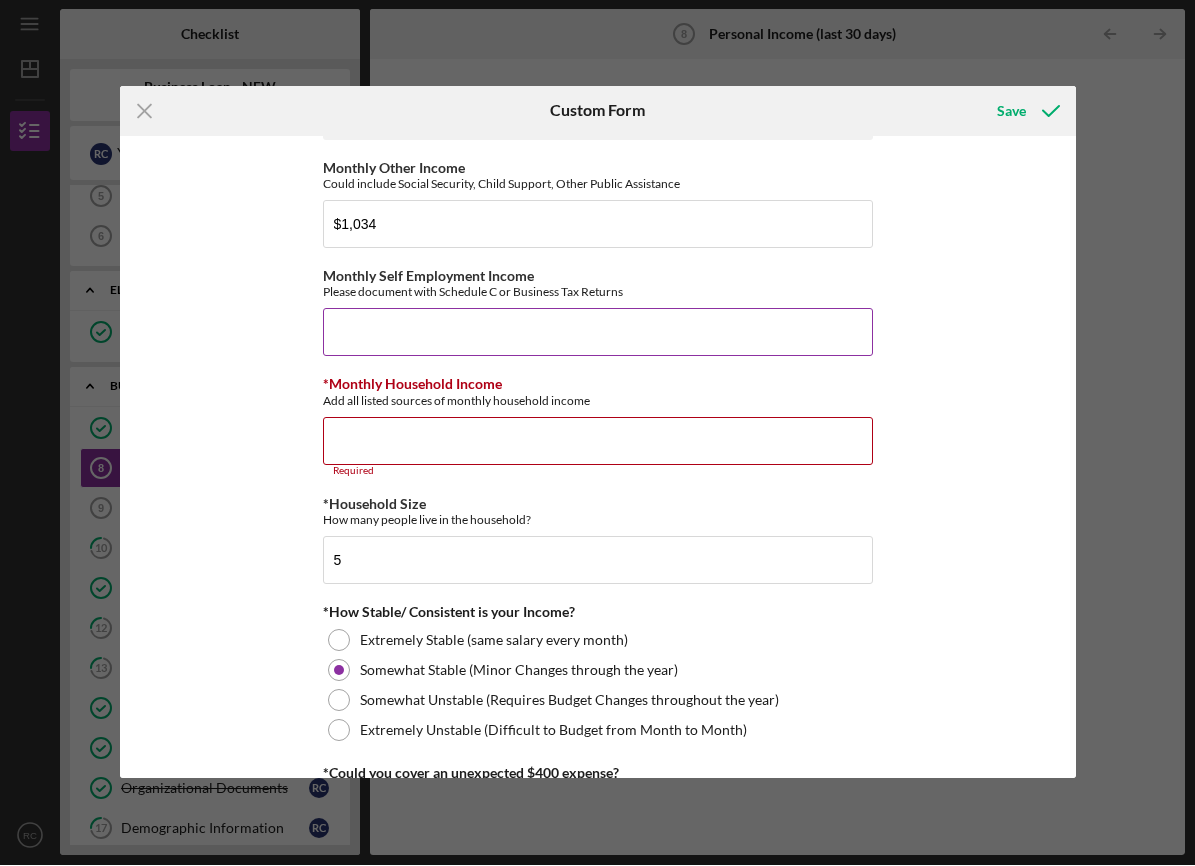 click on "Monthly Self Employment Income" at bounding box center (598, 333) 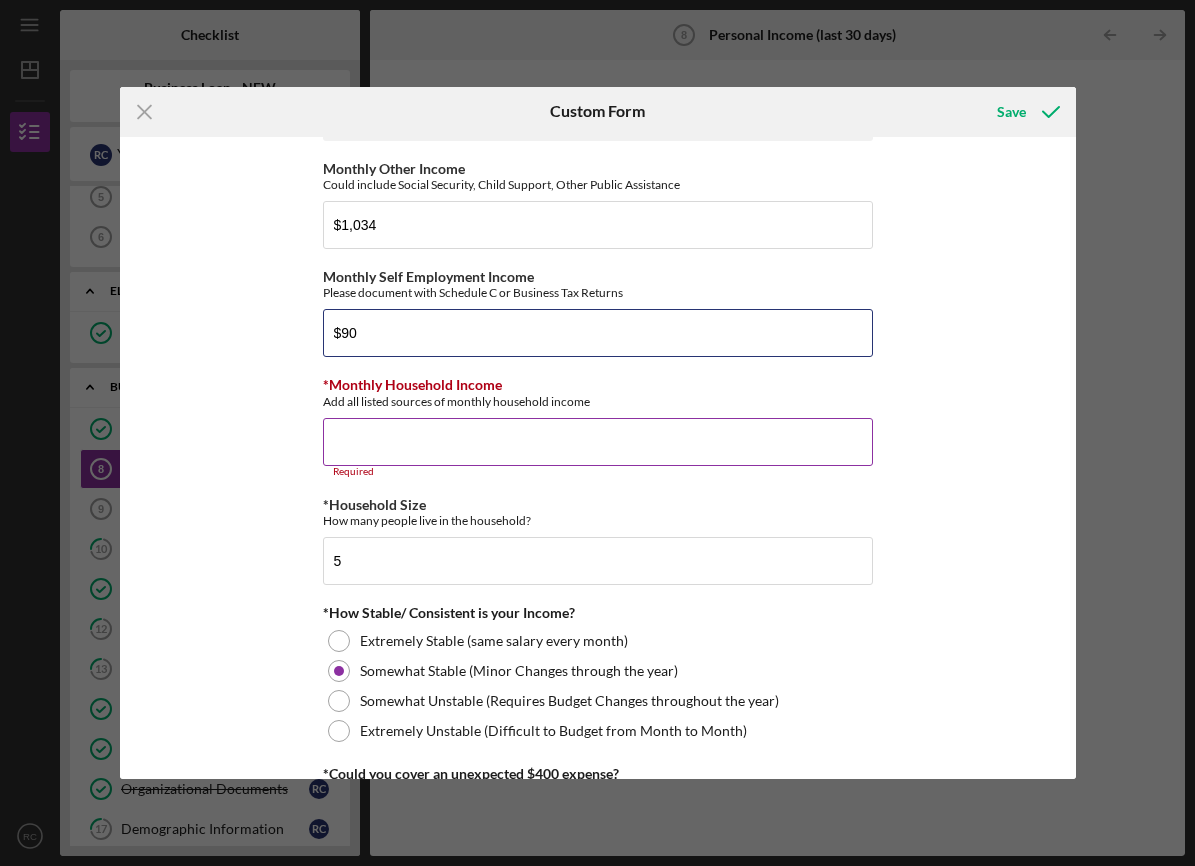 type on "$9" 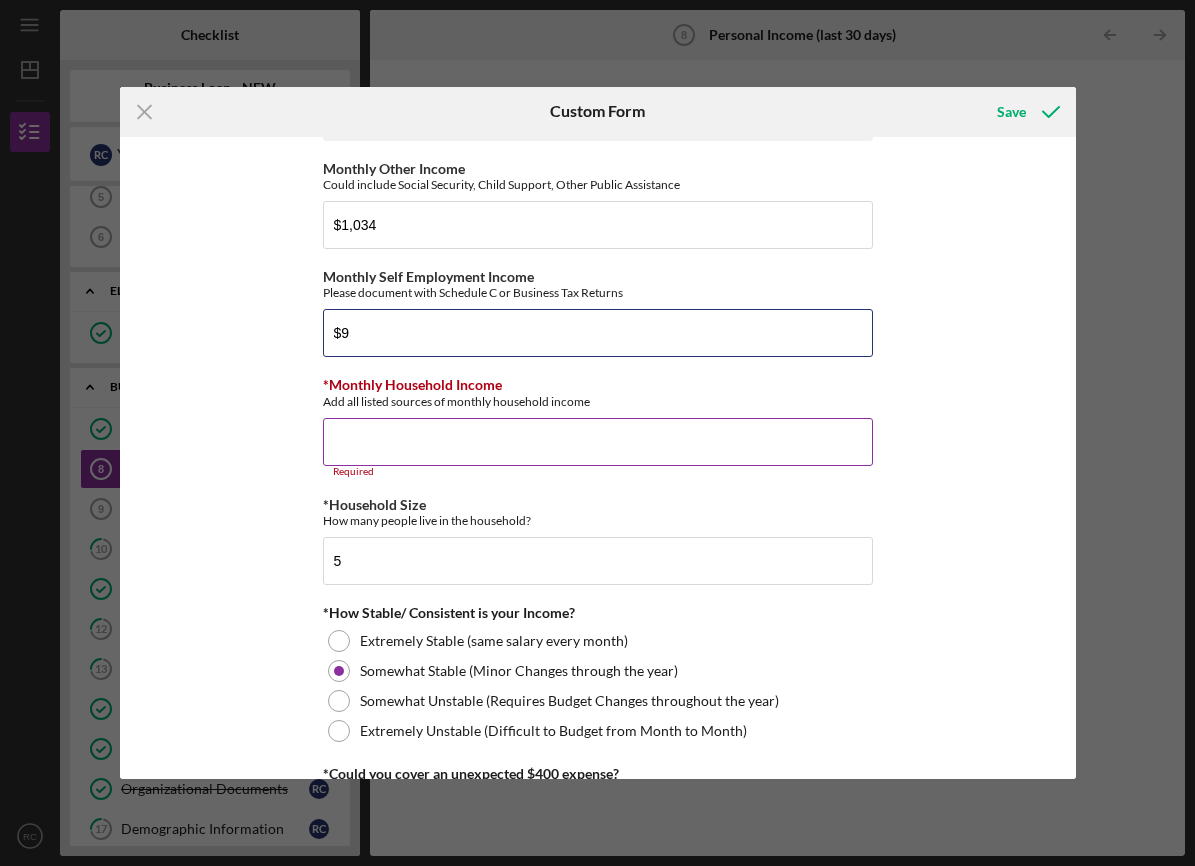 type 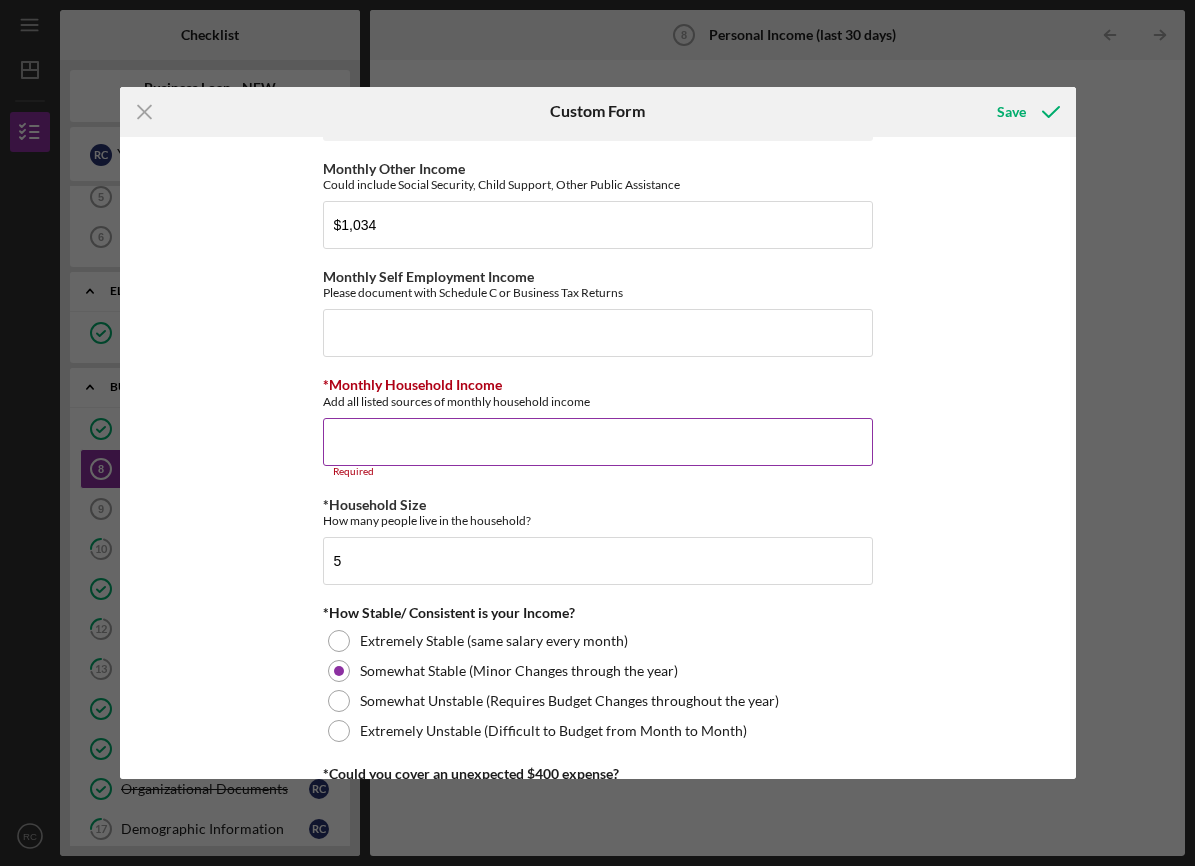 click on "*Monthly Household Income" at bounding box center [598, 442] 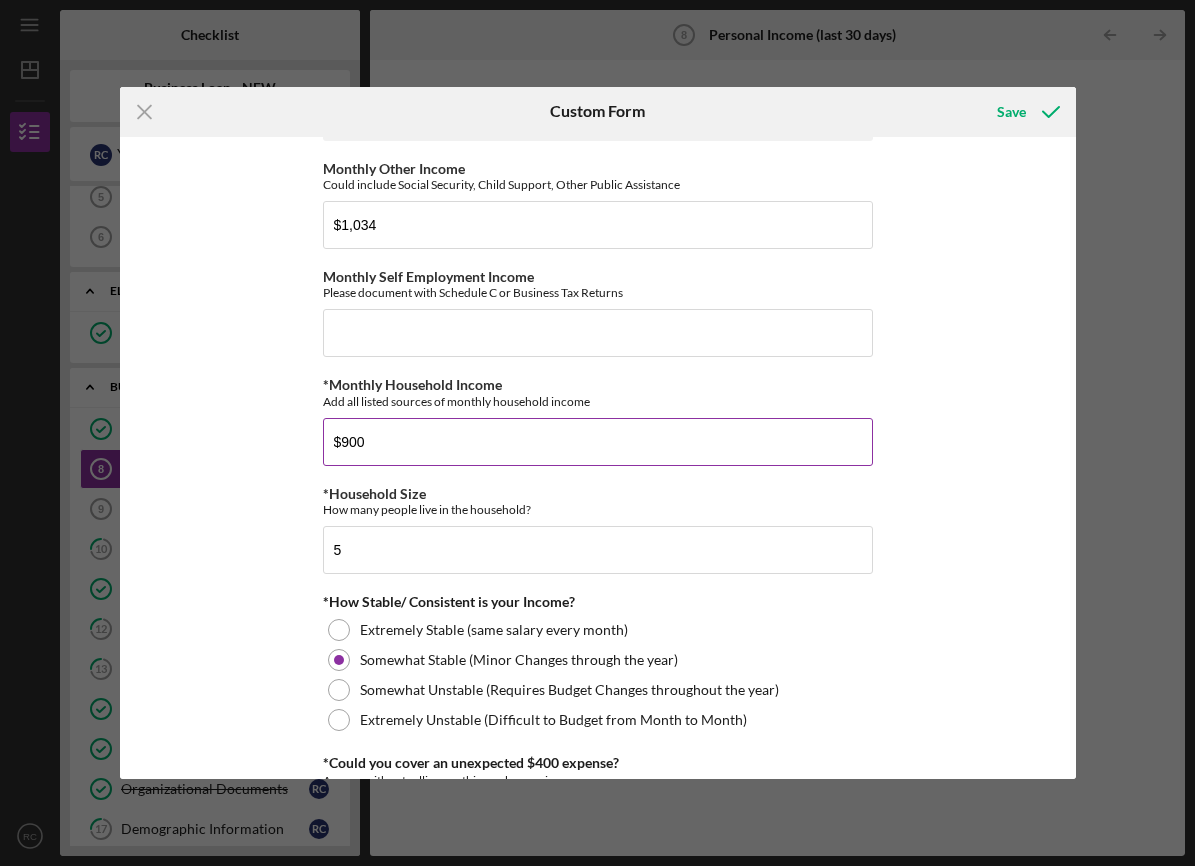 type on "$9,000" 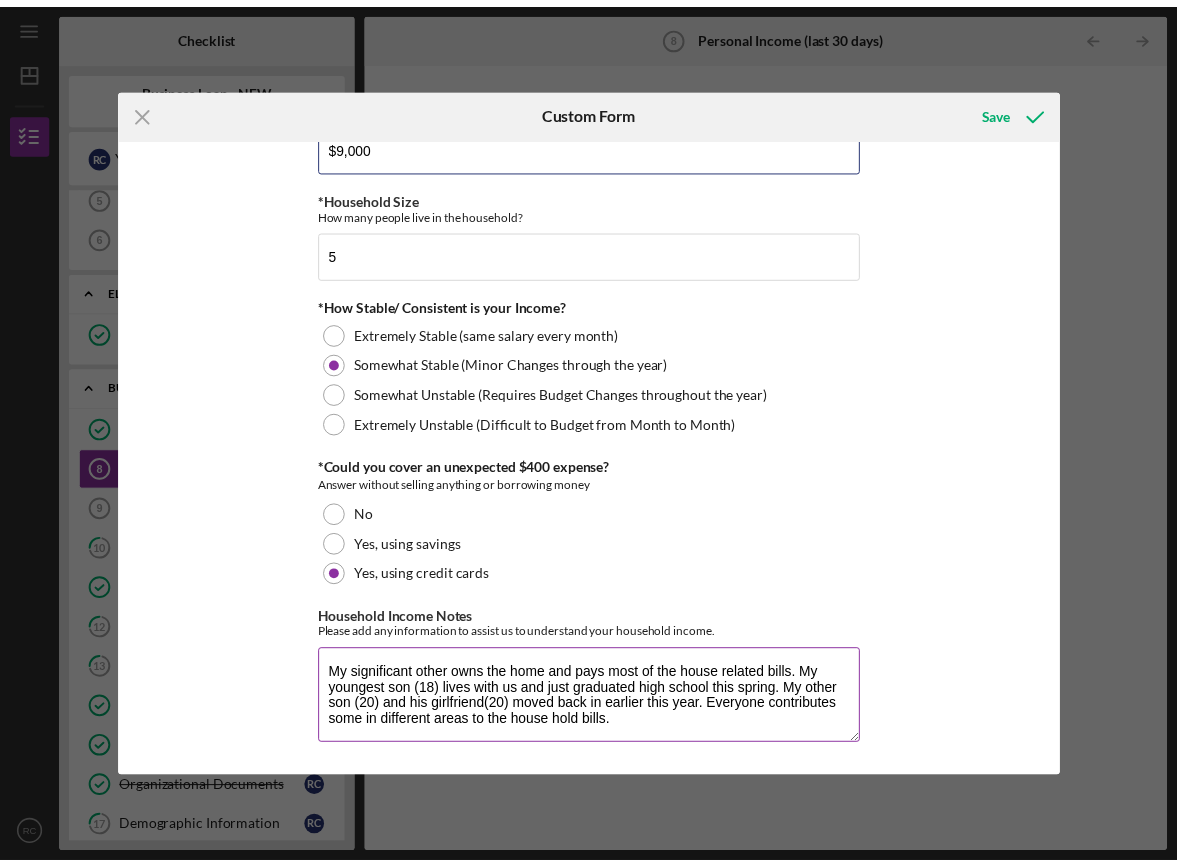scroll, scrollTop: 1059, scrollLeft: 0, axis: vertical 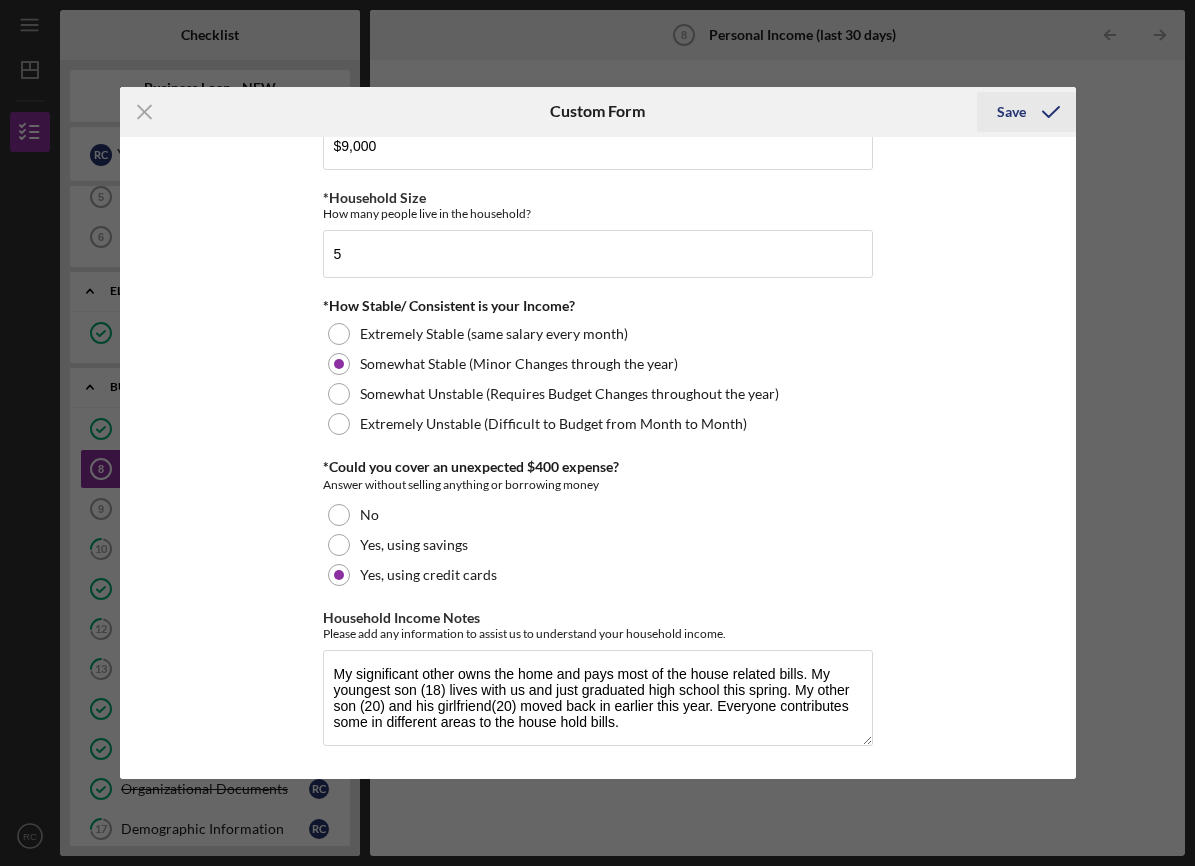 click 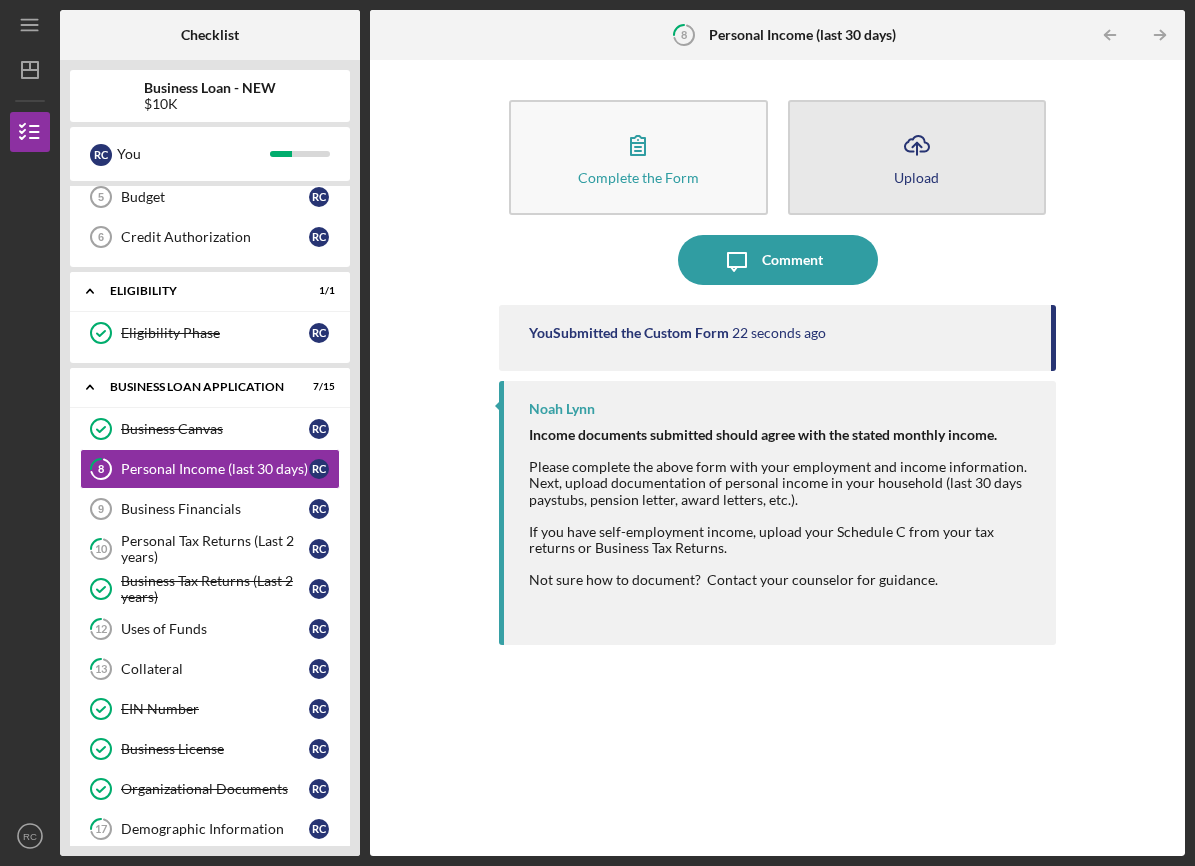 click on "Icon/Upload Upload" at bounding box center [917, 157] 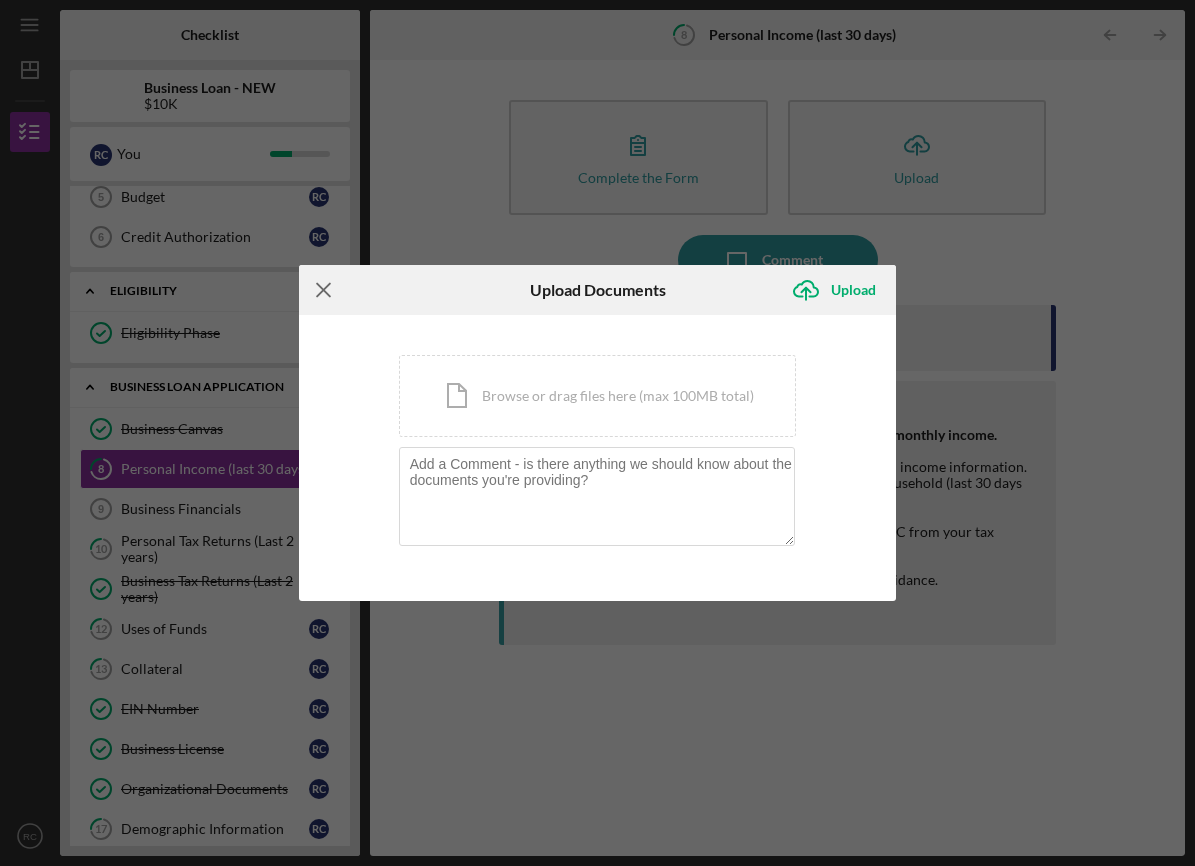 click on "Icon/Menu Close" 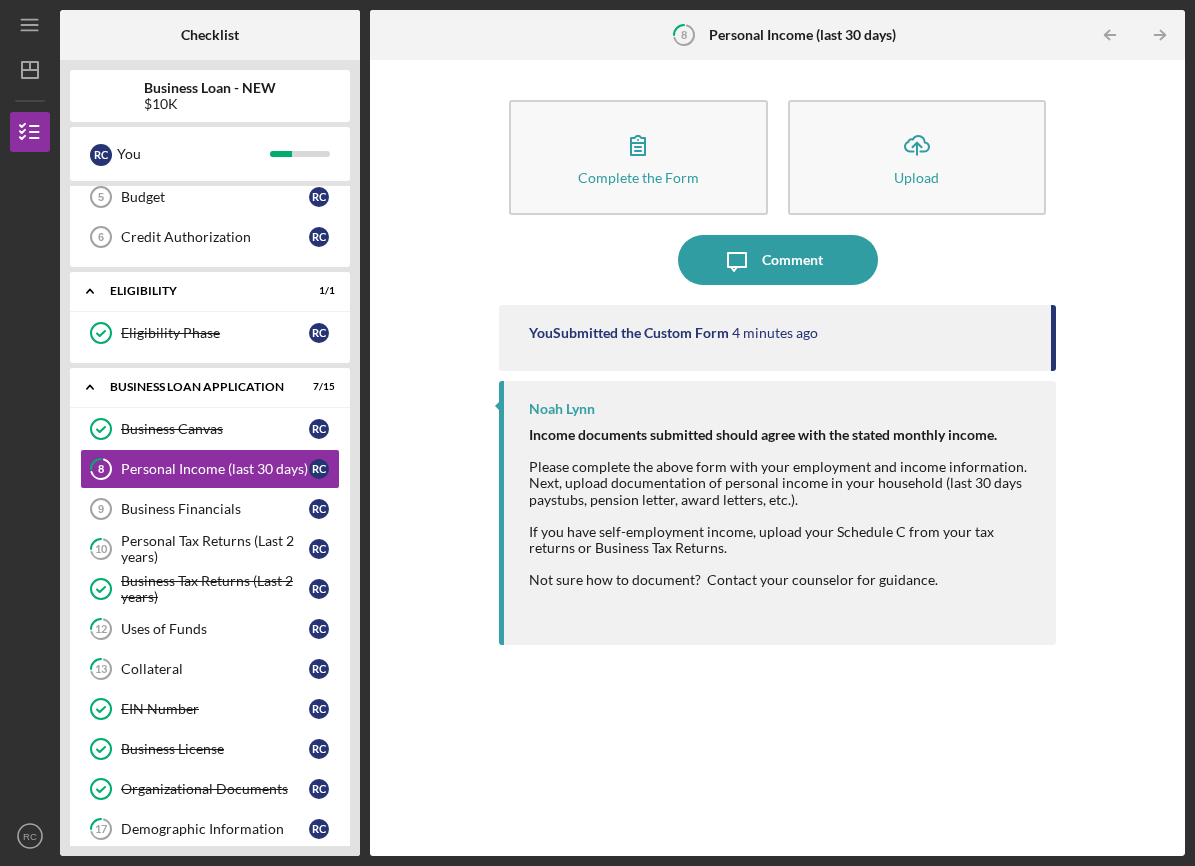 click on "Icon/Menu 8 Personal Income (last 30 days) Checklist Business Loan - NEW $10K R C You Icon/Expander INQUIRY INFORMATION 0 / 6 1 Personal Information R C 2 Business Information R C 3 Additional Information R C Referral and References 4 Referral and References R C Budget 5 Budget R C Credit Authorization 6 Credit Authorization R C Icon/Expander ELIGIBILITY  1 / 1 Eligibility Phase Eligibility Phase R C Icon/Expander BUSINESS LOAN APPLICATION  7 / 15 Business Canvas Business Canvas R C 8 Personal Income (last 30 days) R C Business Financials 9 Business Financials R C 10 Personal Tax Returns (Last 2 years) R C Business Tax Returns (Last 2 years) Business Tax Returns (Last 2 years) R C 12 Uses of Funds R C 13 Collateral R C EIN Number EIN Number R C Business License Business License R C Organizational Documents Organizational Documents R C 17 Demographic Information R C No Credit Elsewhere (for loan applications over $20K) No Credit Elsewhere (for loan applications over $20K) R C 19 R C" at bounding box center (597, 433) 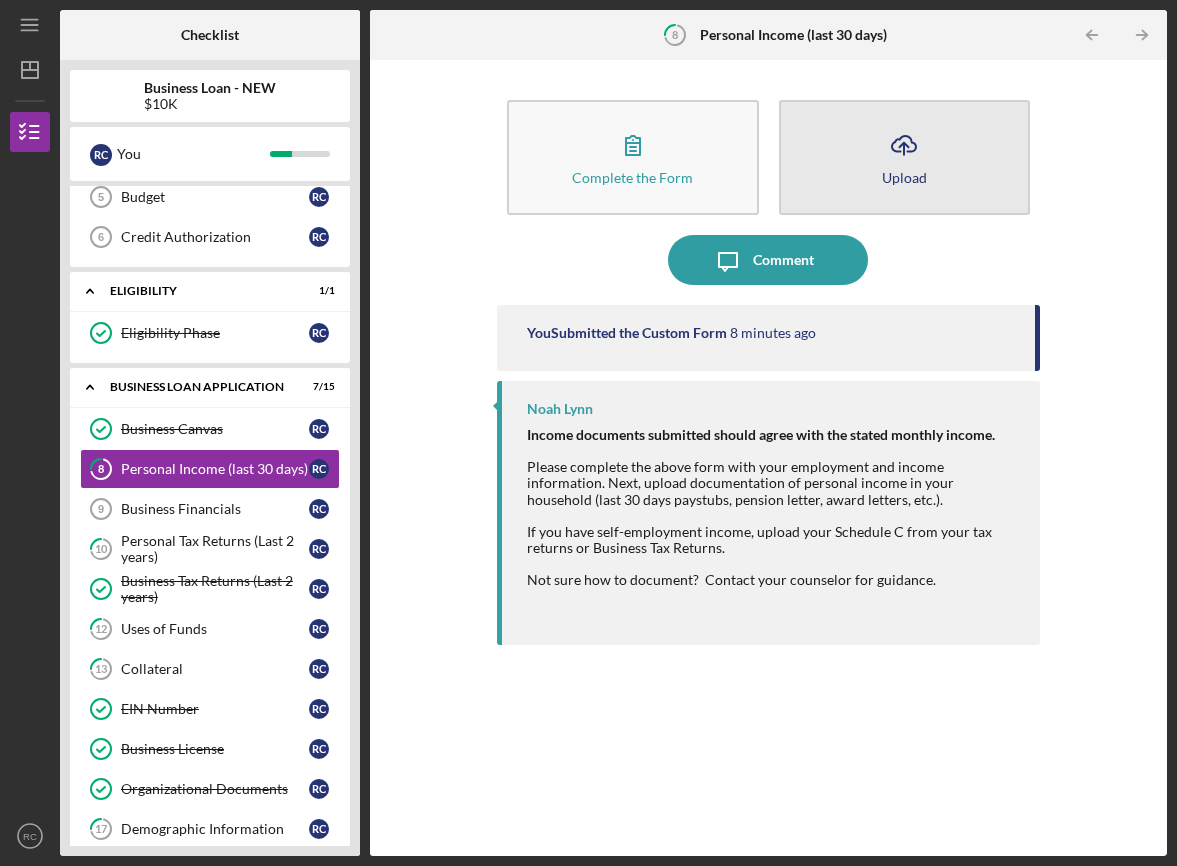 click on "Upload" at bounding box center [904, 177] 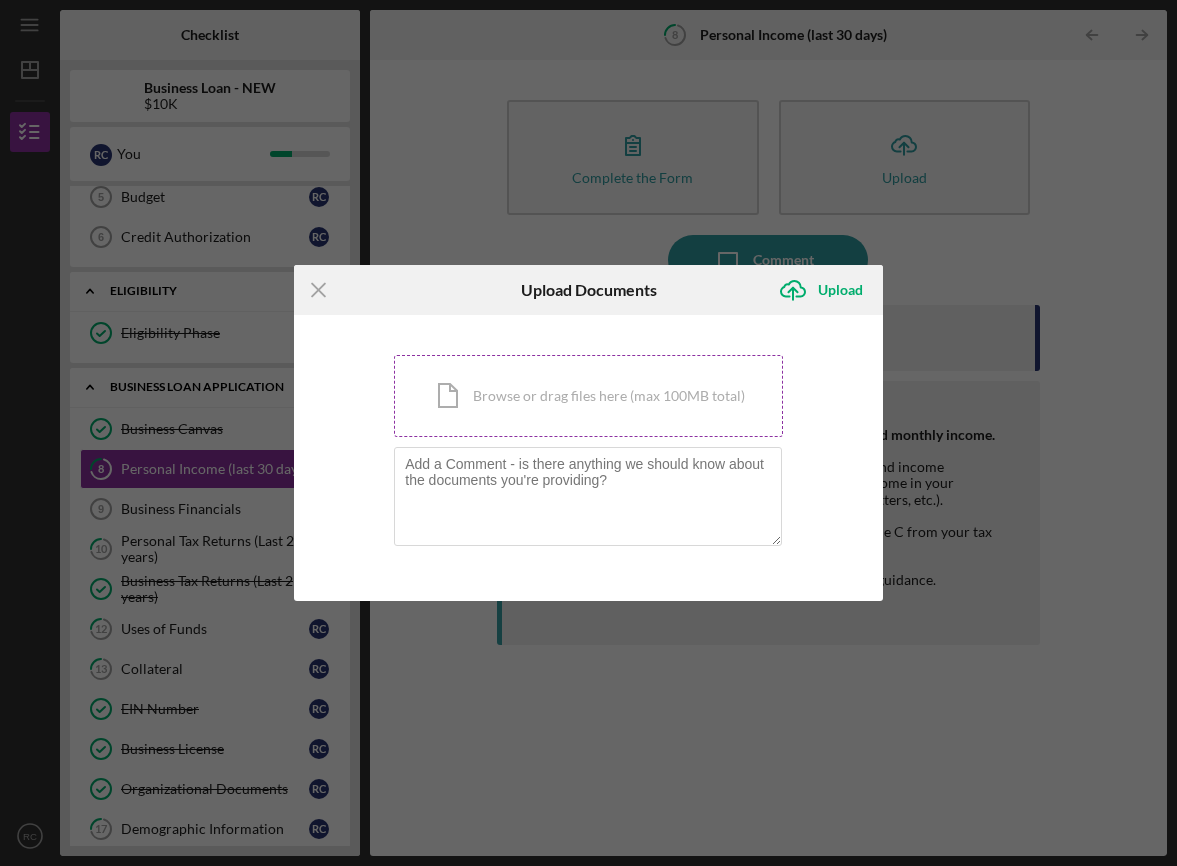 click on "Icon/Document Browse or drag files here (max 100MB total) Tap to choose files or take a photo" at bounding box center [588, 396] 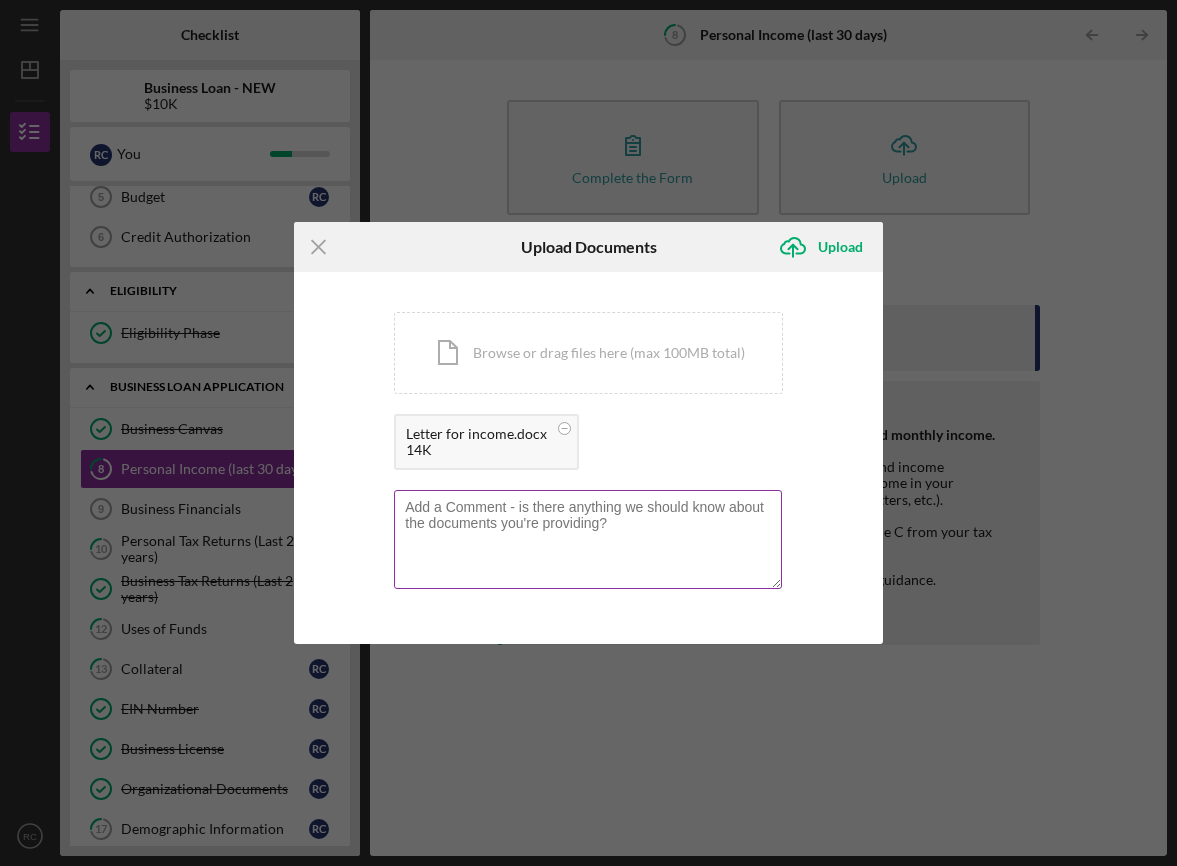 click at bounding box center [588, 539] 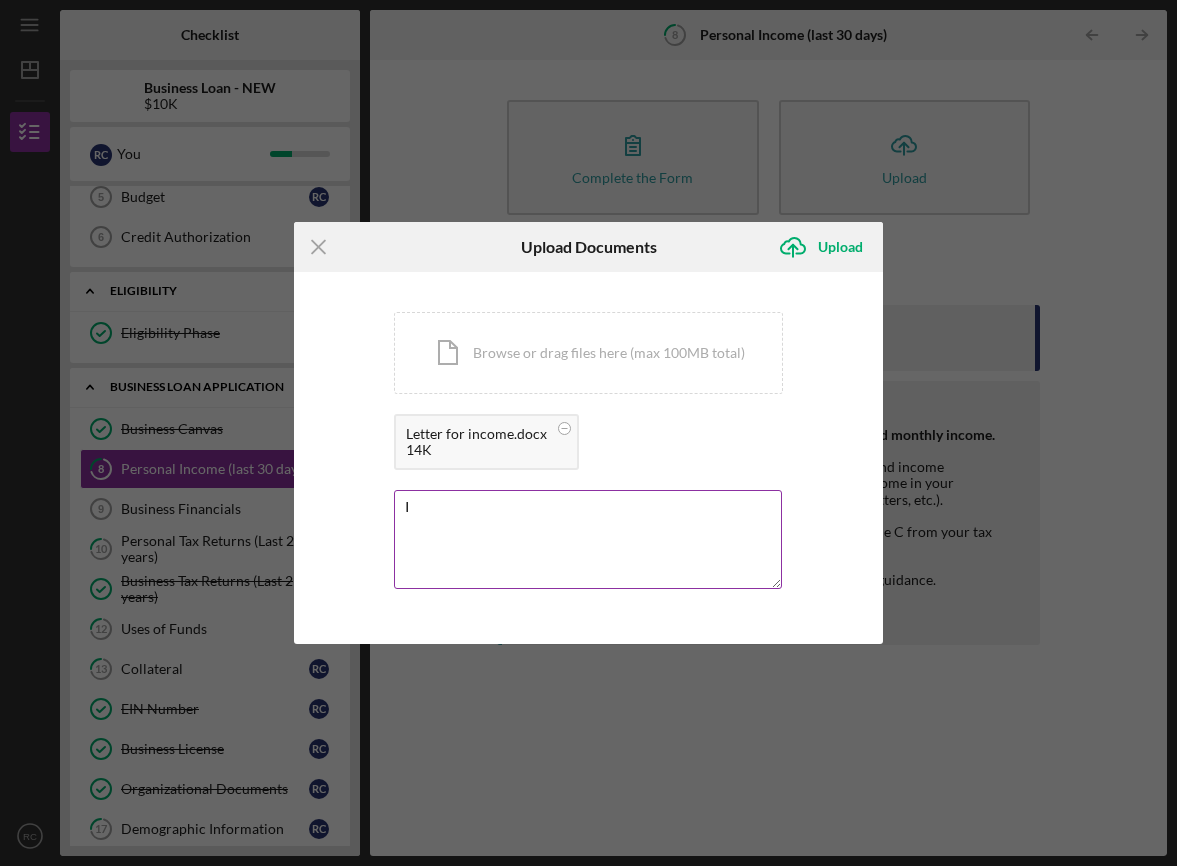 type on "I" 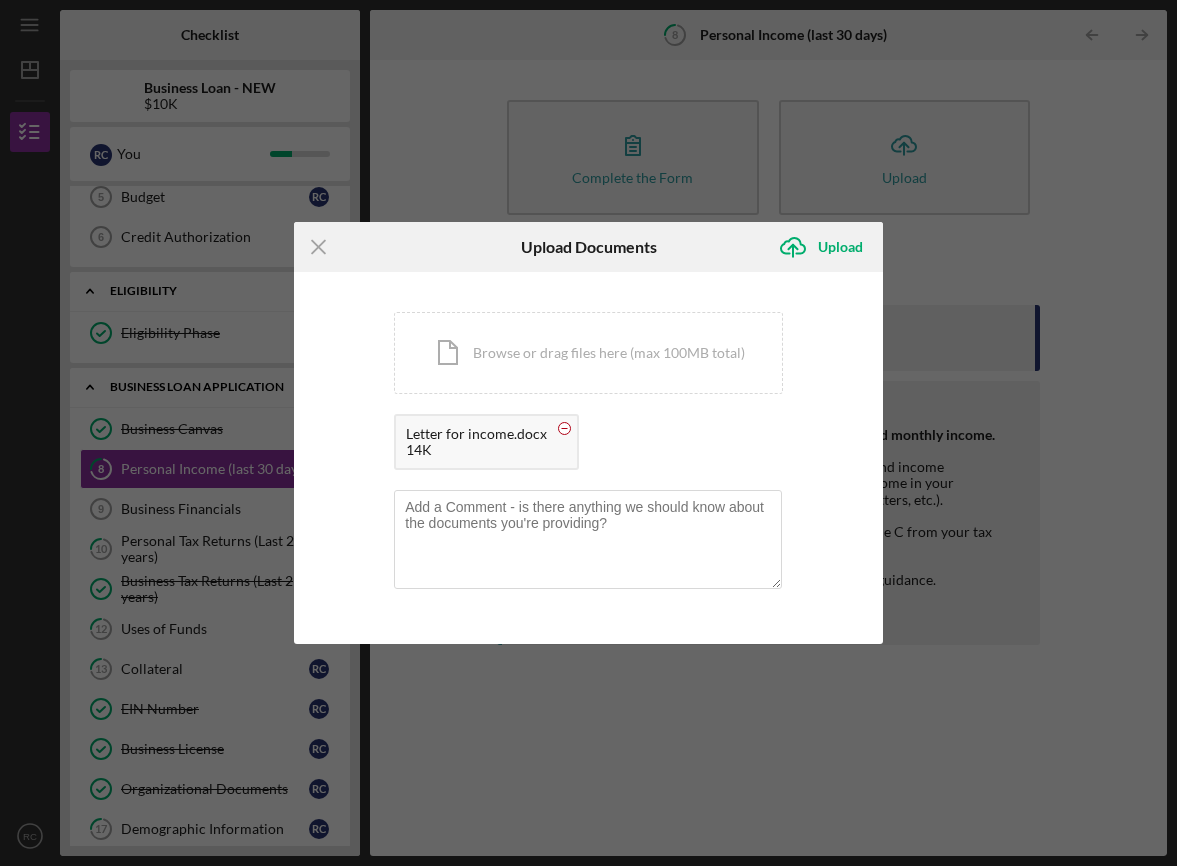 click 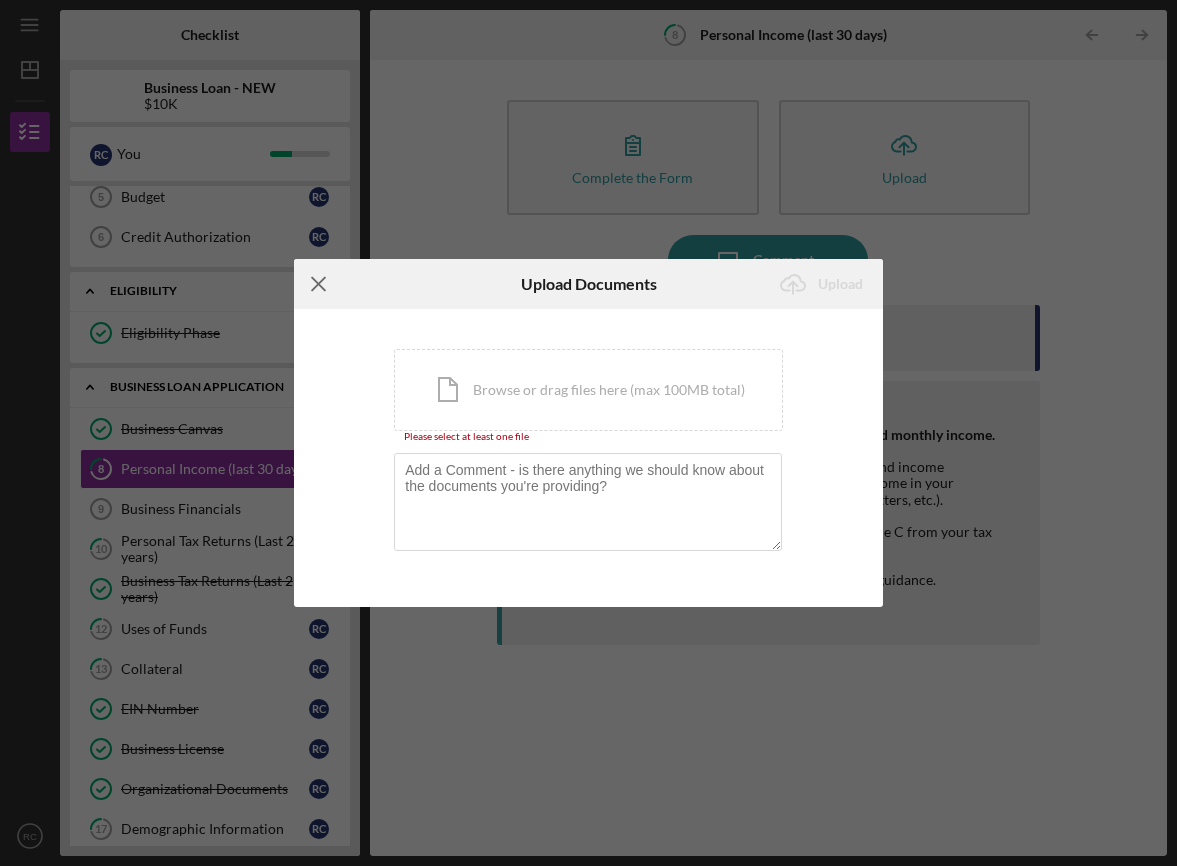 click on "Icon/Menu Close" 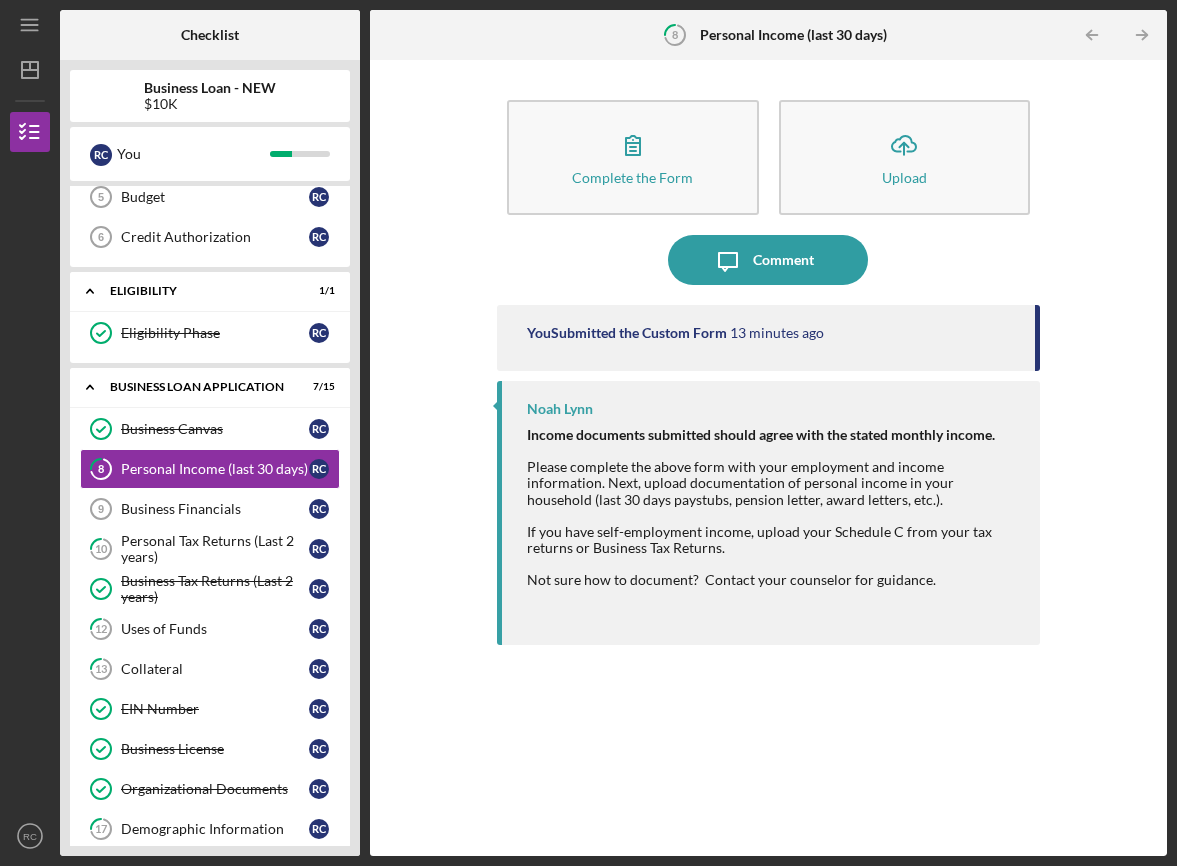 click on "Icon/Menu 8 Personal Income (last 30 days) Checklist Business Loan - NEW $10K R C You Icon/Expander INQUIRY INFORMATION 0 / 6 1 Personal Information R C 2 Business Information R C 3 Additional Information R C Referral and References 4 Referral and References R C Budget 5 Budget R C Credit Authorization 6 Credit Authorization R C Icon/Expander ELIGIBILITY  1 / 1 Eligibility Phase Eligibility Phase R C Icon/Expander BUSINESS LOAN APPLICATION  7 / 15 Business Canvas Business Canvas R C 8 Personal Income (last 30 days) R C Business Financials 9 Business Financials R C 10 Personal Tax Returns (Last 2 years) R C Business Tax Returns (Last 2 years) Business Tax Returns (Last 2 years) R C 12 Uses of Funds R C 13 Collateral R C EIN Number EIN Number R C Business License Business License R C Organizational Documents Organizational Documents R C 17 Demographic Information R C No Credit Elsewhere (for loan applications over $20K) No Credit Elsewhere (for loan applications over $20K) R C 19 R C" at bounding box center [588, 433] 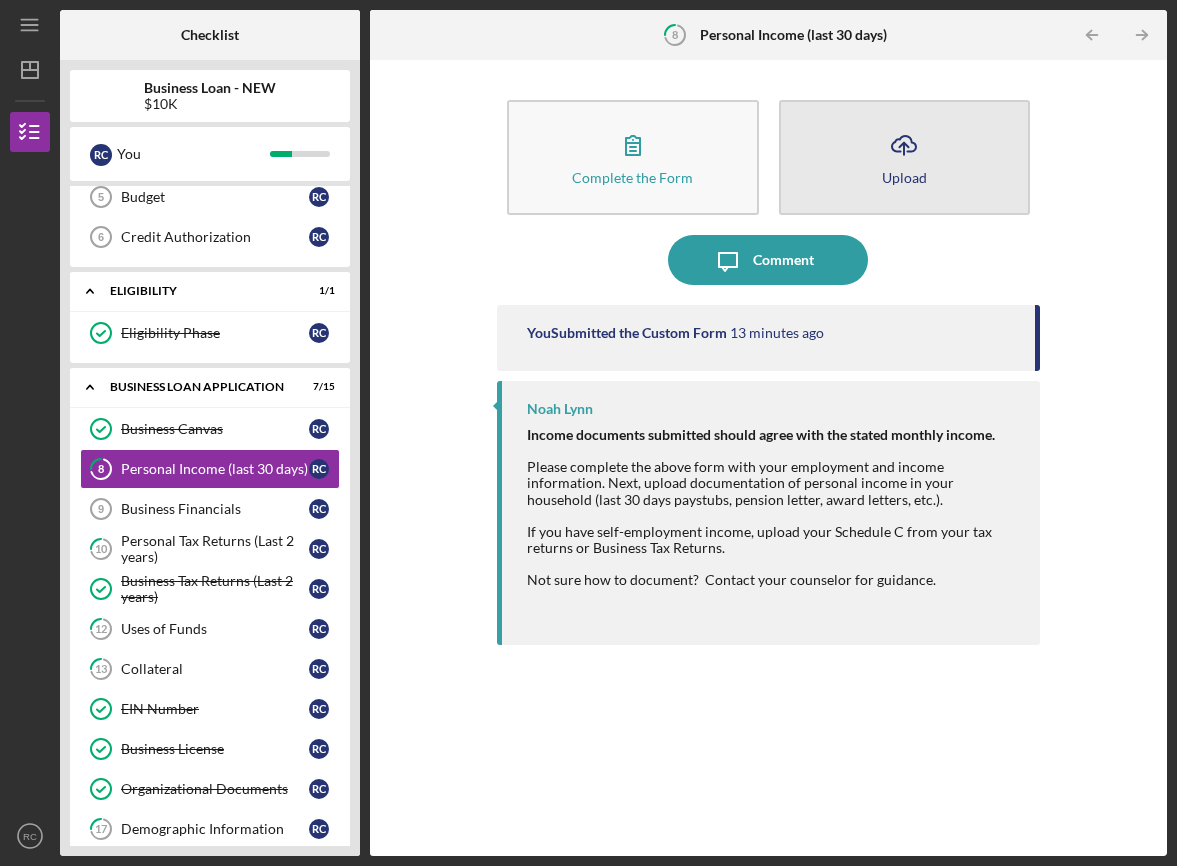 click on "Icon/Upload" 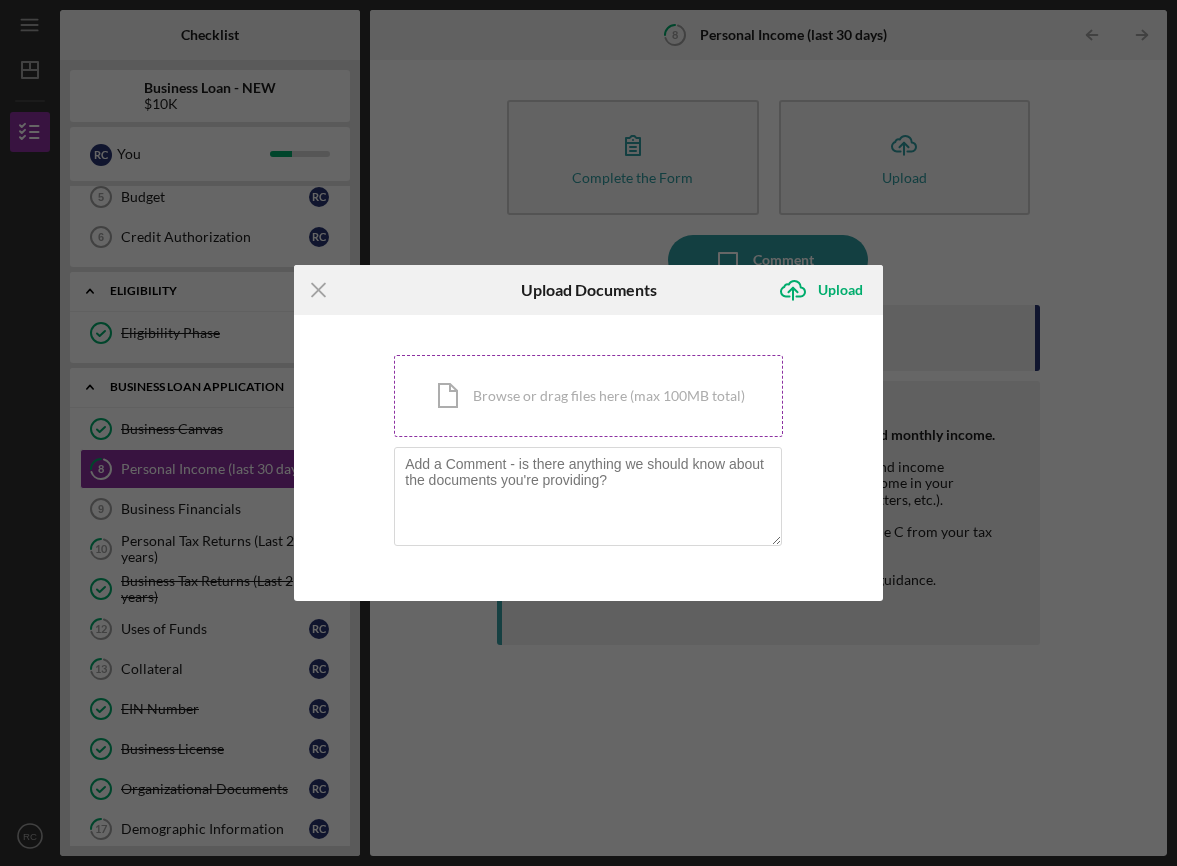 click on "Icon/Document Browse or drag files here (max 100MB total) Tap to choose files or take a photo" at bounding box center (588, 396) 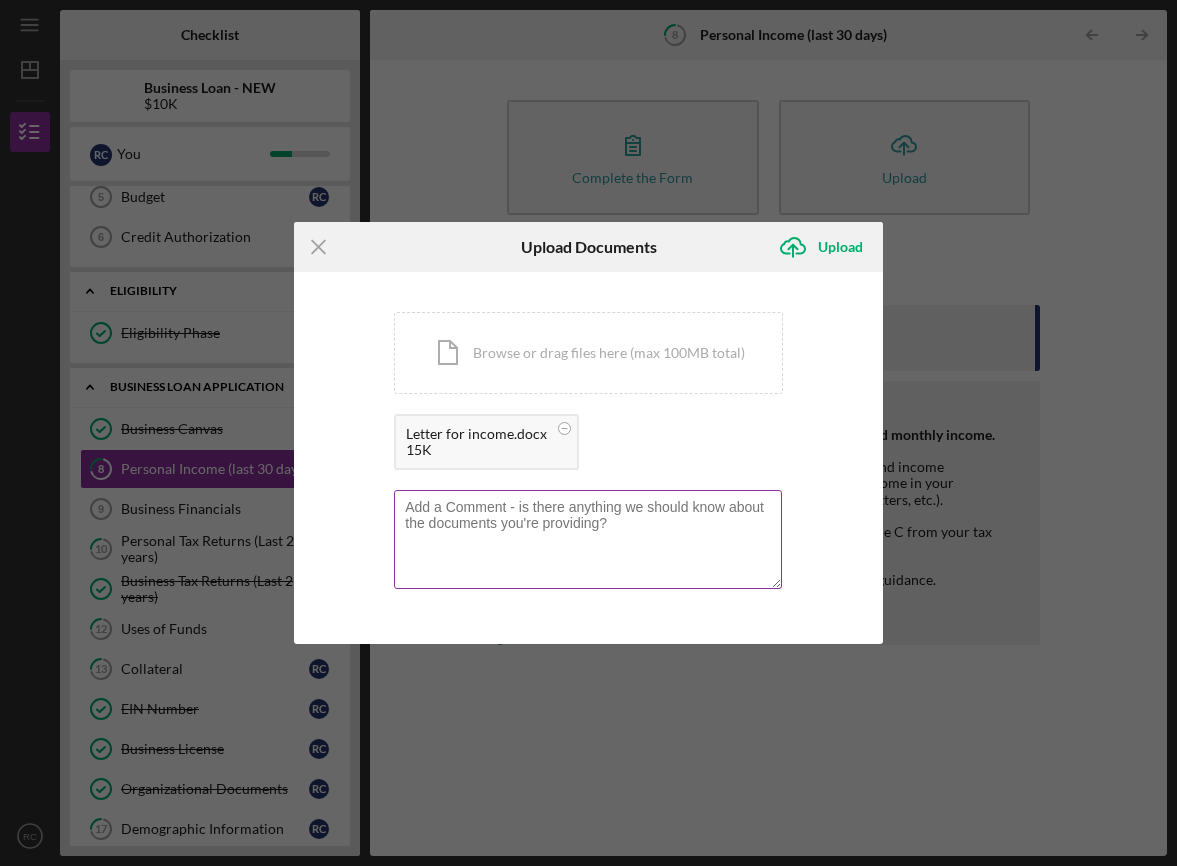 click at bounding box center (588, 539) 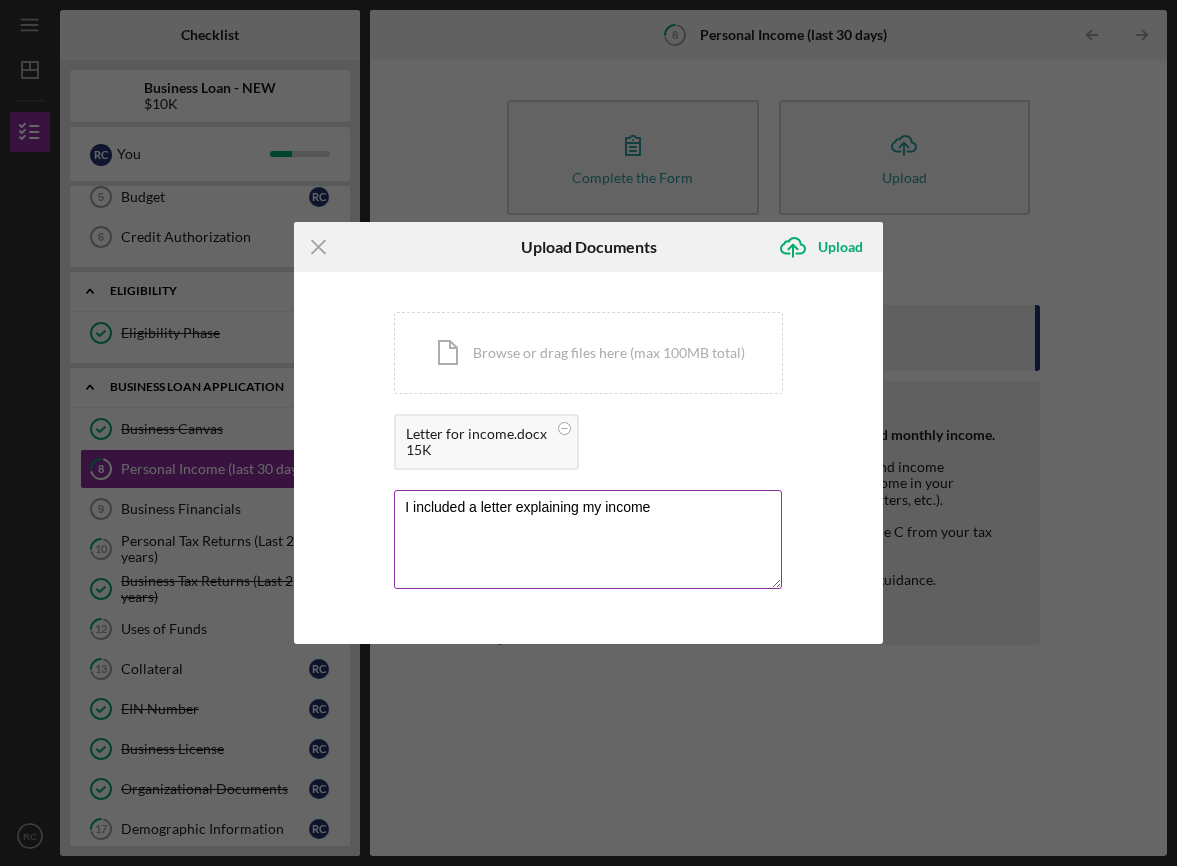 type on "I included a letter explaining my income." 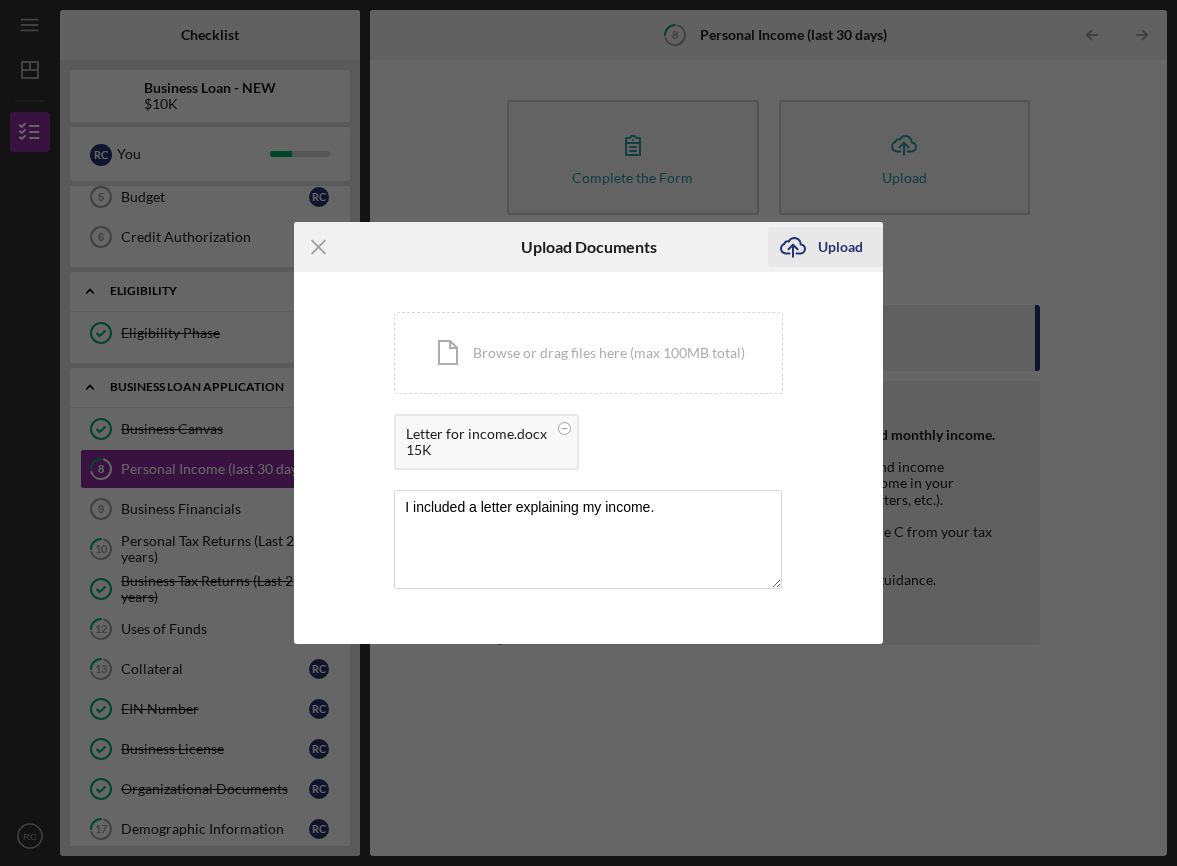 click on "Upload" at bounding box center [840, 247] 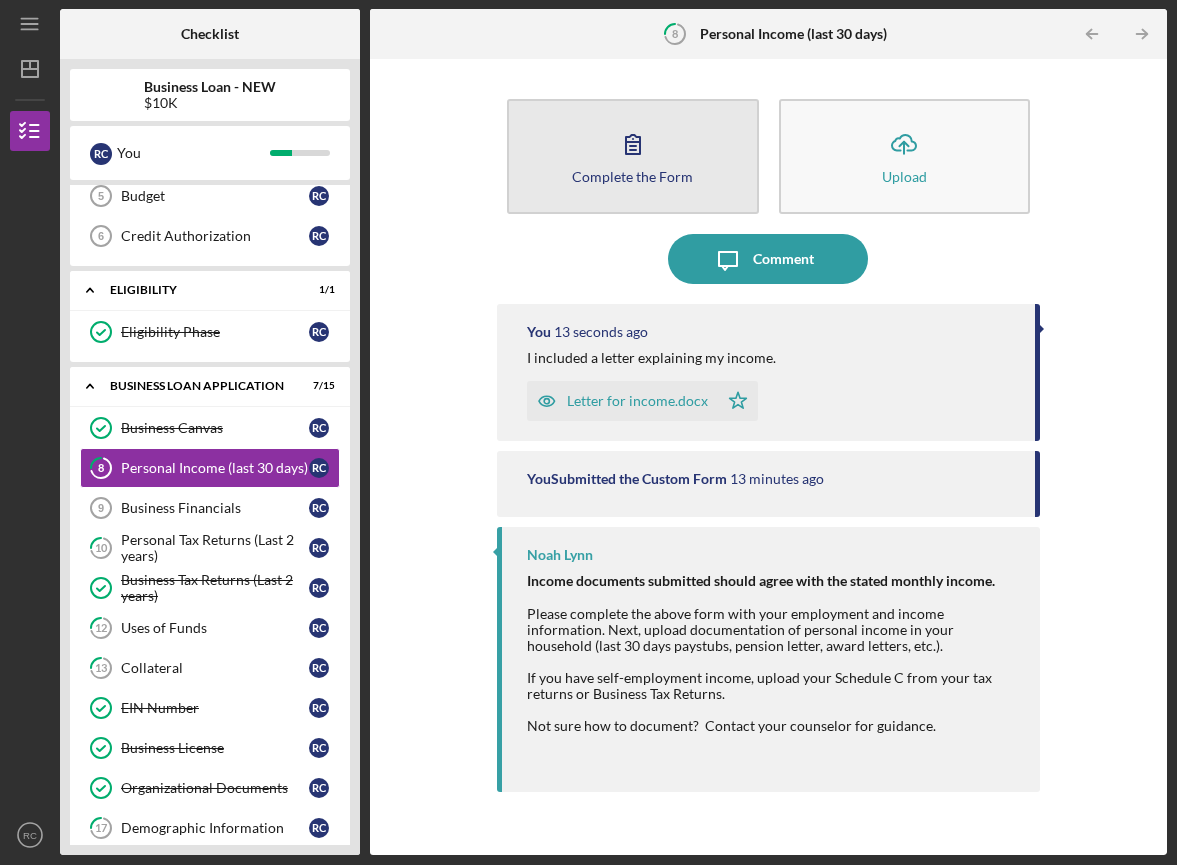 click 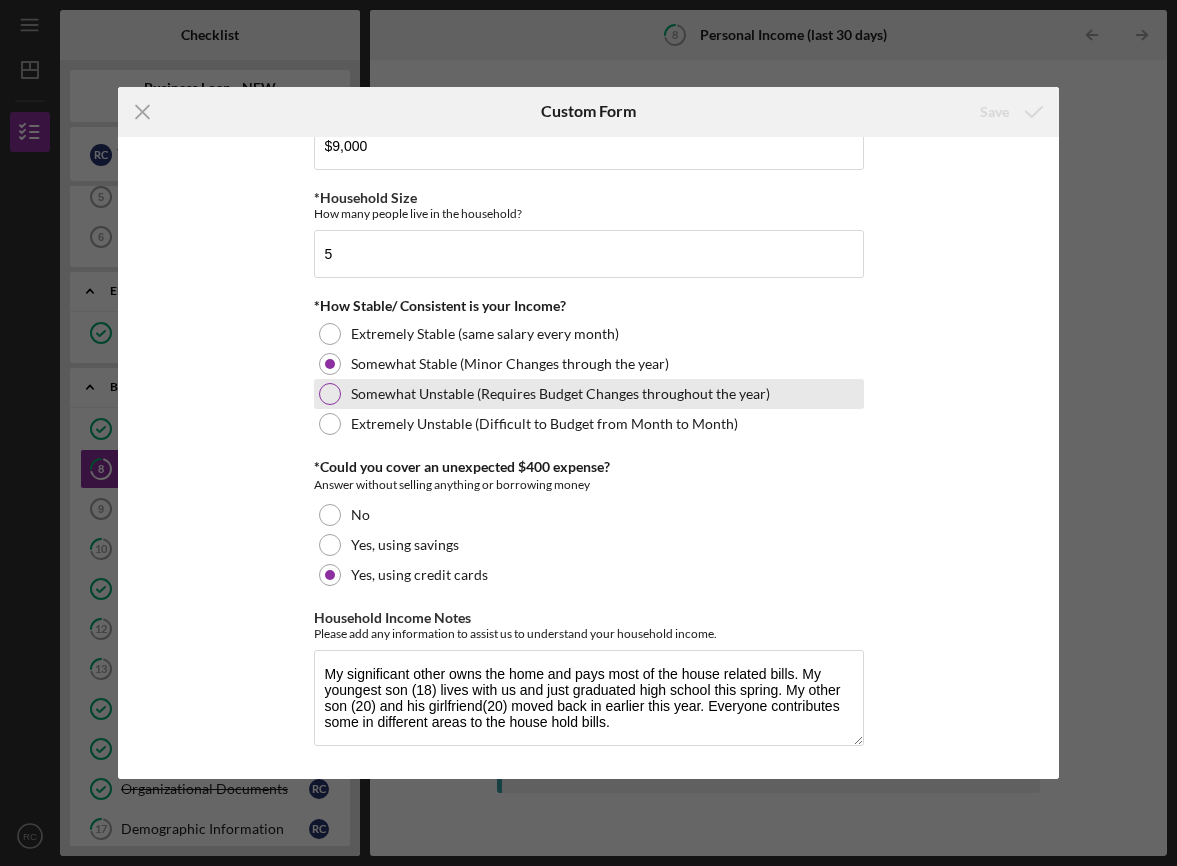 scroll, scrollTop: 1059, scrollLeft: 0, axis: vertical 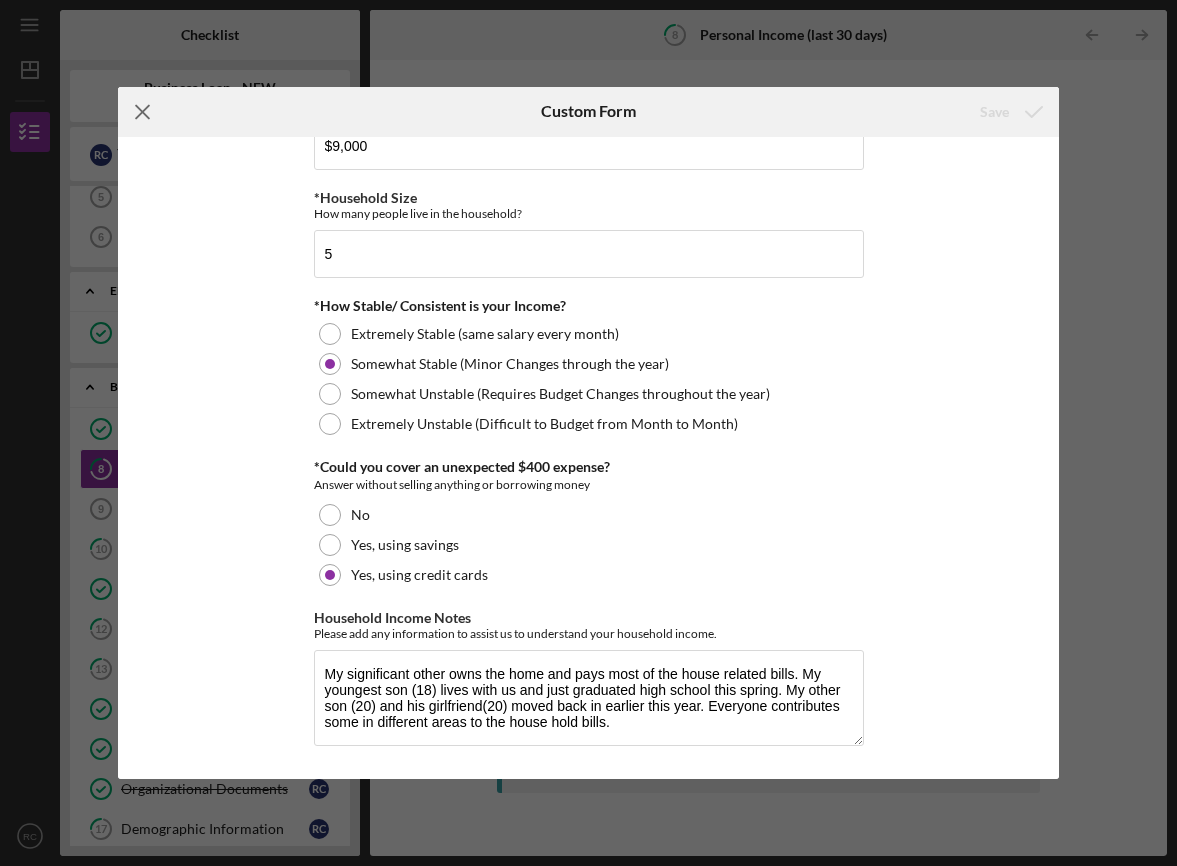 click on "Icon/Menu Close" 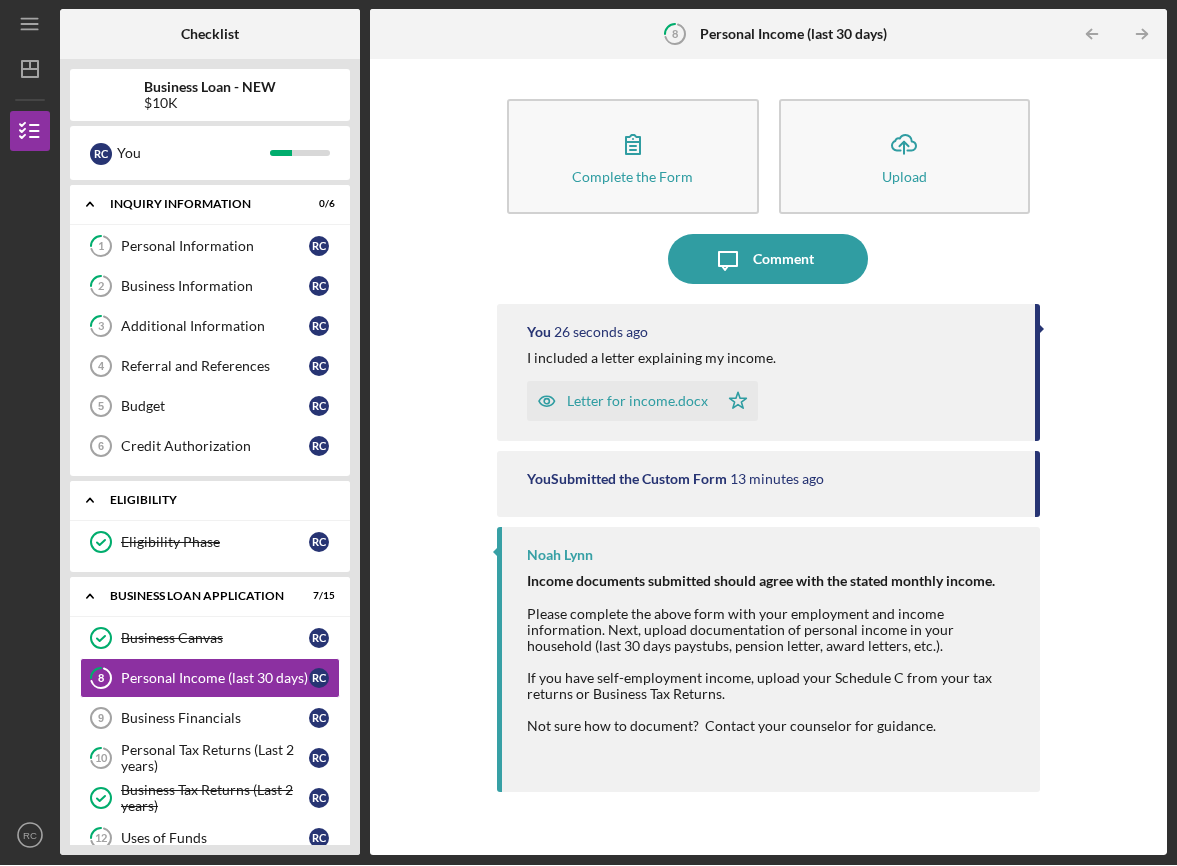 scroll, scrollTop: 0, scrollLeft: 0, axis: both 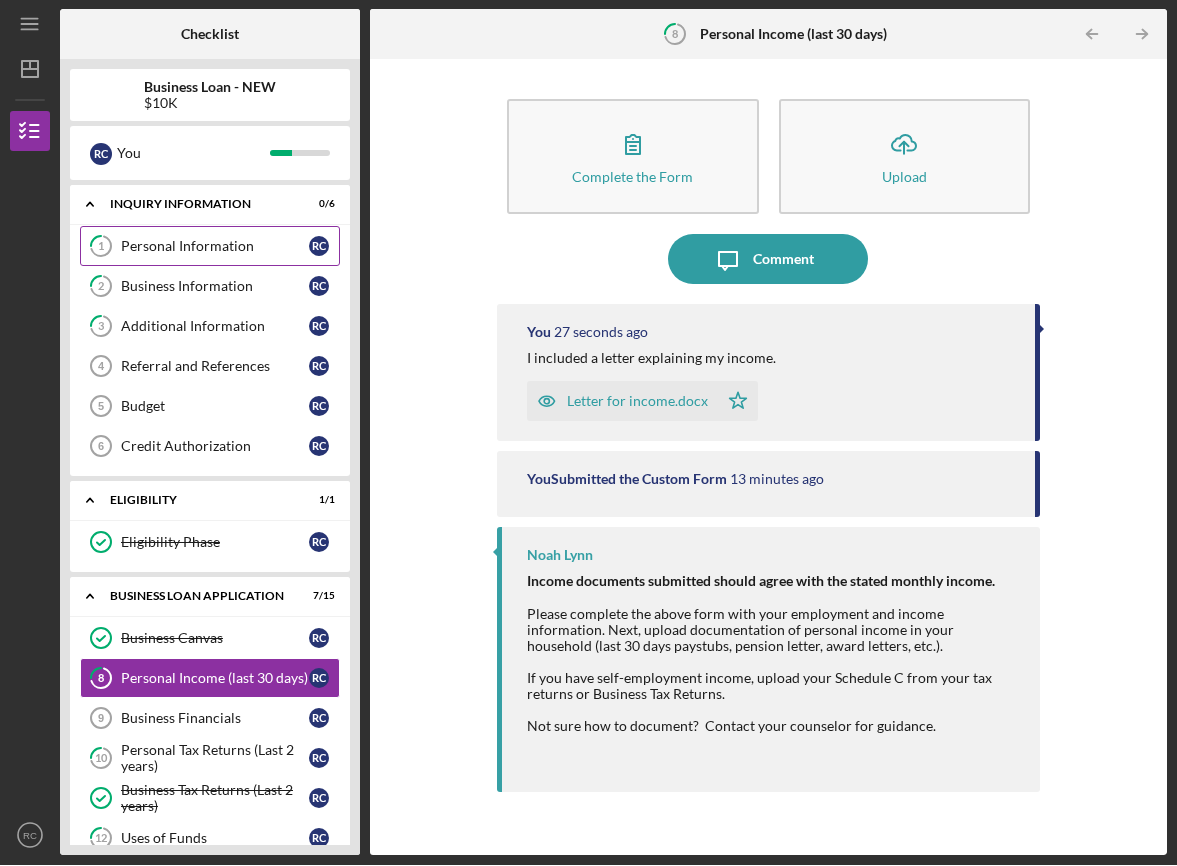 click on "Personal Information" at bounding box center [215, 247] 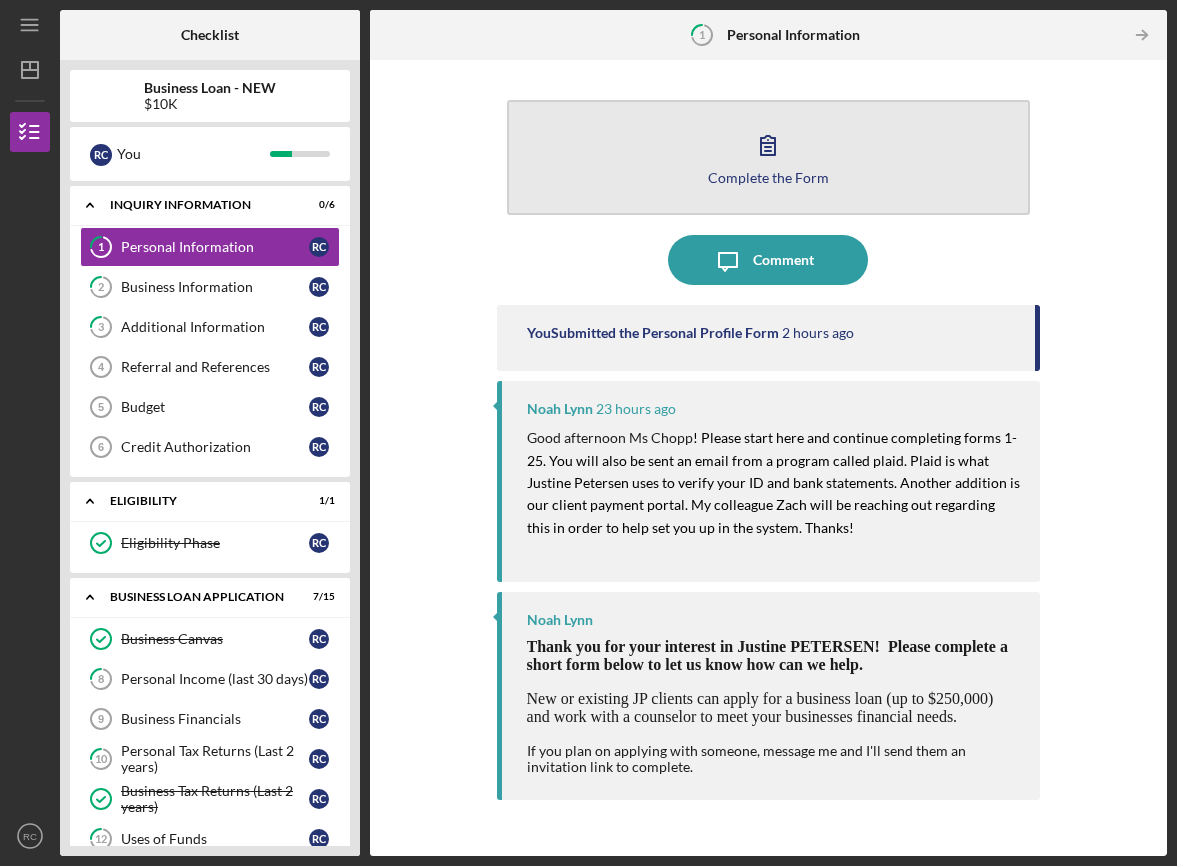 click on "Complete the Form" at bounding box center [768, 177] 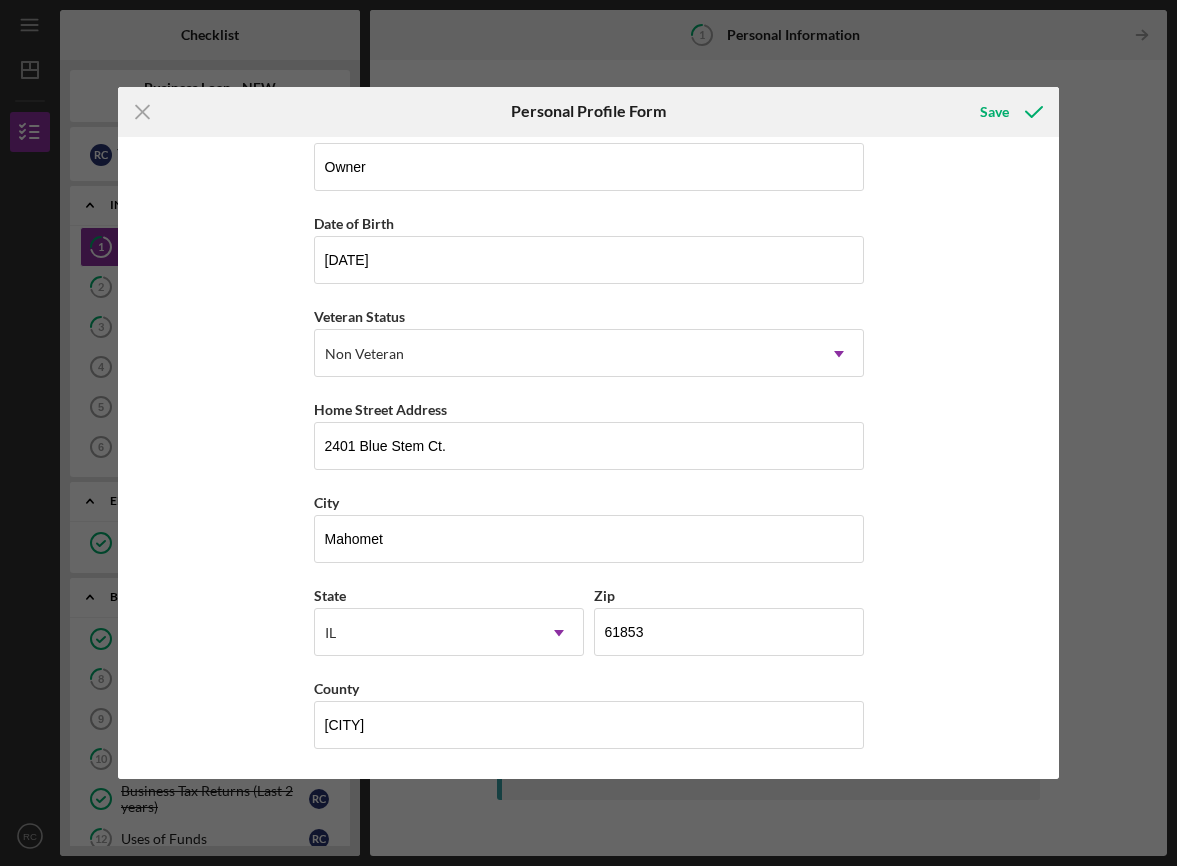 scroll, scrollTop: 135, scrollLeft: 0, axis: vertical 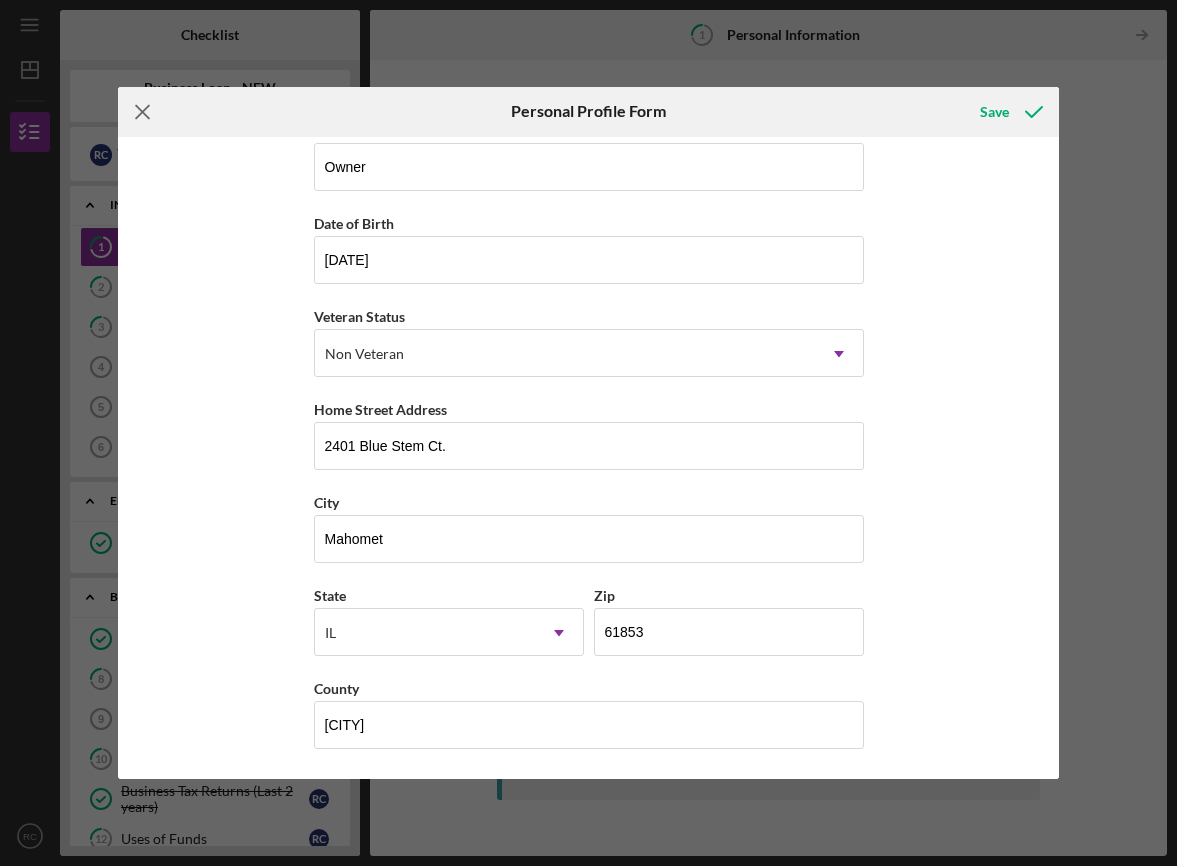 click 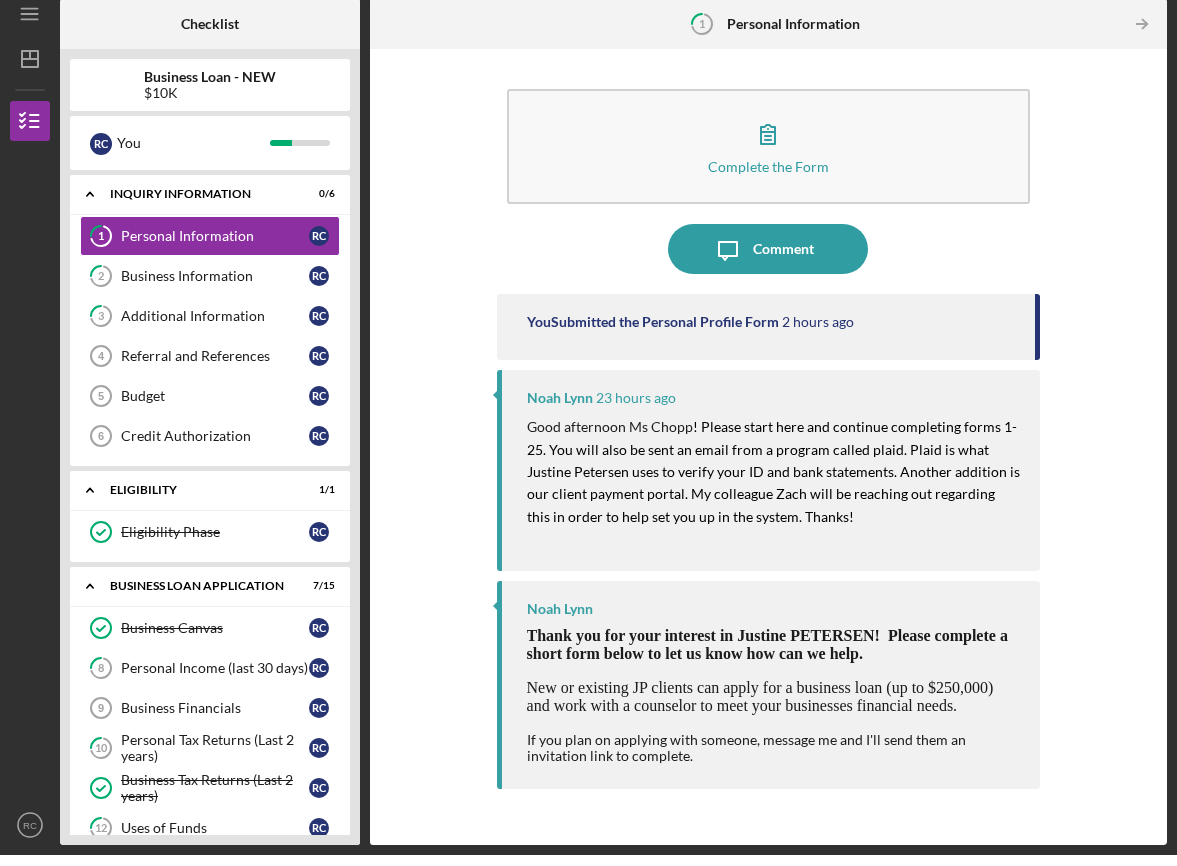 scroll, scrollTop: 0, scrollLeft: 0, axis: both 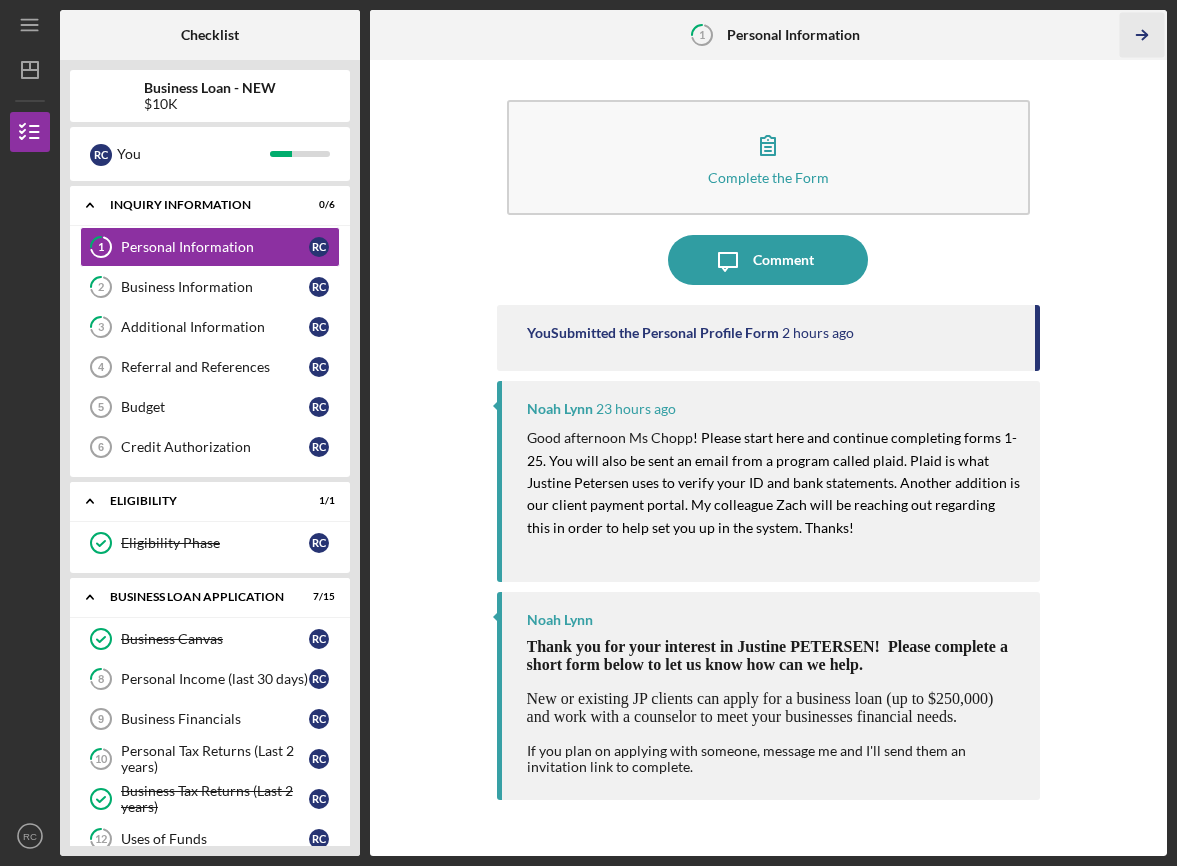 click on "Icon/Table Pagination Arrow" 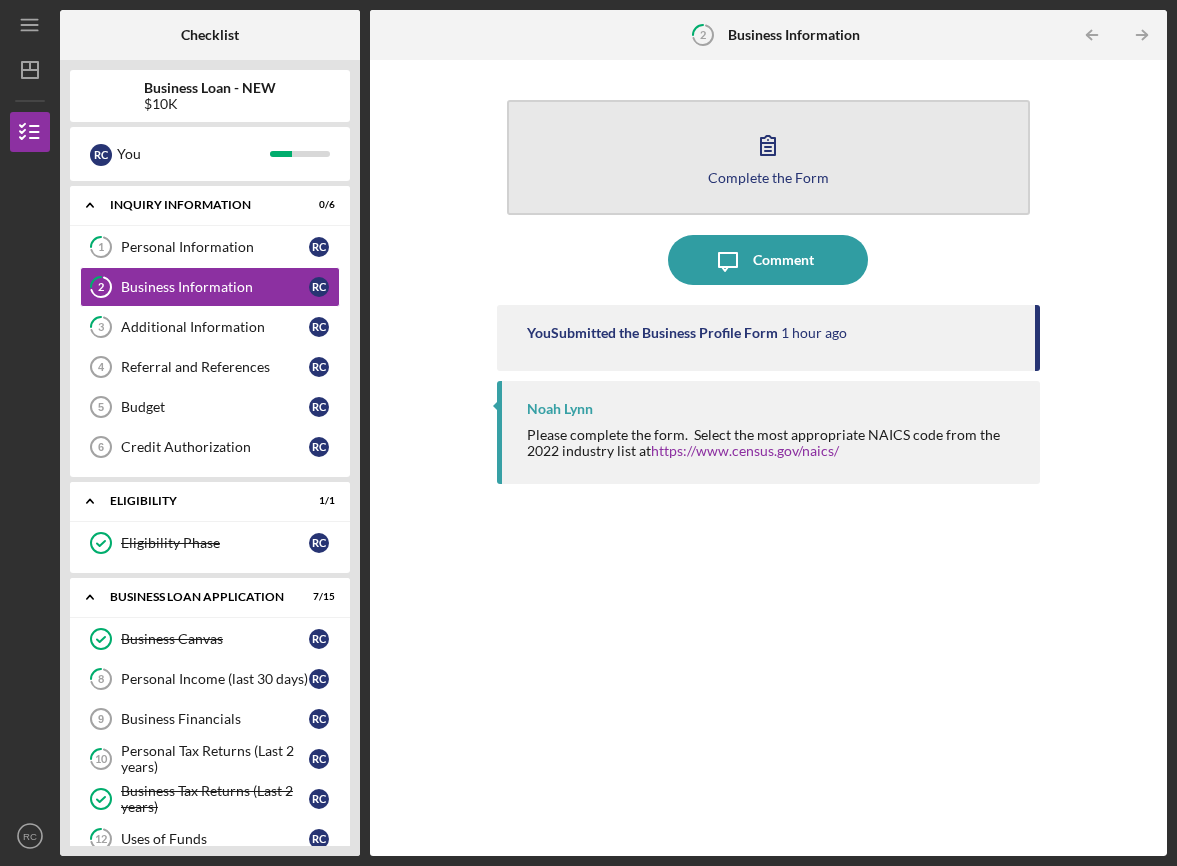 click on "Complete the Form Form" at bounding box center [769, 157] 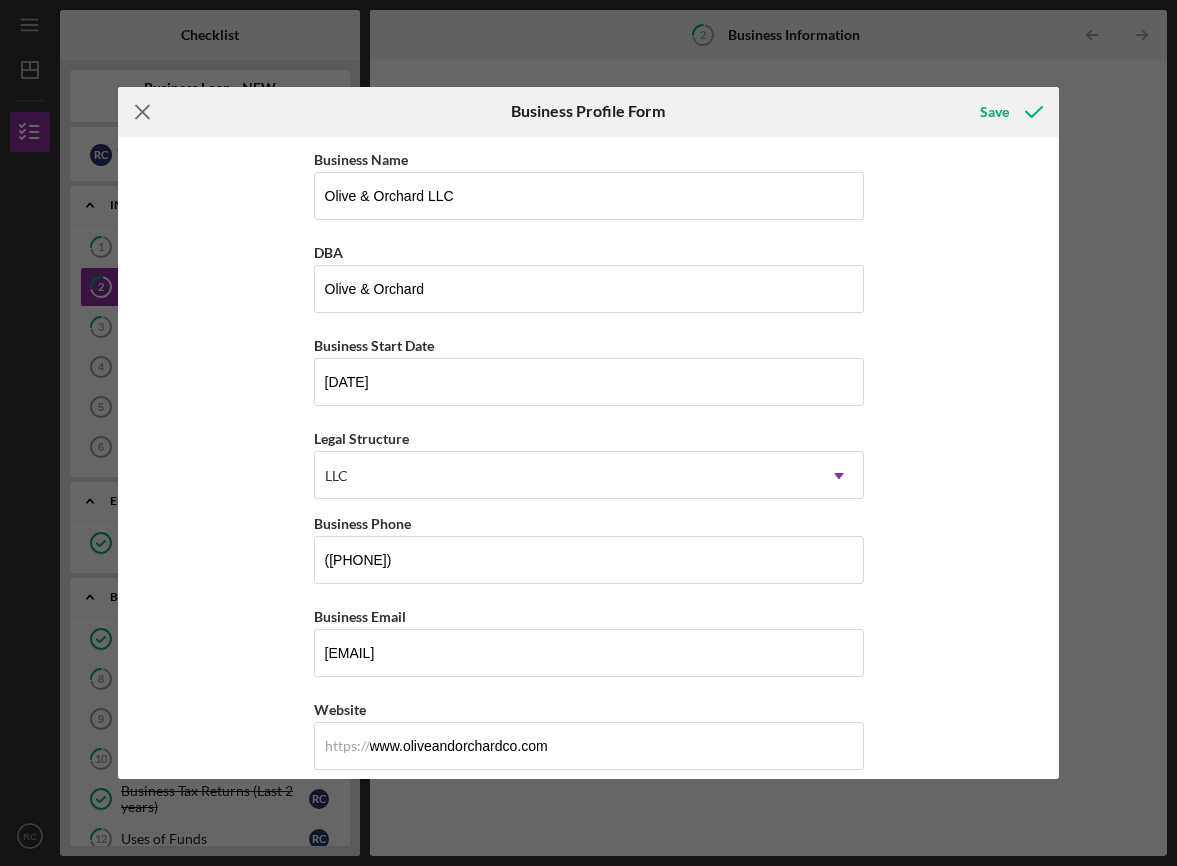 click on "Icon/Menu Close" 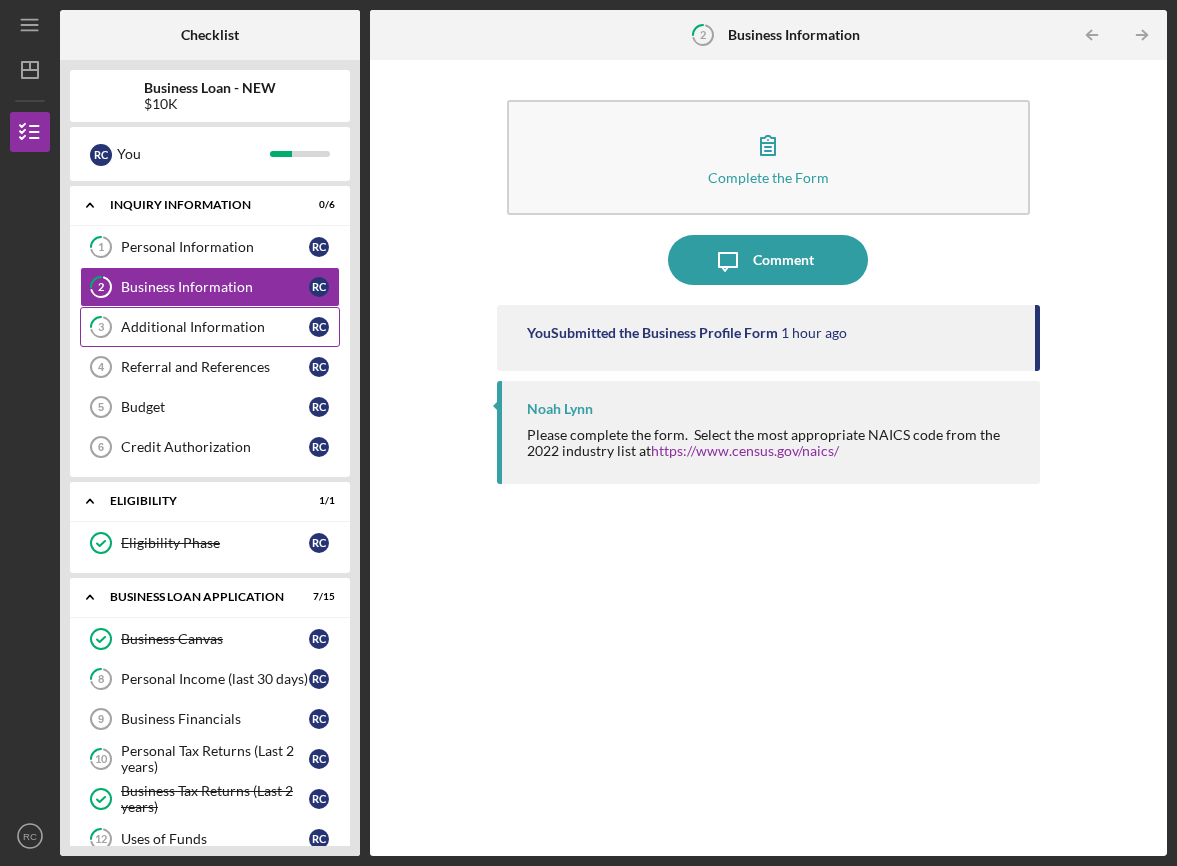 click on "3 Additional Information R C" at bounding box center [210, 327] 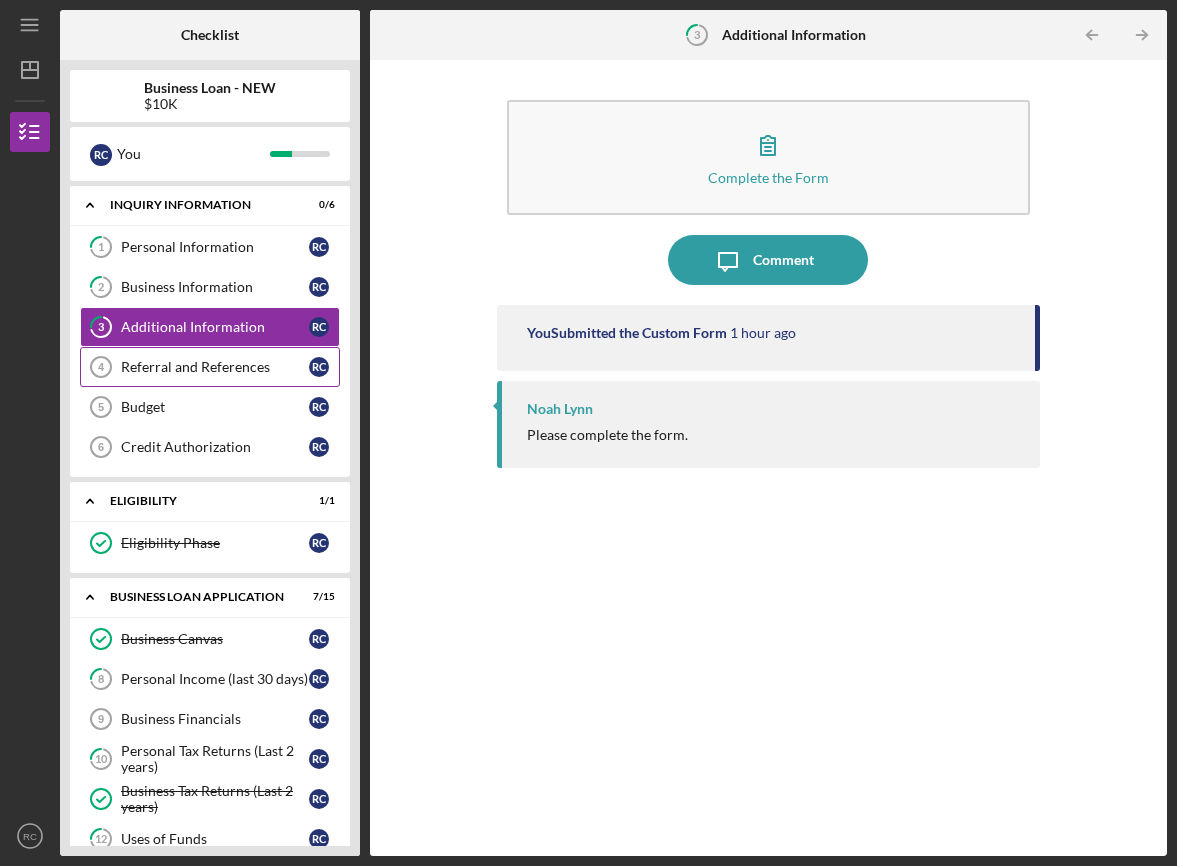 click on "Referral and References" at bounding box center [215, 367] 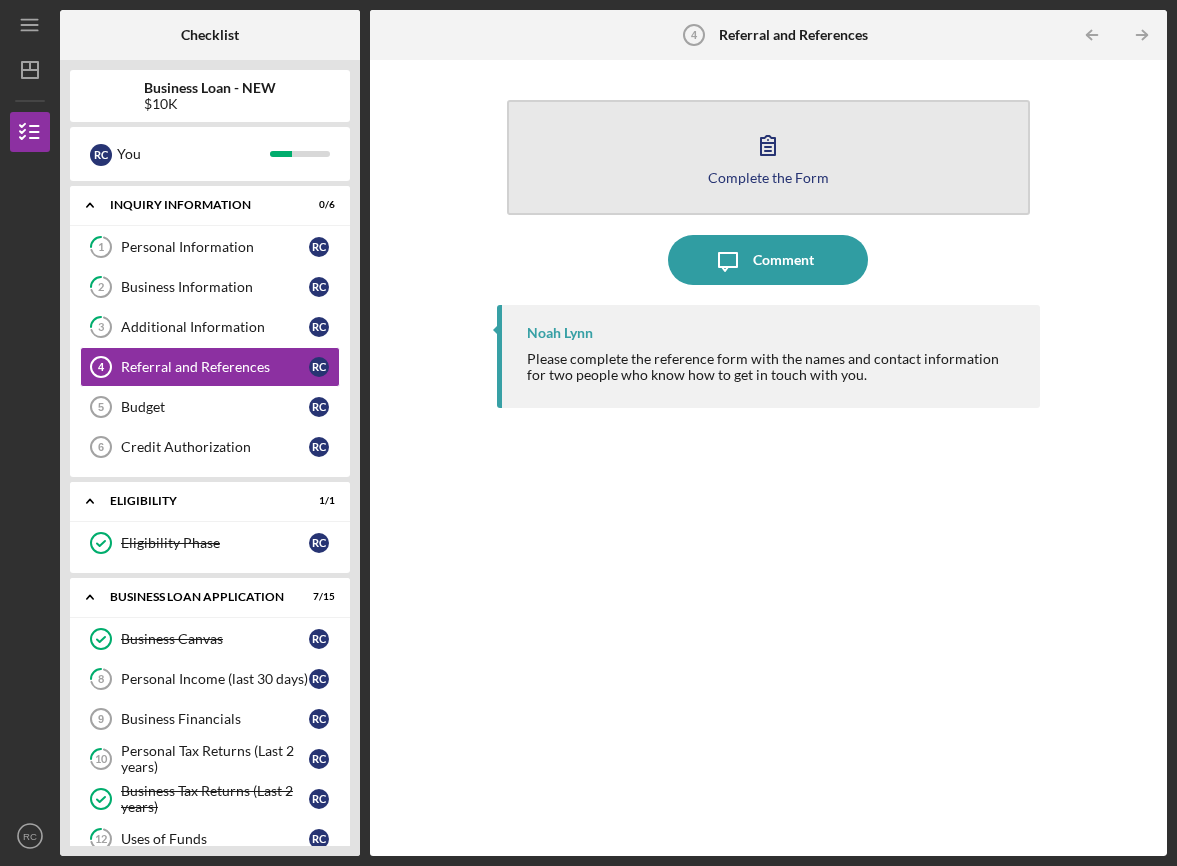 click 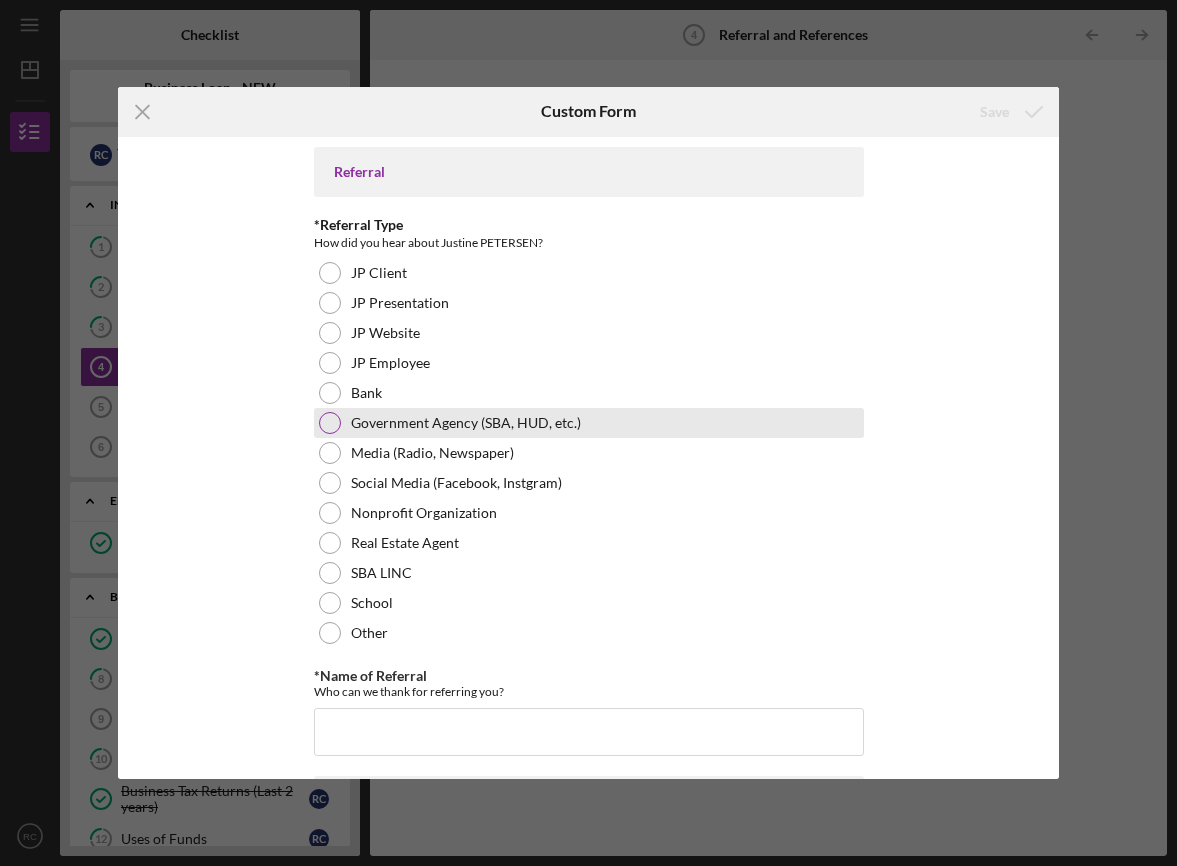 click at bounding box center [330, 423] 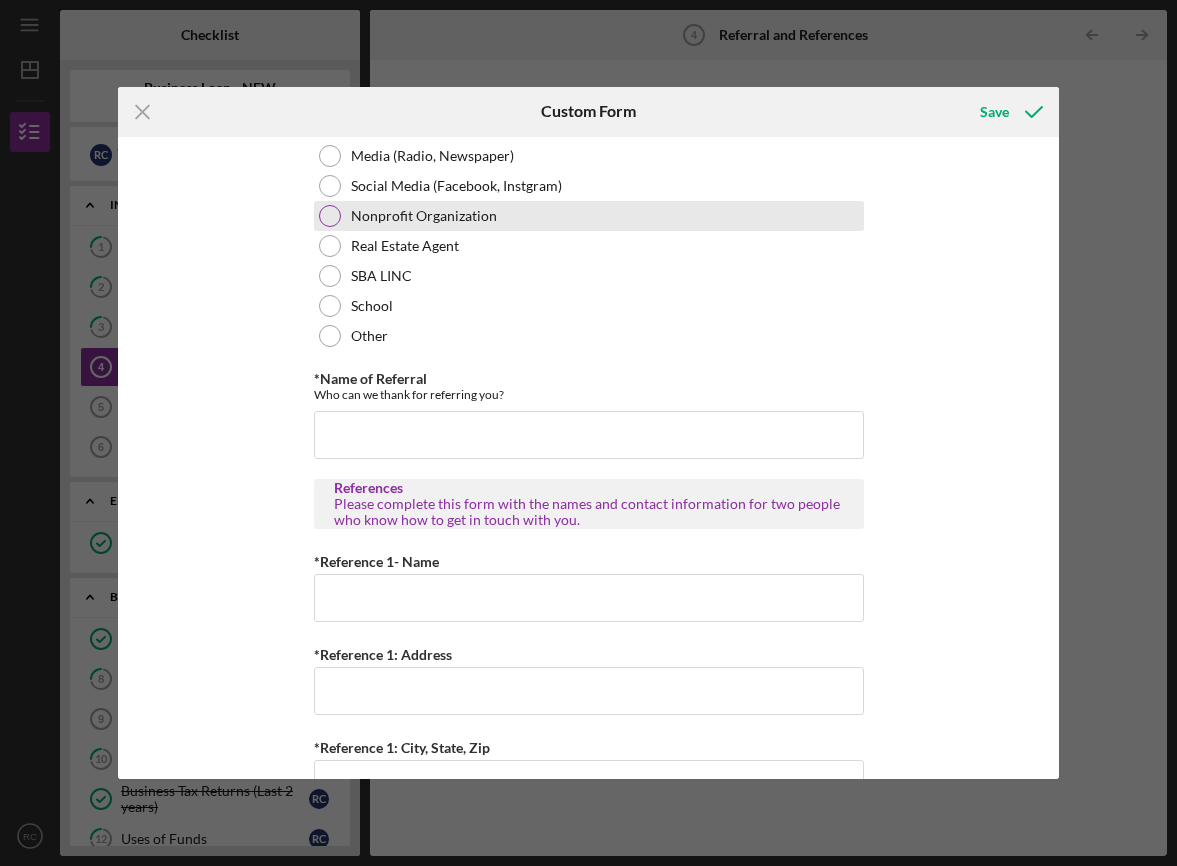 scroll, scrollTop: 304, scrollLeft: 0, axis: vertical 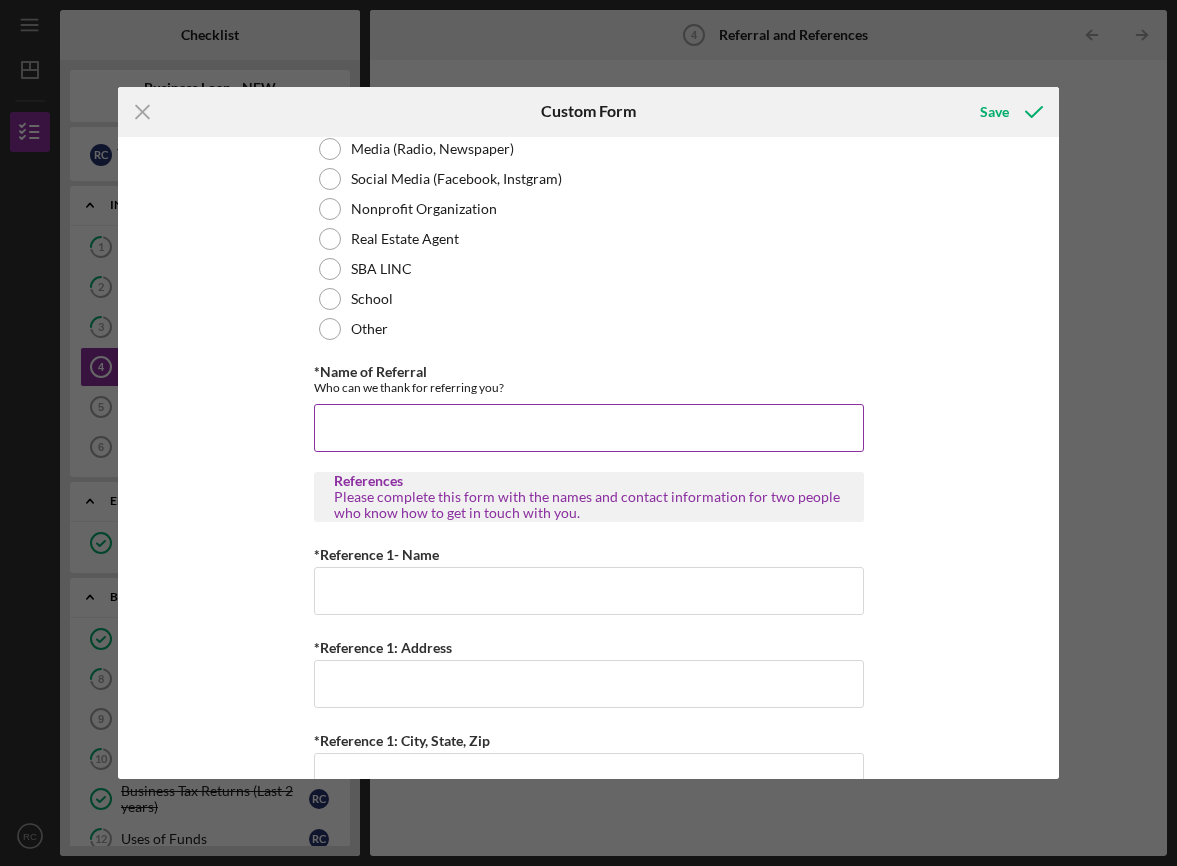 click on "*Name of Referral" at bounding box center (589, 428) 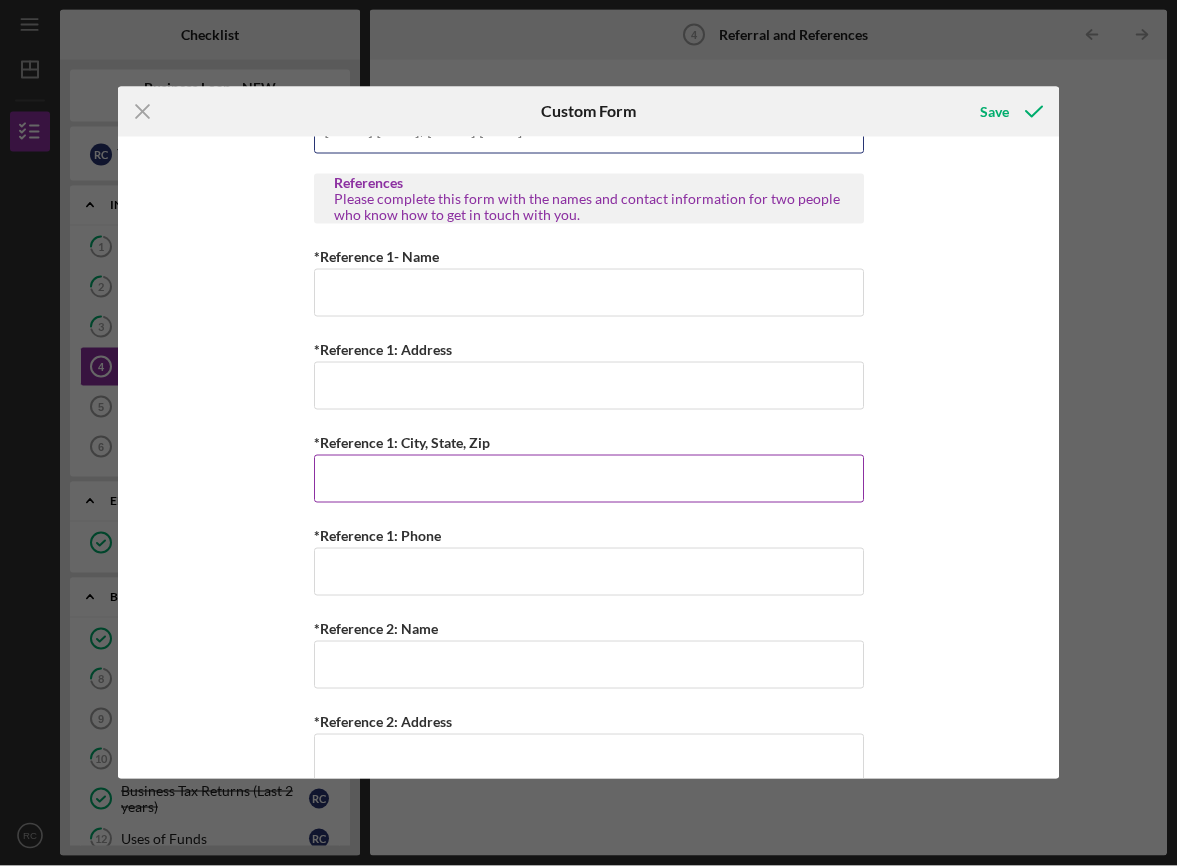 scroll, scrollTop: 595, scrollLeft: 0, axis: vertical 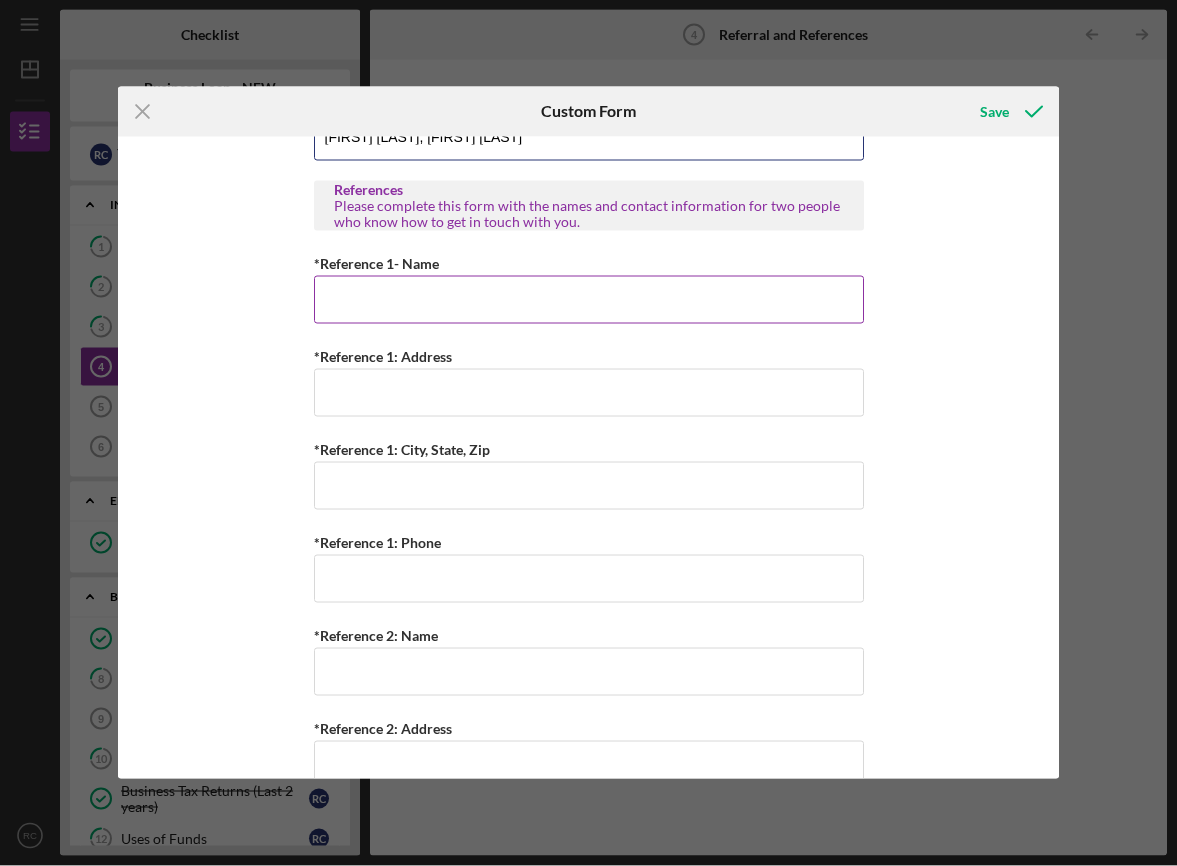 type on "[FIRST] [LAST], [FIRST] [LAST]" 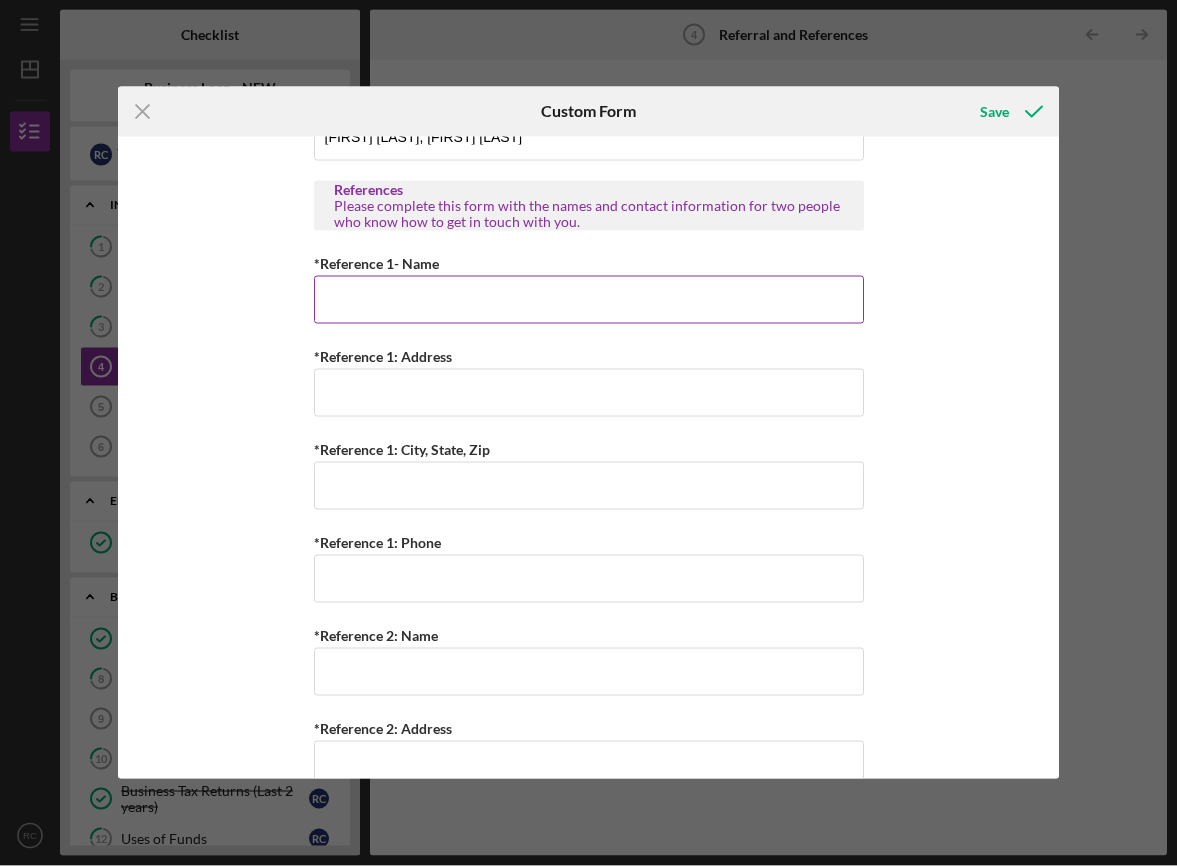click on "*Reference 1- Name" at bounding box center (589, 300) 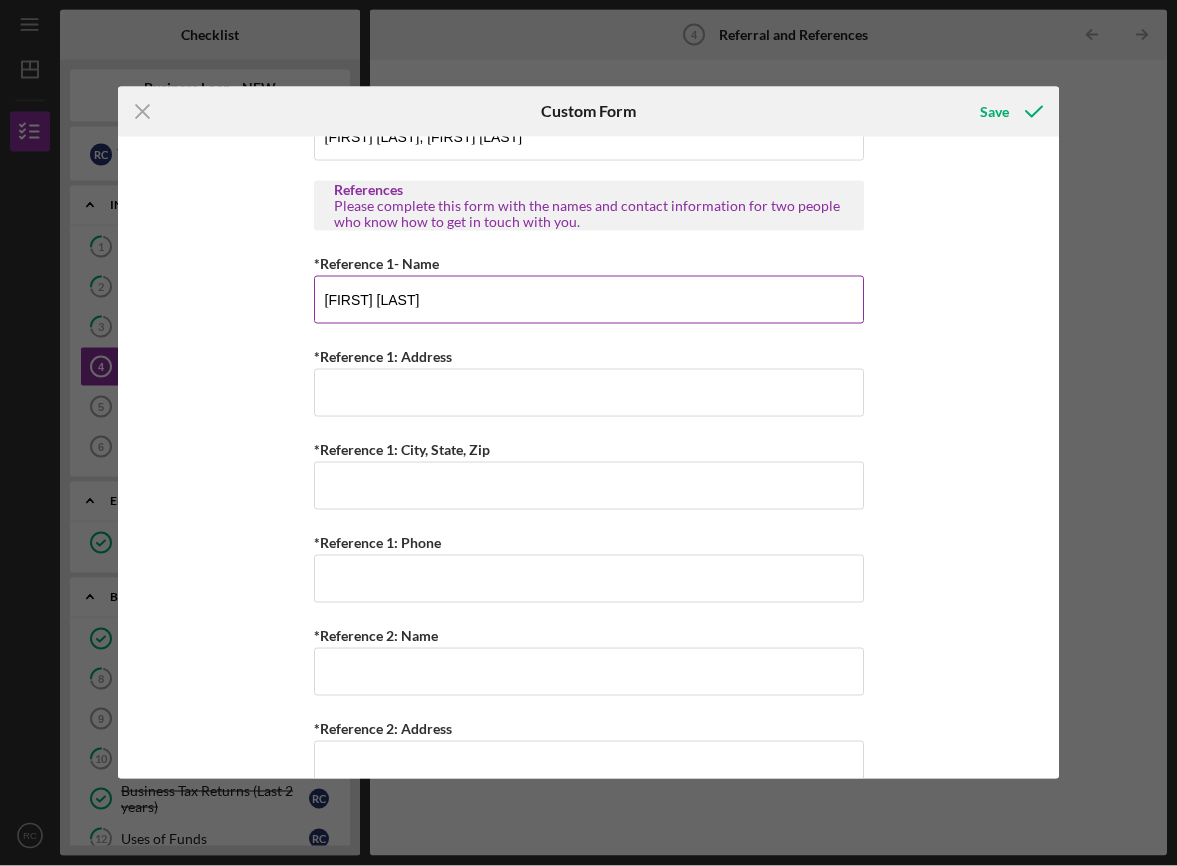 type on "[FIRST] [LAST]" 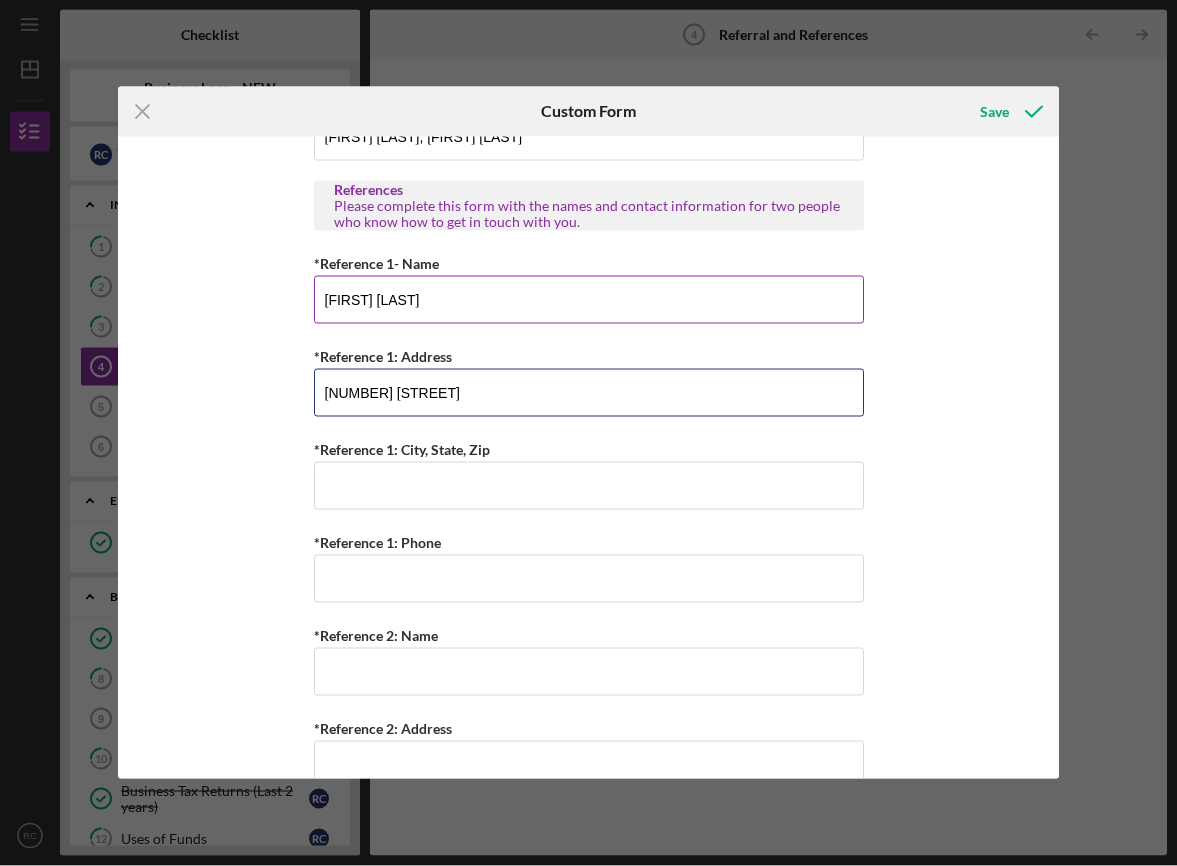 type on "[NUMBER] [STREET]" 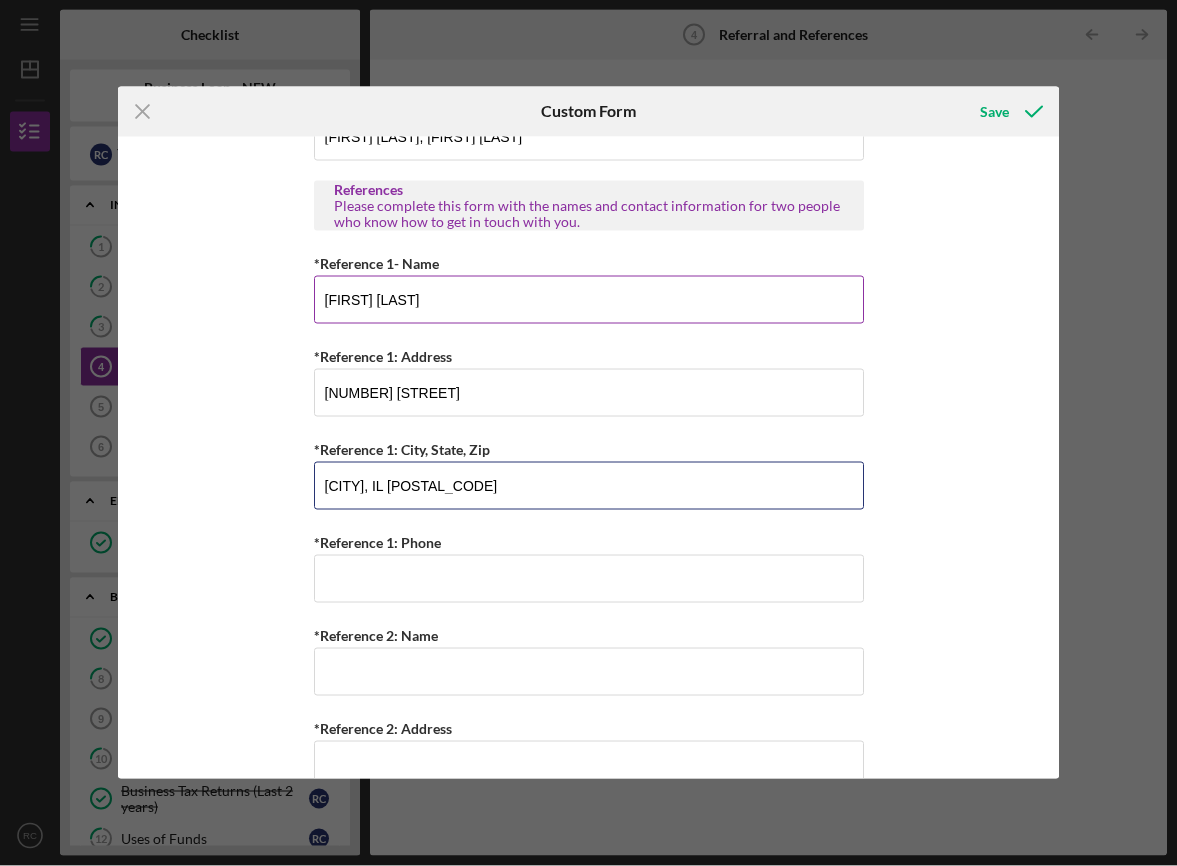 type on "[CITY], IL [POSTAL_CODE]" 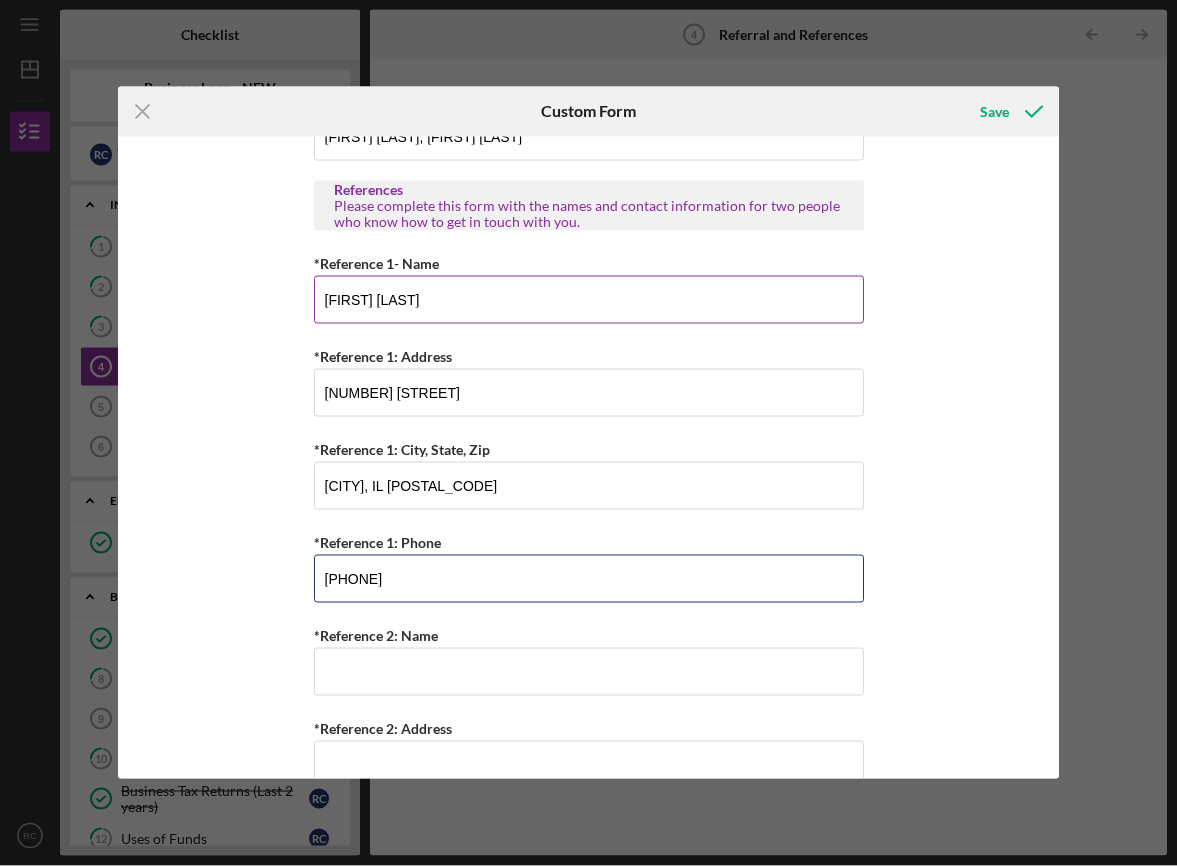 type on "([PHONE])" 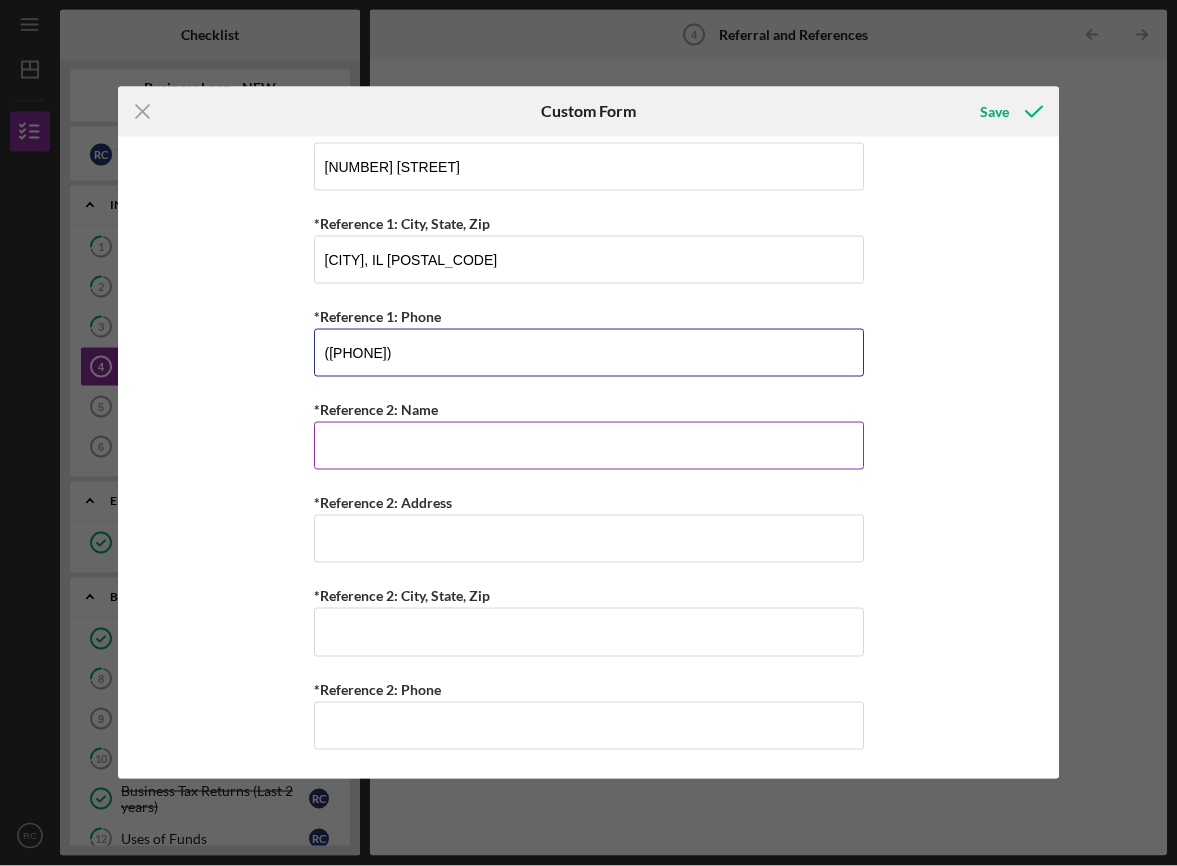 scroll, scrollTop: 838, scrollLeft: 0, axis: vertical 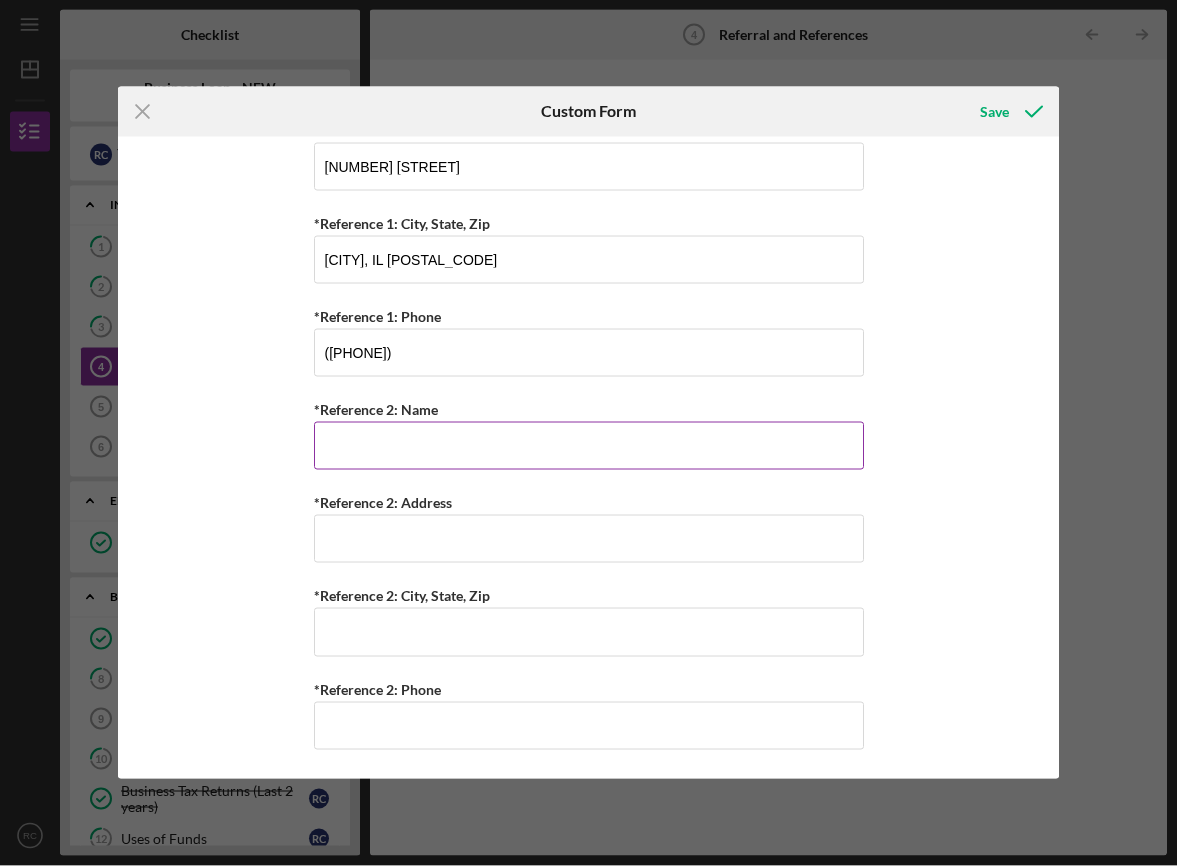 click on "*Reference 2:  Name" at bounding box center [589, 446] 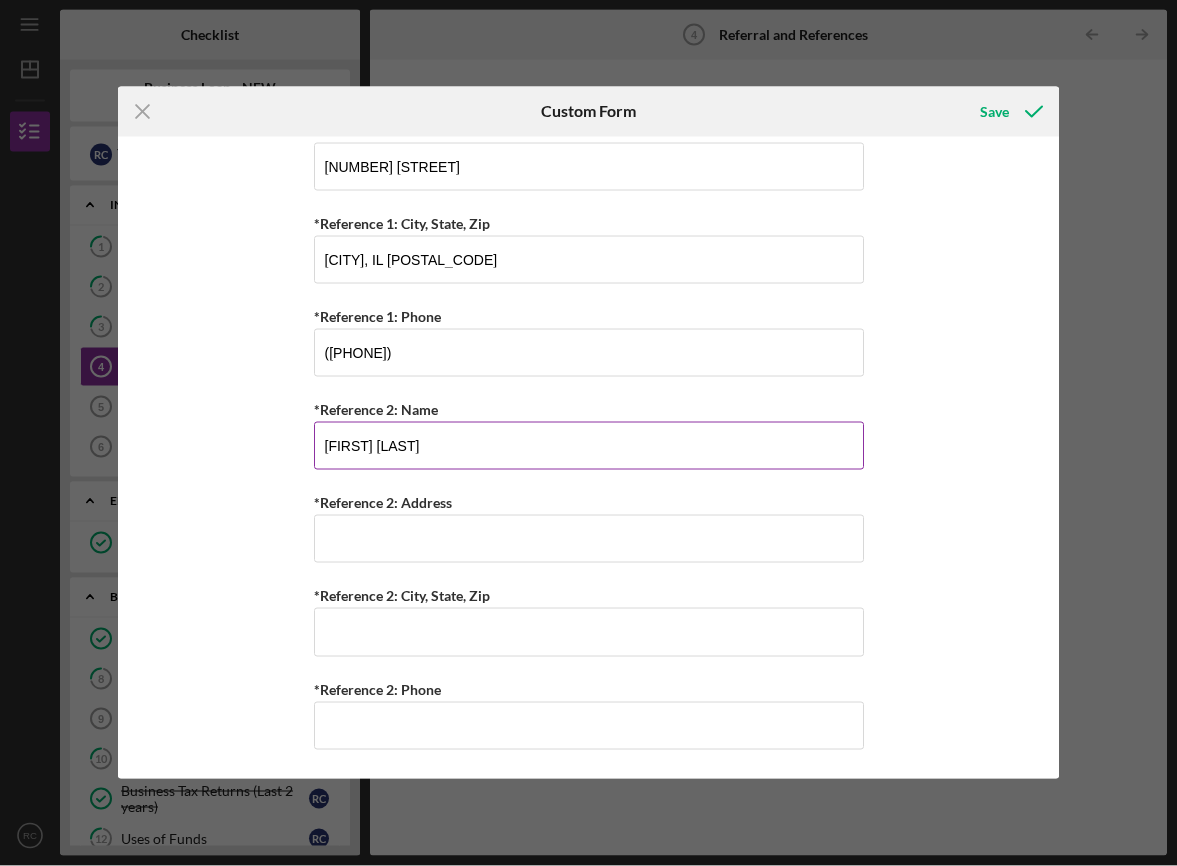 type on "[FIRST] [LAST]" 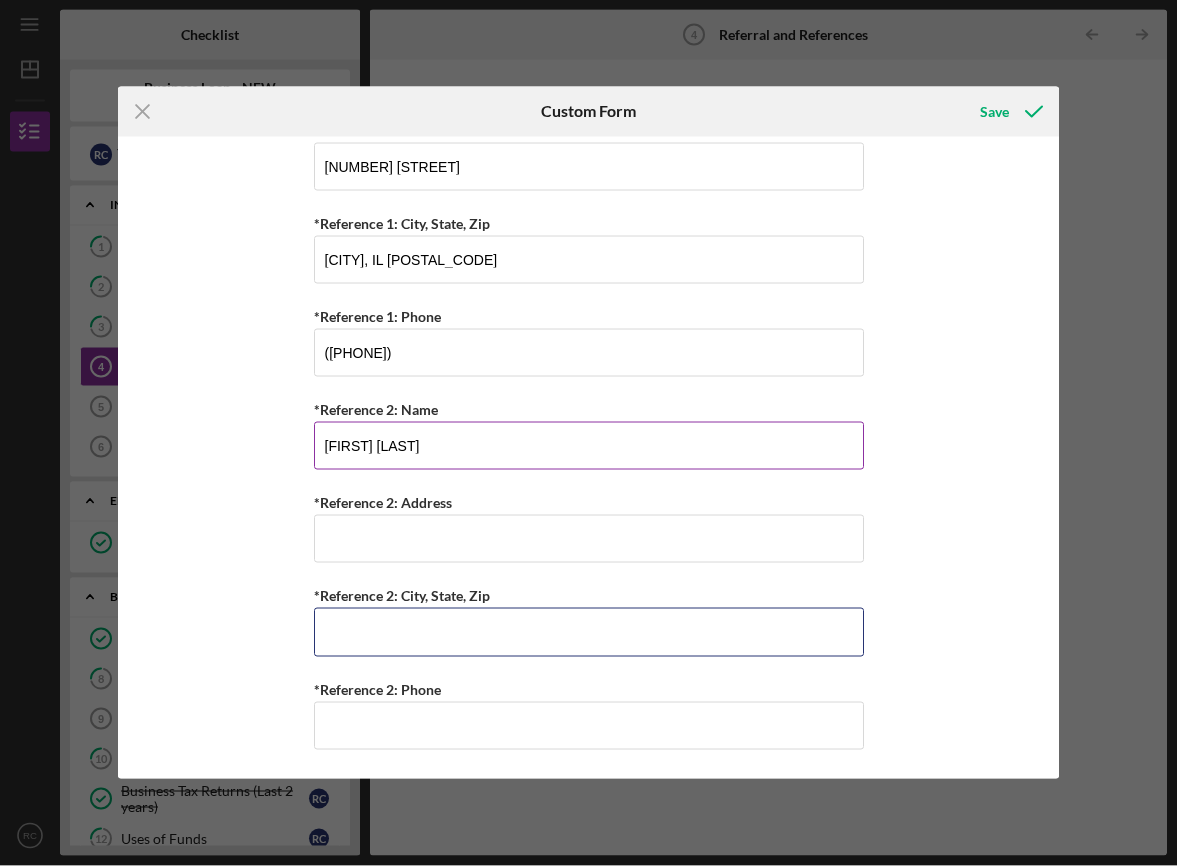 type on "61853" 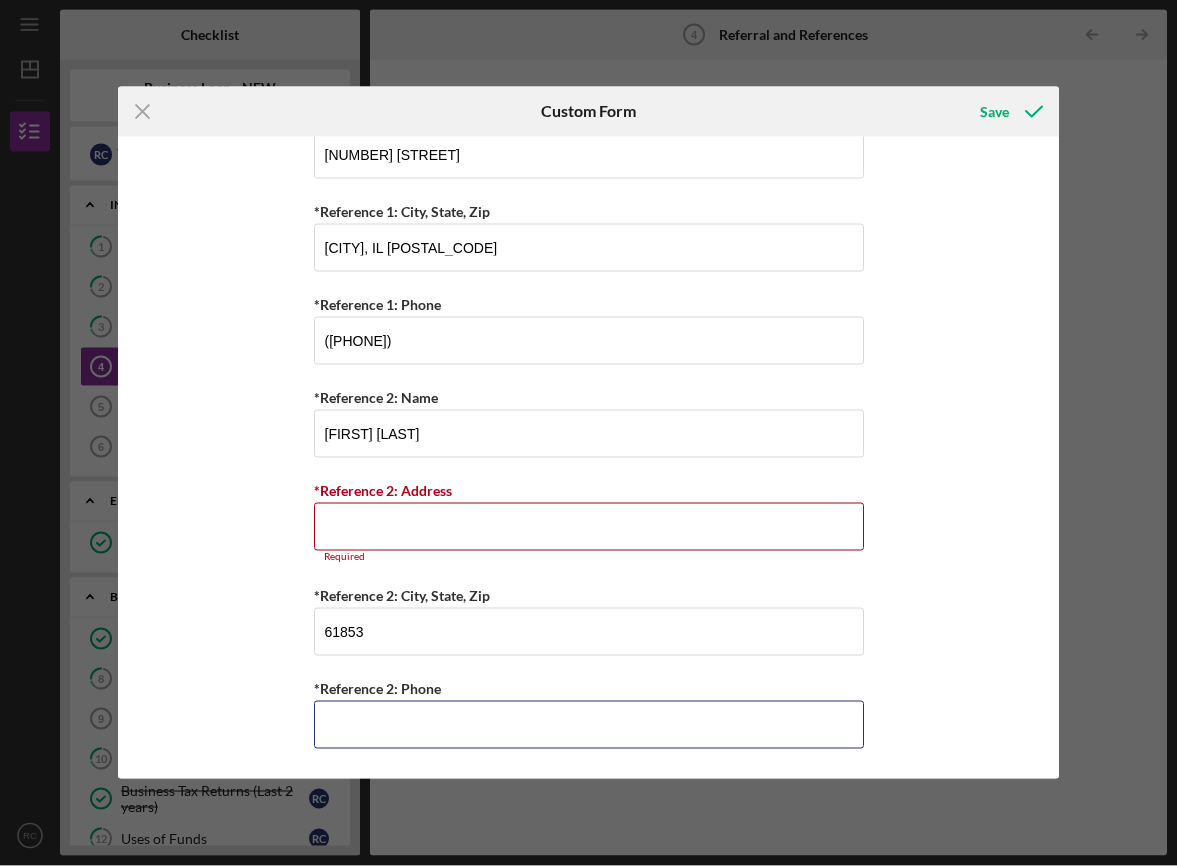 scroll, scrollTop: 849, scrollLeft: 0, axis: vertical 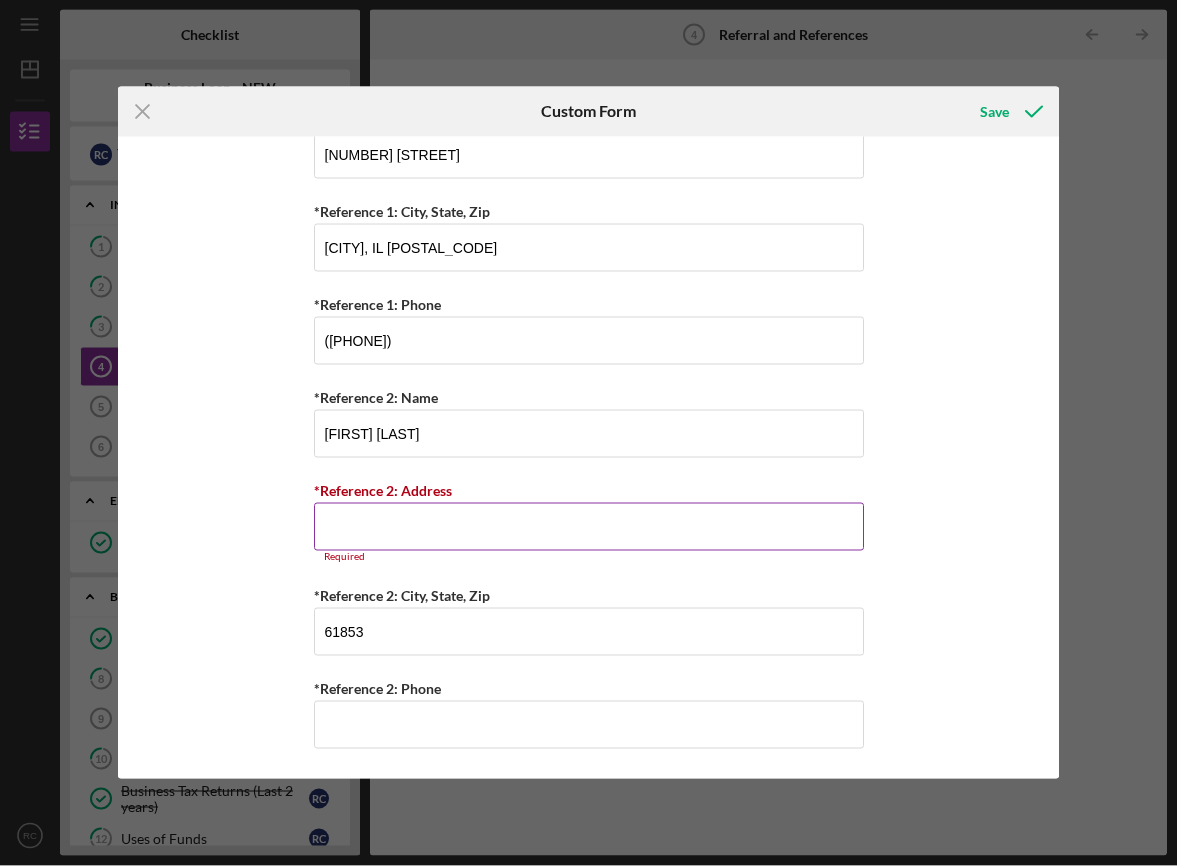 click on "*Reference 2: Address" at bounding box center [589, 527] 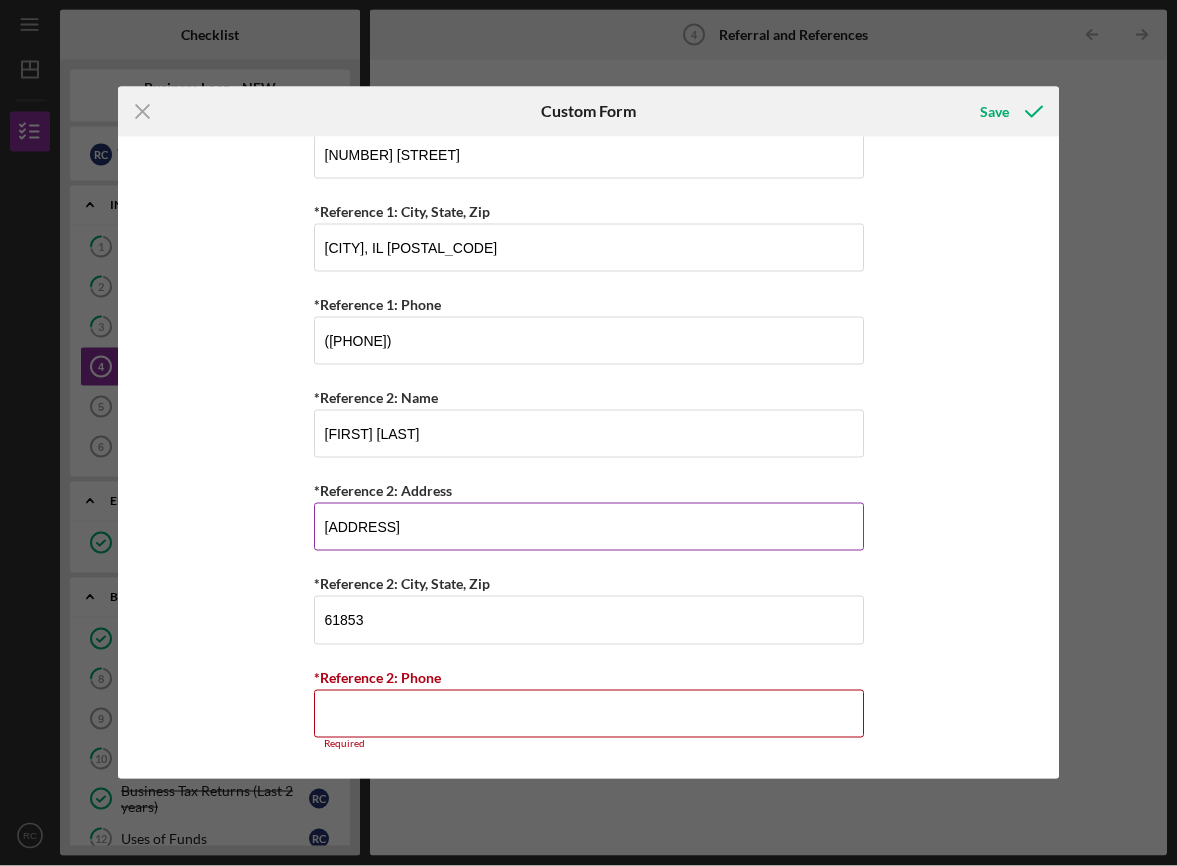 type on "[ADDRESS]" 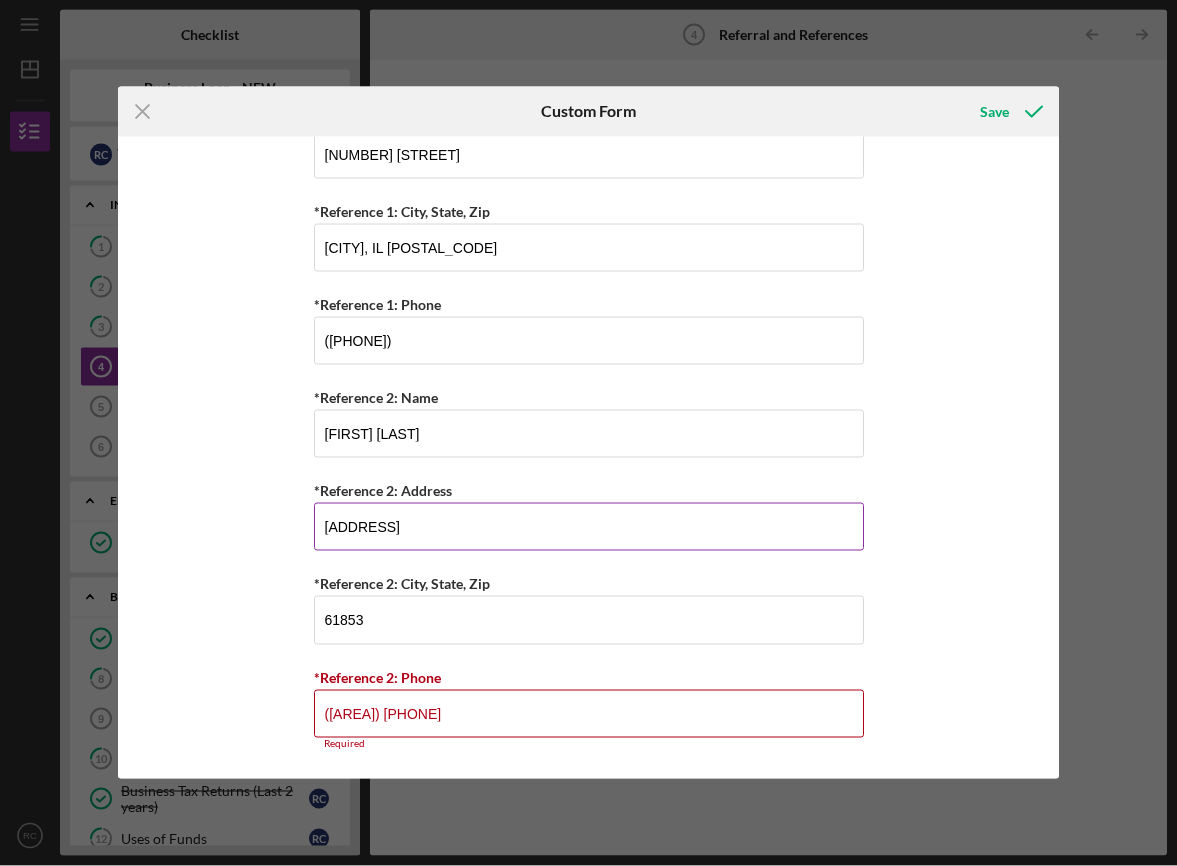 scroll, scrollTop: 838, scrollLeft: 0, axis: vertical 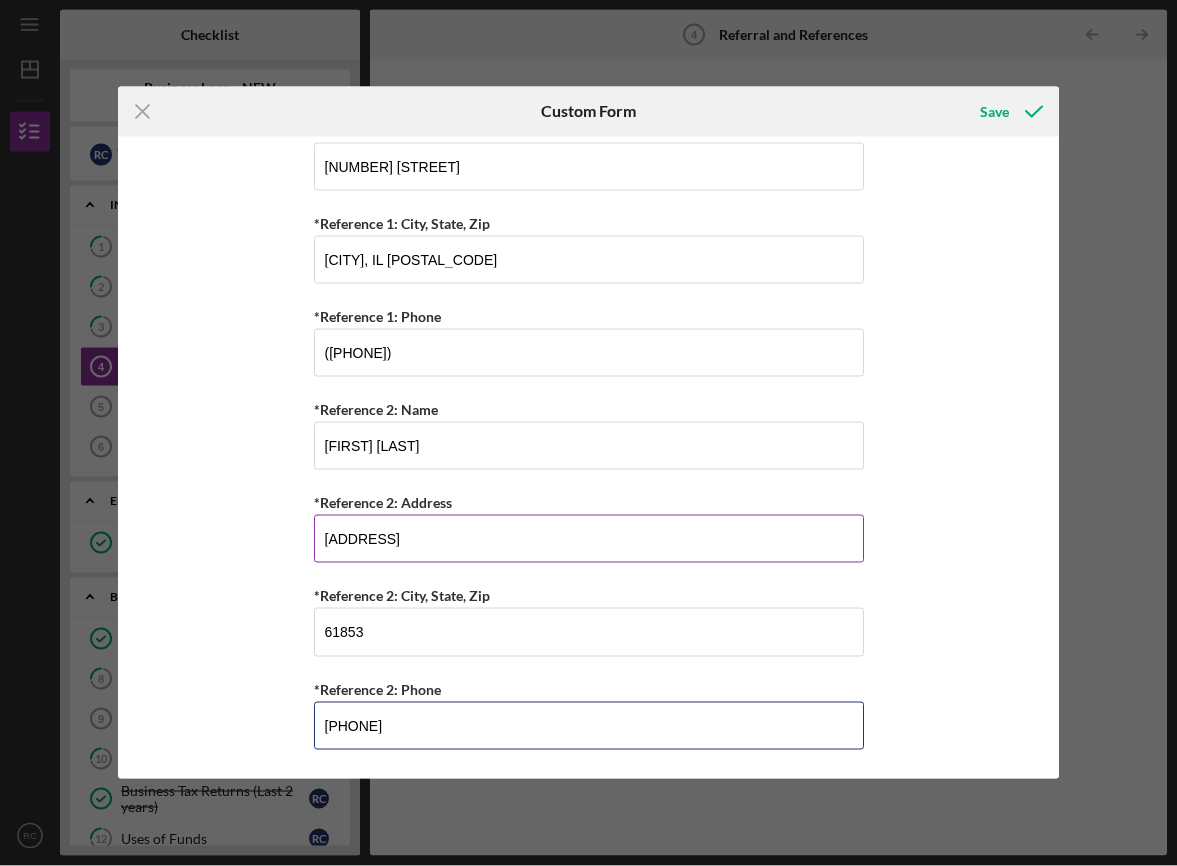 type on "([PHONE])" 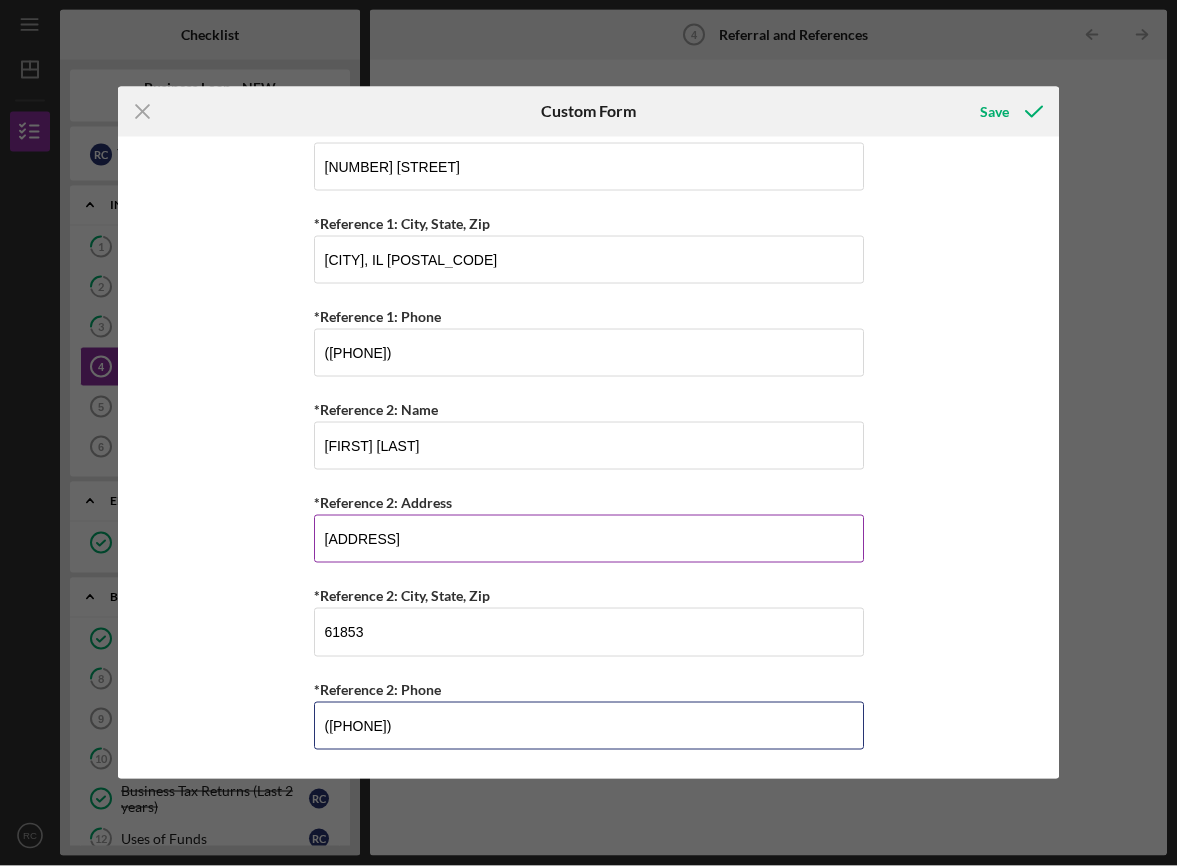 scroll, scrollTop: 65, scrollLeft: 0, axis: vertical 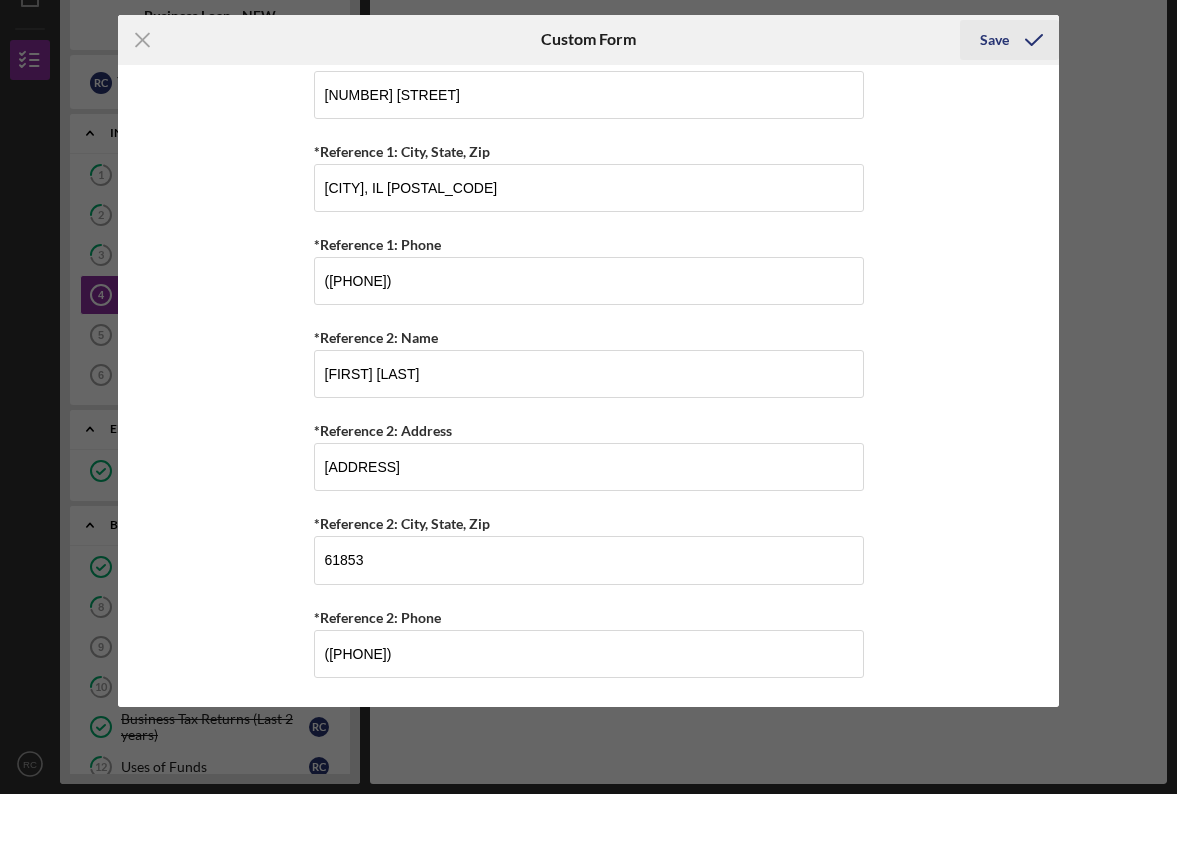 click on "Save" at bounding box center [994, 112] 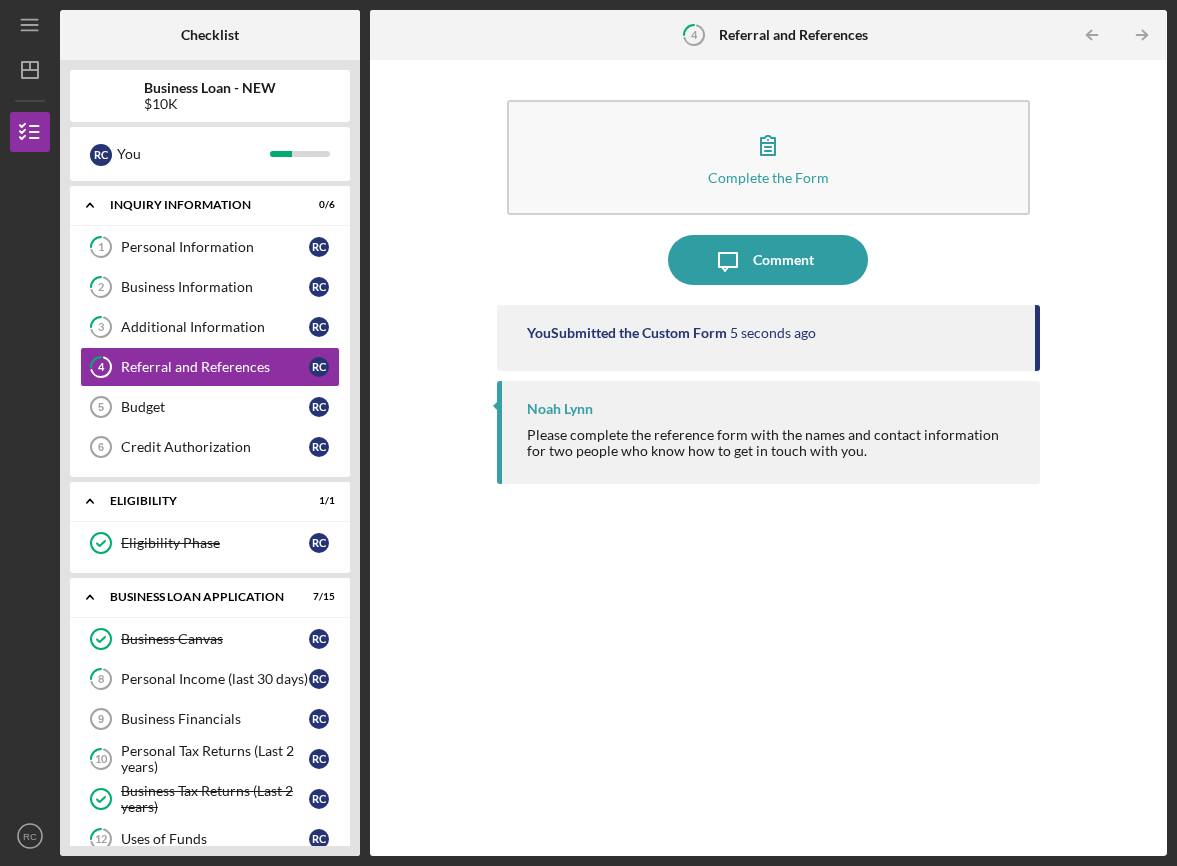 scroll, scrollTop: 0, scrollLeft: 0, axis: both 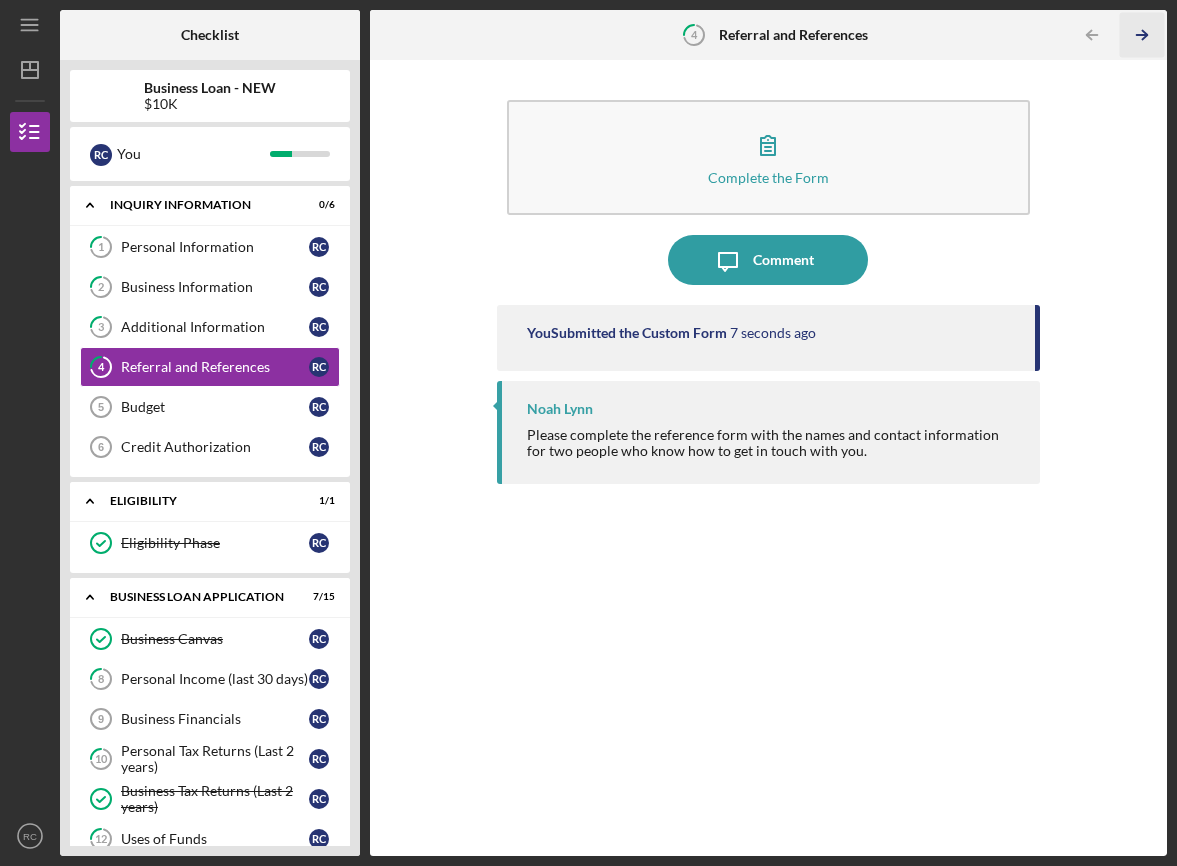 click on "Icon/Table Pagination Arrow" 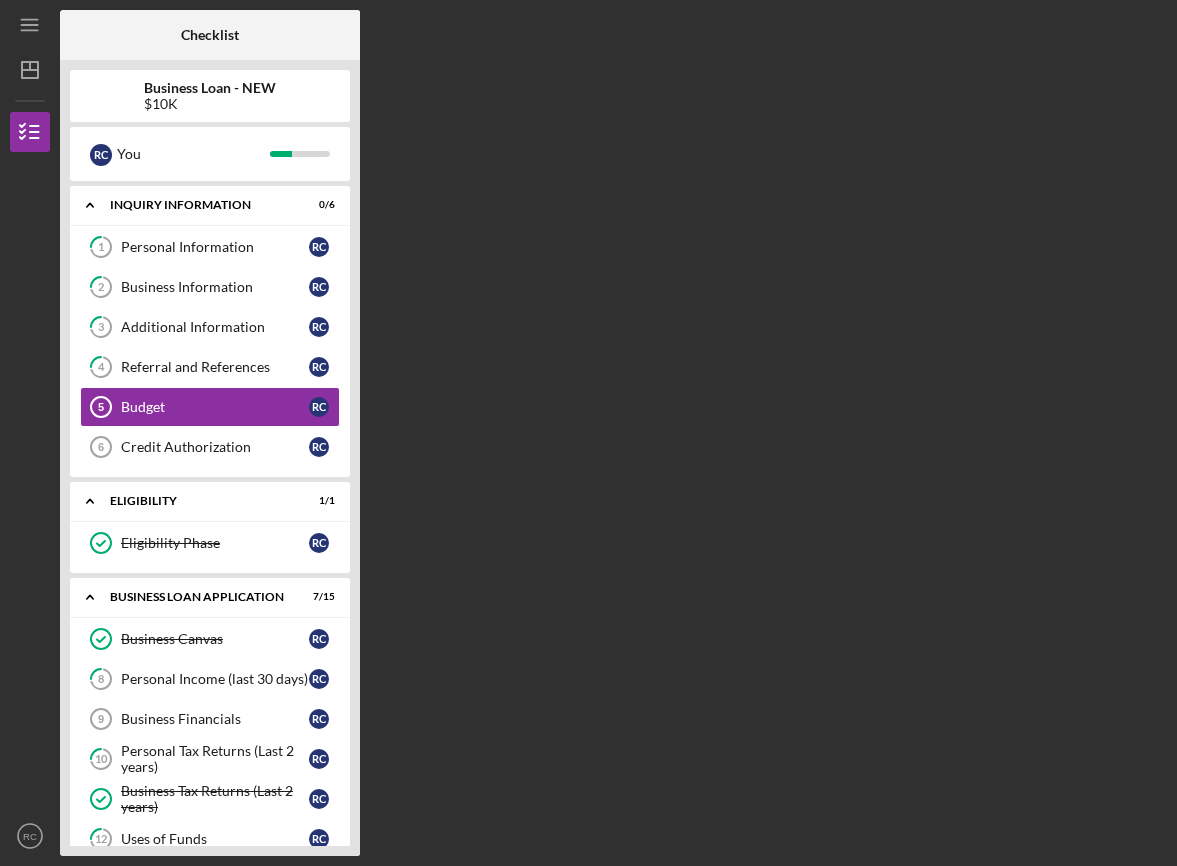 scroll, scrollTop: 65, scrollLeft: 0, axis: vertical 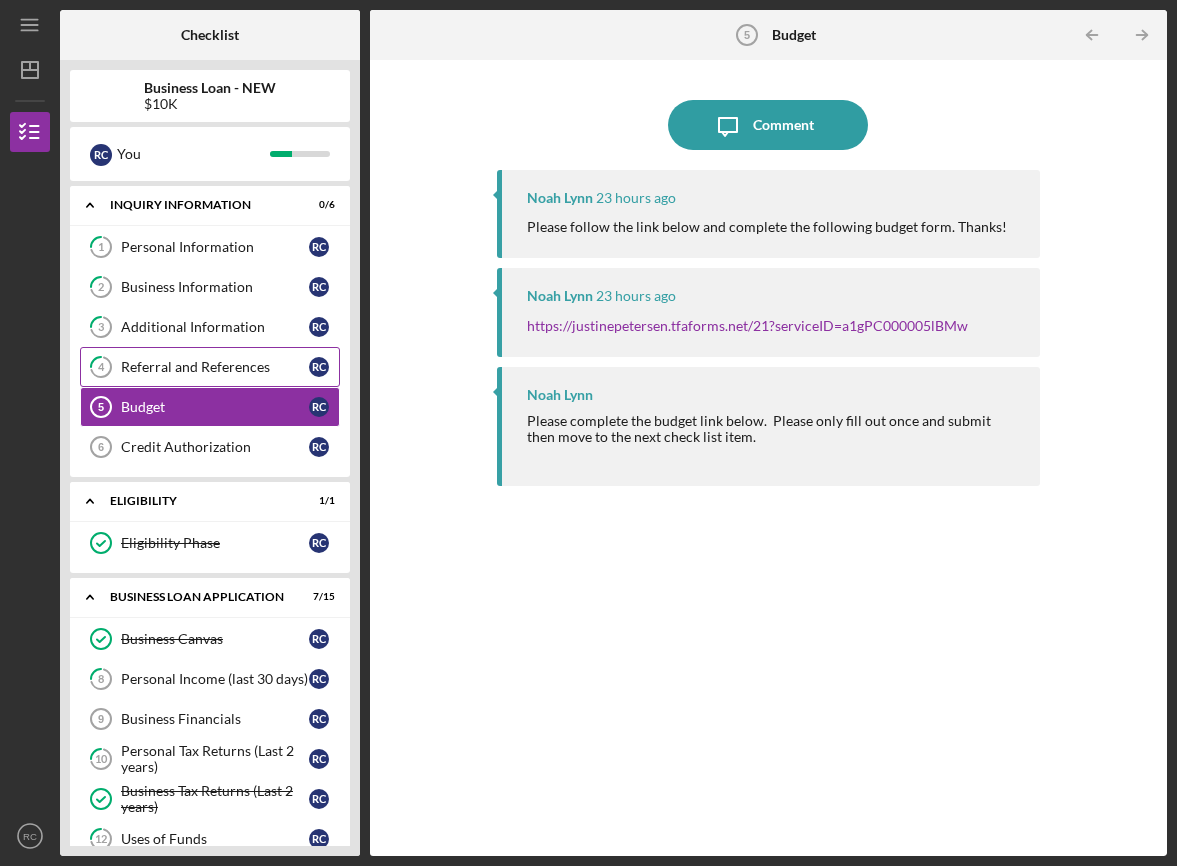 click on "4 Referral and References R C" at bounding box center (210, 367) 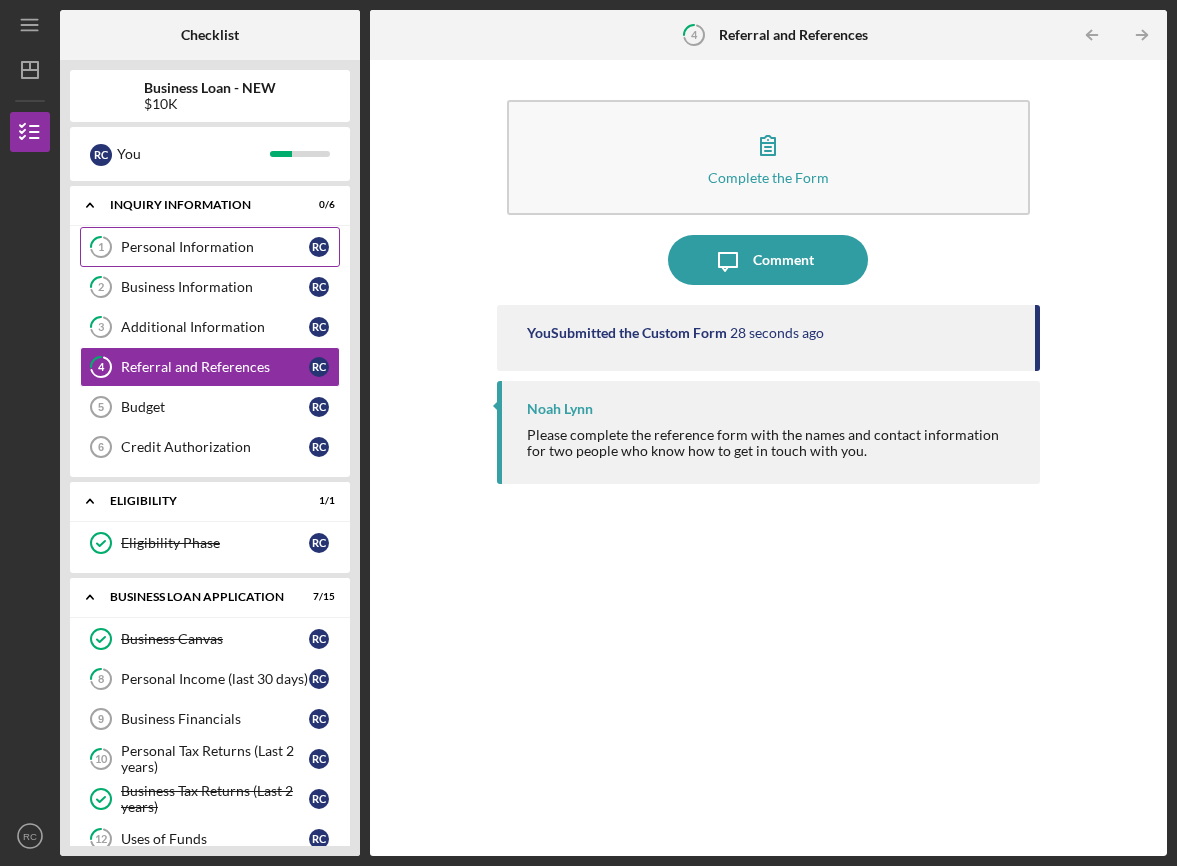 click on "Personal Information" at bounding box center (215, 247) 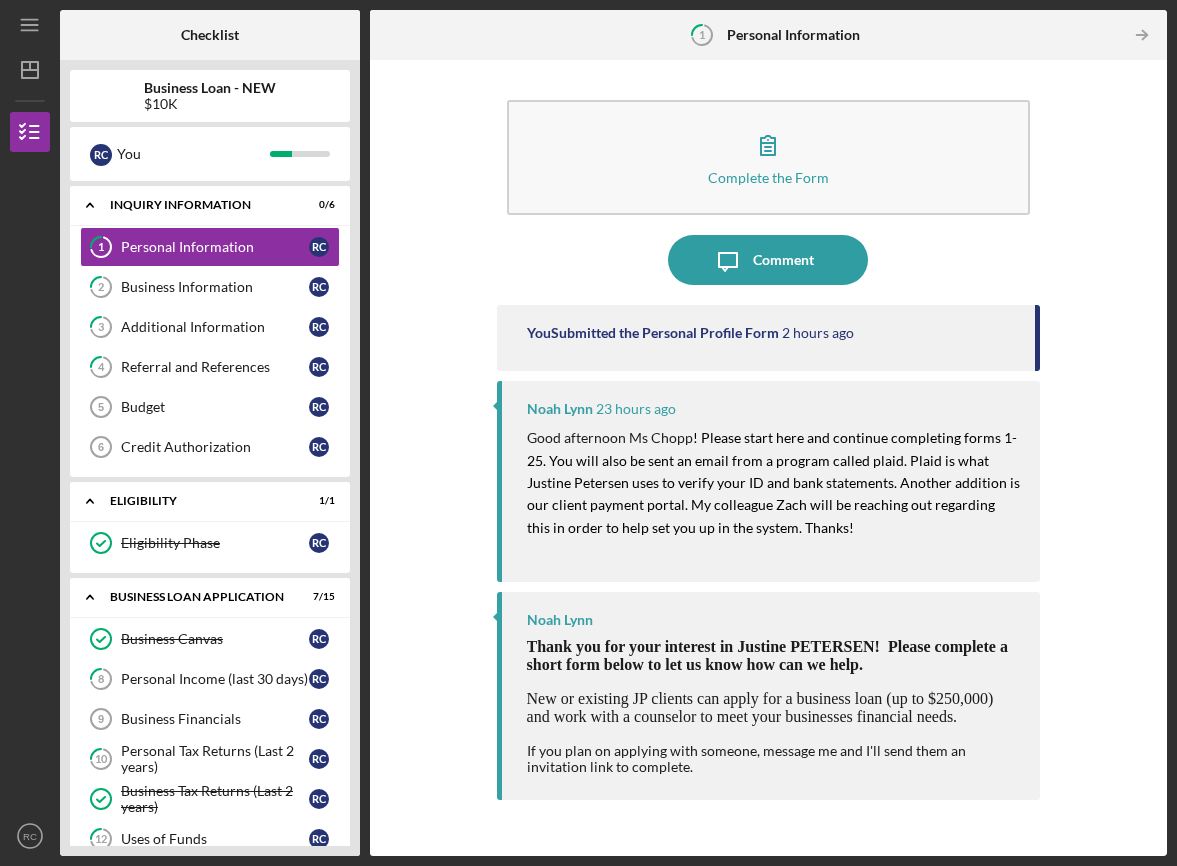 scroll, scrollTop: 0, scrollLeft: 0, axis: both 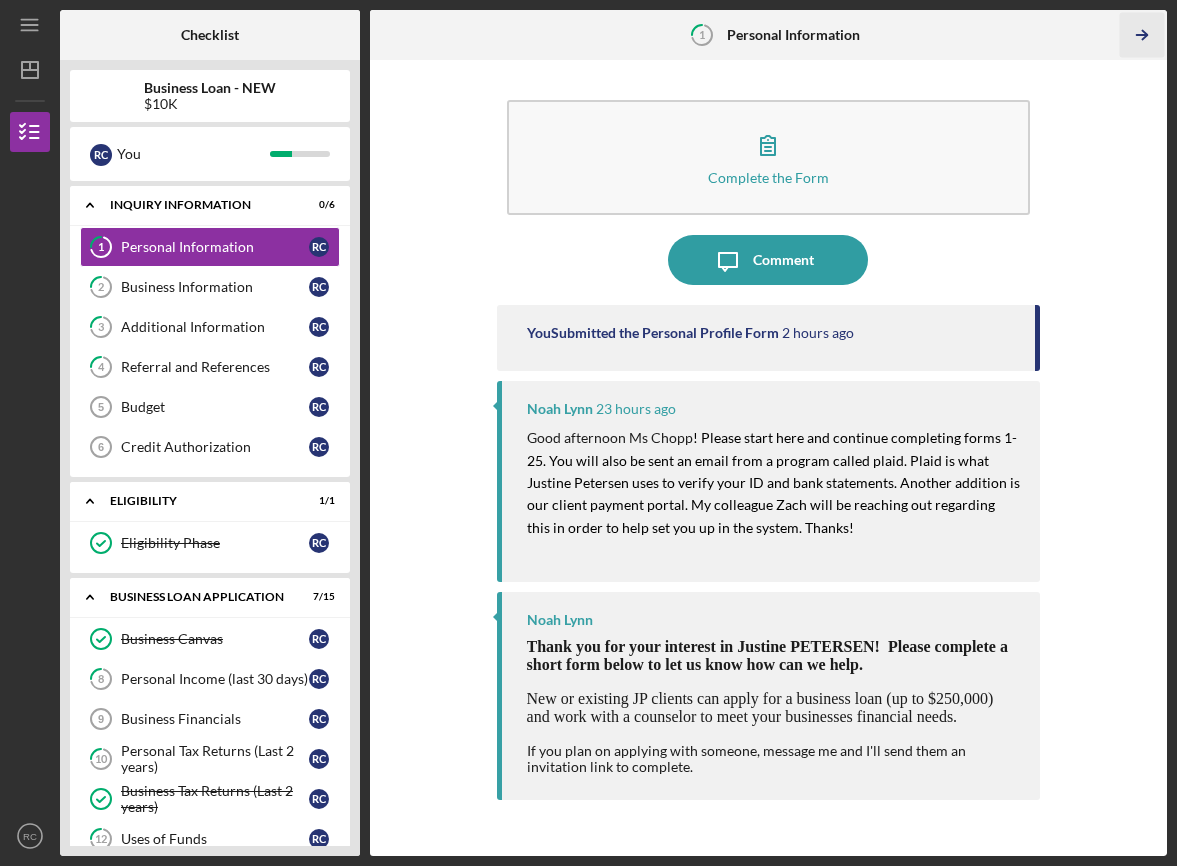 click on "Icon/Table Pagination Arrow" 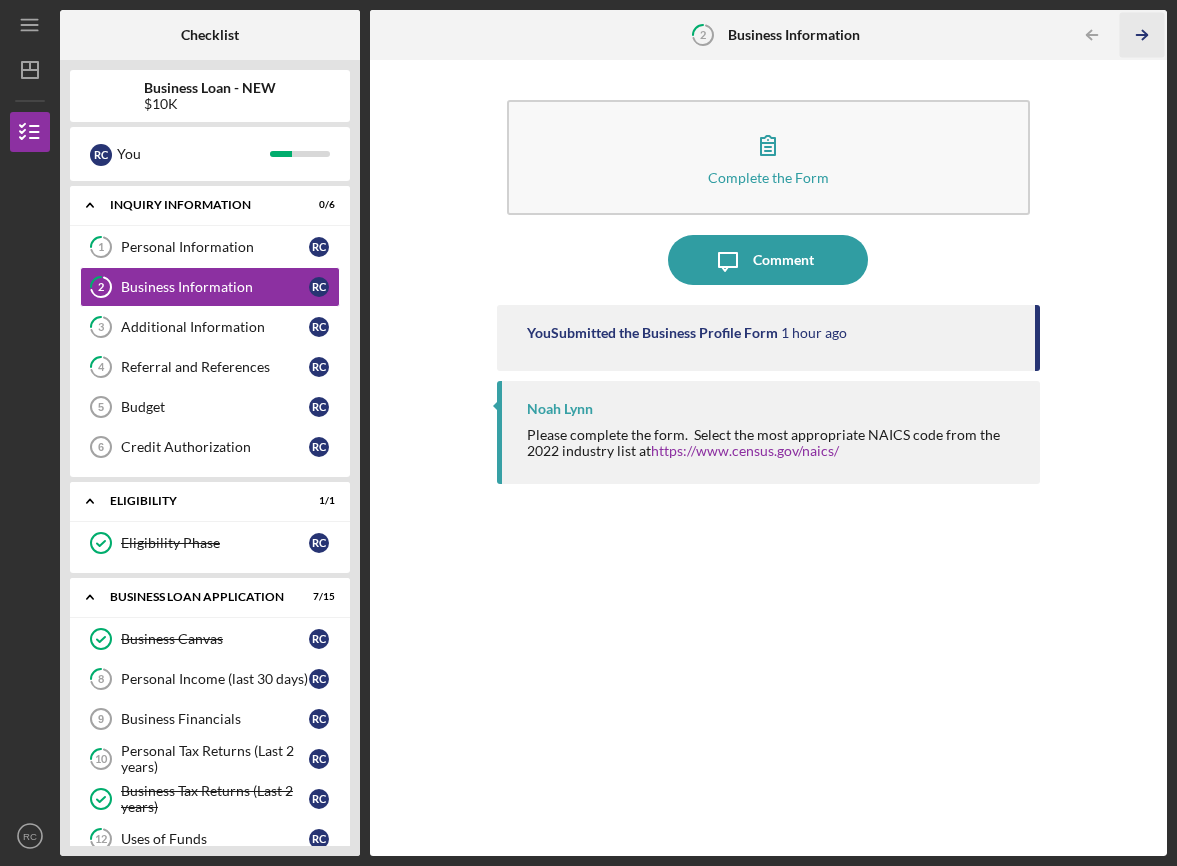 scroll, scrollTop: 65, scrollLeft: 0, axis: vertical 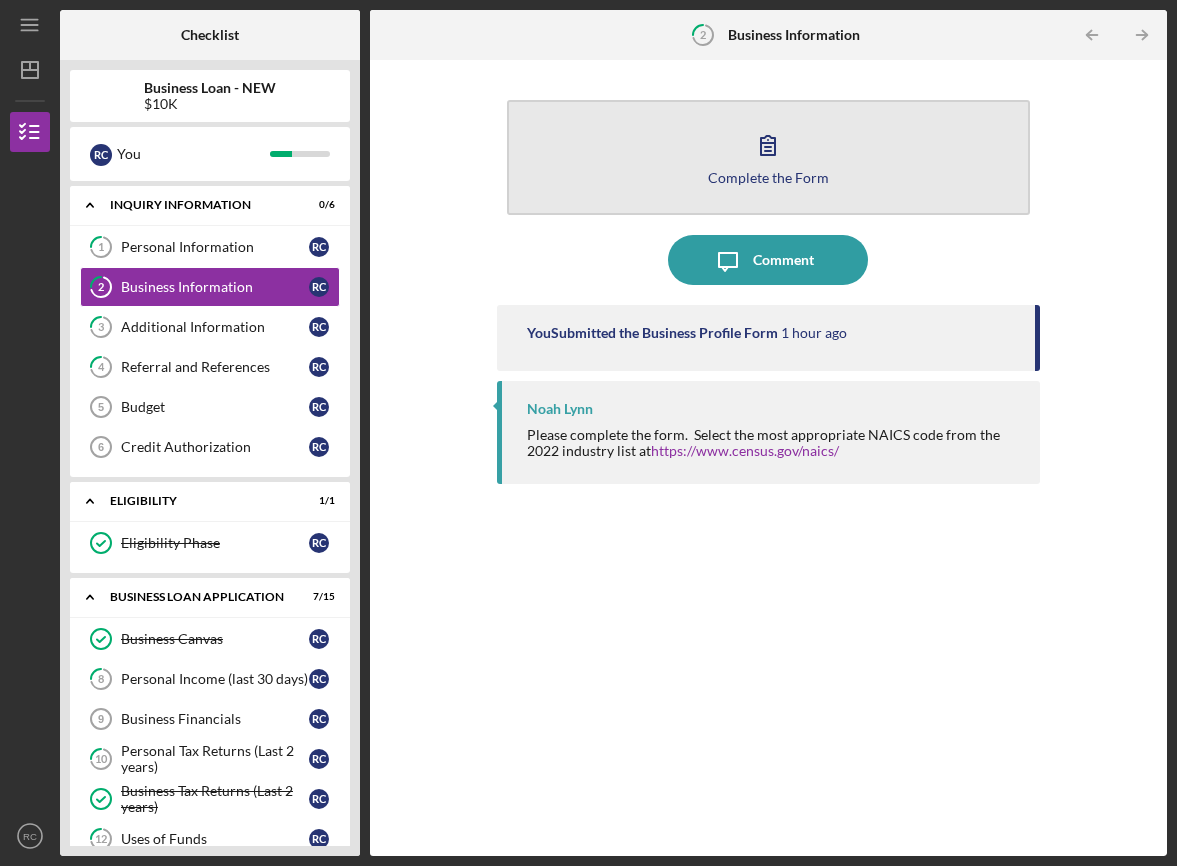 click 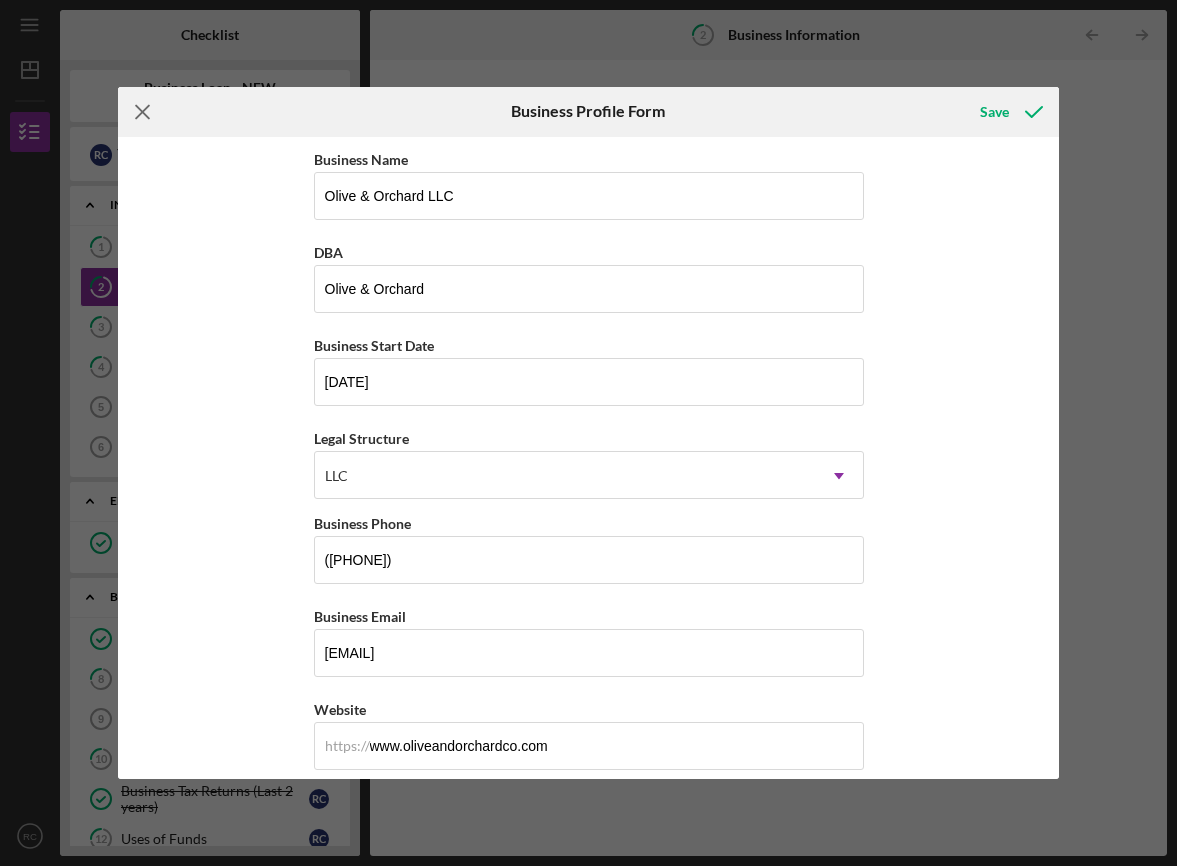 click on "Icon/Menu Close" 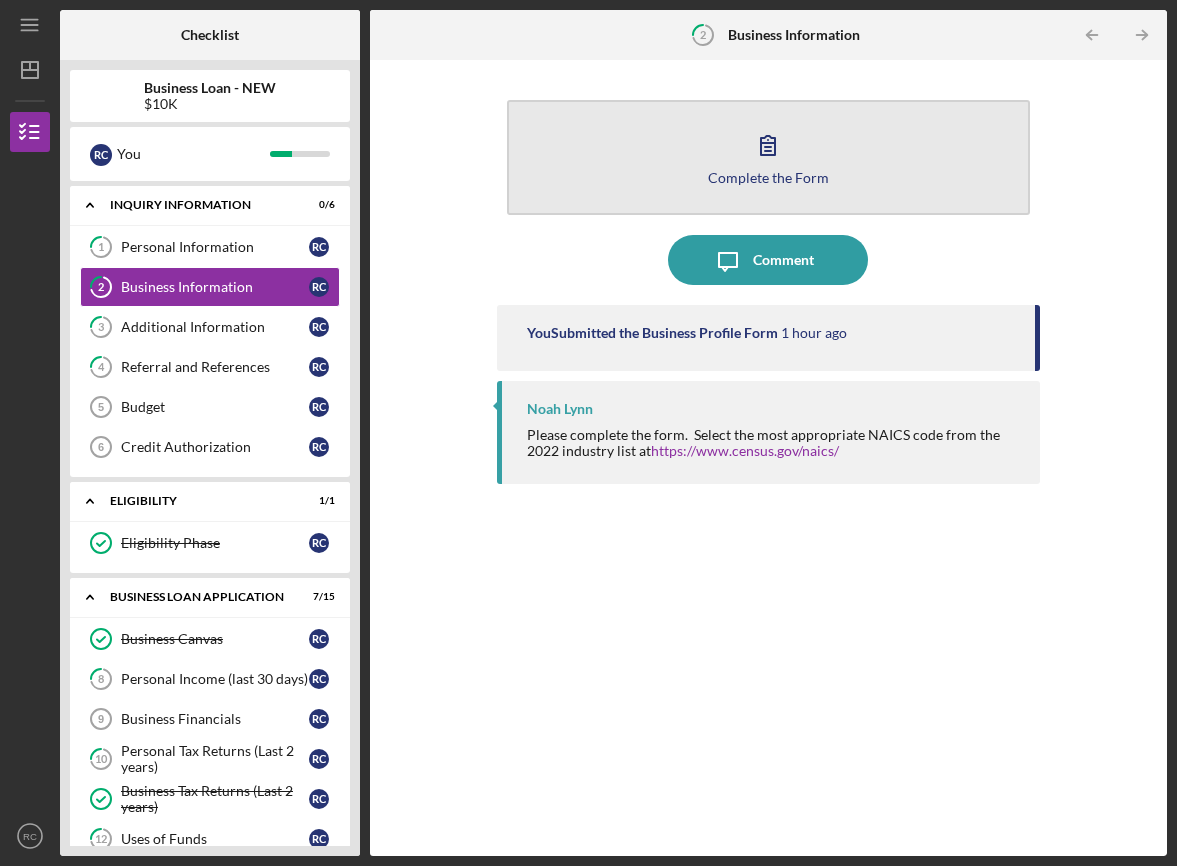 scroll, scrollTop: 0, scrollLeft: 0, axis: both 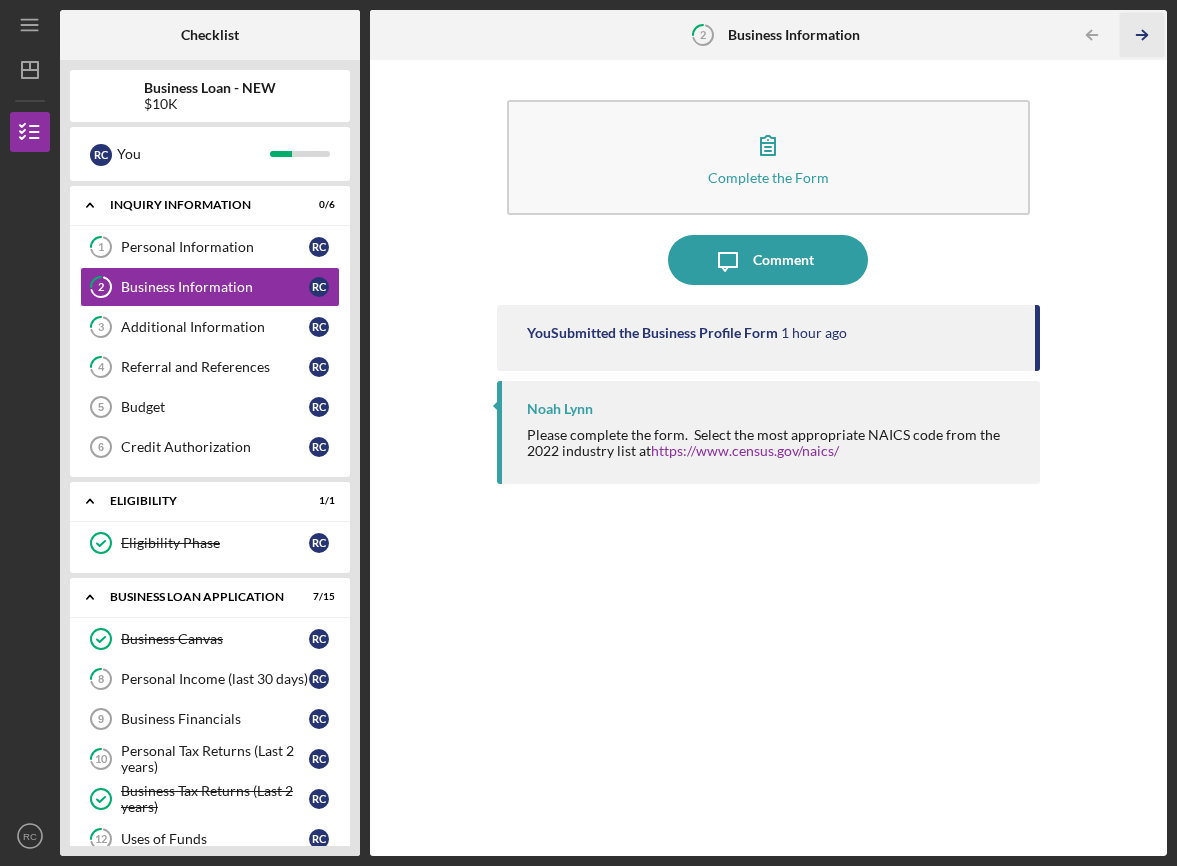 click on "Icon/Table Pagination Arrow" 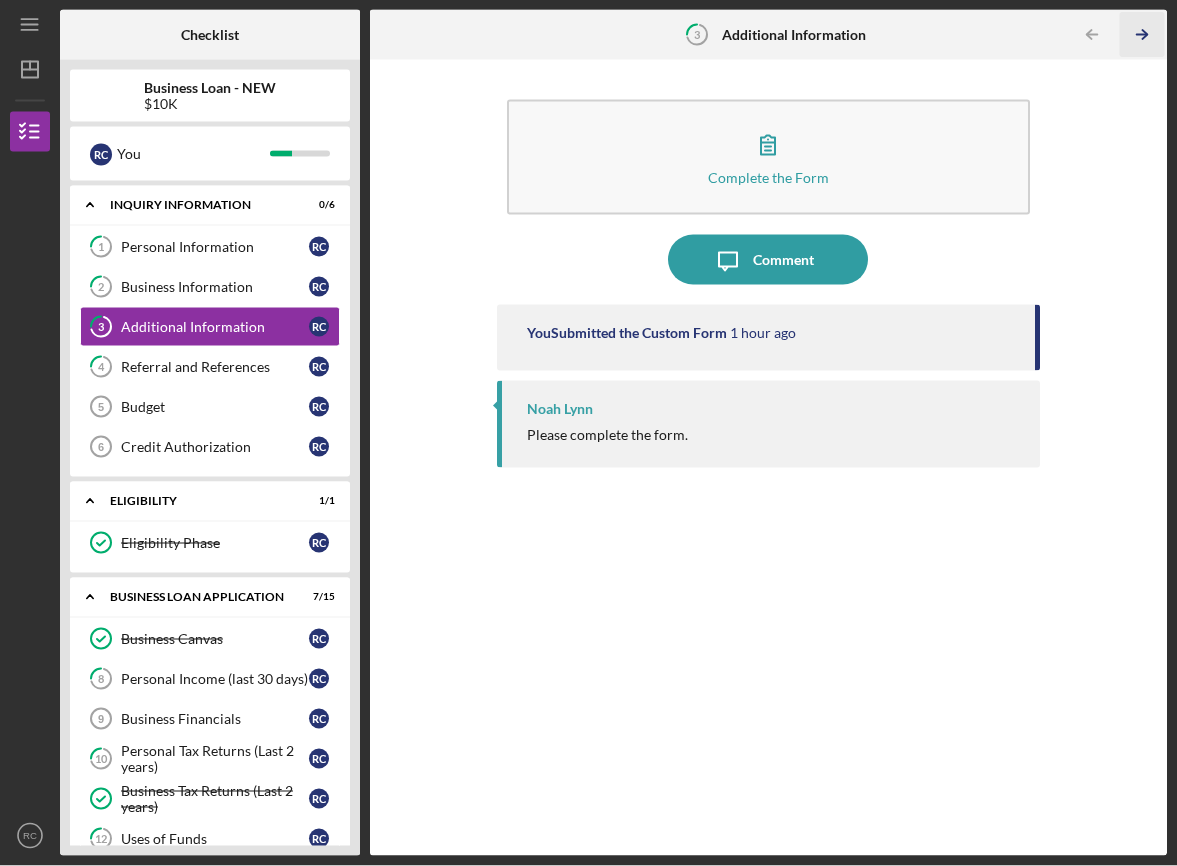scroll, scrollTop: 0, scrollLeft: 0, axis: both 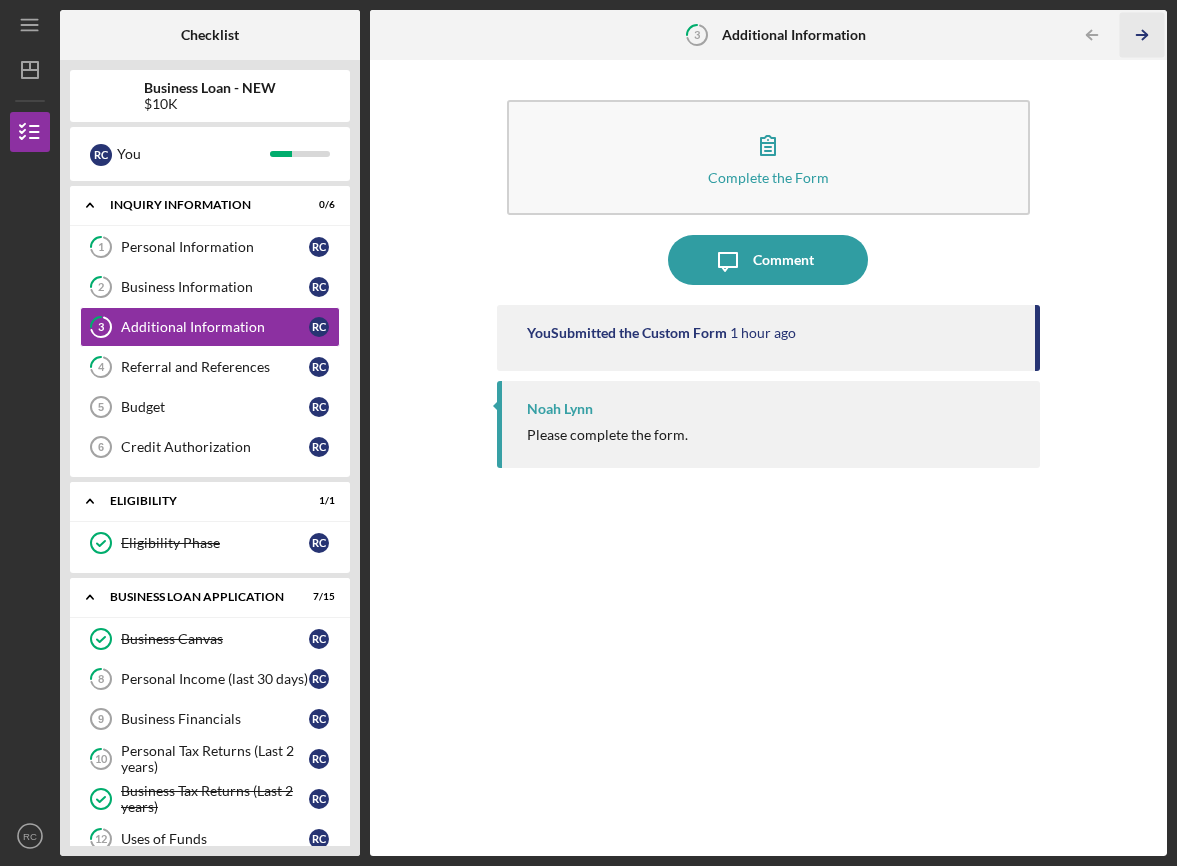 click on "Icon/Table Pagination Arrow" 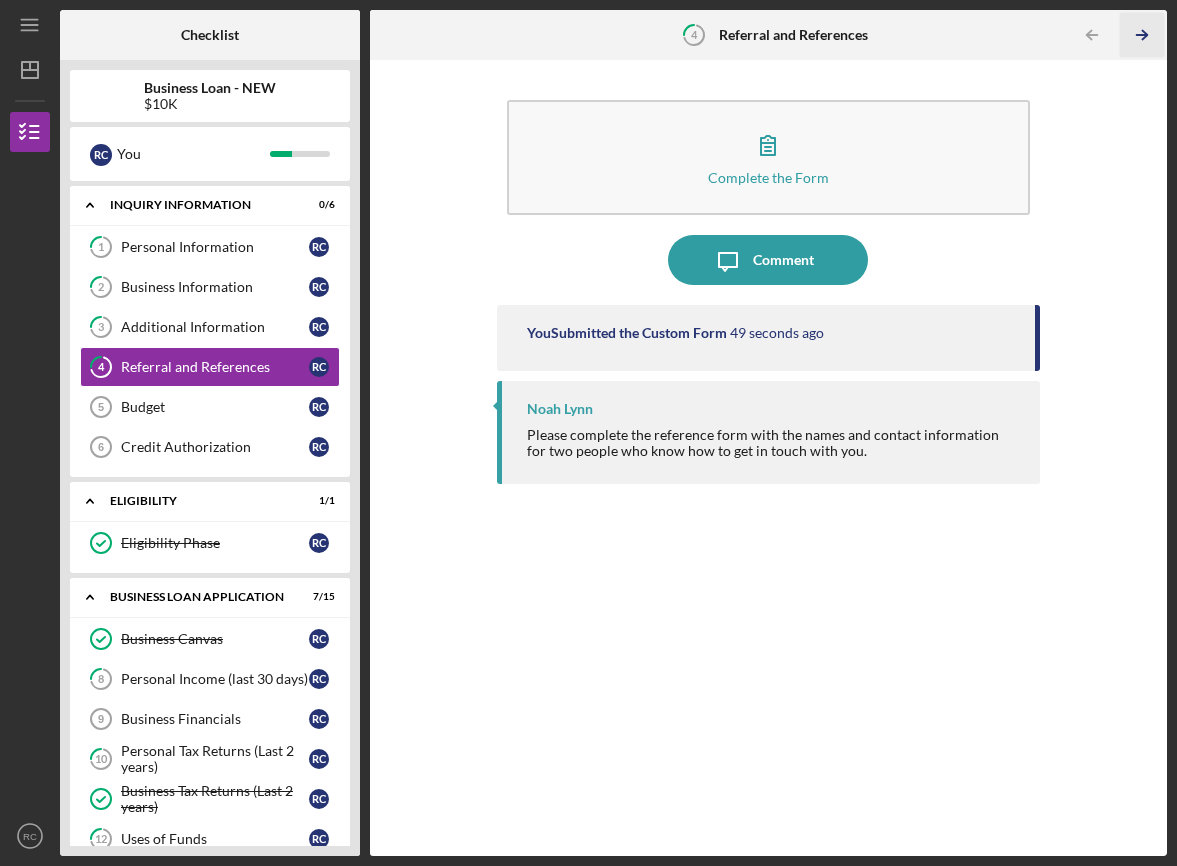click on "Icon/Table Pagination Arrow" 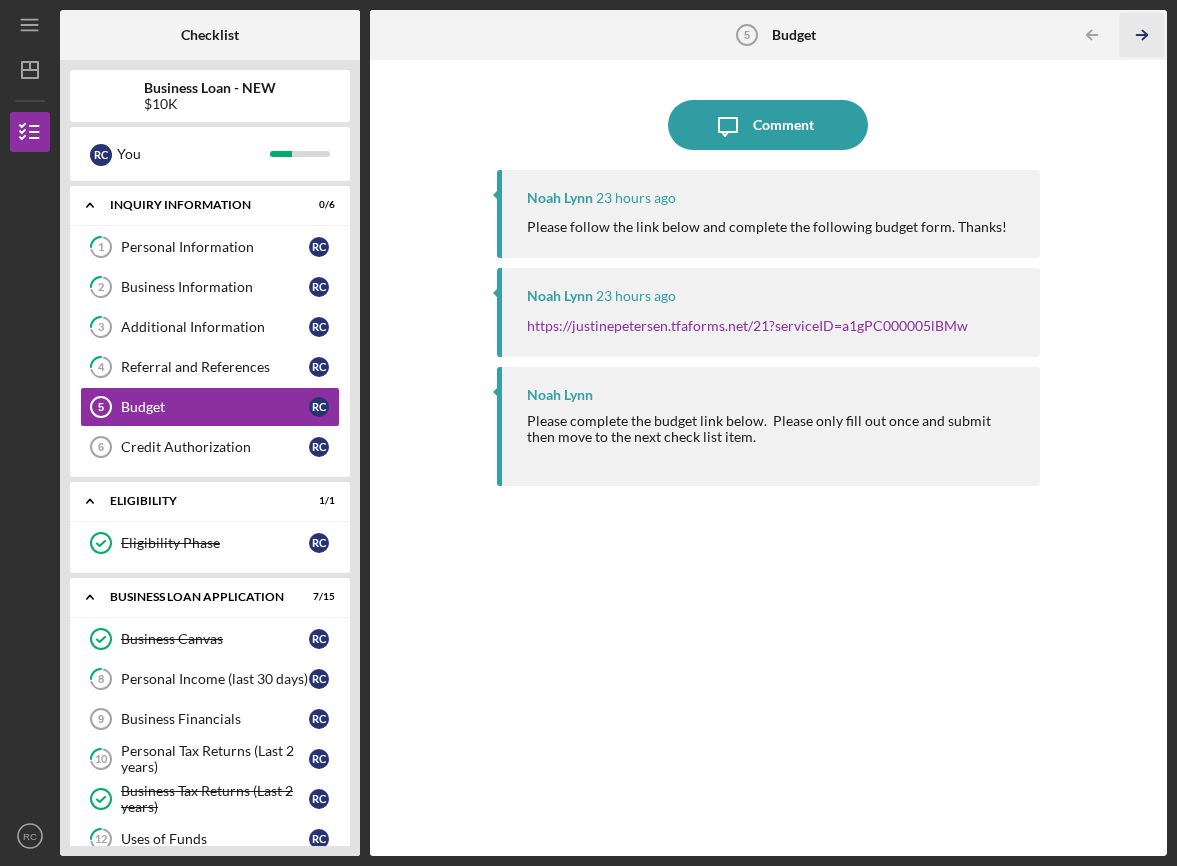 scroll, scrollTop: 0, scrollLeft: 0, axis: both 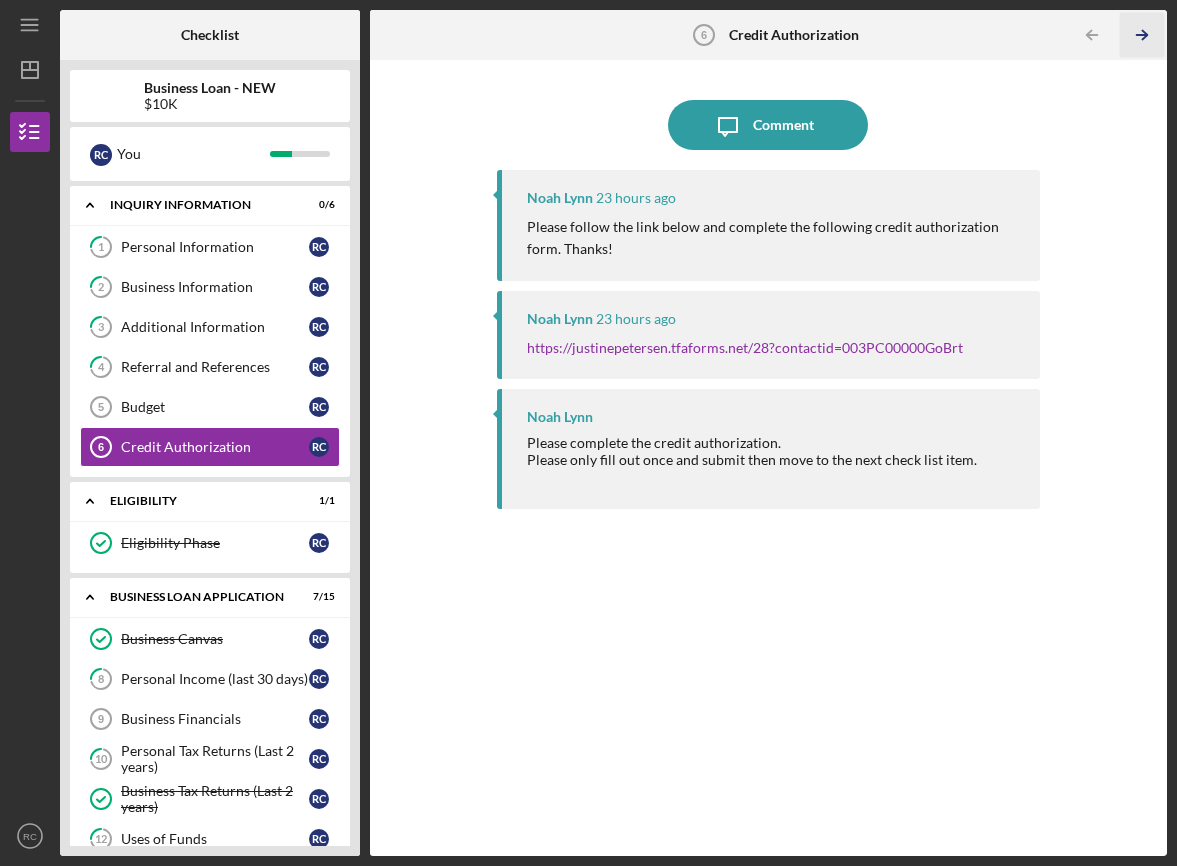 click 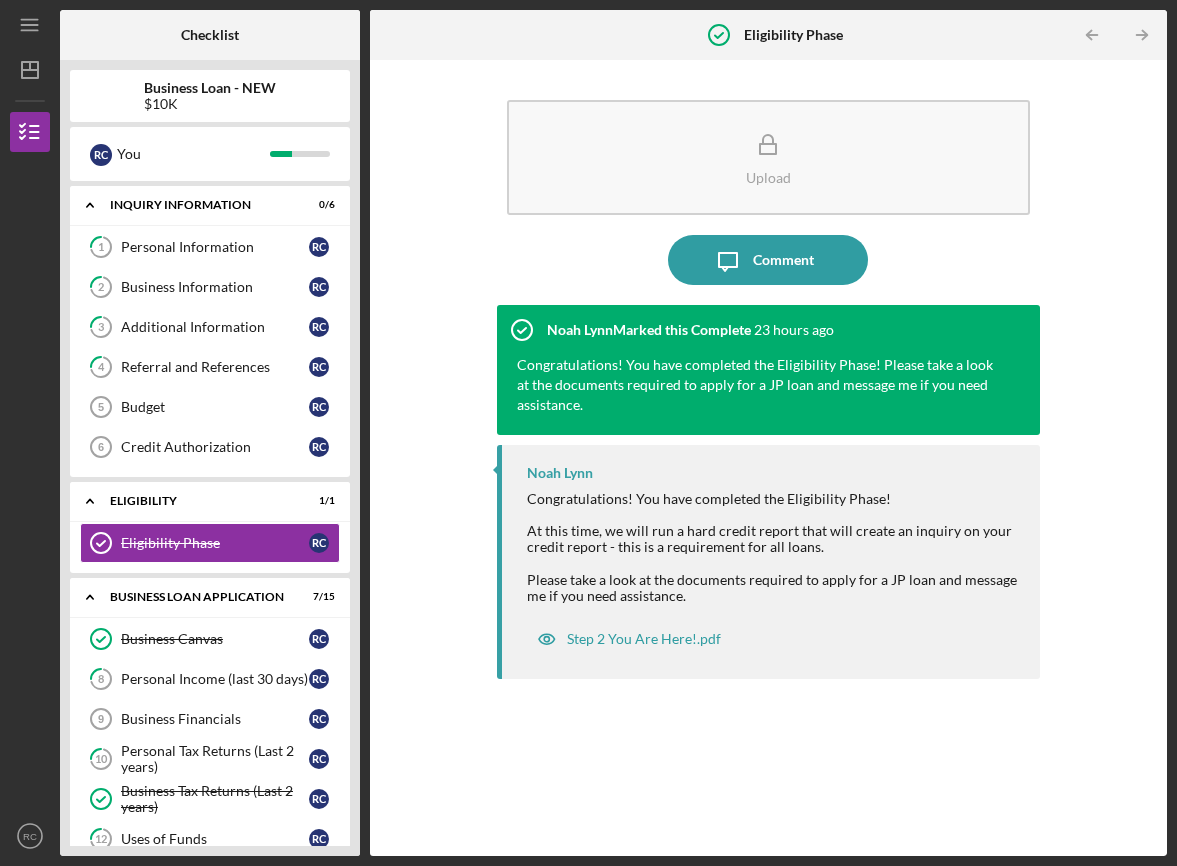 scroll, scrollTop: 32, scrollLeft: 0, axis: vertical 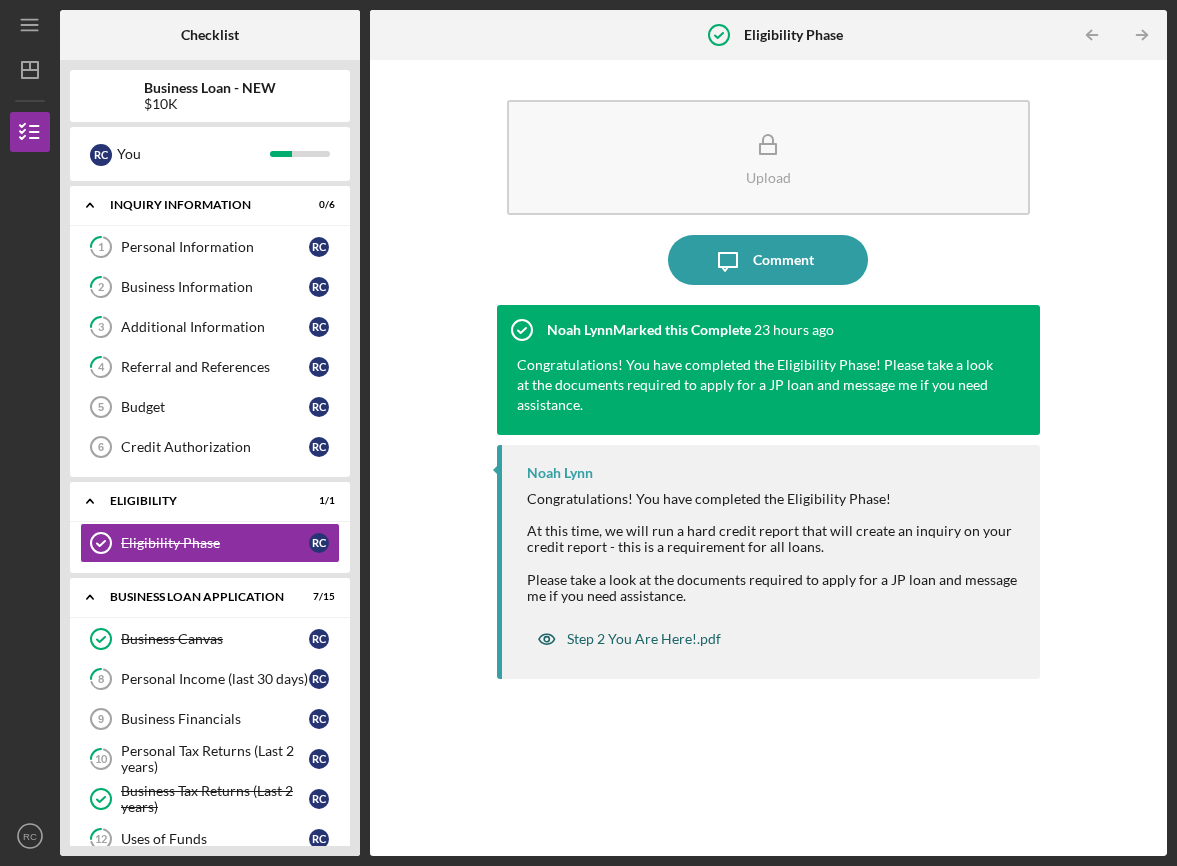 click on "Step 2 You Are Here!.pdf" at bounding box center [644, 639] 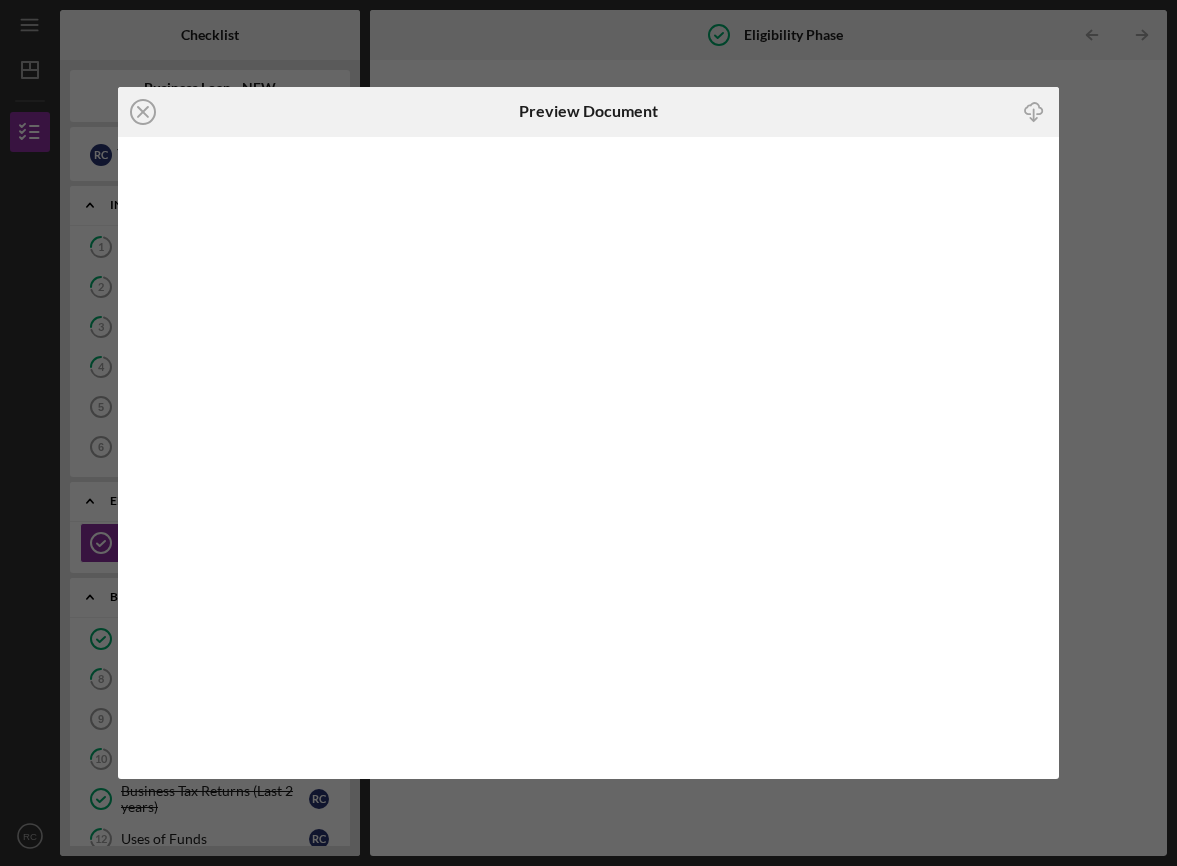 scroll, scrollTop: 23, scrollLeft: 0, axis: vertical 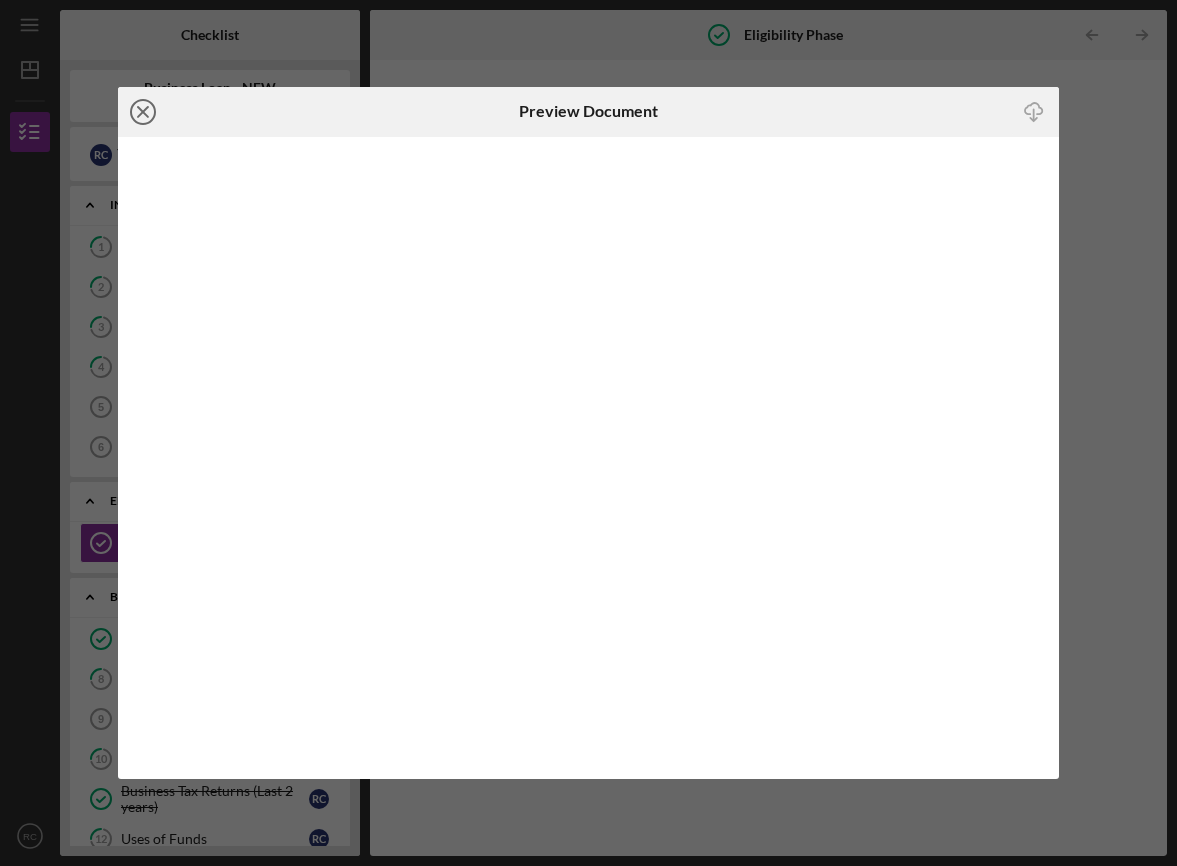 click on "Icon/Close" 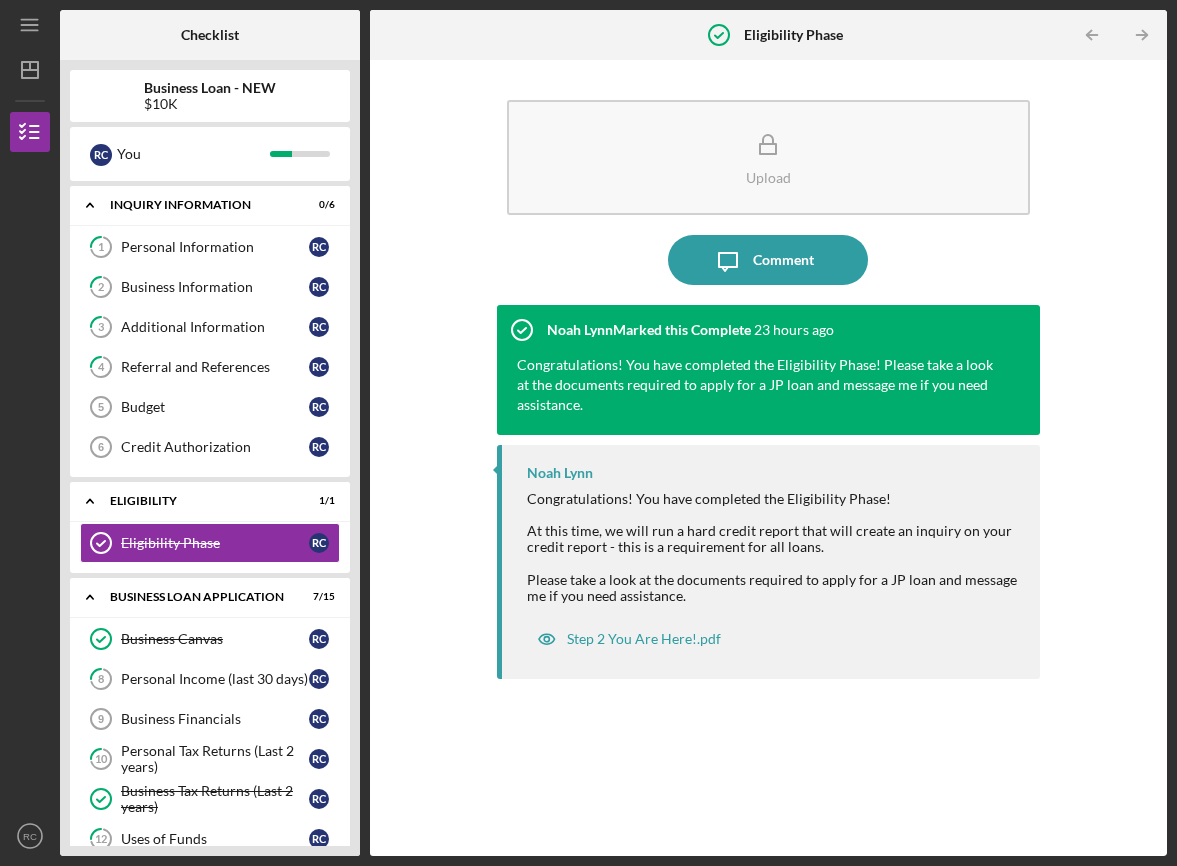 scroll, scrollTop: 65, scrollLeft: 0, axis: vertical 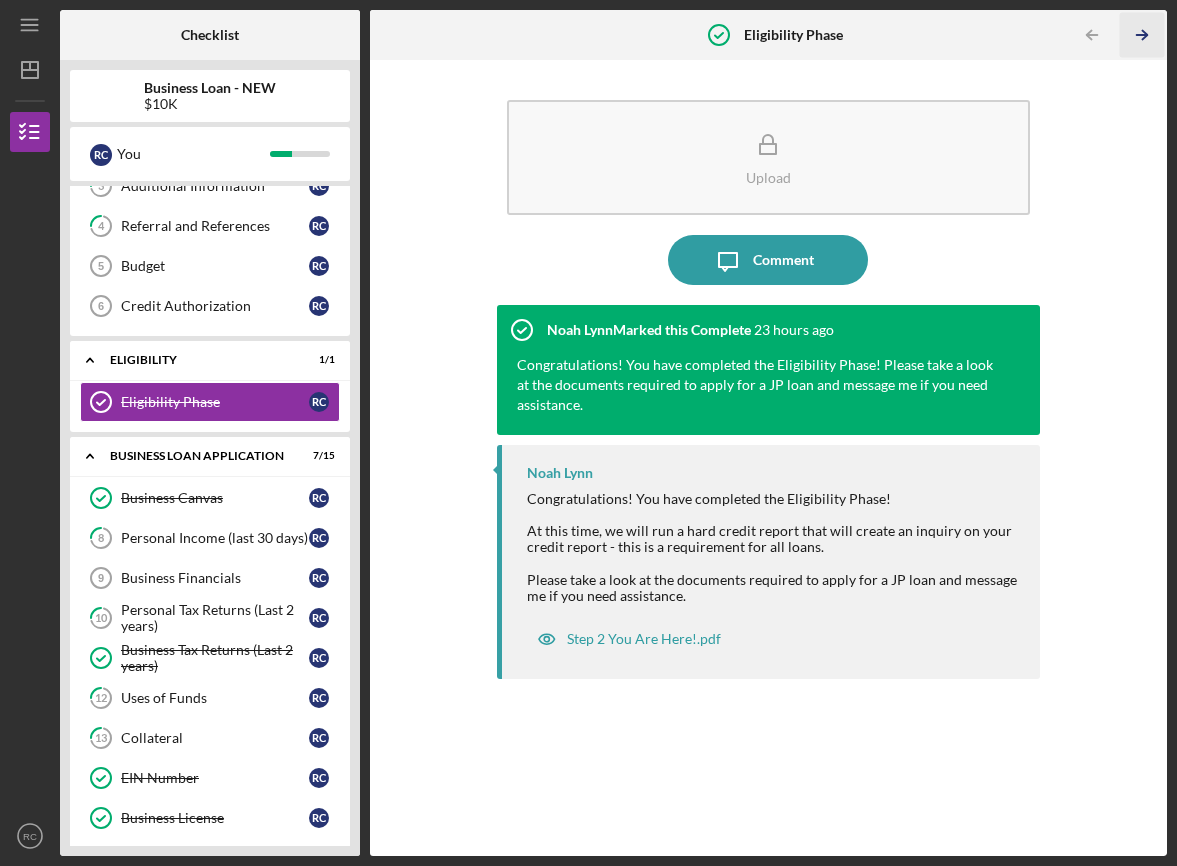 click on "Icon/Table Pagination Arrow" 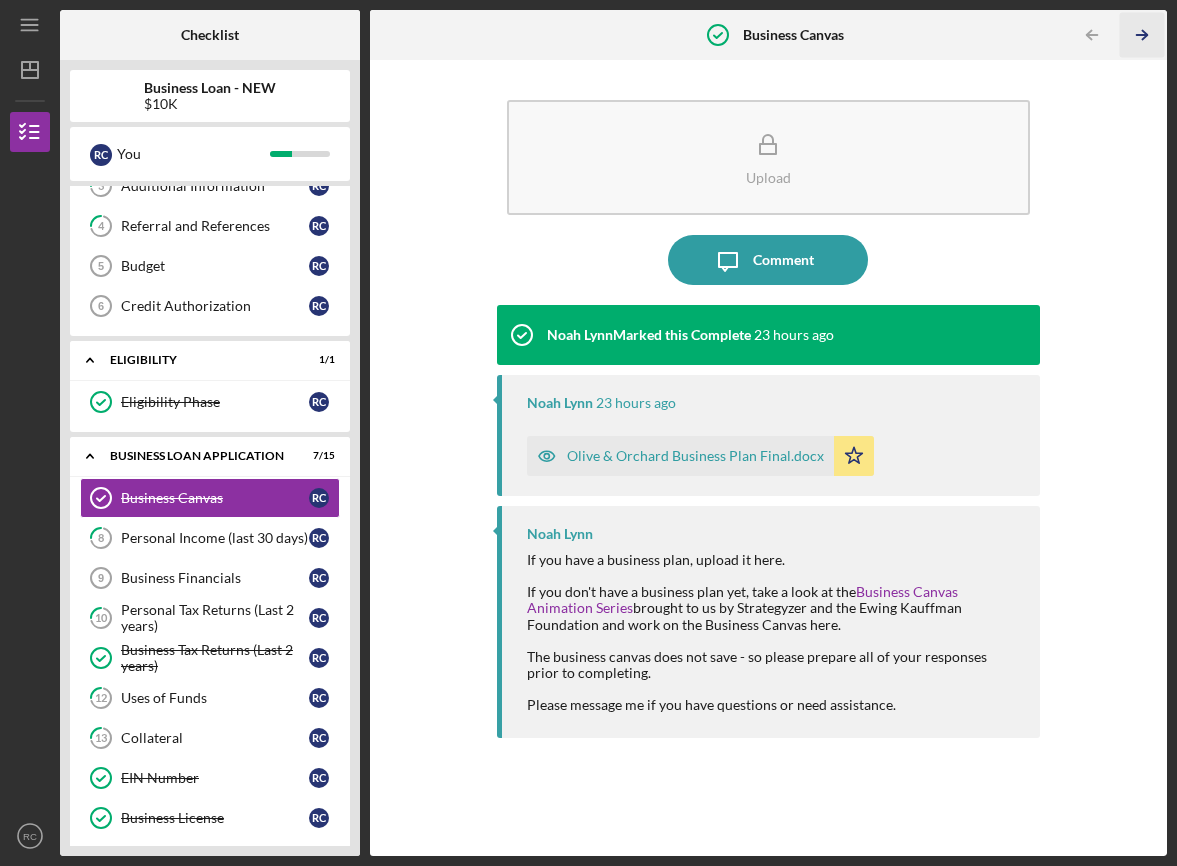 scroll, scrollTop: 0, scrollLeft: 0, axis: both 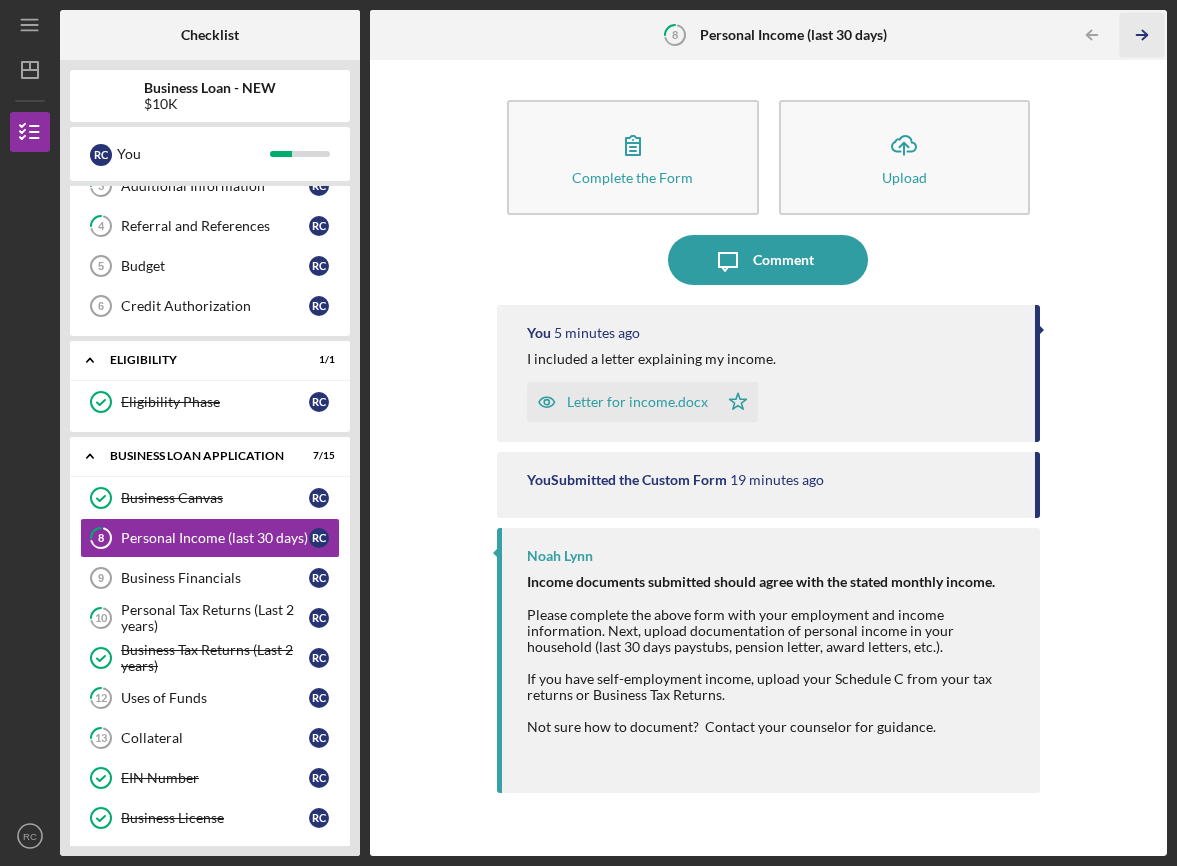 click 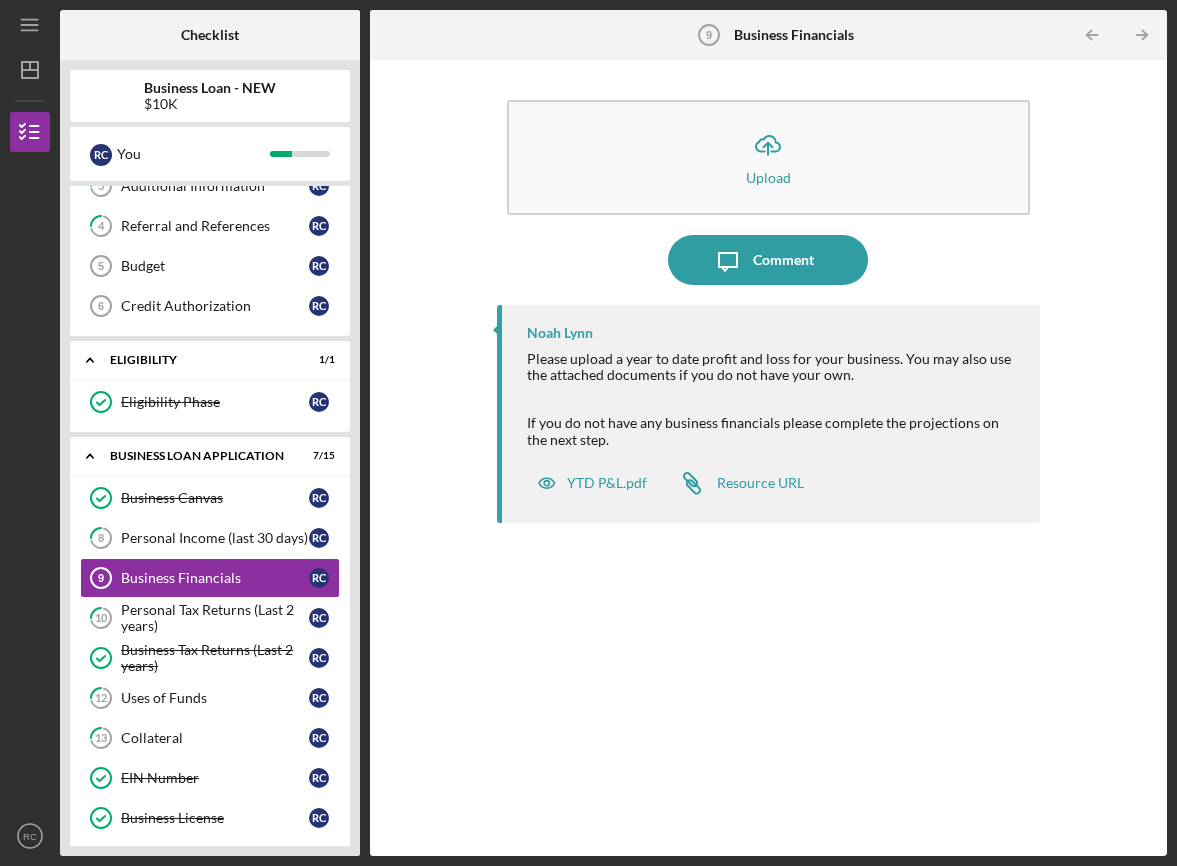 scroll, scrollTop: 0, scrollLeft: 0, axis: both 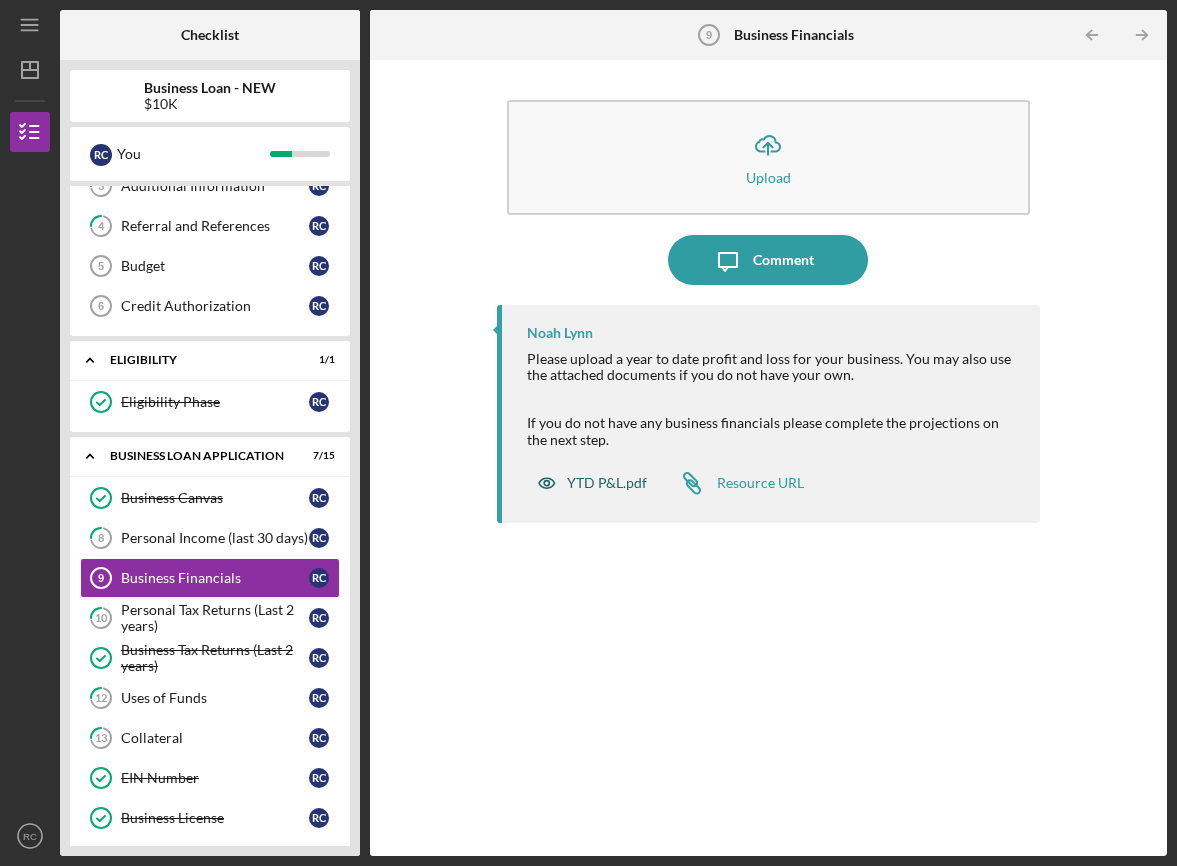 click 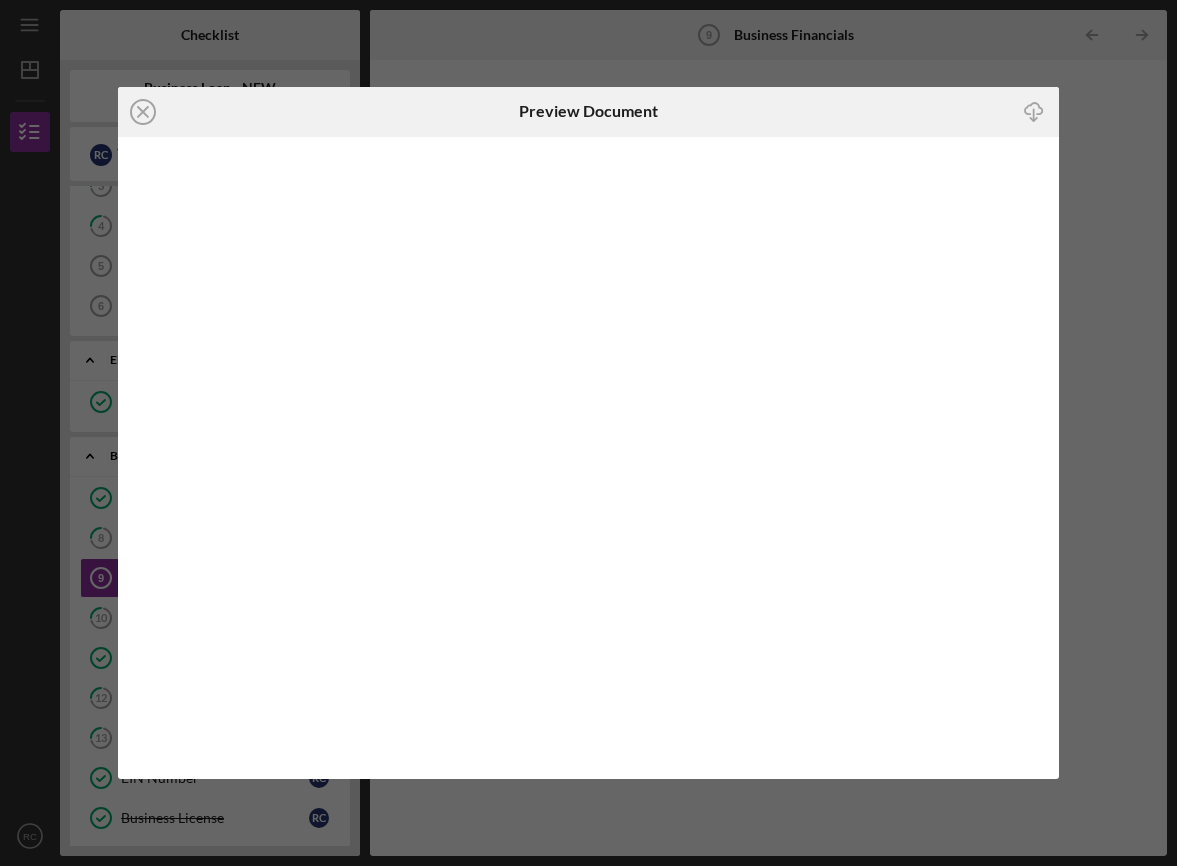 click on "Icon/Download" 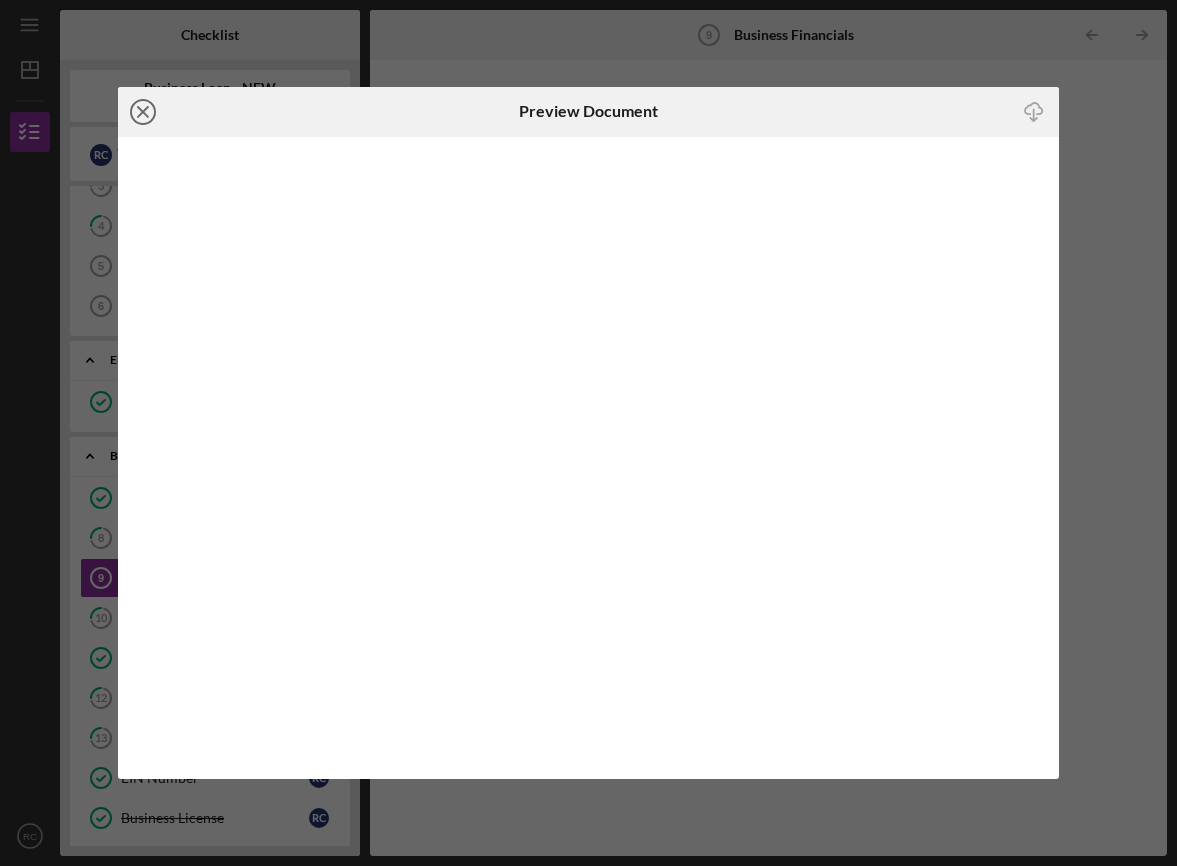 click on "Icon/Close" 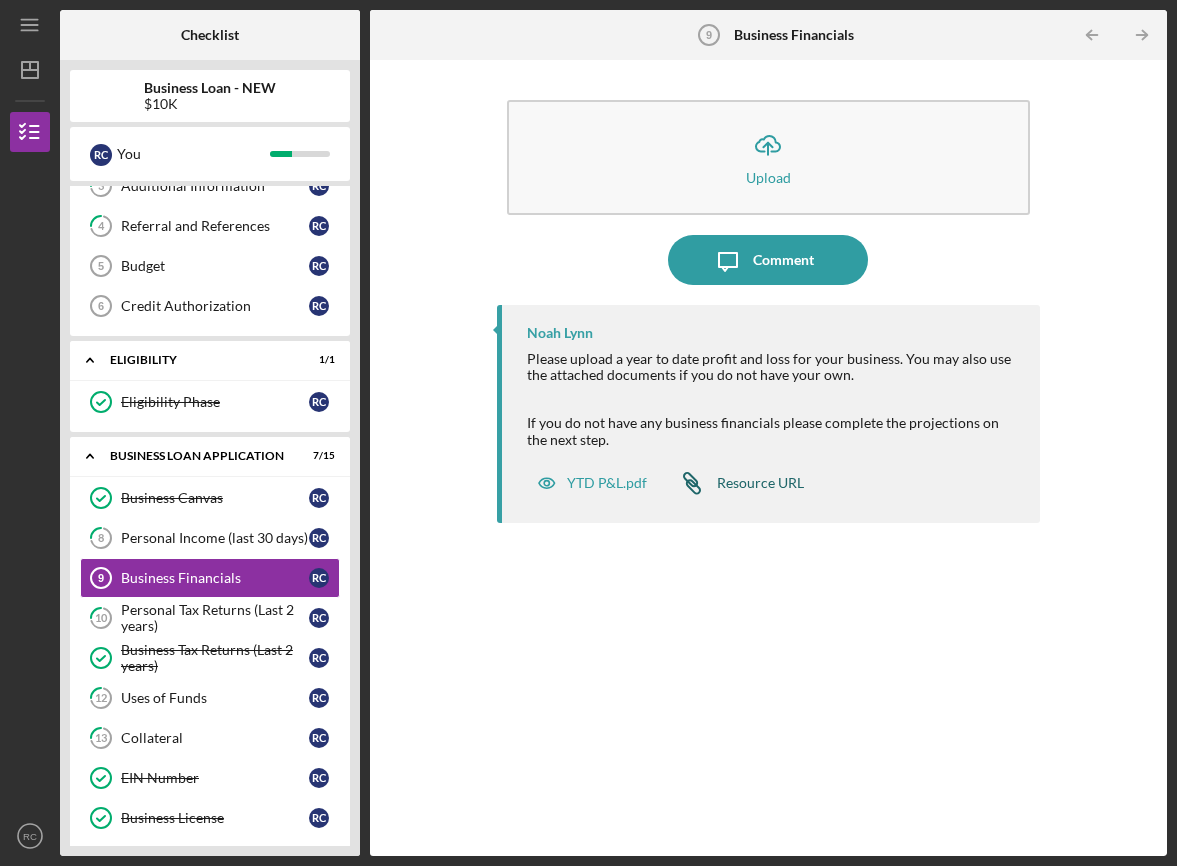click on "Resource URL" at bounding box center [760, 483] 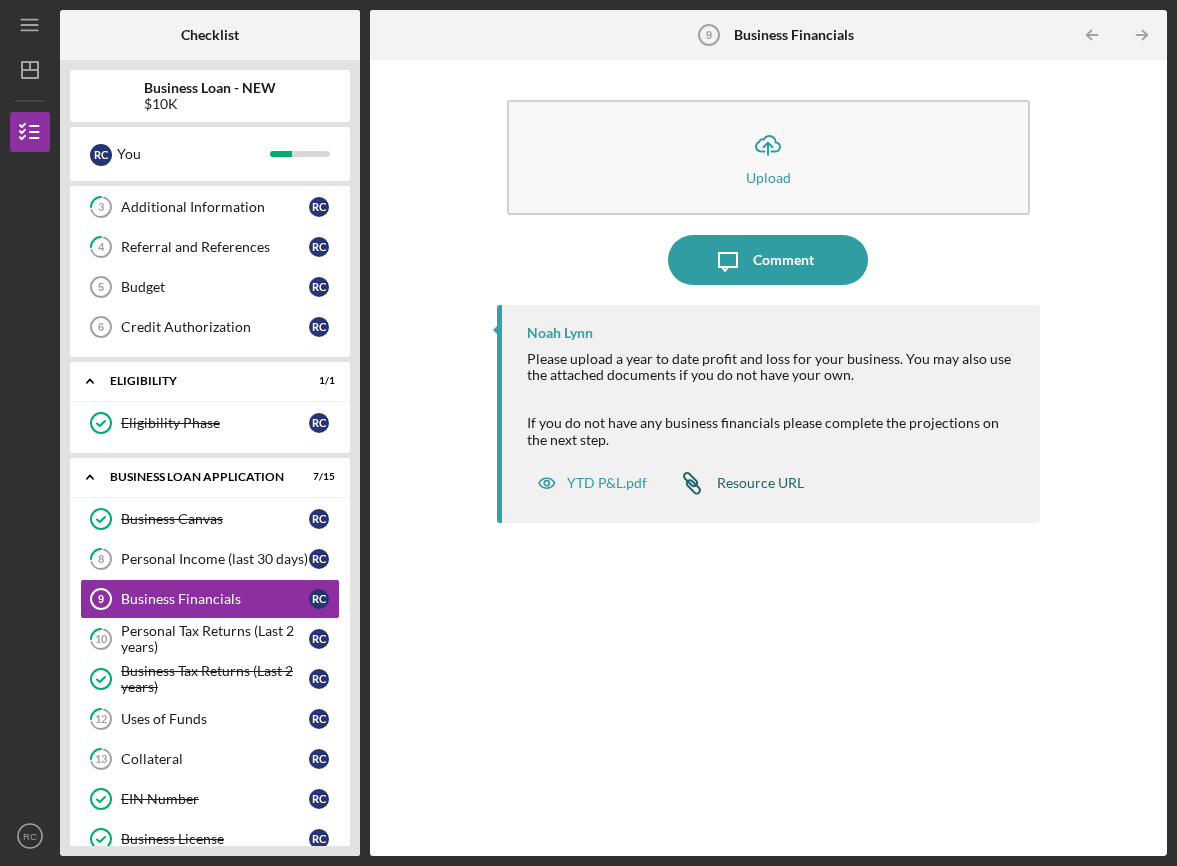 scroll, scrollTop: 65, scrollLeft: 0, axis: vertical 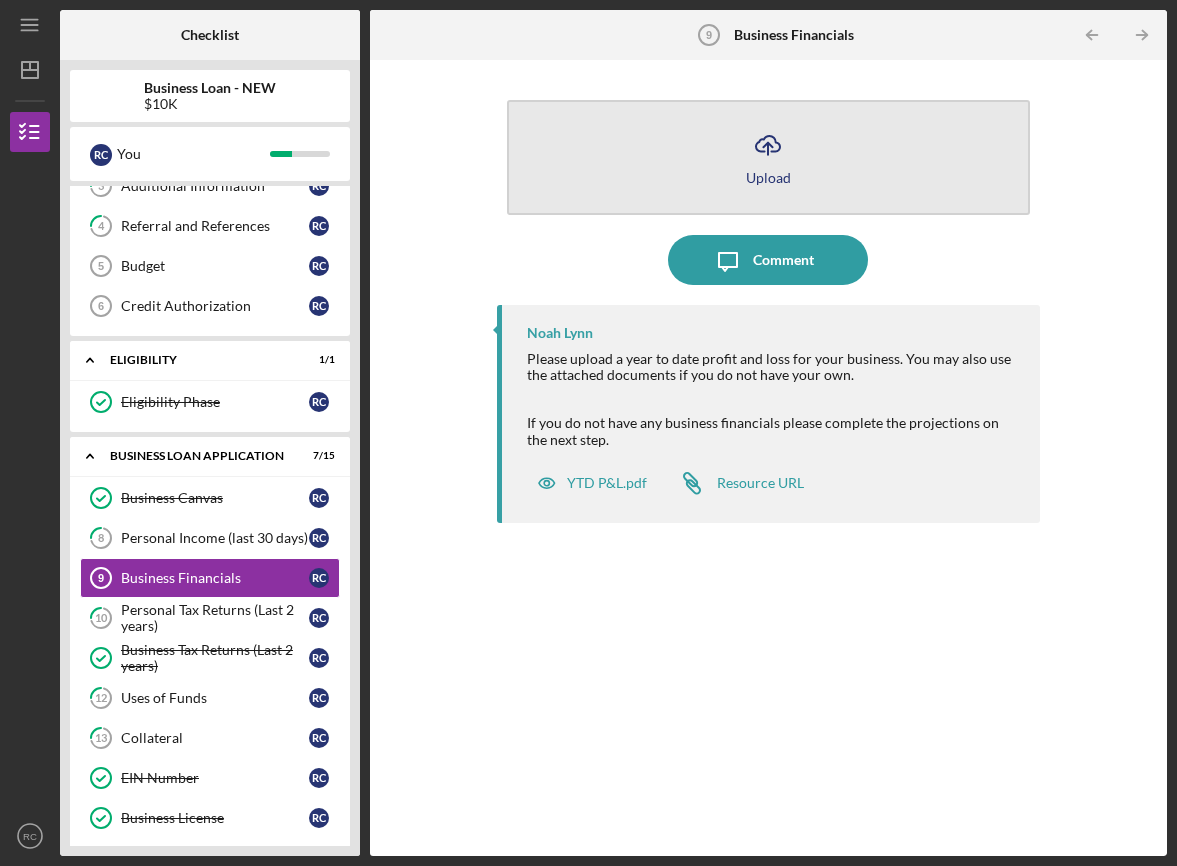 click on "Upload" at bounding box center (768, 177) 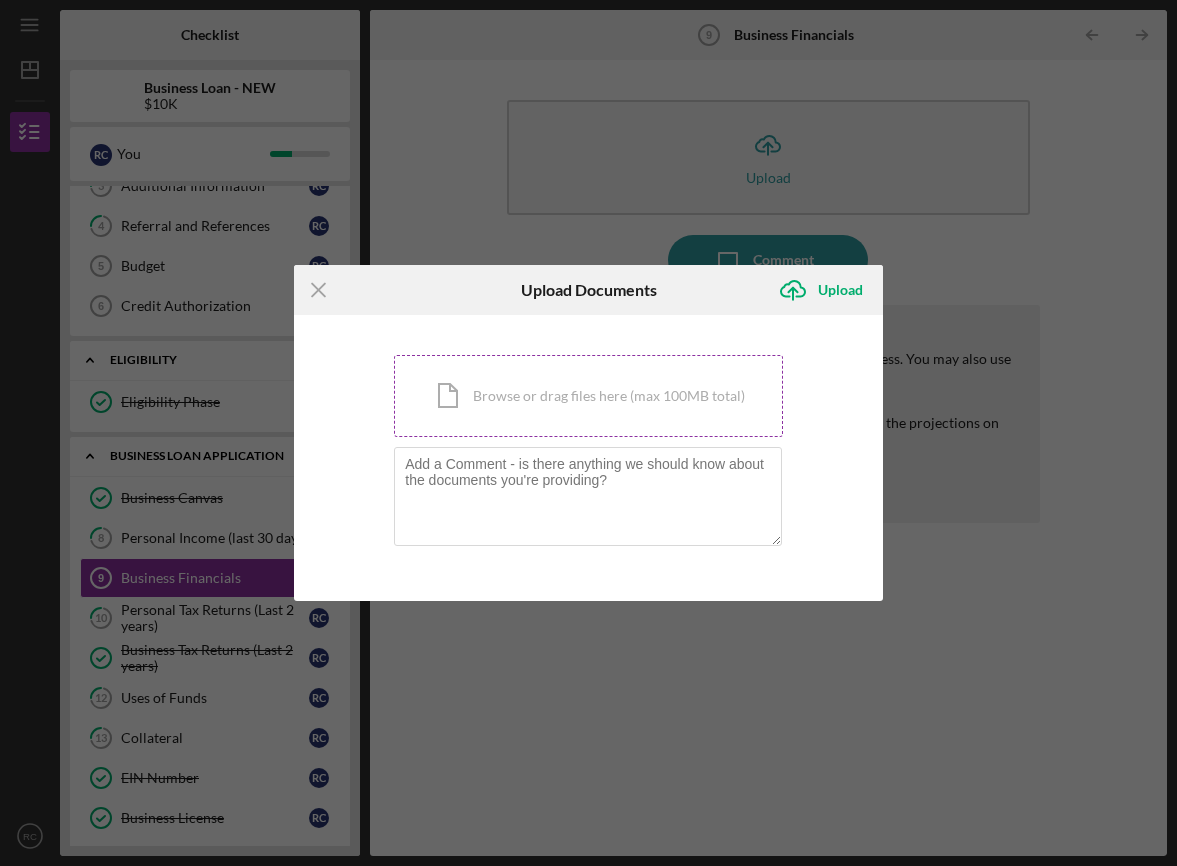 click on "Icon/Document Browse or drag files here (max 100MB total) Tap to choose files or take a photo" at bounding box center (588, 396) 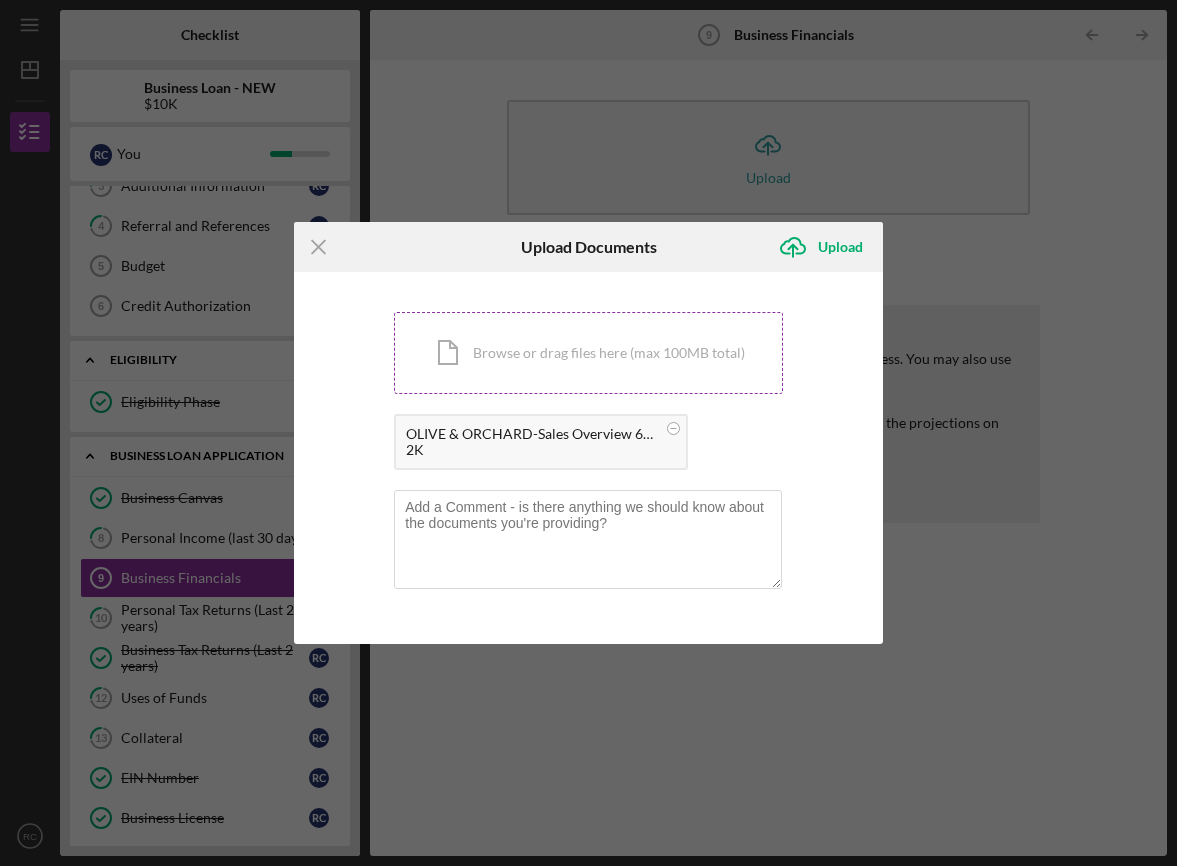 click on "Icon/Document Browse or drag files here (max 100MB total) Tap to choose files or take a photo" at bounding box center (588, 353) 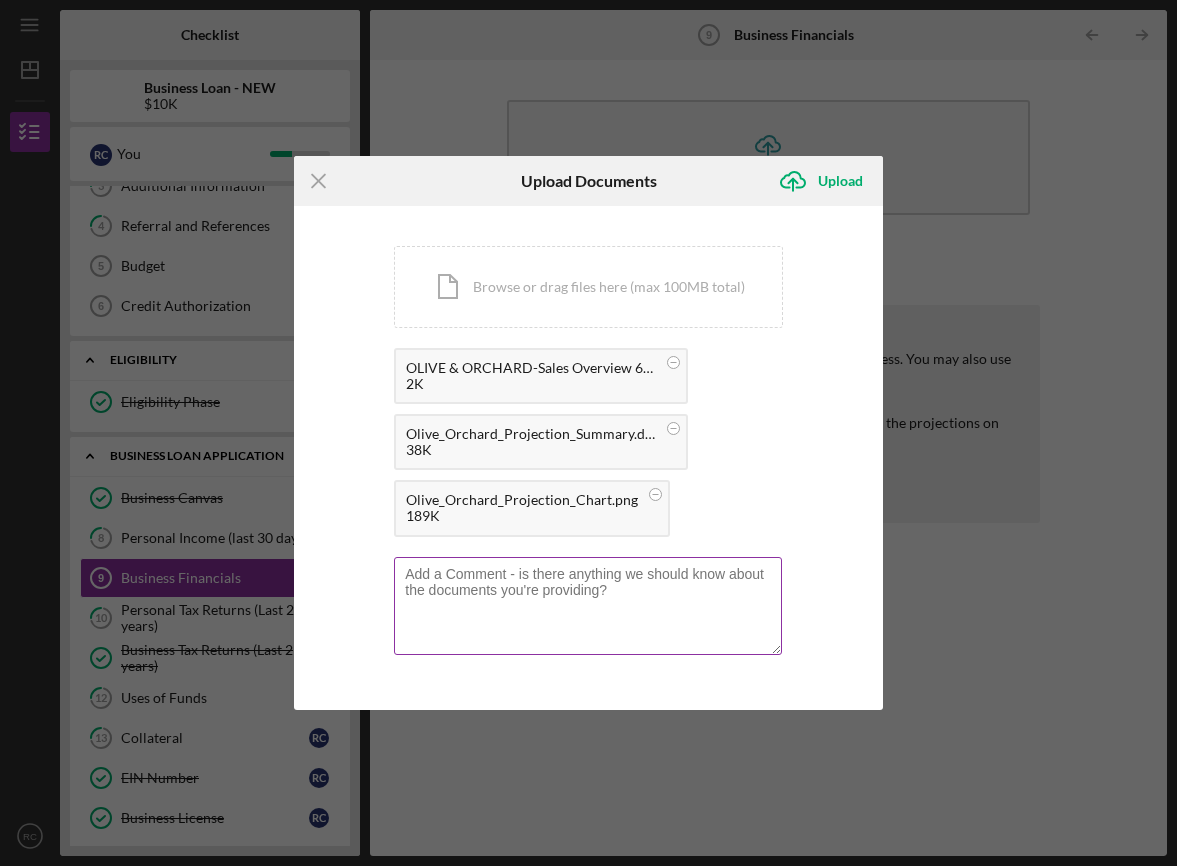 click at bounding box center [588, 606] 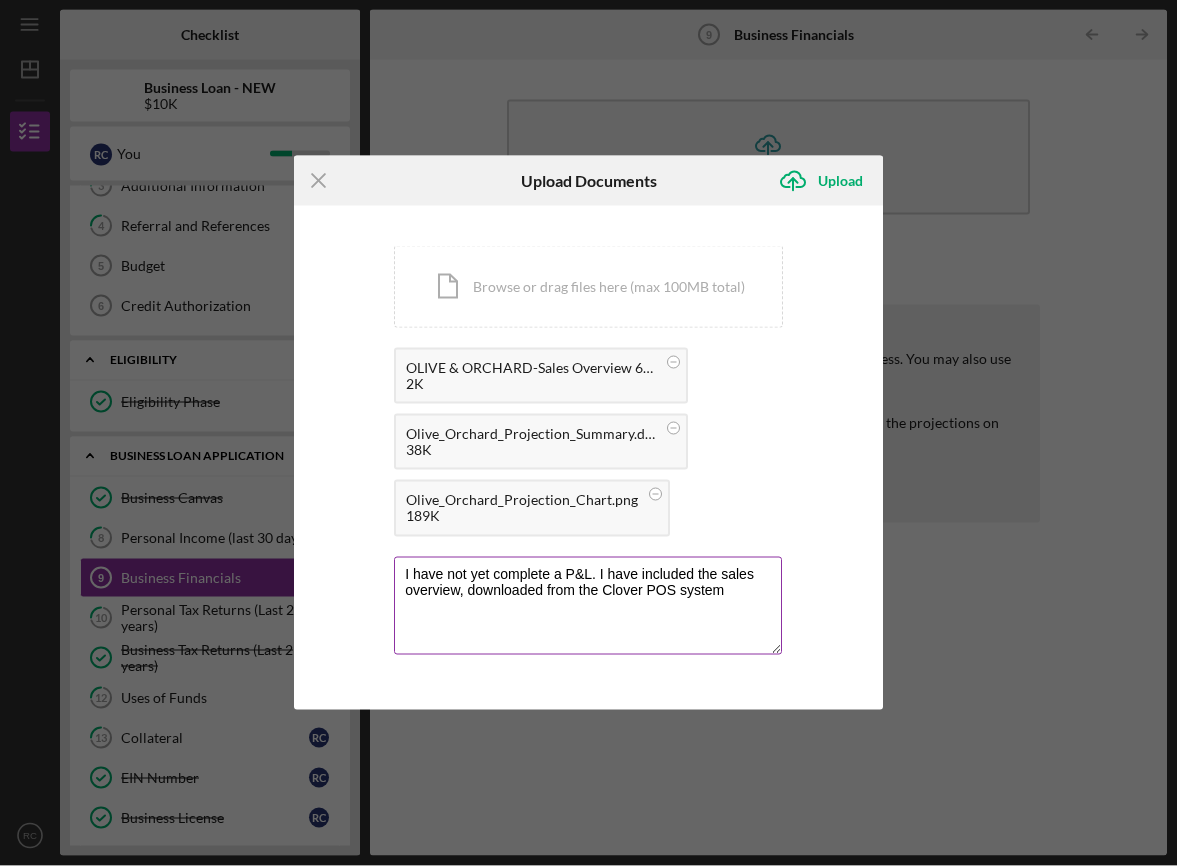 click on "I have not yet complete a P&L. I have included the sales overview, downloaded from the Clover POS system" at bounding box center (588, 606) 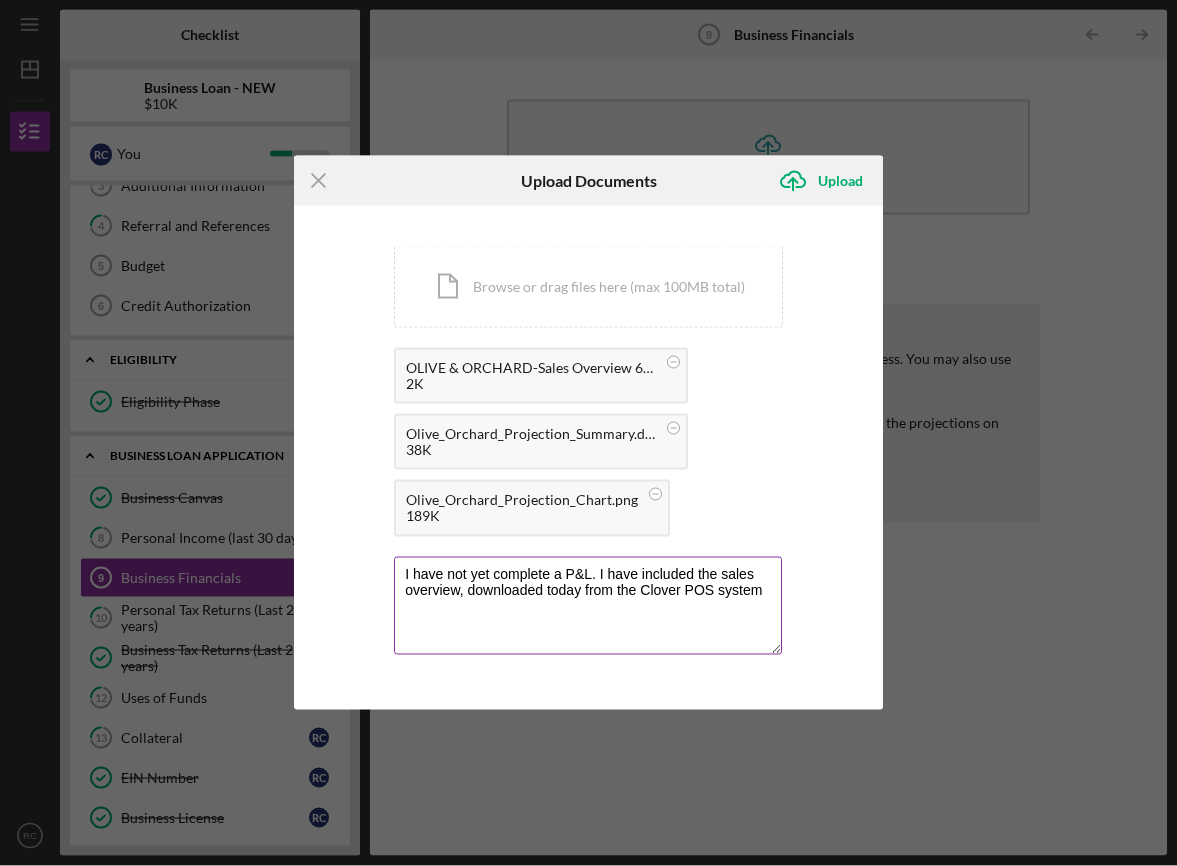 click on "I have not yet complete a P&L. I have included the sales overview, downloaded today from the Clover POS system" at bounding box center (588, 606) 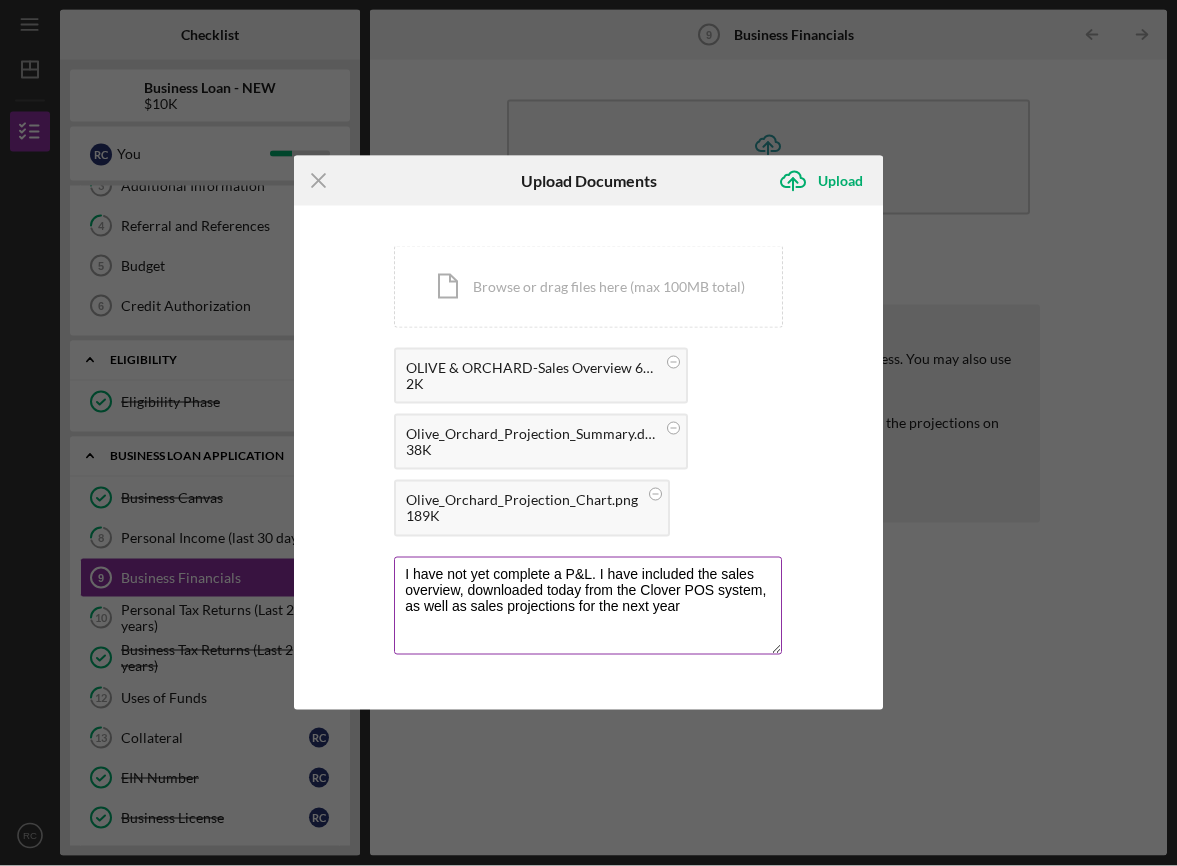 type on "I have not yet complete a P&L. I have included the sales overview, downloaded today from the [COMPANY] POS system, as well as sales projections for the next year." 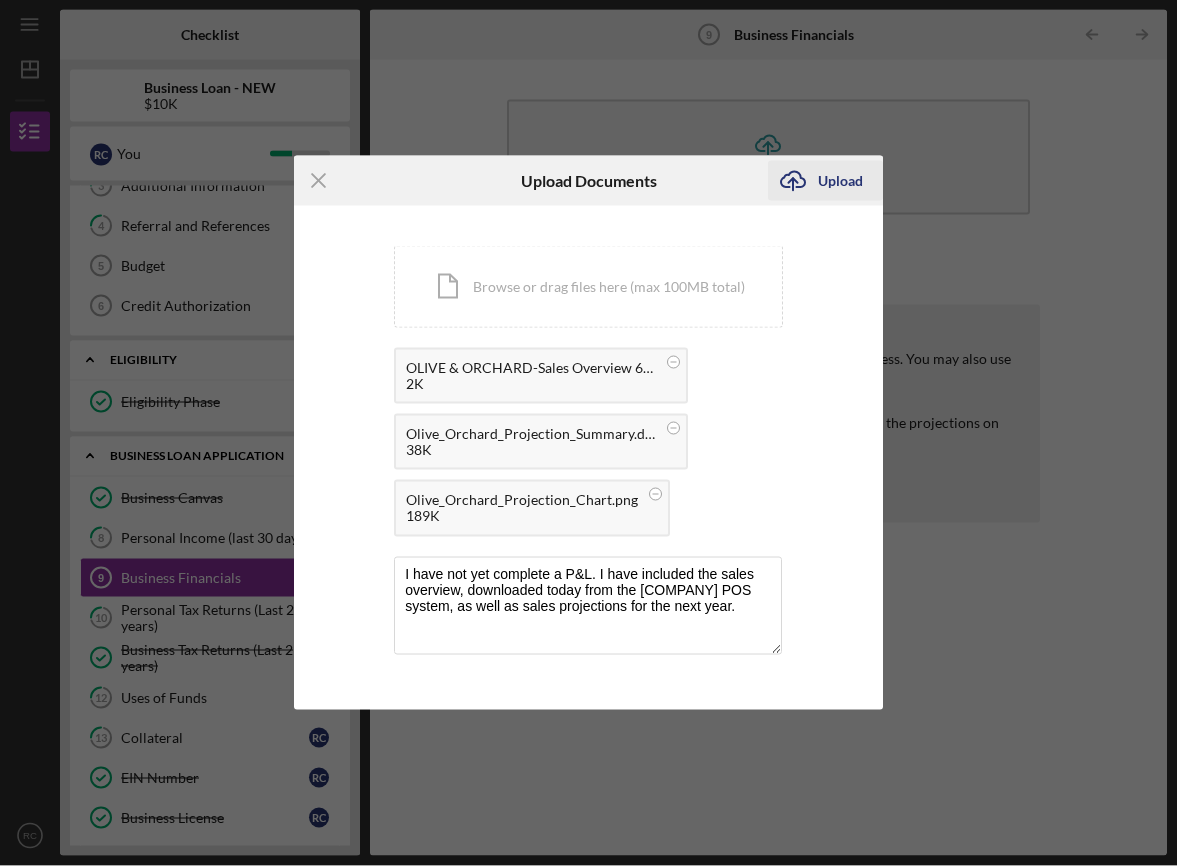 click on "Upload" at bounding box center (840, 181) 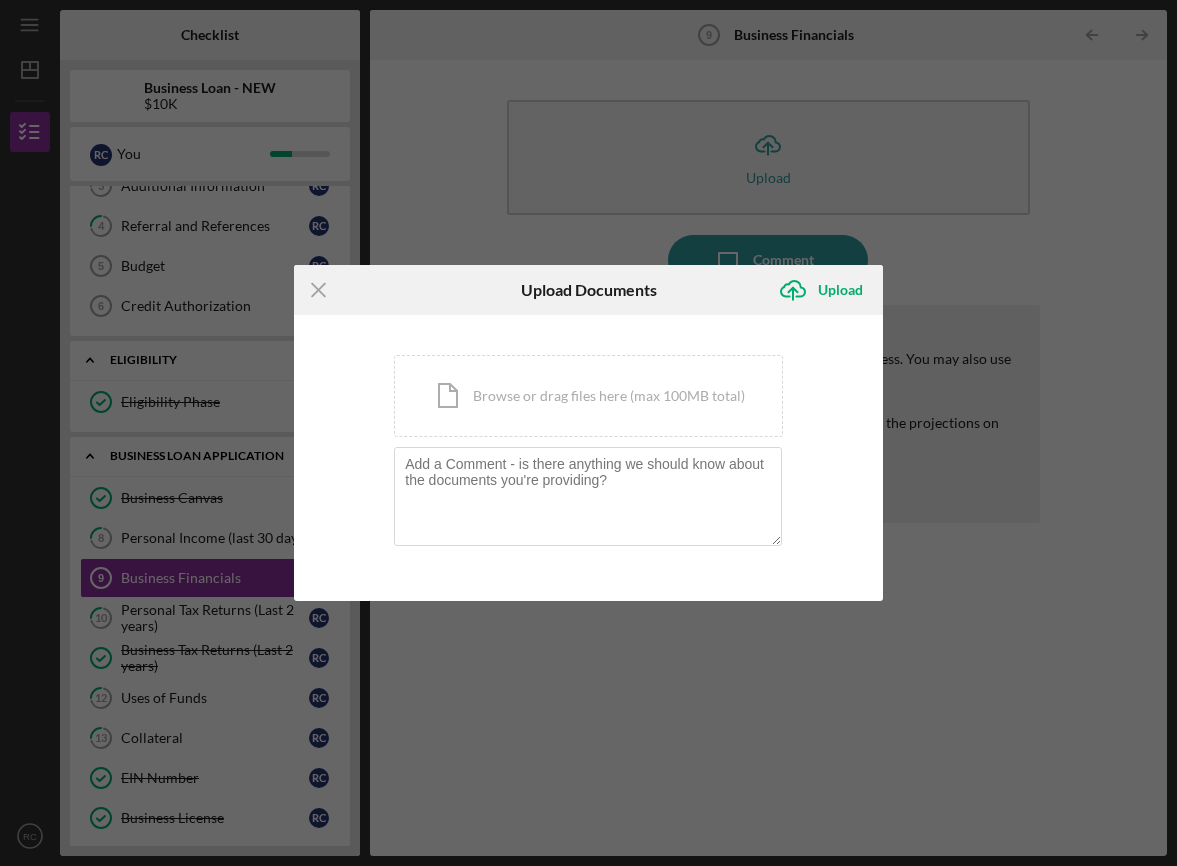 scroll, scrollTop: 66, scrollLeft: 0, axis: vertical 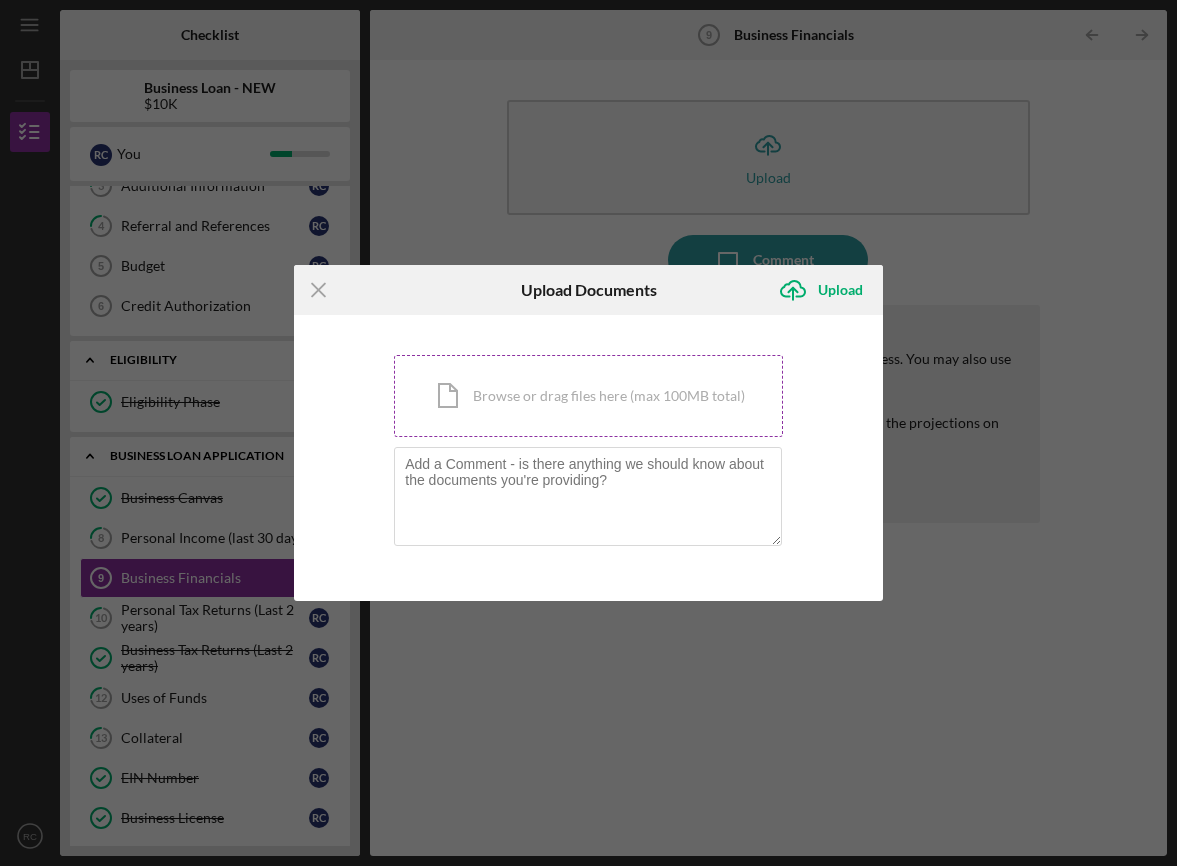 click on "Icon/Document Browse or drag files here (max 100MB total) Tap to choose files or take a photo" at bounding box center (588, 396) 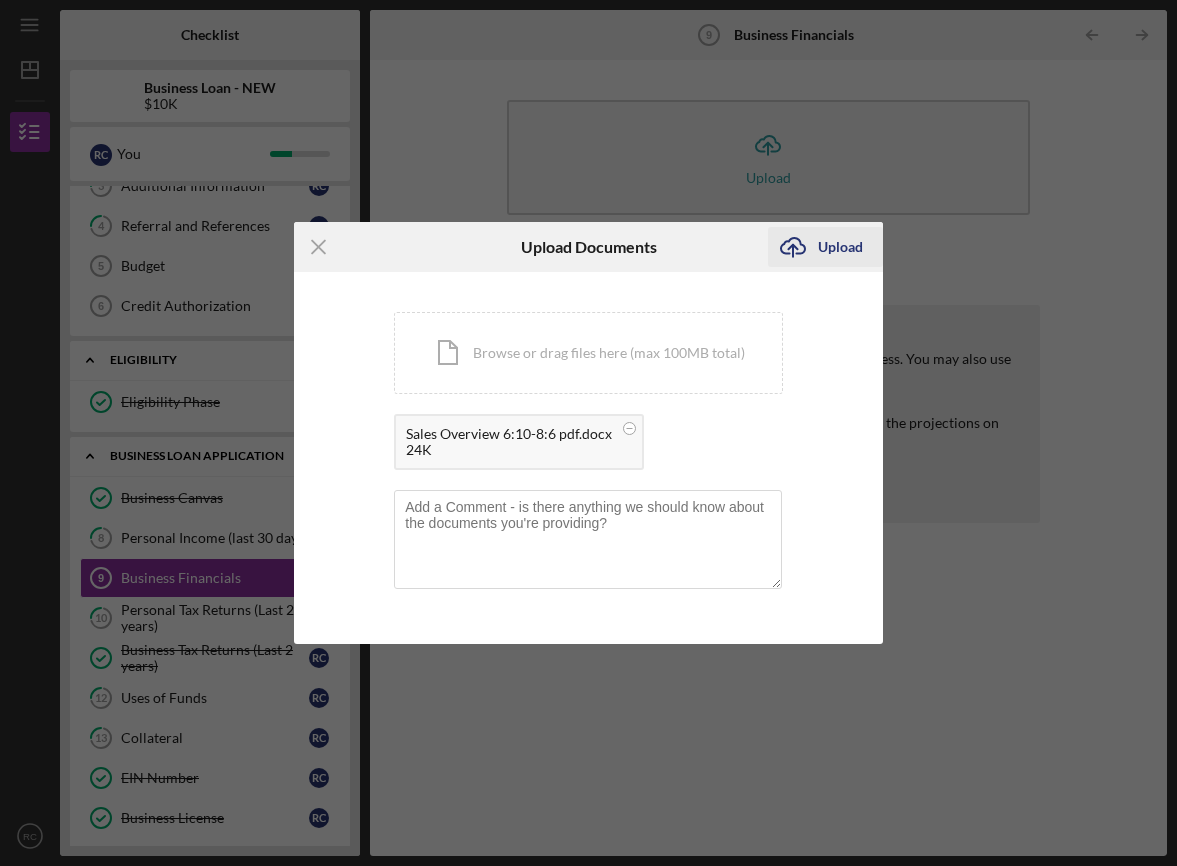 click on "Icon/Upload Upload" at bounding box center [825, 247] 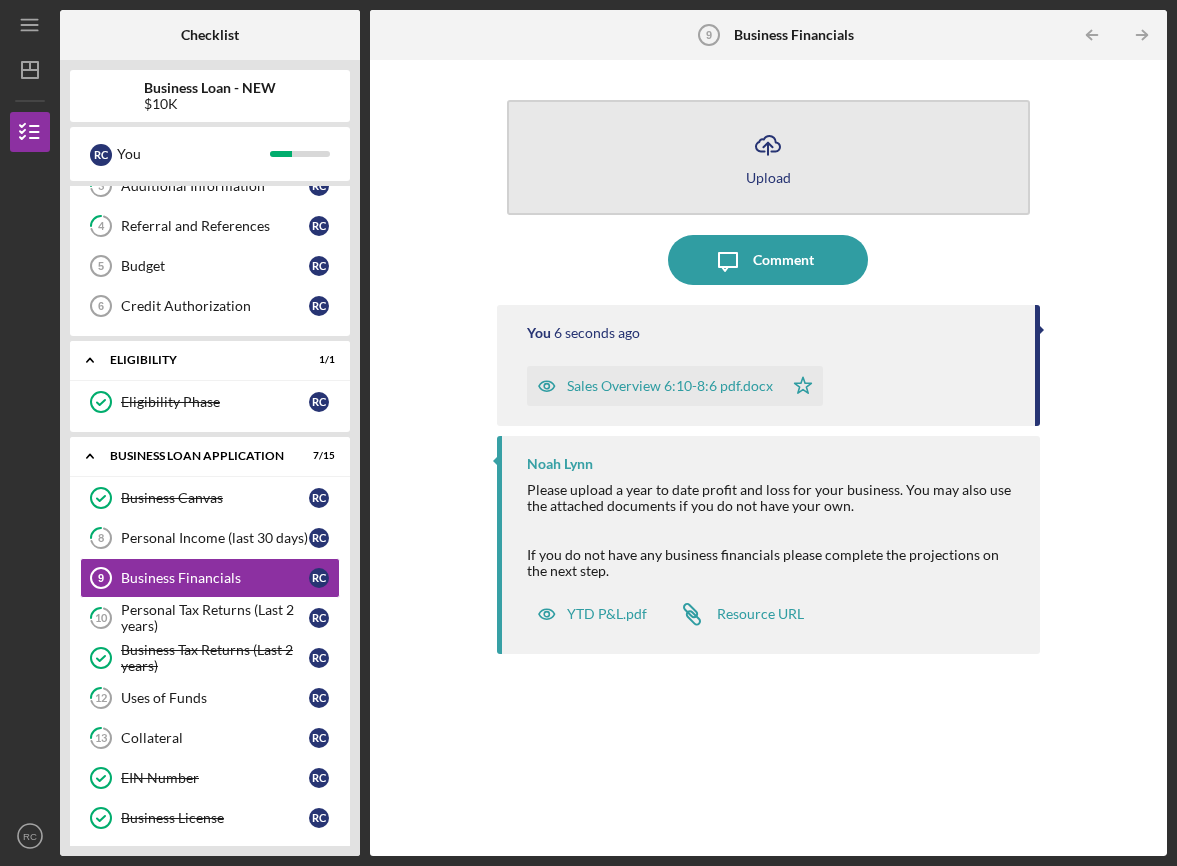 click on "Icon/Upload" 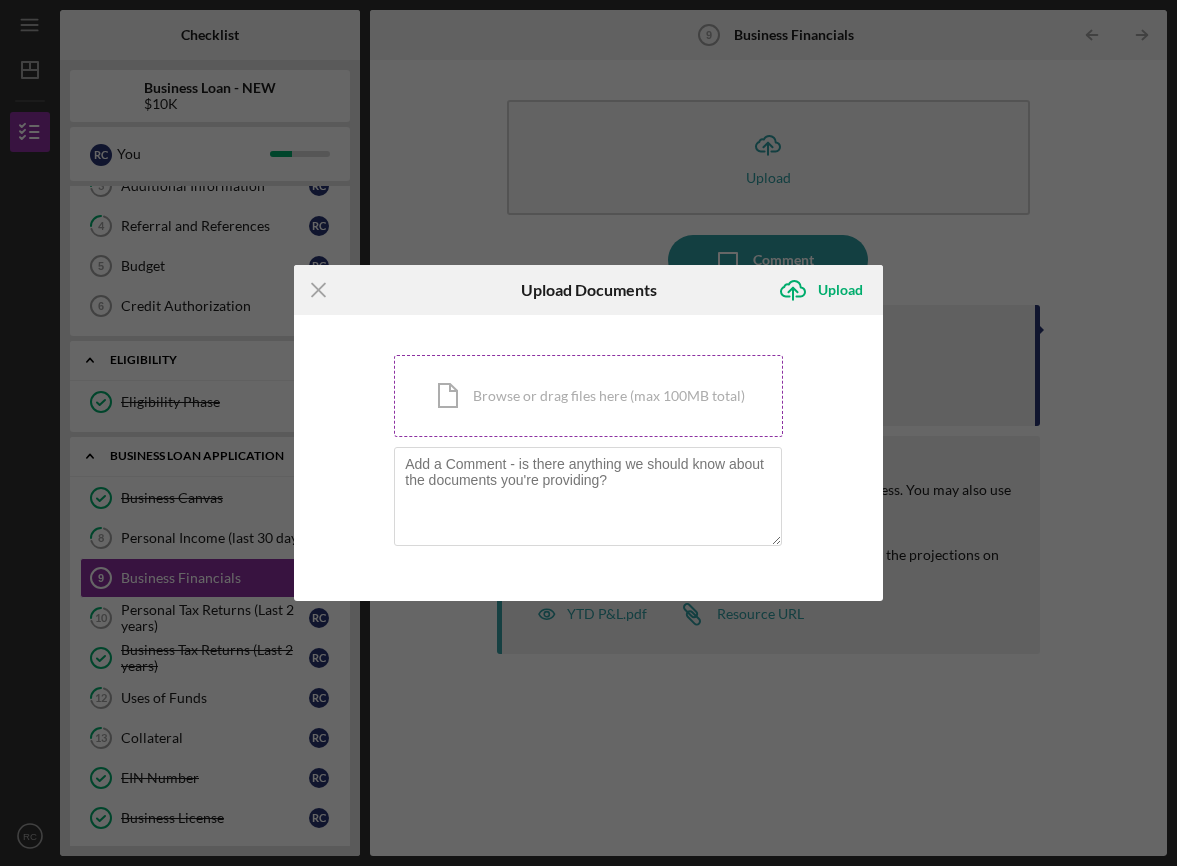 click on "Icon/Document Browse or drag files here (max 100MB total) Tap to choose files or take a photo" at bounding box center [588, 396] 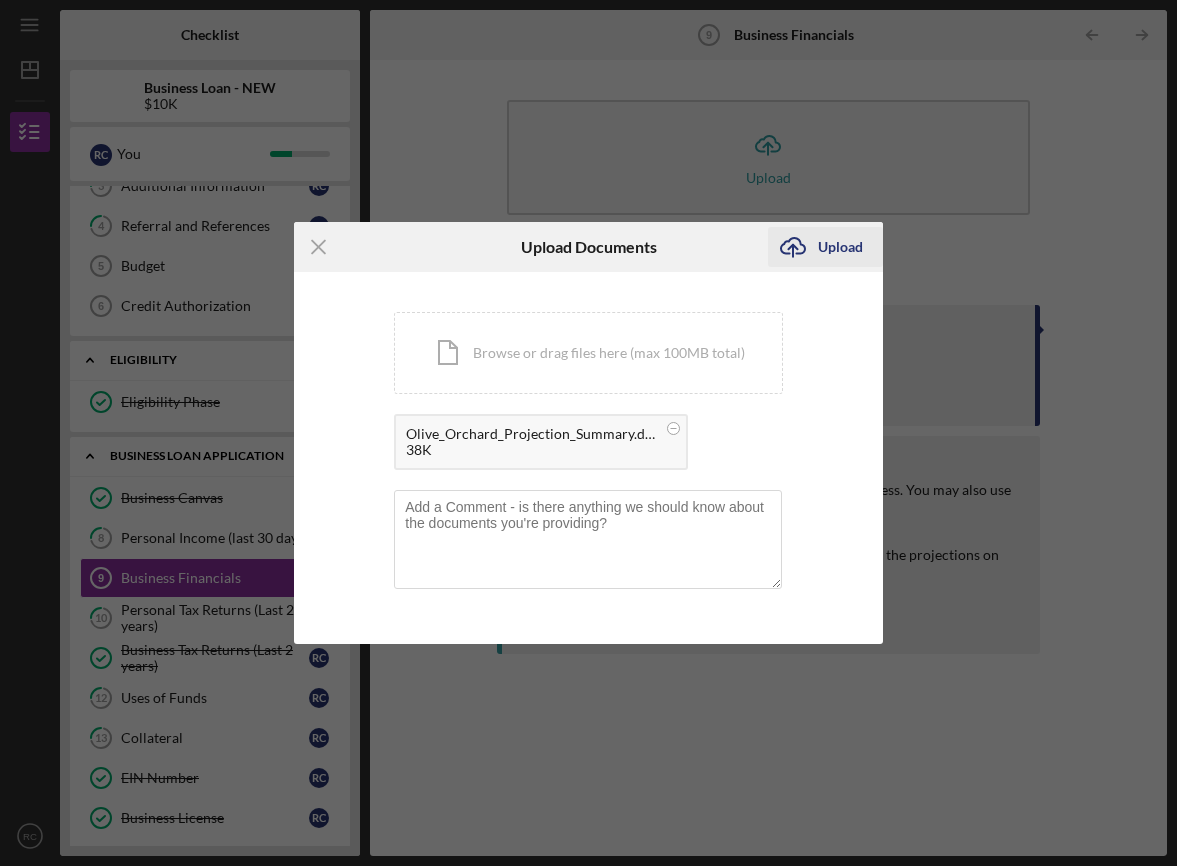 click on "Upload" at bounding box center (840, 247) 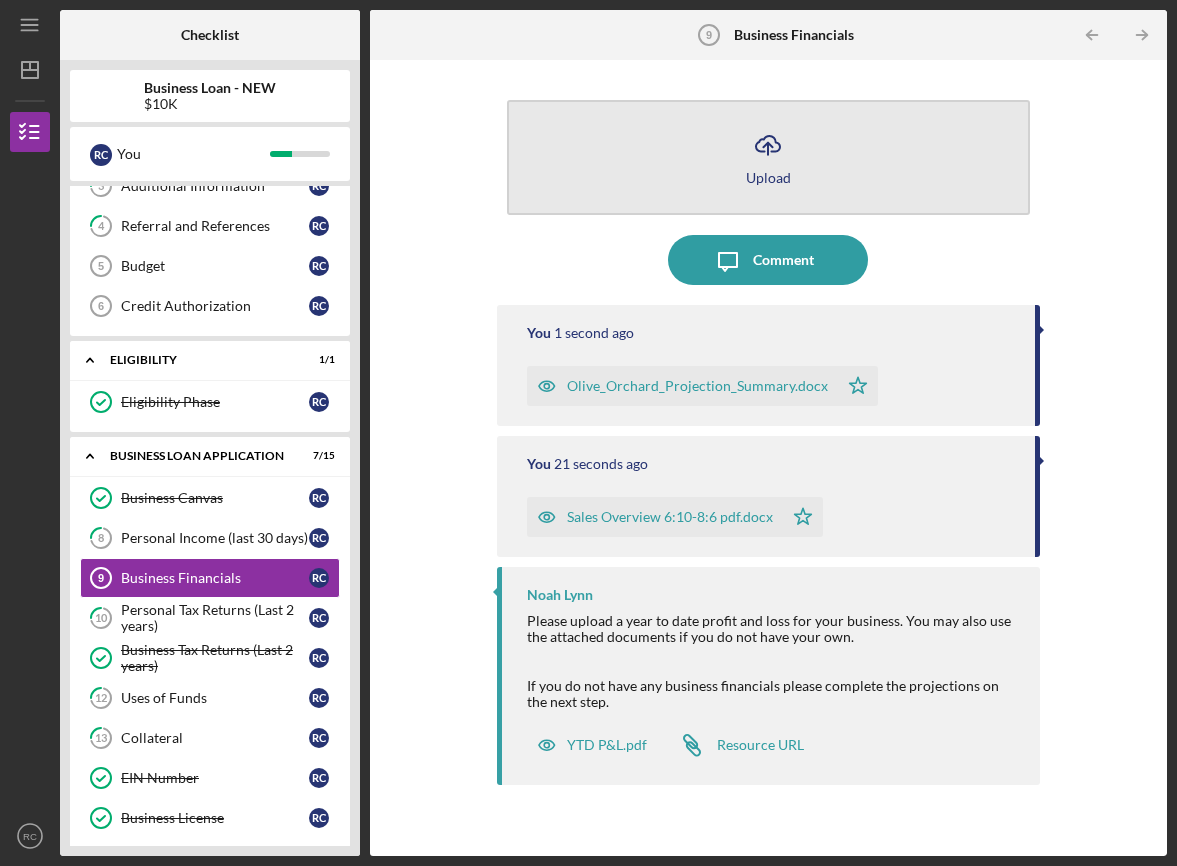 click on "Icon/Upload" 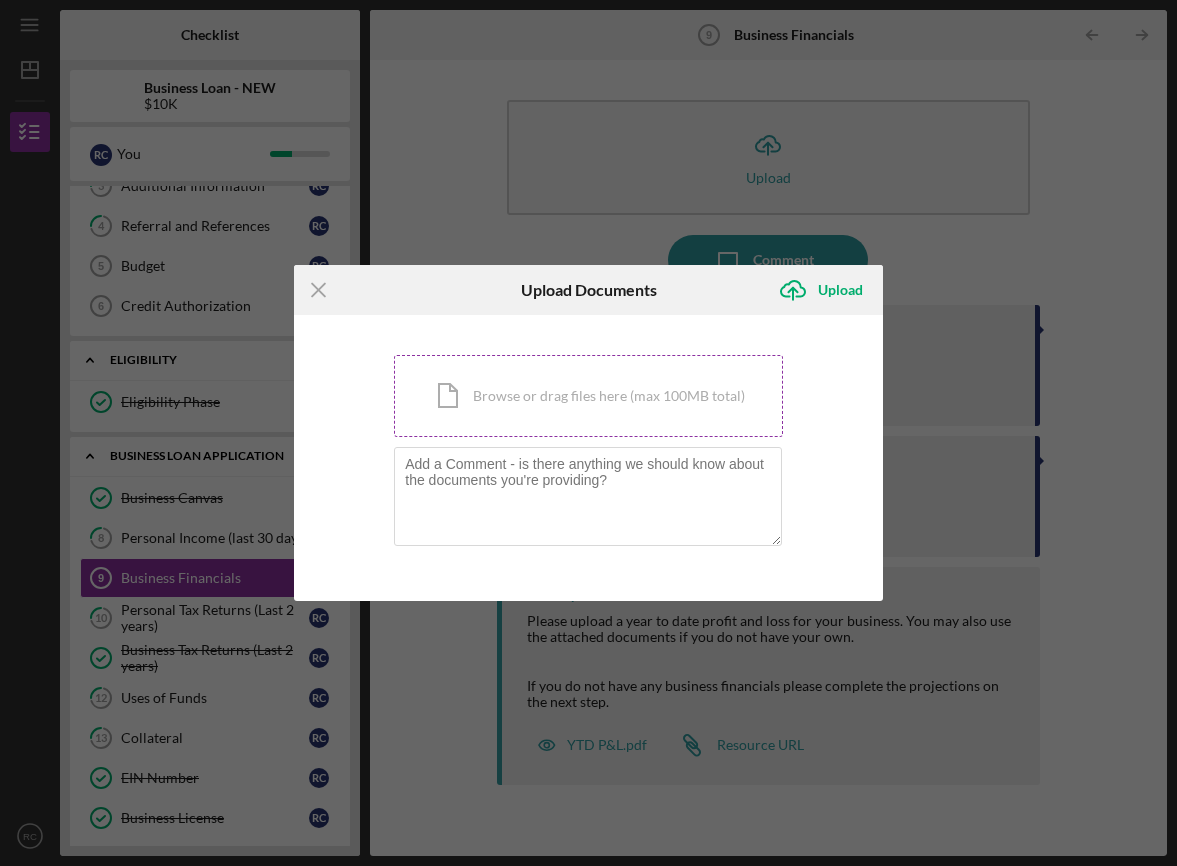 click on "Icon/Document Browse or drag files here (max 100MB total) Tap to choose files or take a photo" at bounding box center (588, 396) 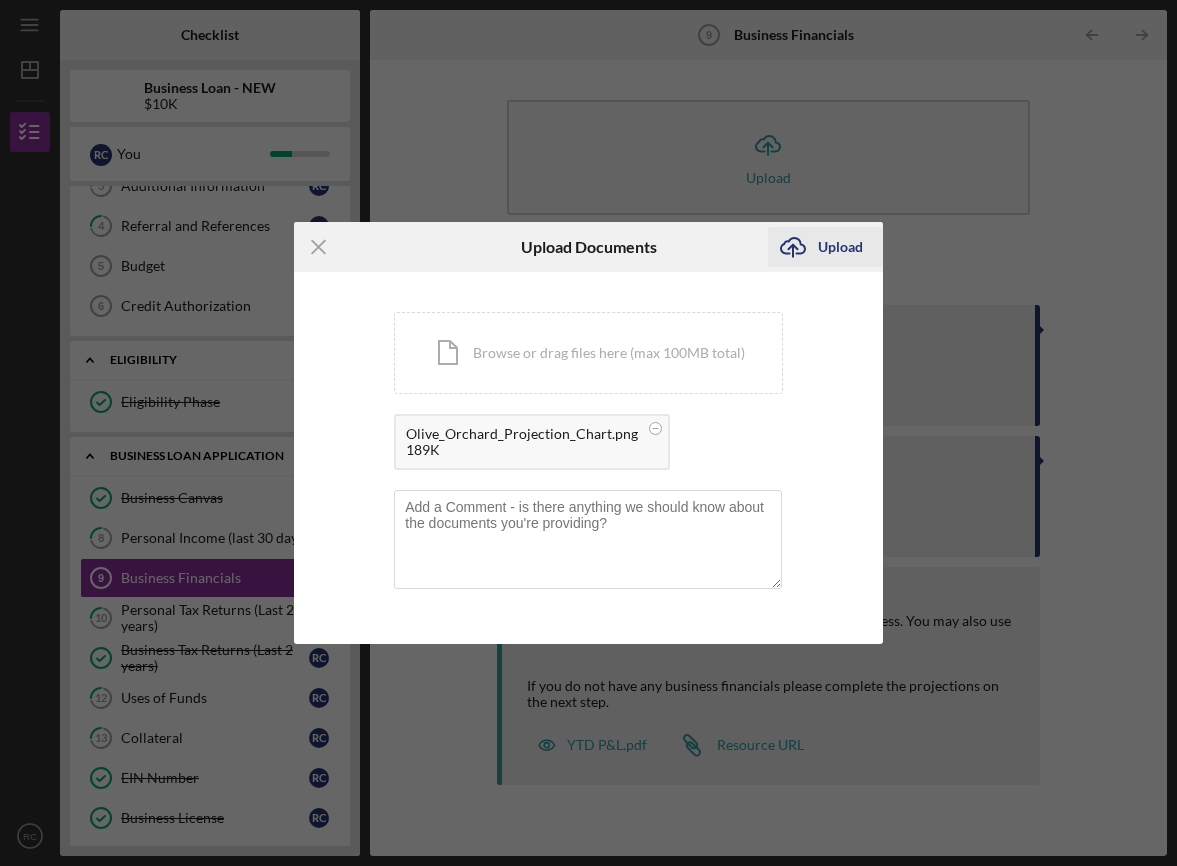 click on "Upload" at bounding box center (840, 247) 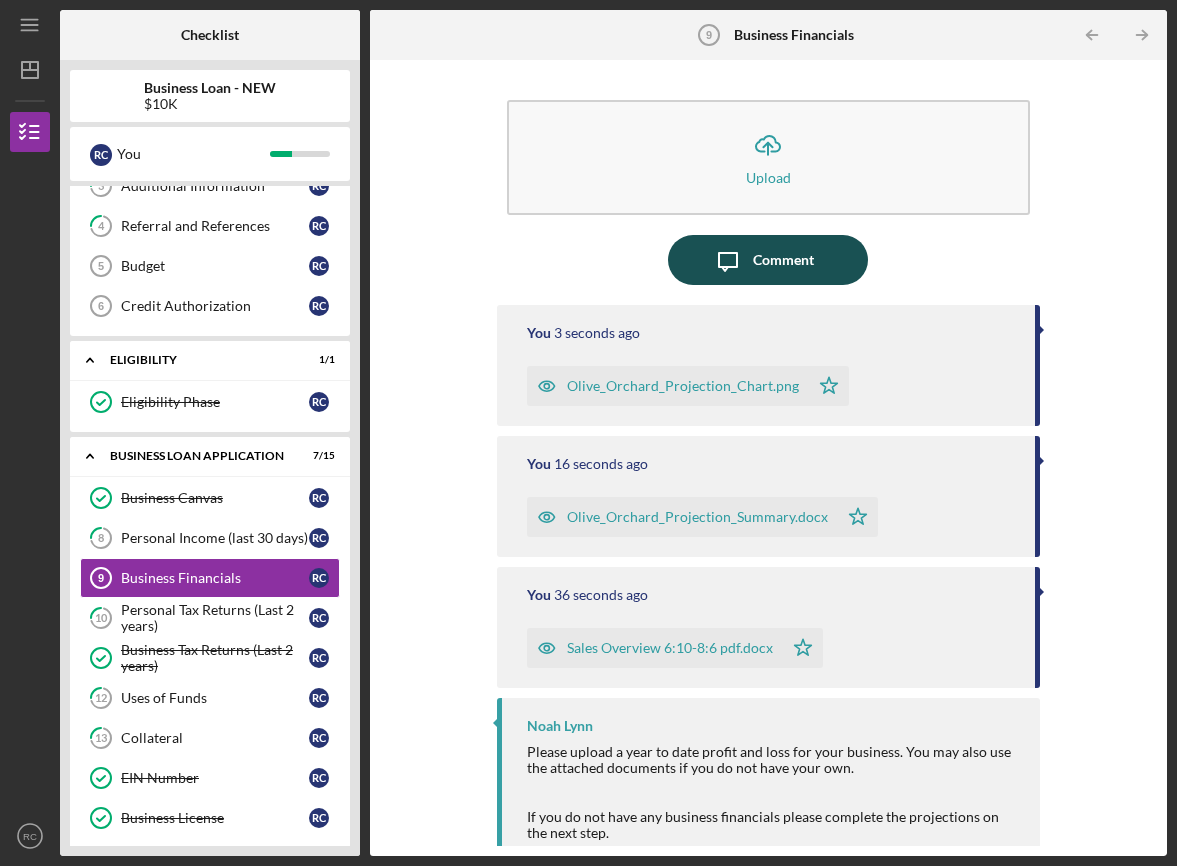 click on "Comment" at bounding box center (783, 260) 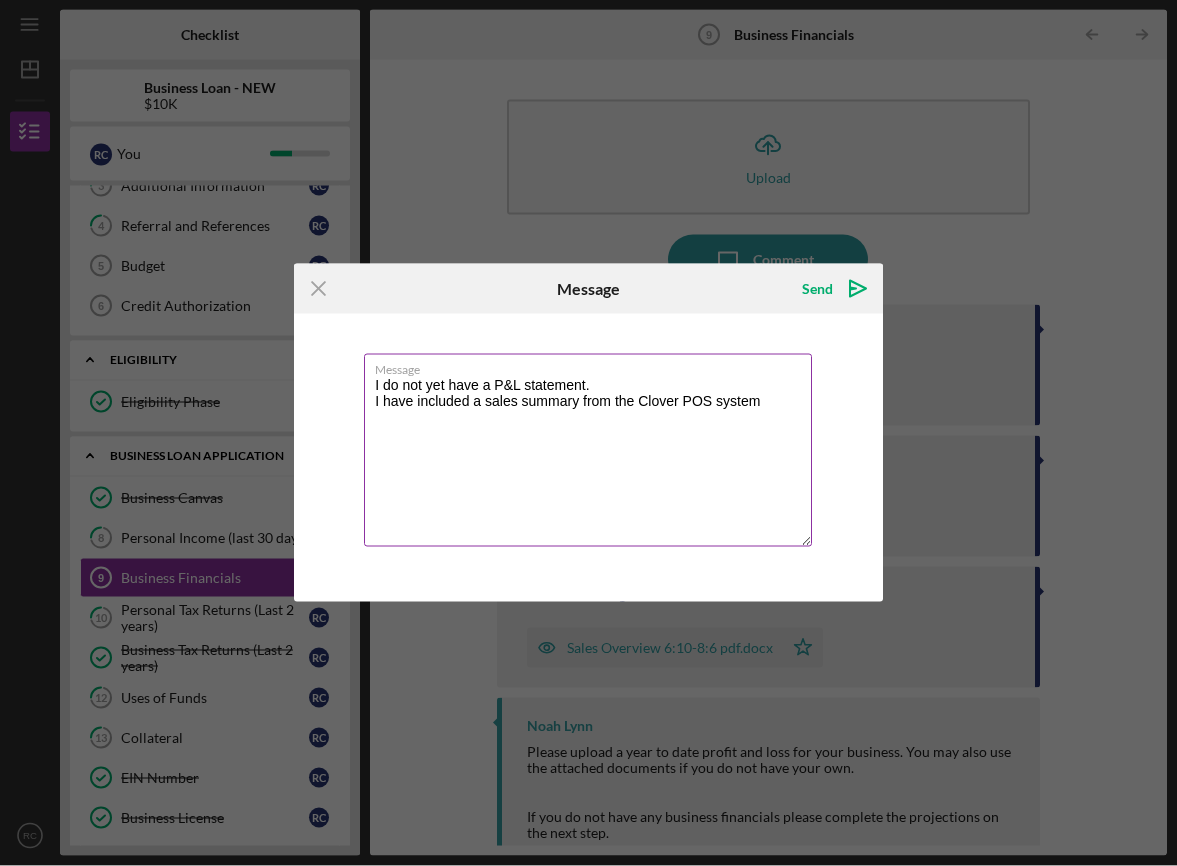 click on "I do not yet have a P&L statement.
I have included a sales summary from the Clover POS system" at bounding box center (588, 450) 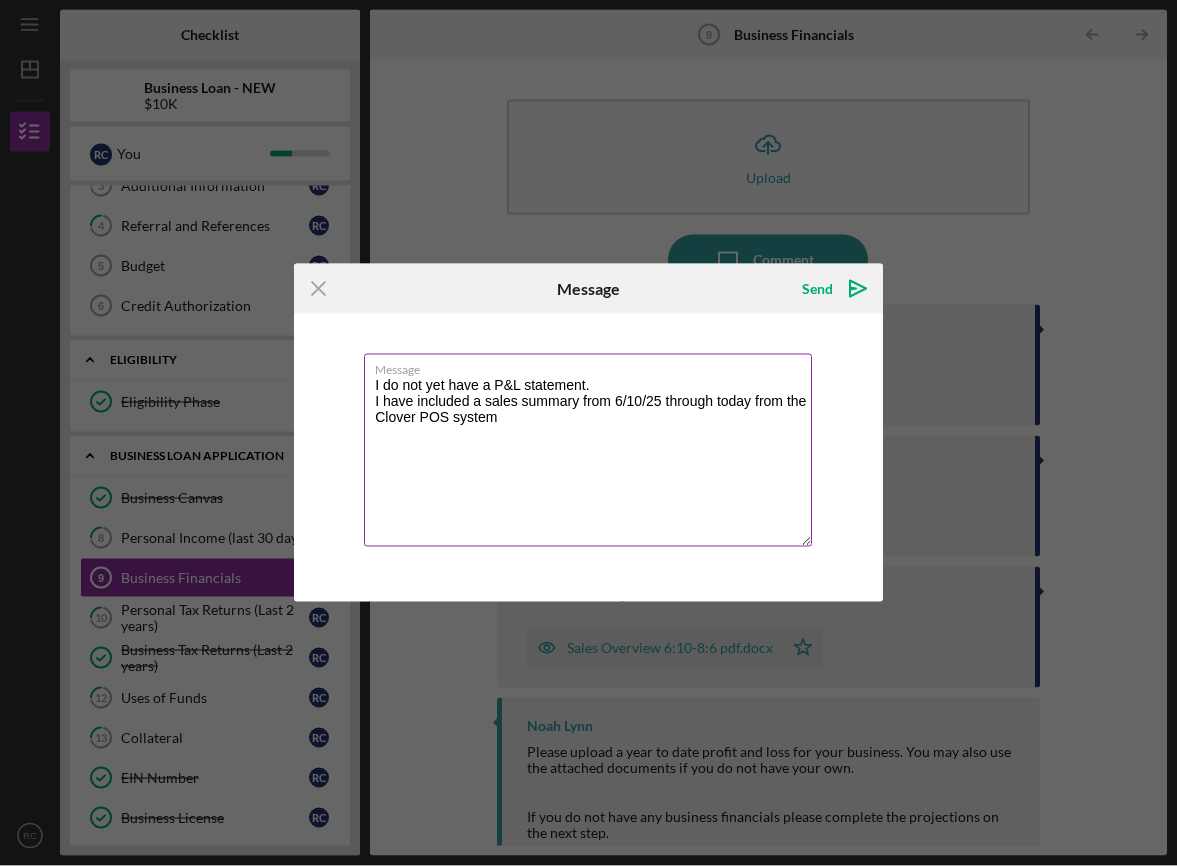 click on "I do not yet have a P&L statement.
I have included a sales summary from 6/10/25 through today from the Clover POS system" at bounding box center [588, 450] 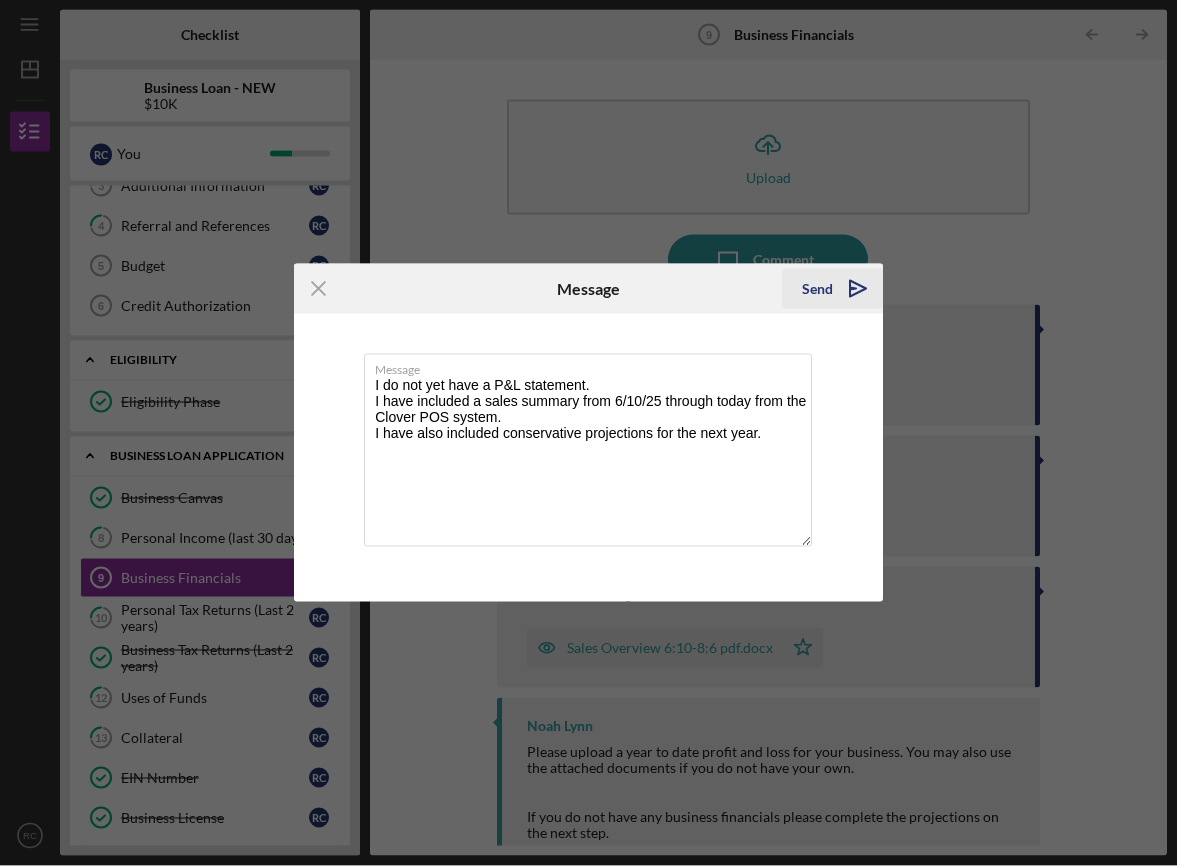 type on "I do not yet have a P&L statement.
I have included a sales summary from 6/10/25 through today from the Clover POS system.
I have also included conservative projections for the next year." 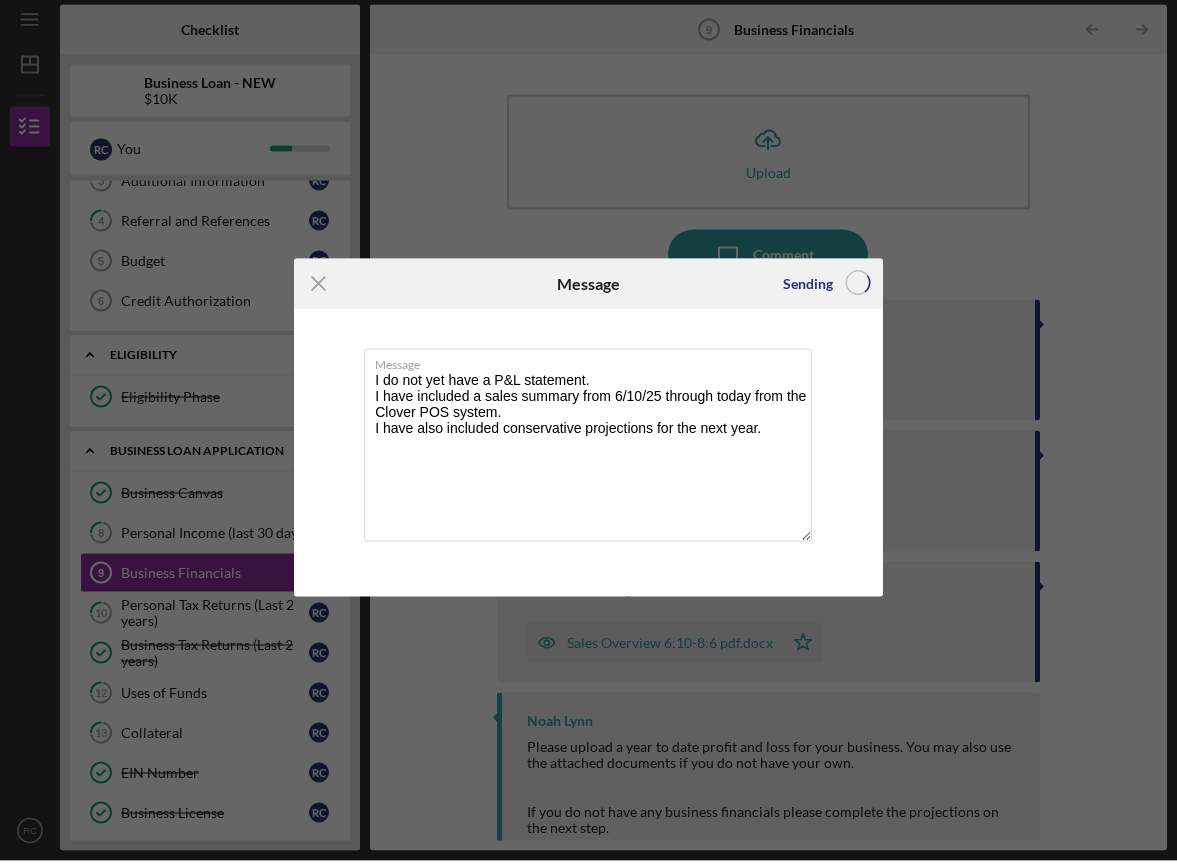 type 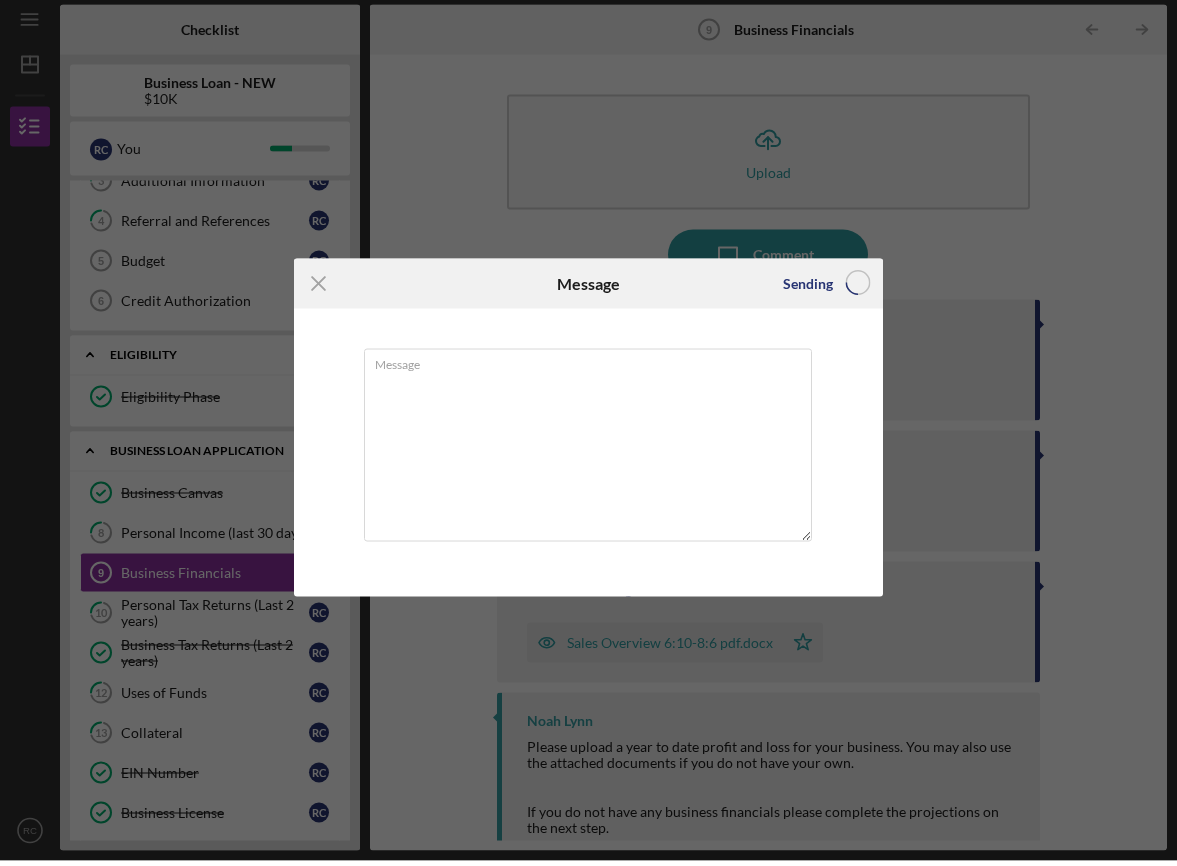 scroll, scrollTop: 65, scrollLeft: 0, axis: vertical 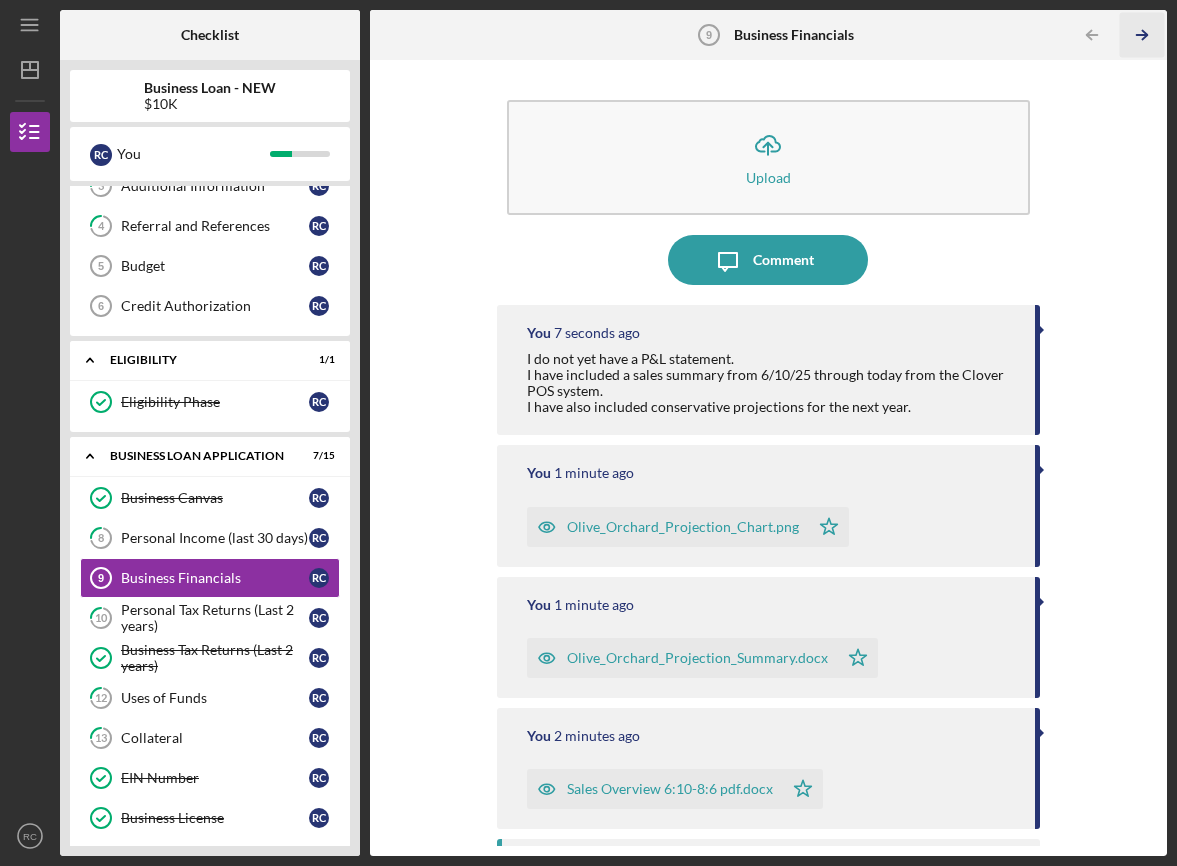 click on "Icon/Table Pagination Arrow" 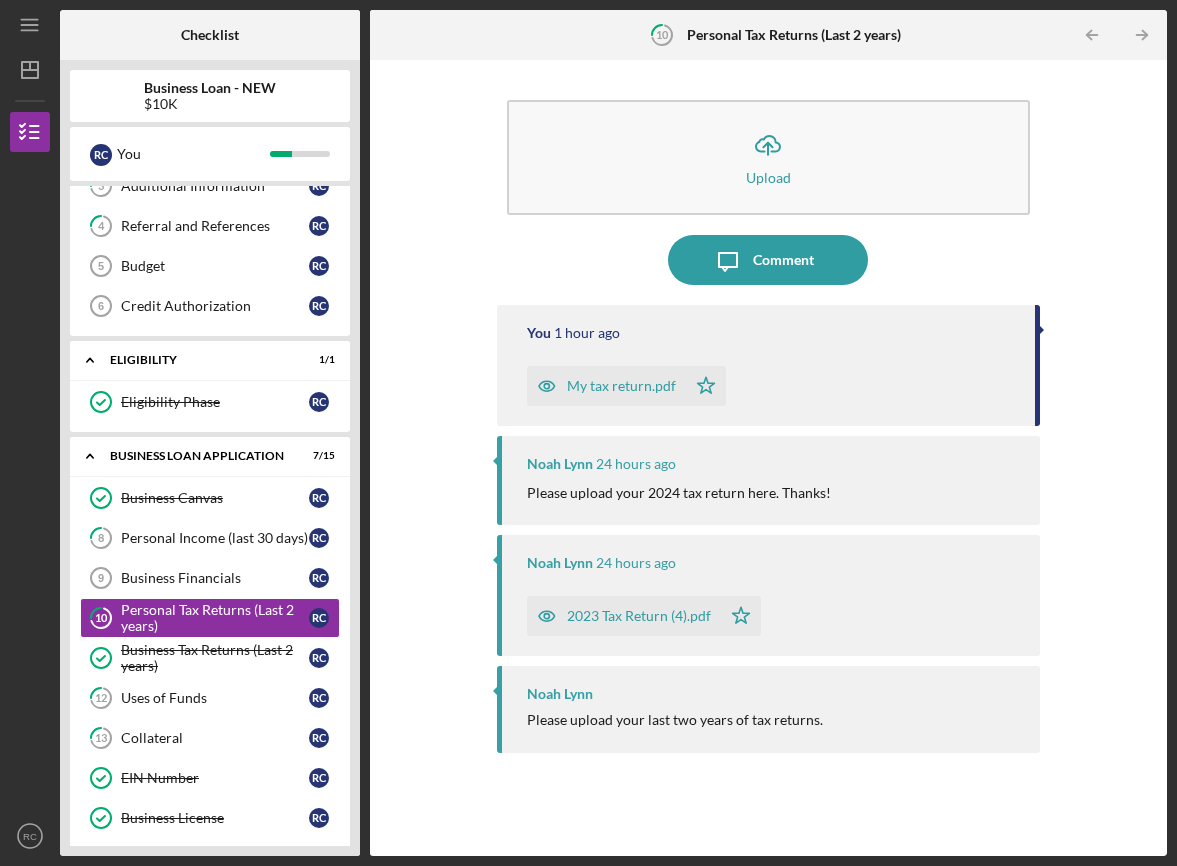 scroll, scrollTop: 0, scrollLeft: 0, axis: both 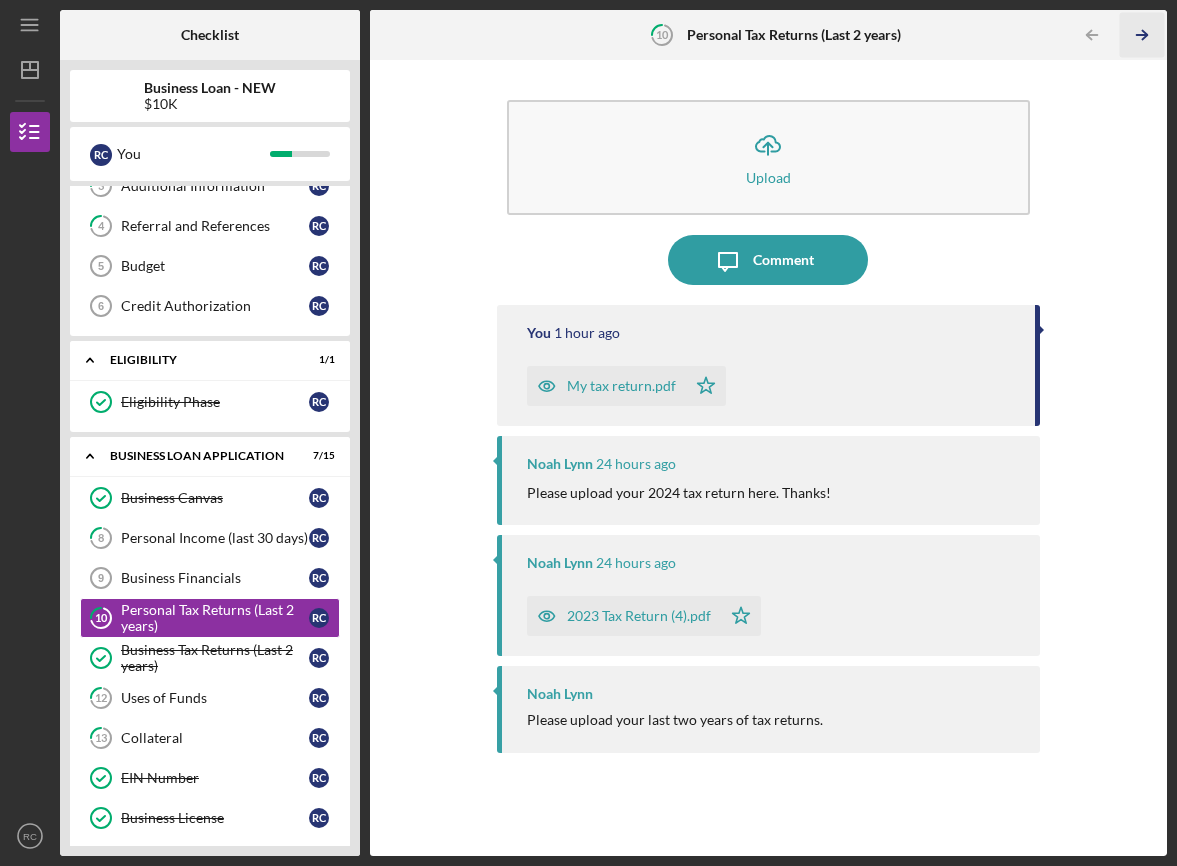 click on "Icon/Table Pagination Arrow" 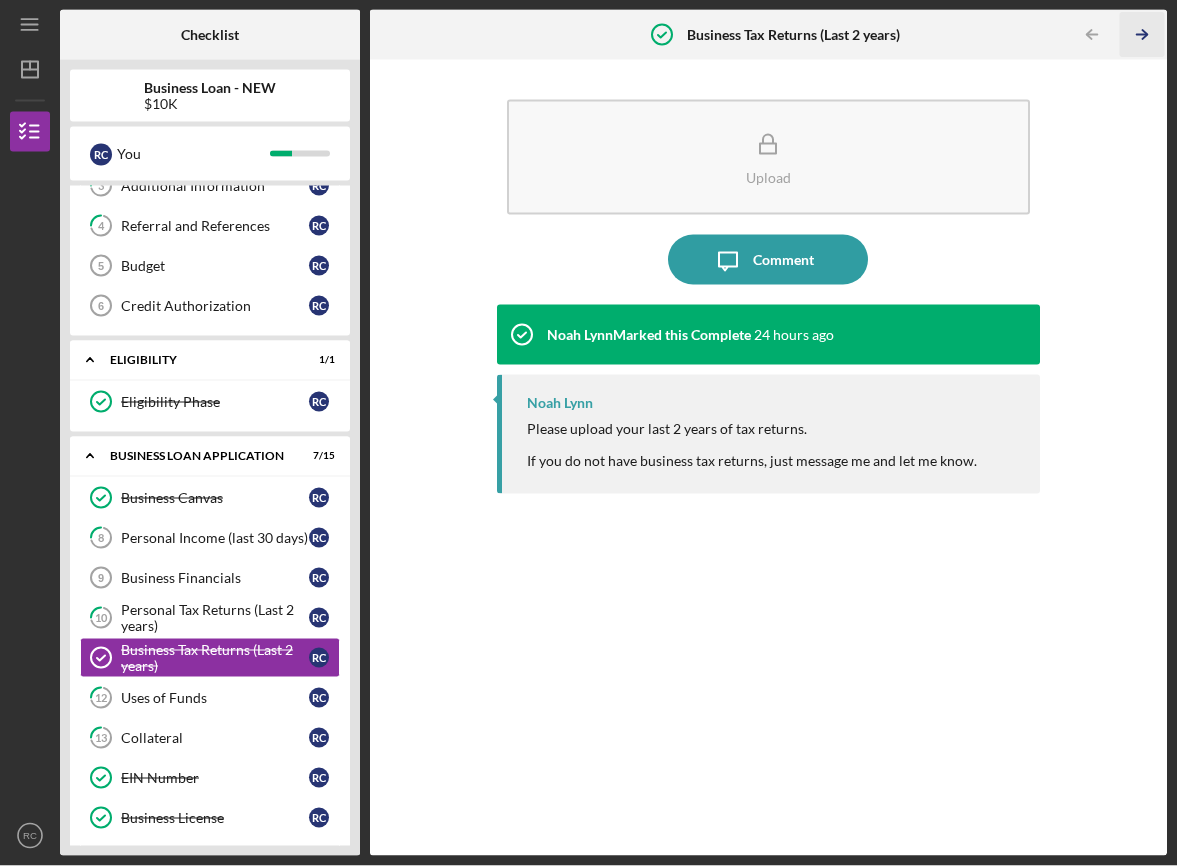 scroll, scrollTop: 0, scrollLeft: 0, axis: both 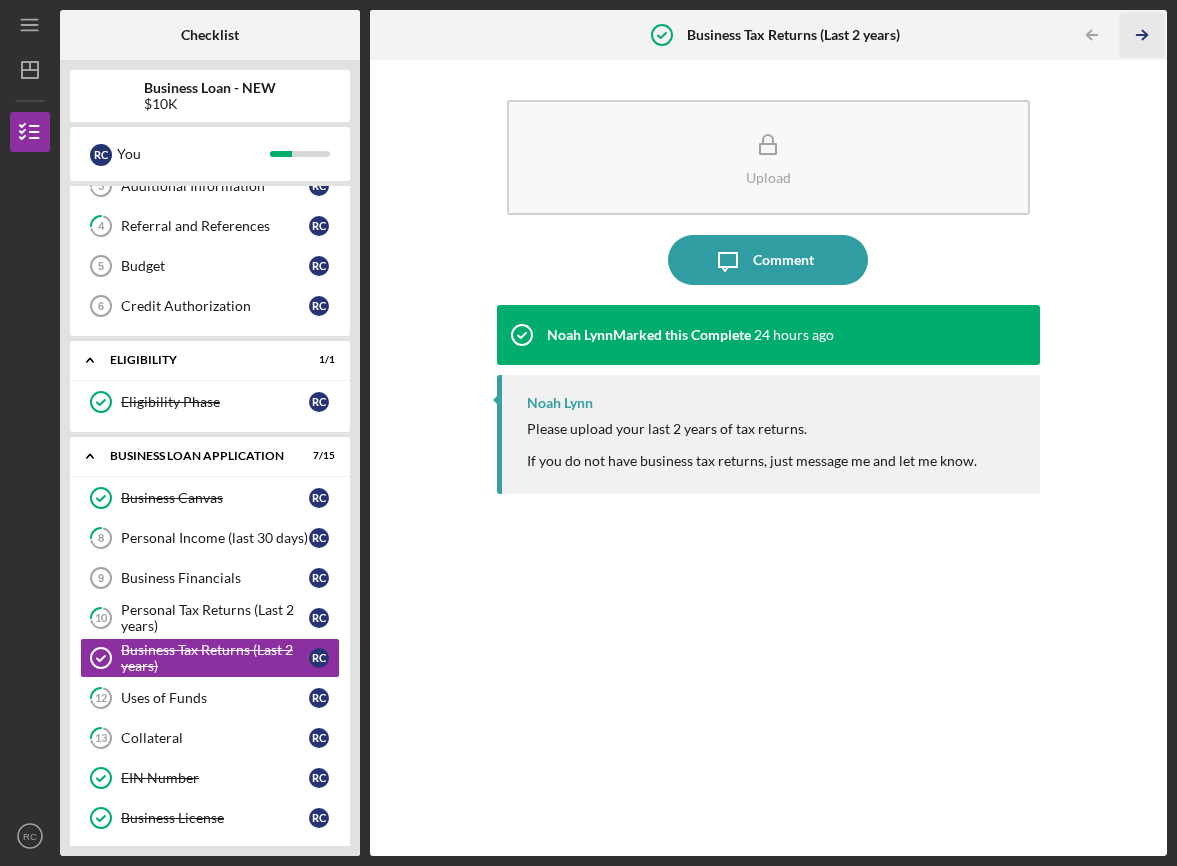 click on "Icon/Table Pagination Arrow" 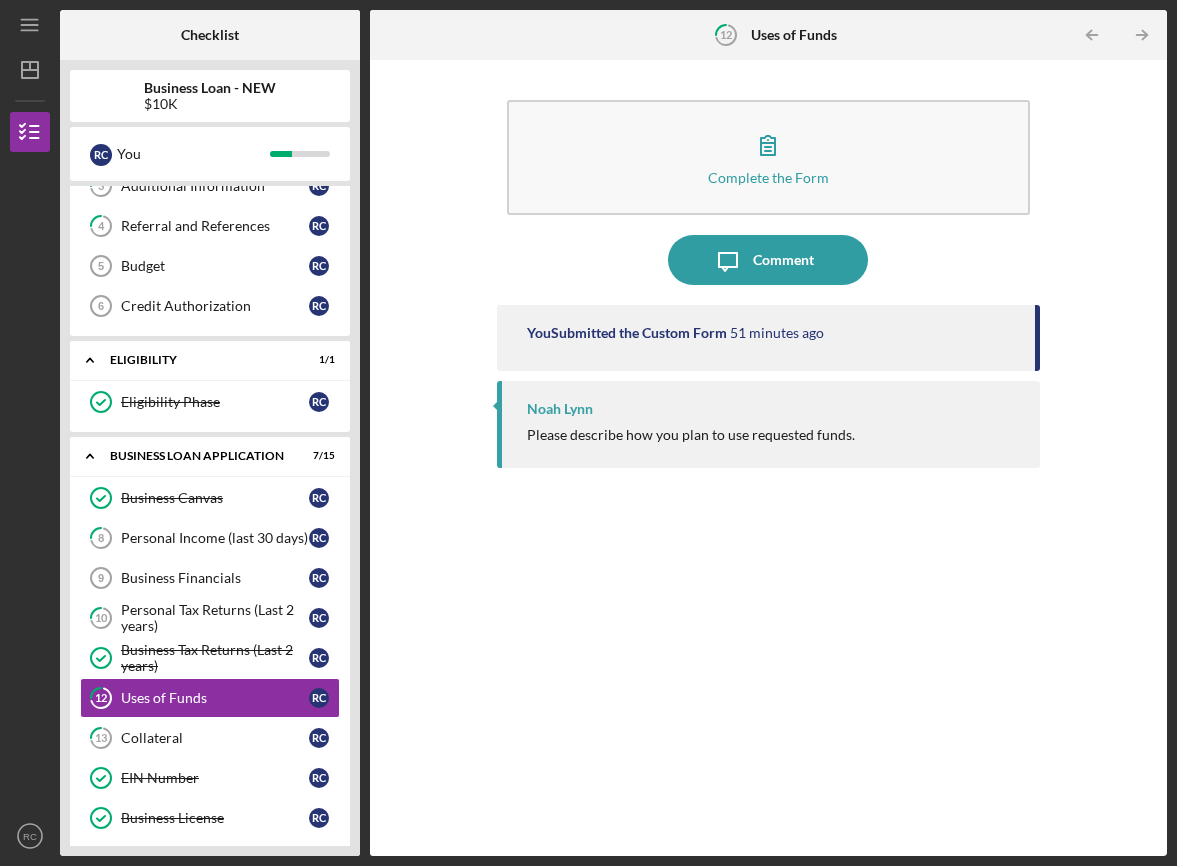 scroll, scrollTop: 21, scrollLeft: 0, axis: vertical 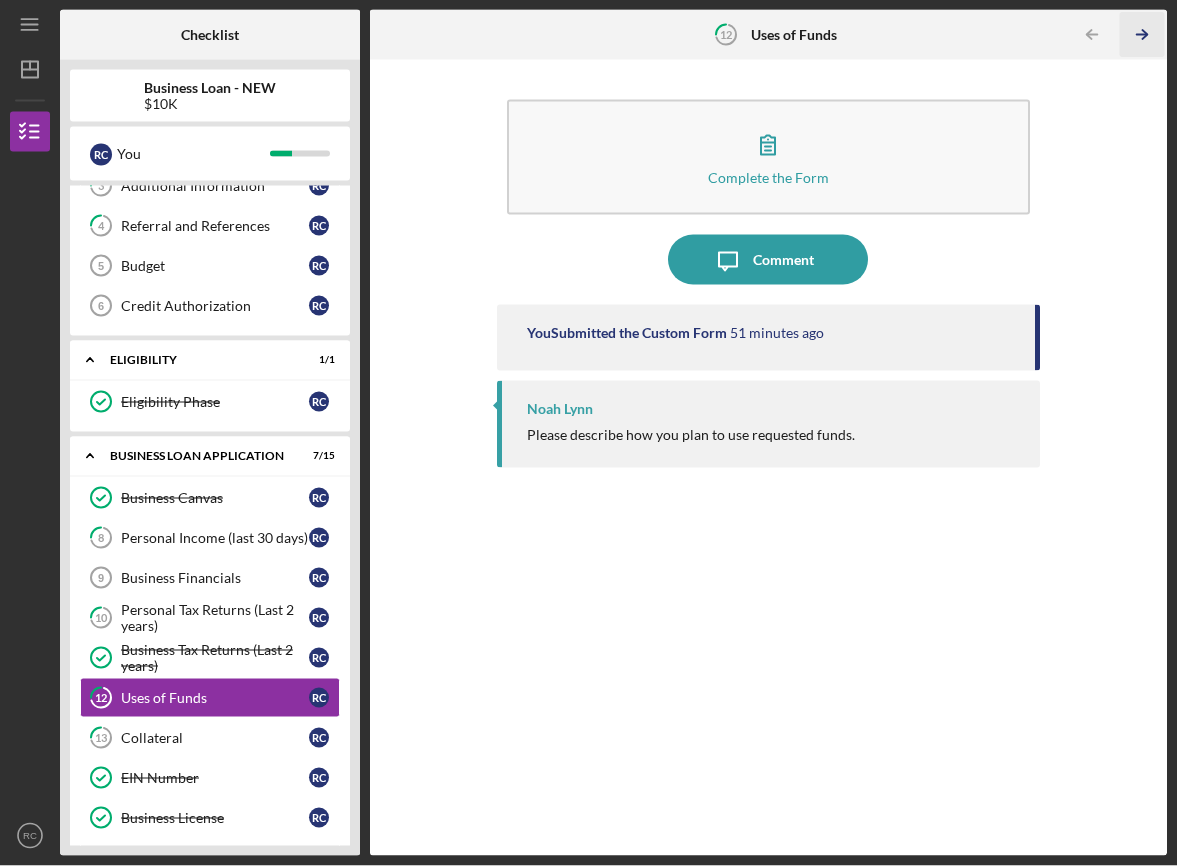 click on "Icon/Table Pagination Arrow" 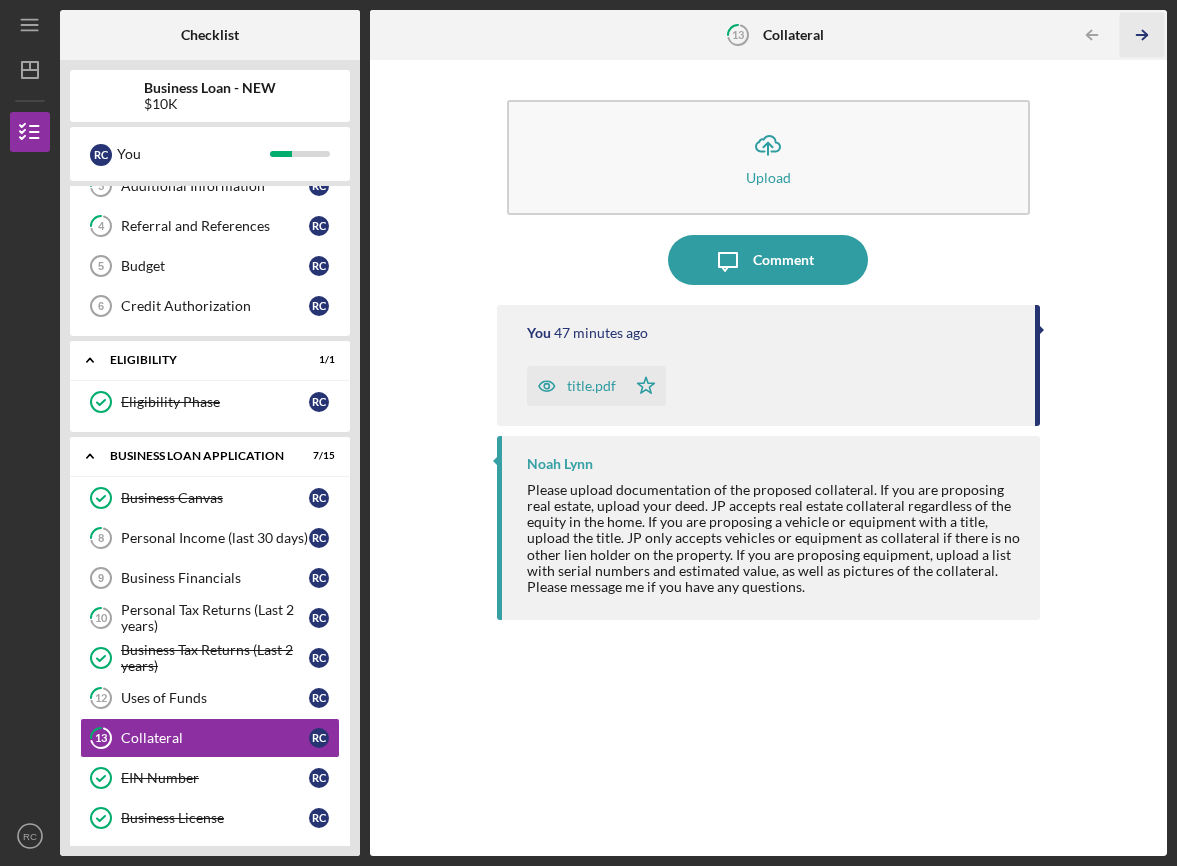 scroll, scrollTop: 0, scrollLeft: 0, axis: both 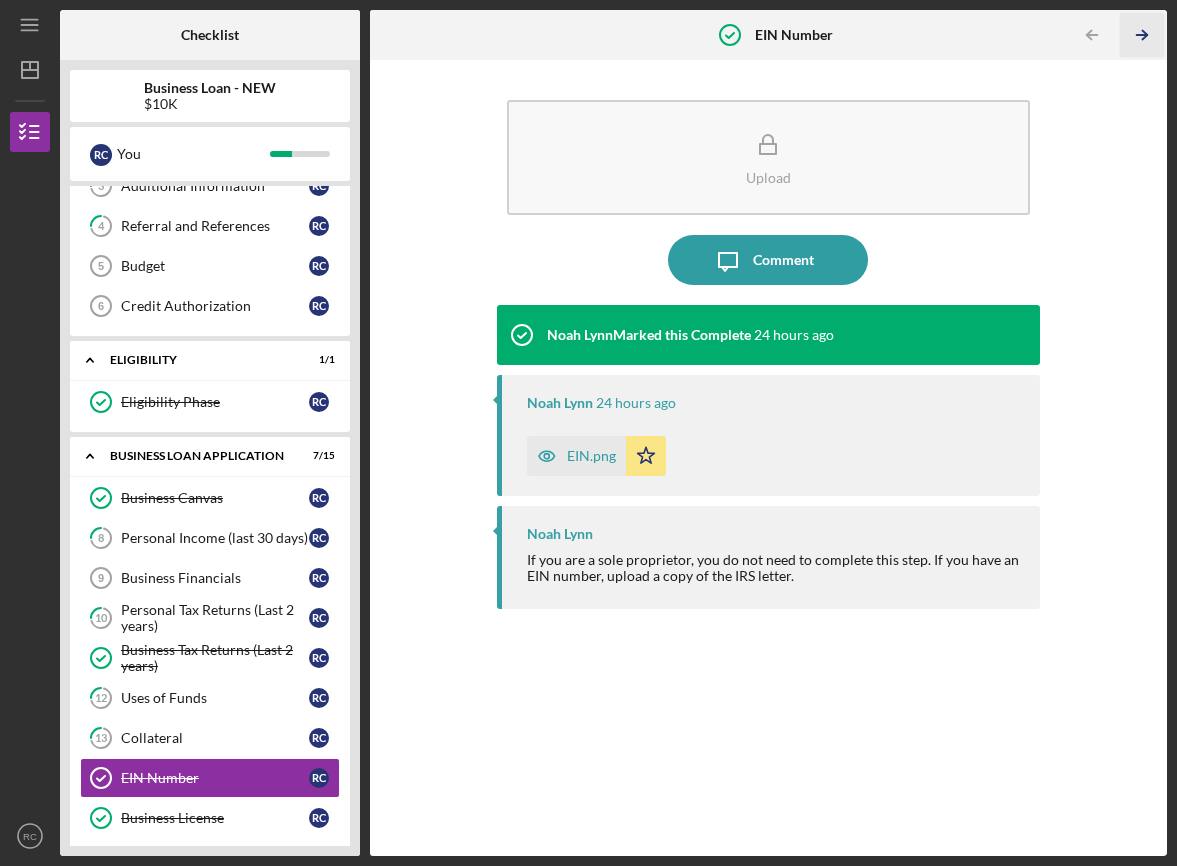 click on "Icon/Table Pagination Arrow" 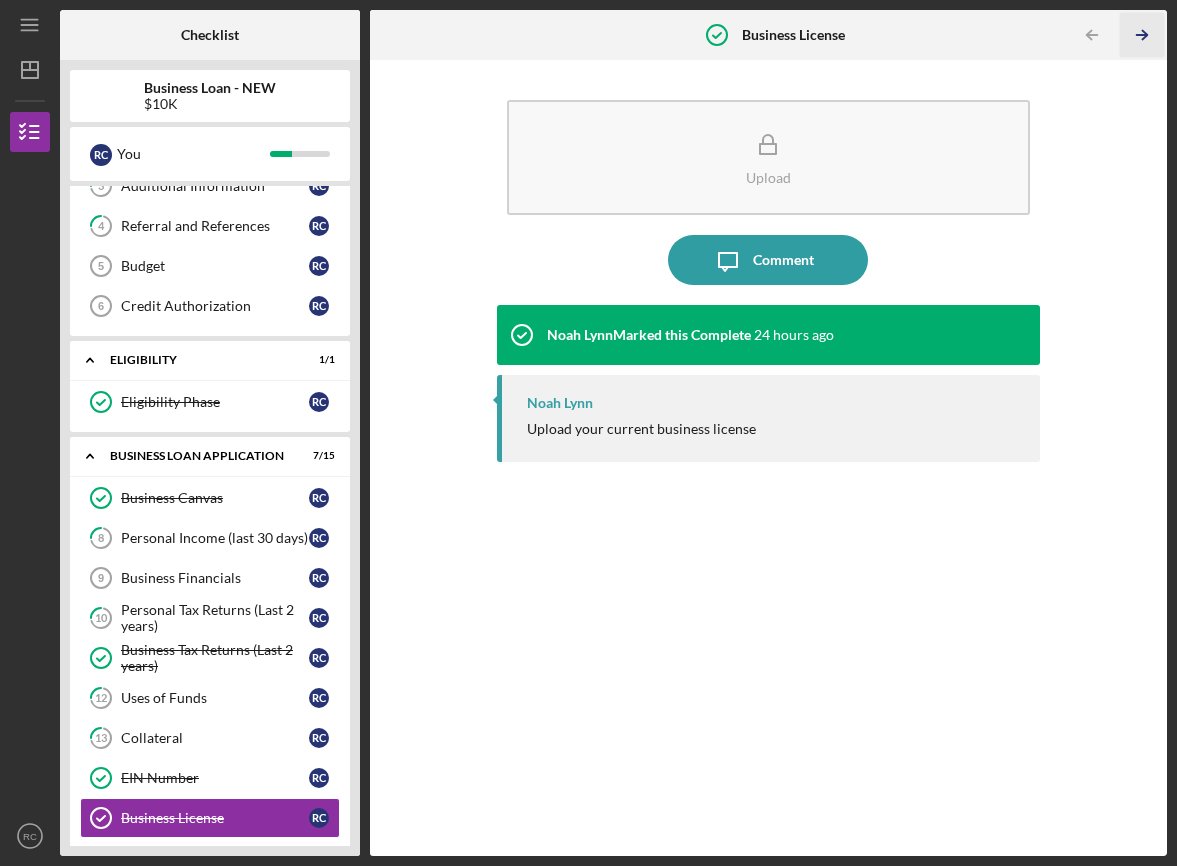scroll, scrollTop: 7, scrollLeft: 0, axis: vertical 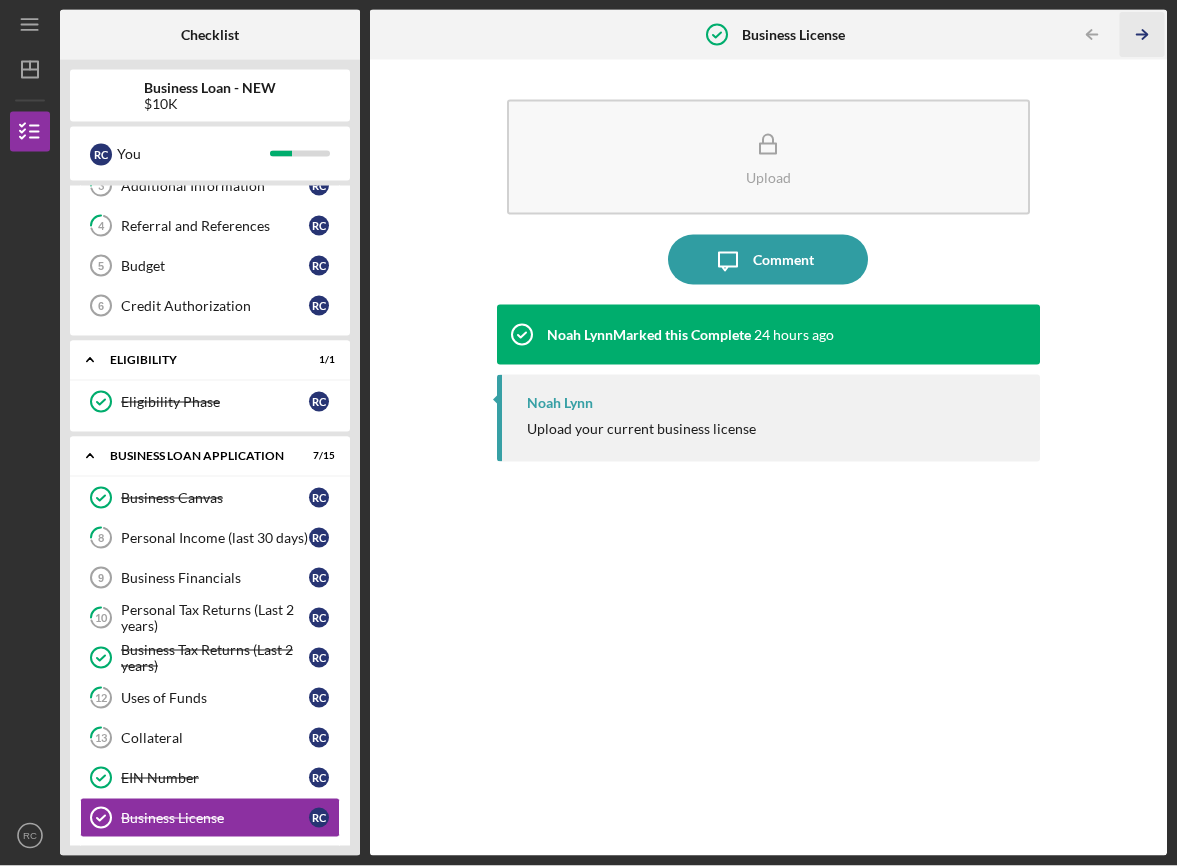 click on "Icon/Table Pagination Arrow" 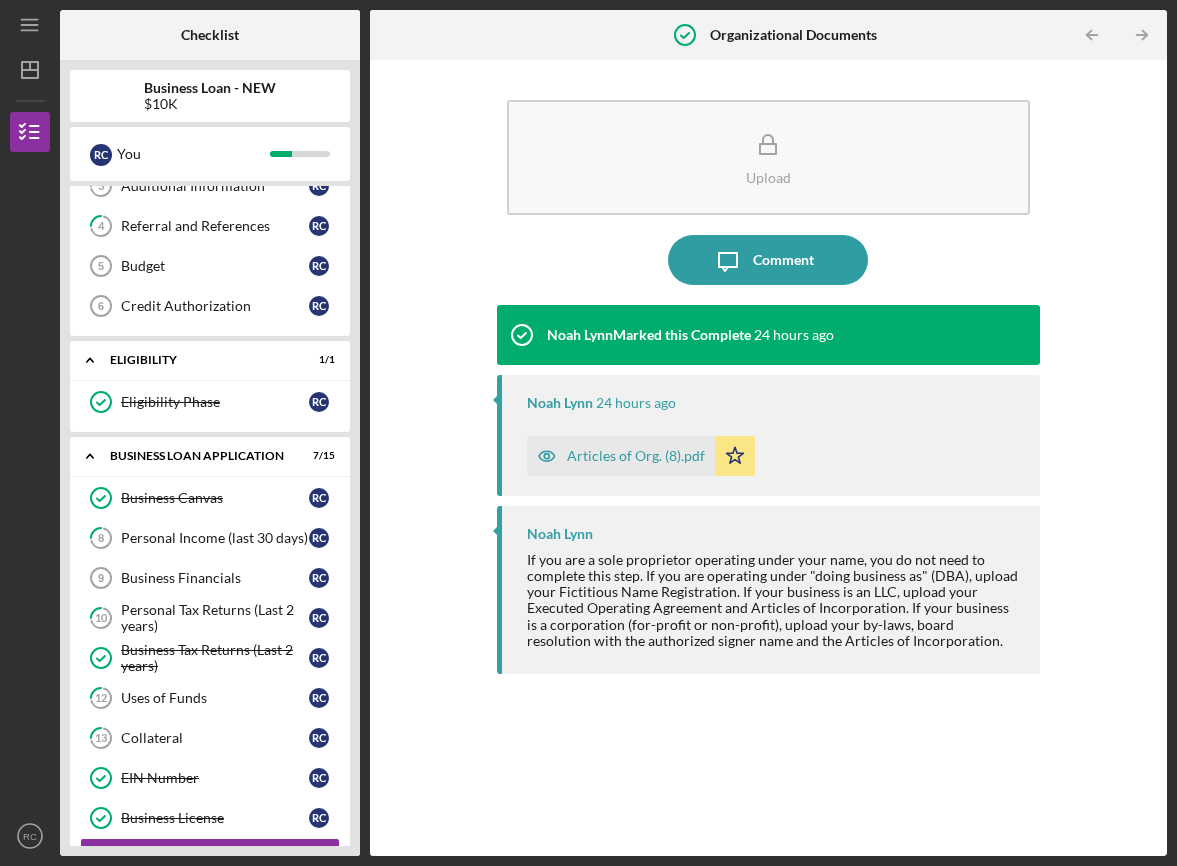 scroll, scrollTop: 29, scrollLeft: 0, axis: vertical 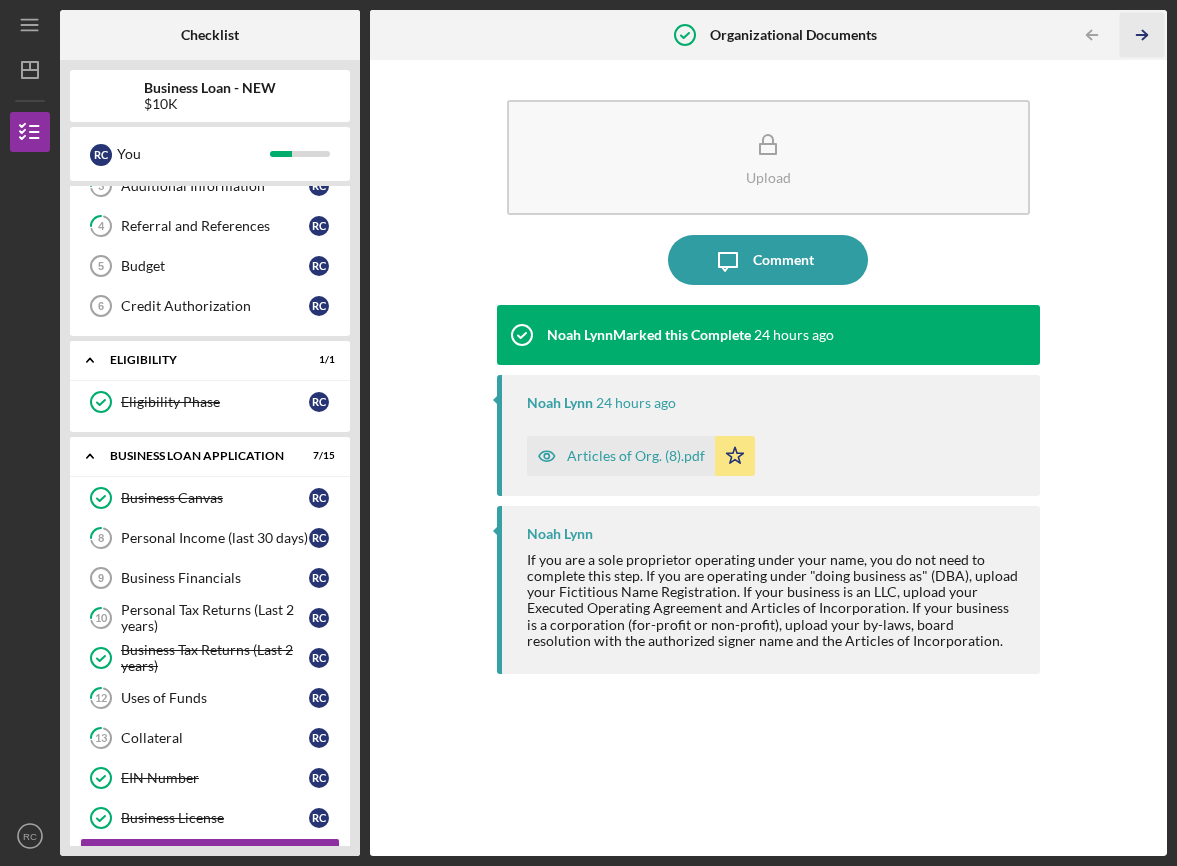 click on "Icon/Table Pagination Arrow" 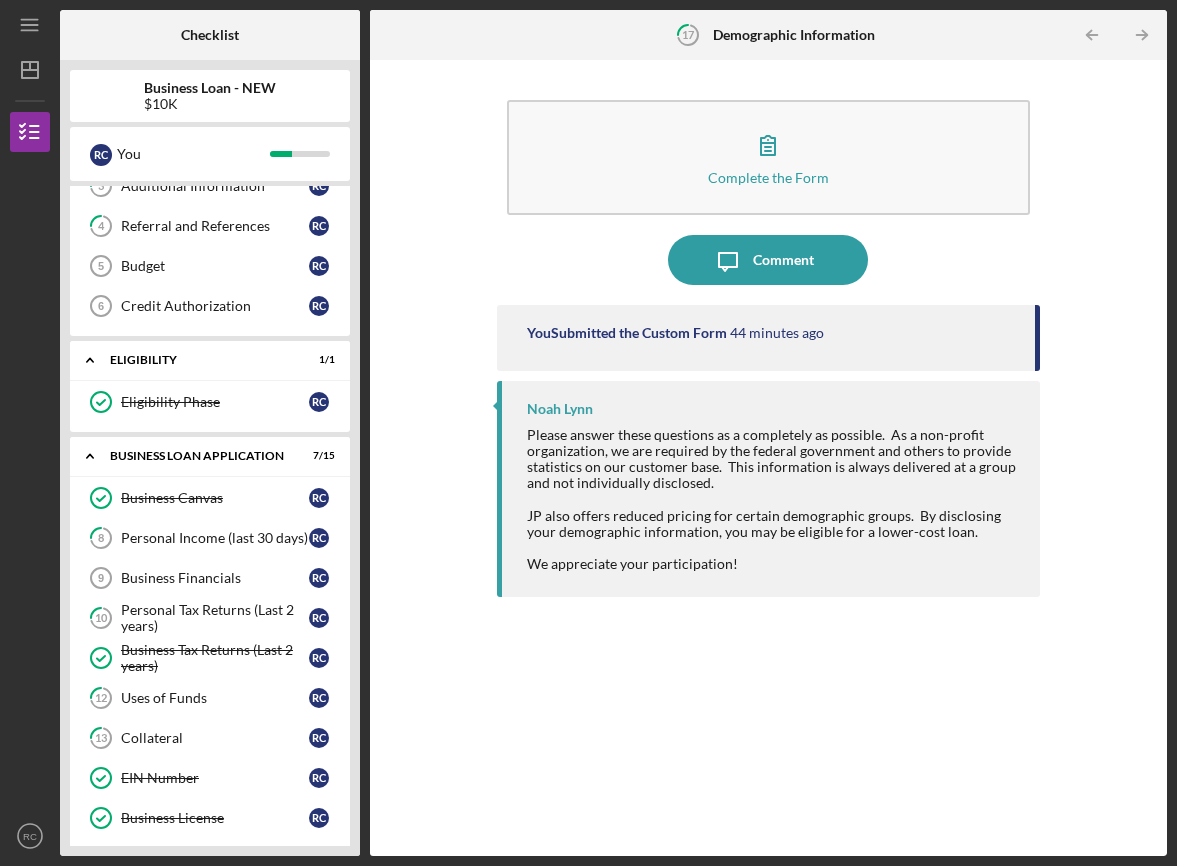 scroll, scrollTop: 0, scrollLeft: 0, axis: both 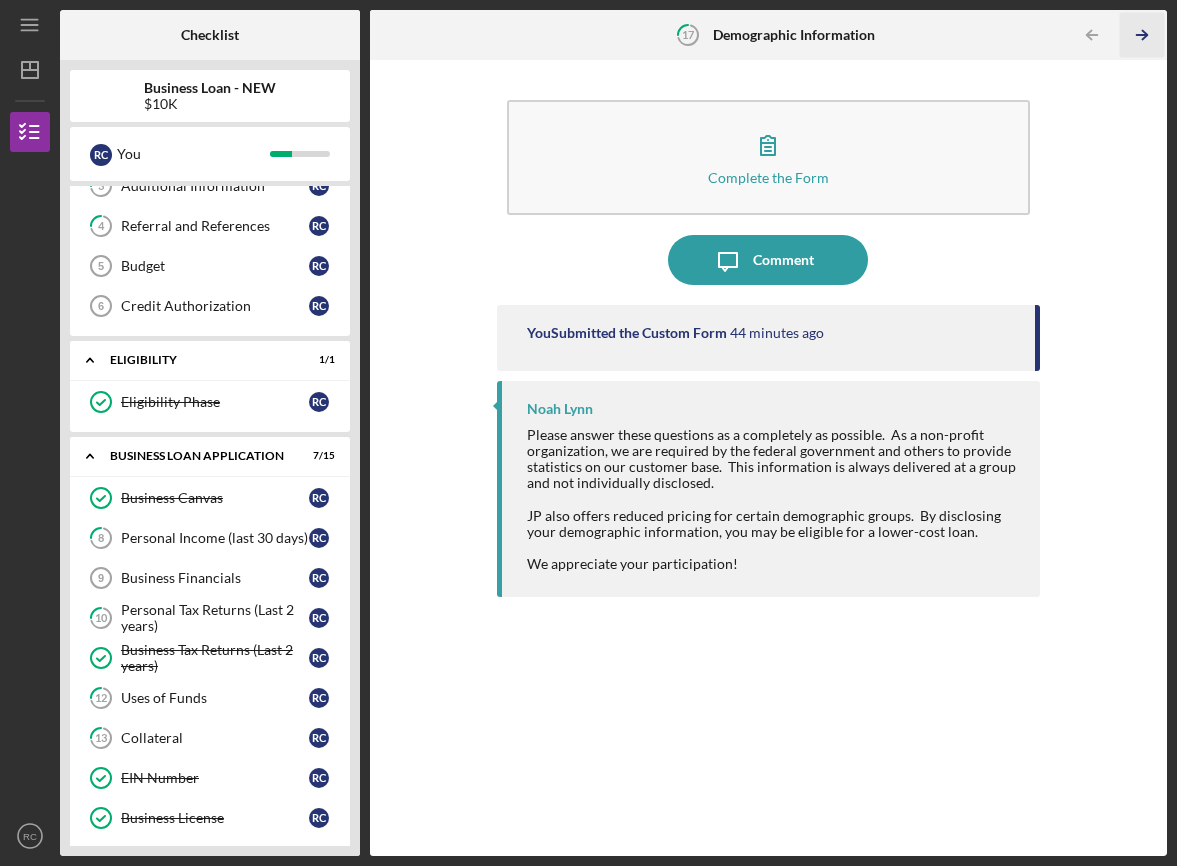 click on "Icon/Table Pagination Arrow" 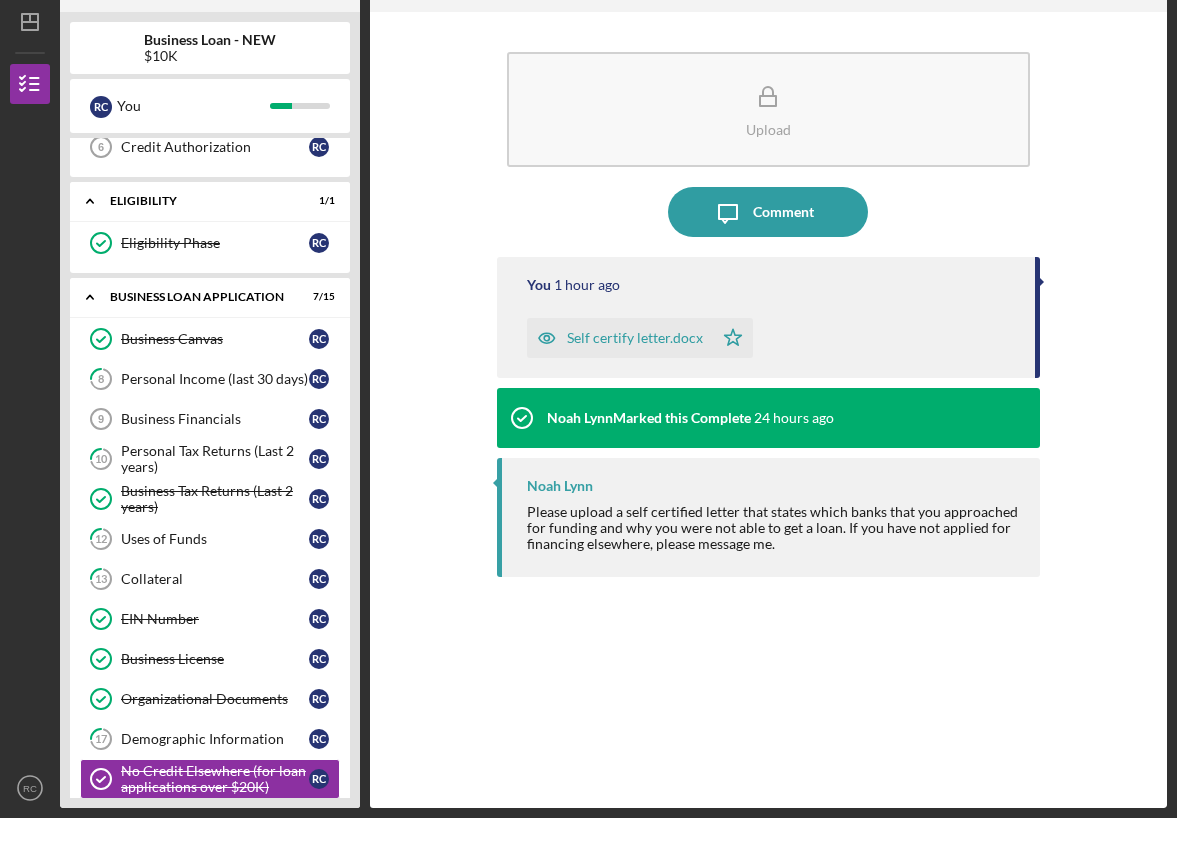scroll, scrollTop: 420, scrollLeft: 0, axis: vertical 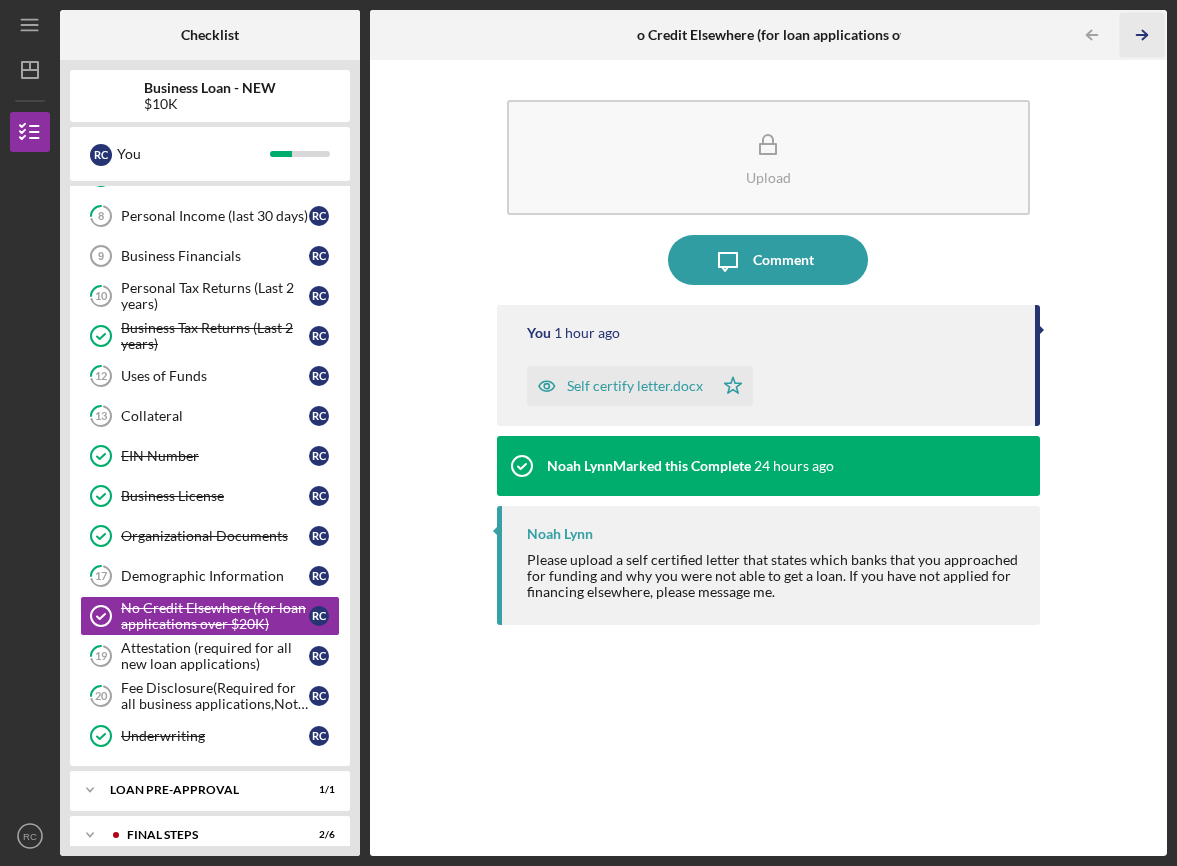 click on "Icon/Table Pagination Arrow" 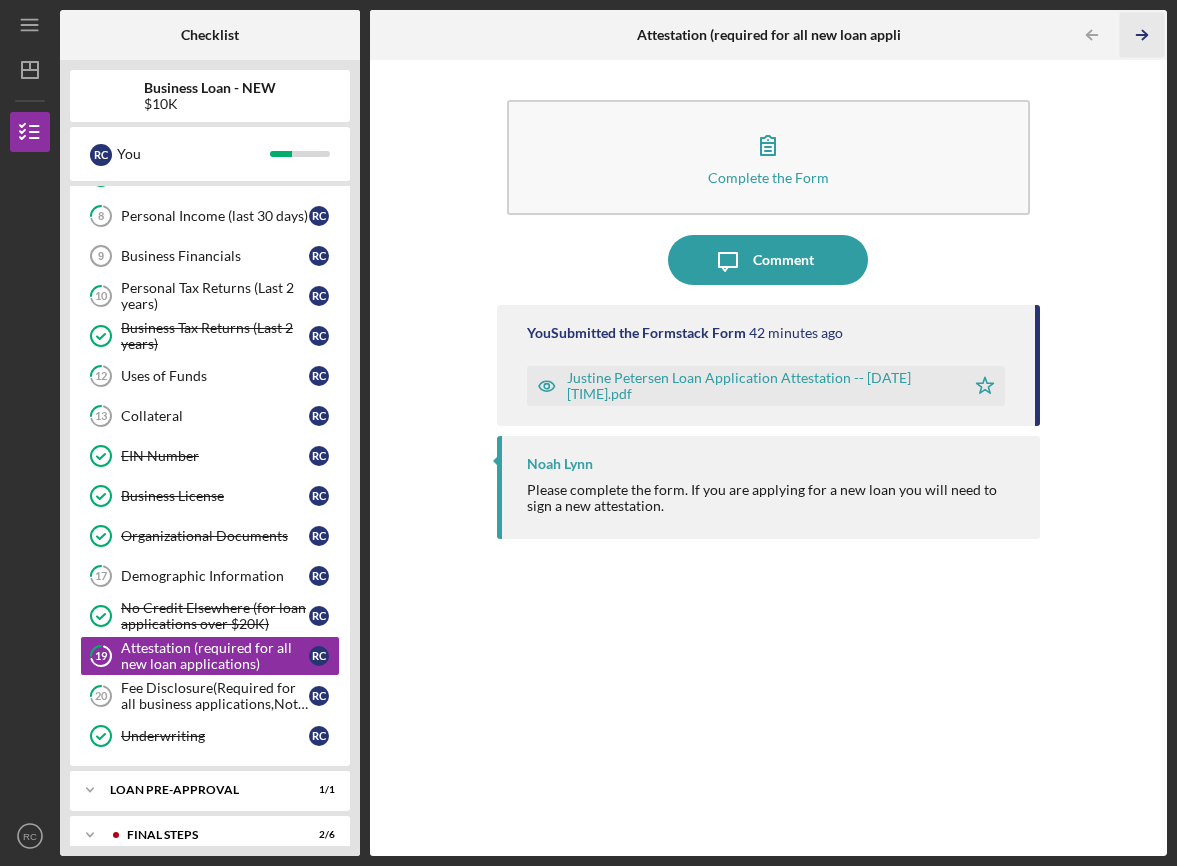 click on "Icon/Table Pagination Arrow" 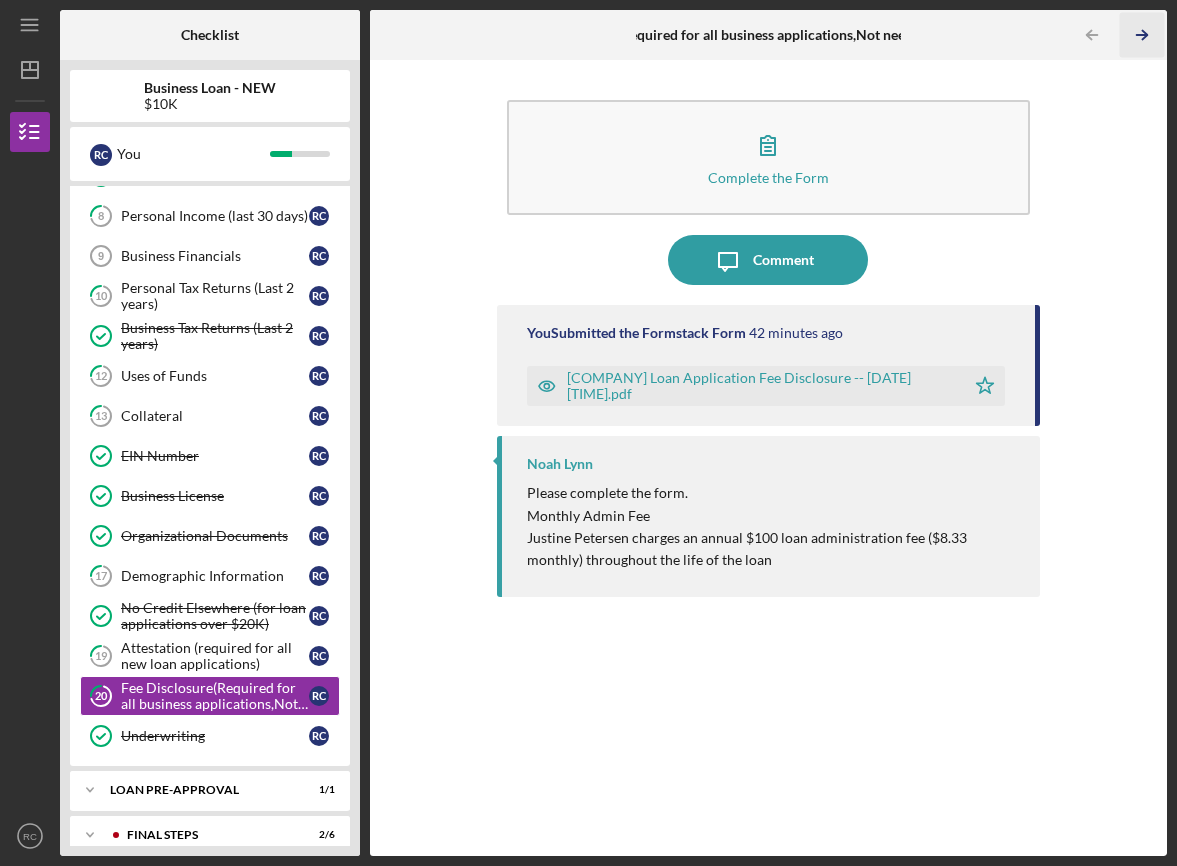 click on "Icon/Table Pagination Arrow" 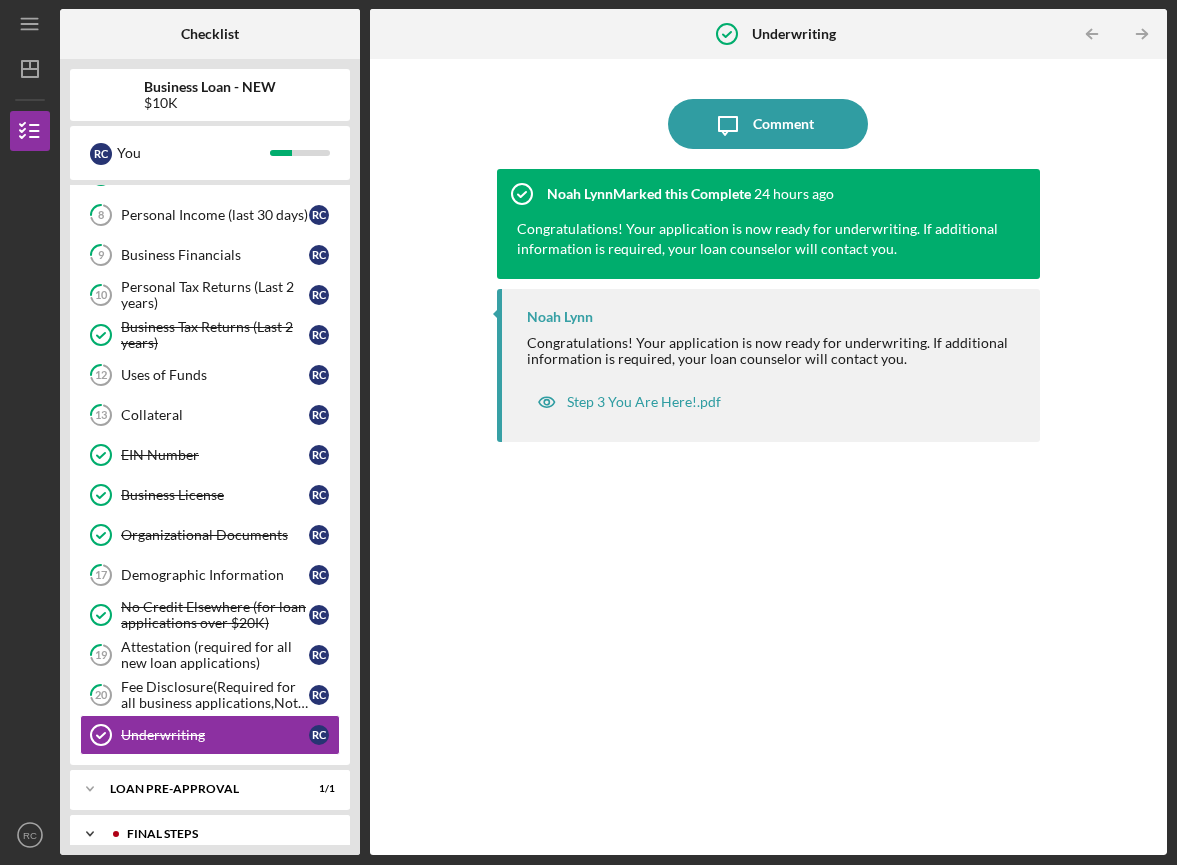 click on "FINAL STEPS" at bounding box center [226, 835] 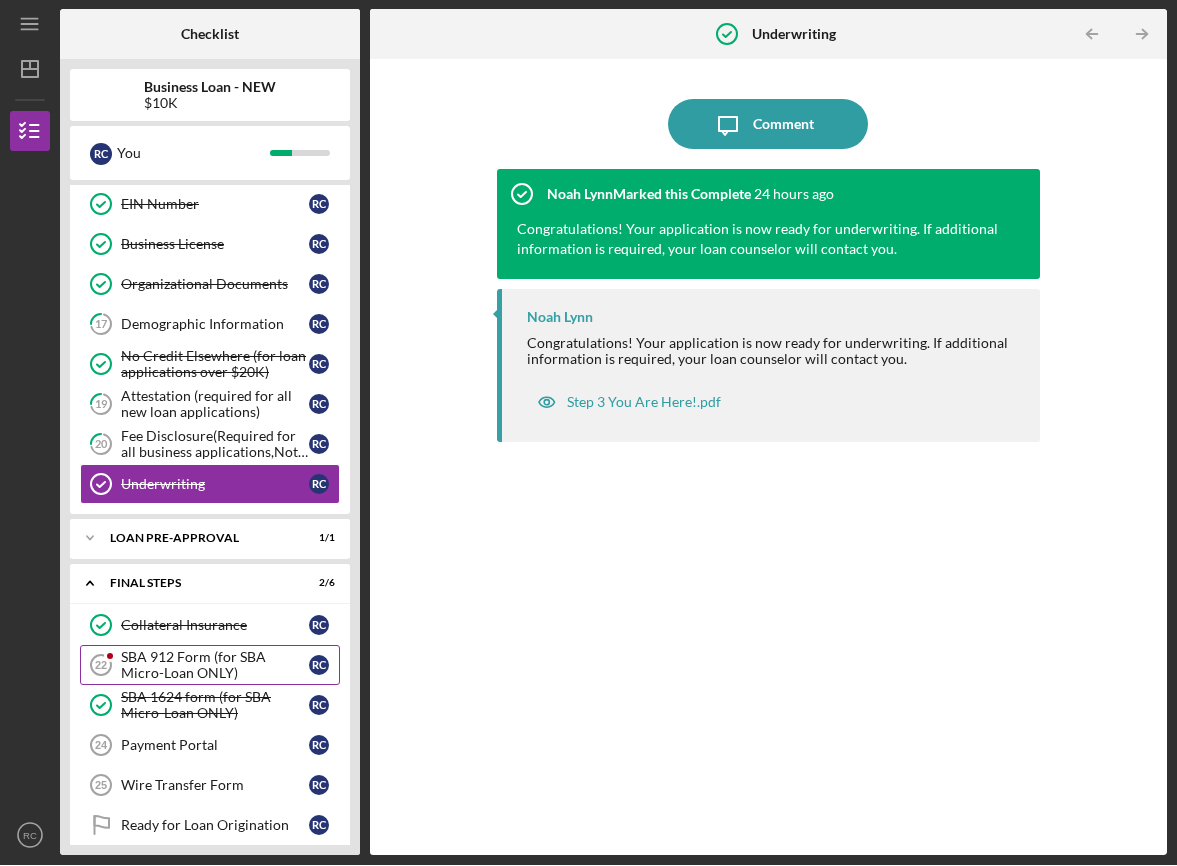 click on "SBA  912 Form (for SBA Micro-Loan ONLY)" at bounding box center [215, 666] 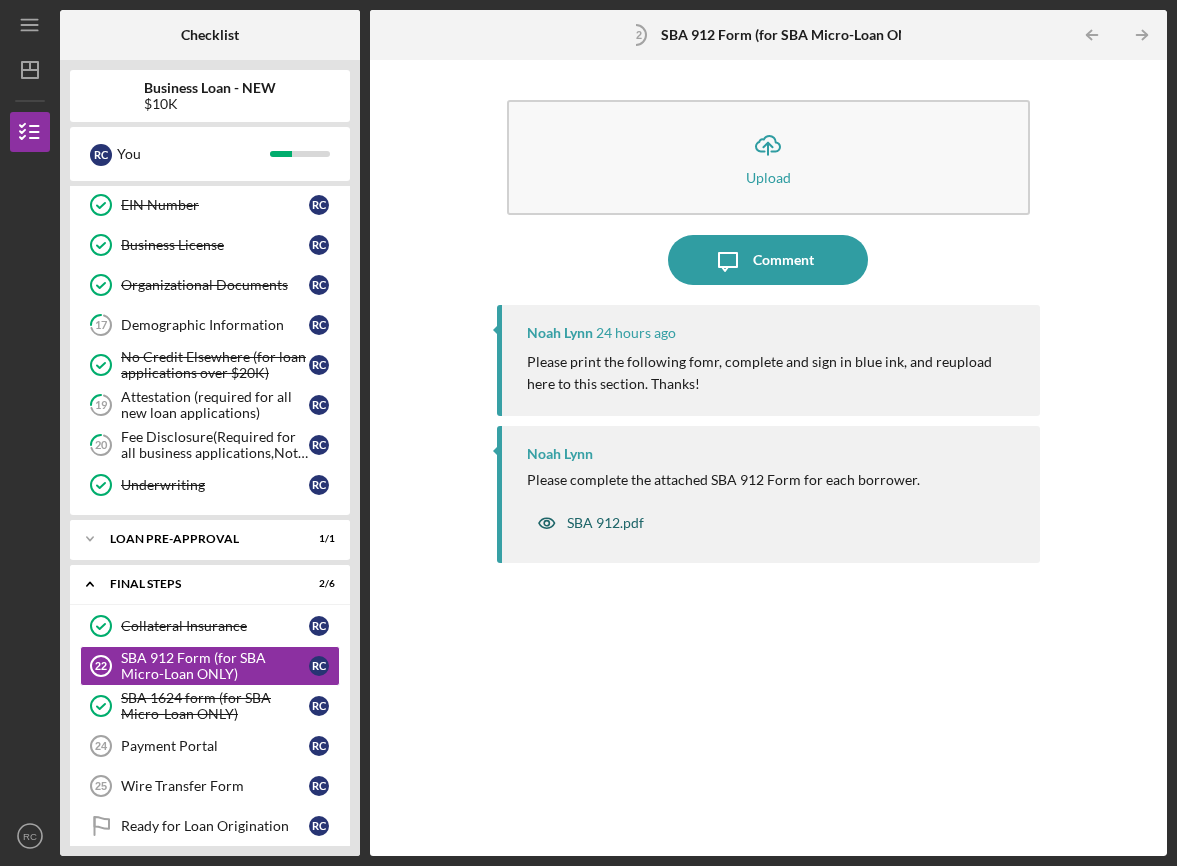 click on "SBA 912.pdf" at bounding box center (605, 523) 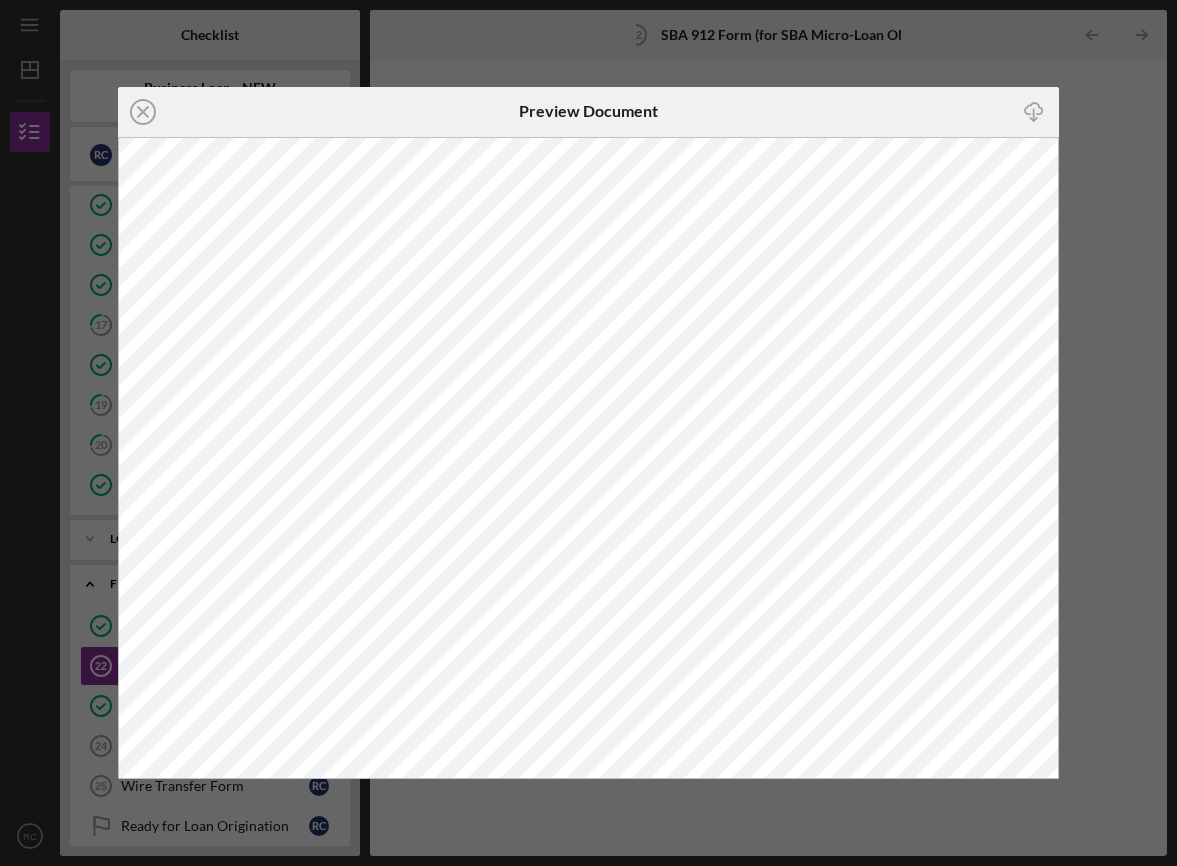 click 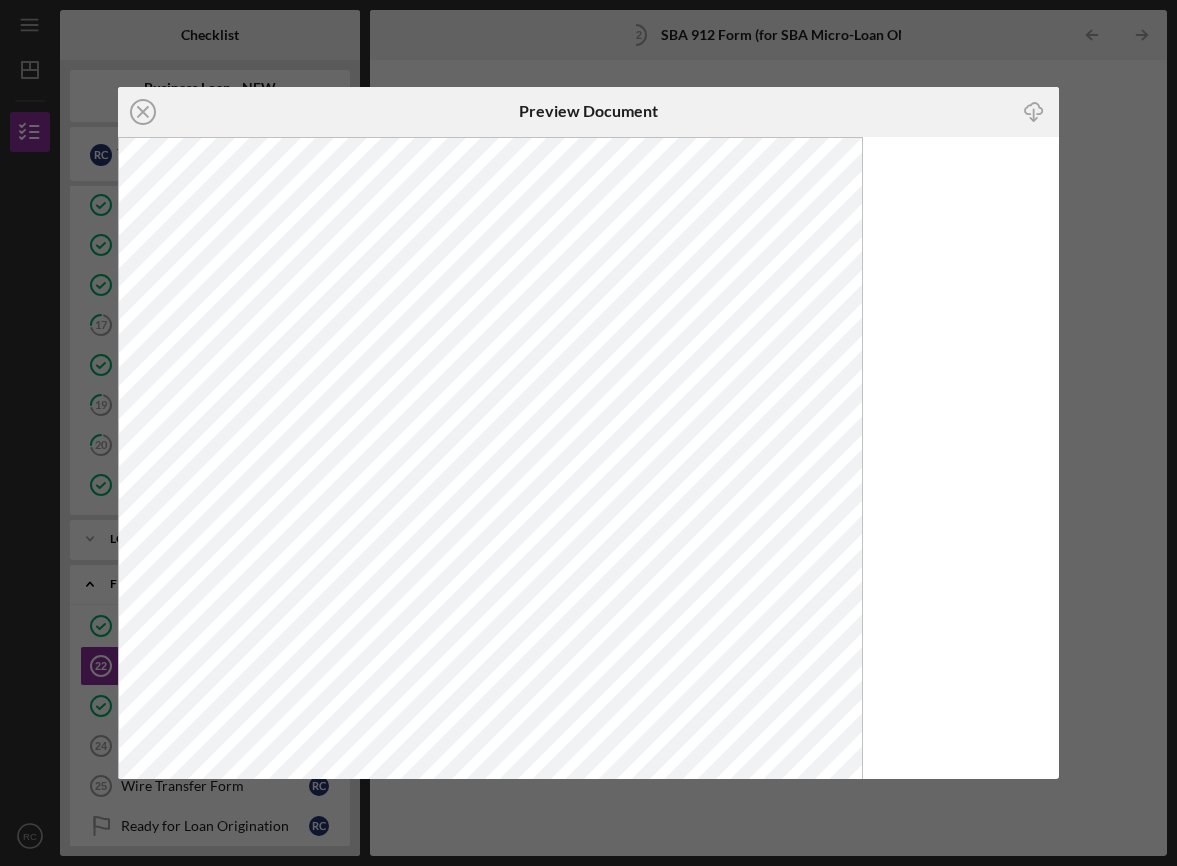 scroll, scrollTop: 66, scrollLeft: 0, axis: vertical 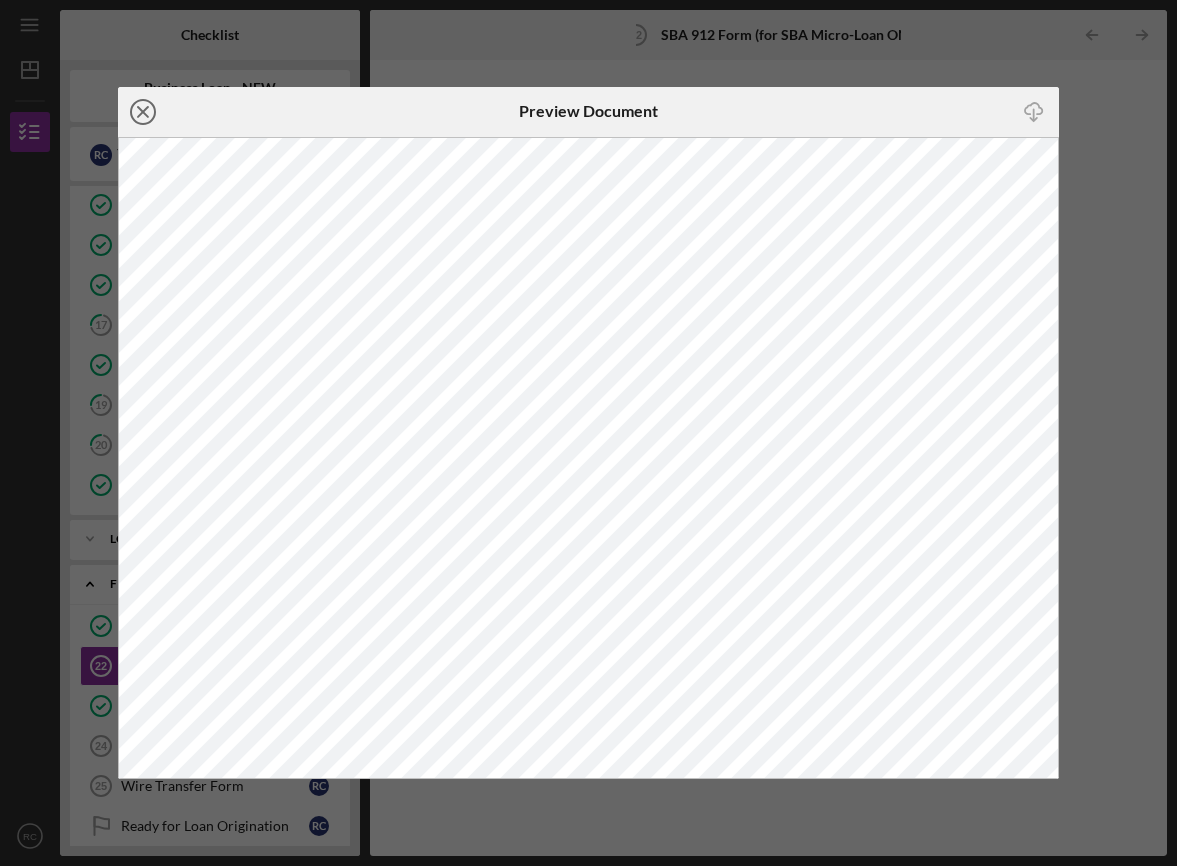 click on "Icon/Close" 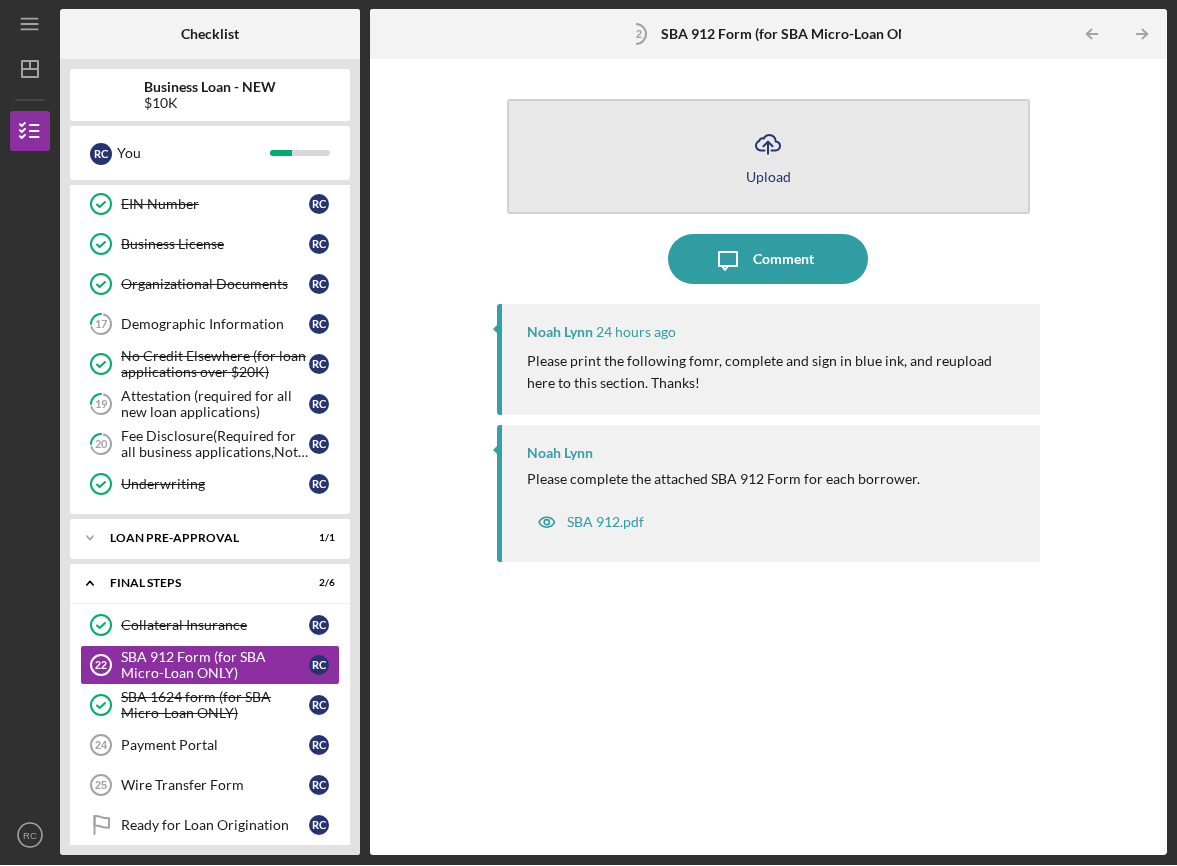 click on "Upload" at bounding box center (768, 177) 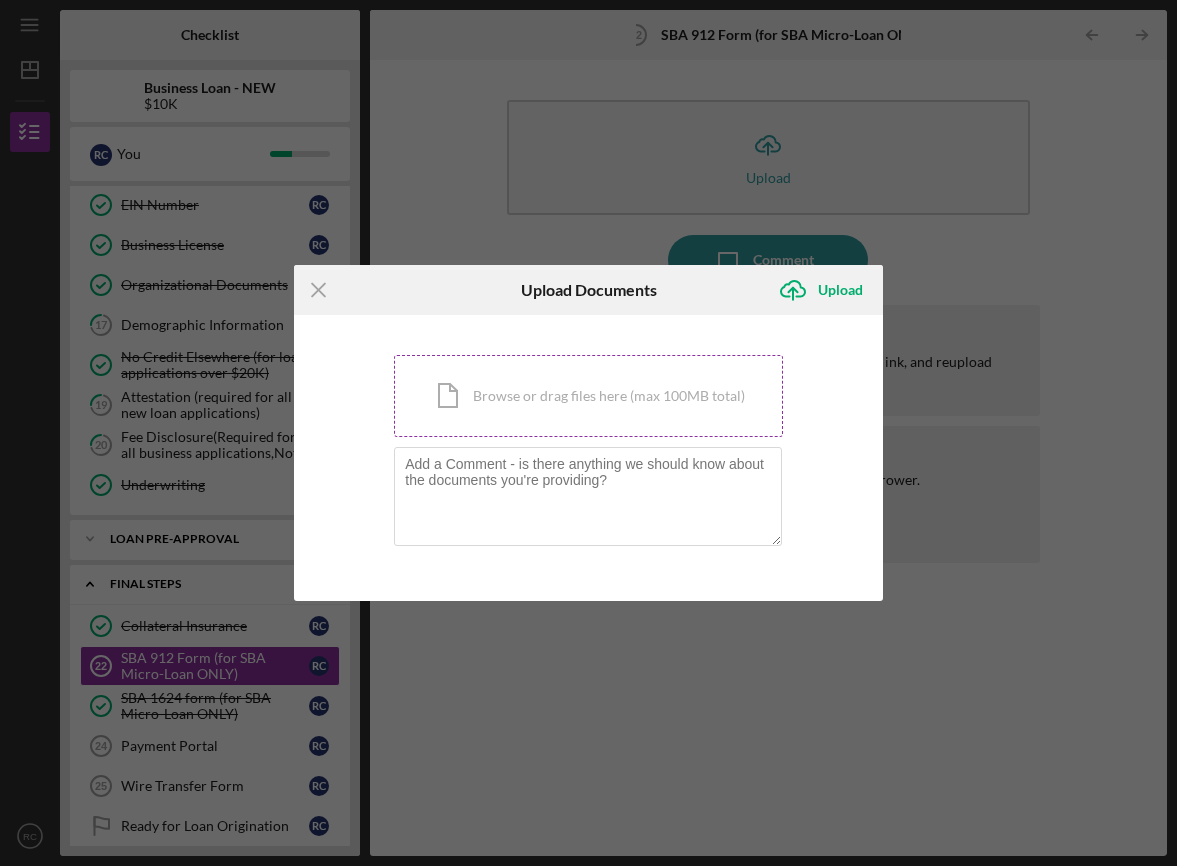 click on "Icon/Document Browse or drag files here (max 100MB total) Tap to choose files or take a photo" at bounding box center [588, 396] 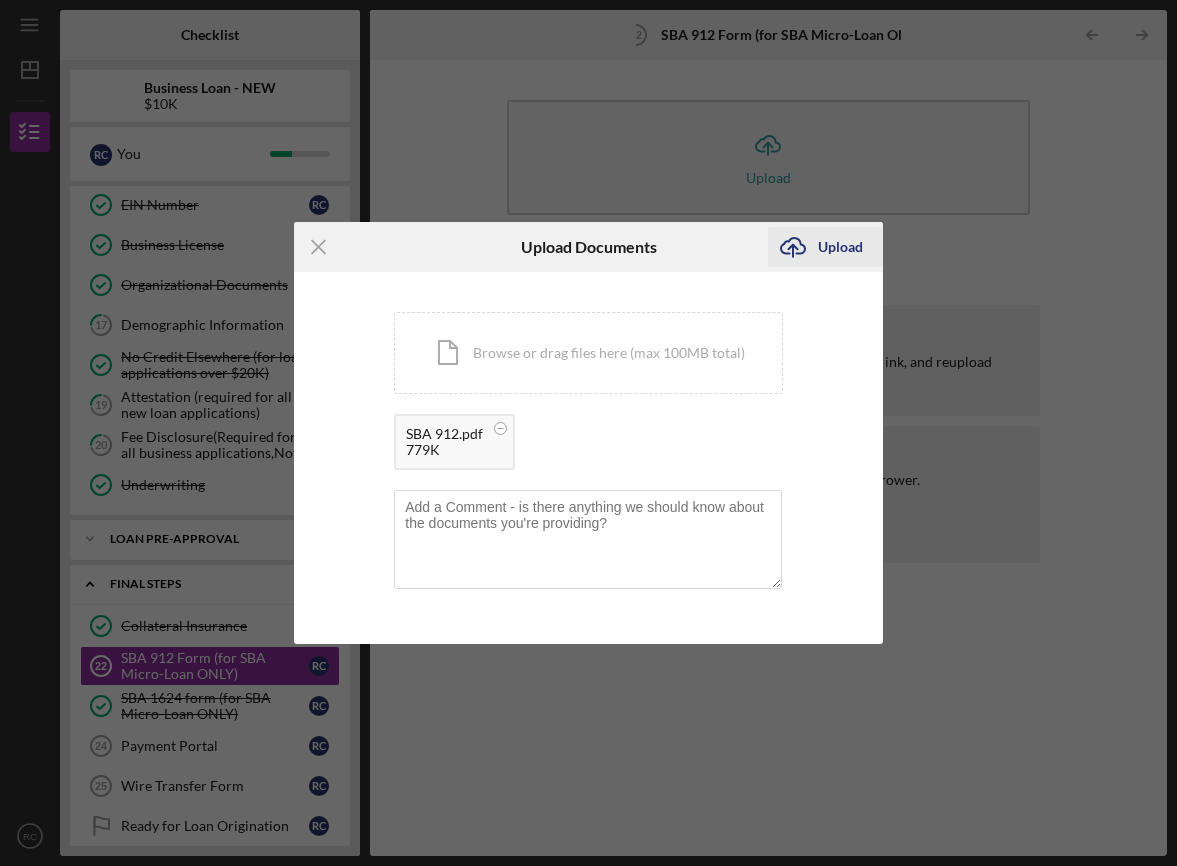 click on "Upload" at bounding box center (840, 247) 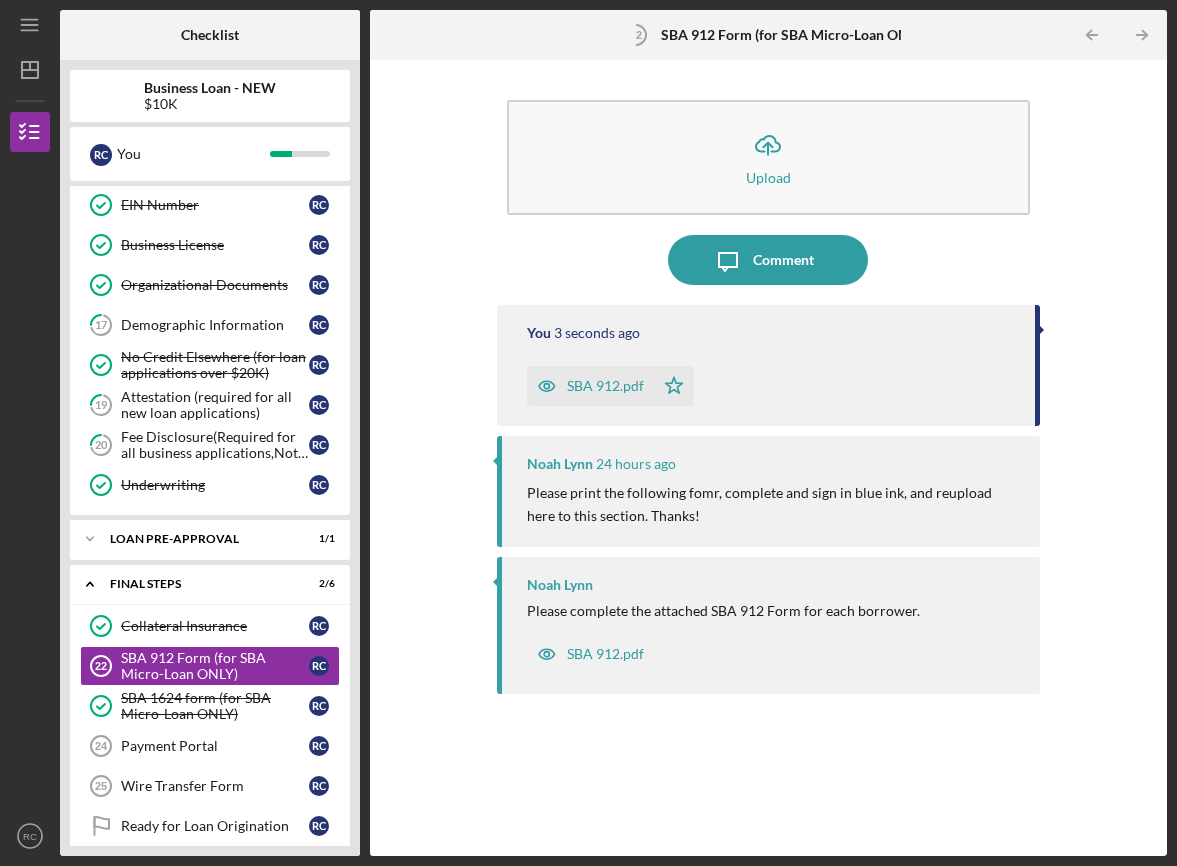 scroll, scrollTop: 0, scrollLeft: 0, axis: both 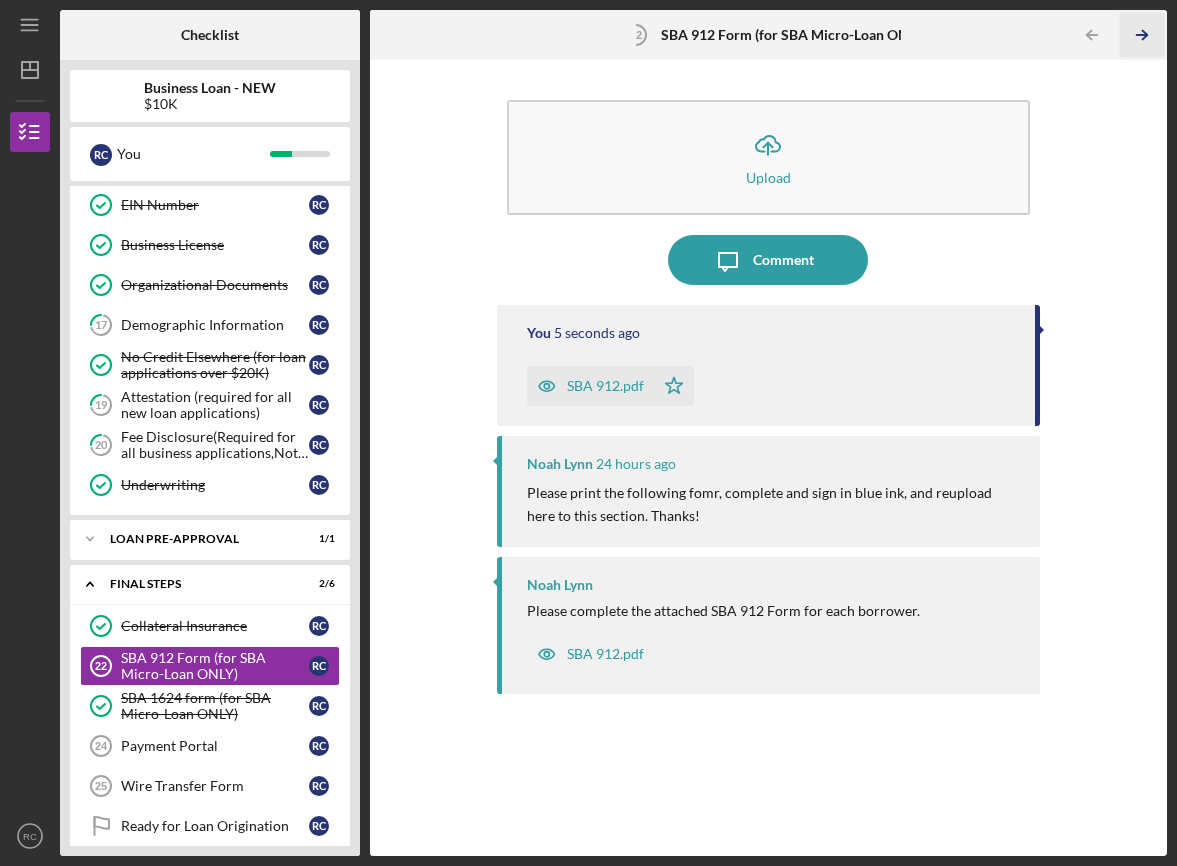 click on "Icon/Table Pagination Arrow" 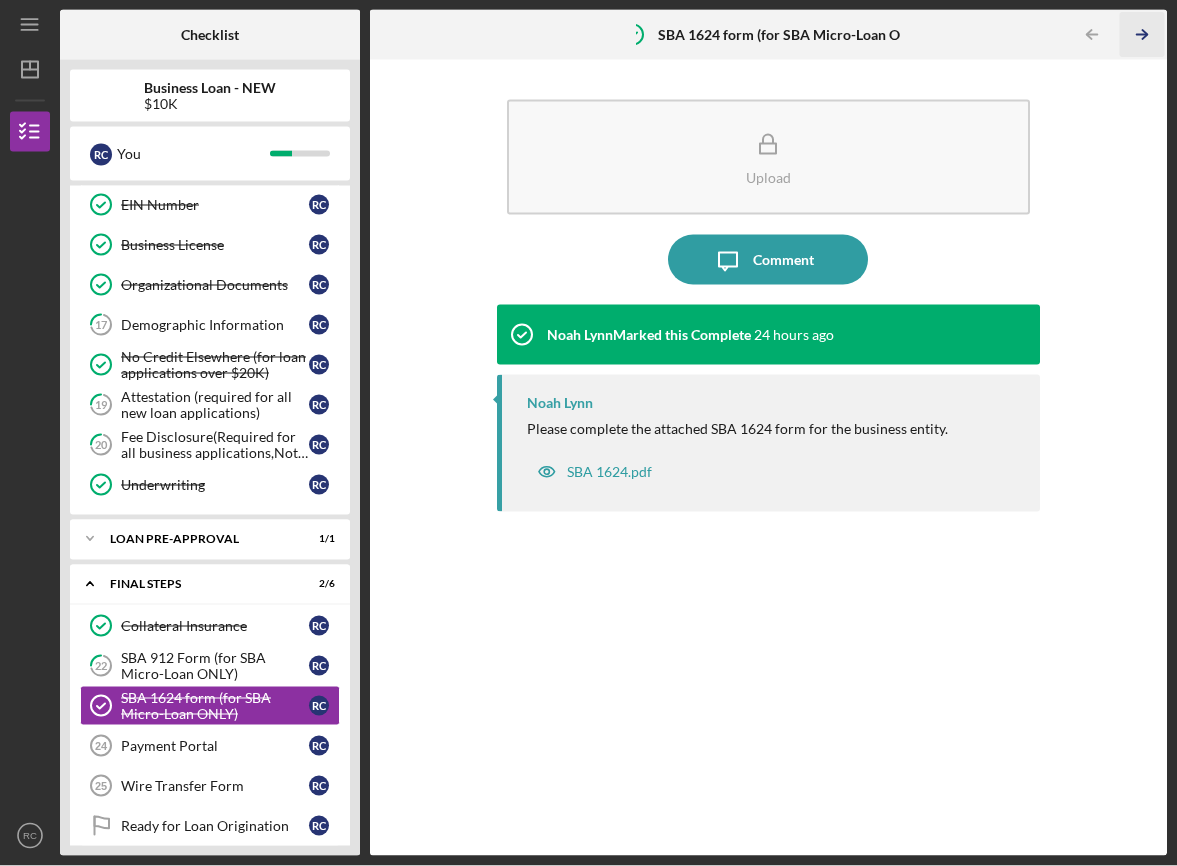 scroll, scrollTop: 0, scrollLeft: 0, axis: both 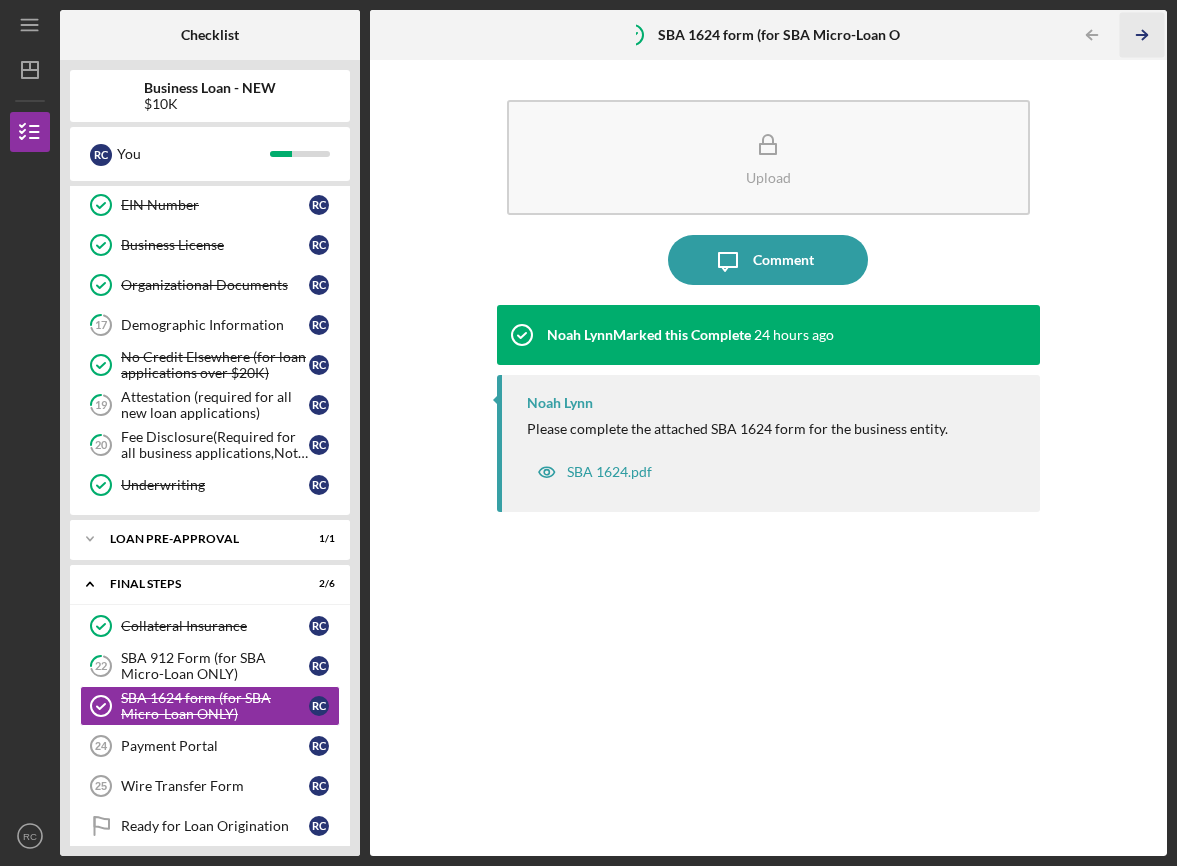 click on "Icon/Table Pagination Arrow" 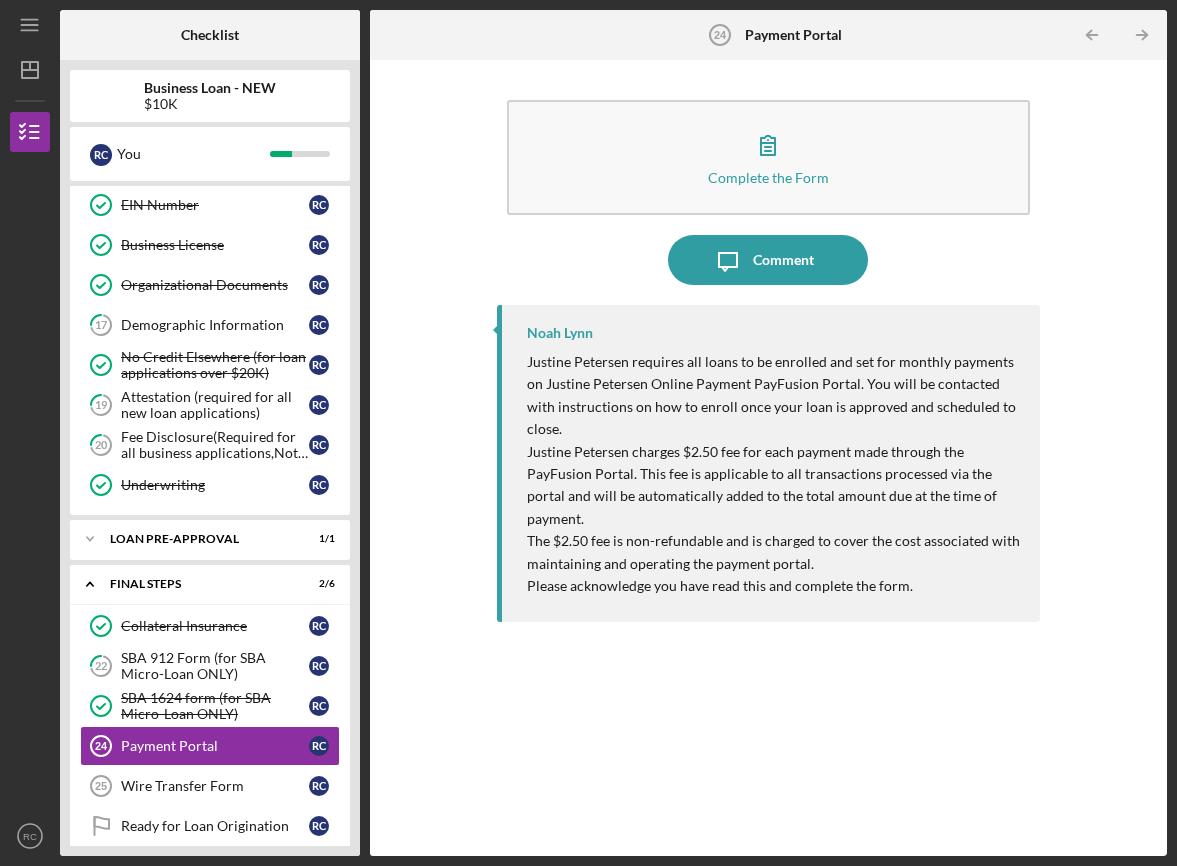 scroll, scrollTop: 34, scrollLeft: 0, axis: vertical 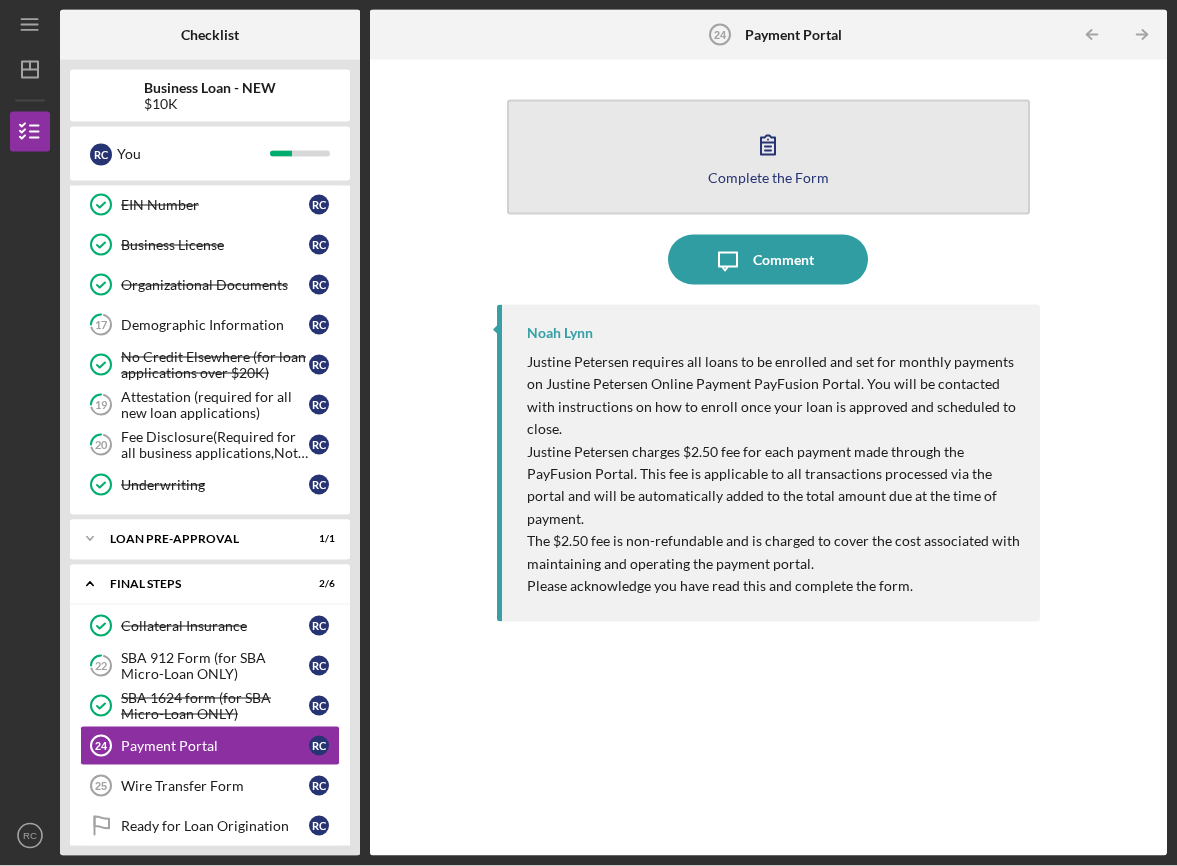 click 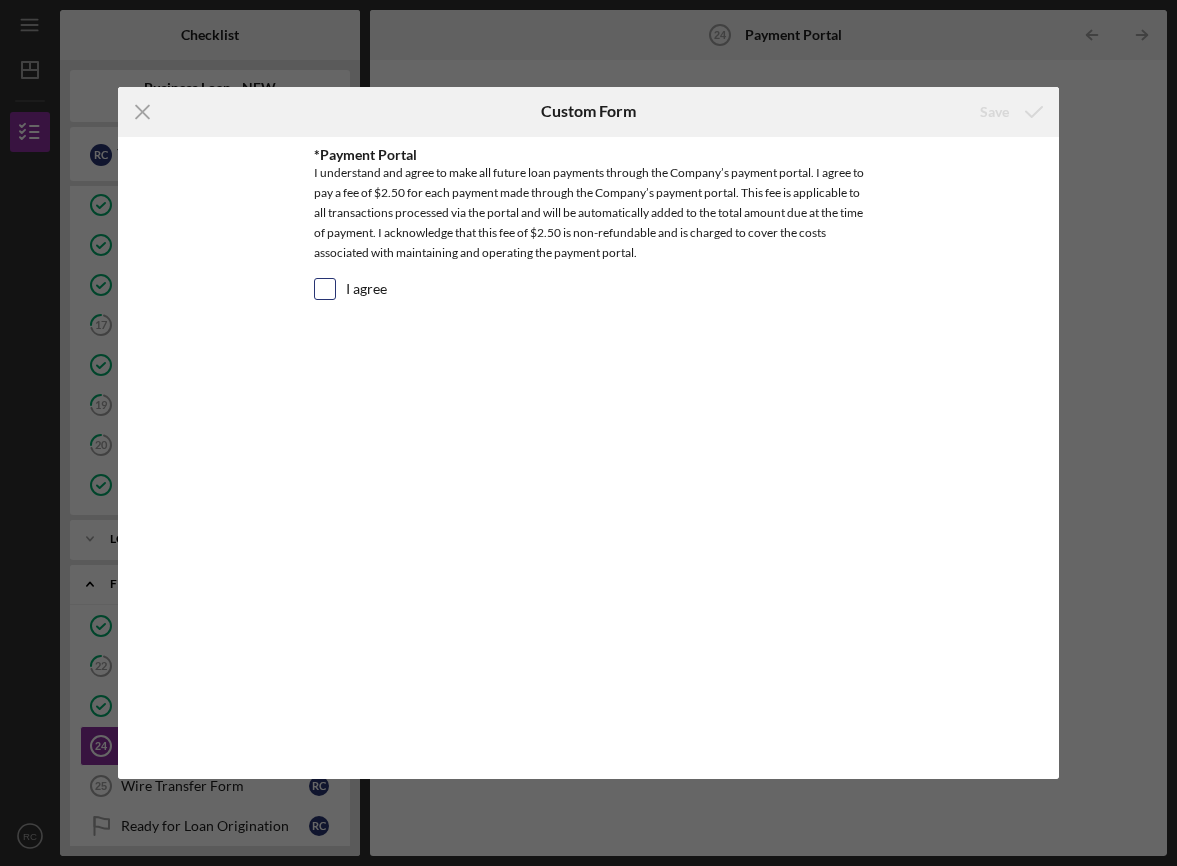 click on "I agree" at bounding box center [325, 289] 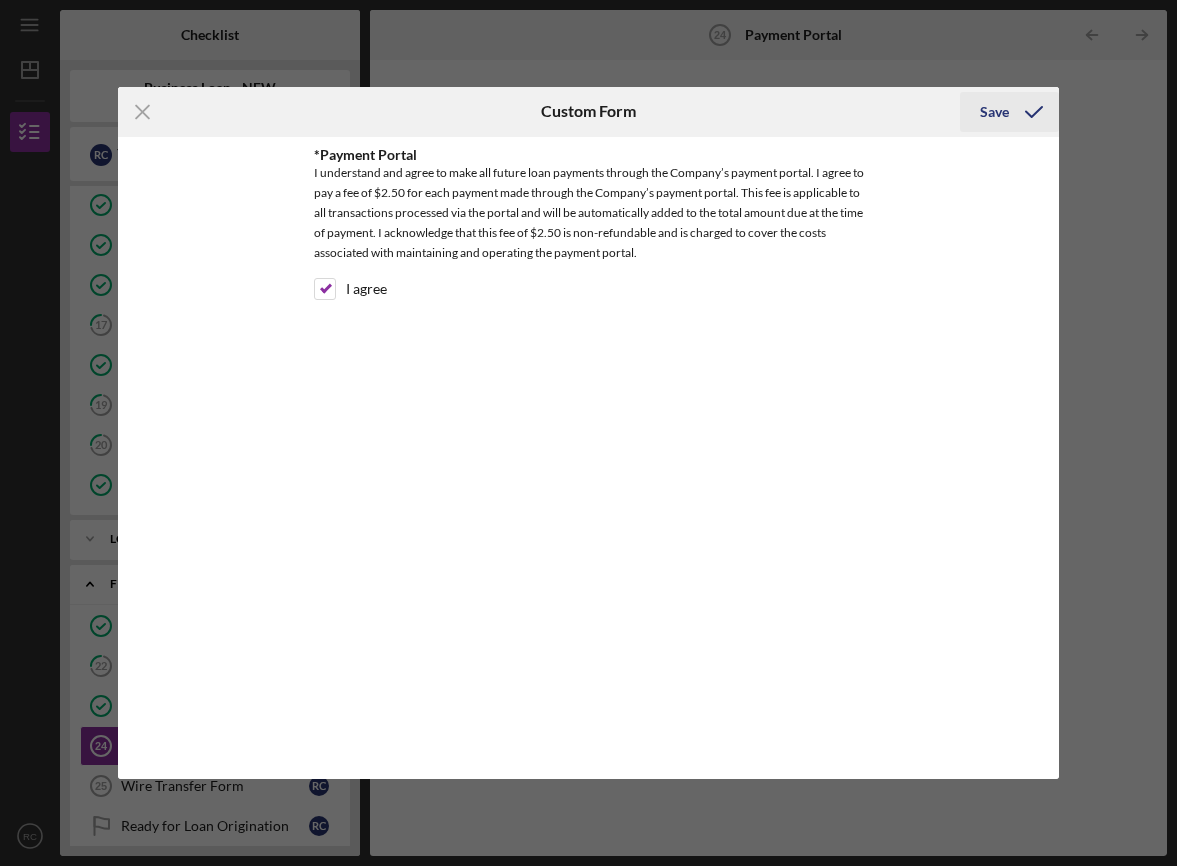 click 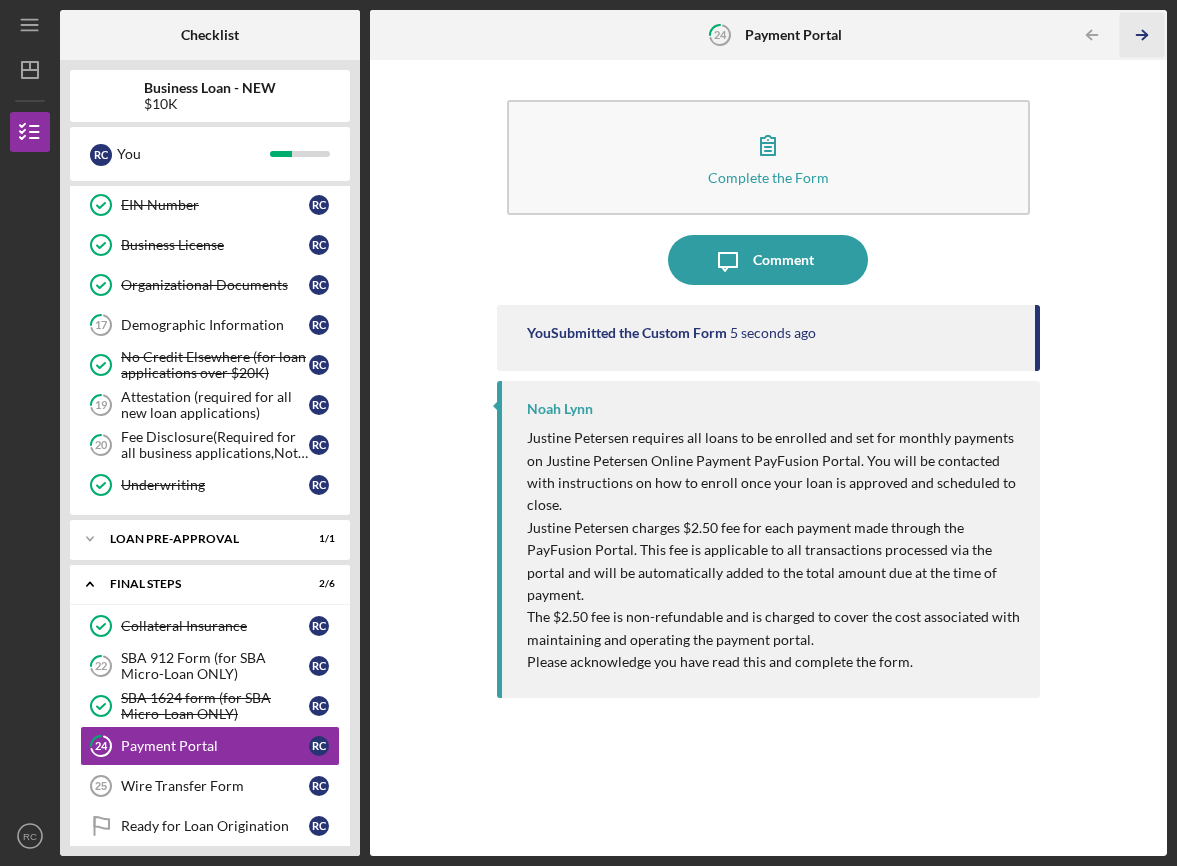 scroll, scrollTop: 0, scrollLeft: 0, axis: both 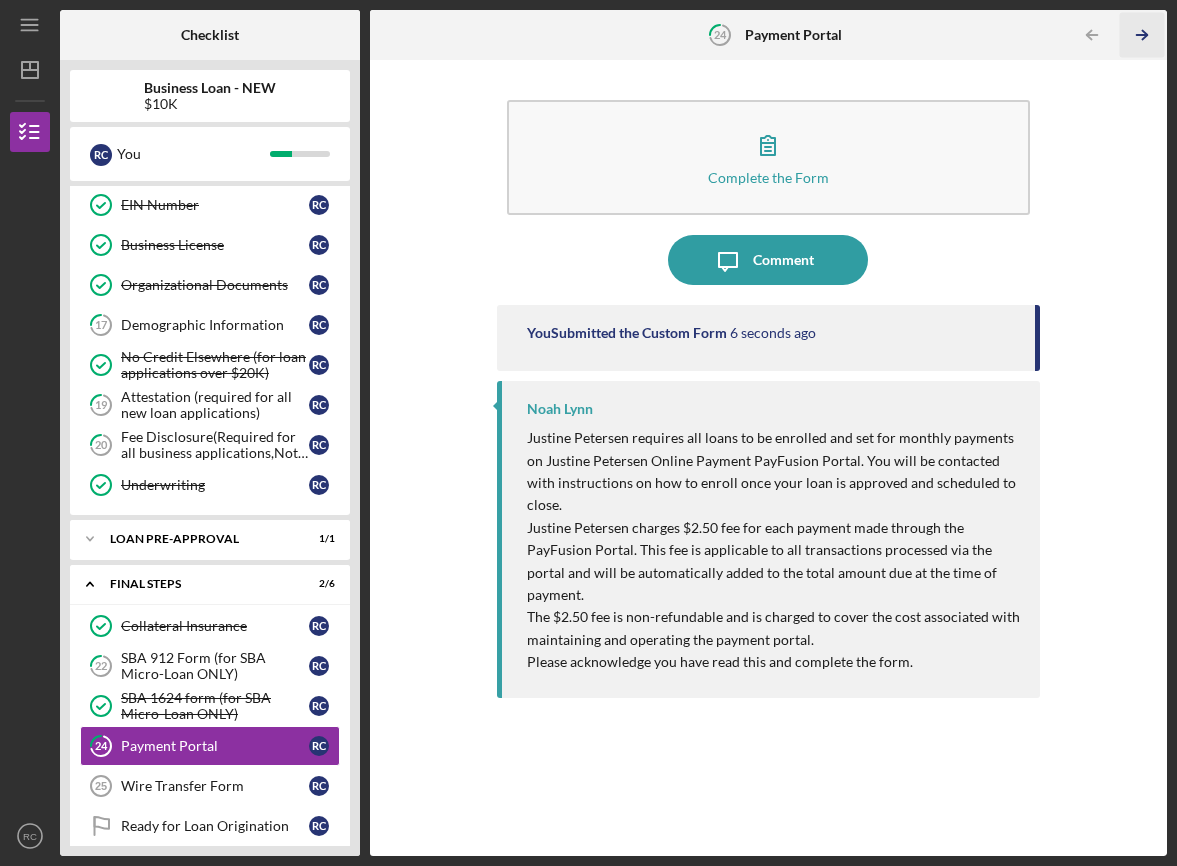 click on "Icon/Table Pagination Arrow" 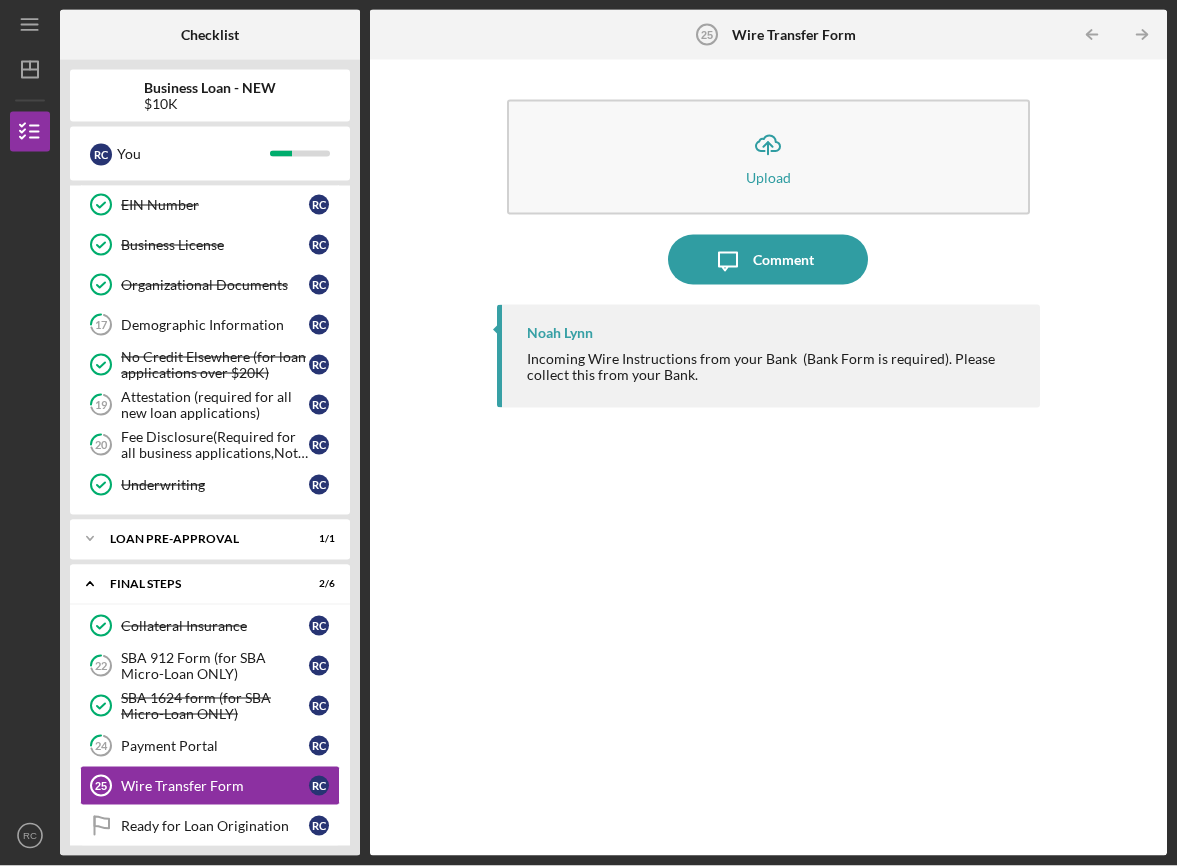 scroll, scrollTop: 0, scrollLeft: 0, axis: both 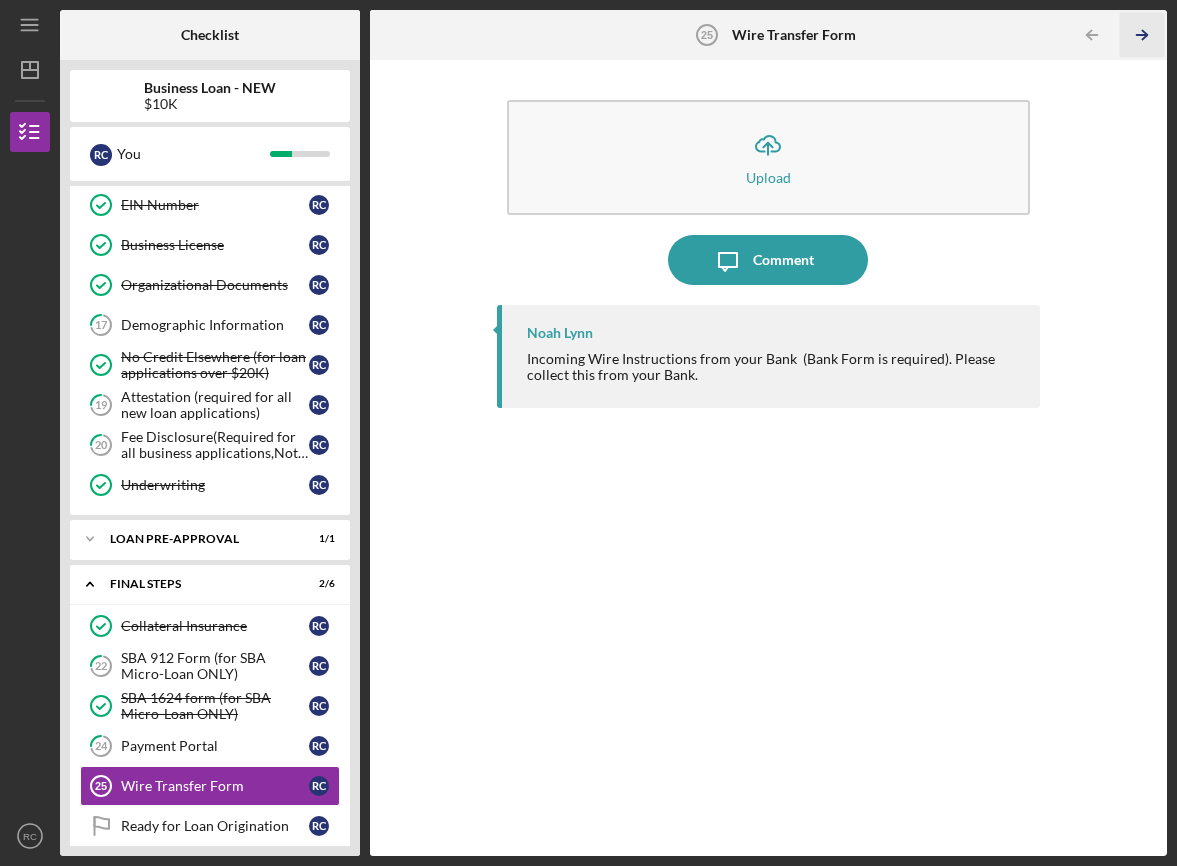 click on "Icon/Table Pagination Arrow" 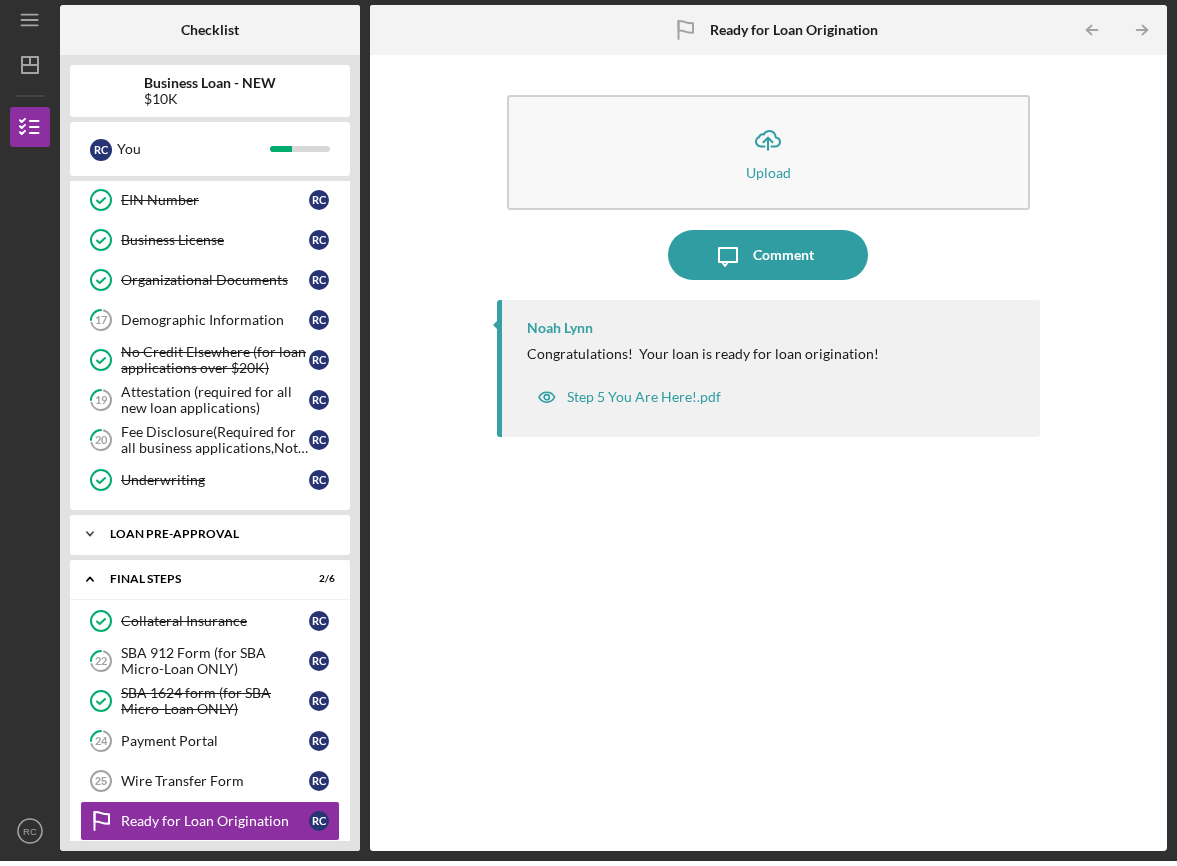 scroll, scrollTop: 0, scrollLeft: 0, axis: both 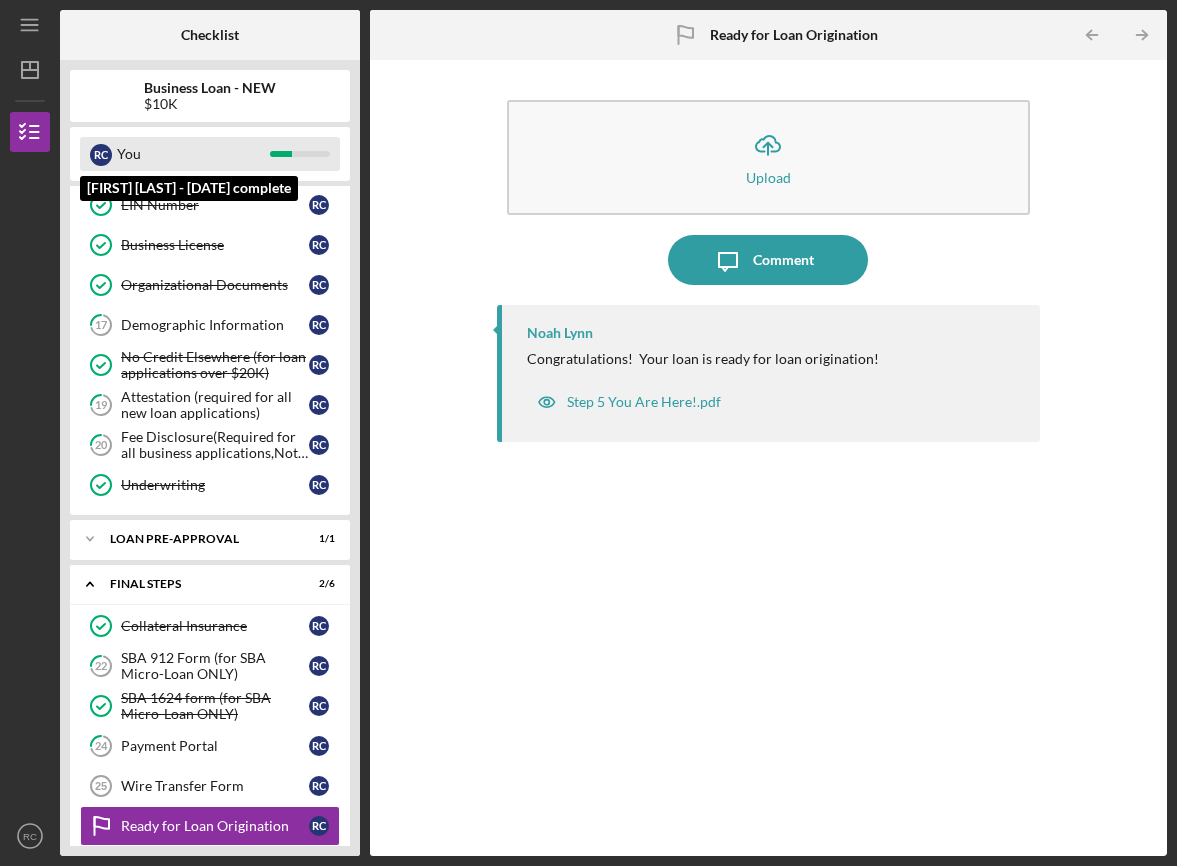 click on "[FIRST] [LAST]" at bounding box center [210, 154] 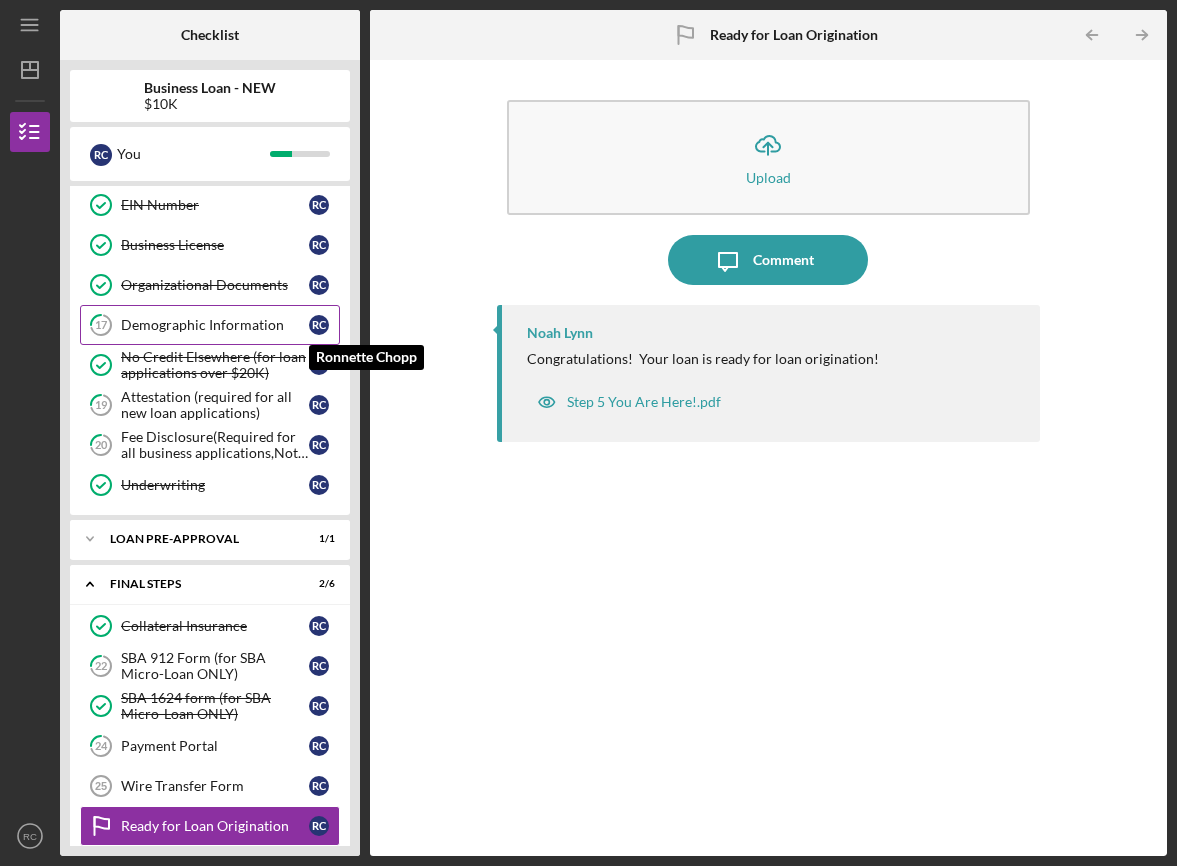 click on "R C" at bounding box center (319, 325) 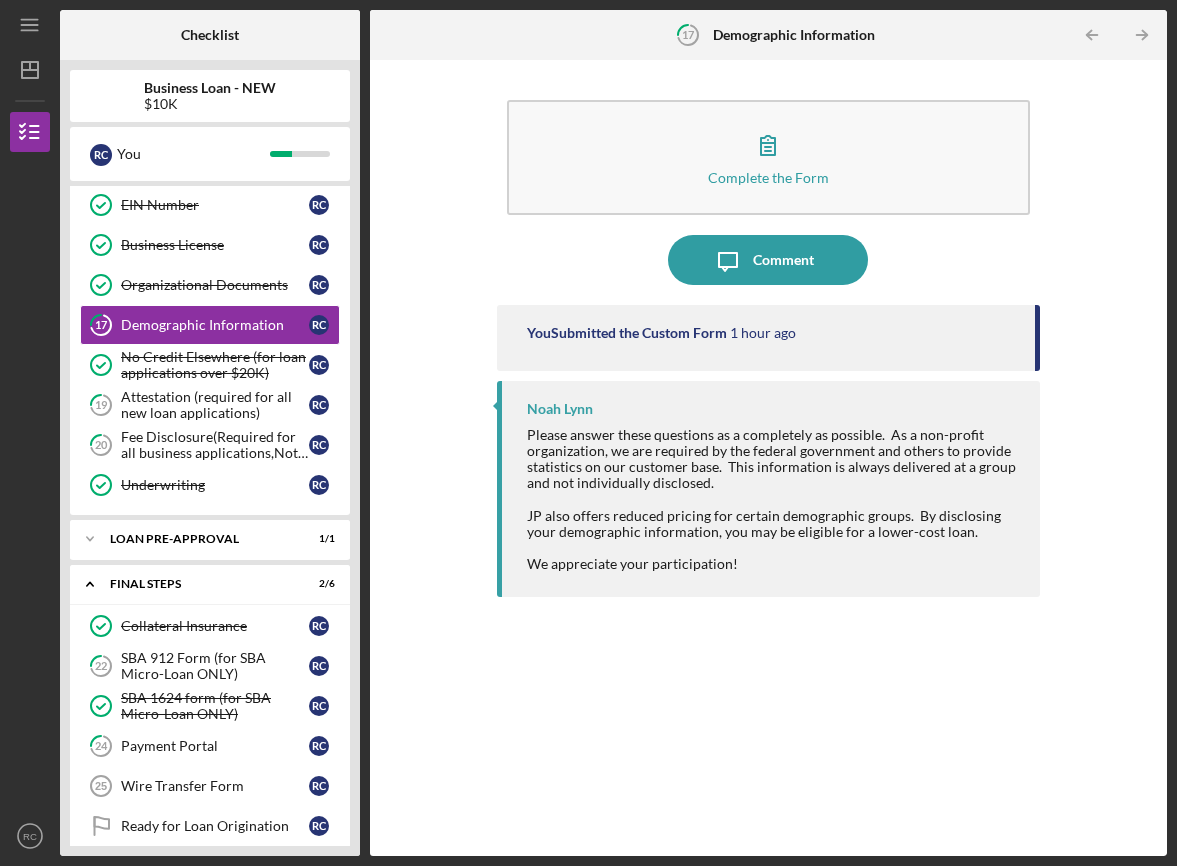 scroll, scrollTop: 0, scrollLeft: 0, axis: both 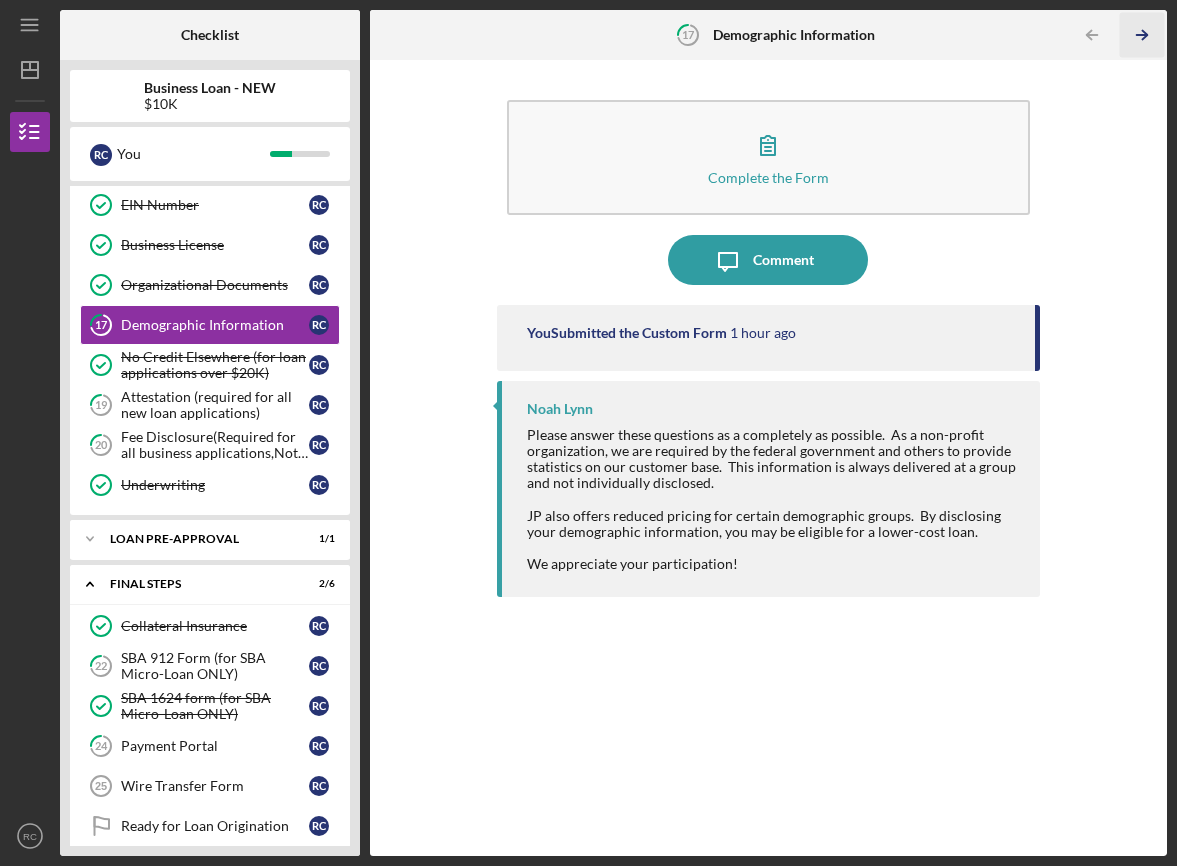 click on "Icon/Table Pagination Arrow" 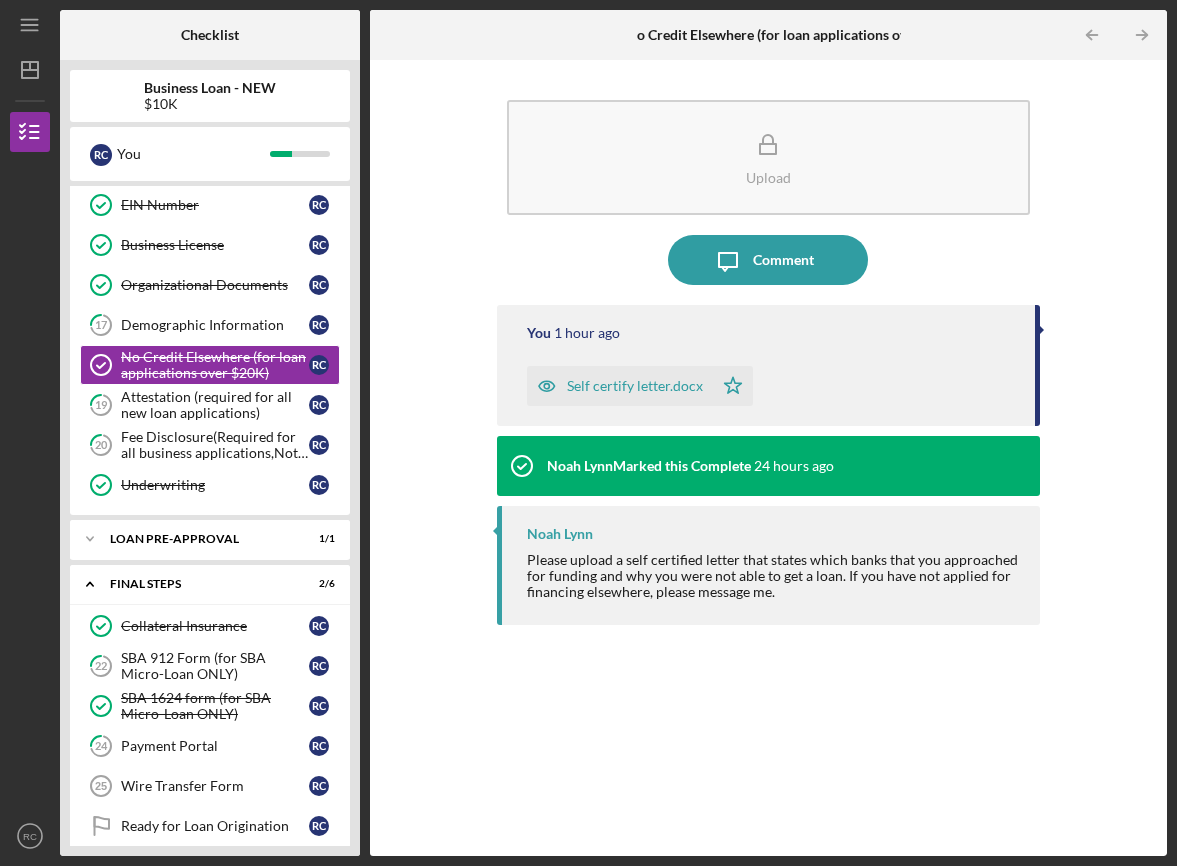 scroll, scrollTop: 0, scrollLeft: 0, axis: both 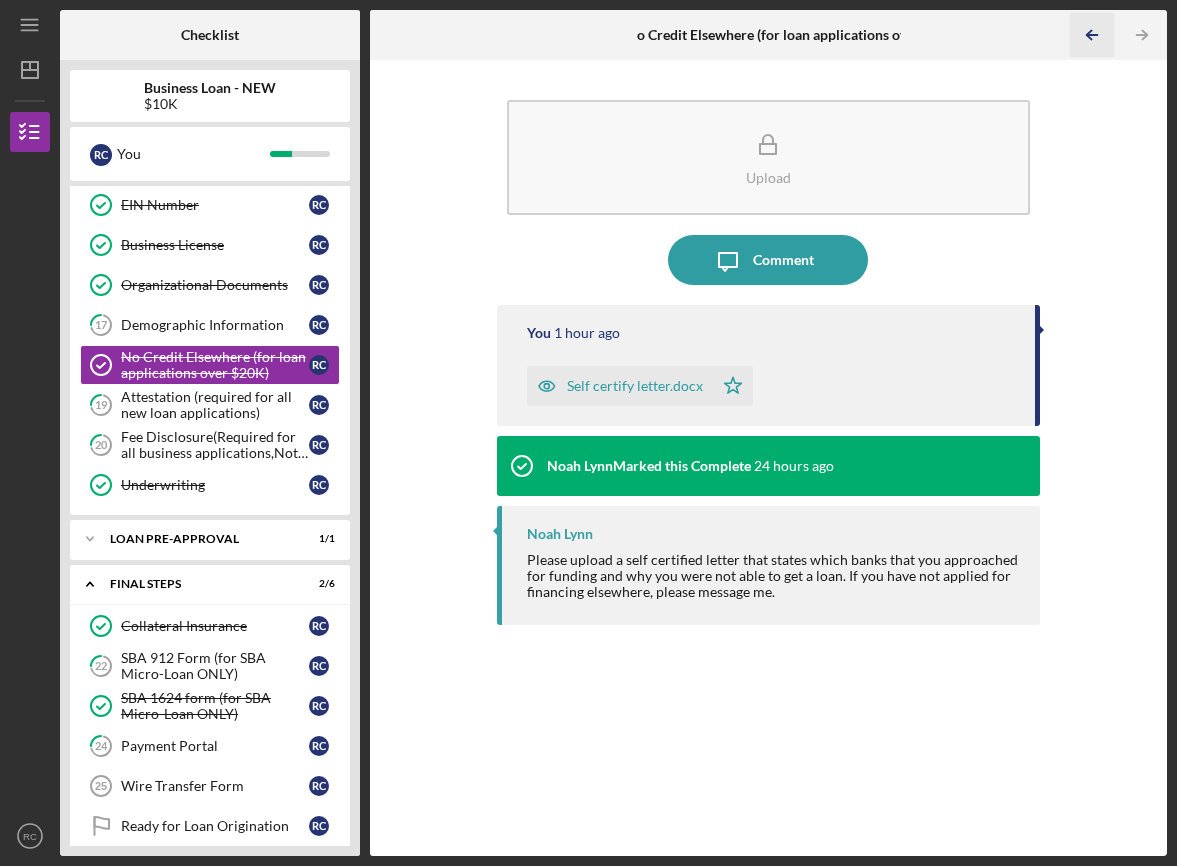 click 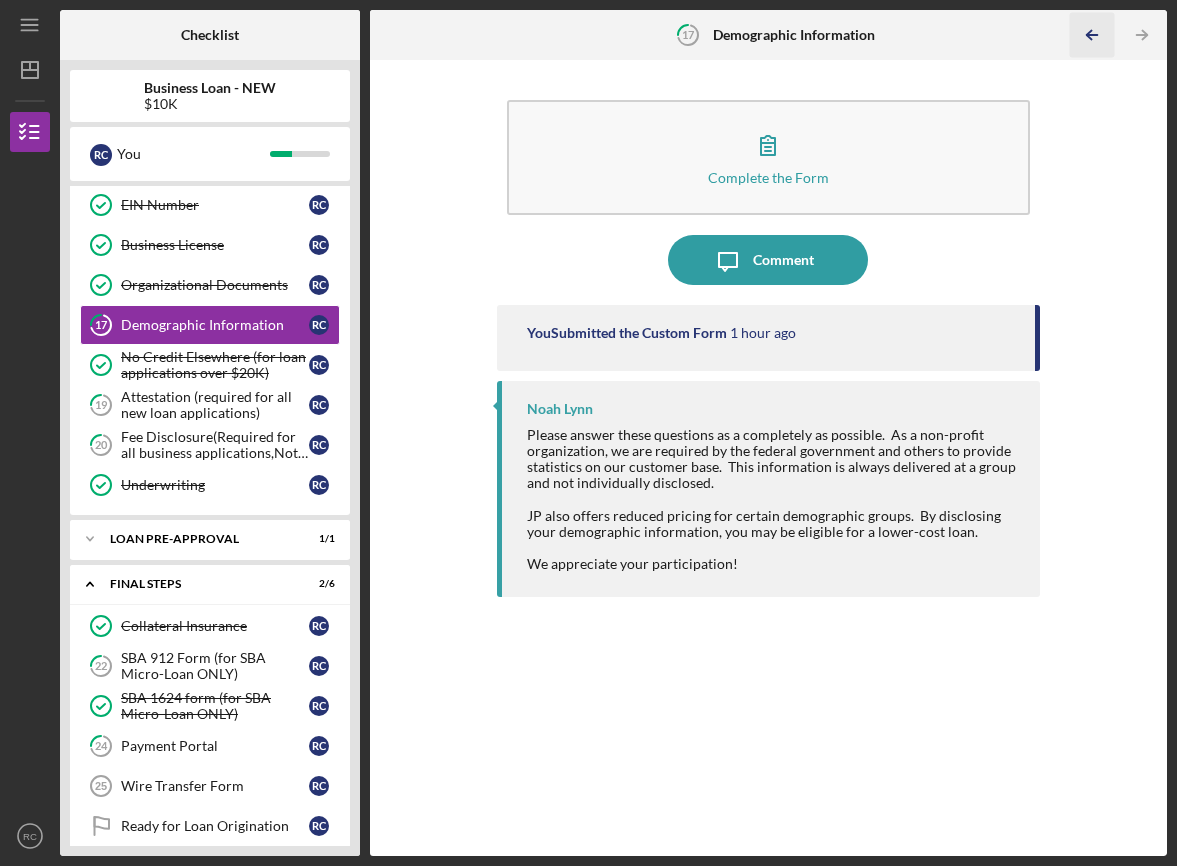 scroll, scrollTop: 0, scrollLeft: 0, axis: both 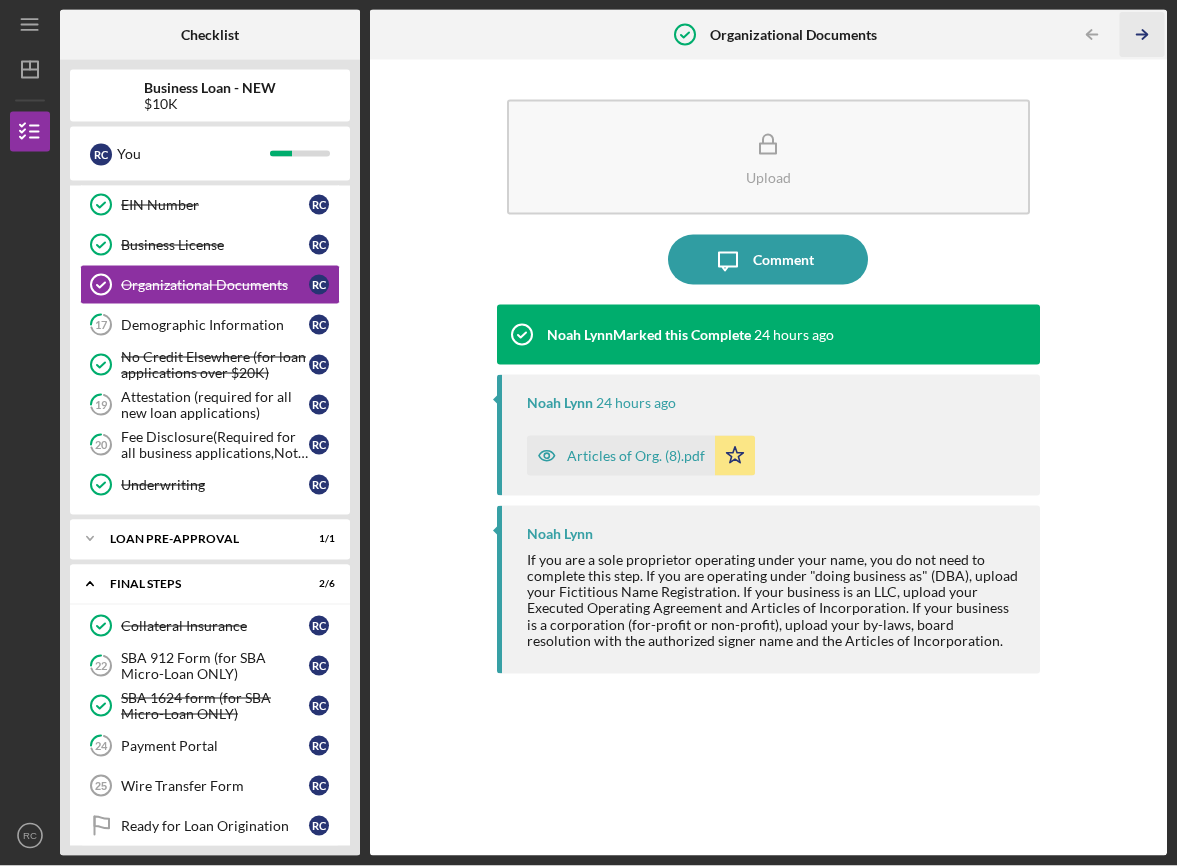 click on "Icon/Table Pagination Arrow" 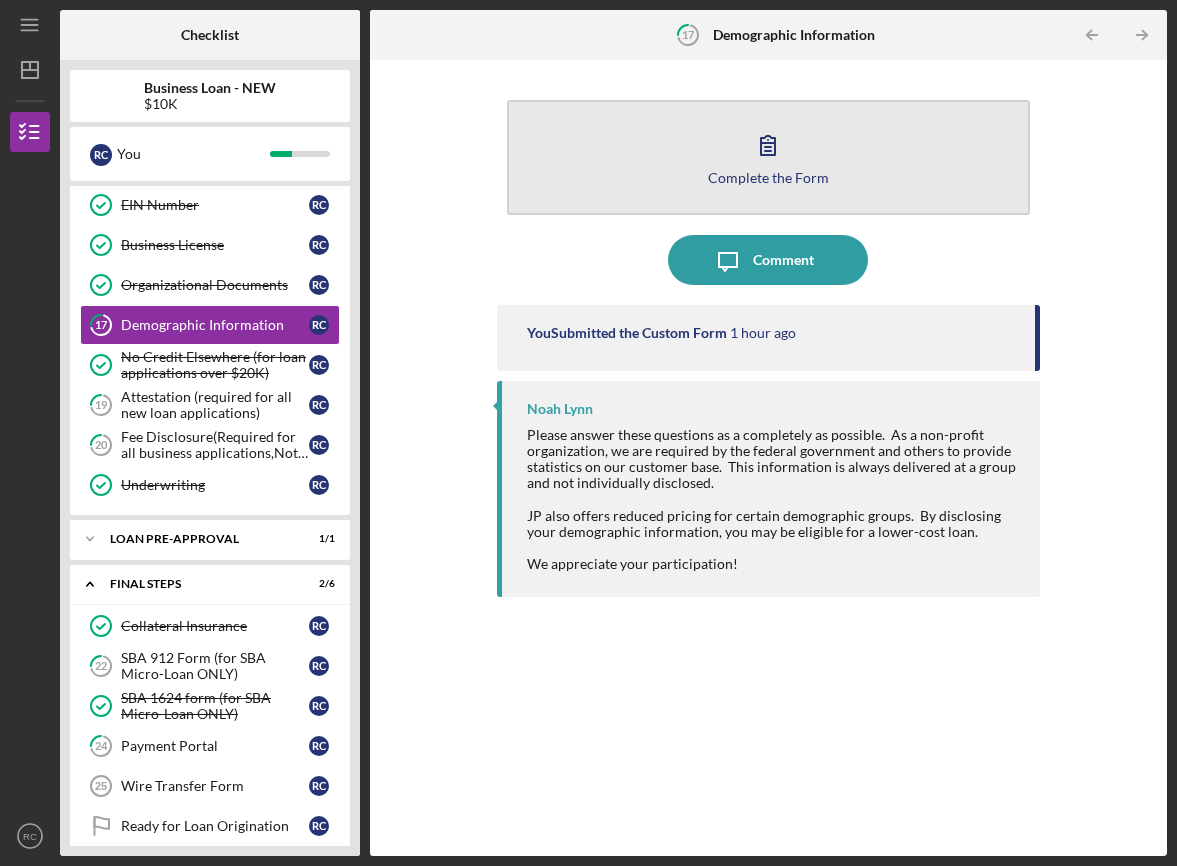 click on "Complete the Form" at bounding box center (768, 177) 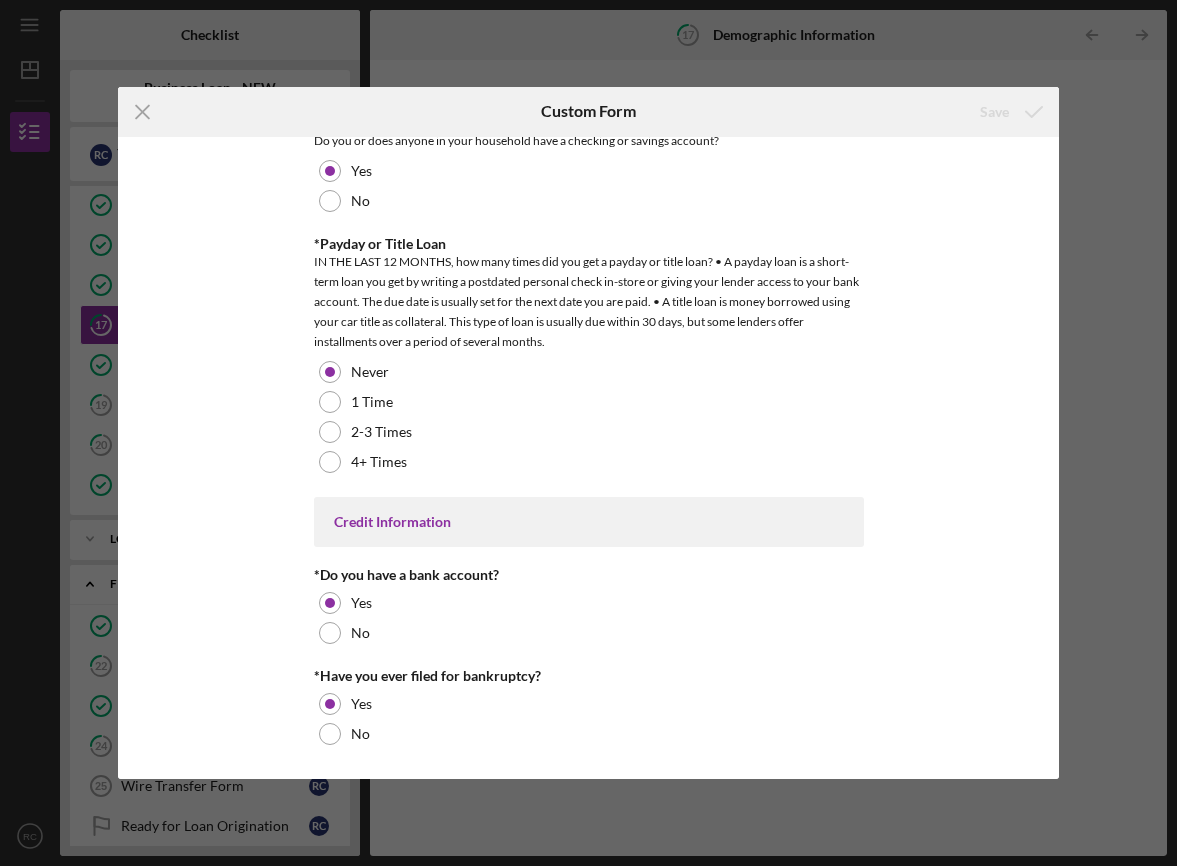 scroll, scrollTop: 3991, scrollLeft: 0, axis: vertical 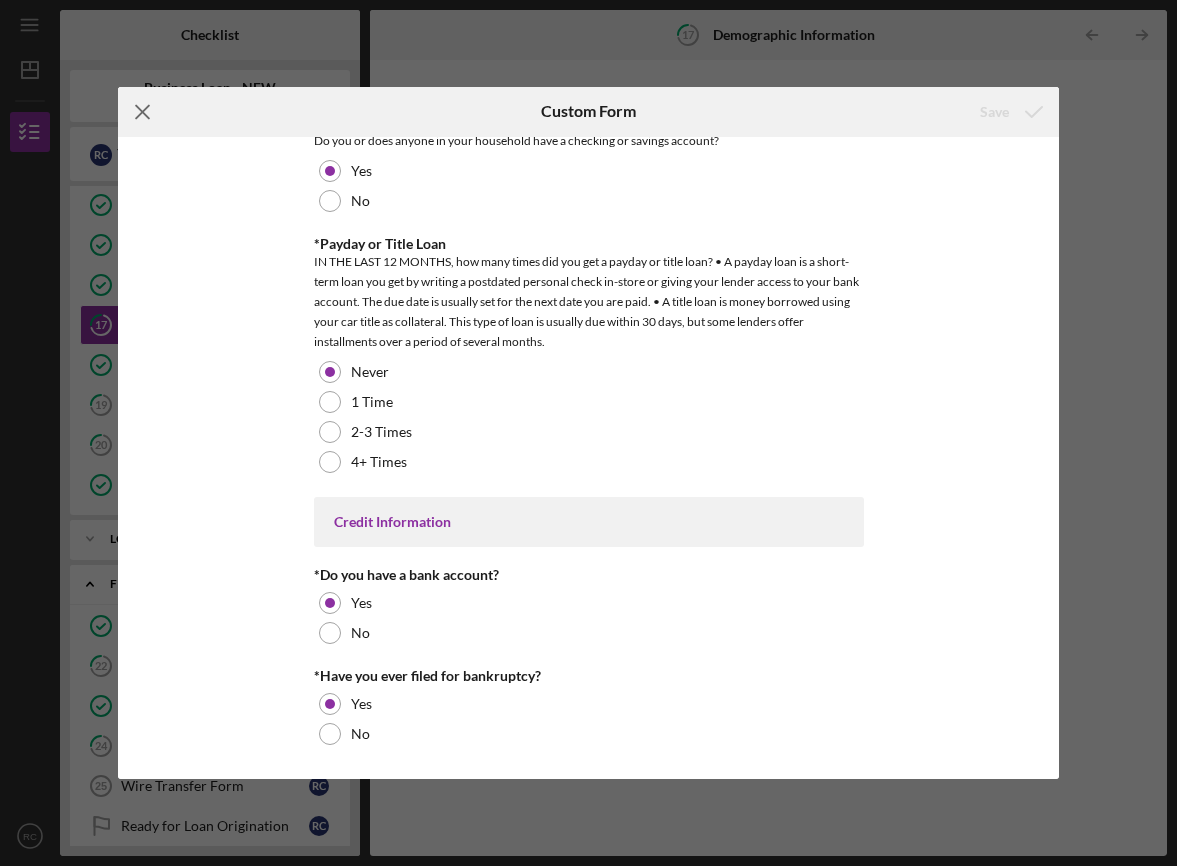 click on "Icon/Menu Close" 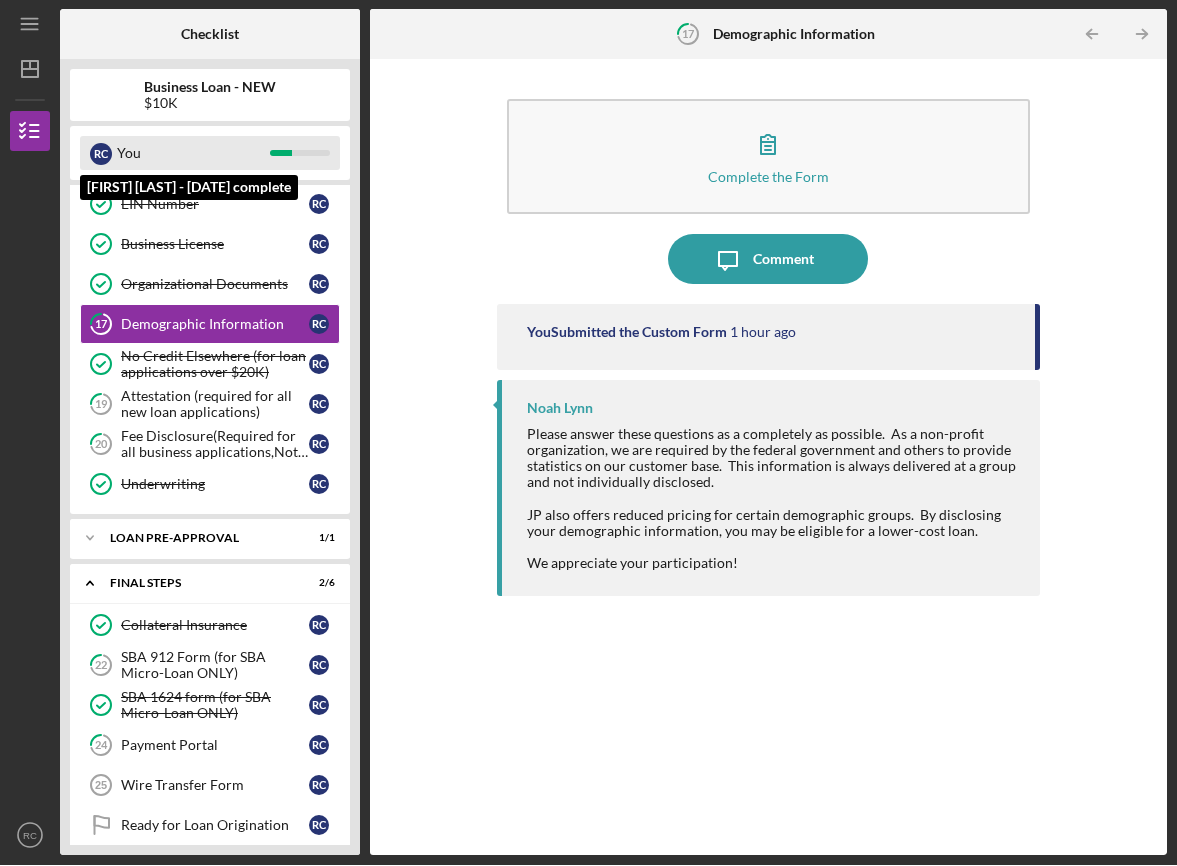 click on "You" at bounding box center (193, 154) 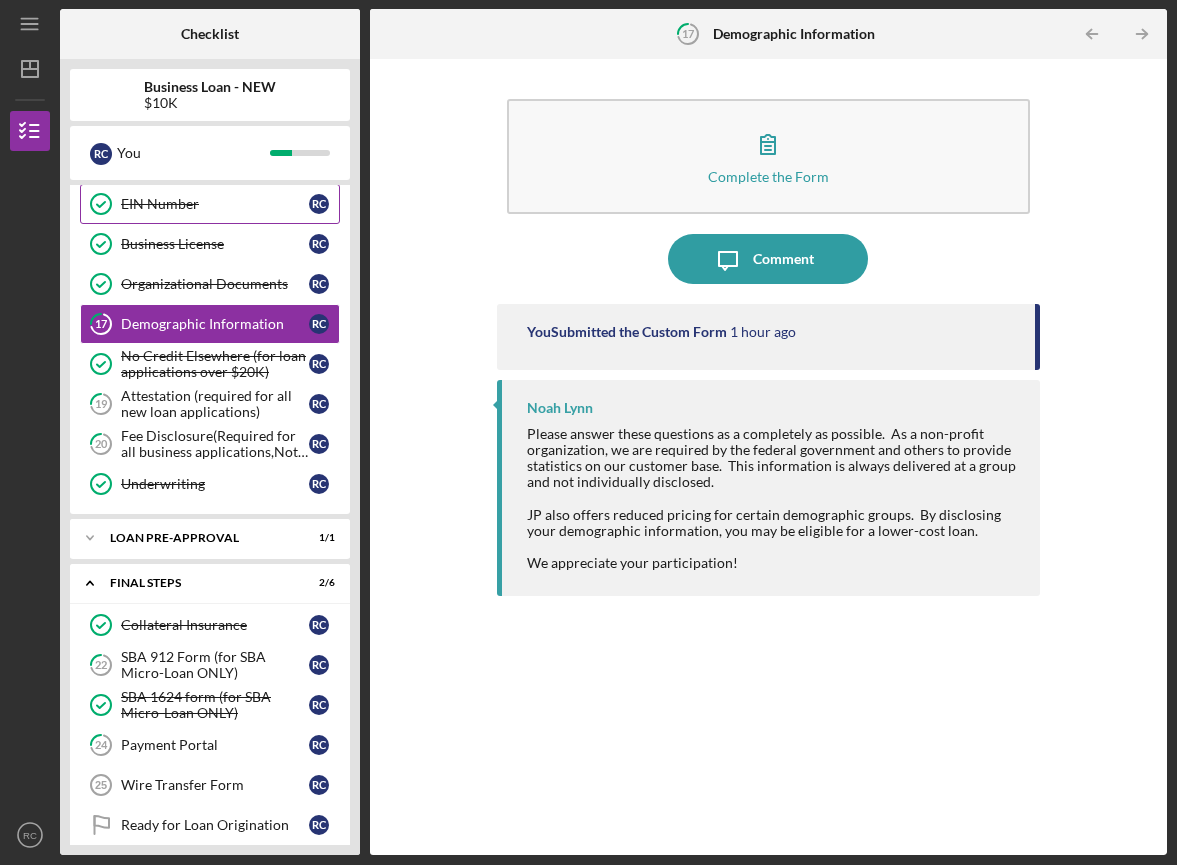 click on "EIN Number" at bounding box center [215, 205] 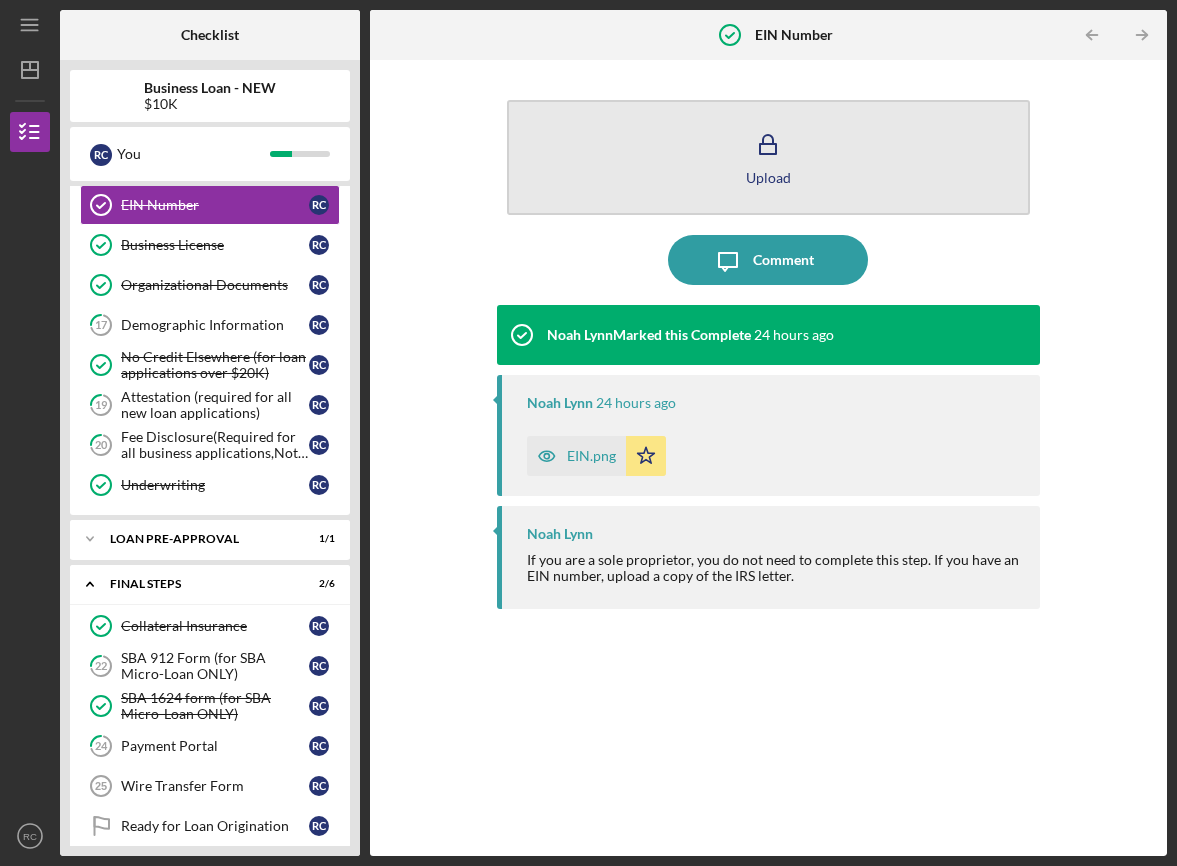 scroll, scrollTop: 0, scrollLeft: 0, axis: both 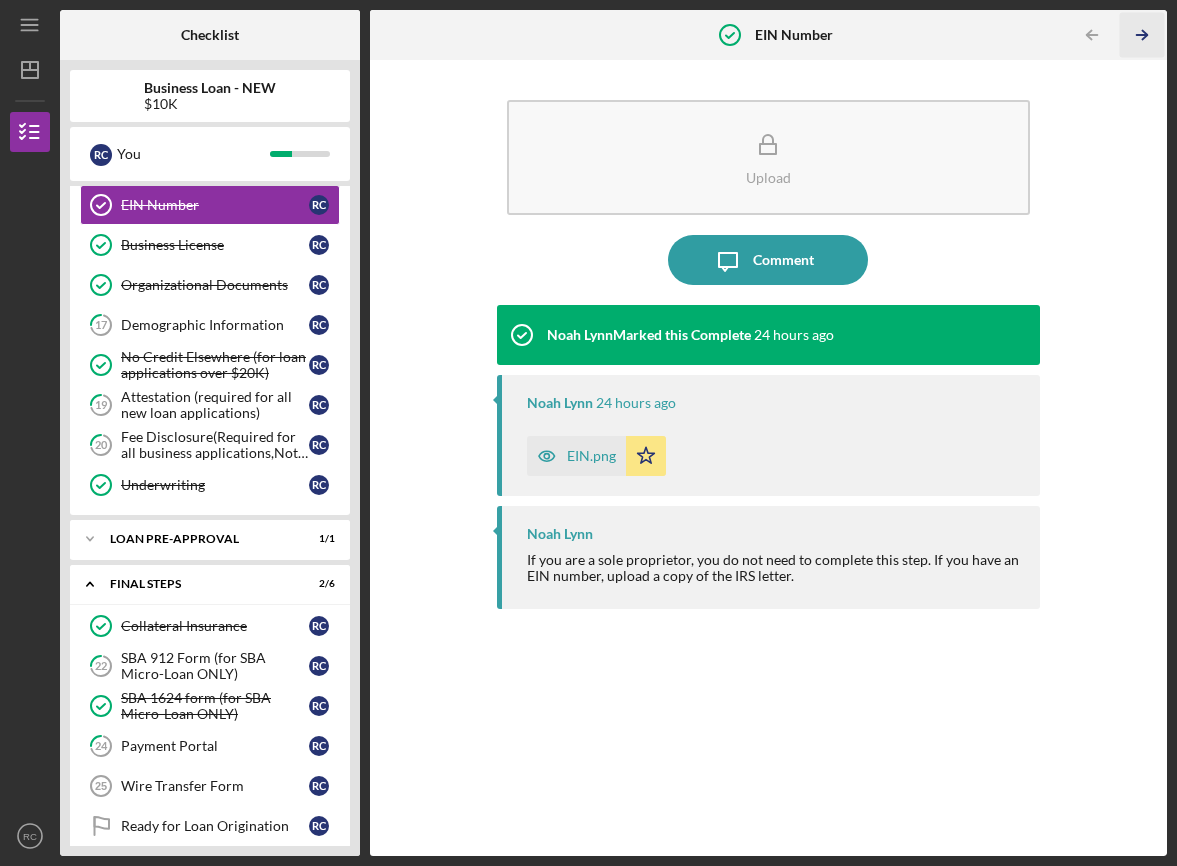 click on "Icon/Table Pagination Arrow" 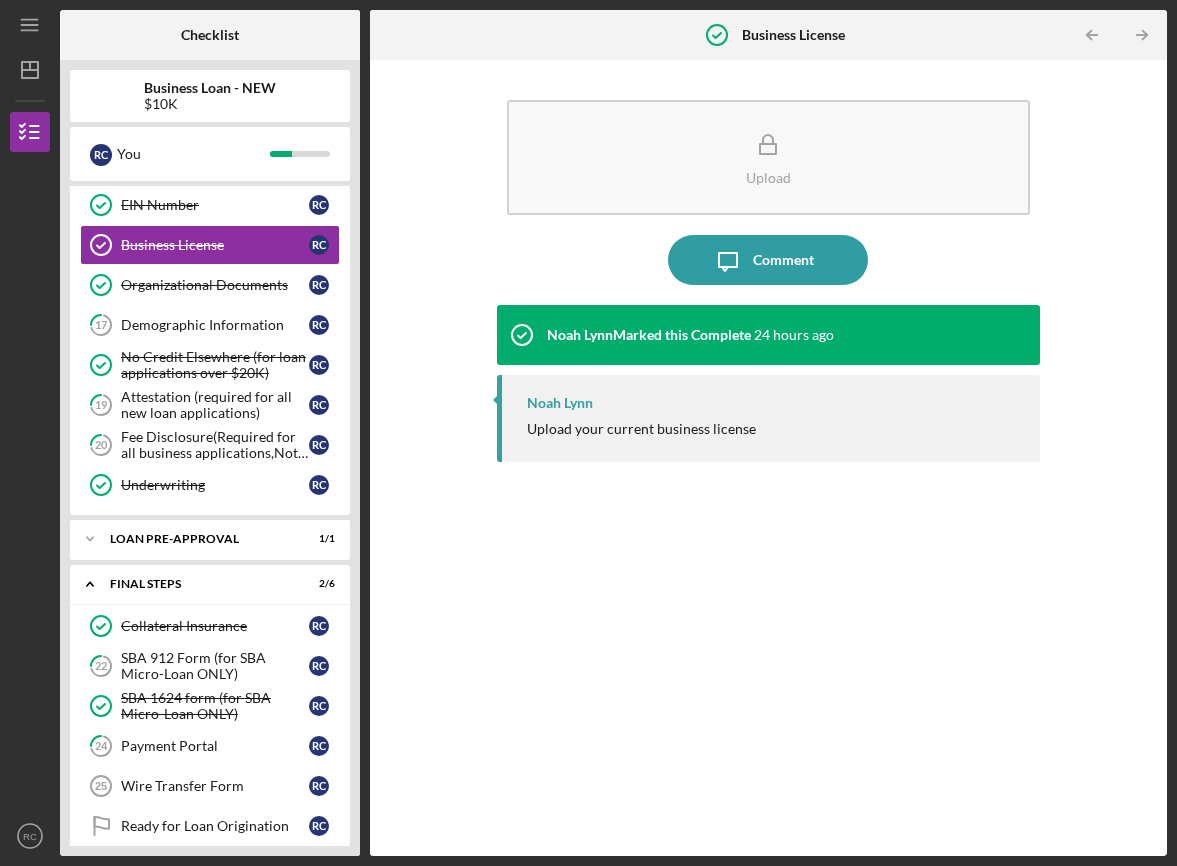scroll, scrollTop: 0, scrollLeft: 0, axis: both 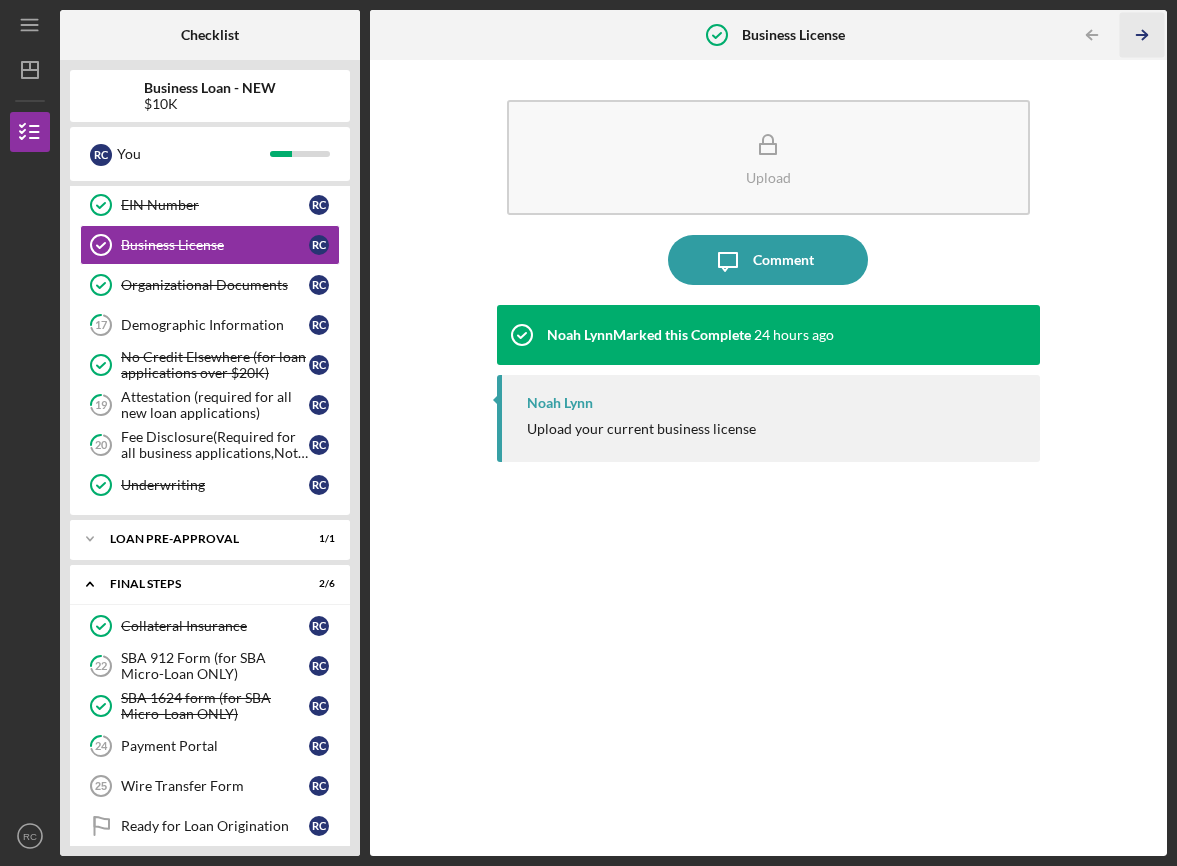 click on "Icon/Table Pagination Arrow" 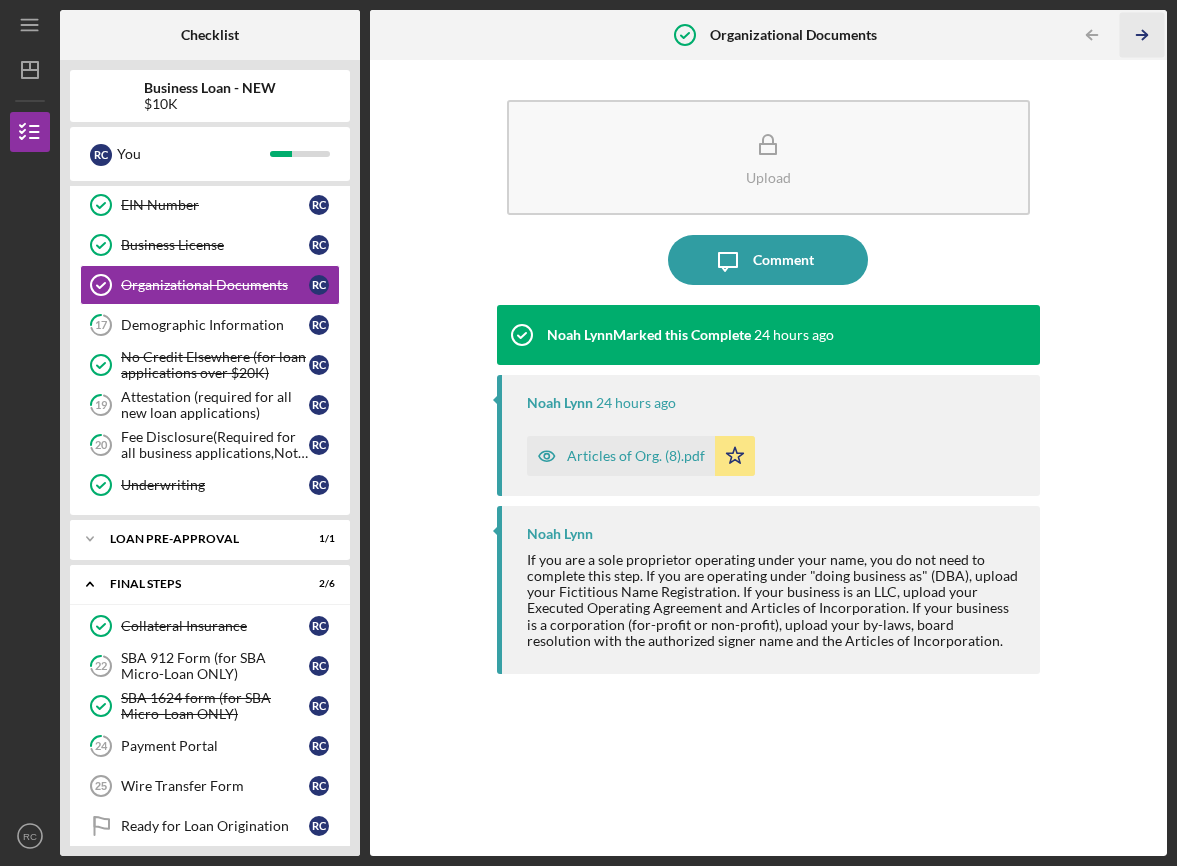 scroll, scrollTop: 0, scrollLeft: 0, axis: both 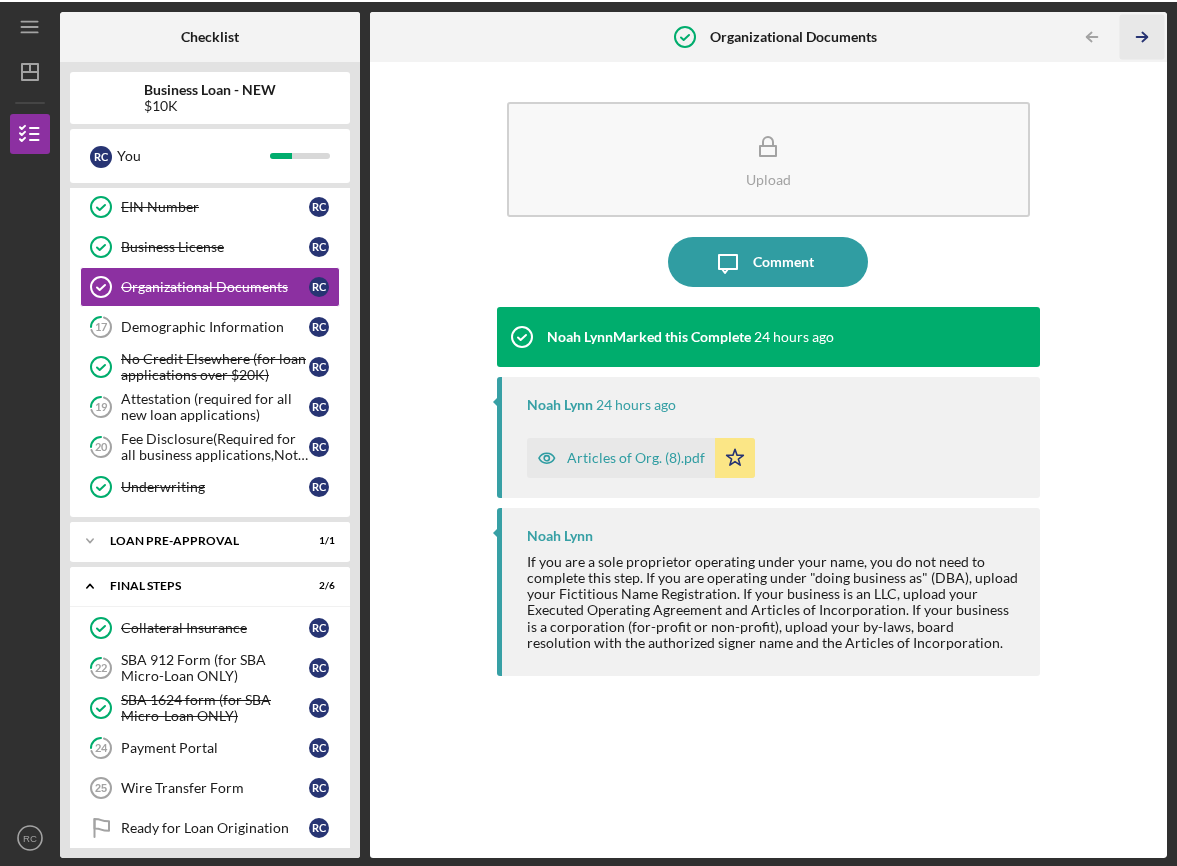 click on "Icon/Table Pagination Arrow" 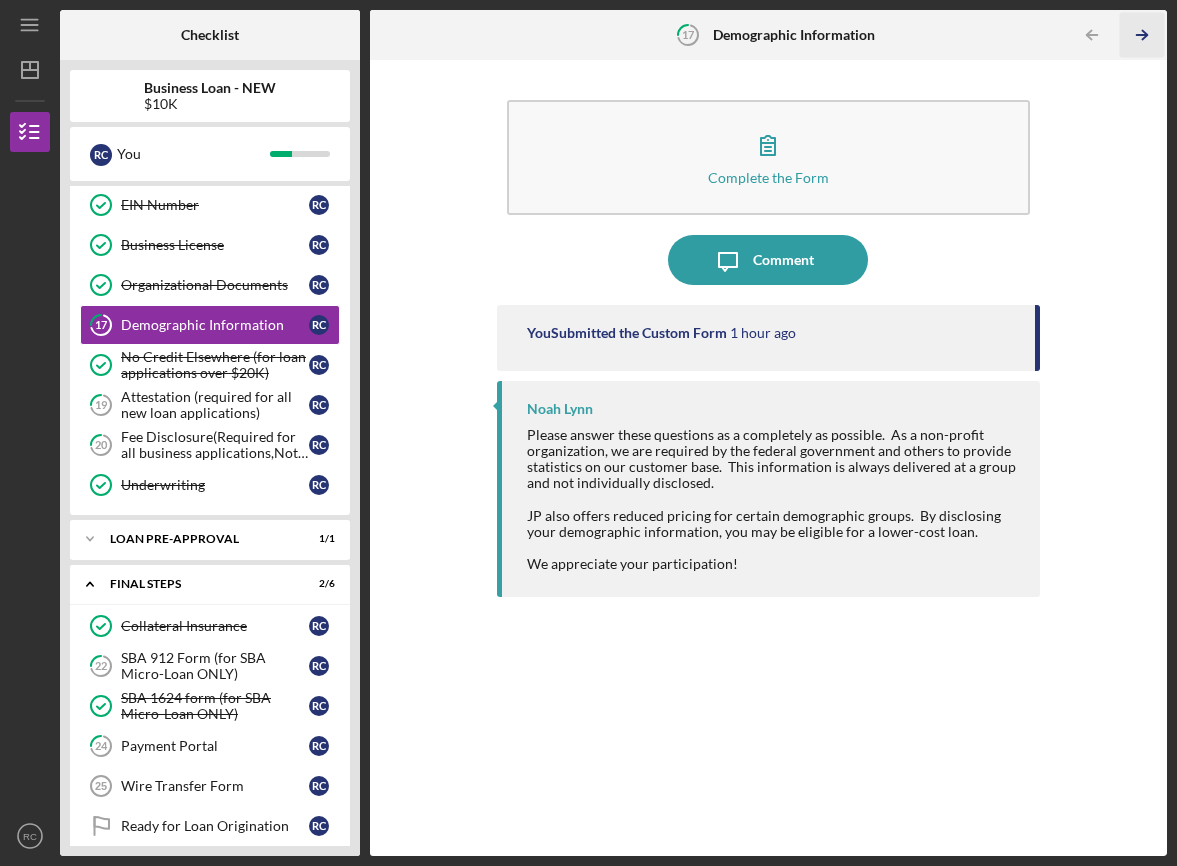 scroll, scrollTop: 0, scrollLeft: 0, axis: both 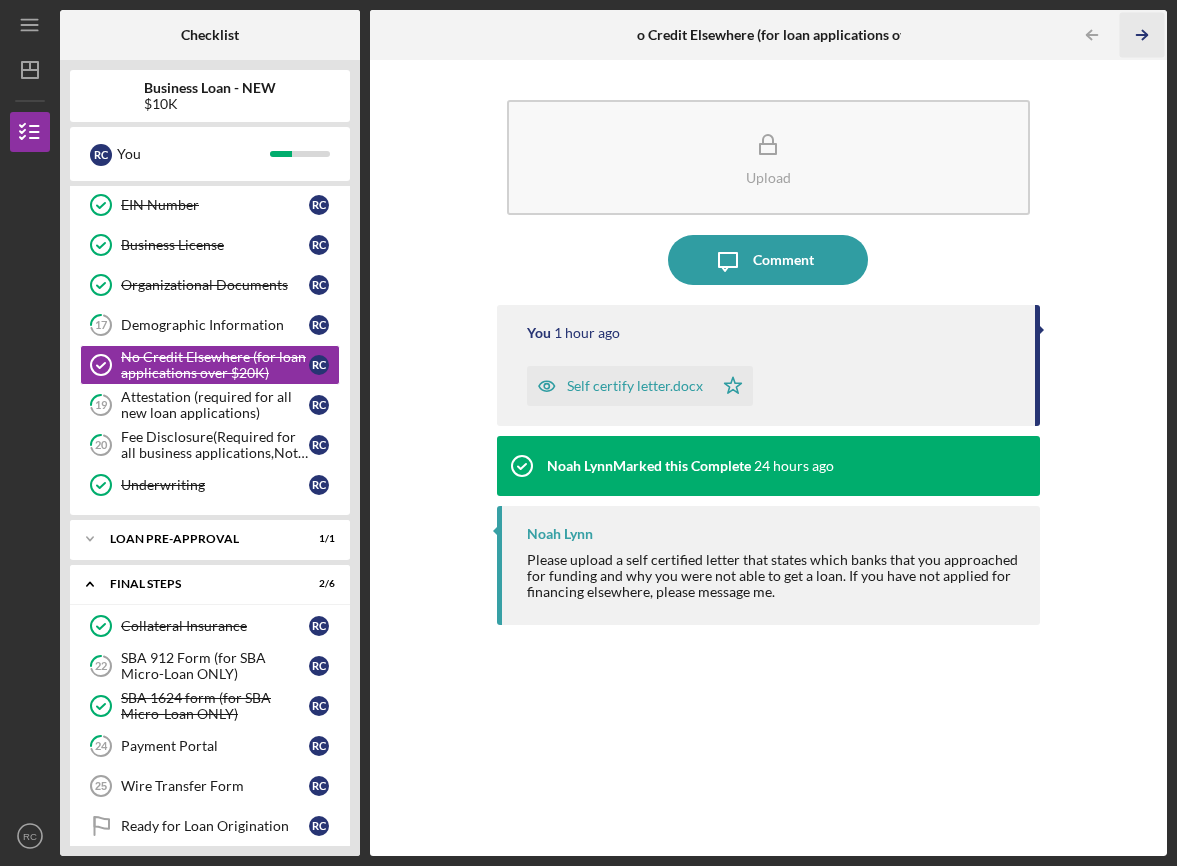 click on "Icon/Table Pagination Arrow" 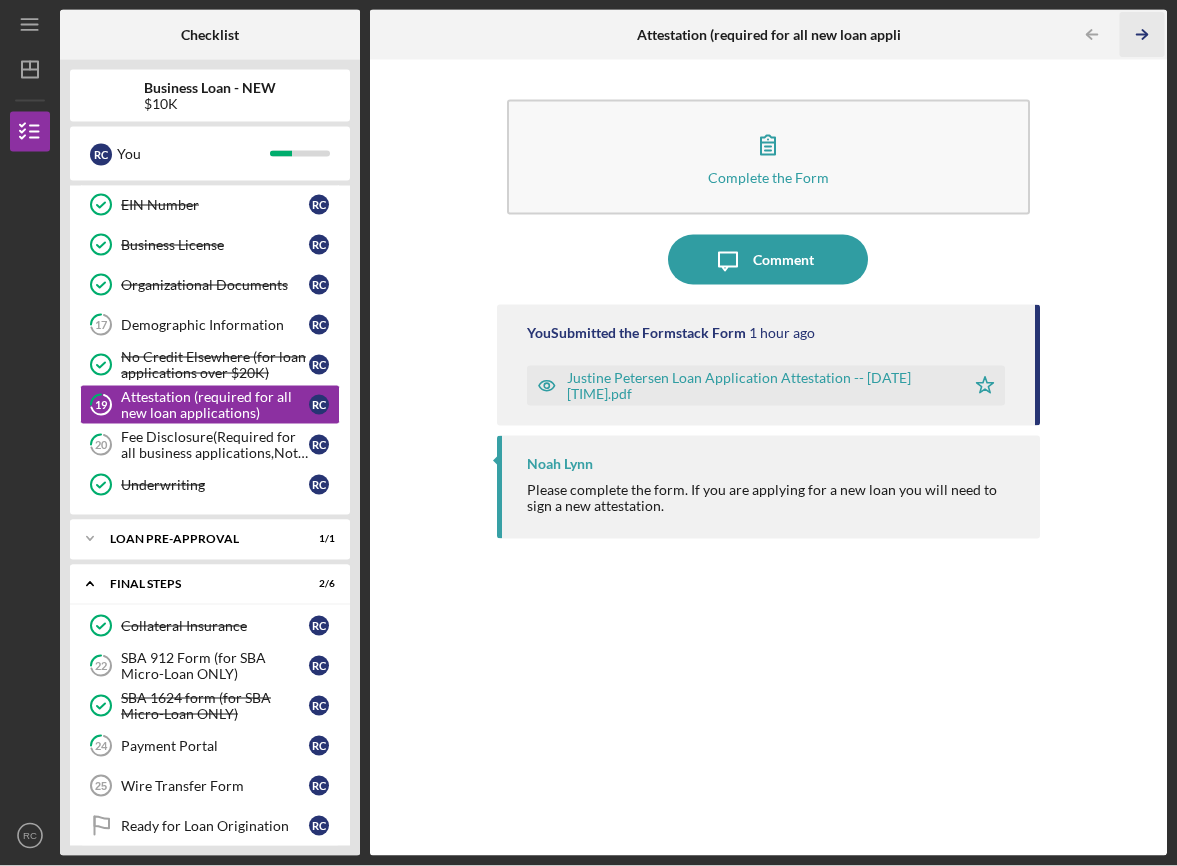 scroll, scrollTop: 0, scrollLeft: 0, axis: both 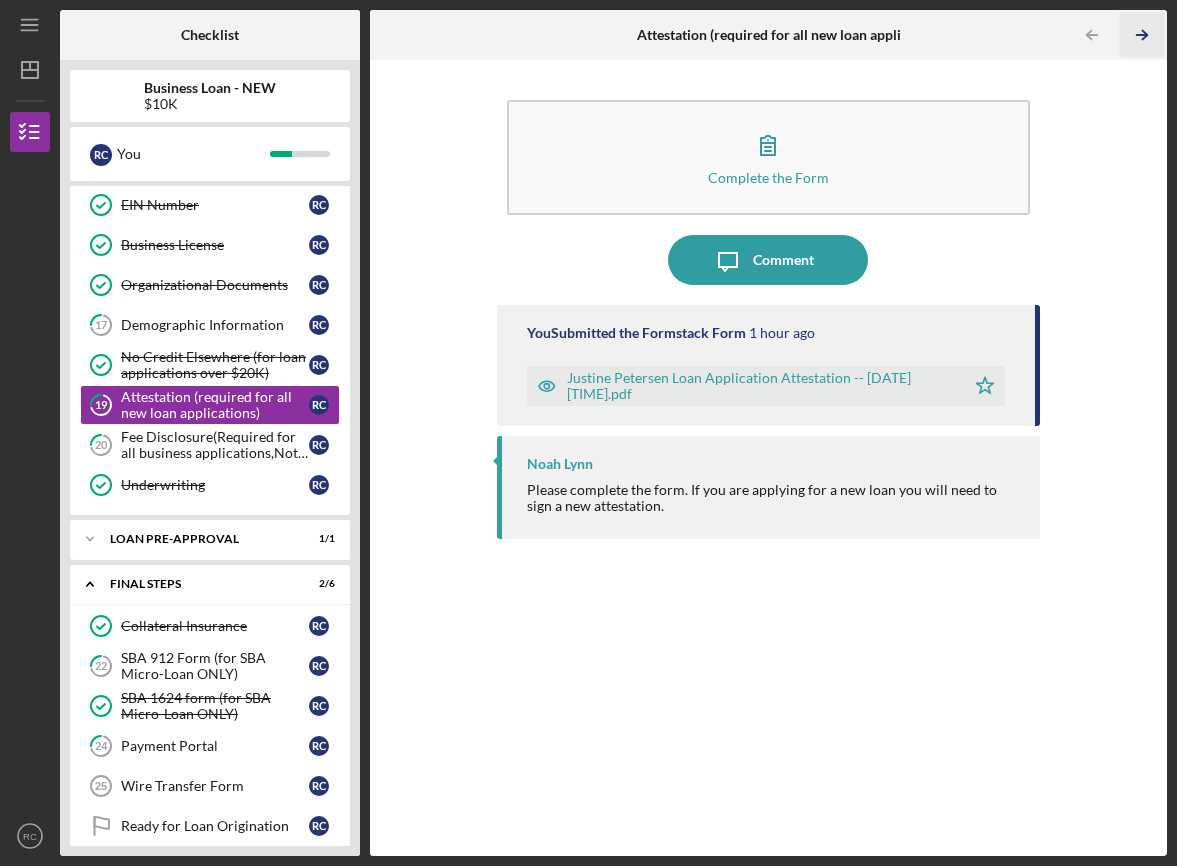 click on "Icon/Table Pagination Arrow" 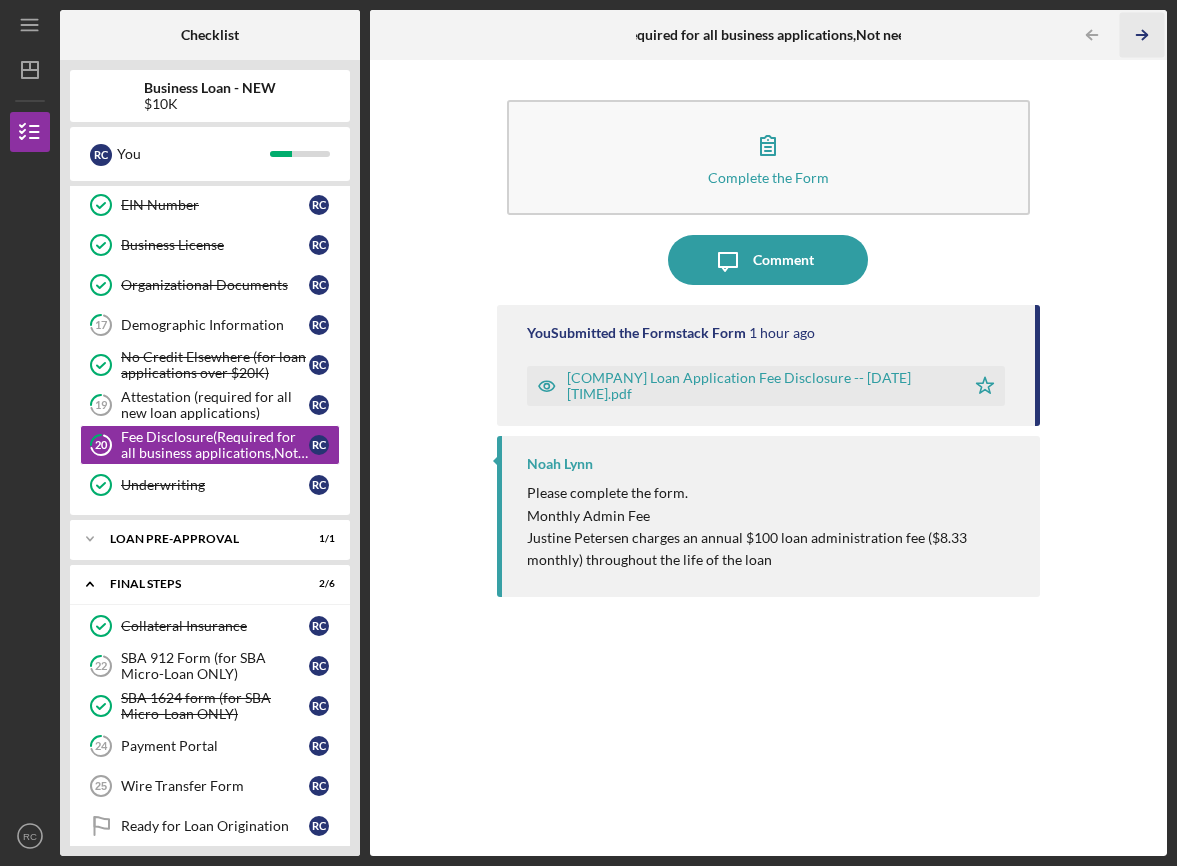 scroll, scrollTop: 0, scrollLeft: 0, axis: both 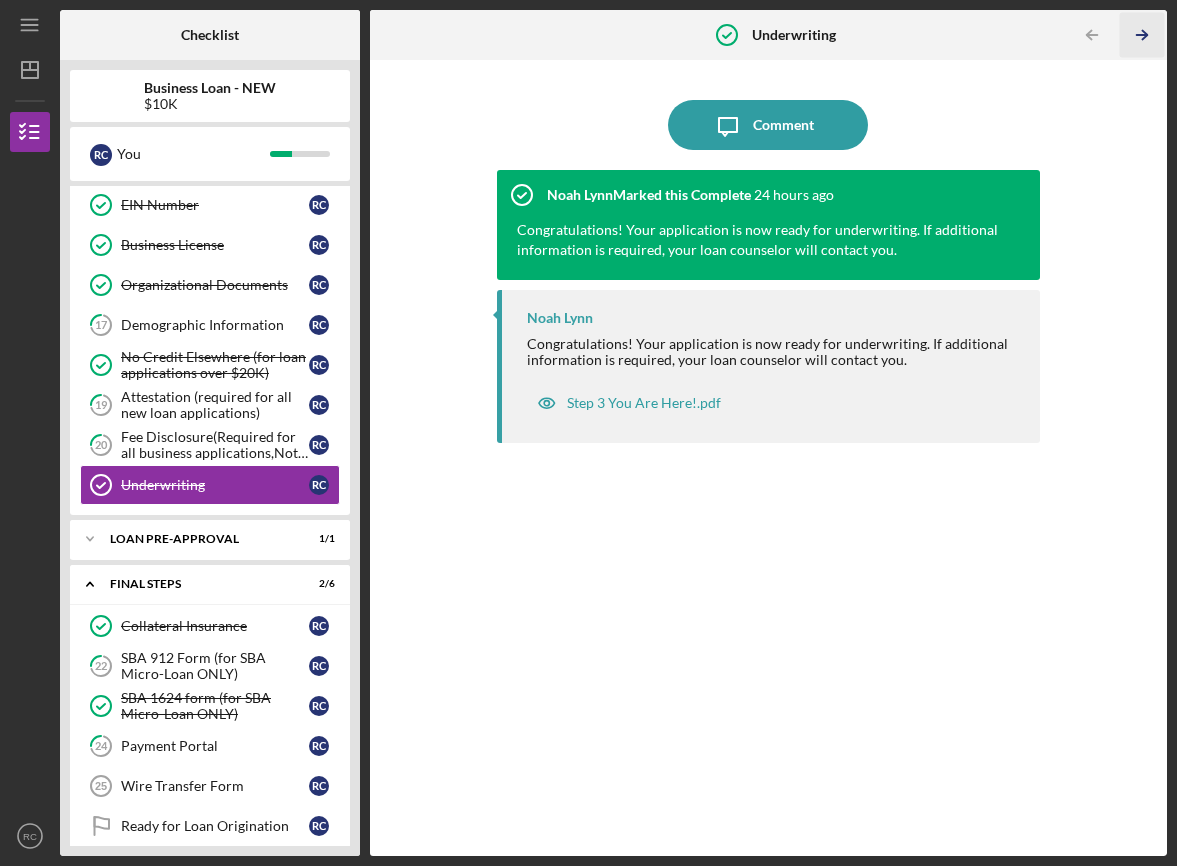 click on "Icon/Table Pagination Arrow" 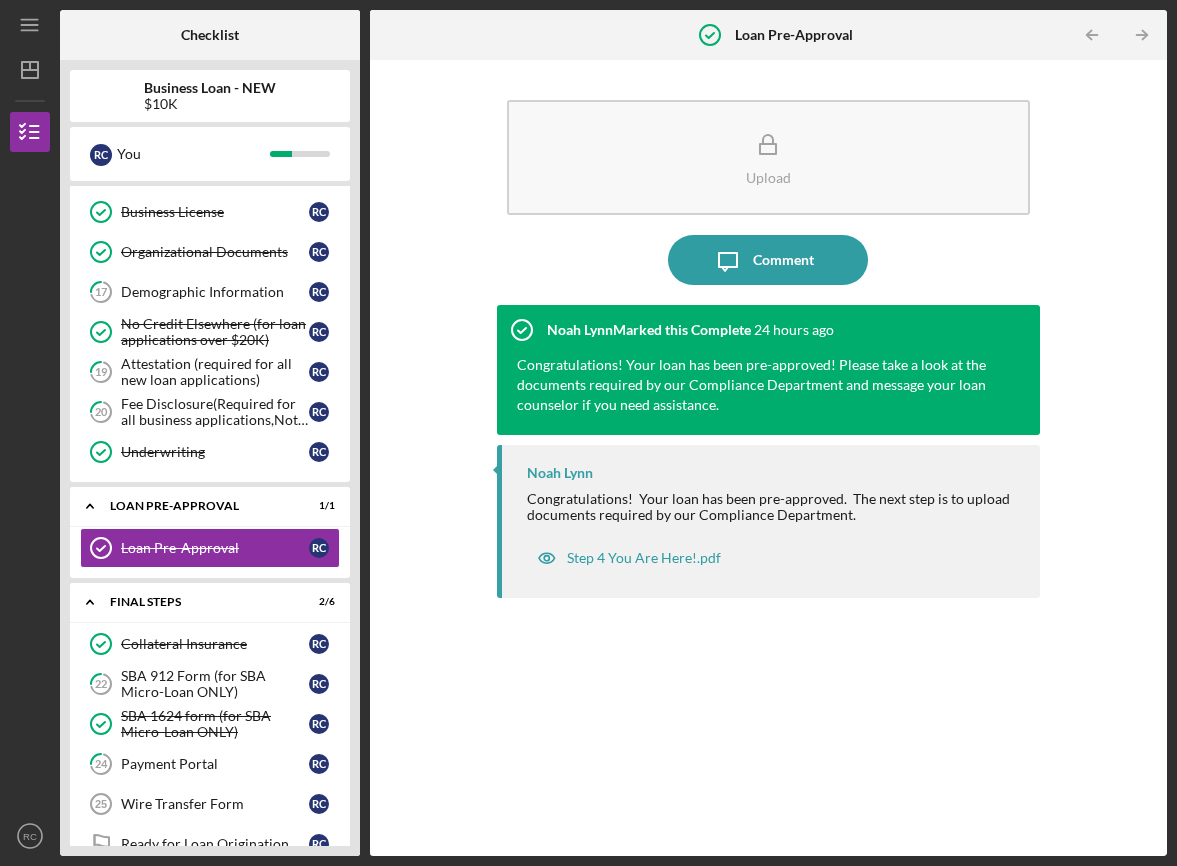 scroll, scrollTop: 747, scrollLeft: 0, axis: vertical 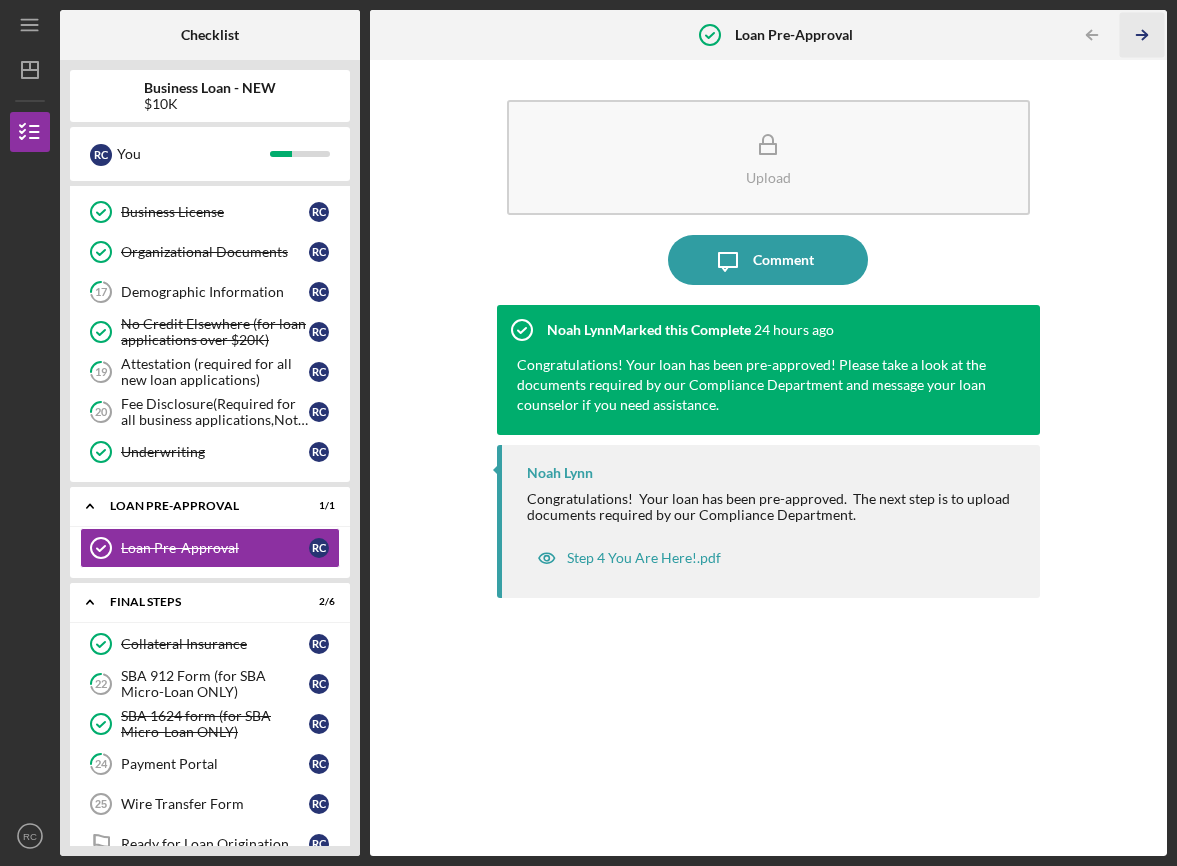 click on "Icon/Table Pagination Arrow" 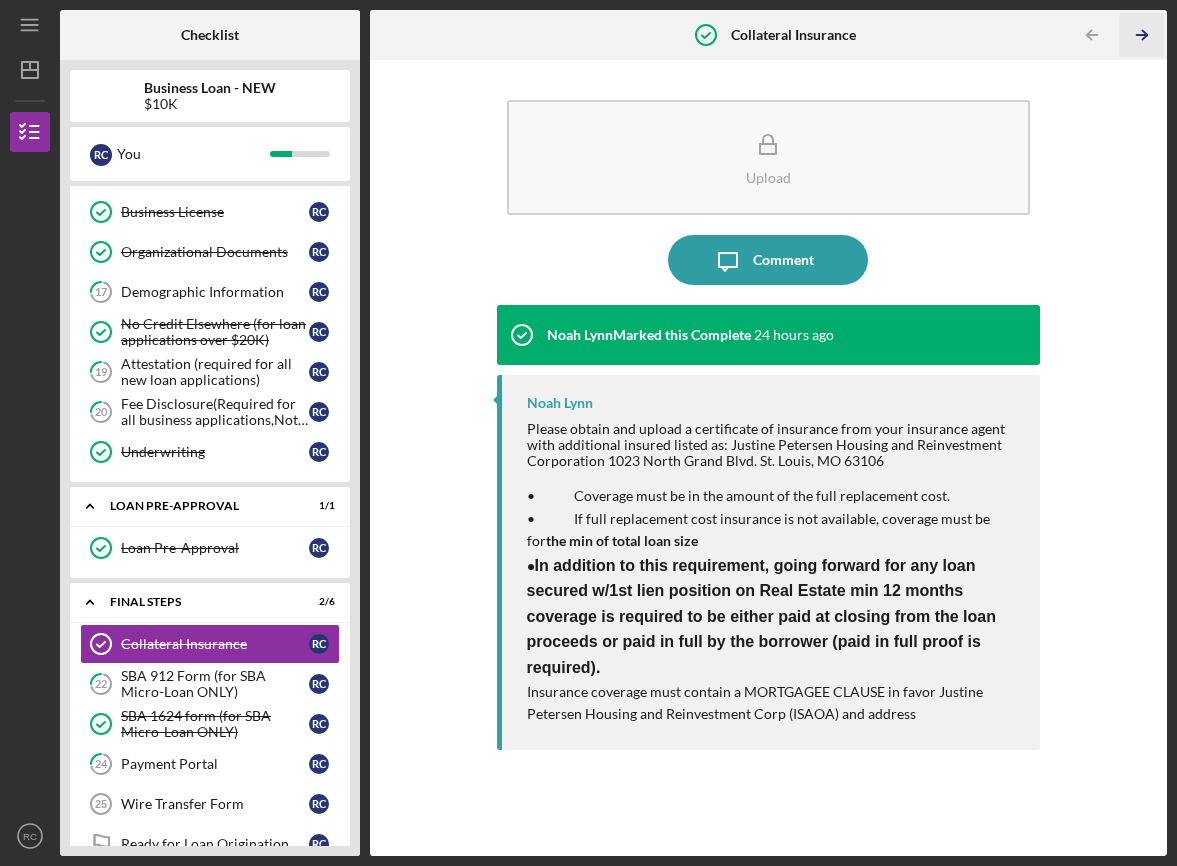 scroll, scrollTop: 0, scrollLeft: 0, axis: both 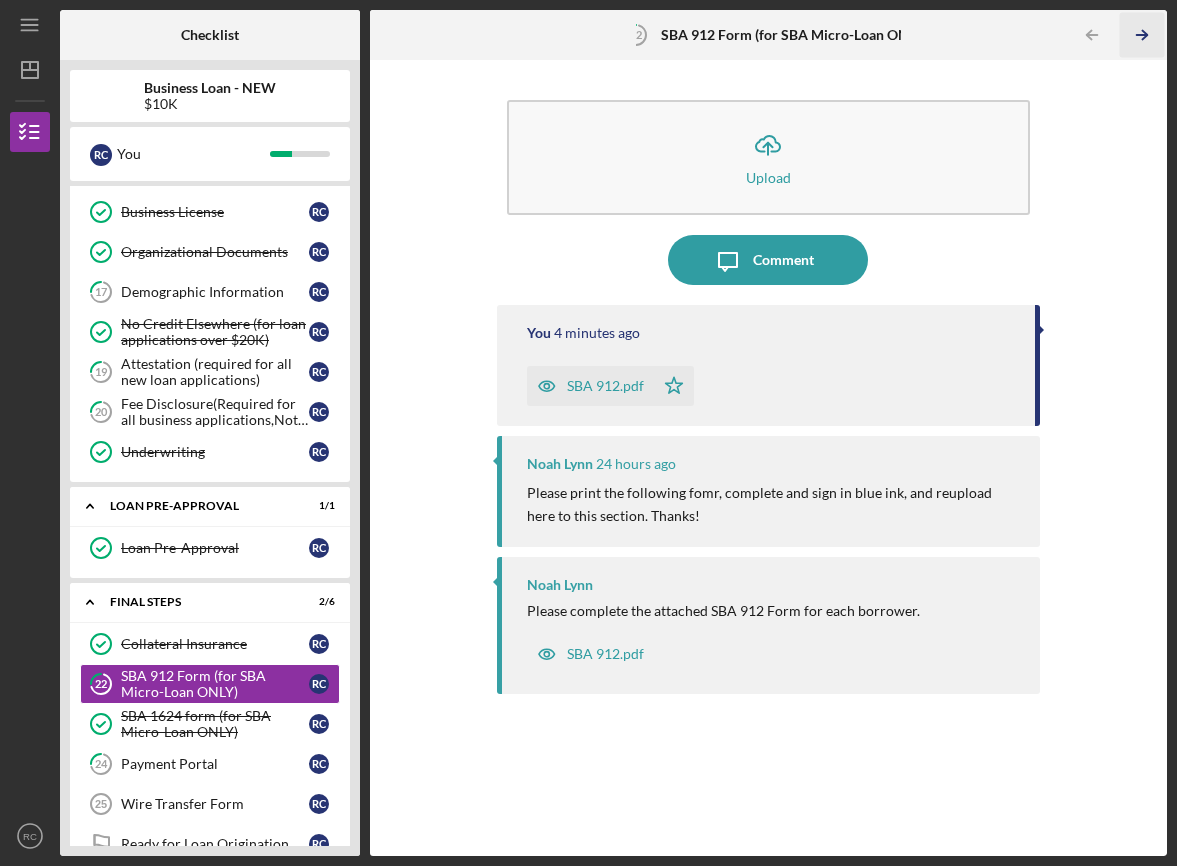 click 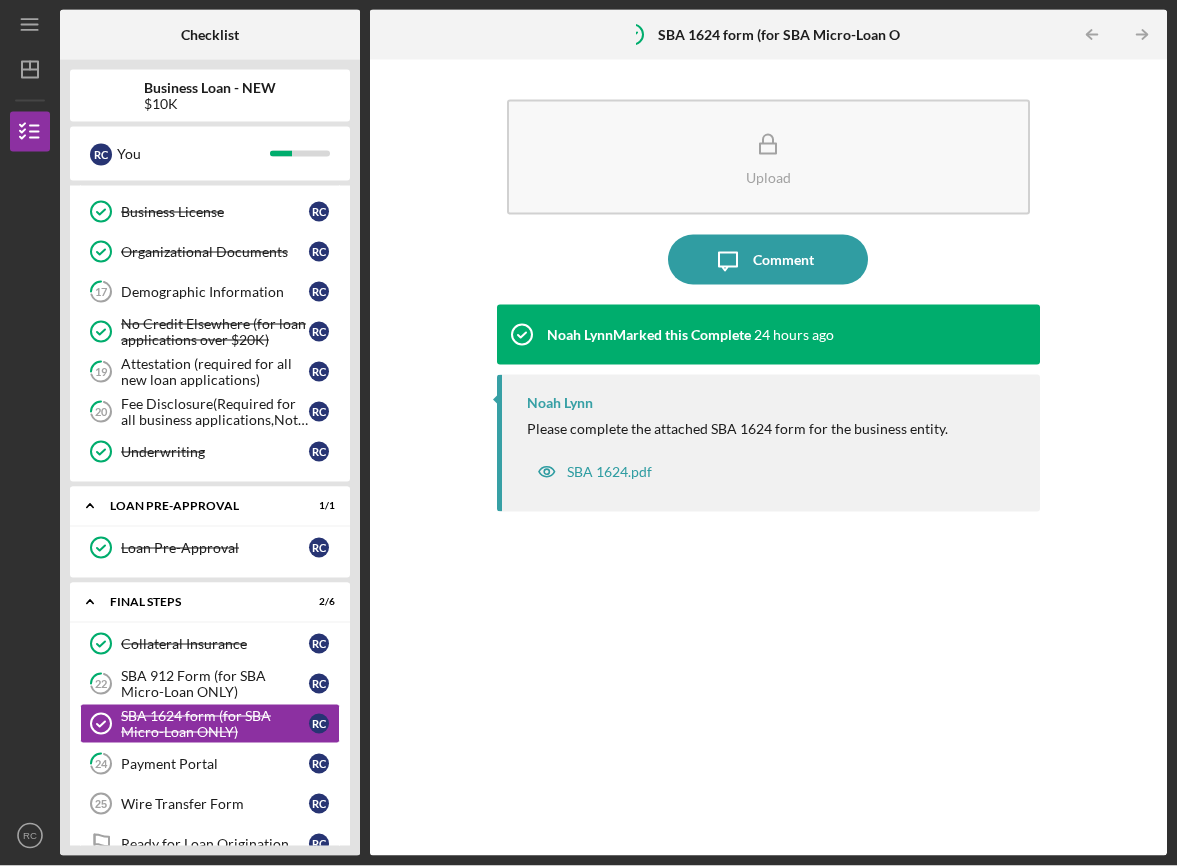 scroll, scrollTop: 0, scrollLeft: 0, axis: both 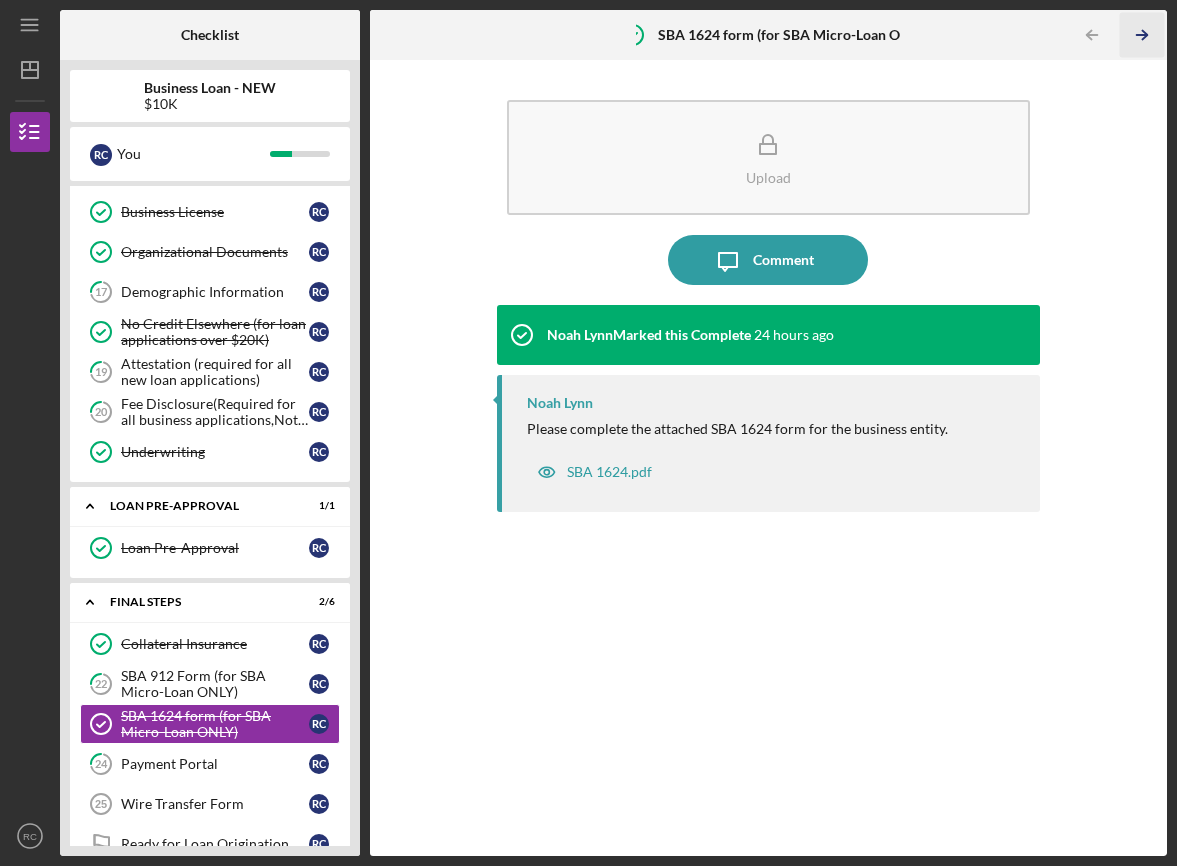 click 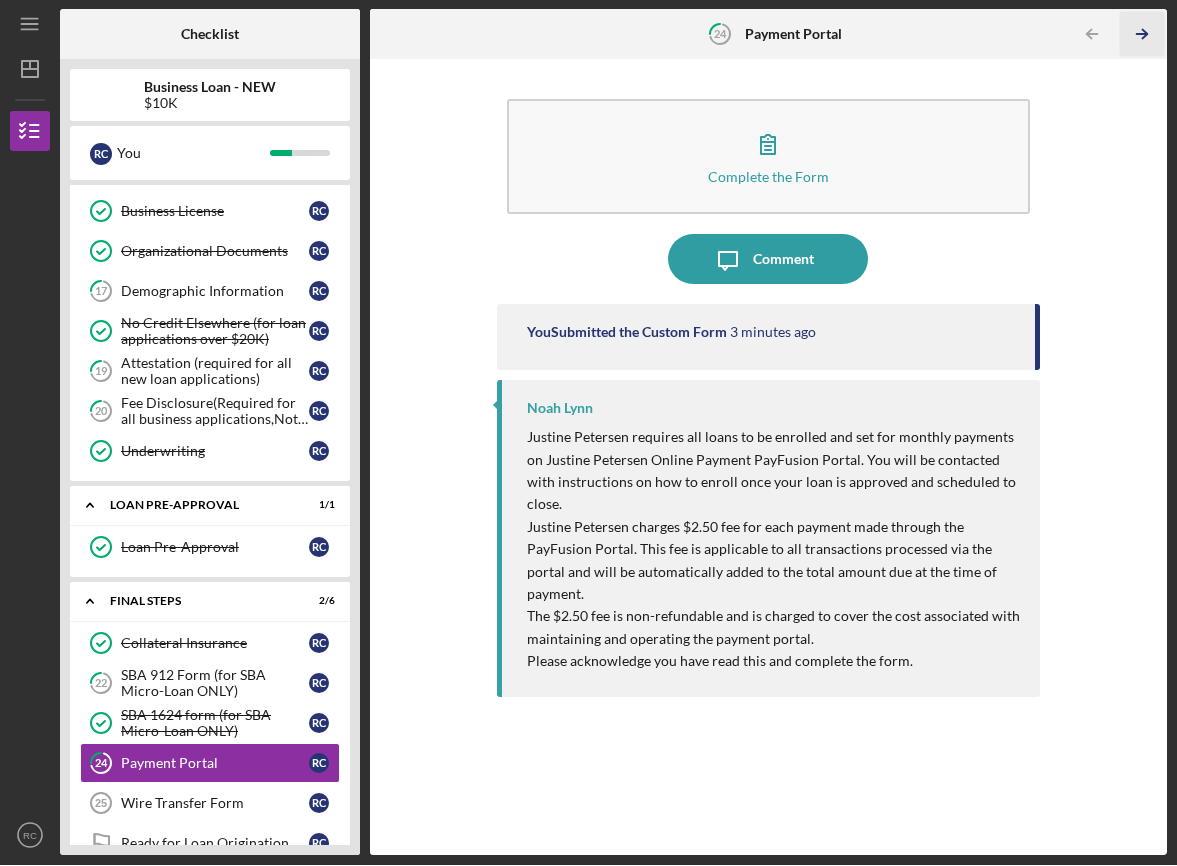 scroll, scrollTop: 0, scrollLeft: 0, axis: both 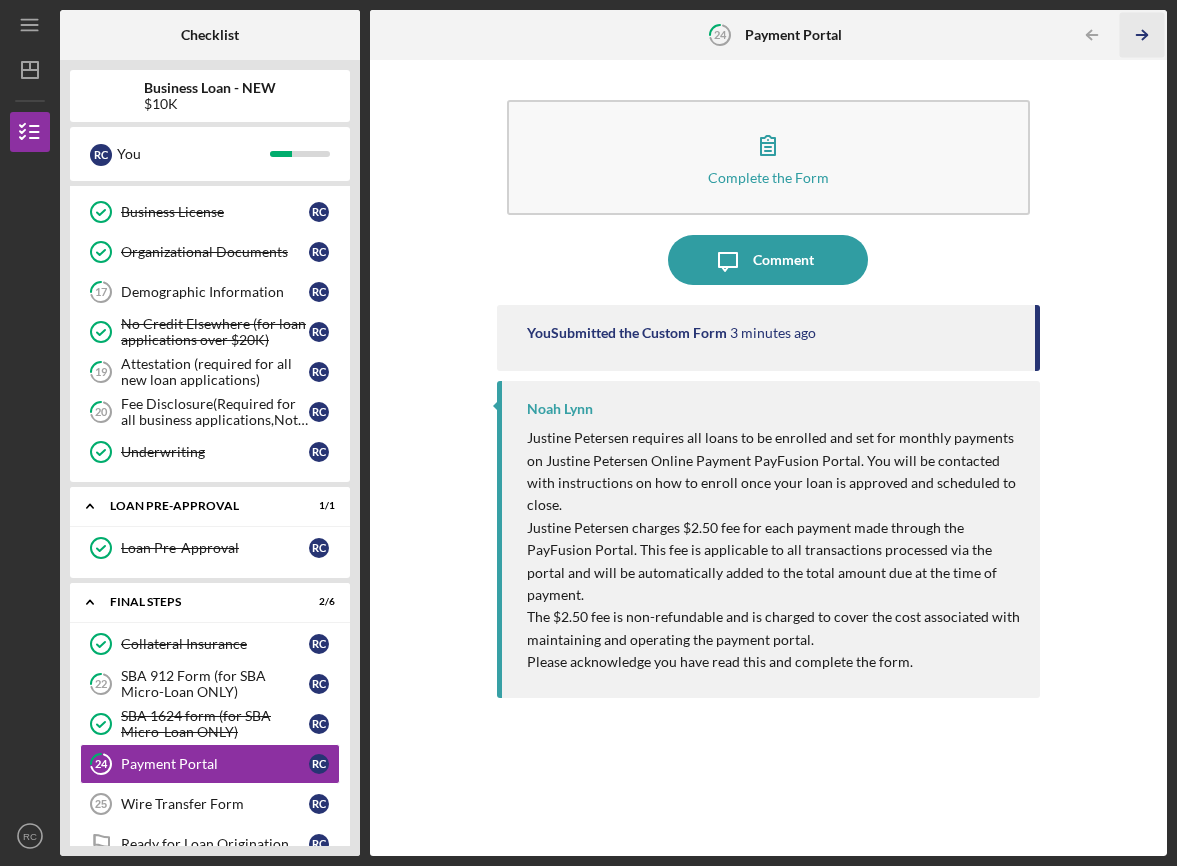 click 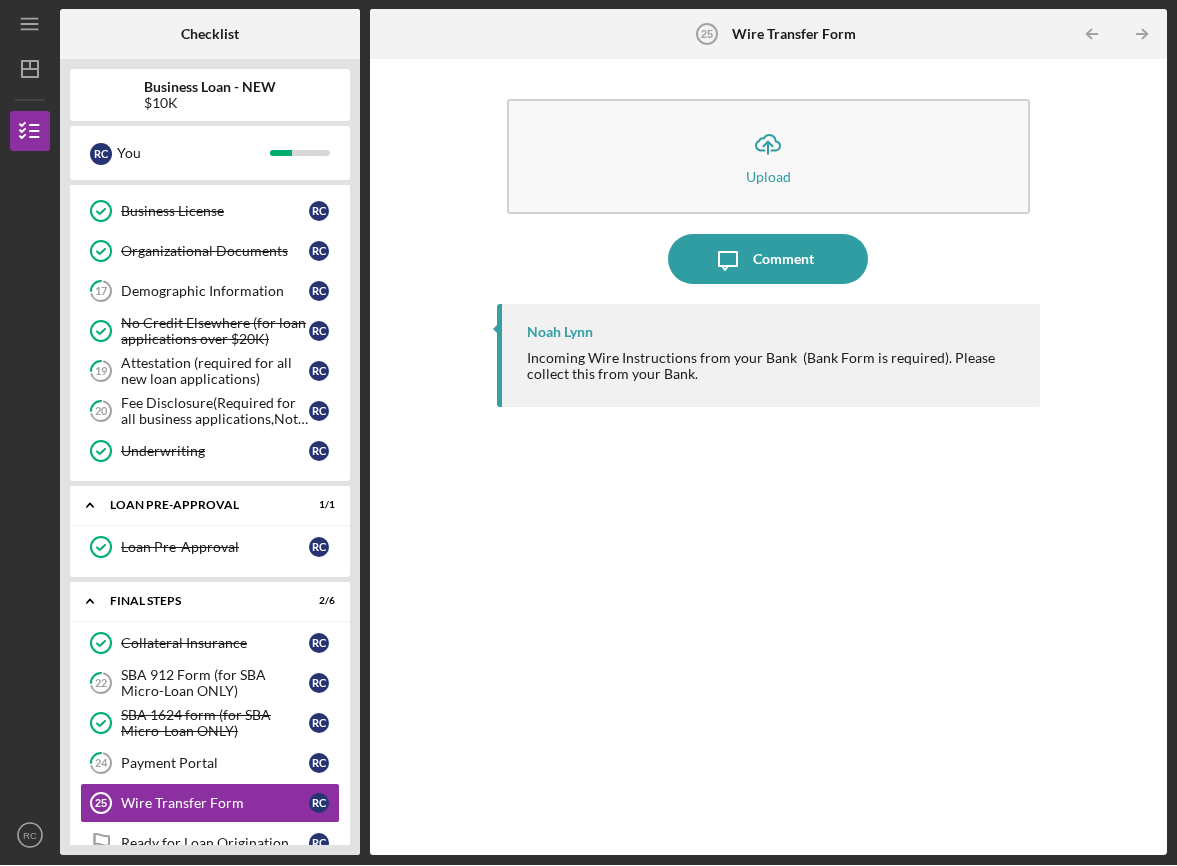 scroll, scrollTop: 0, scrollLeft: 0, axis: both 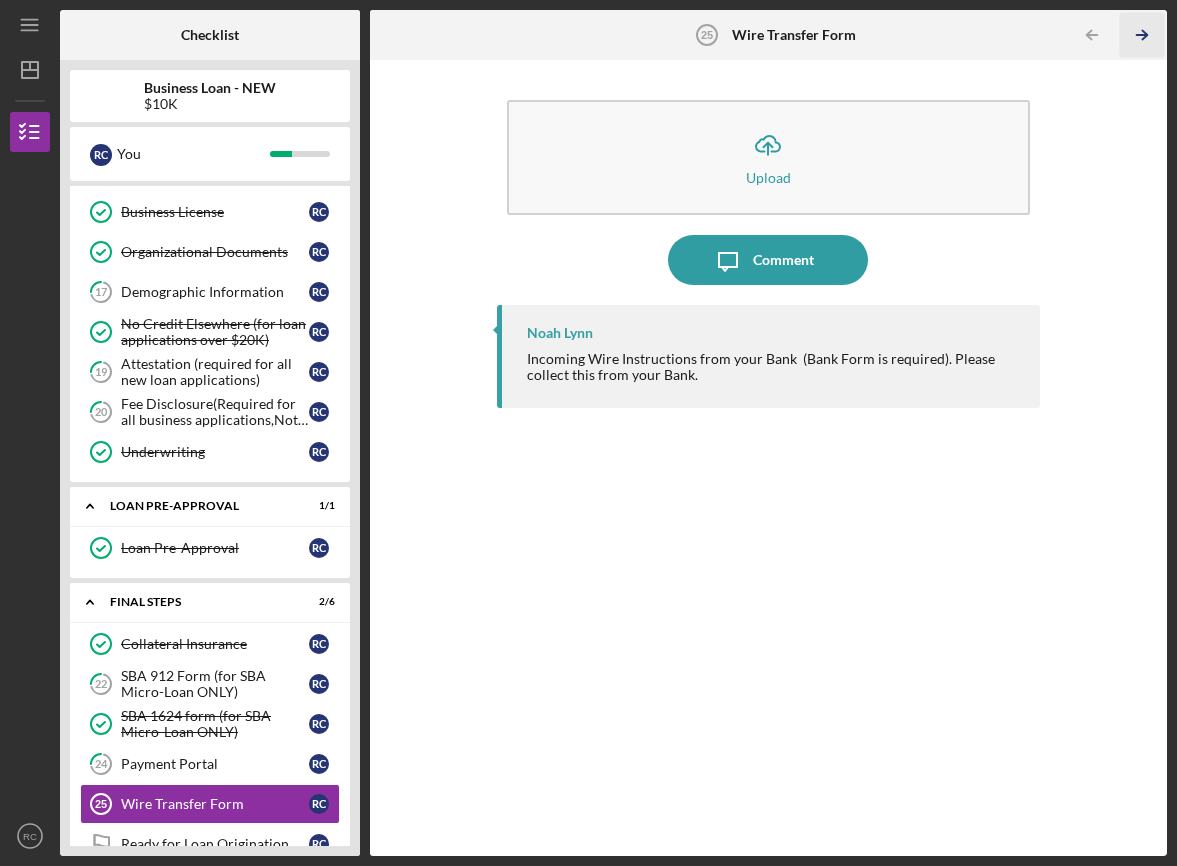 click 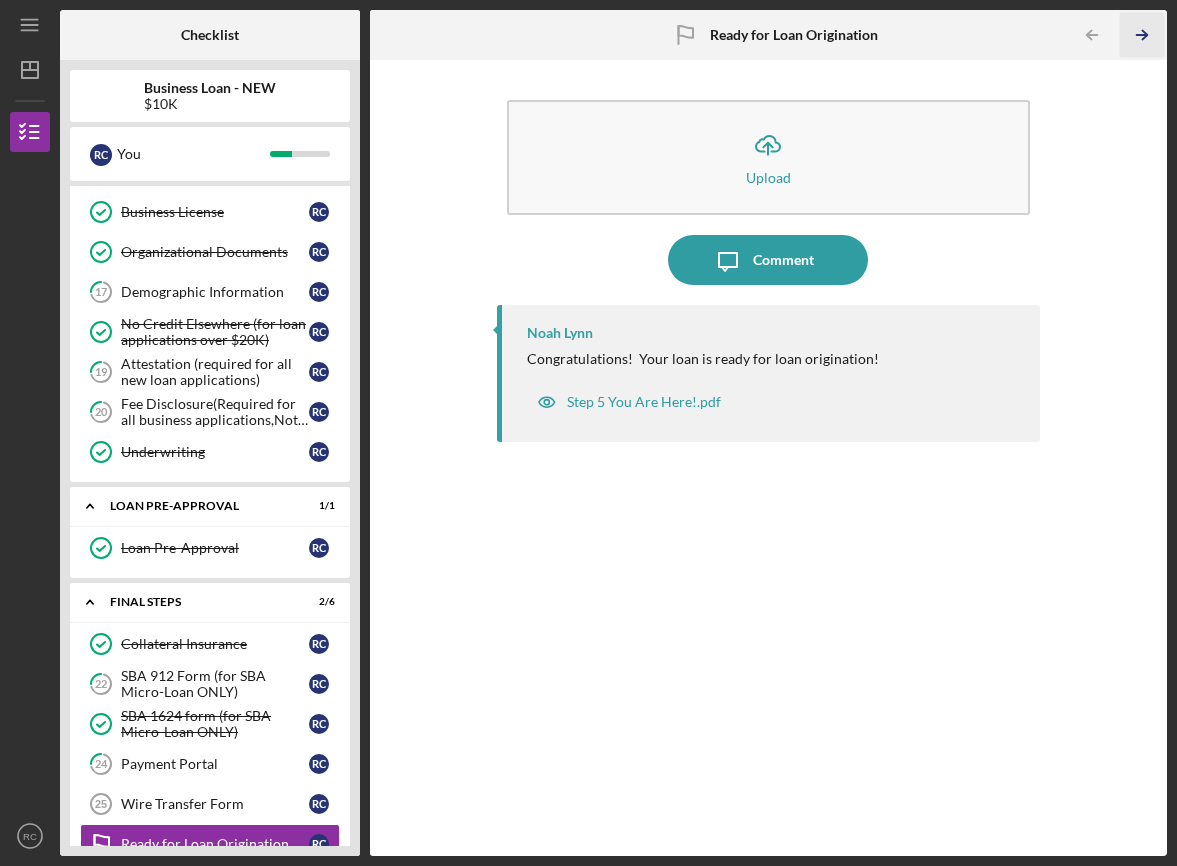 click 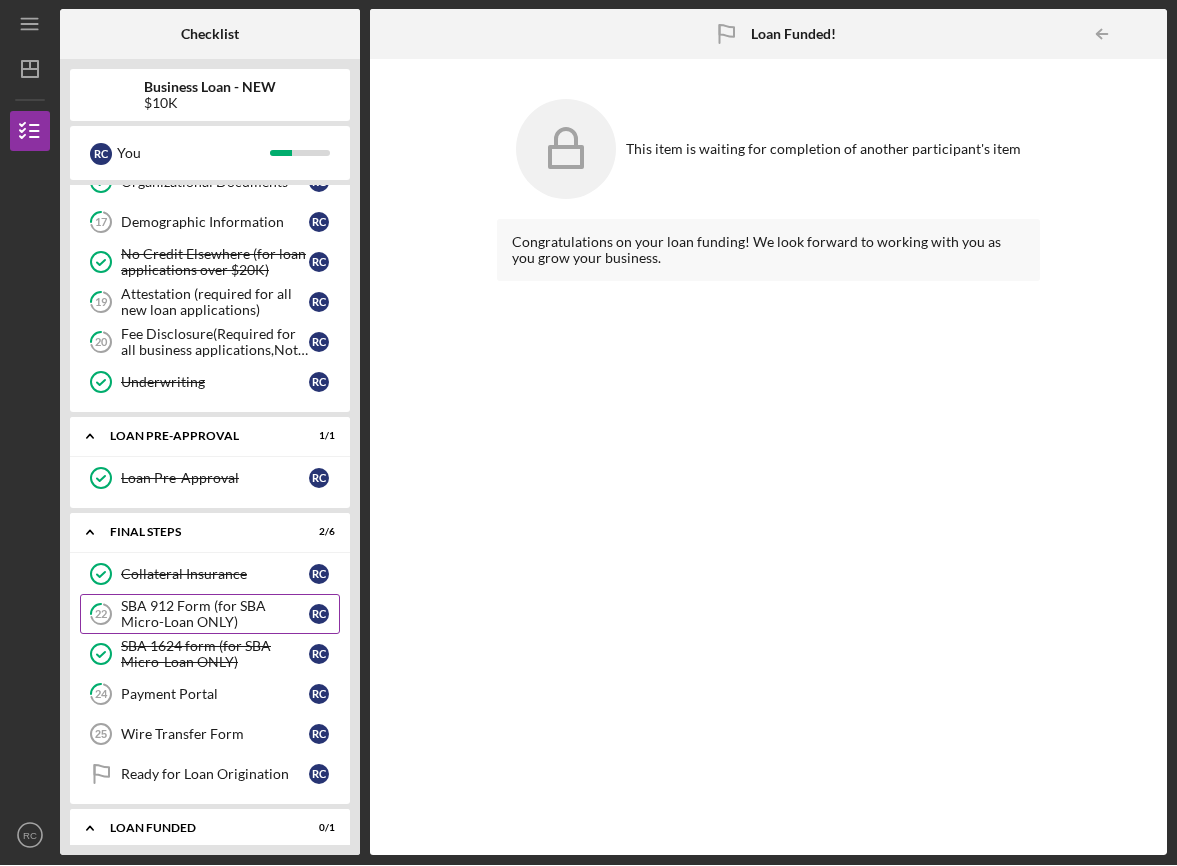 click on "SBA  912 Form (for SBA Micro-Loan ONLY)" at bounding box center (215, 615) 